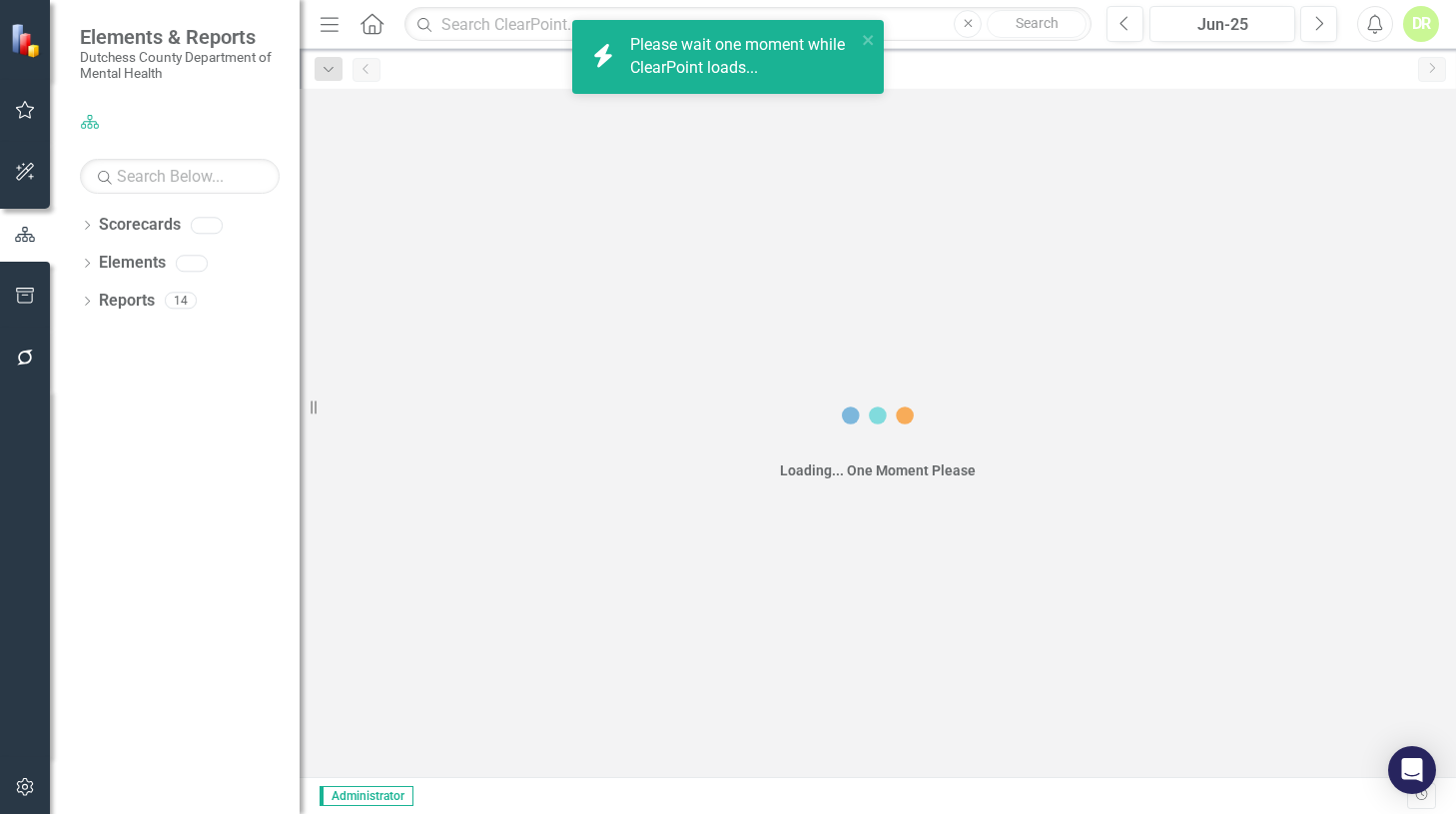 scroll, scrollTop: 0, scrollLeft: 0, axis: both 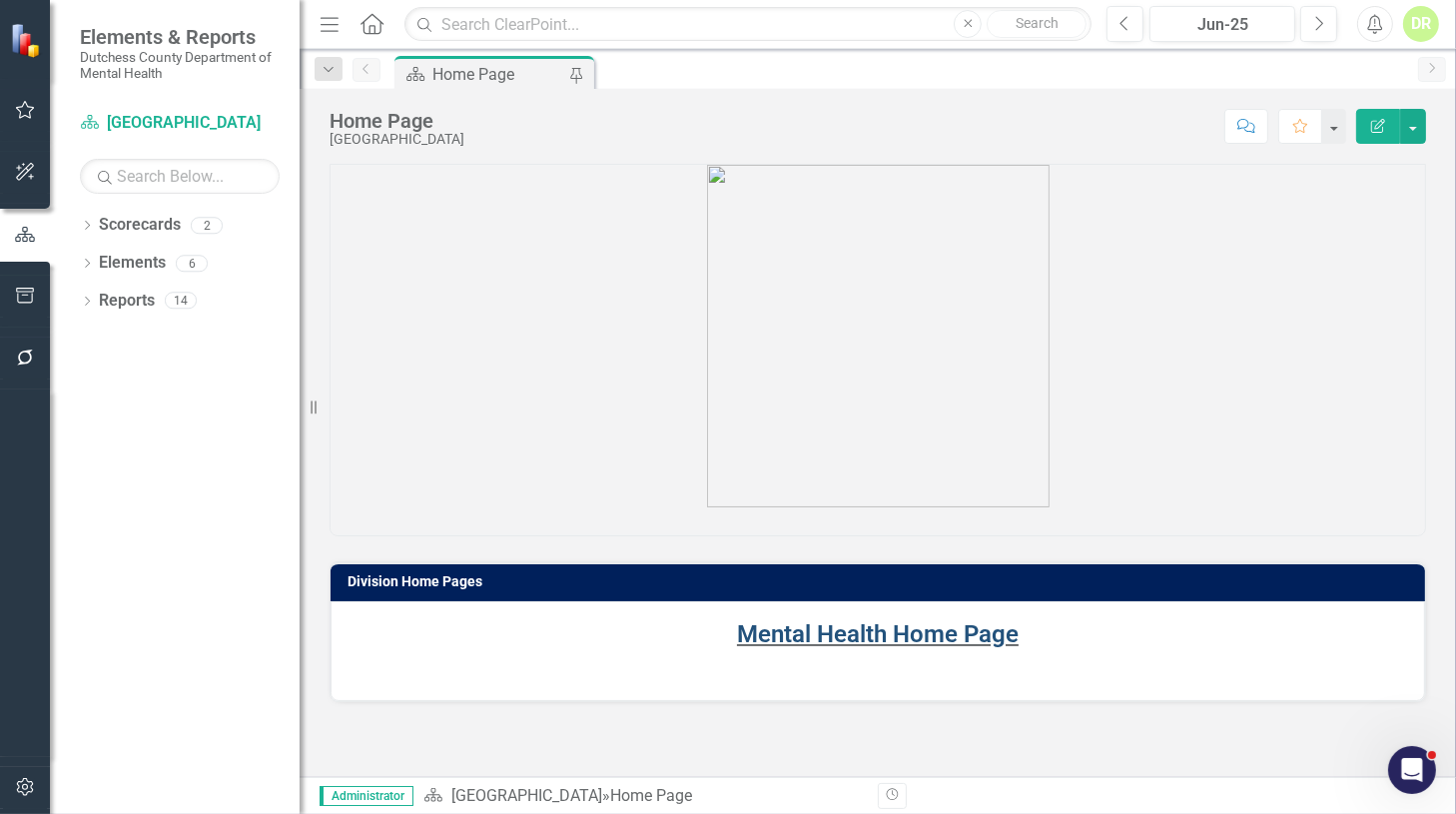 click on "Mental Health Home Page" at bounding box center (878, 634) 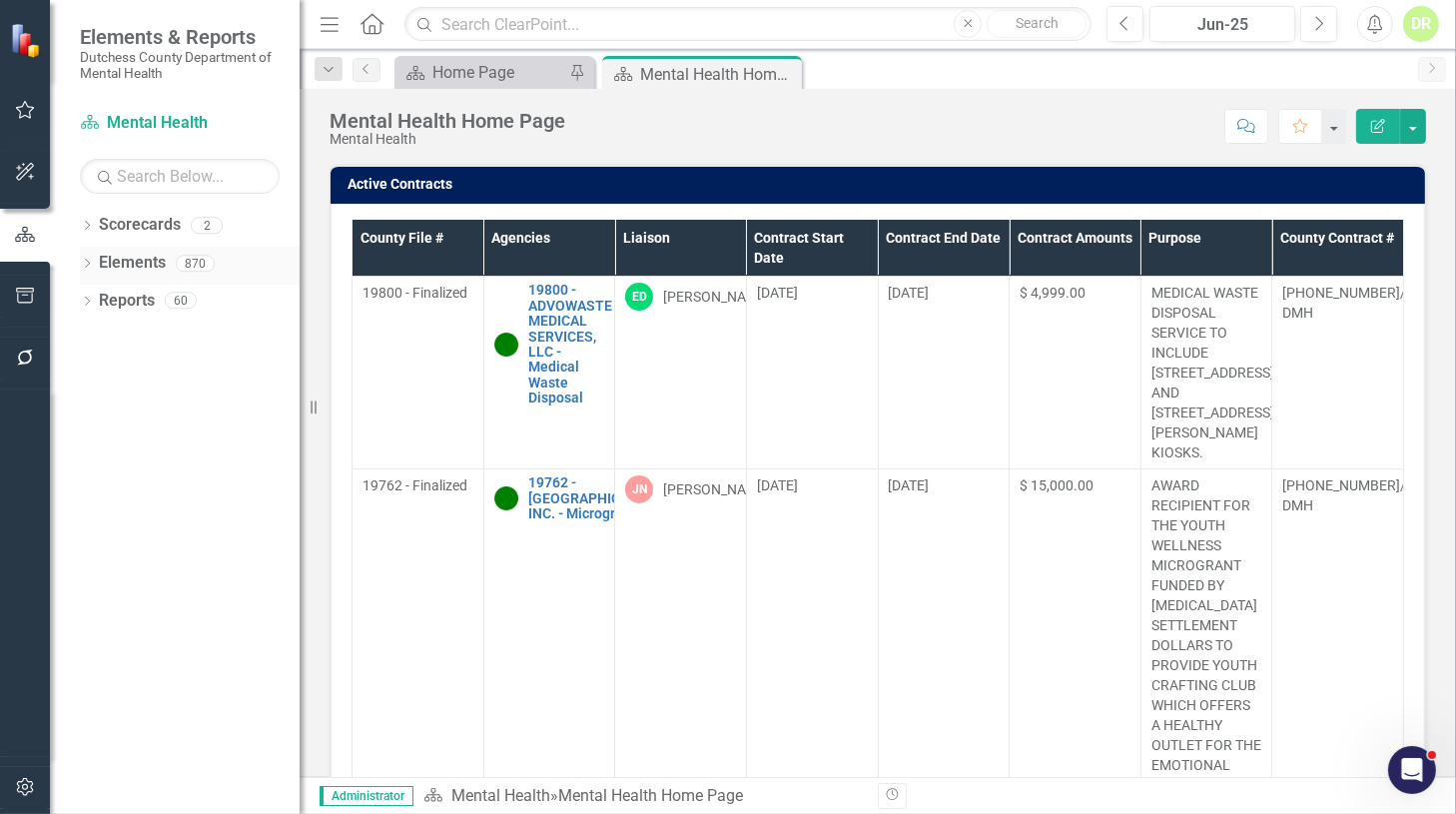 click on "Elements" at bounding box center (132, 263) 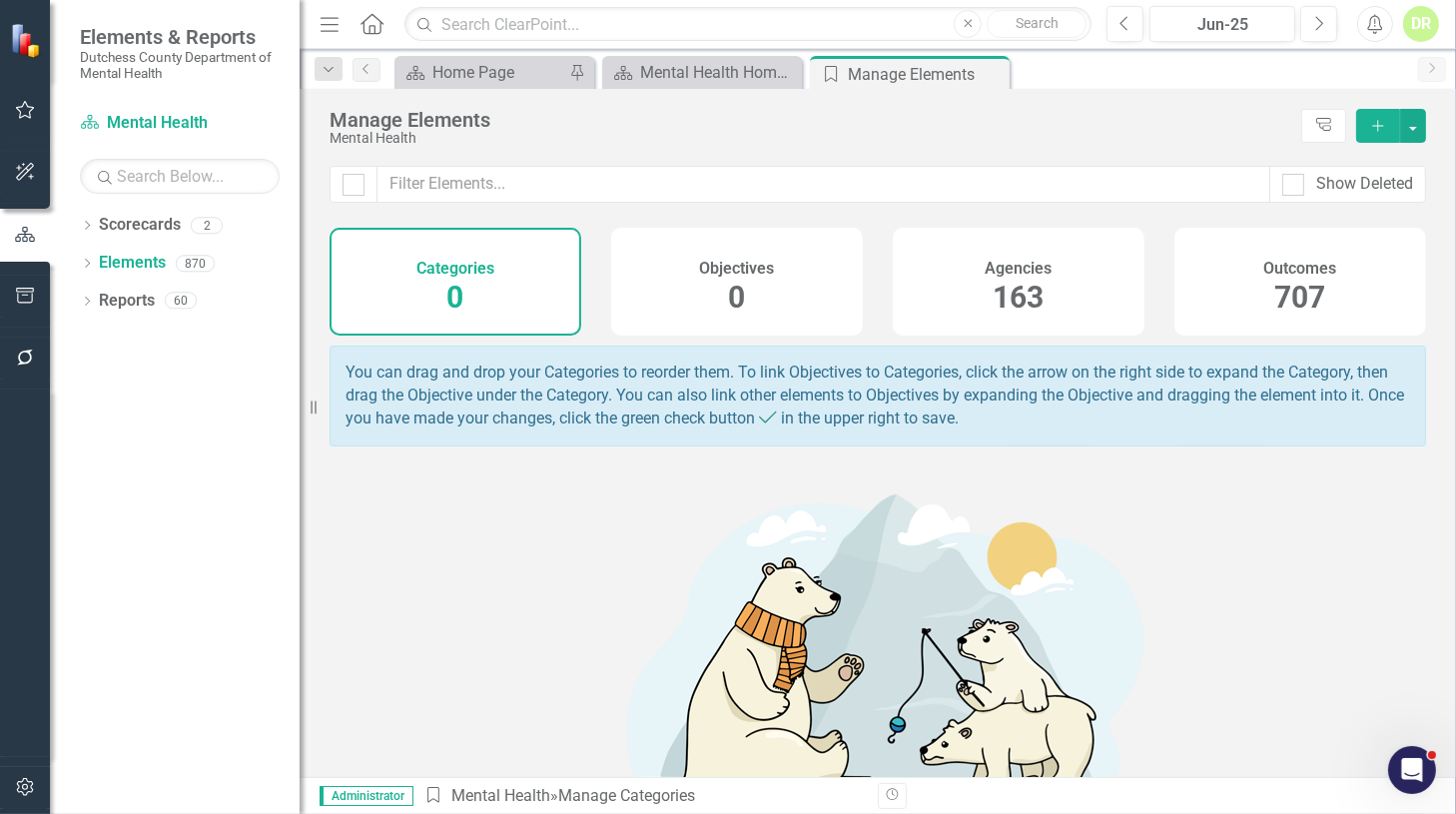 click on "163" at bounding box center [1019, 298] 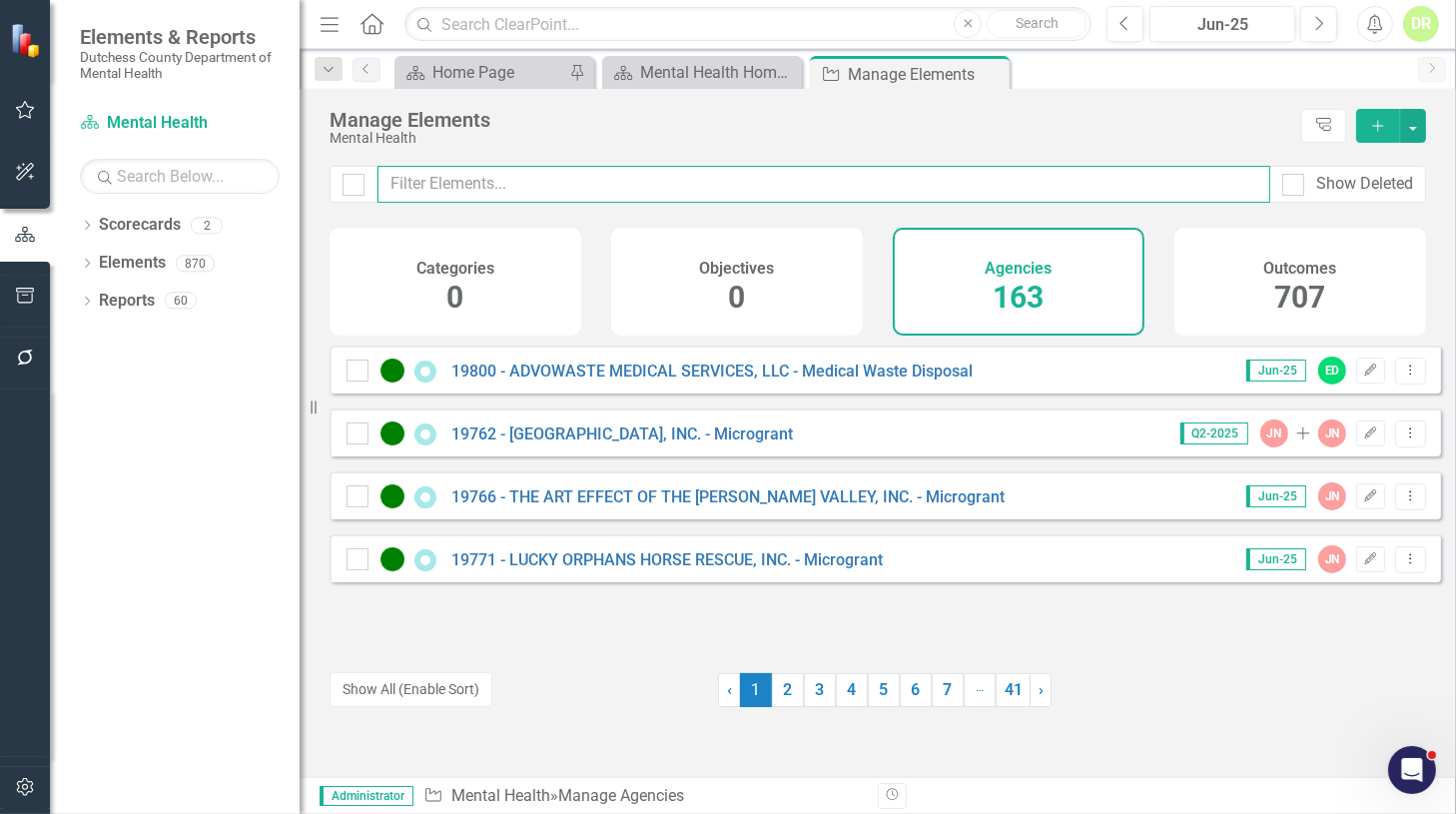 click at bounding box center (824, 184) 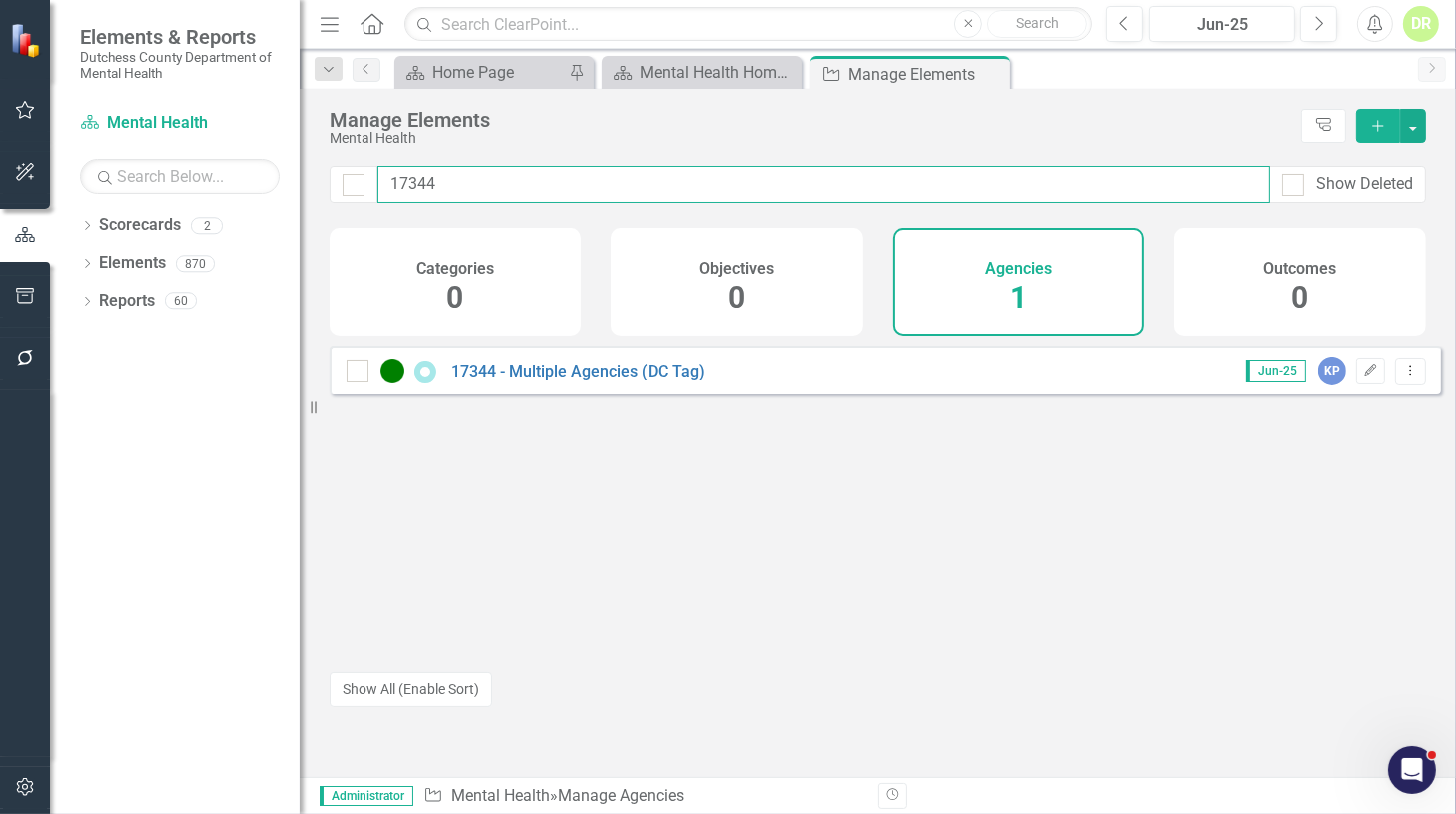 type on "17344" 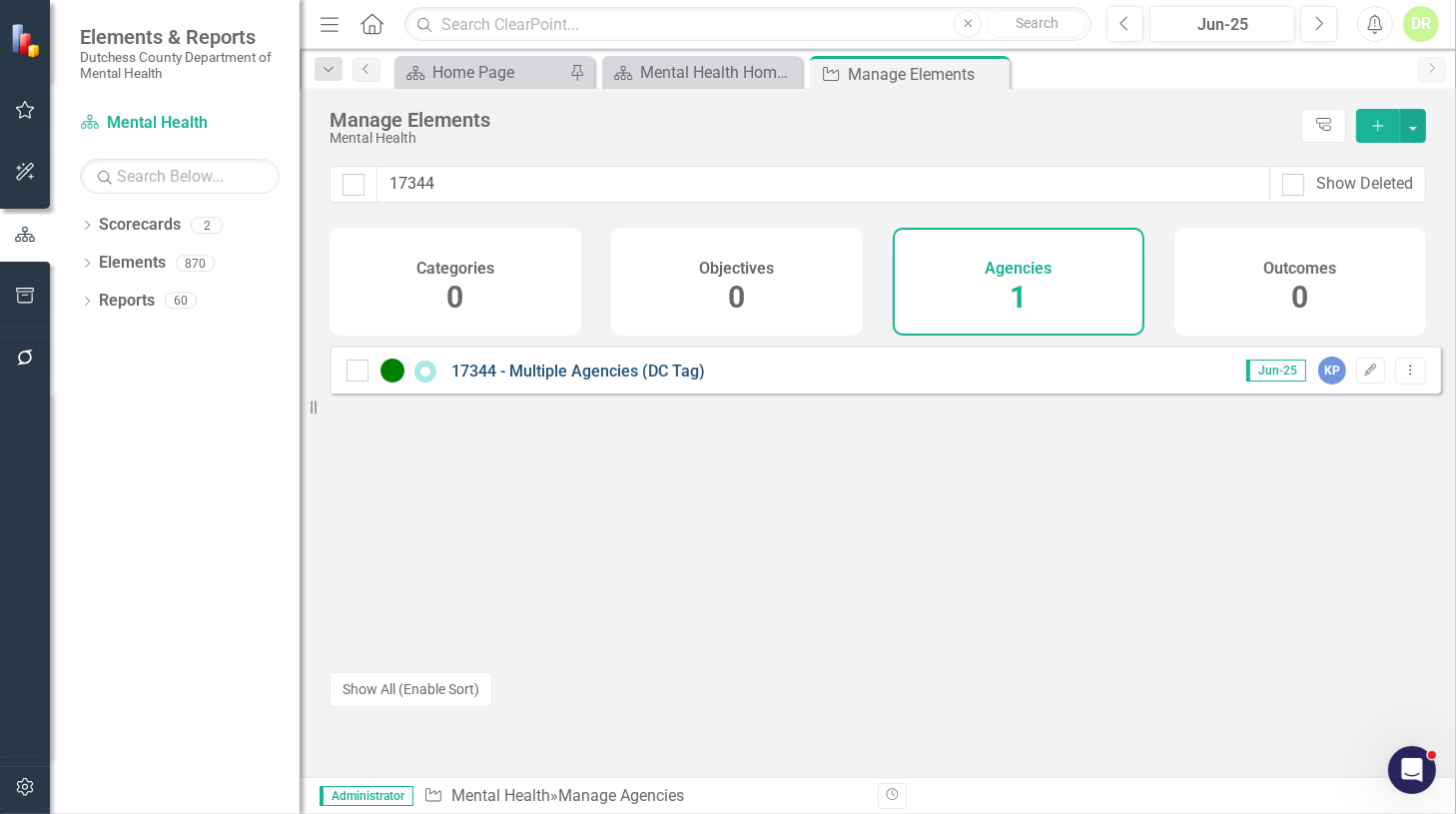 click on "17344 - Multiple Agencies (DC Tag)" at bounding box center [578, 371] 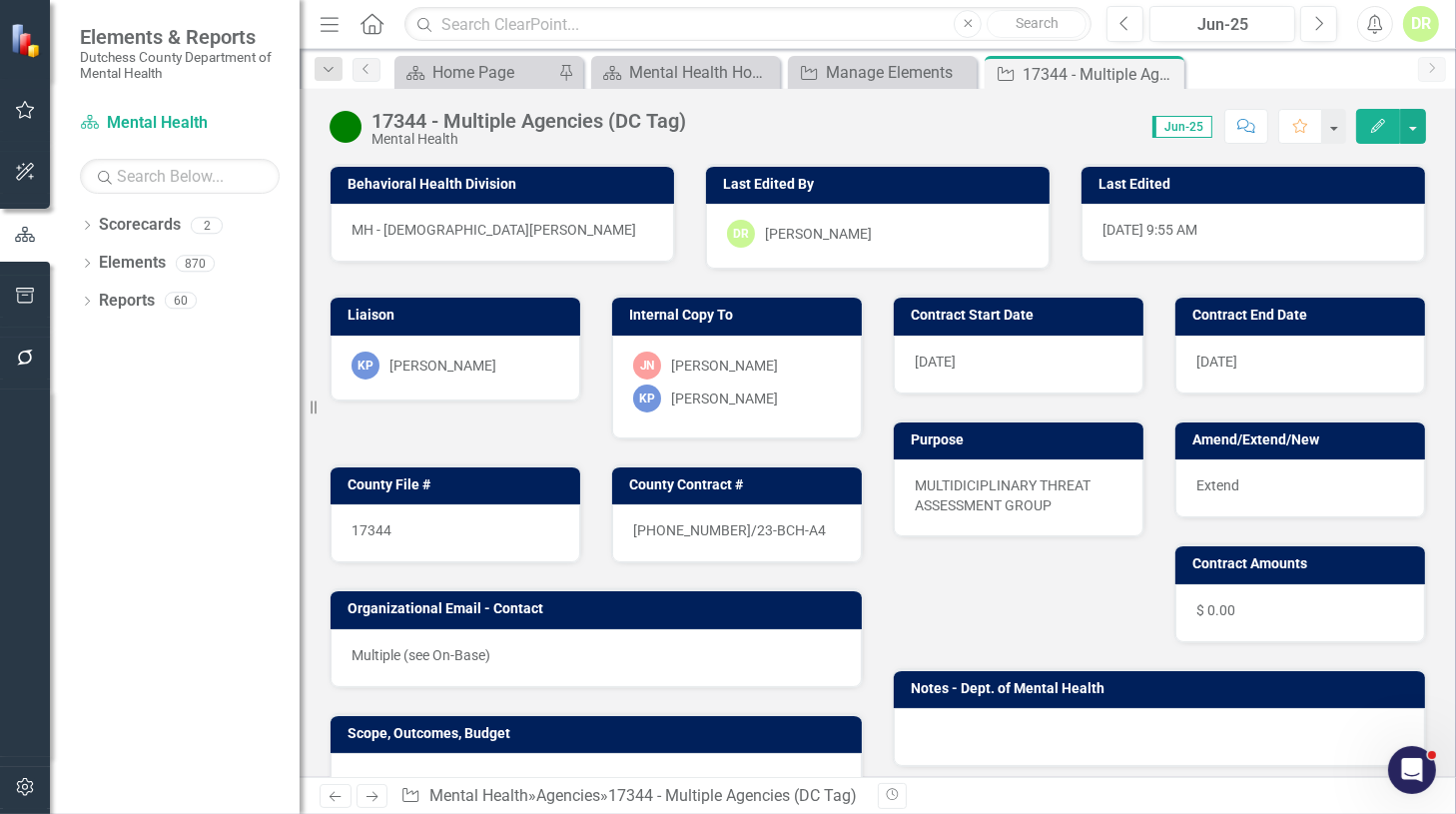 click on "17344" at bounding box center (455, 533) 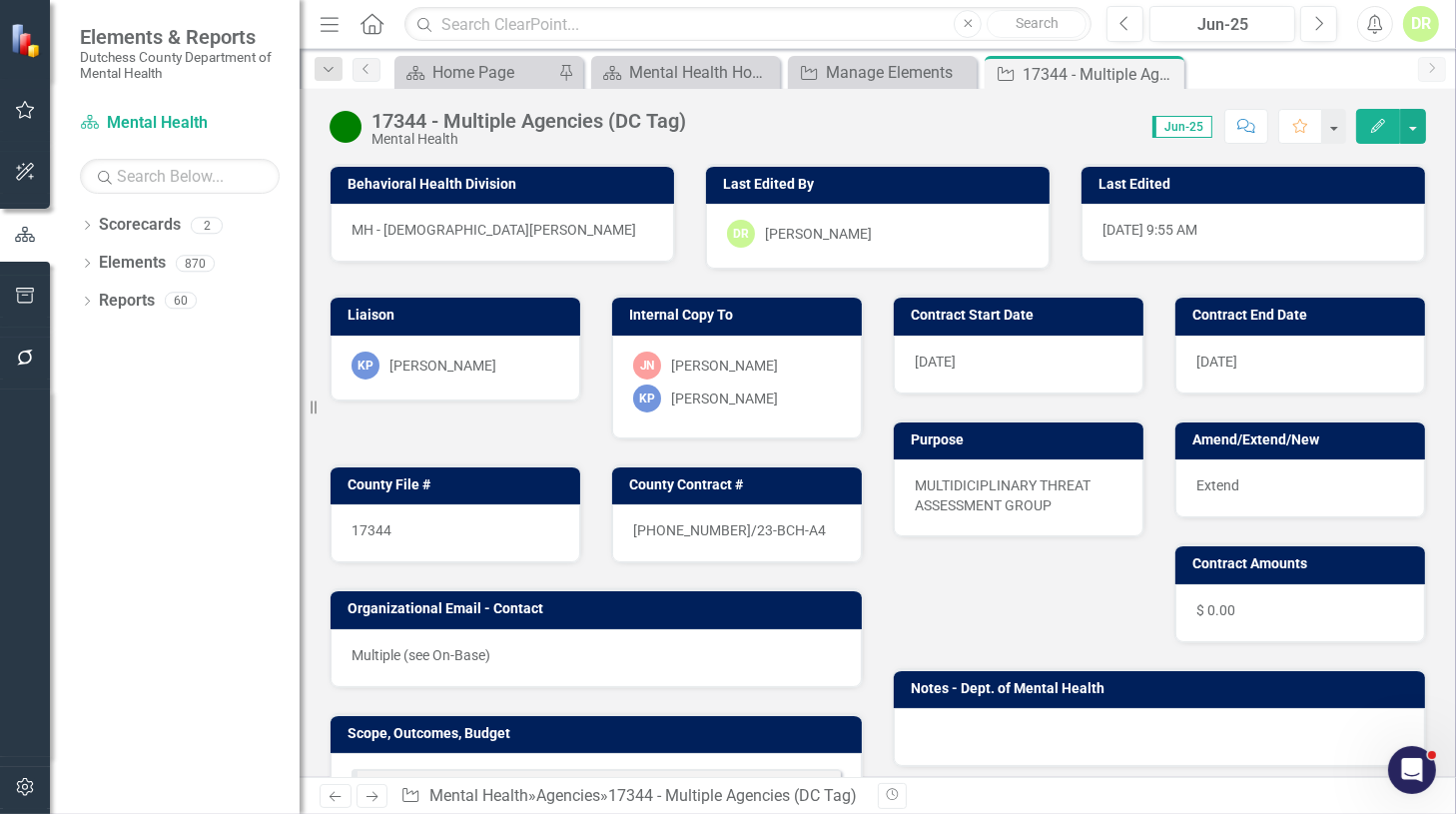click on "17344" at bounding box center [455, 533] 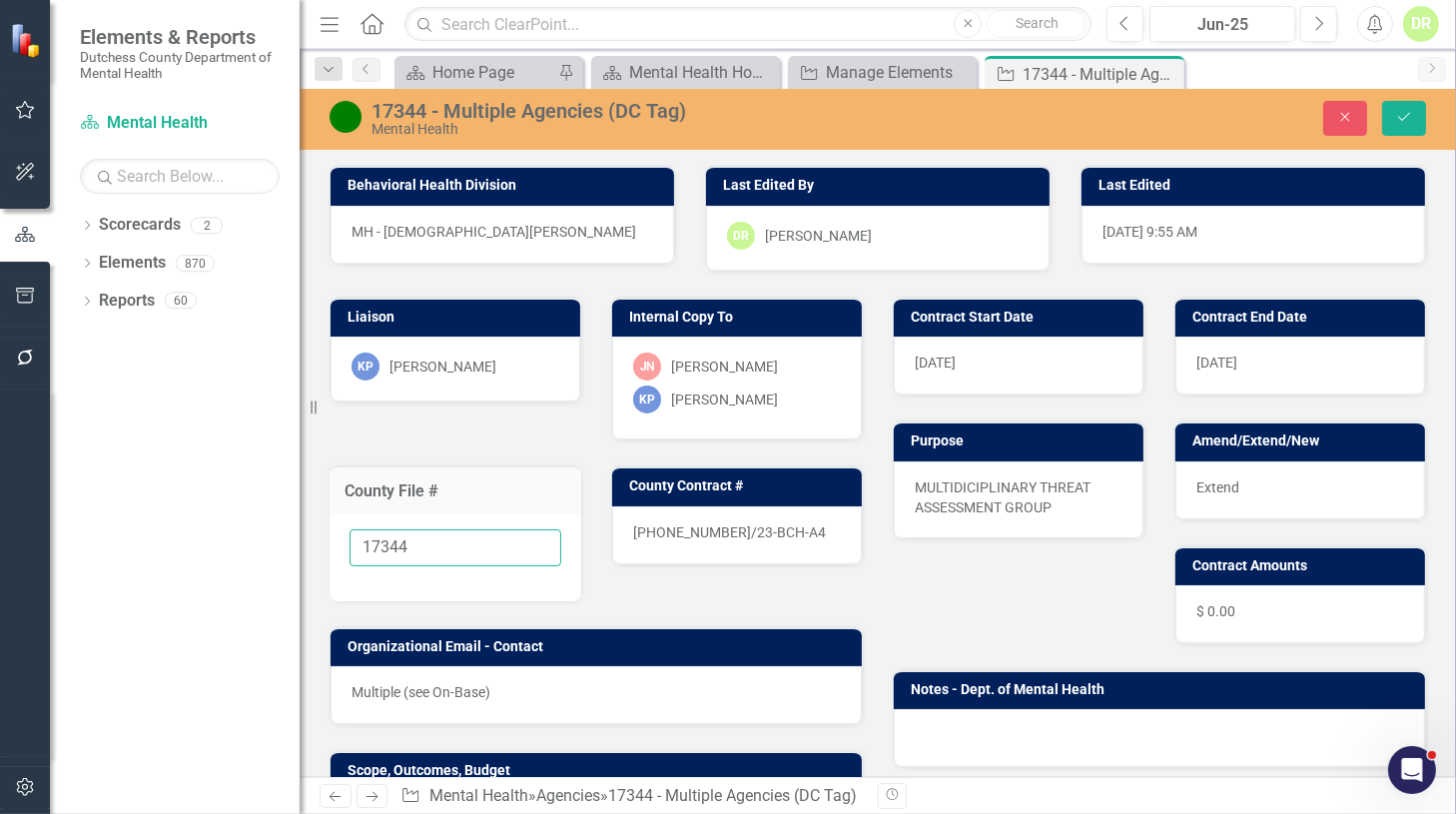 click on "17344" at bounding box center [455, 547] 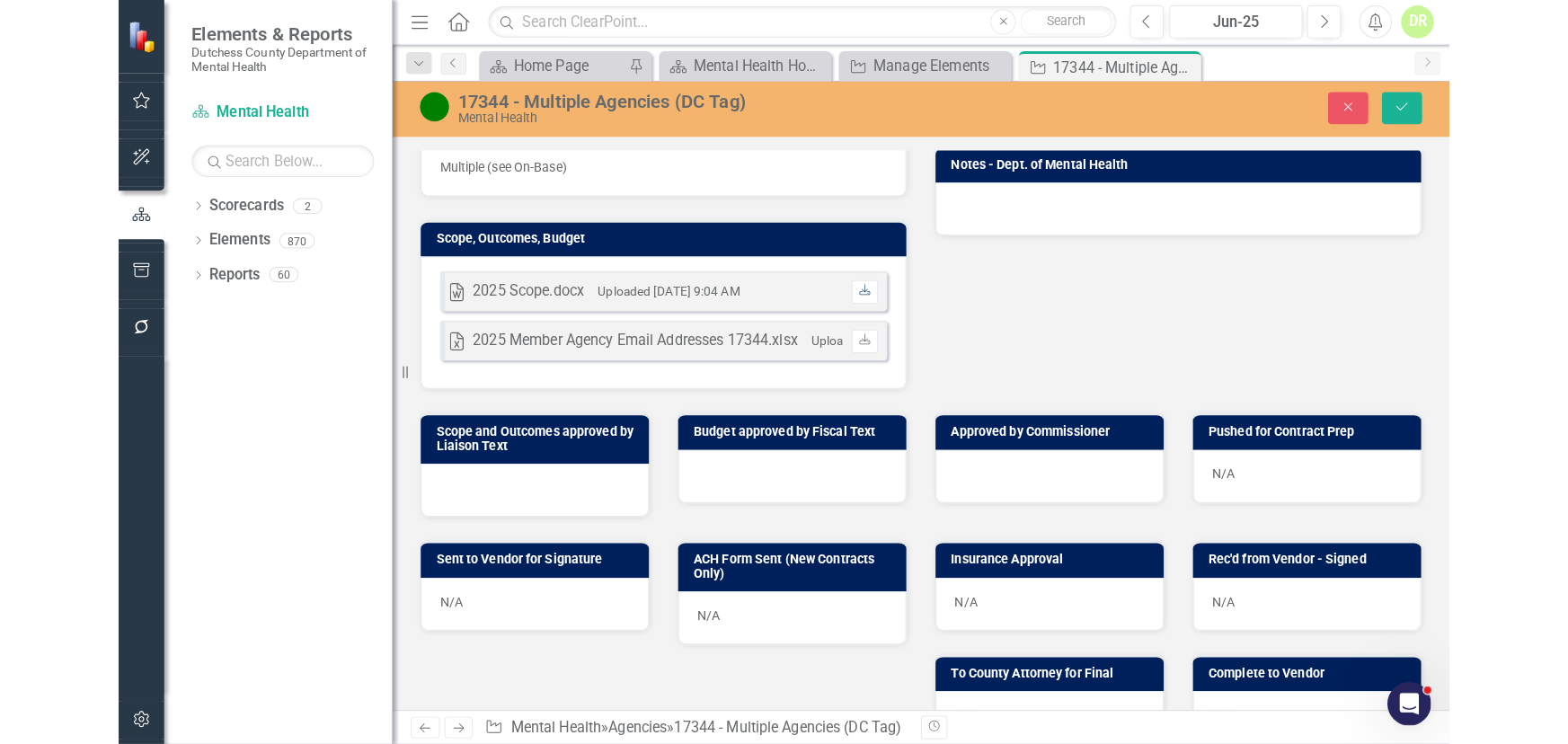 scroll, scrollTop: 155, scrollLeft: 0, axis: vertical 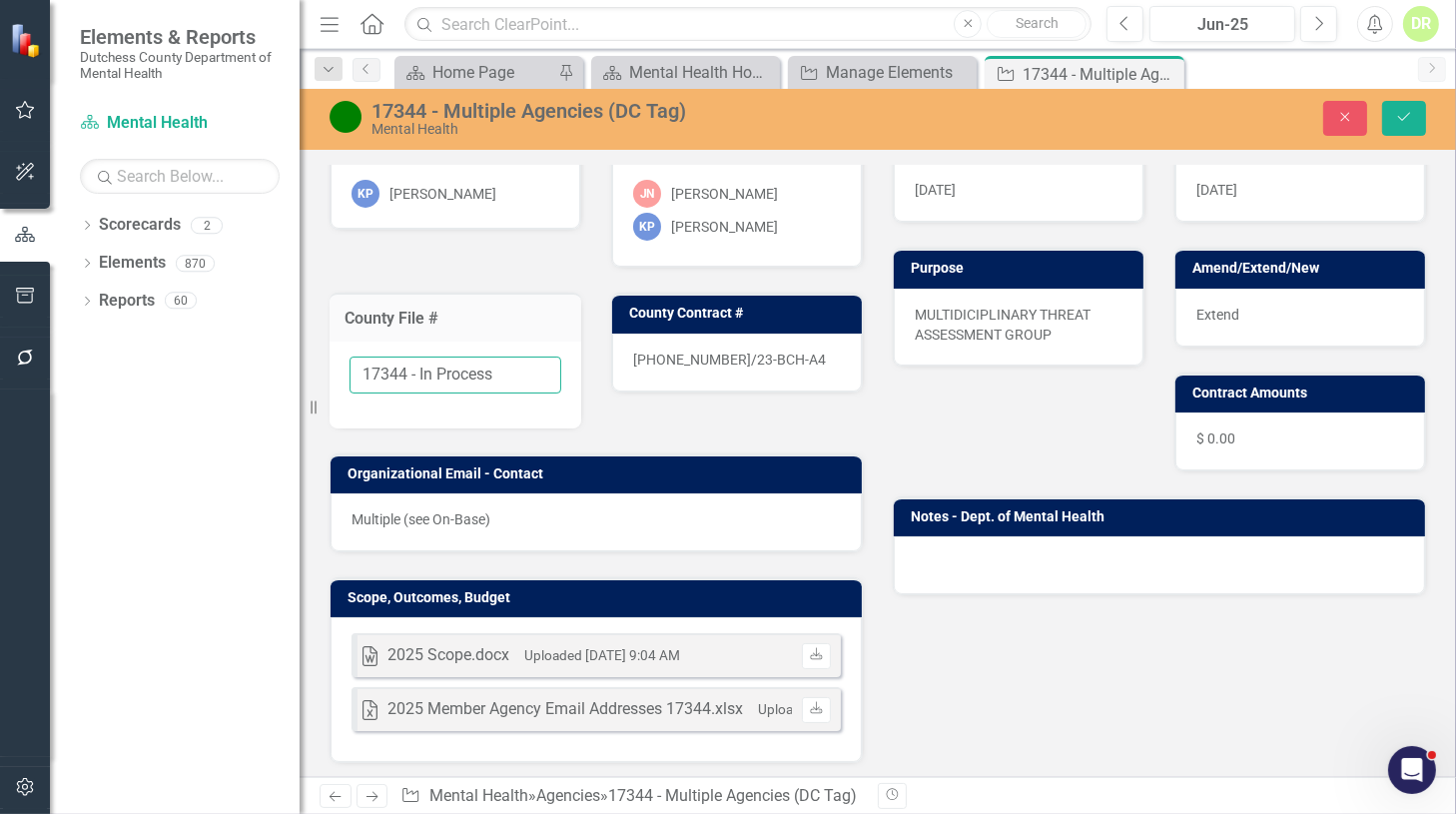 drag, startPoint x: 498, startPoint y: 371, endPoint x: 409, endPoint y: 372, distance: 89.005618 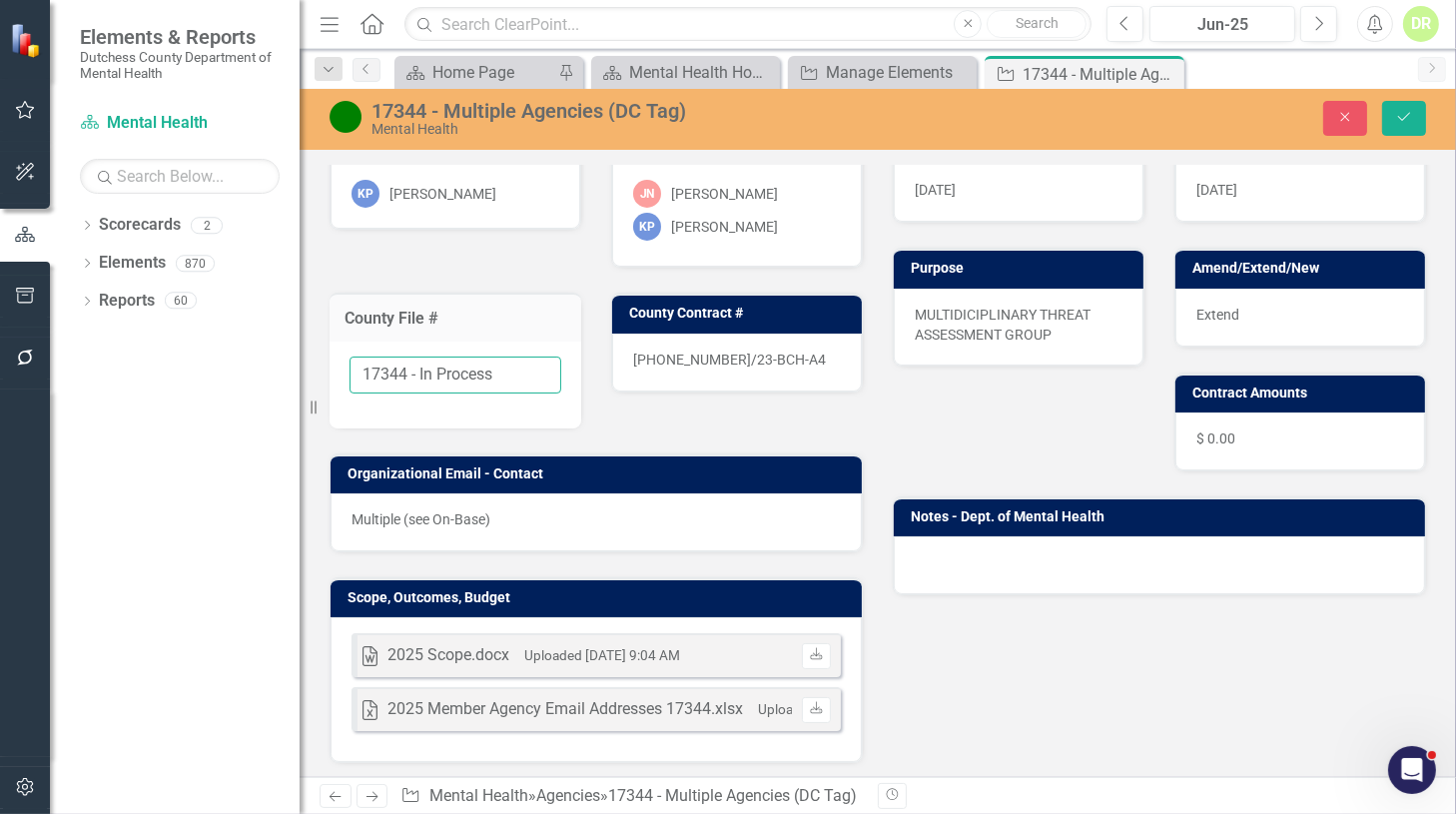 click on "17344 - In Process" at bounding box center (455, 375) 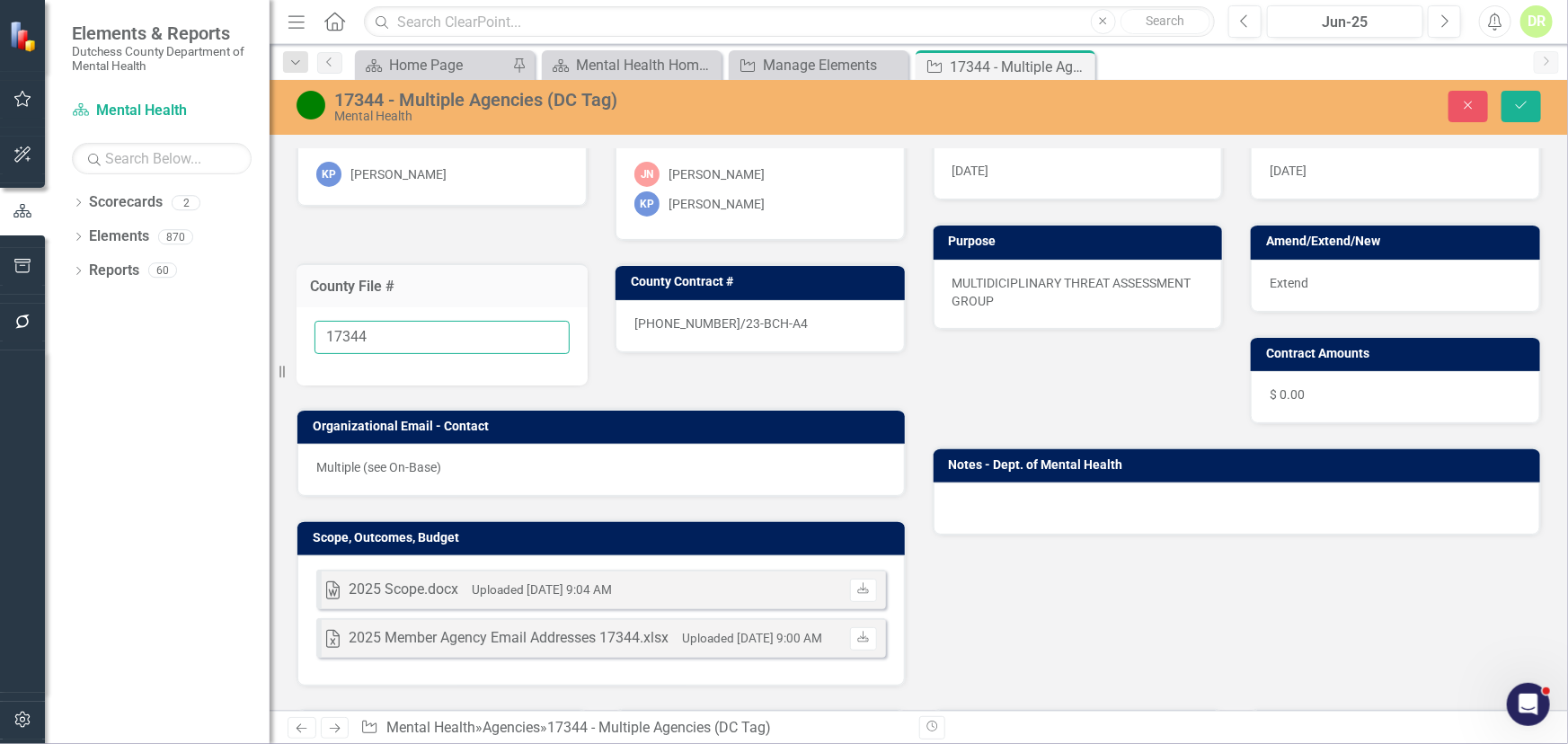 type on "17344" 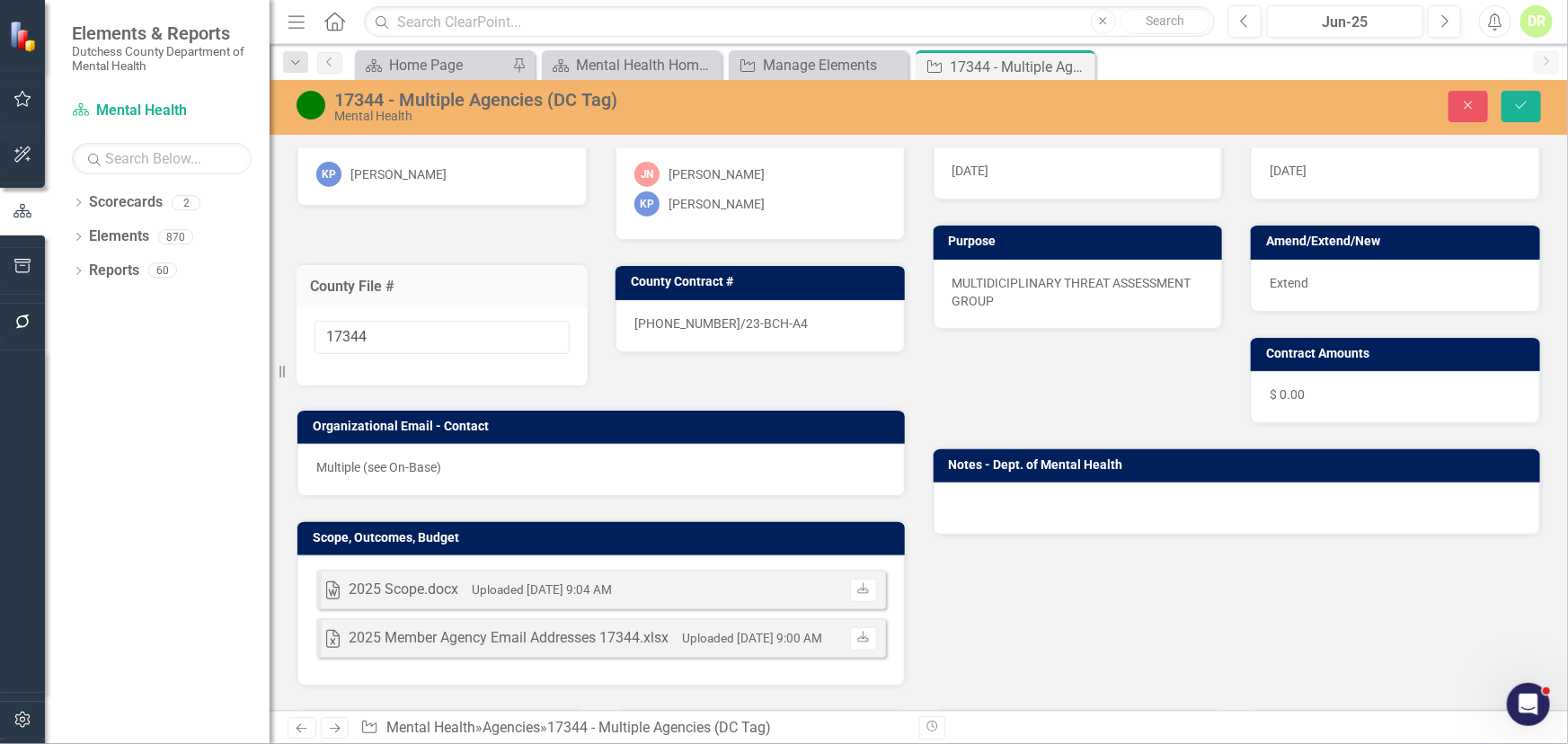 click on "Word 2025 Scope.docx Uploaded   Jun 6, 2025 9:04 AM Download Excel 2025 Member Agency Email Addresses 17344.xlsx Uploaded   May 29, 2025 9:00 AM Download" at bounding box center (601, 620) 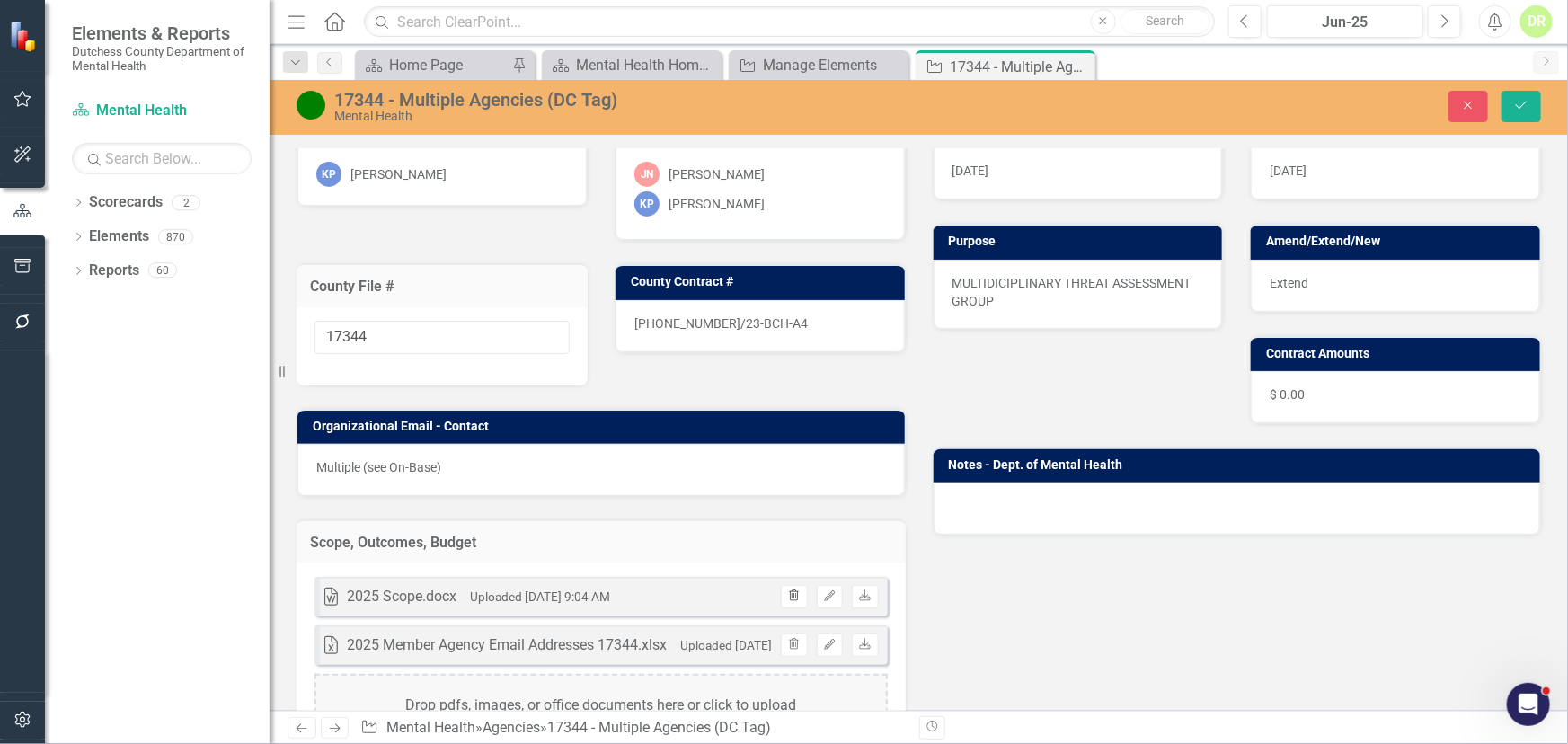 click on "Trash" at bounding box center (793, 597) 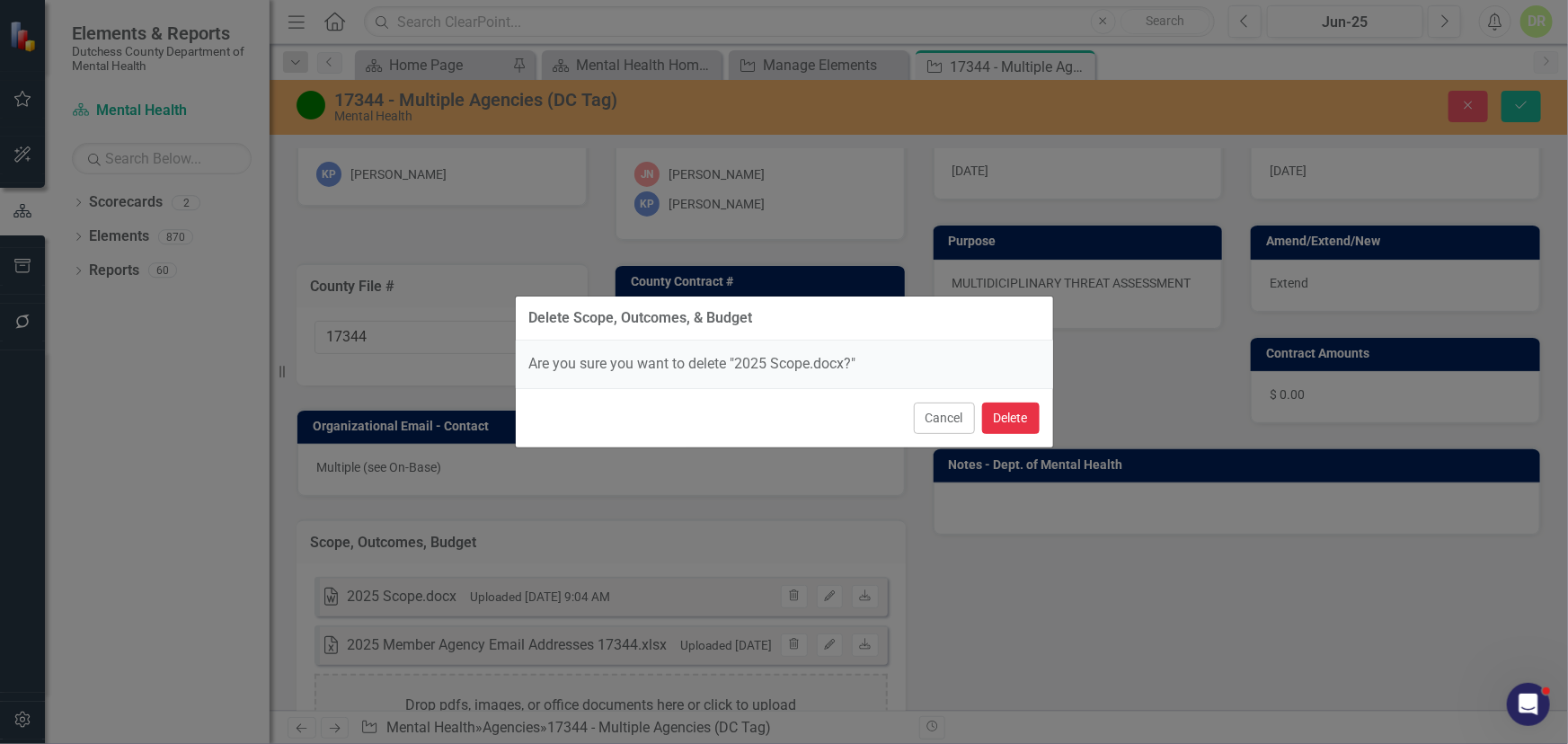 click on "Delete" at bounding box center [1011, 418] 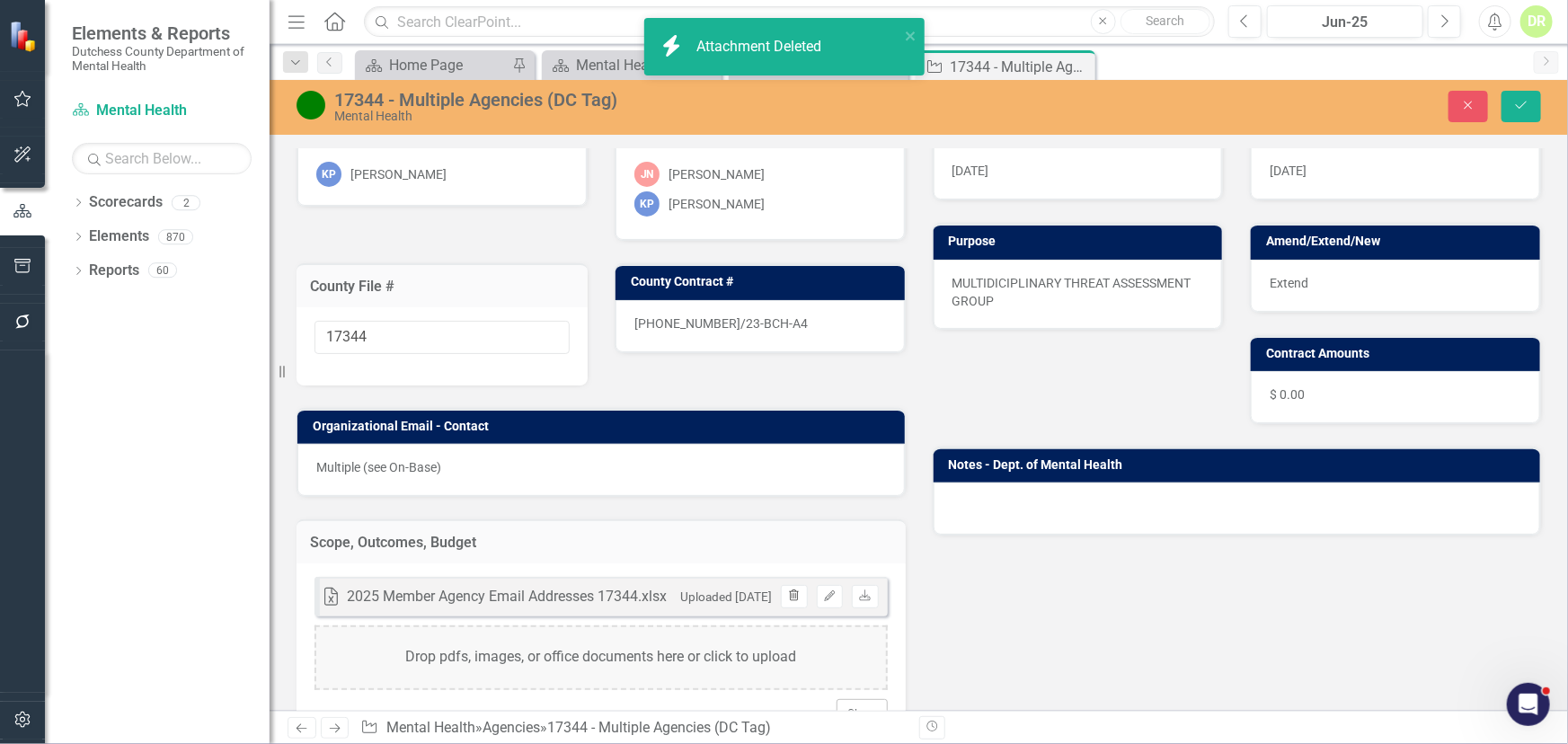 click on "Trash" at bounding box center [793, 597] 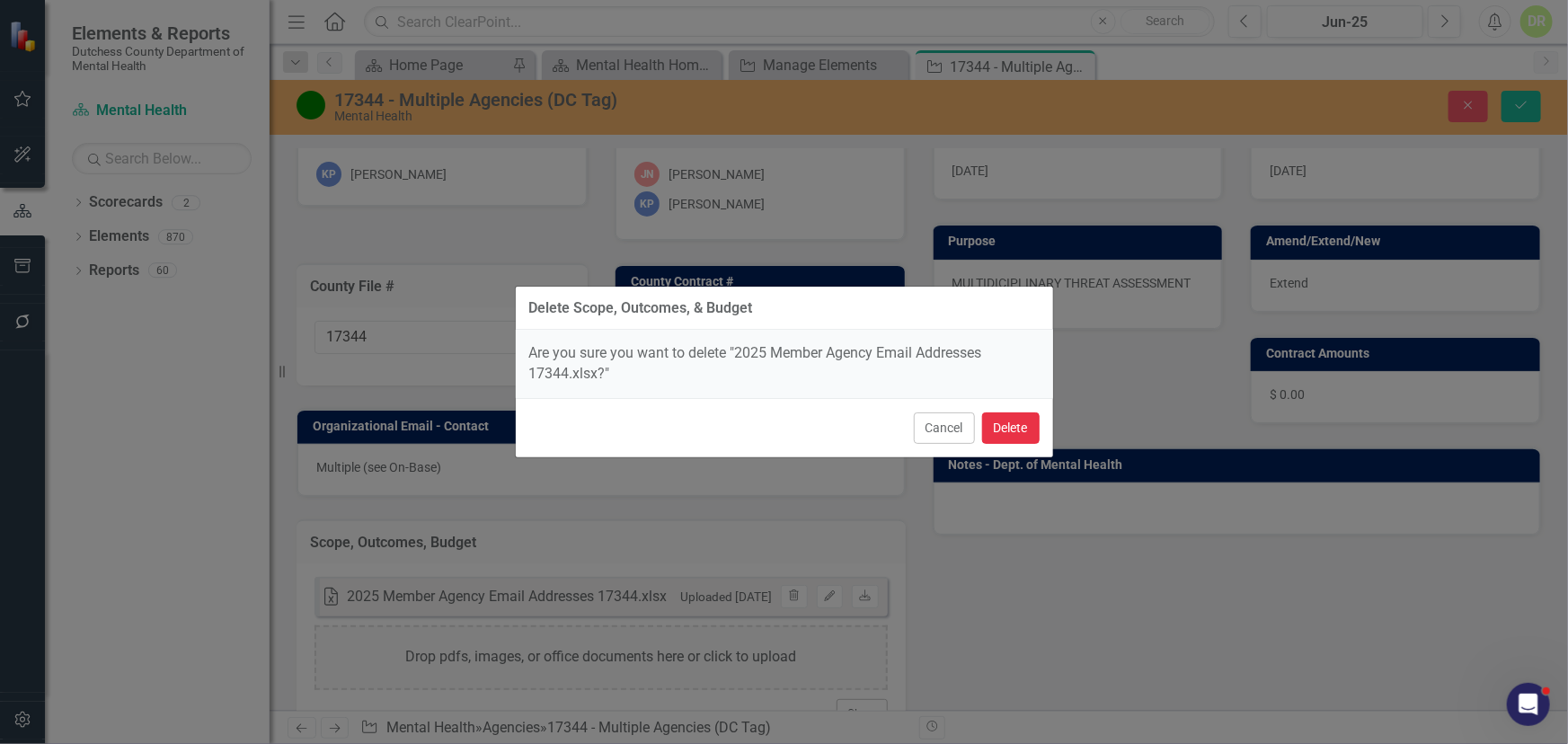 click on "Delete" at bounding box center [1011, 428] 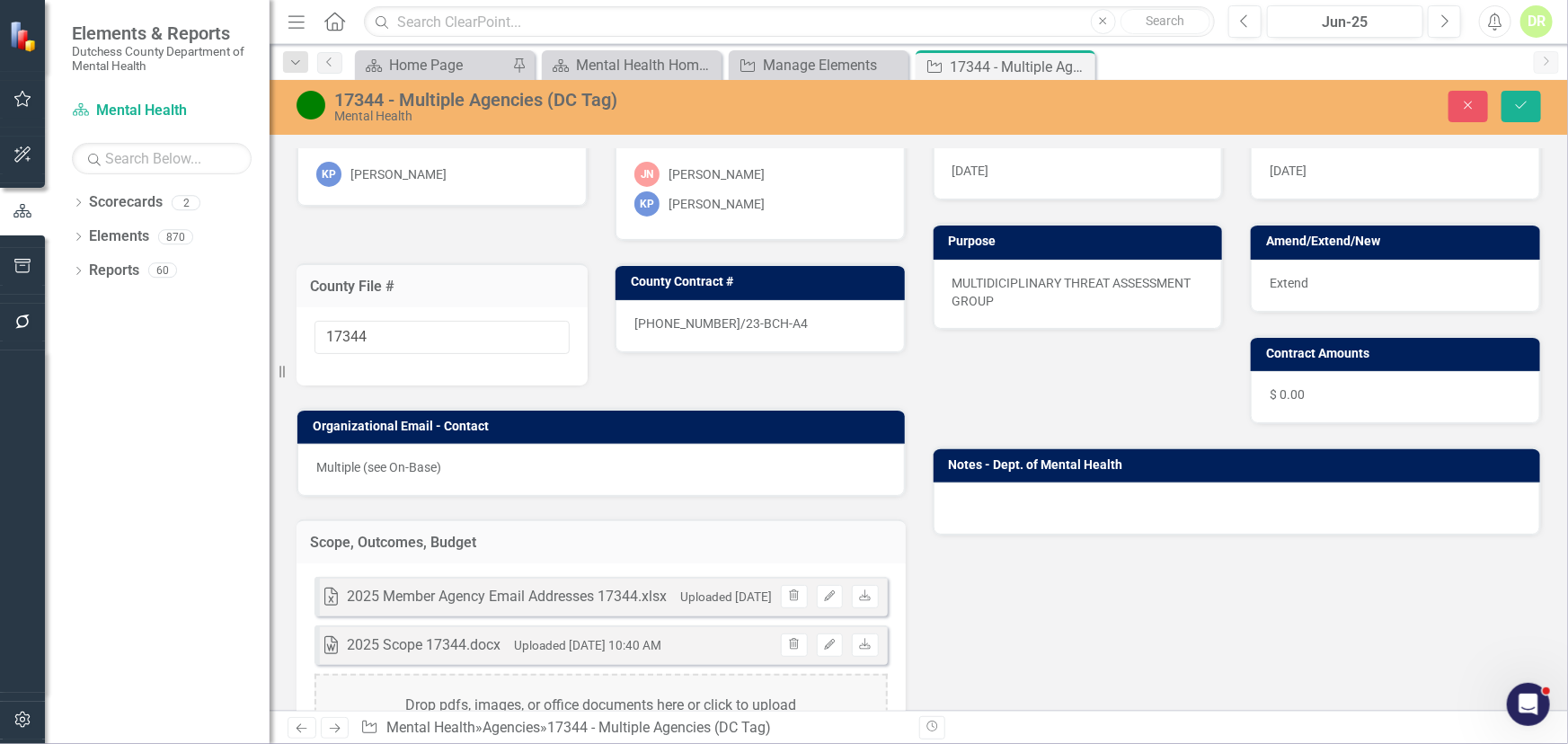 click on "[DATE]" at bounding box center [1078, 173] 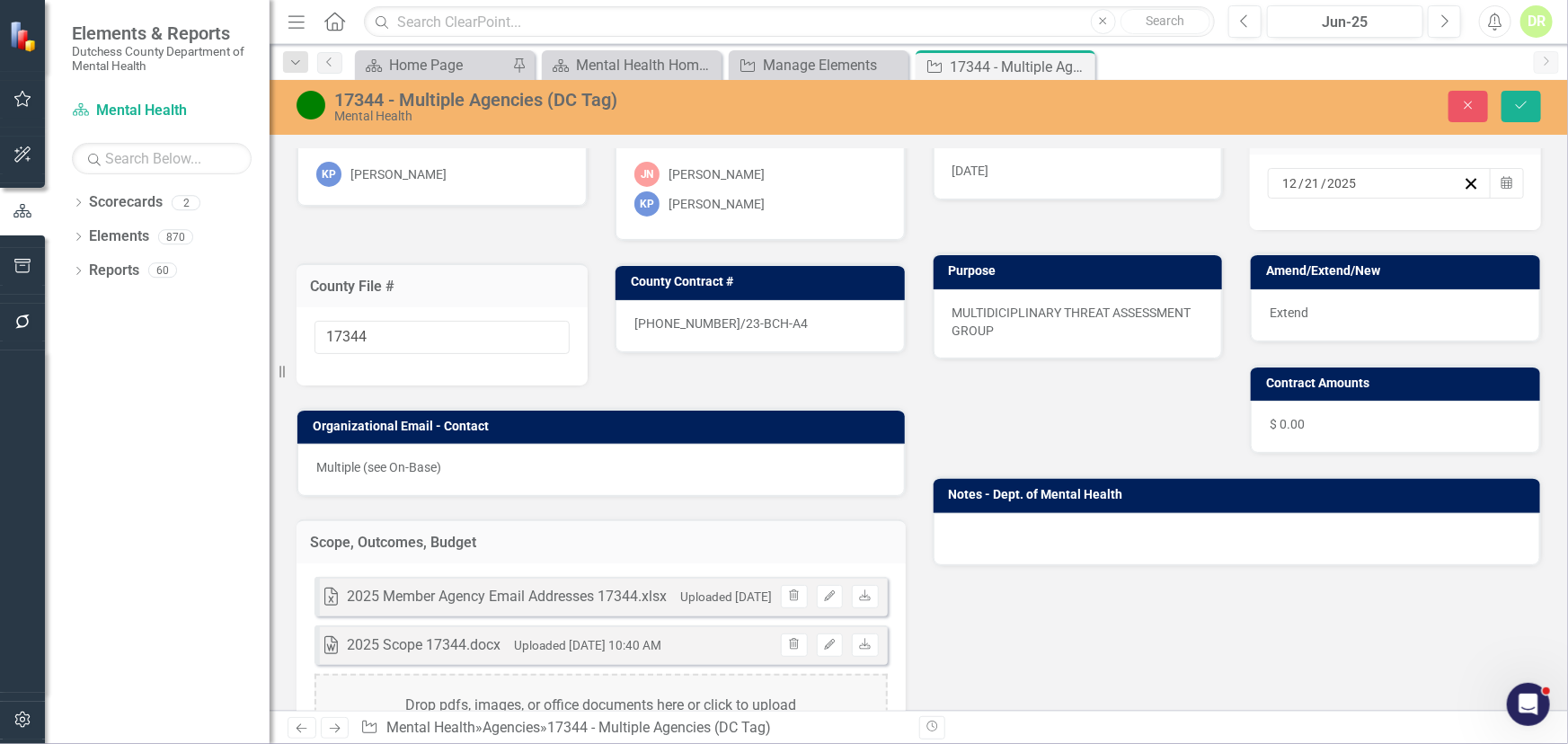 drag, startPoint x: 1357, startPoint y: 181, endPoint x: 1204, endPoint y: 185, distance: 153.05228 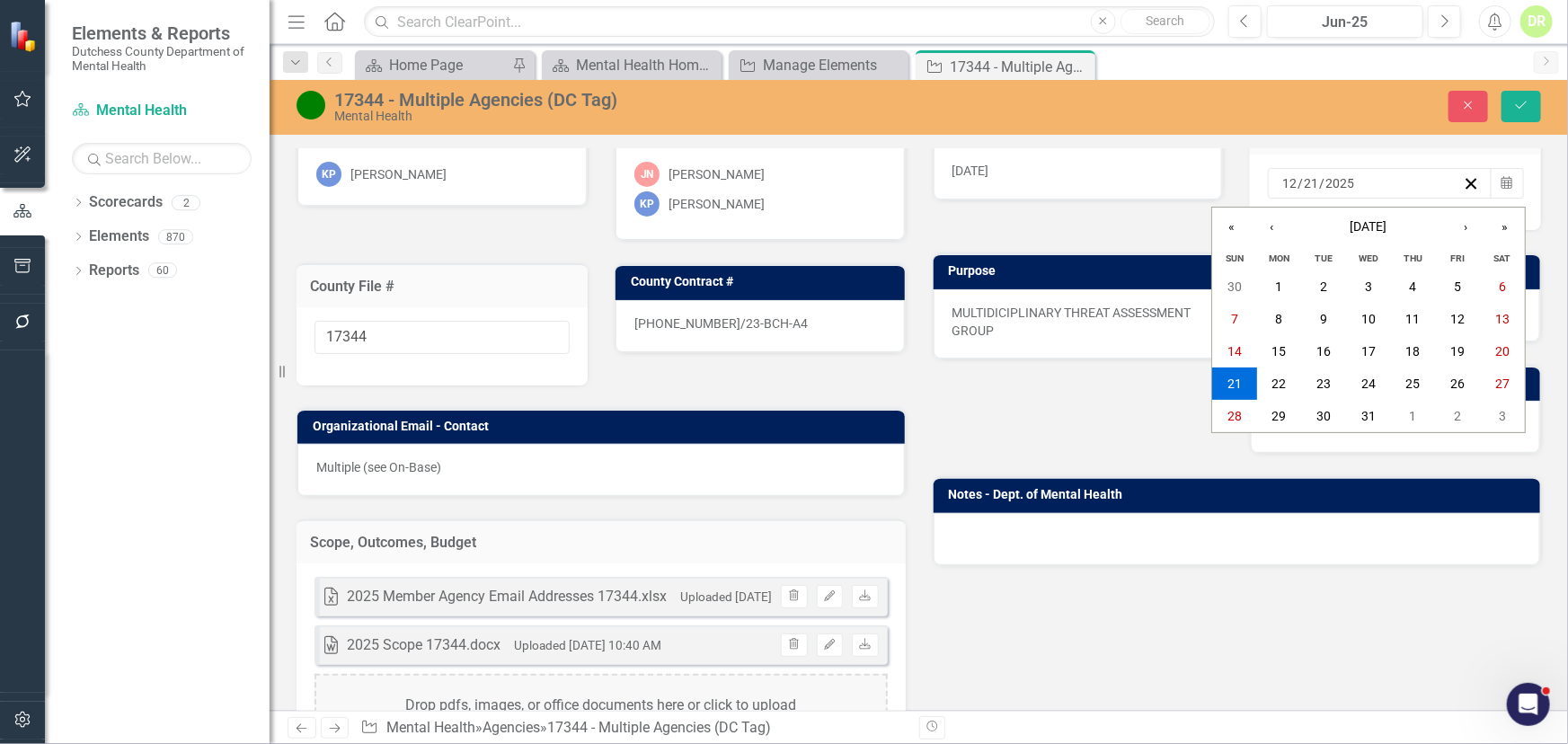 click on "21" at bounding box center [1311, 183] 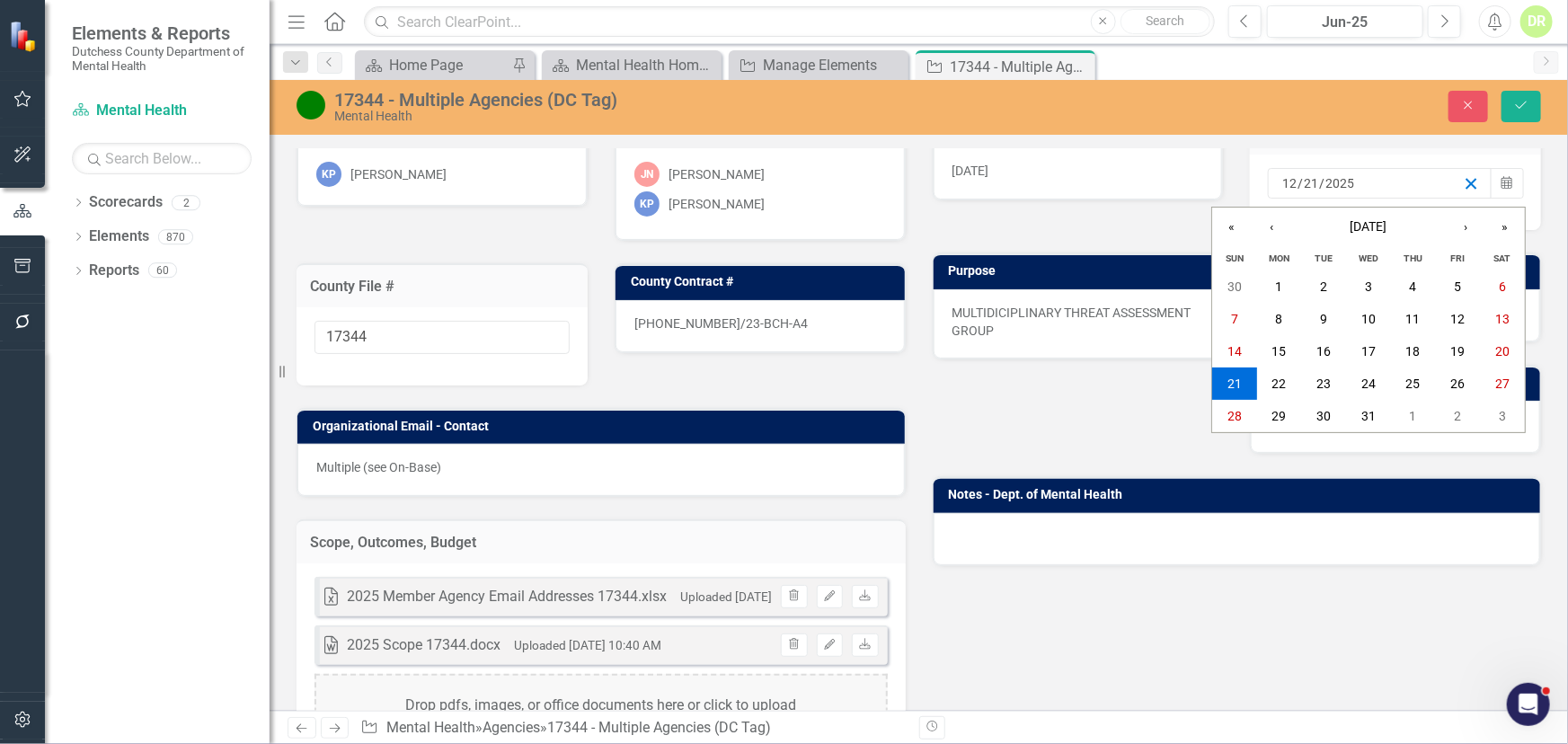 click 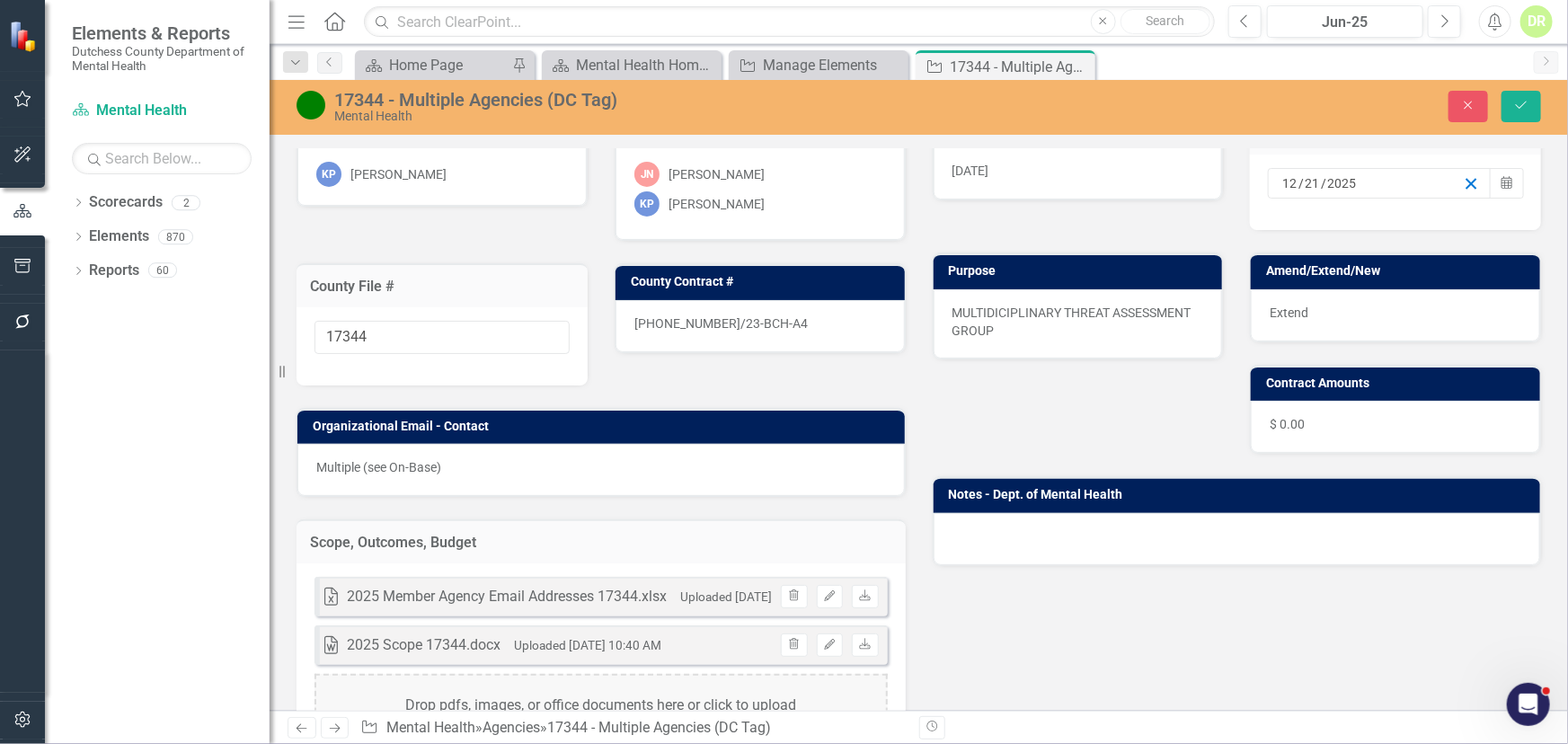 click 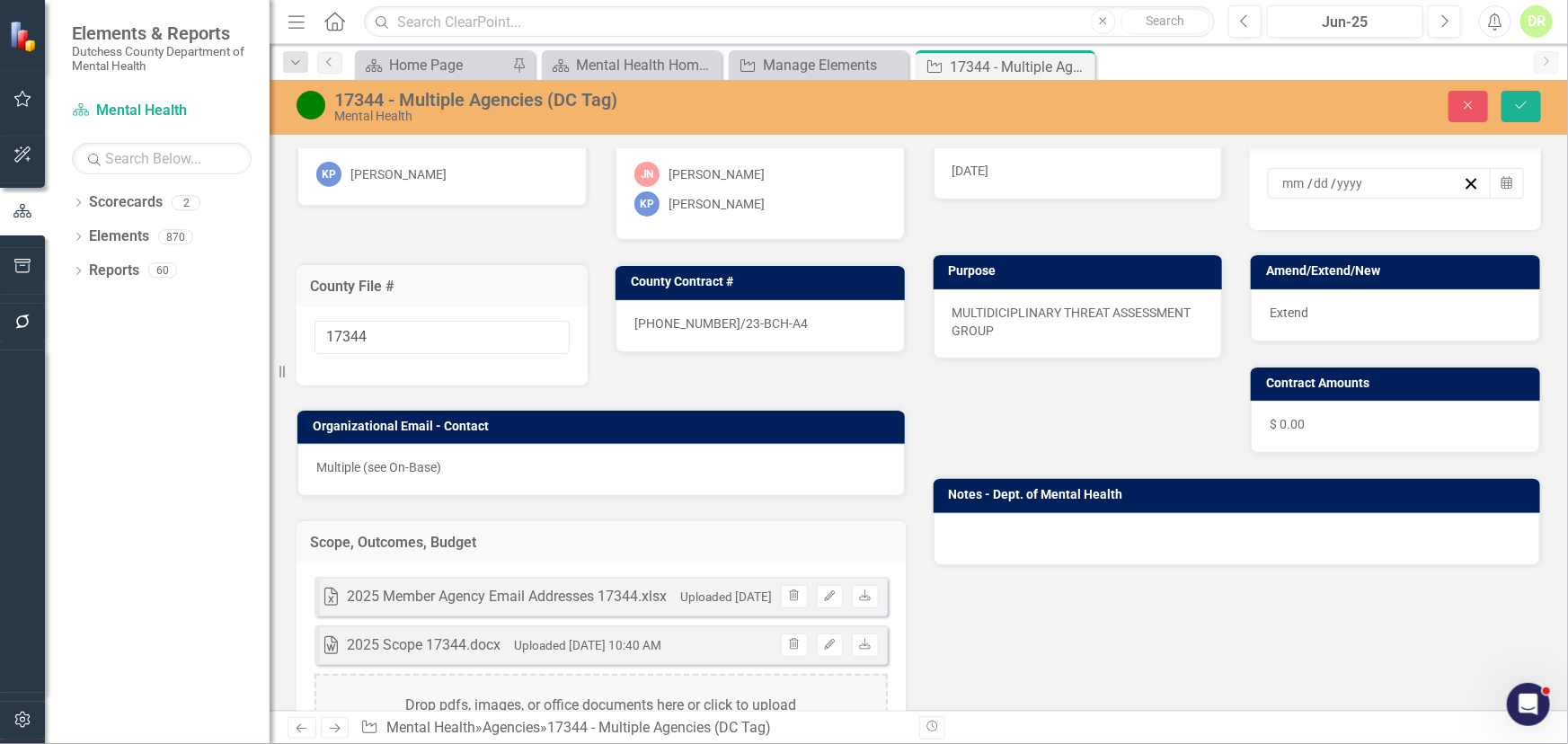 click at bounding box center [1294, 183] 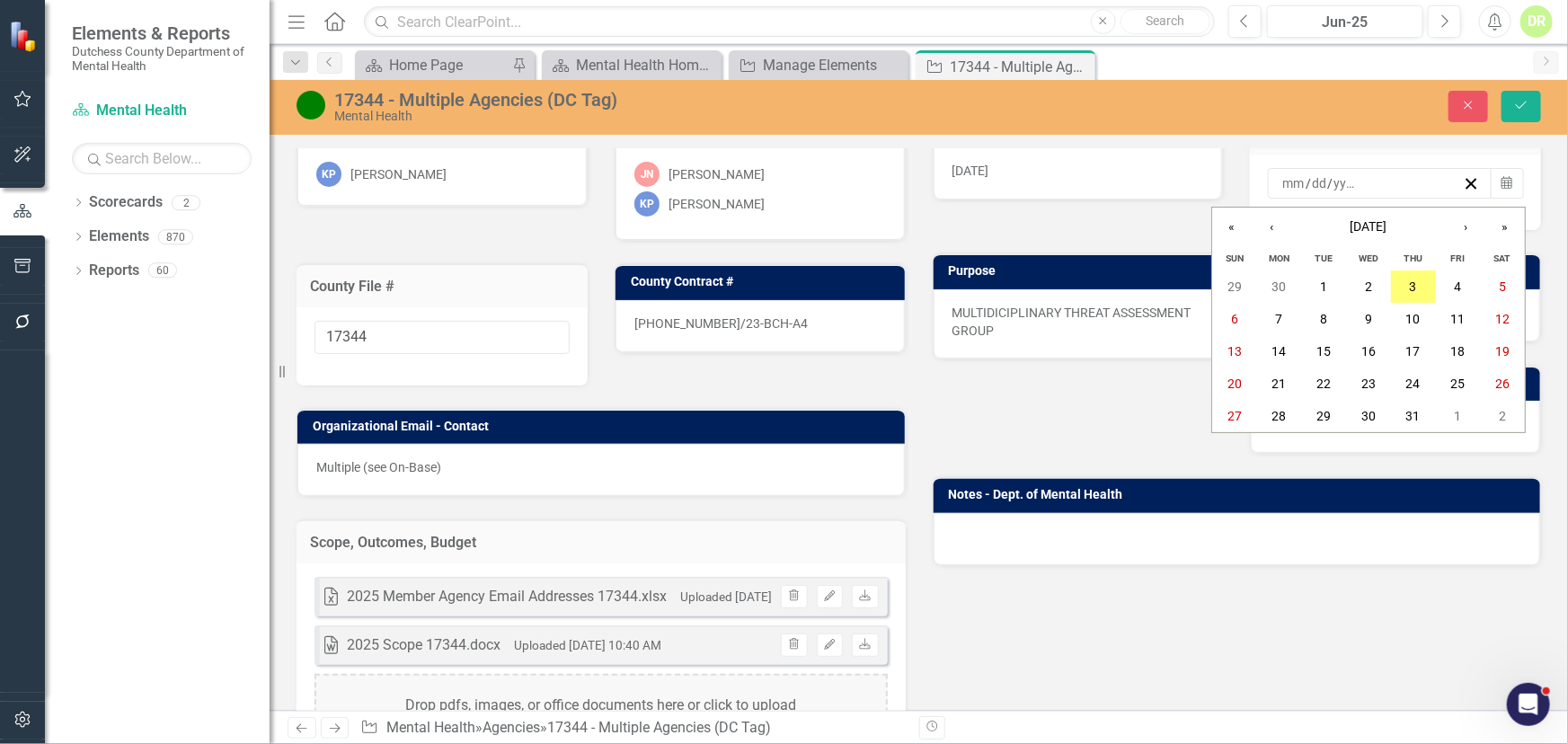click at bounding box center [1293, 183] 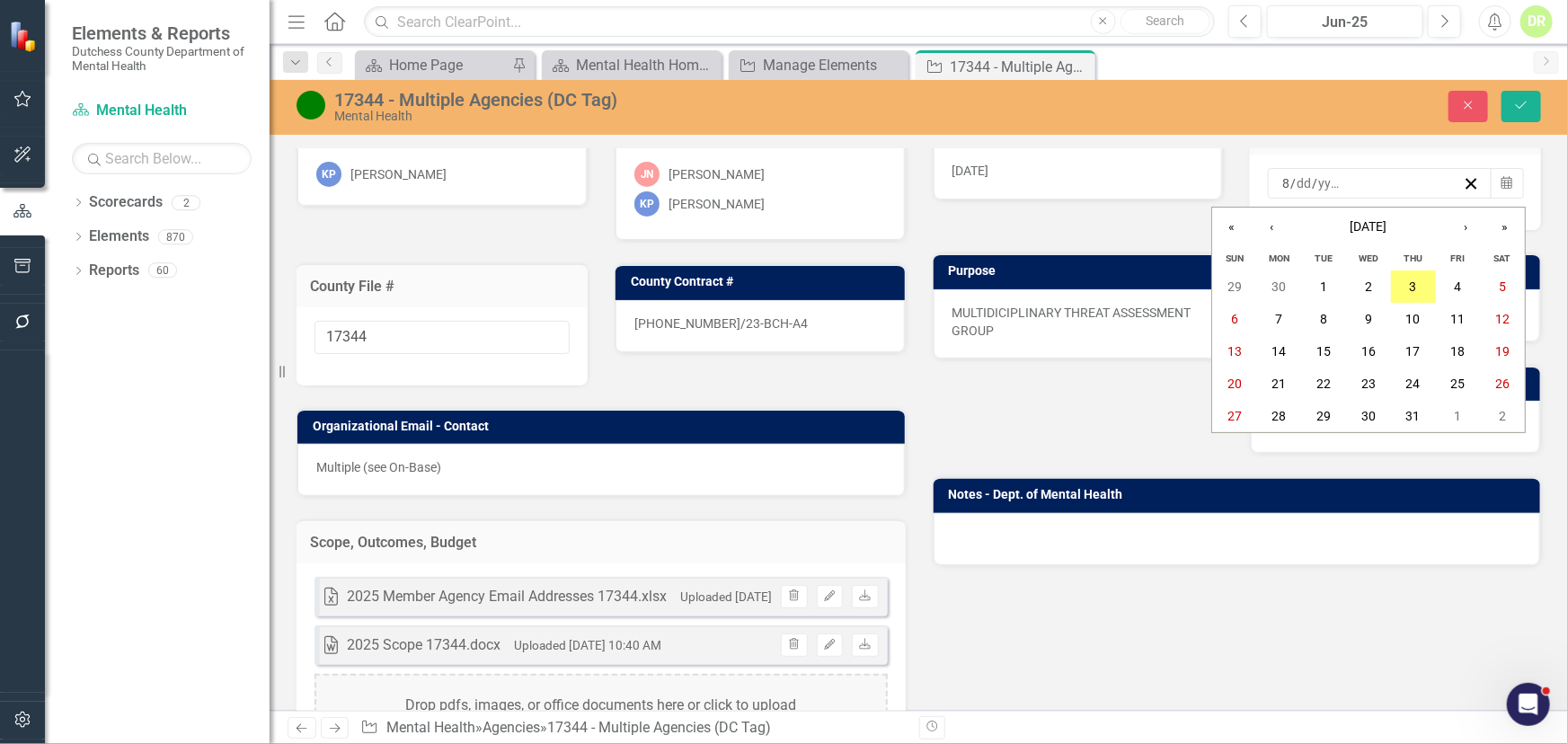 type on "8" 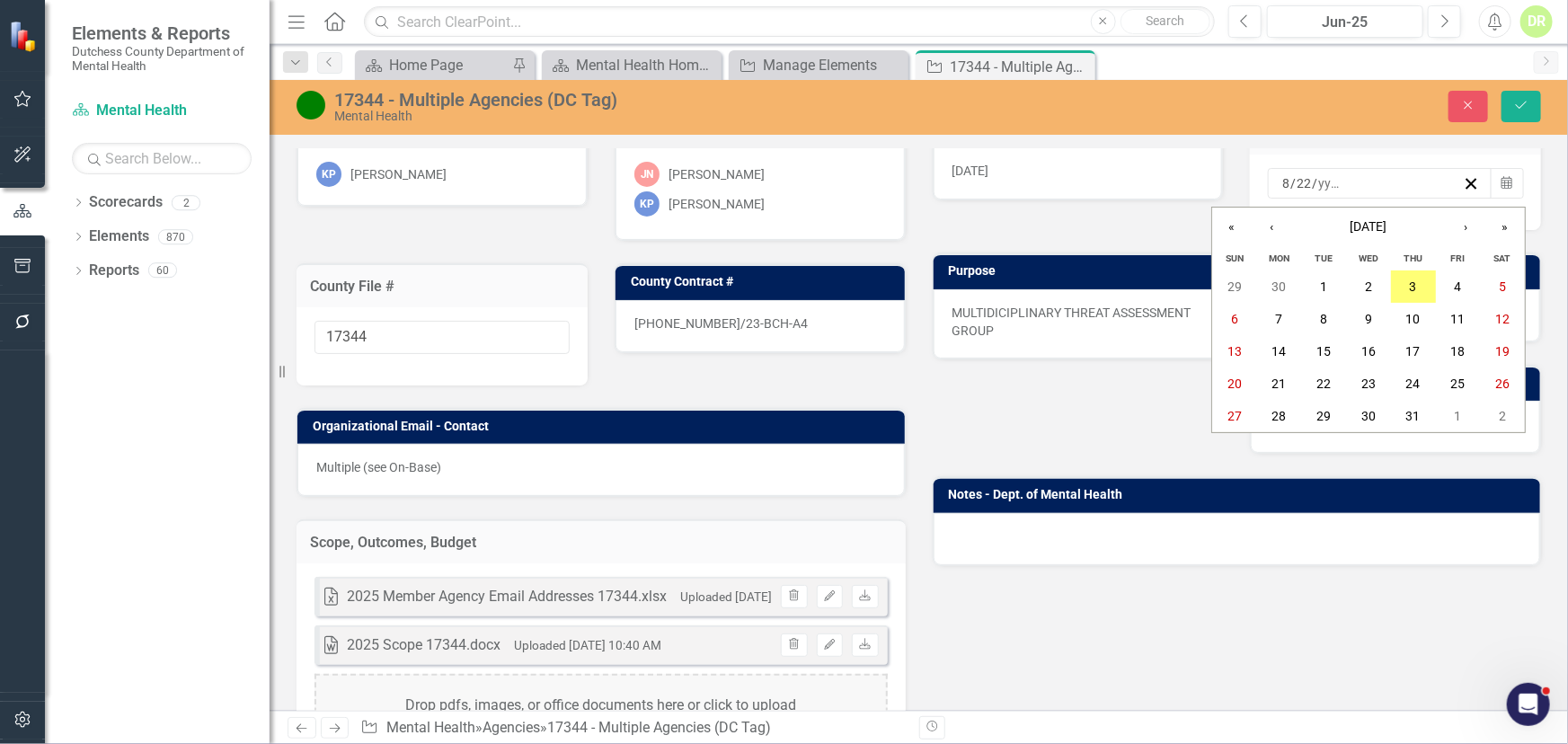 type on "22" 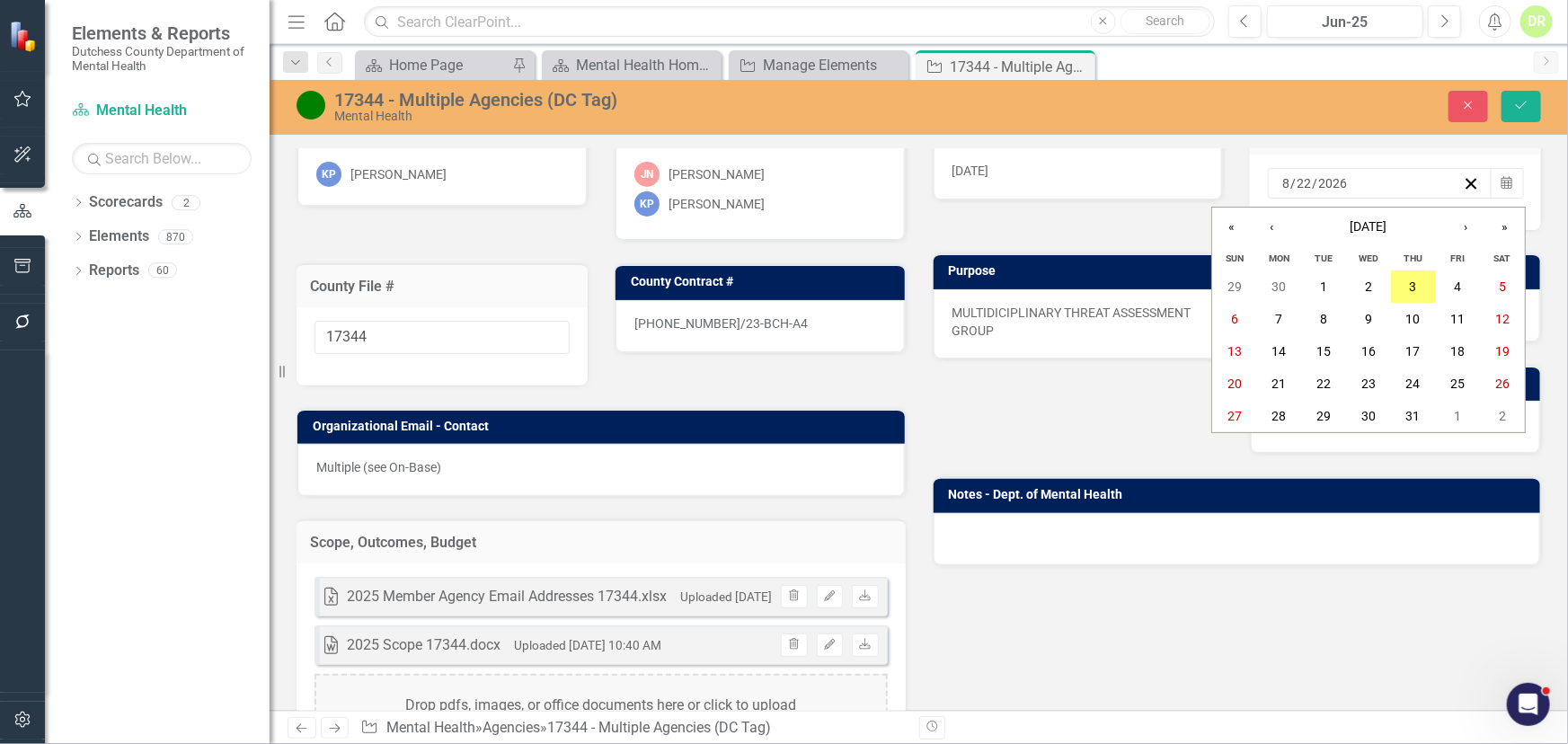 type on "2026" 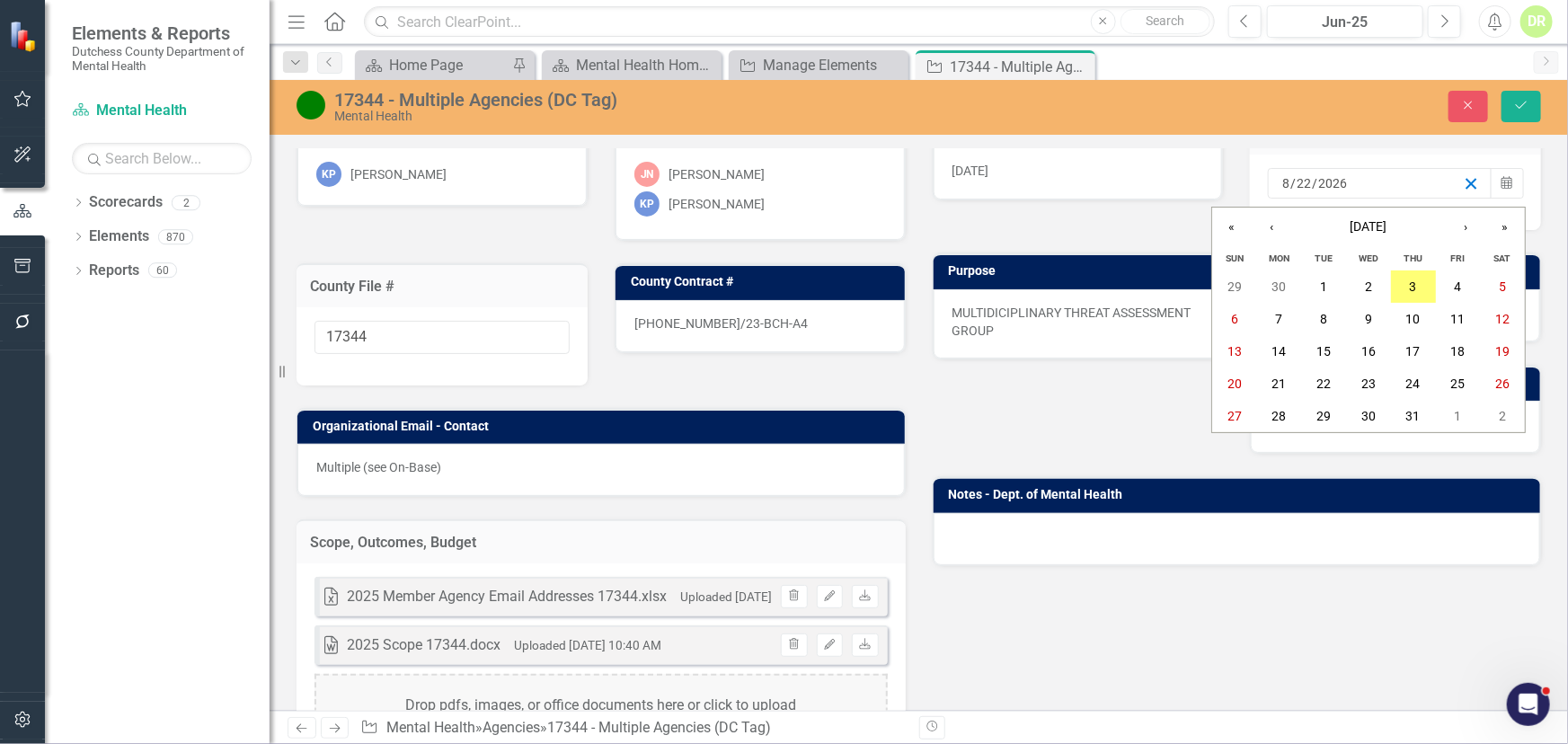 type 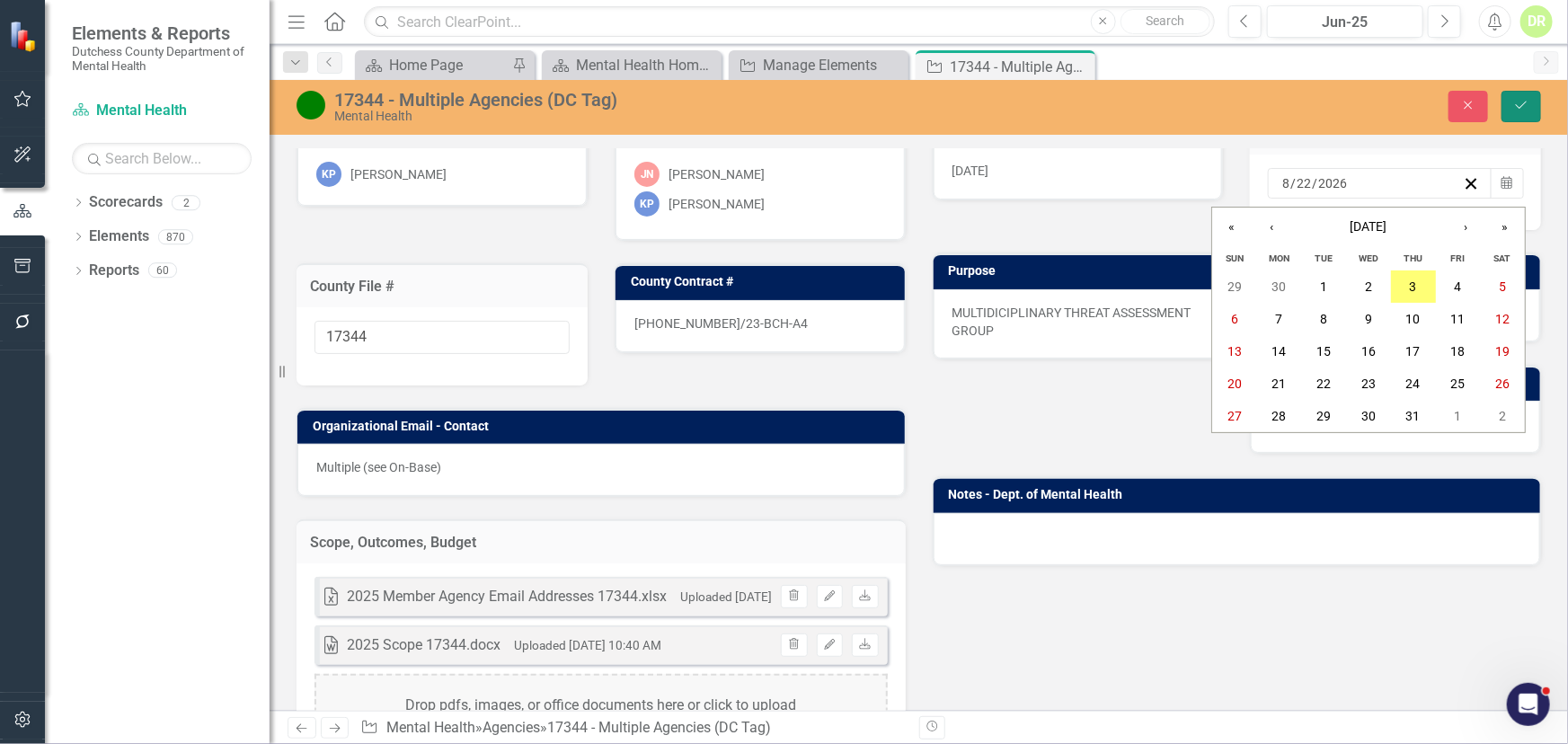 drag, startPoint x: 1520, startPoint y: 107, endPoint x: 1307, endPoint y: 371, distance: 339.21232 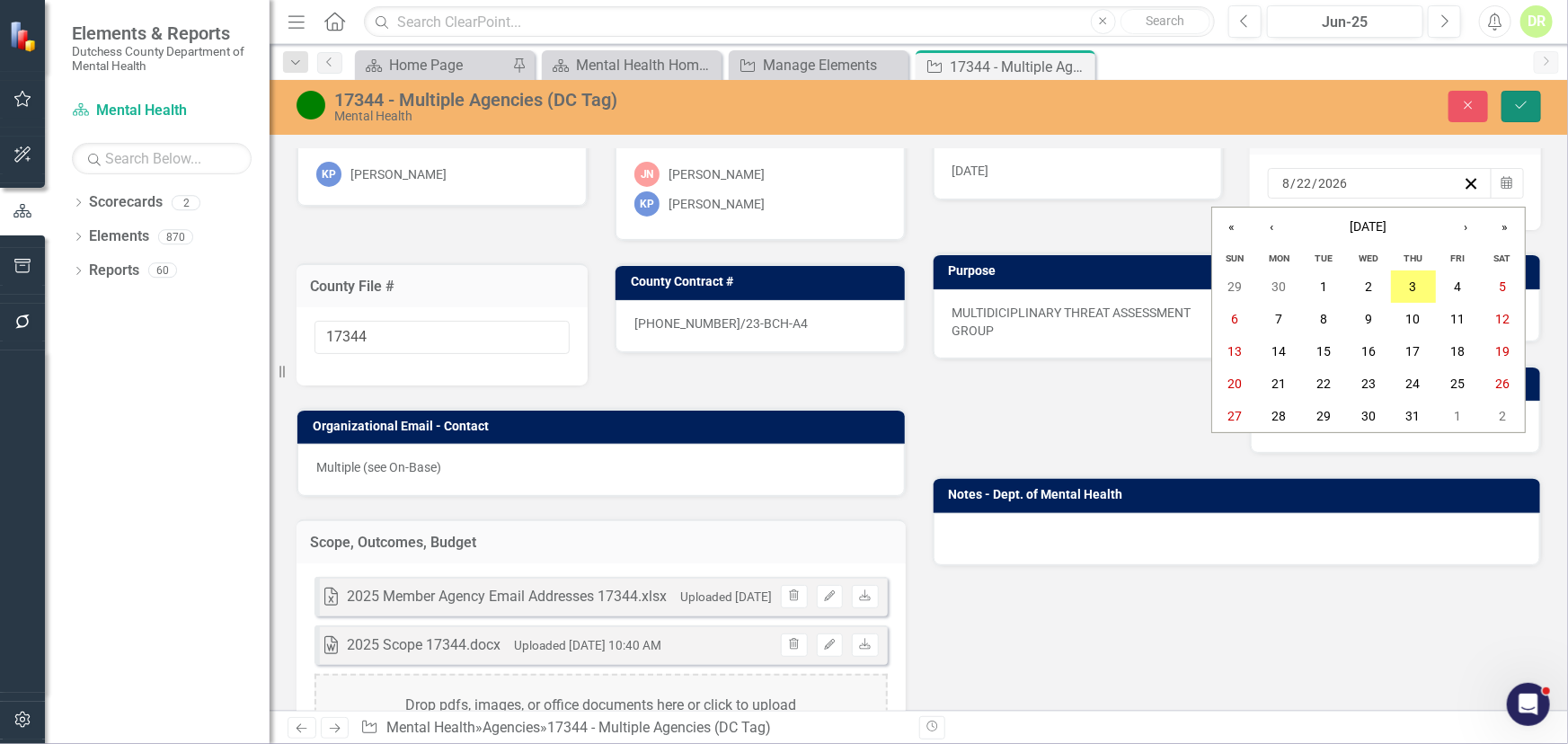 click 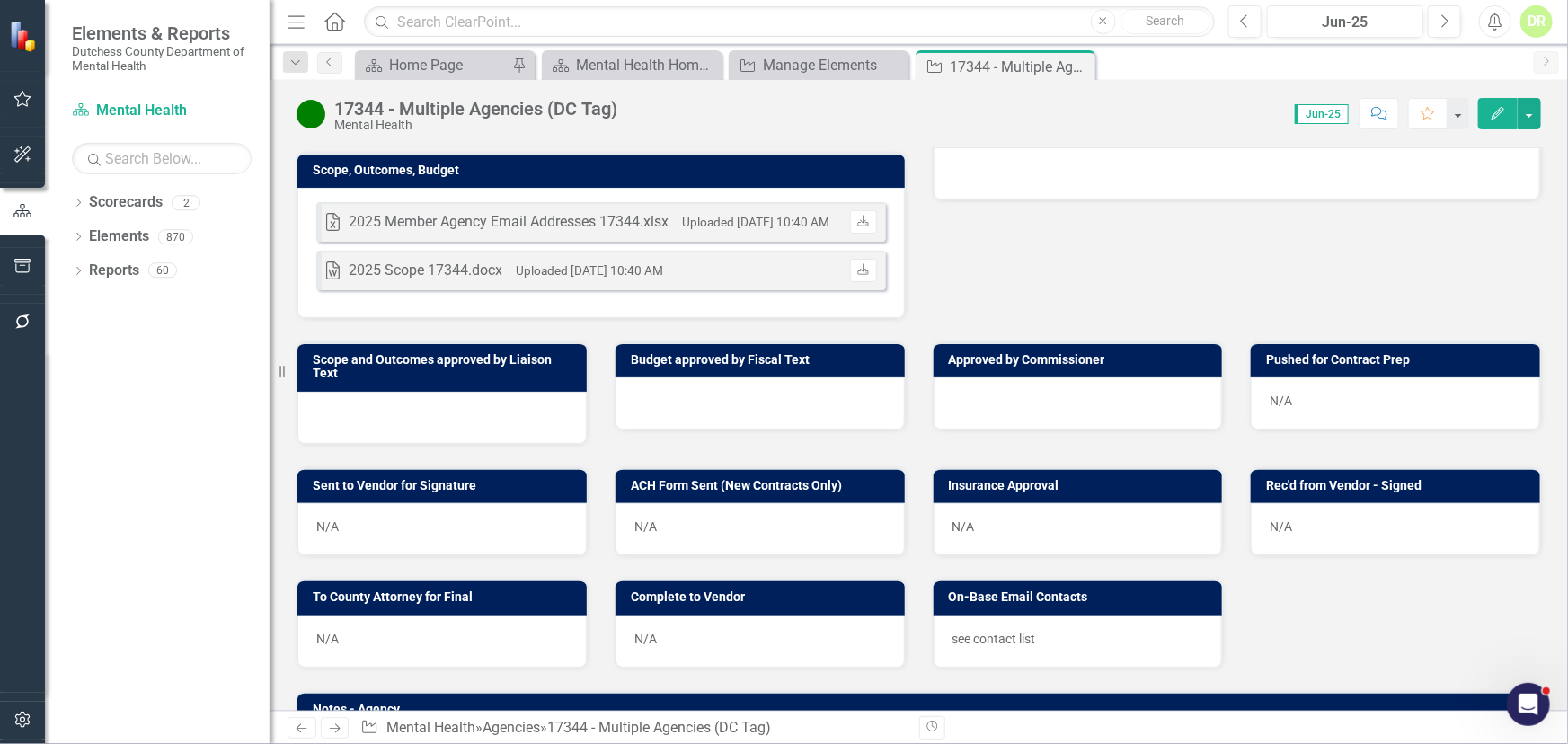 scroll, scrollTop: 0, scrollLeft: 0, axis: both 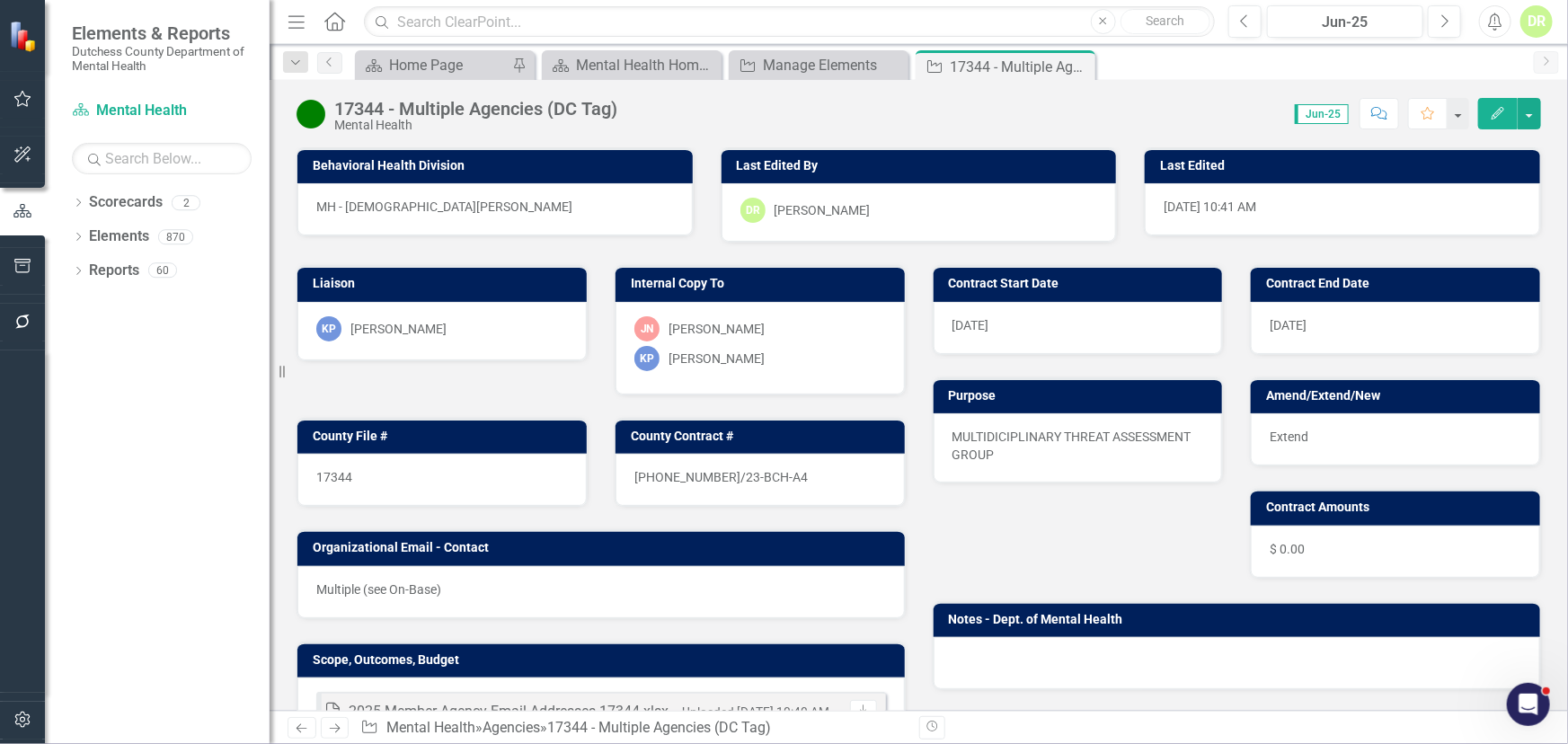 click on "Comment" 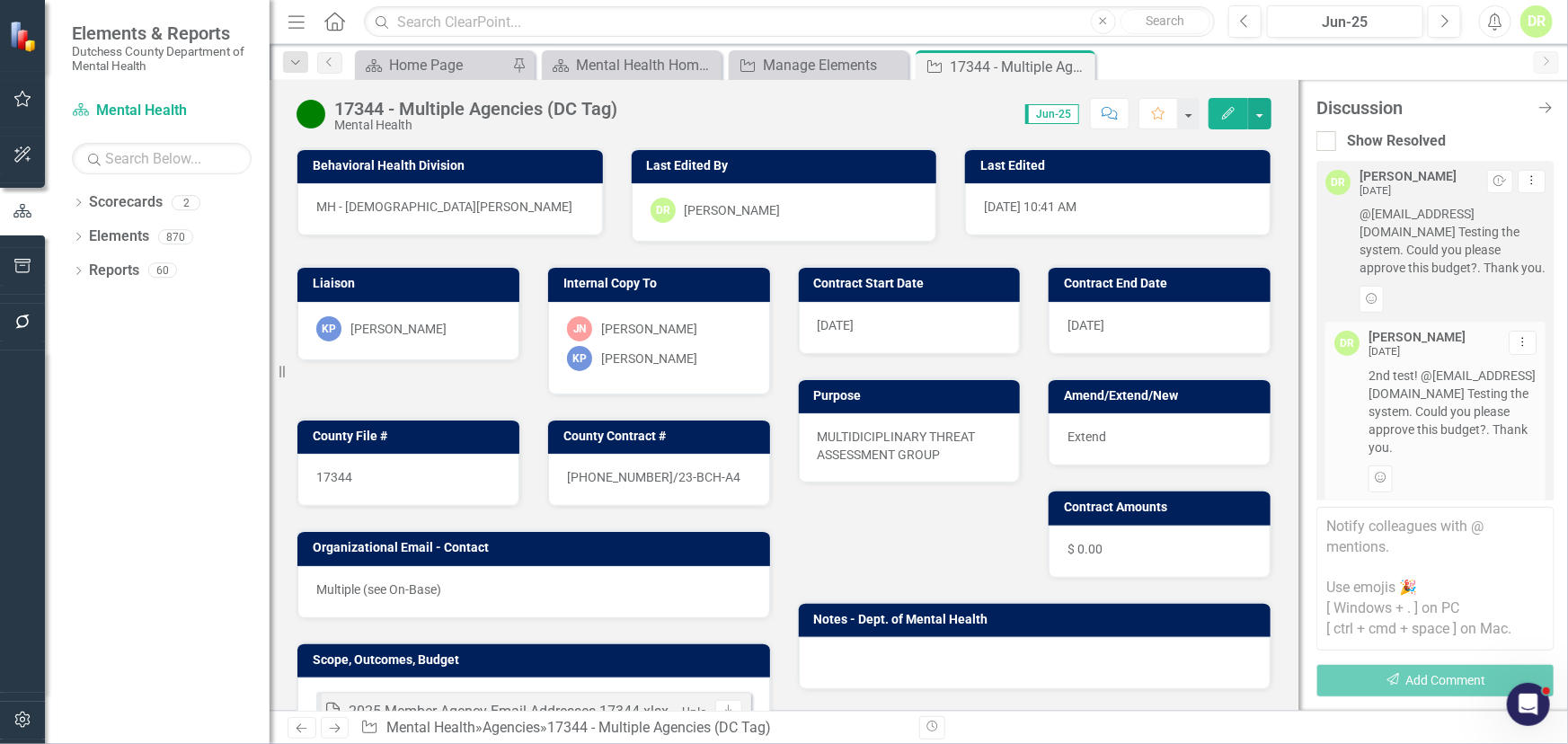 scroll, scrollTop: 1713, scrollLeft: 0, axis: vertical 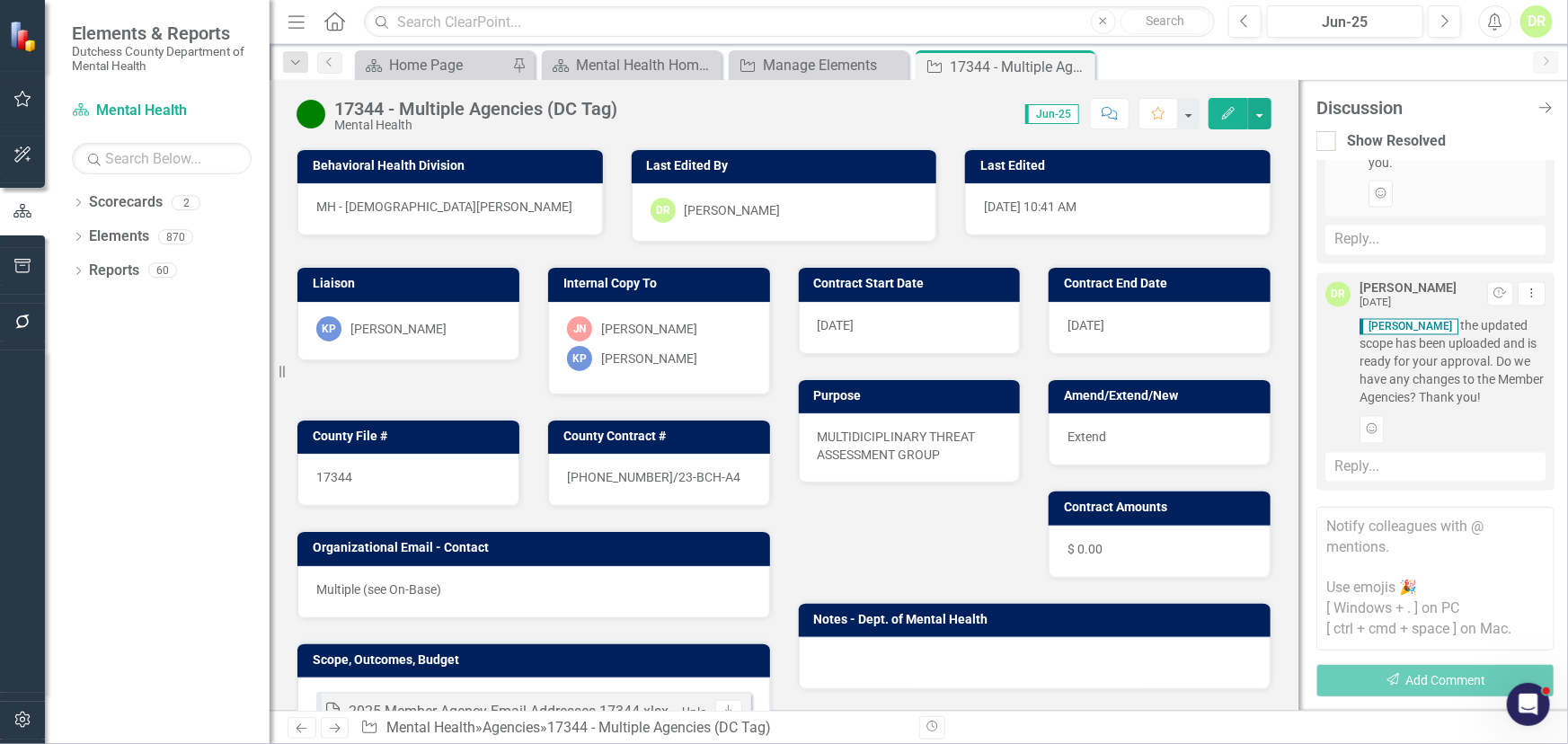 click on "Reply..." at bounding box center (1435, 467) 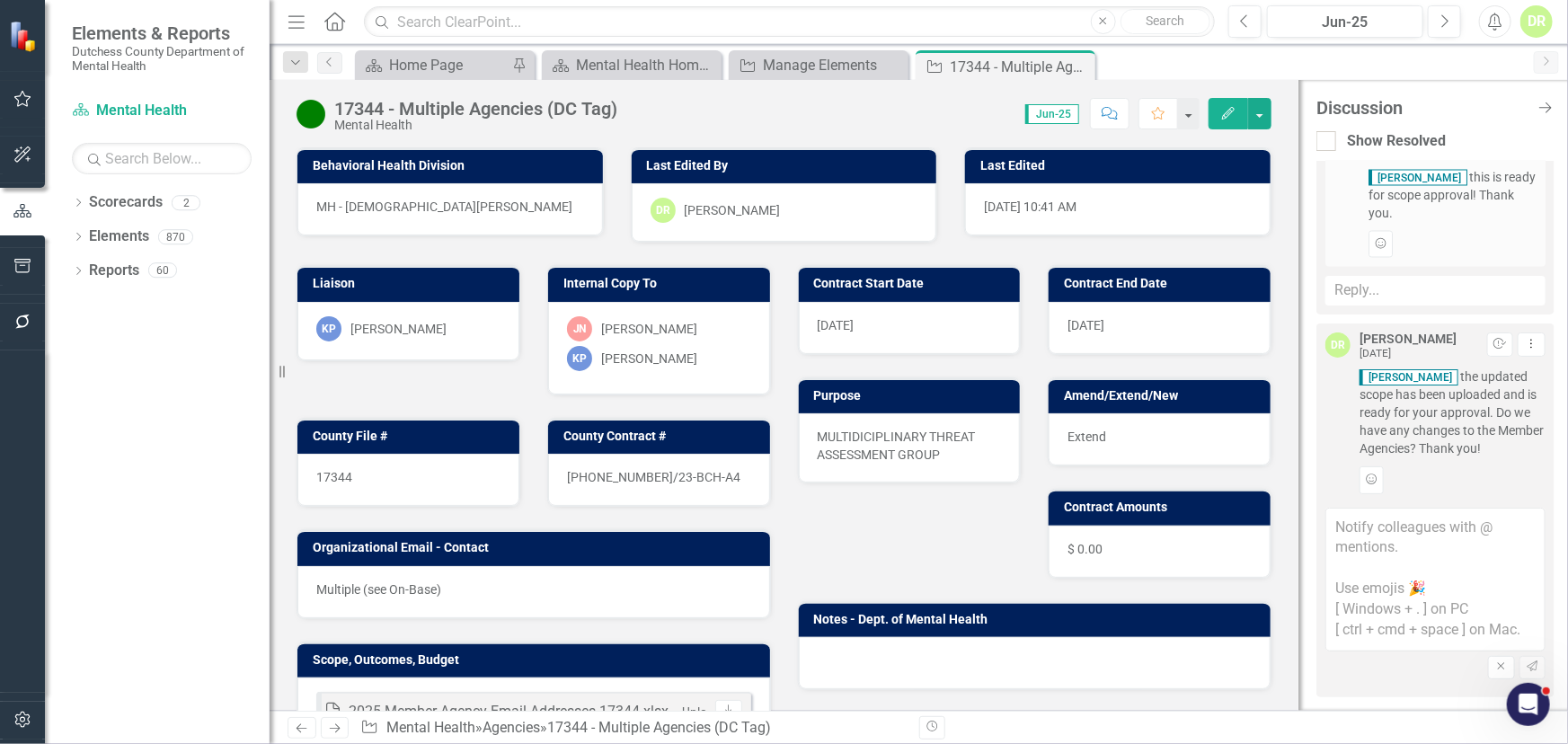 click at bounding box center (1435, 580) 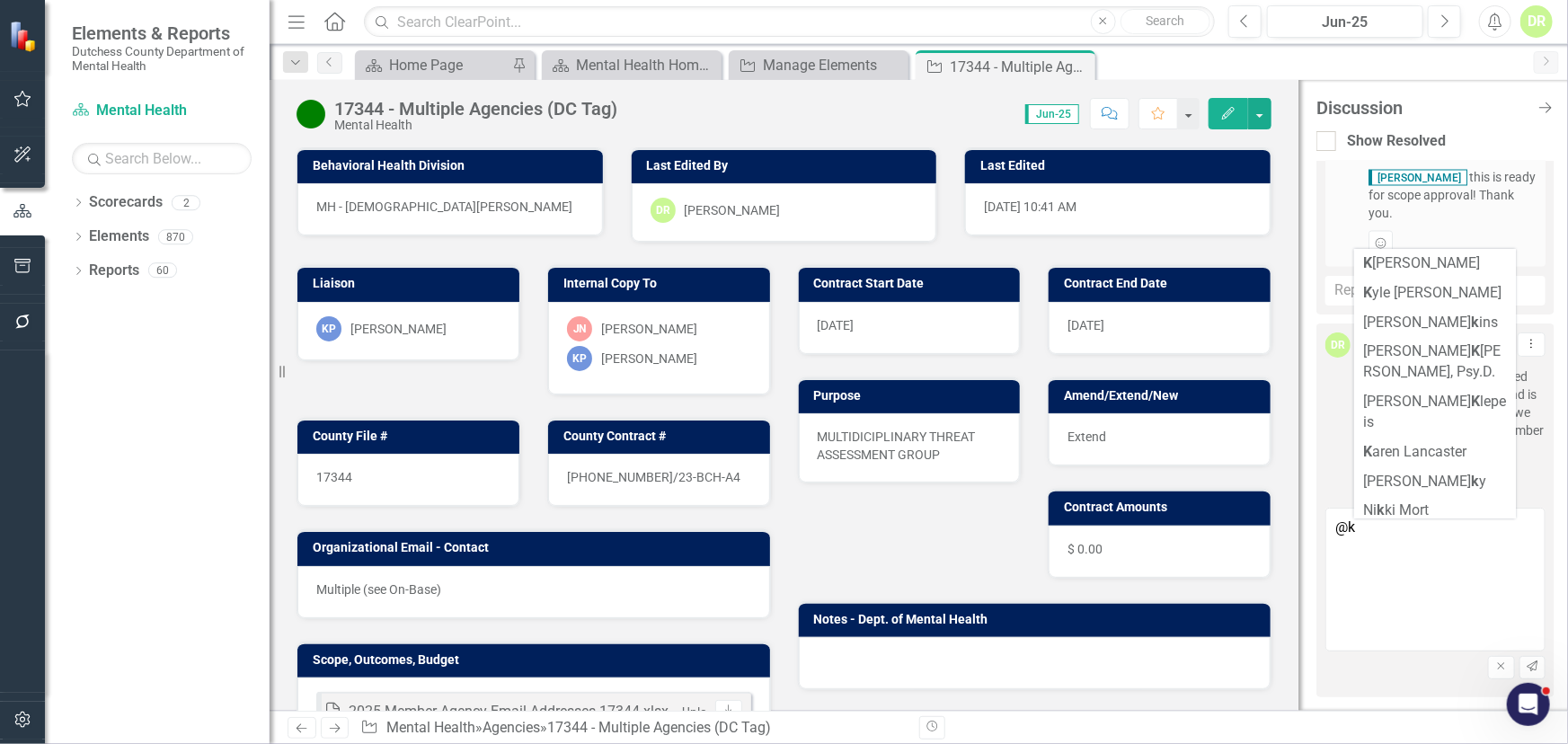 click on "K ristin Parise" at bounding box center [1435, 551] 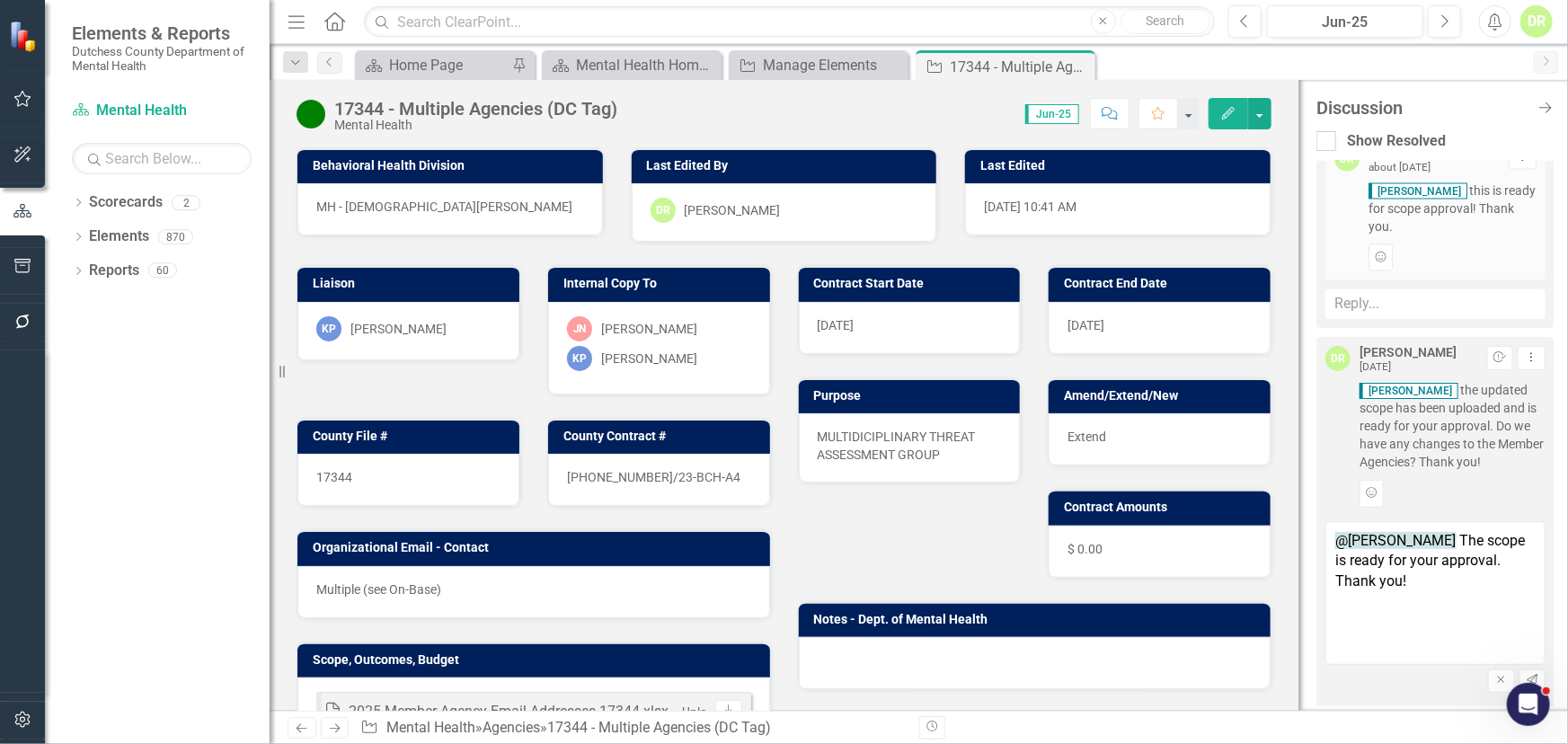 scroll, scrollTop: 1662, scrollLeft: 0, axis: vertical 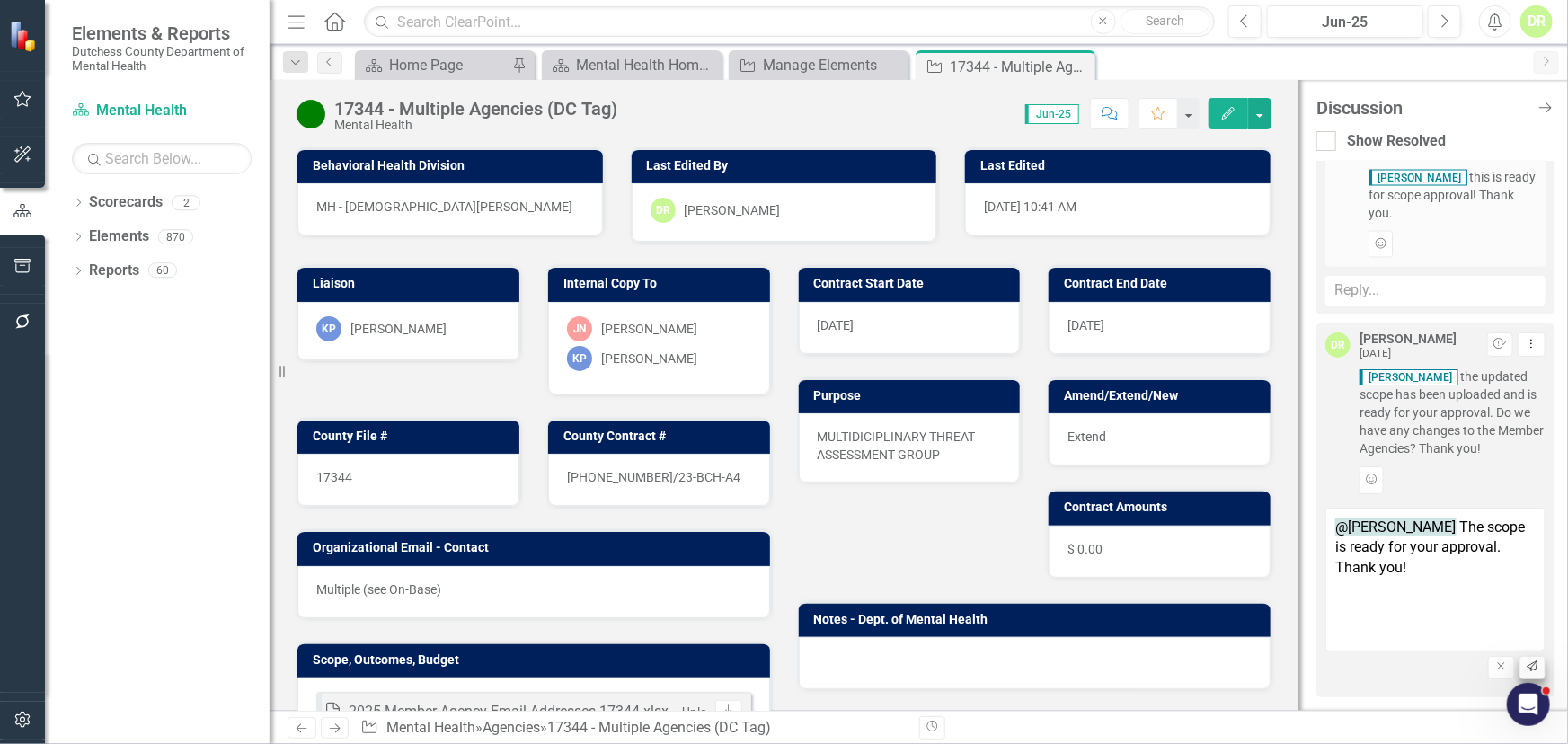 type on "@Kristin Parise The scope is ready for your approval.  Thank you!" 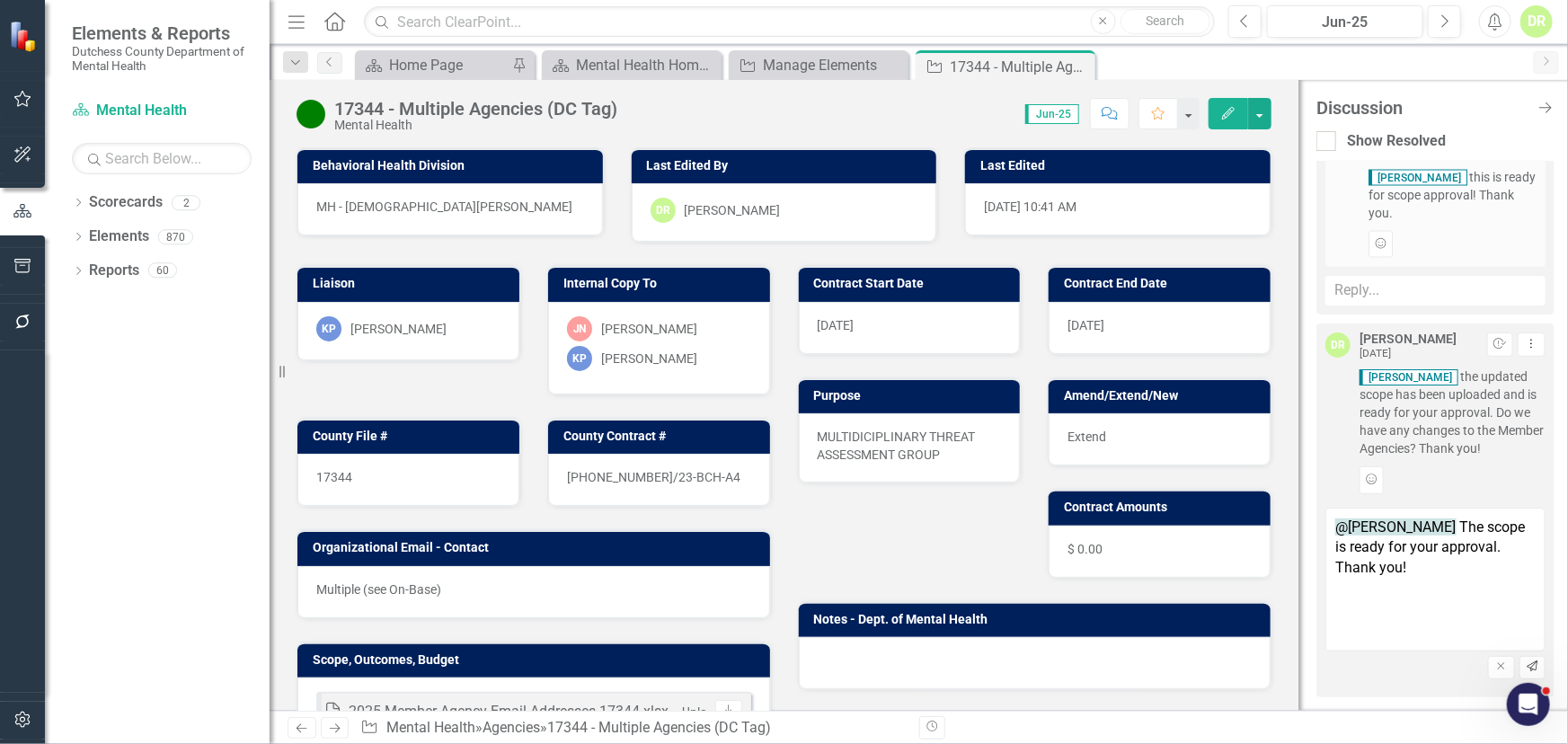click on "Send" 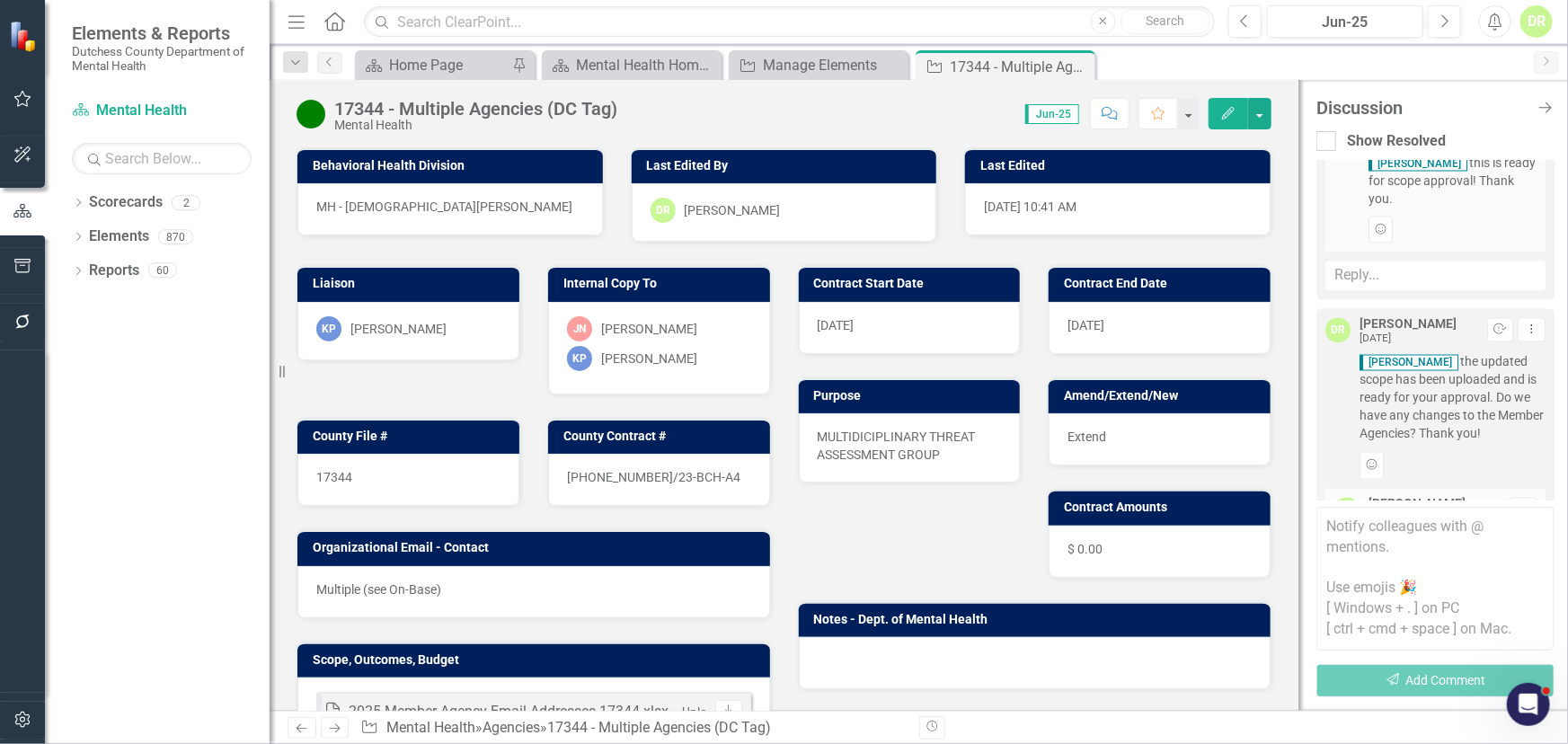 scroll, scrollTop: 1865, scrollLeft: 0, axis: vertical 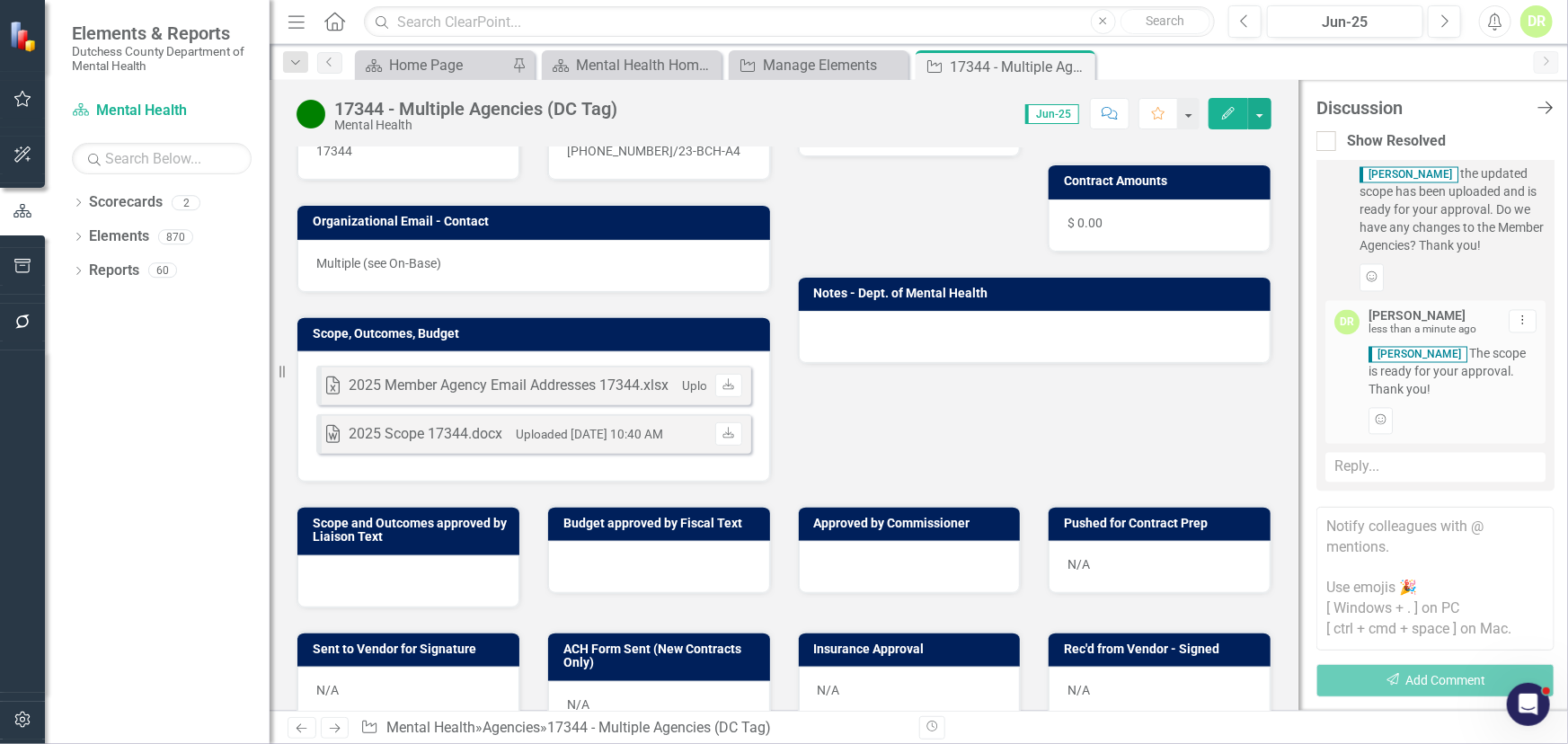 click on "Close Discussion Bar" 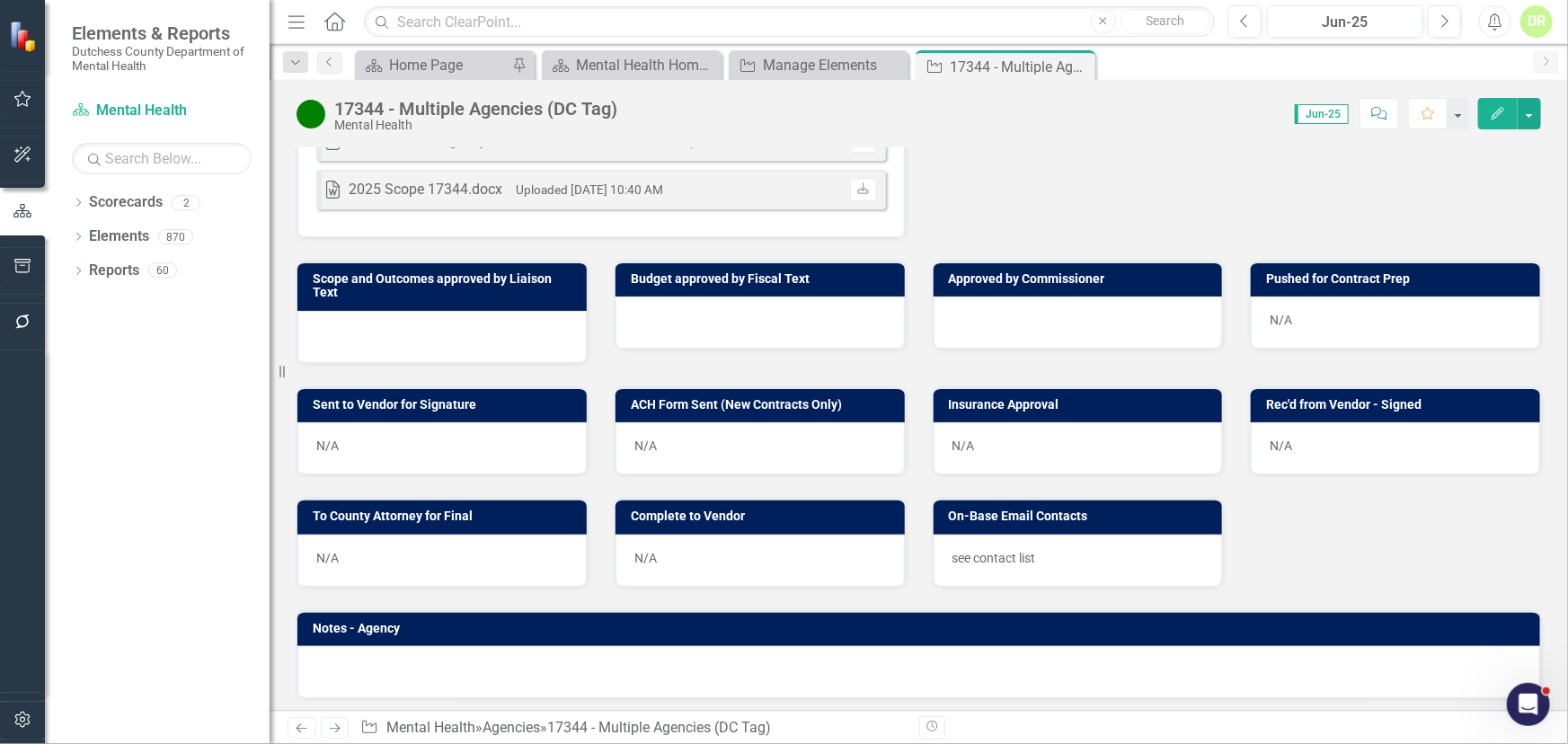 scroll, scrollTop: 571, scrollLeft: 0, axis: vertical 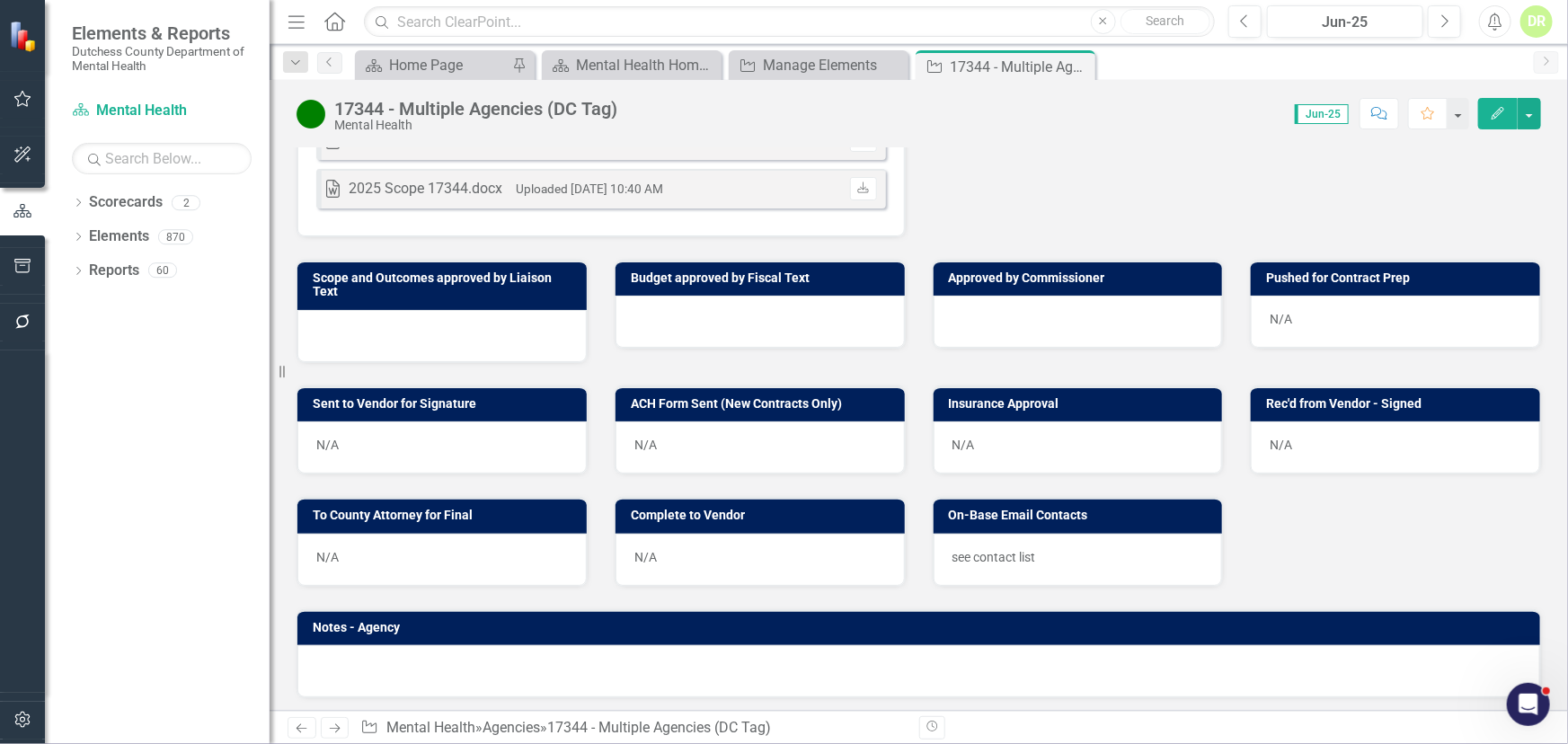 click at bounding box center [760, 322] 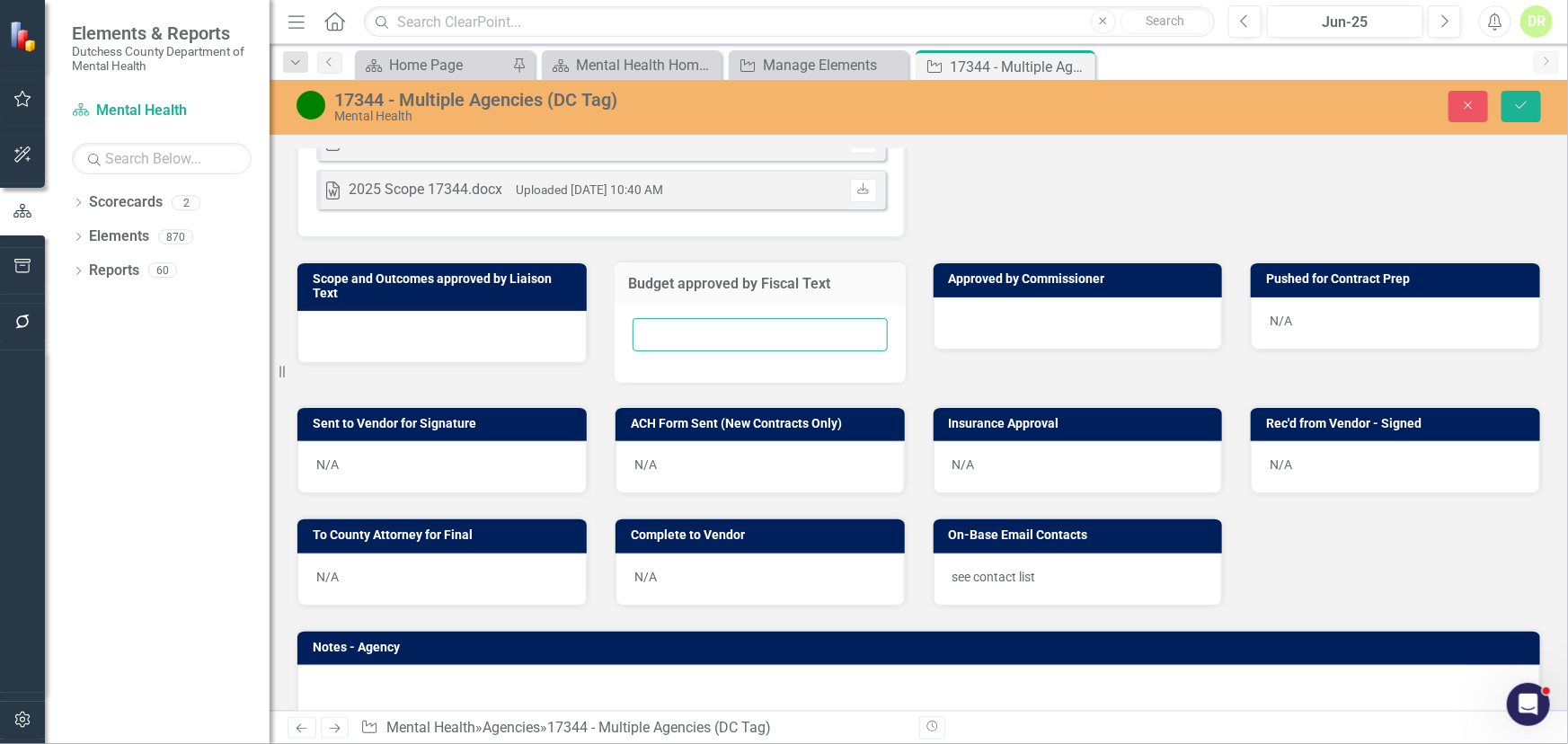 click at bounding box center [760, 334] 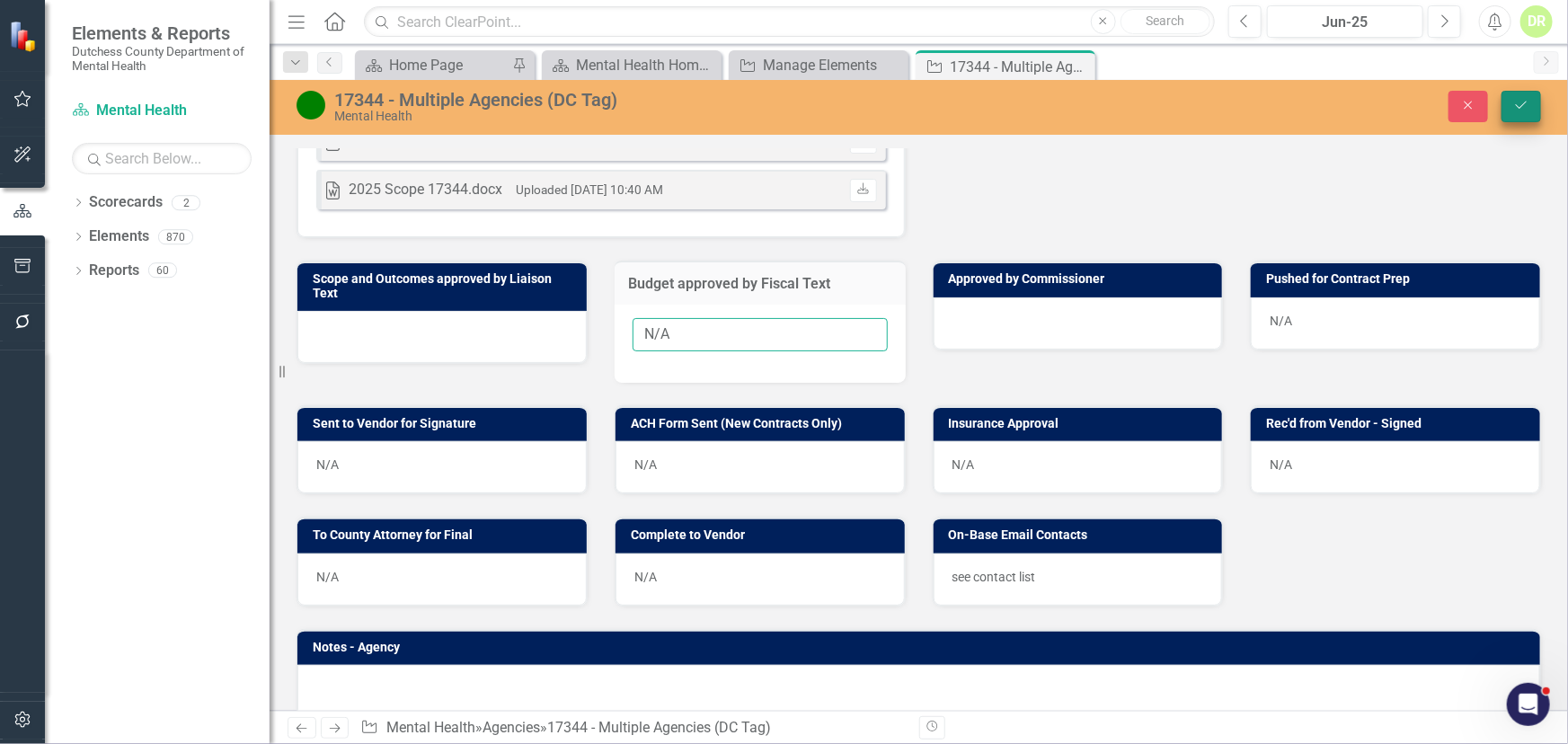 type on "N/A" 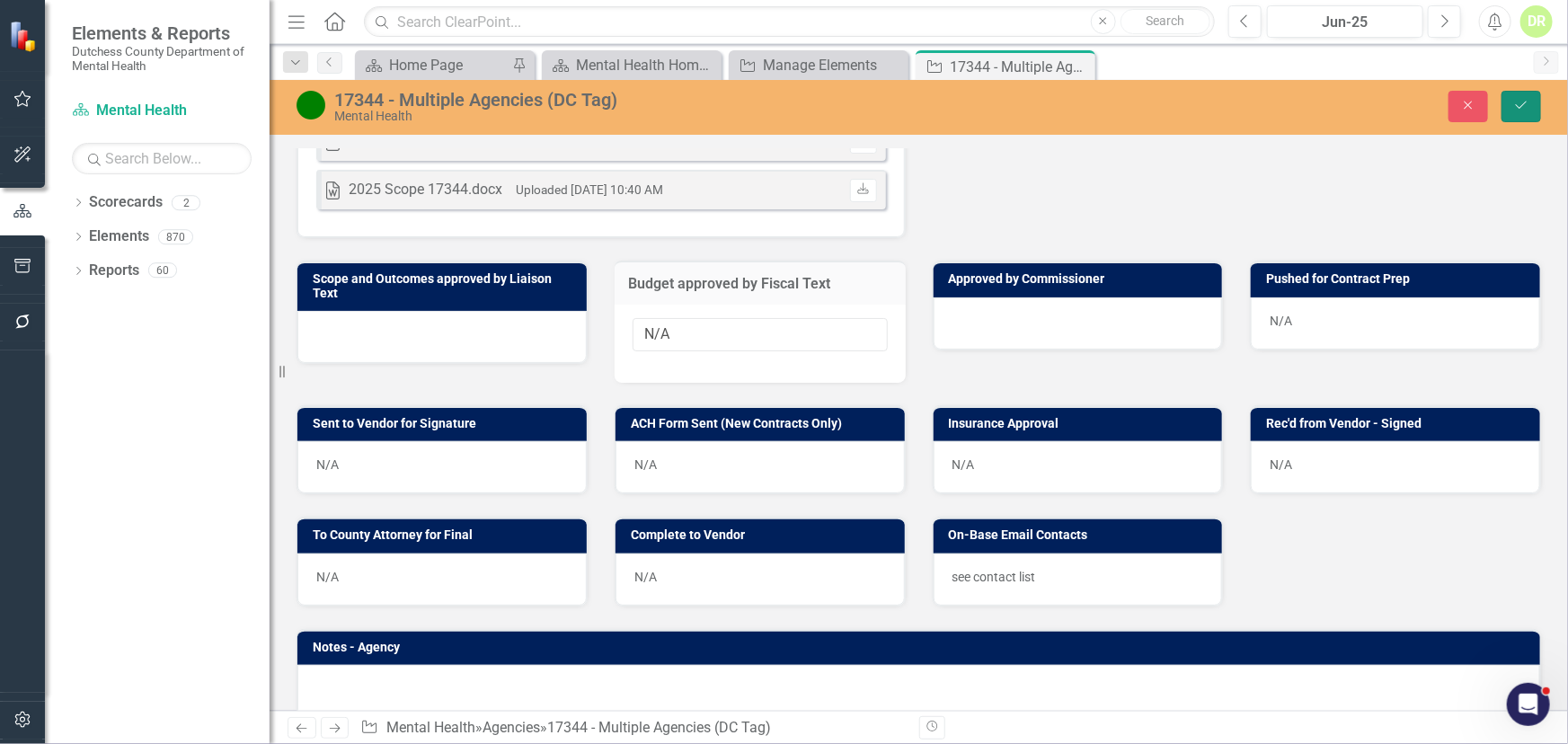 click on "Save" at bounding box center (1521, 106) 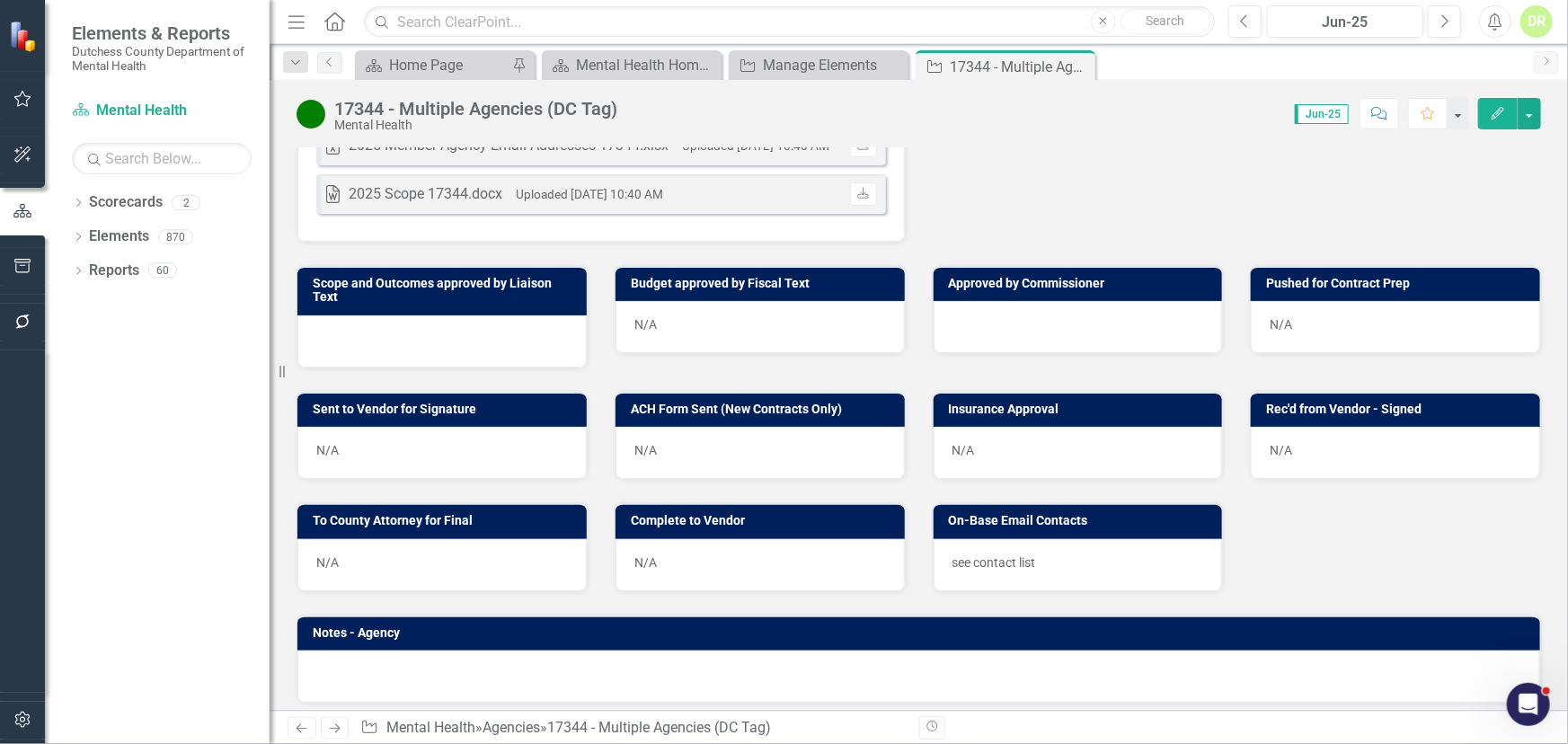 scroll, scrollTop: 571, scrollLeft: 0, axis: vertical 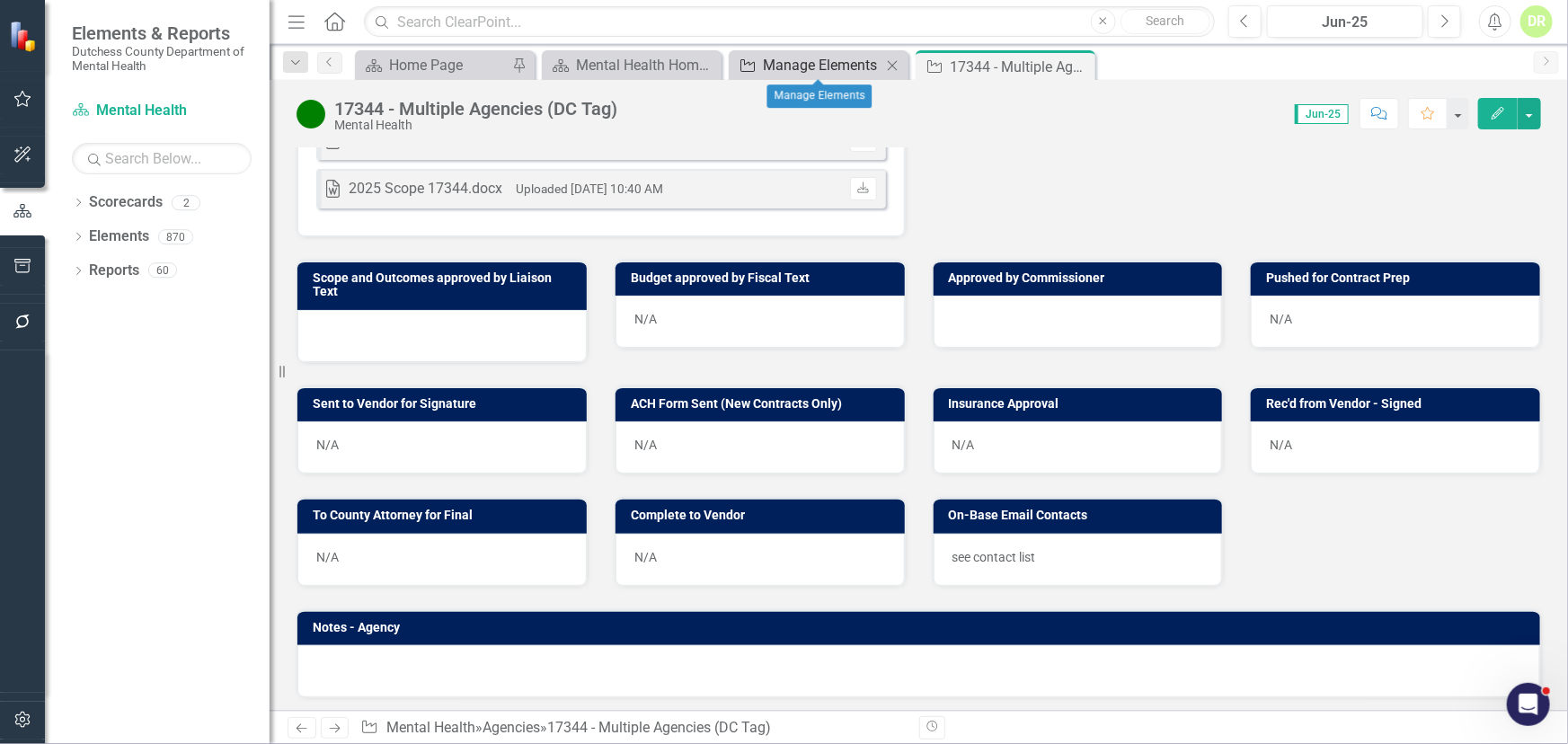 click on "Manage Elements" at bounding box center [822, 65] 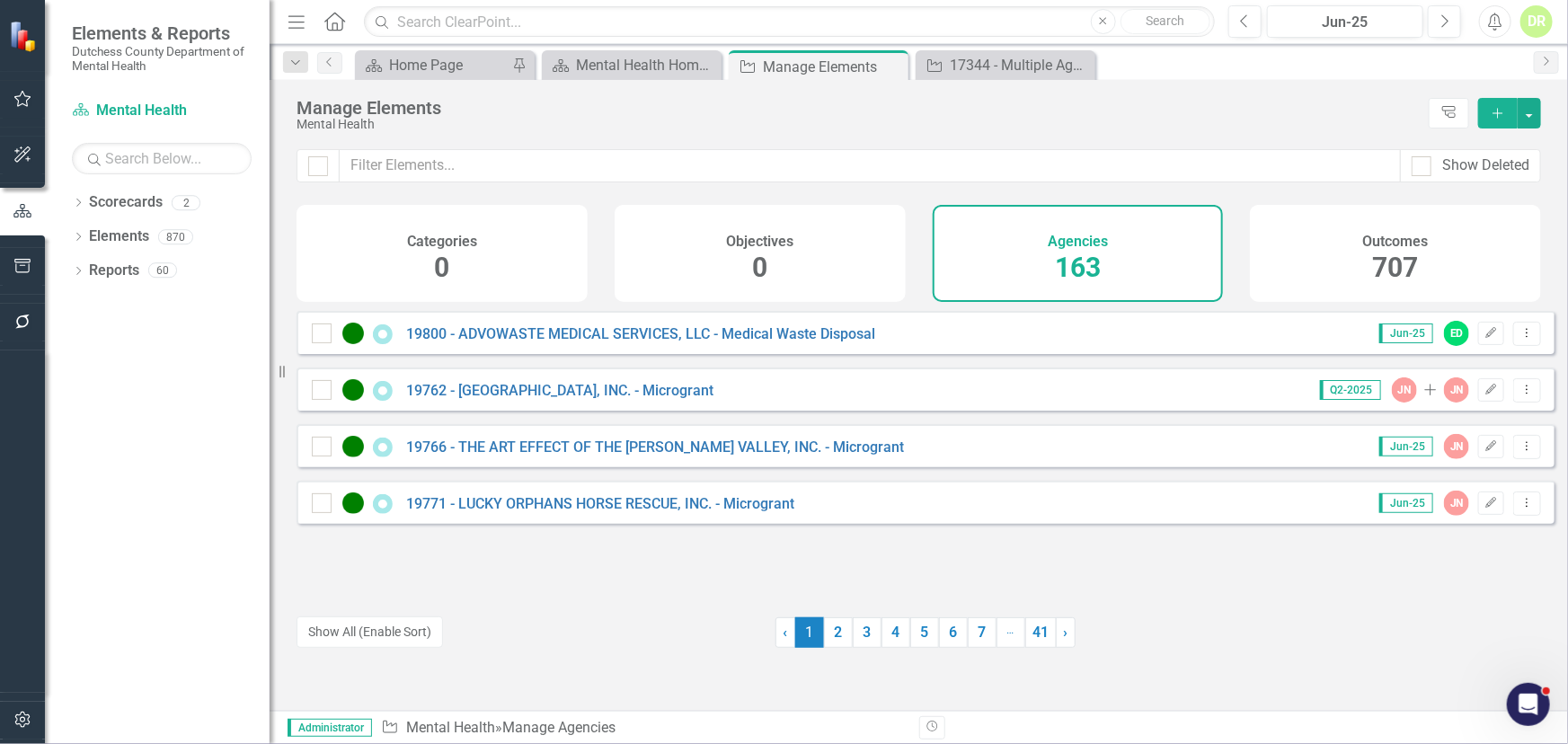click on "707" at bounding box center [1395, 267] 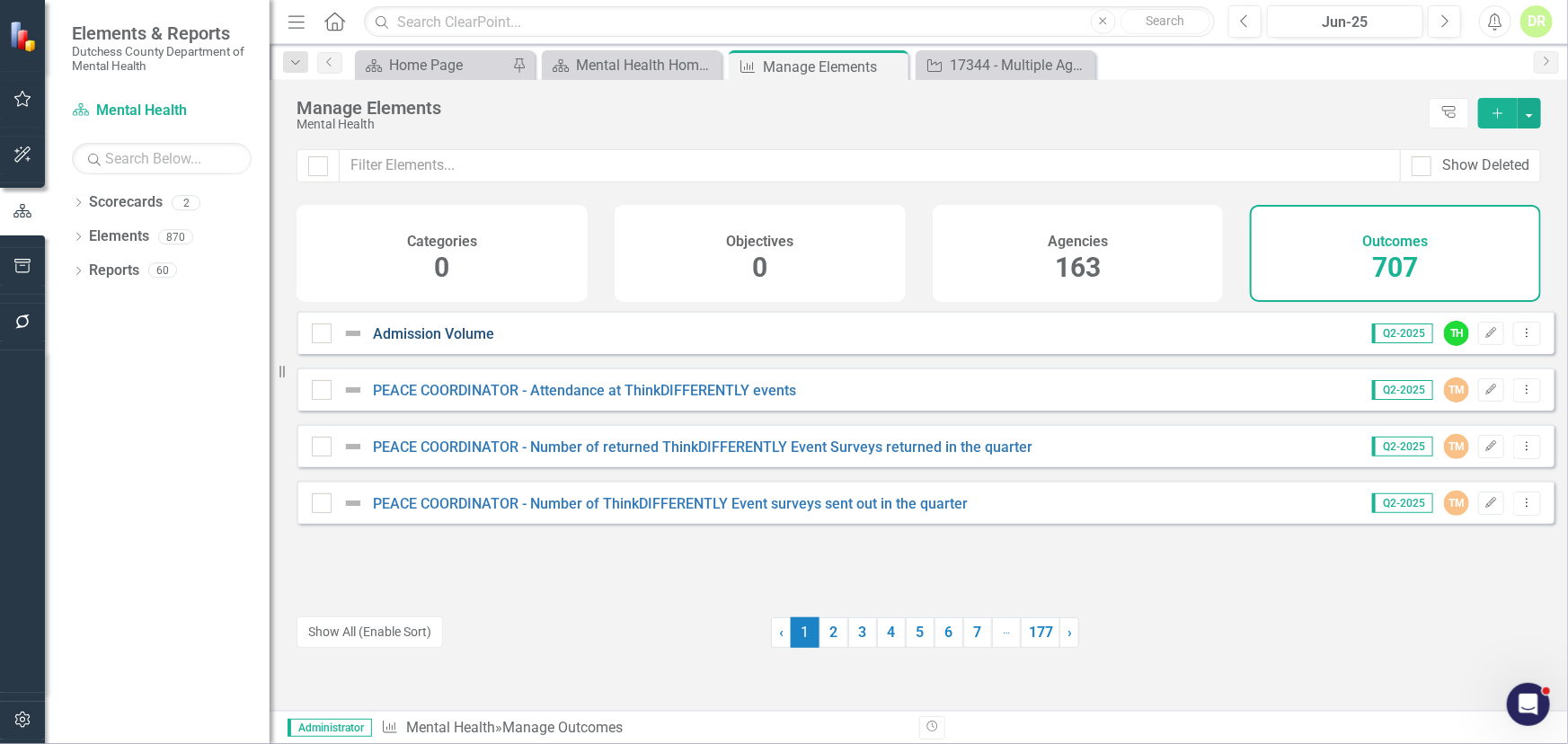click on "Admission Volume" at bounding box center [433, 333] 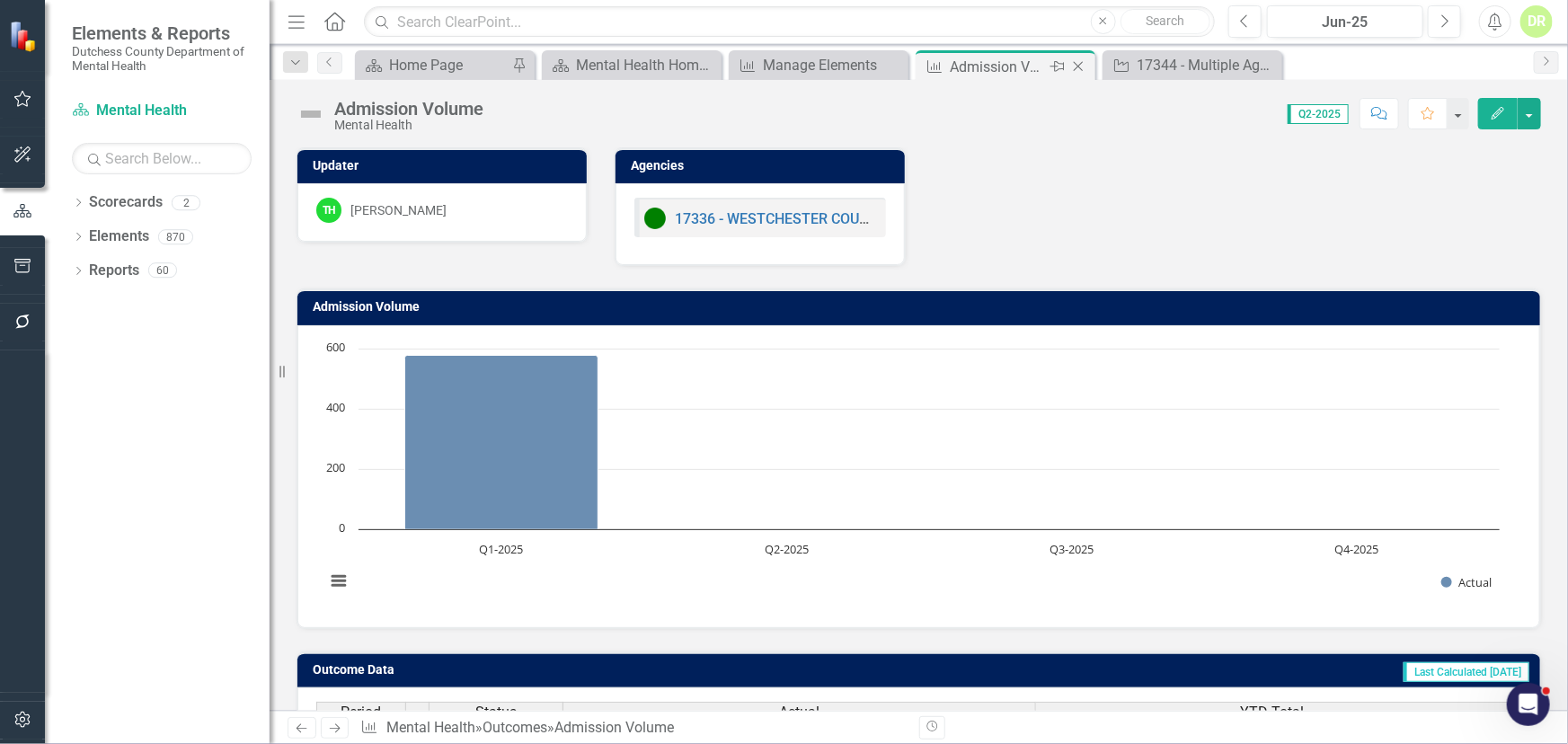click on "Close" 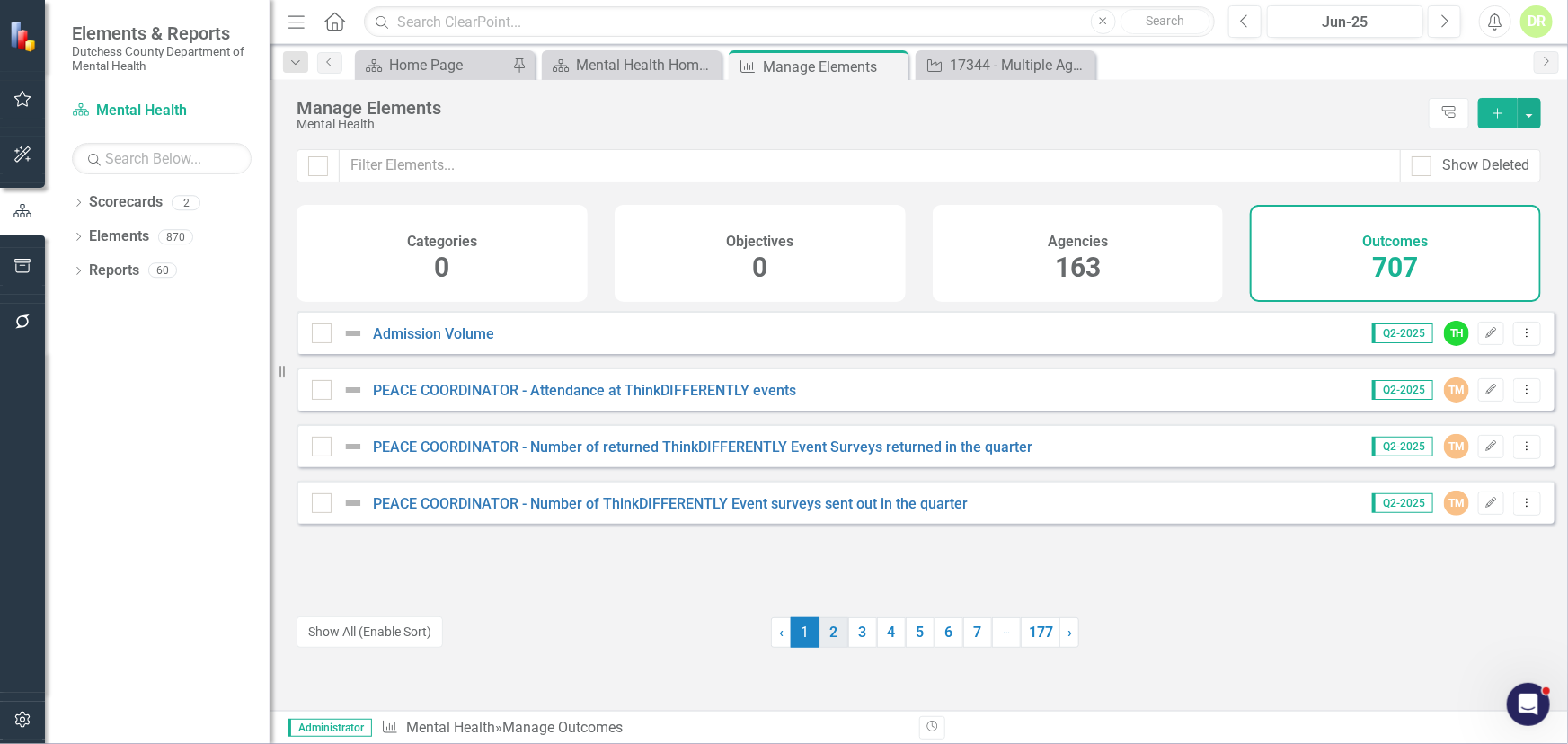 click on "2" at bounding box center [834, 633] 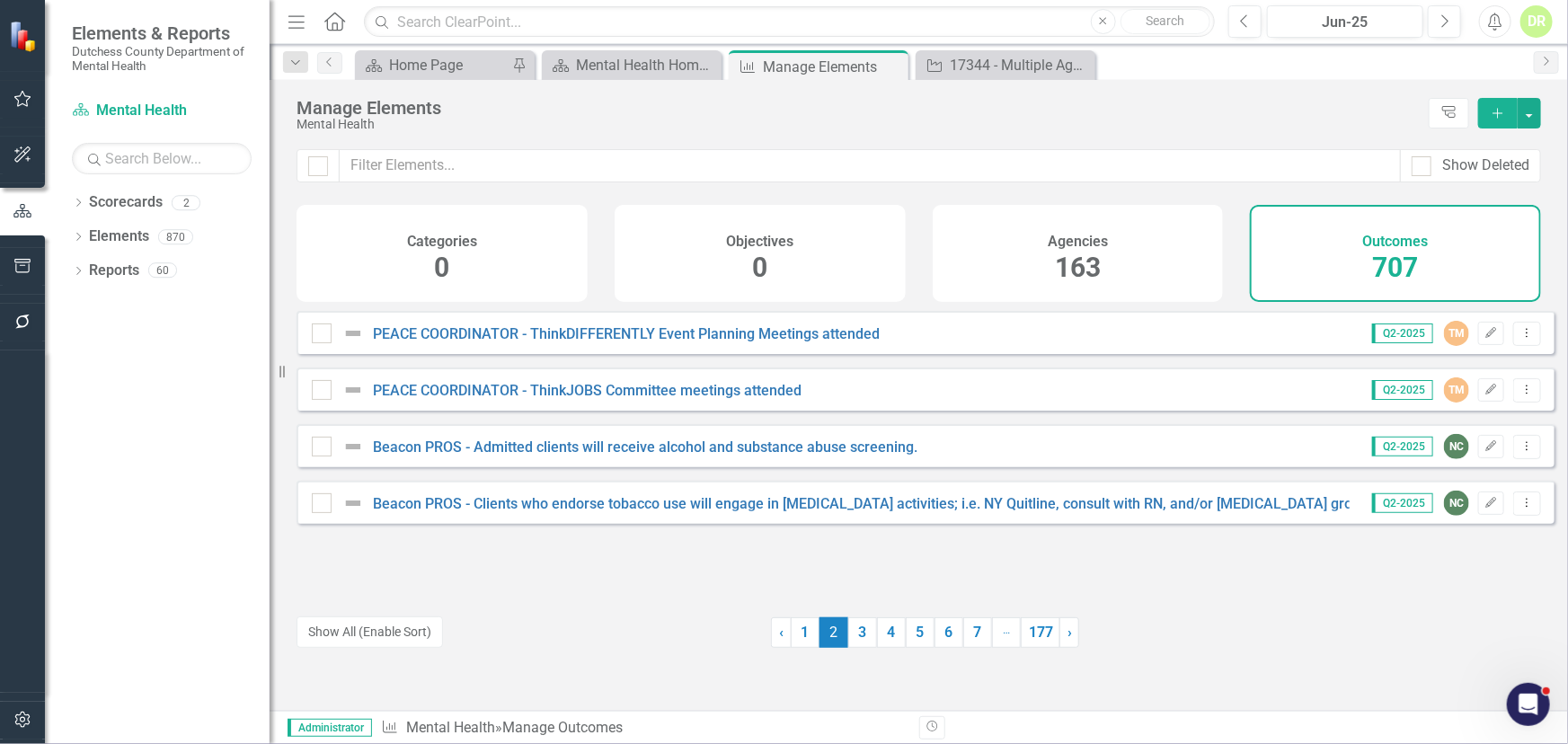 click on "707" at bounding box center (1395, 268) 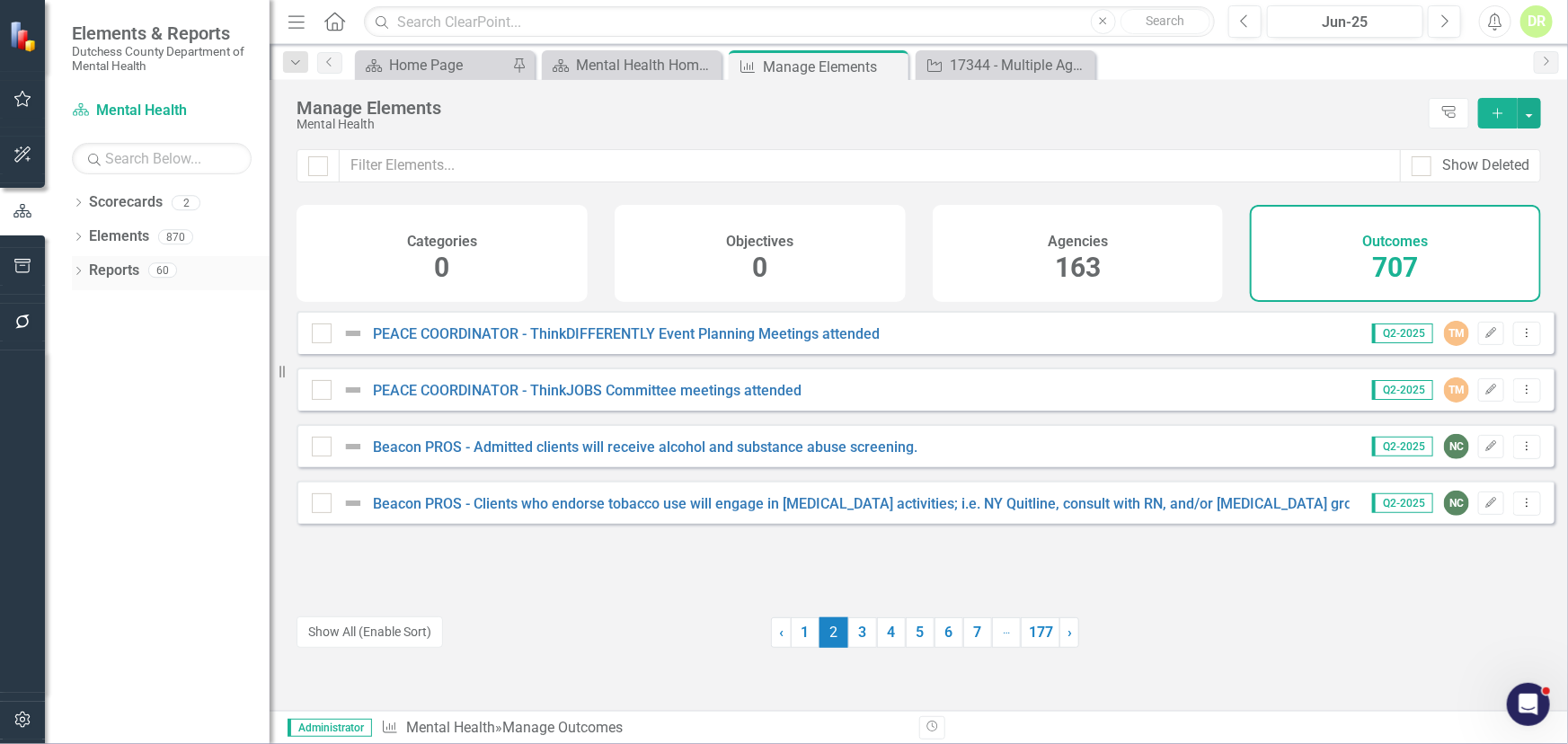click on "Reports" at bounding box center [114, 270] 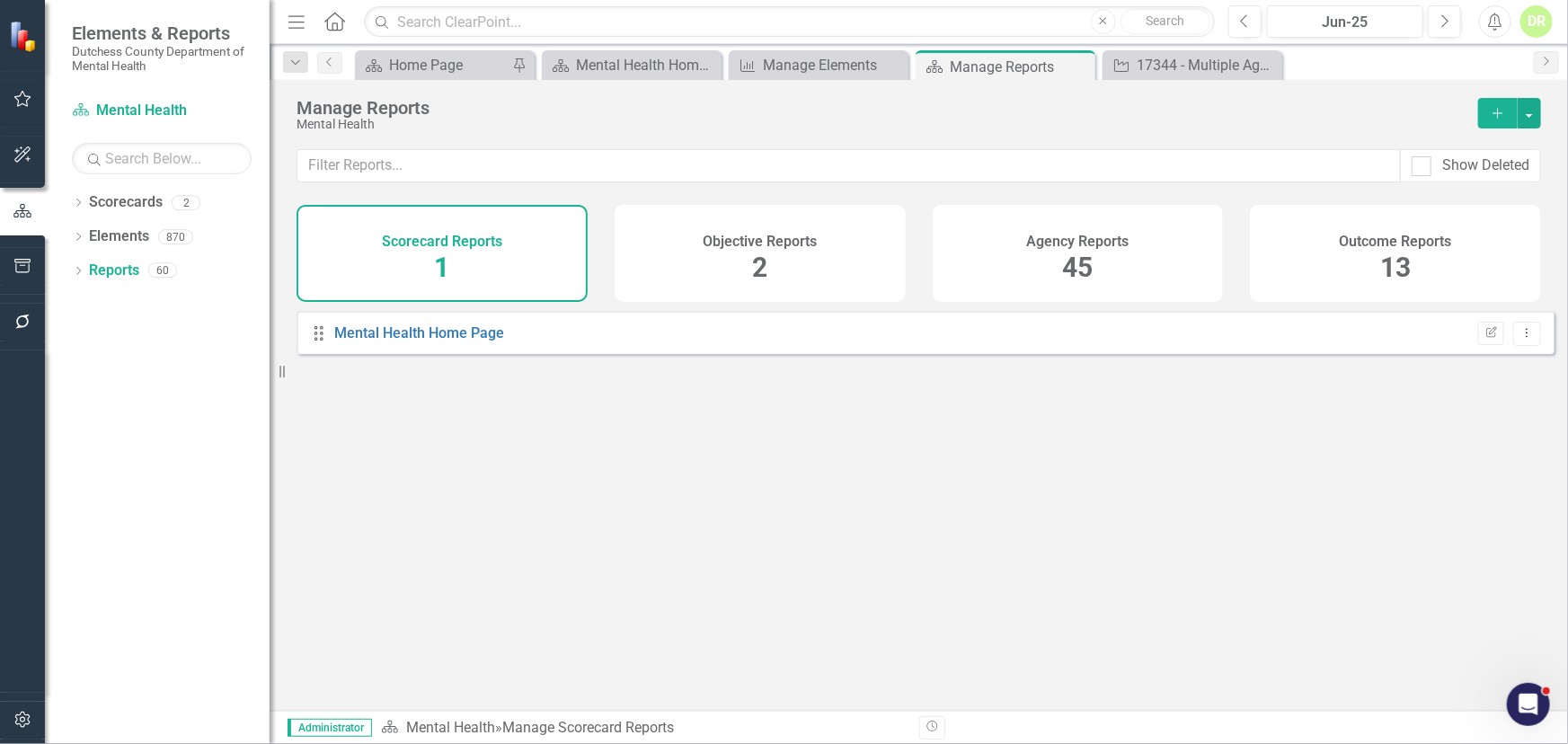 click on "Outcome Reports" at bounding box center (1395, 242) 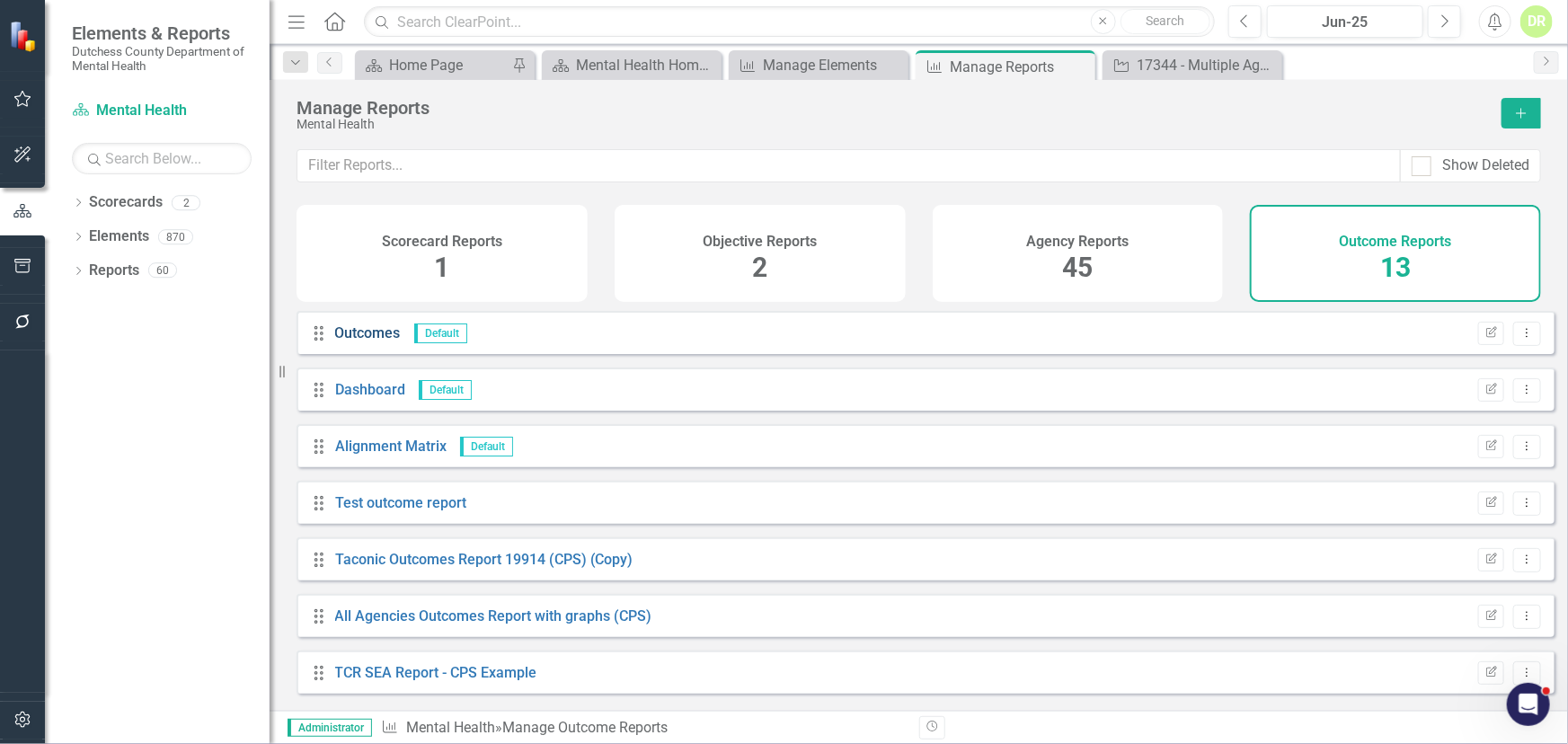 click on "Outcomes" at bounding box center (368, 332) 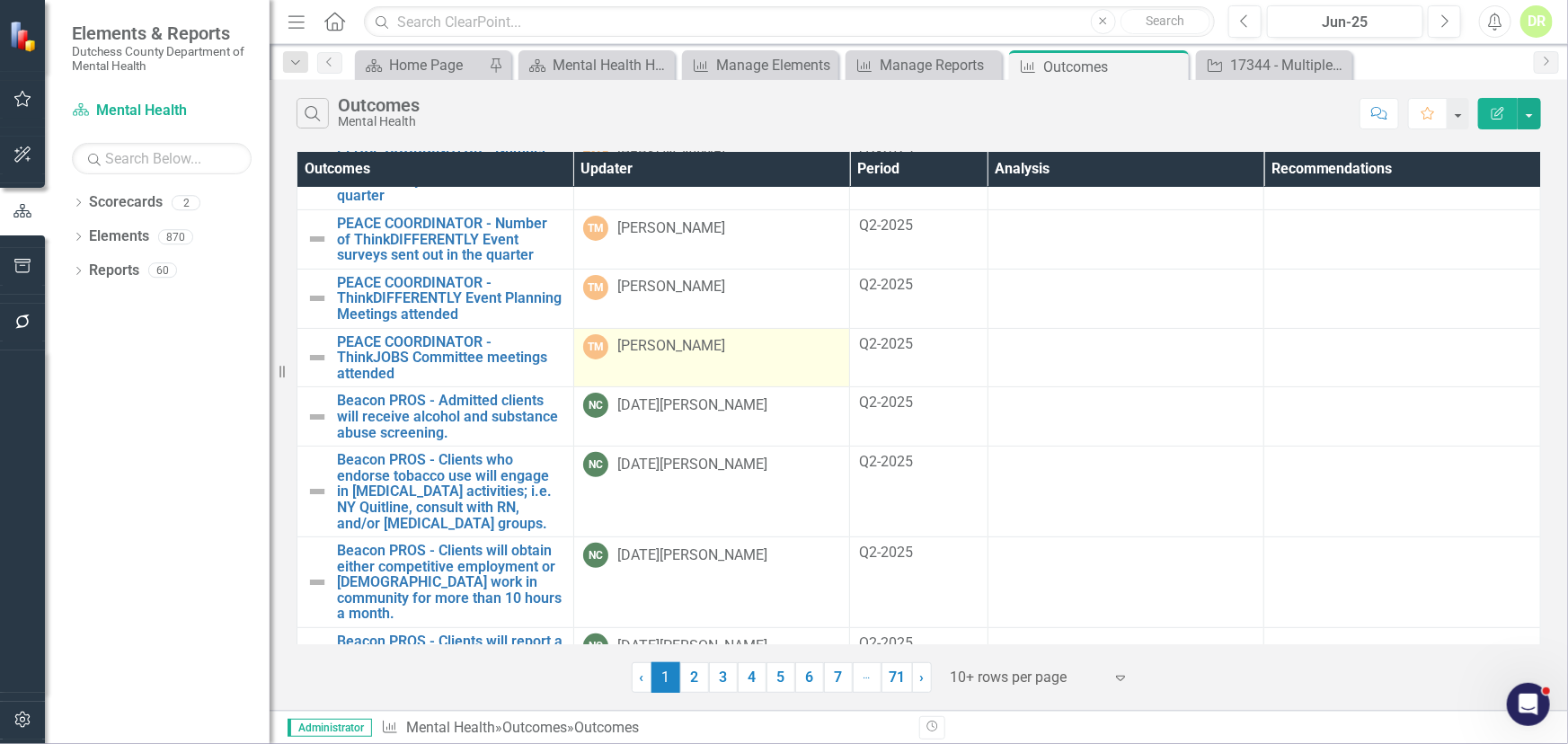 scroll, scrollTop: 173, scrollLeft: 0, axis: vertical 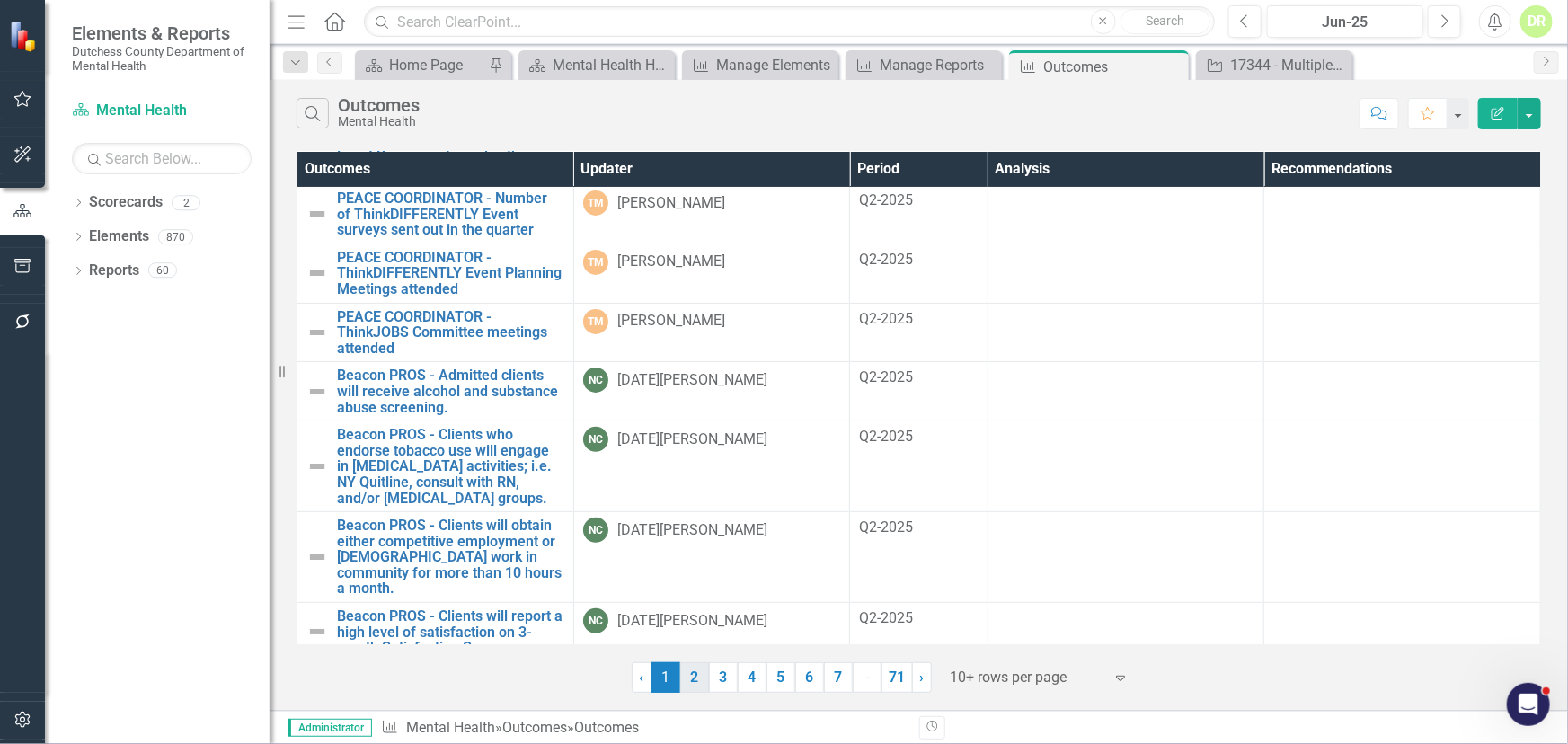 click on "2" at bounding box center [695, 678] 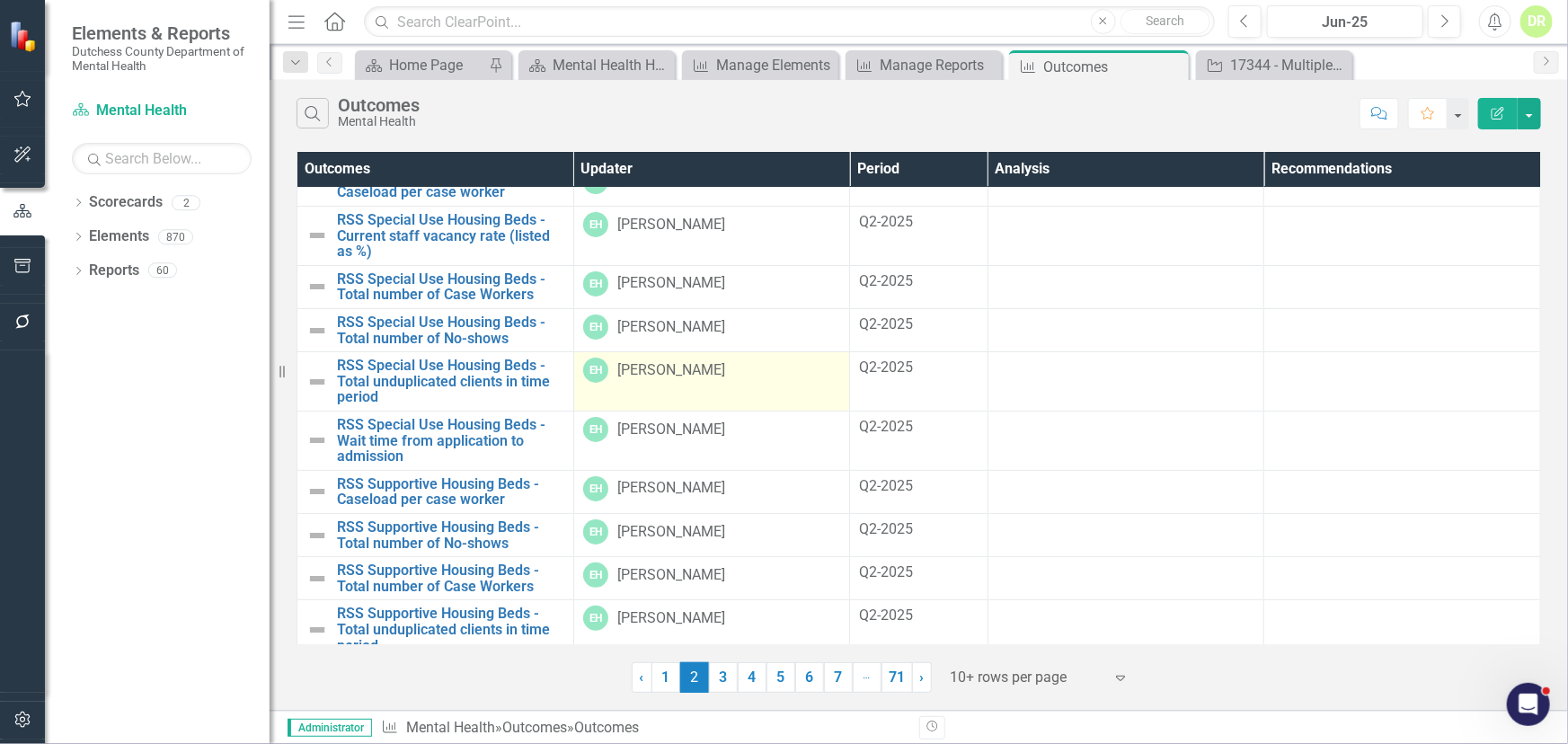 scroll, scrollTop: 37, scrollLeft: 0, axis: vertical 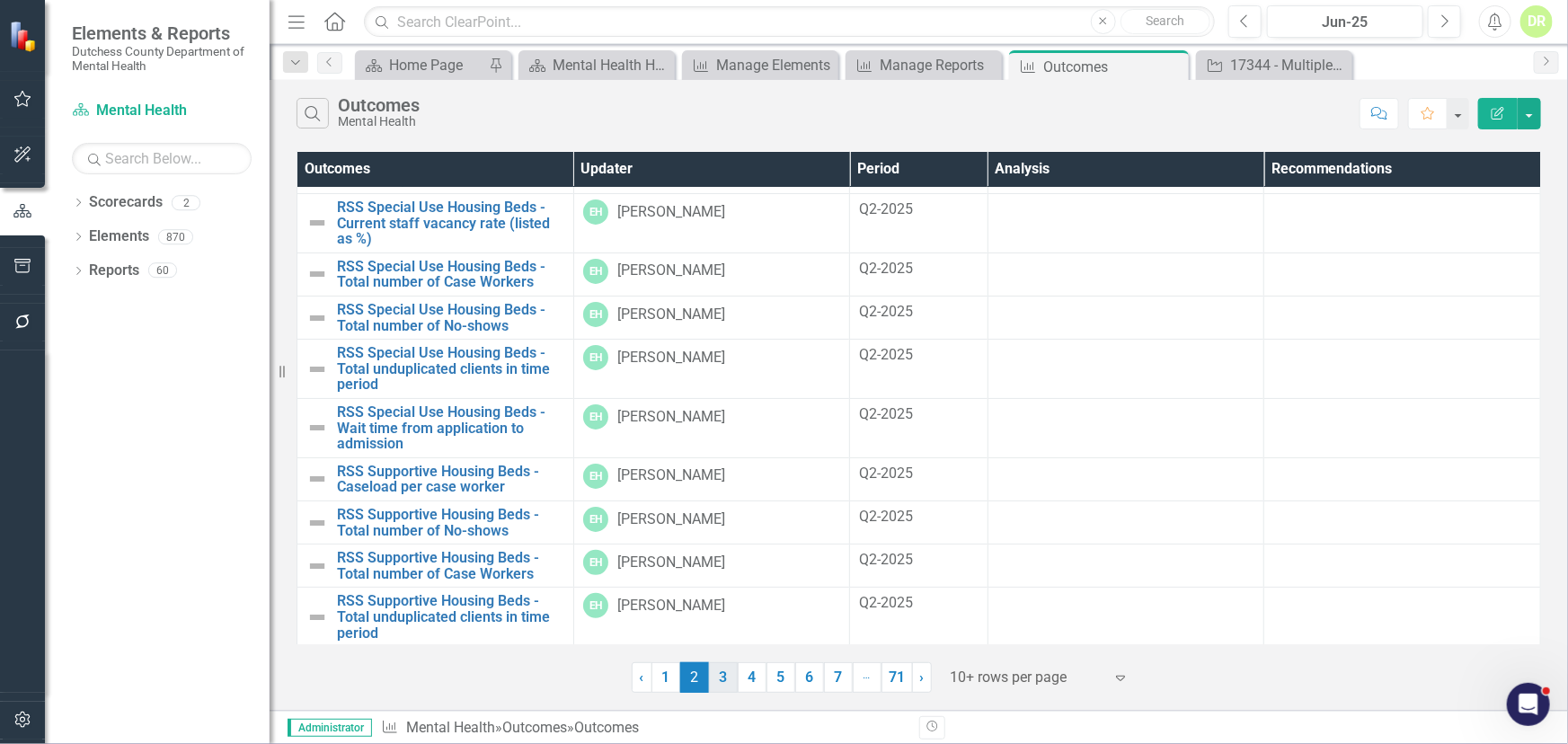 click on "3" at bounding box center (723, 678) 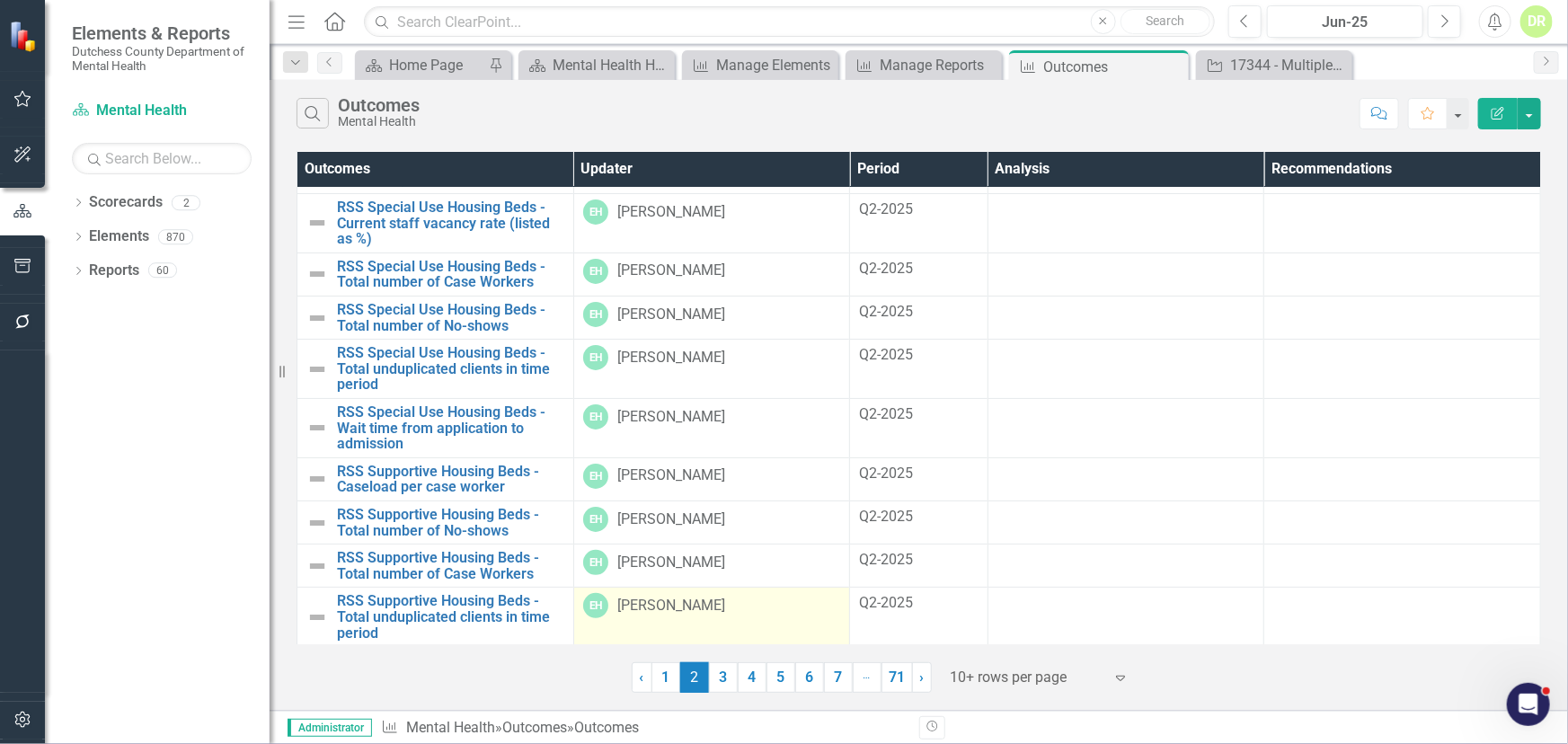 scroll, scrollTop: 0, scrollLeft: 0, axis: both 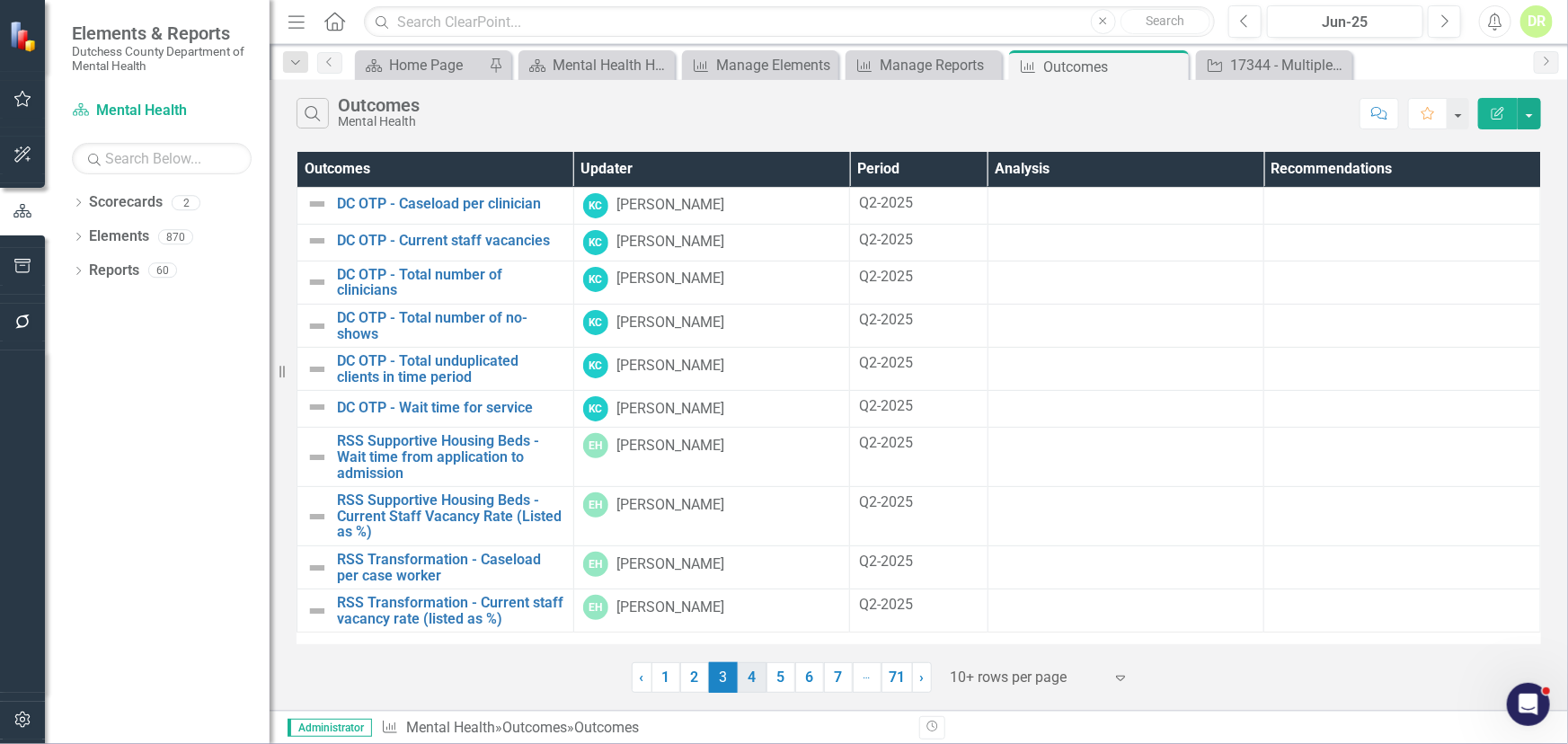 click on "4" at bounding box center [752, 678] 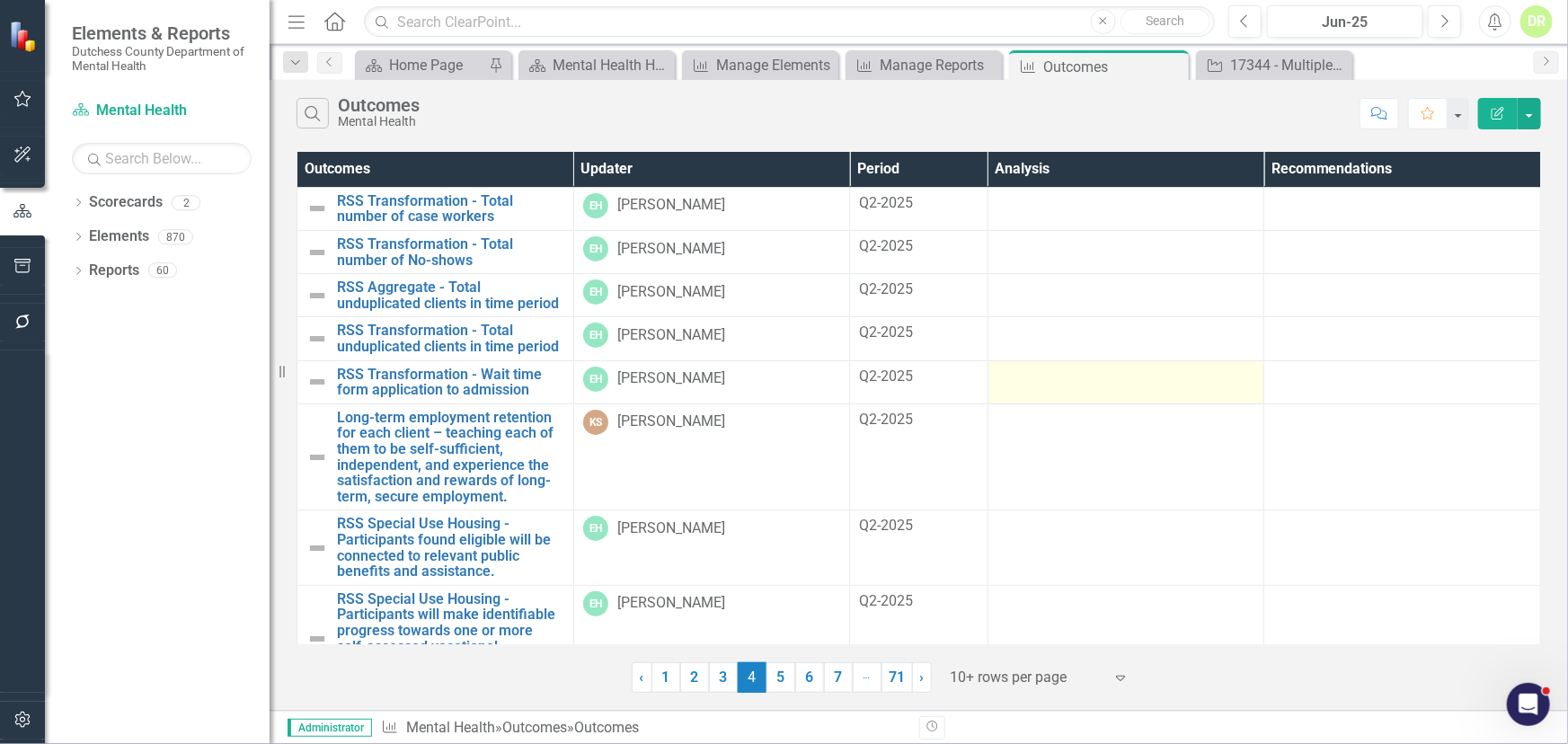 scroll, scrollTop: 243, scrollLeft: 0, axis: vertical 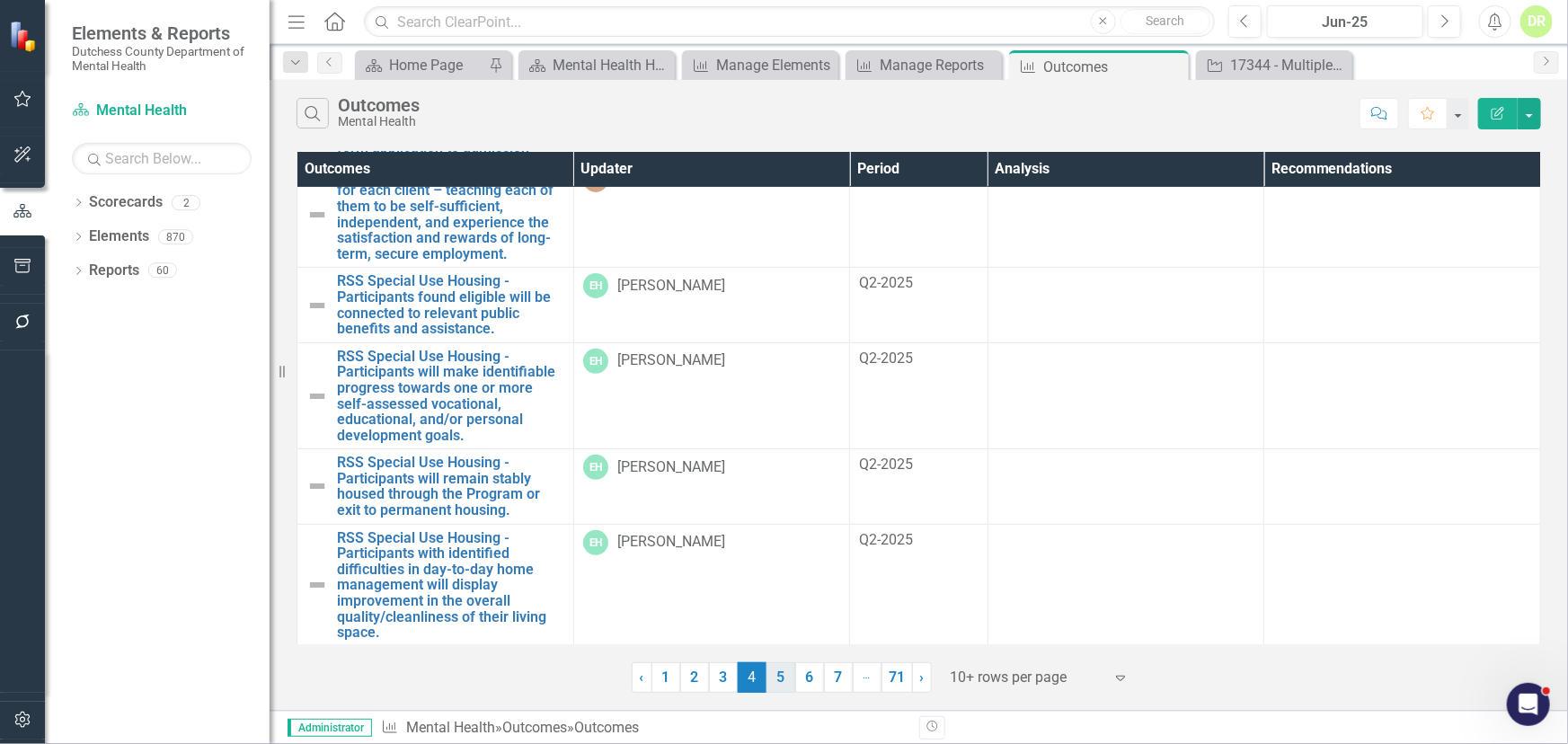 click on "5" at bounding box center (781, 678) 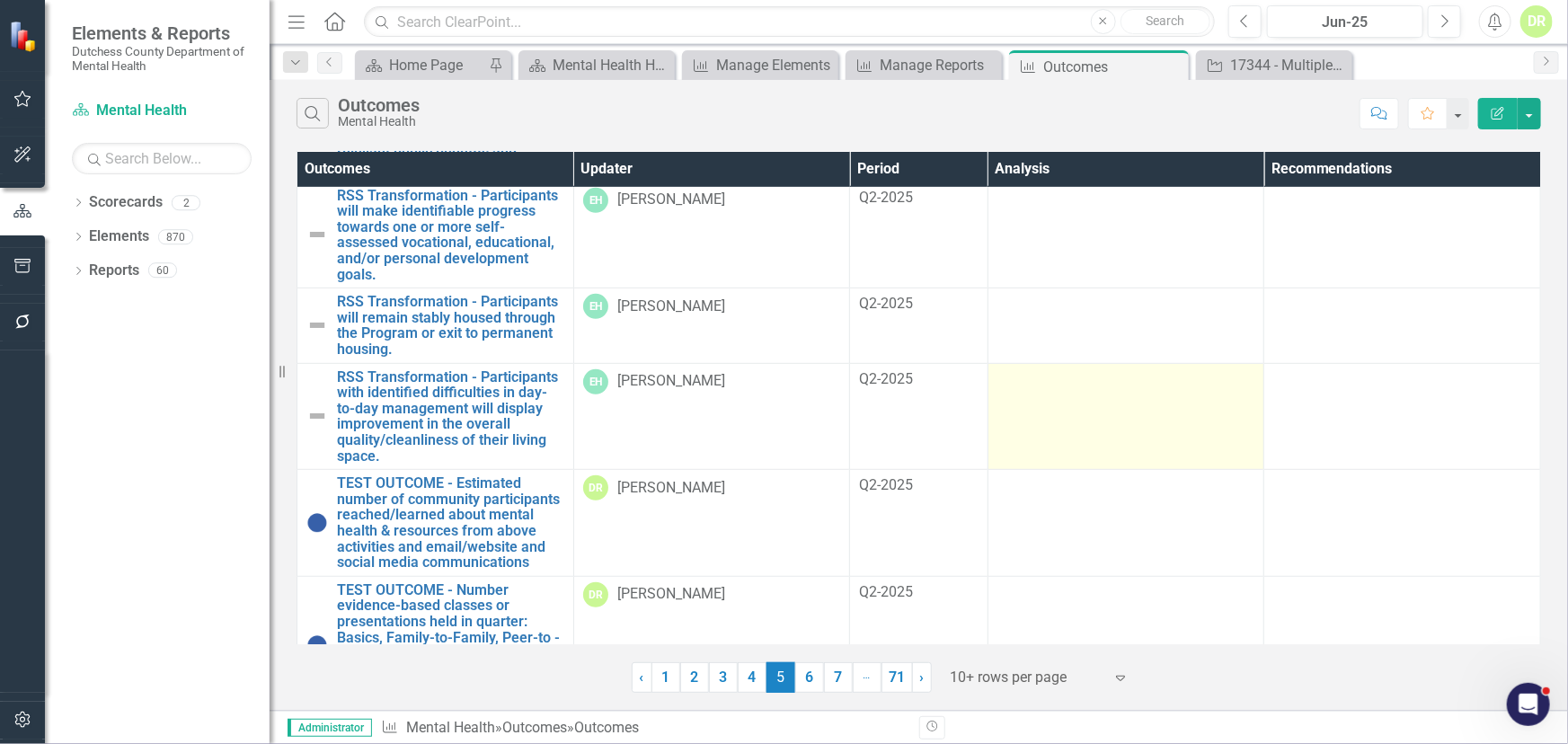scroll, scrollTop: 527, scrollLeft: 0, axis: vertical 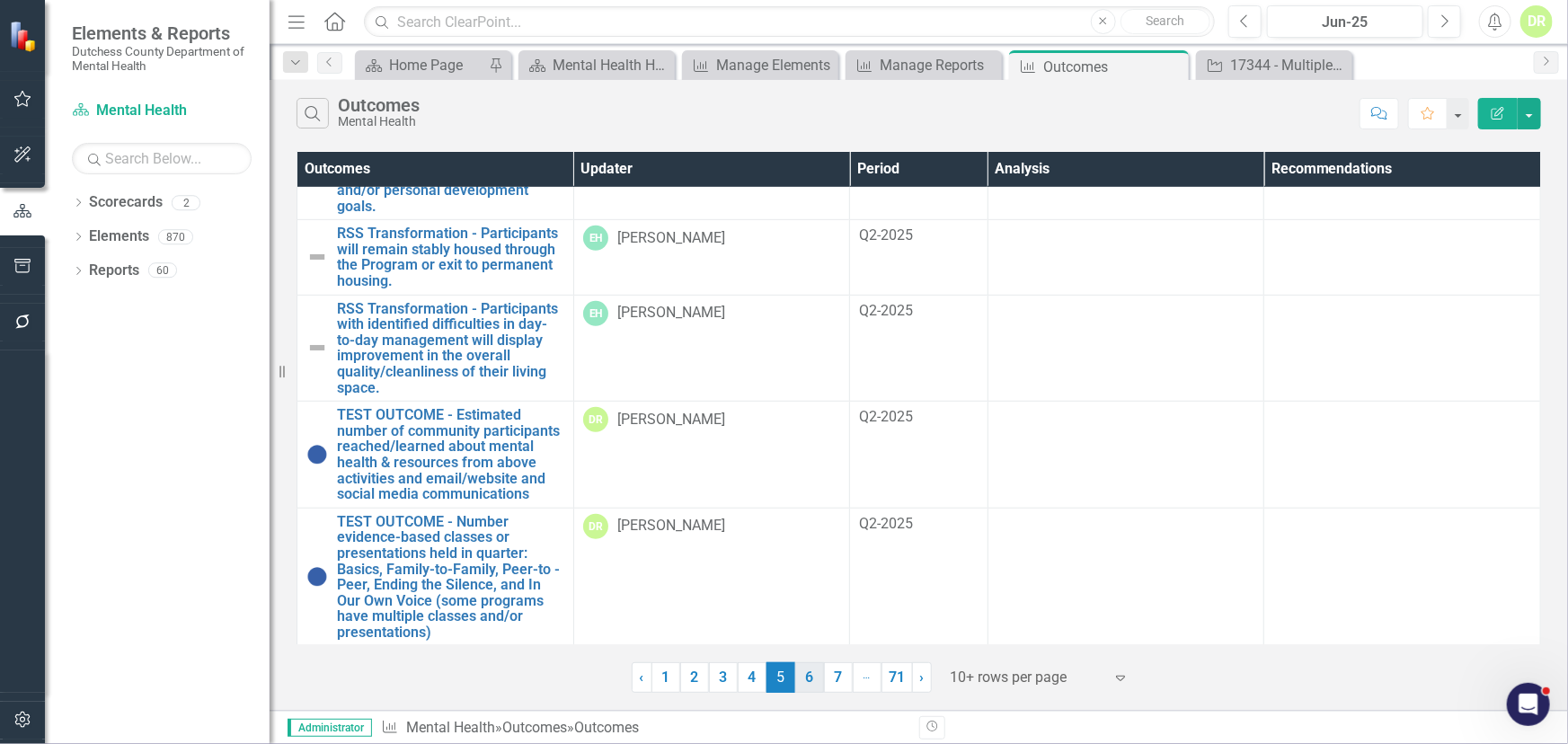 click on "6" at bounding box center [810, 678] 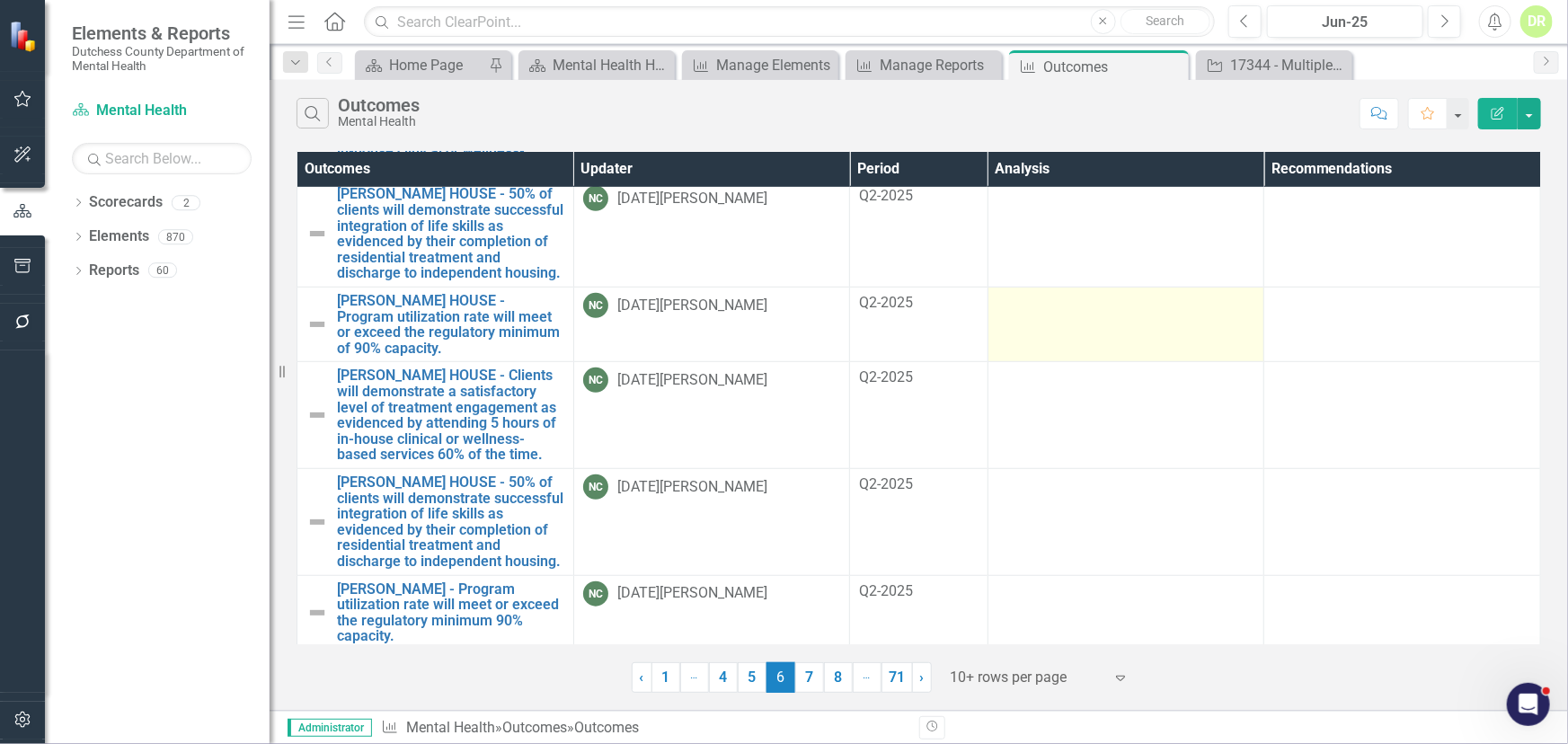 scroll, scrollTop: 512, scrollLeft: 0, axis: vertical 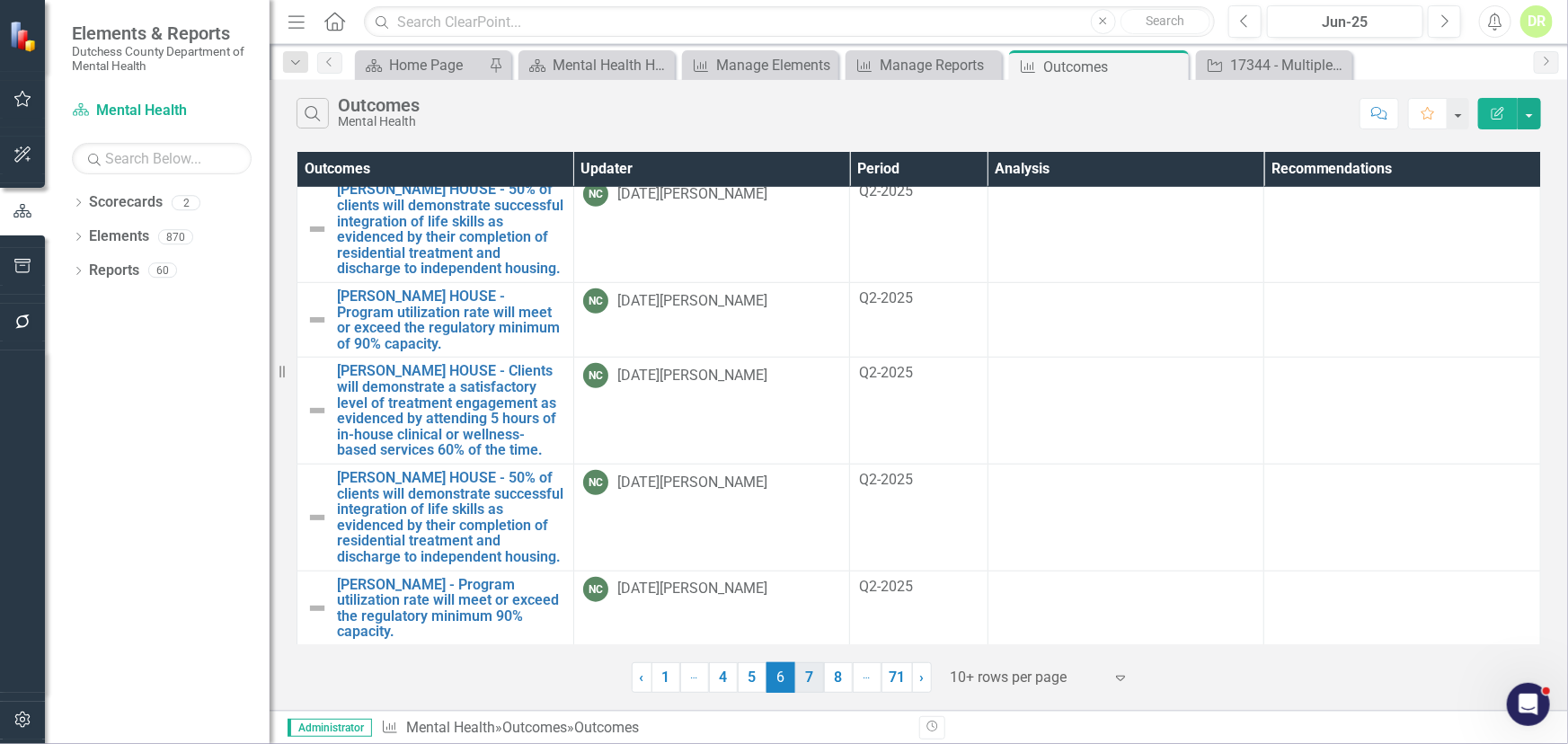 click on "7" at bounding box center [810, 678] 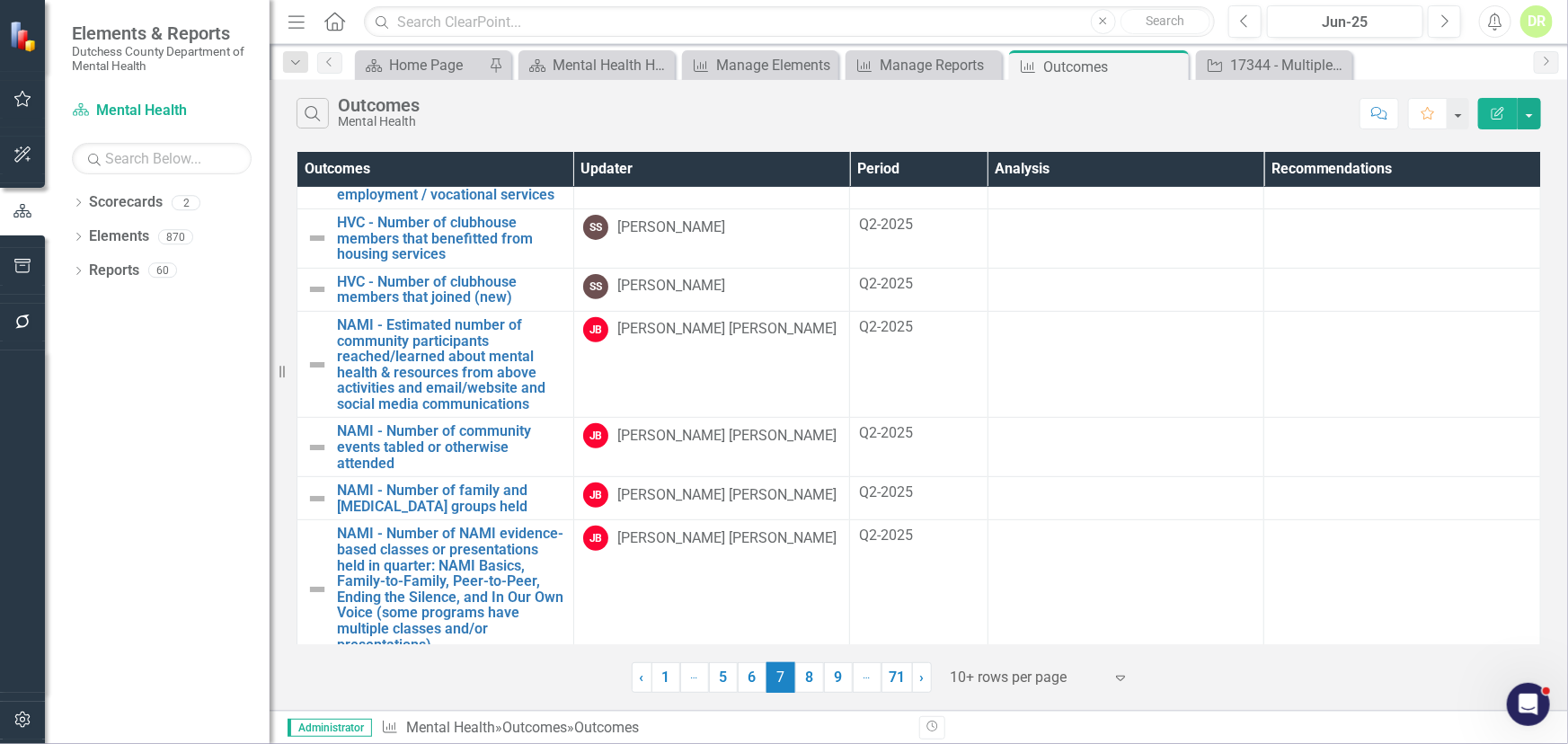 scroll, scrollTop: 306, scrollLeft: 0, axis: vertical 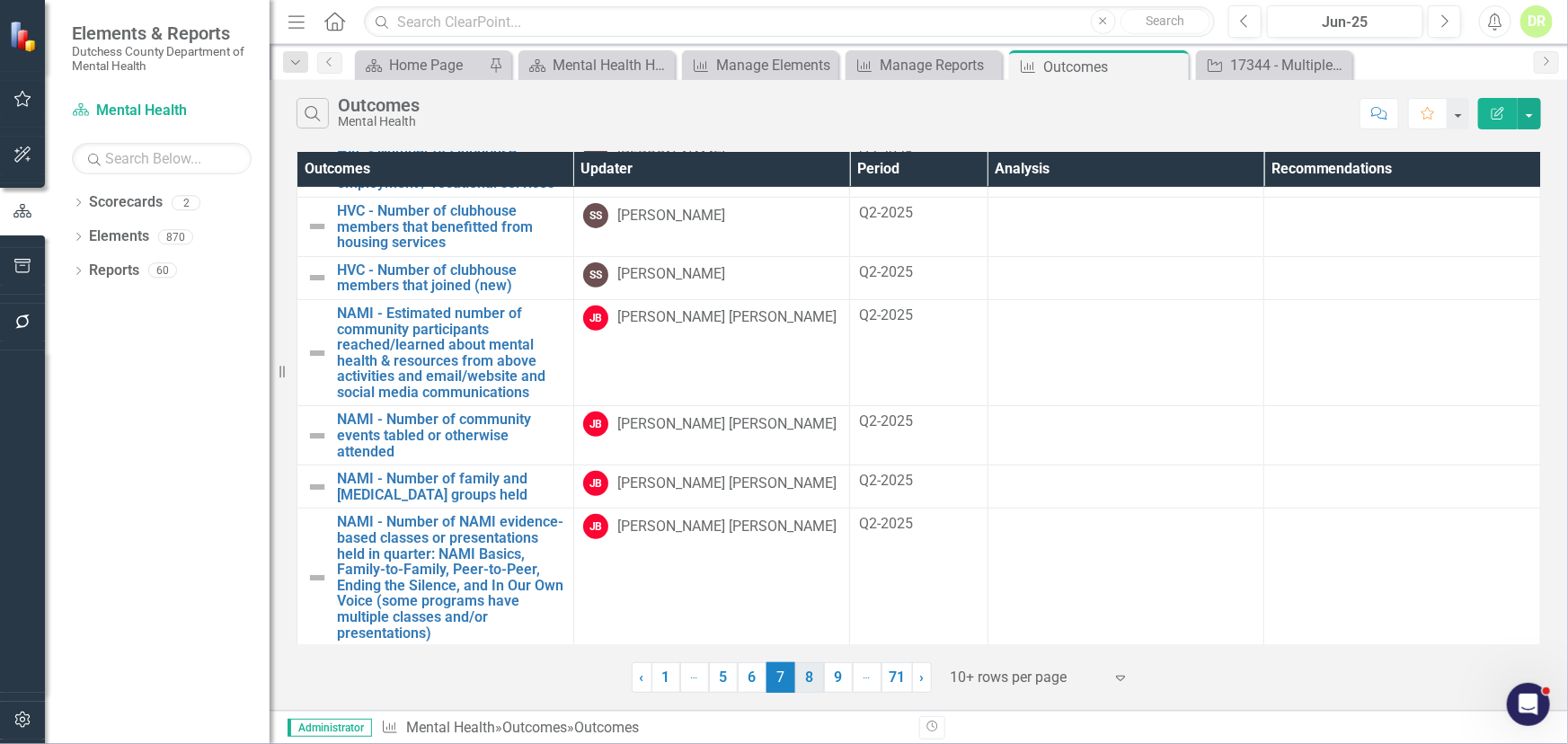 click on "8" at bounding box center (810, 678) 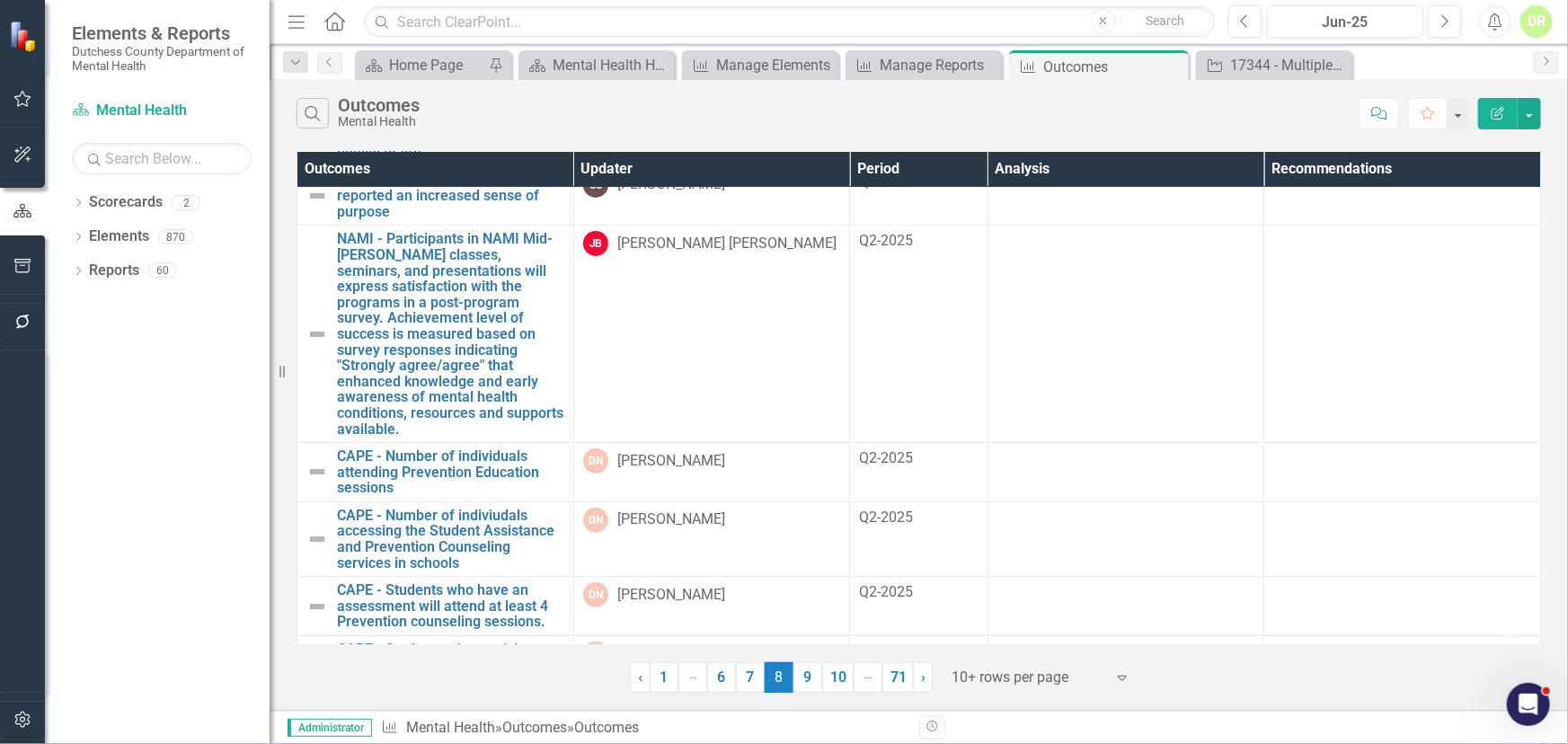 scroll, scrollTop: 290, scrollLeft: 0, axis: vertical 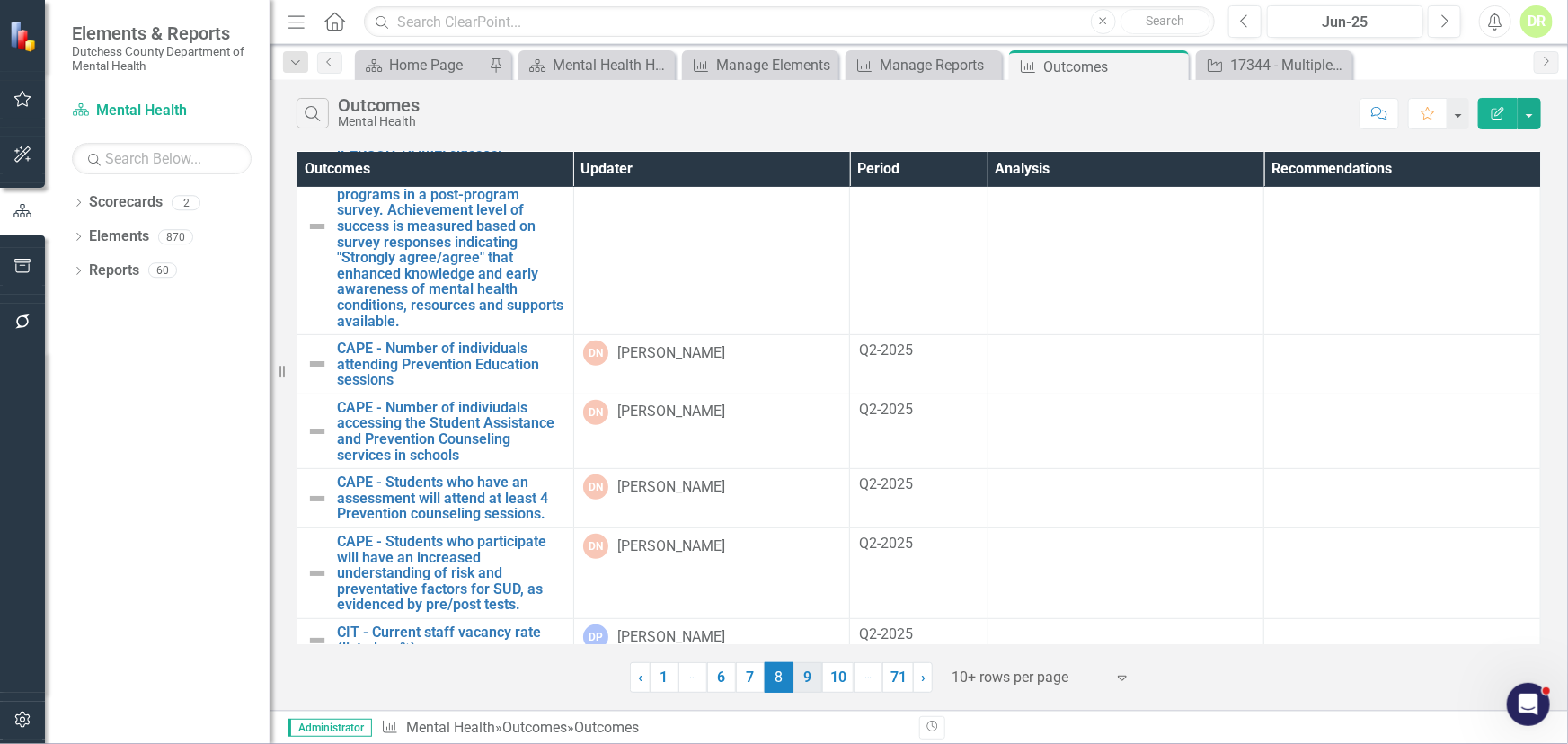 click on "9" at bounding box center (808, 678) 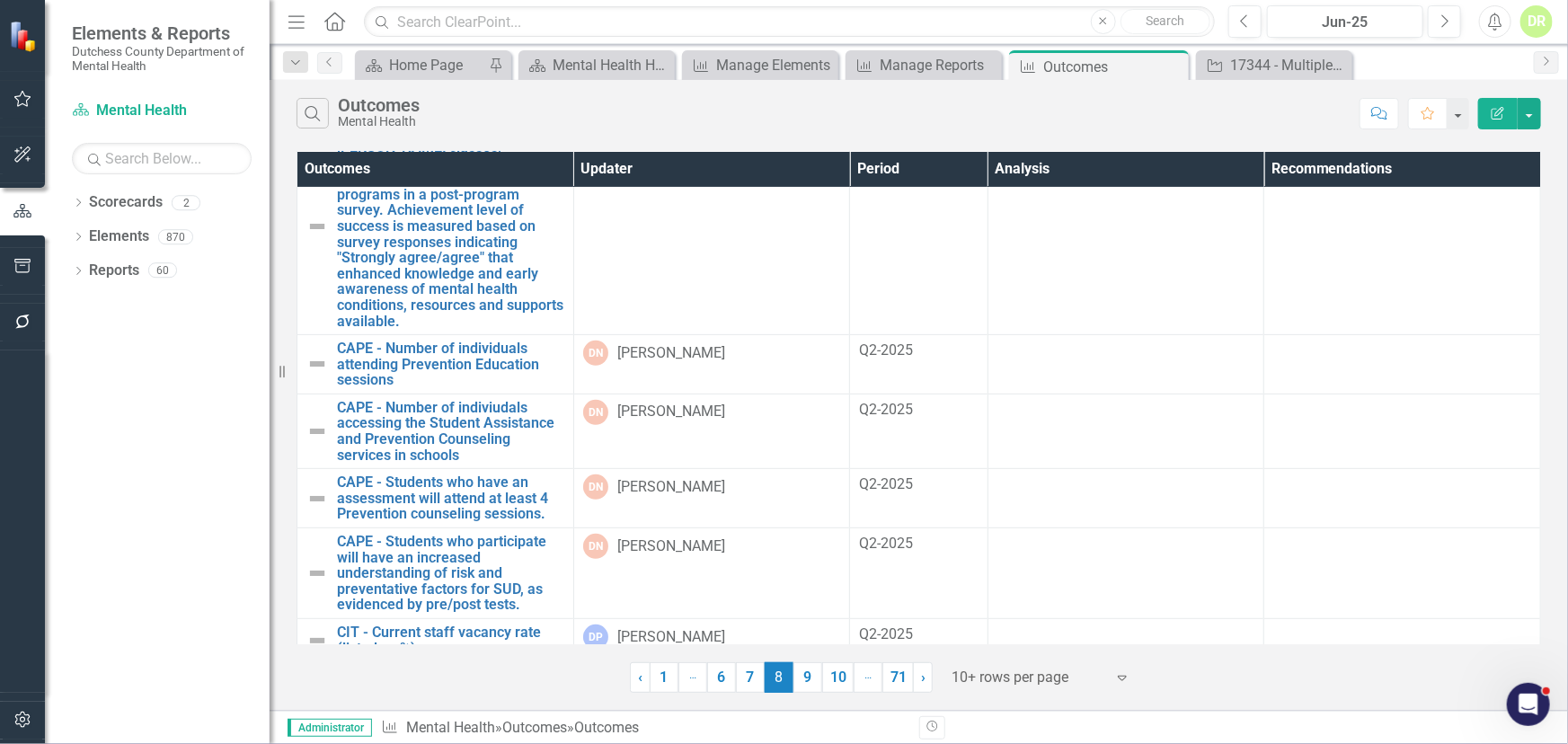 scroll, scrollTop: 0, scrollLeft: 0, axis: both 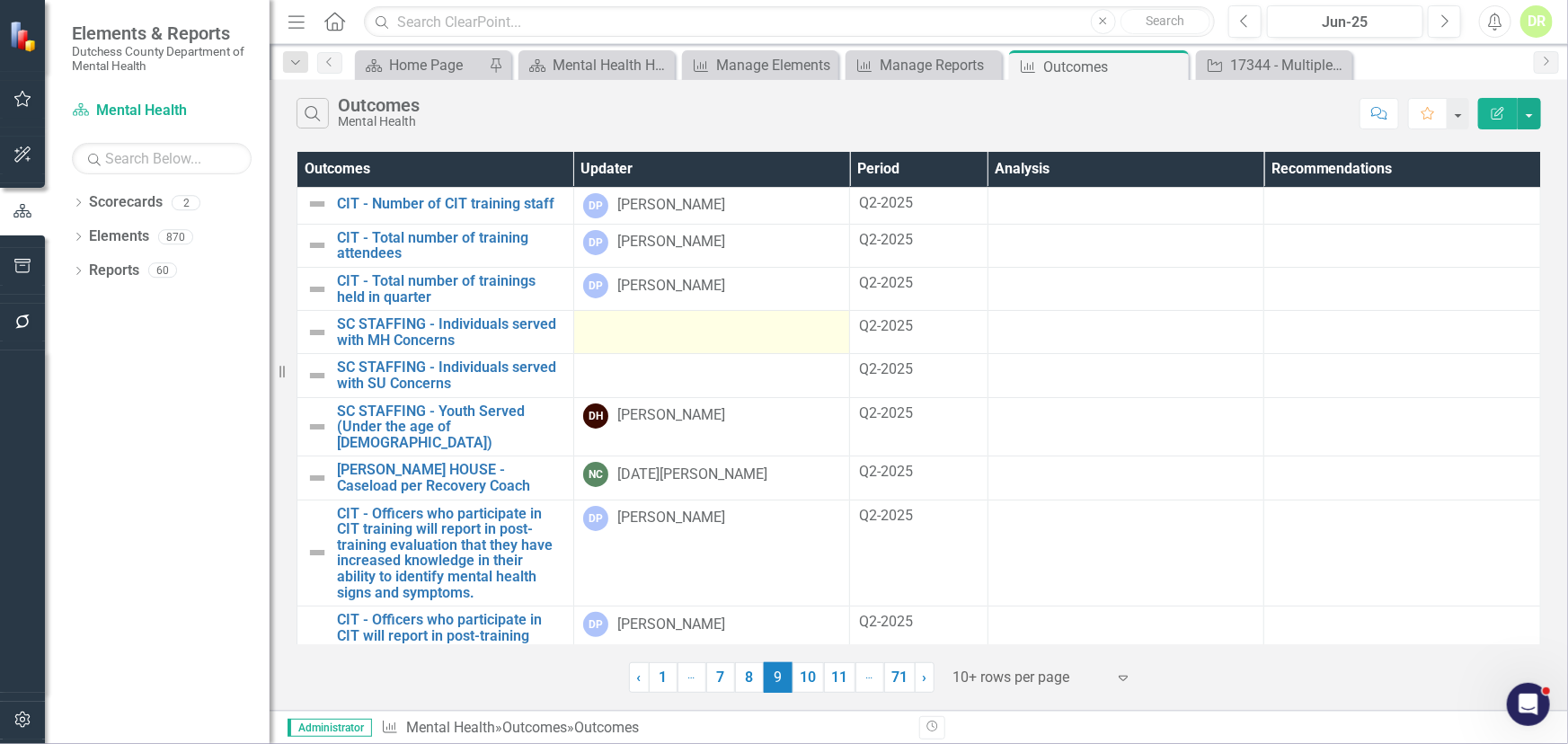 click at bounding box center (712, 327) 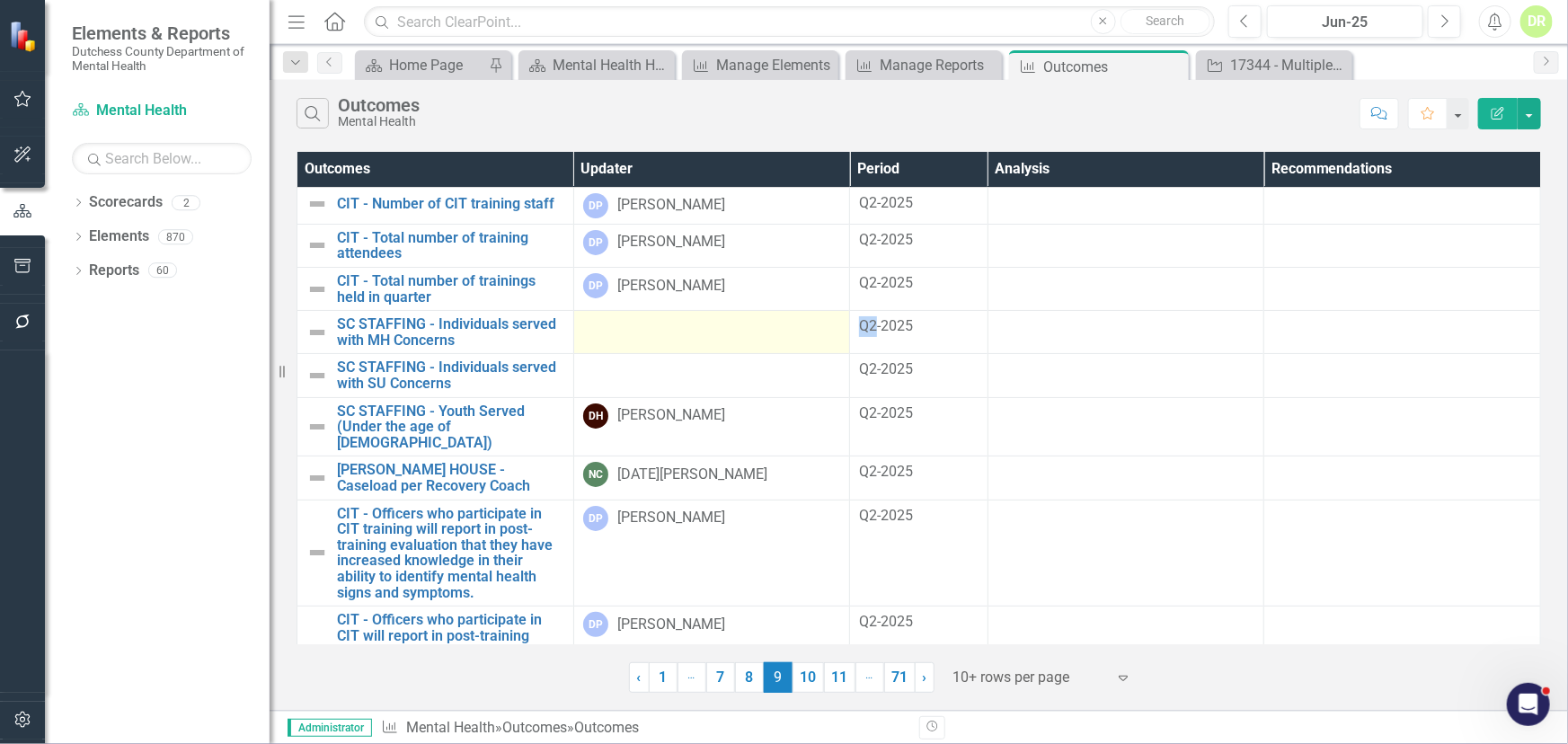 click at bounding box center [712, 327] 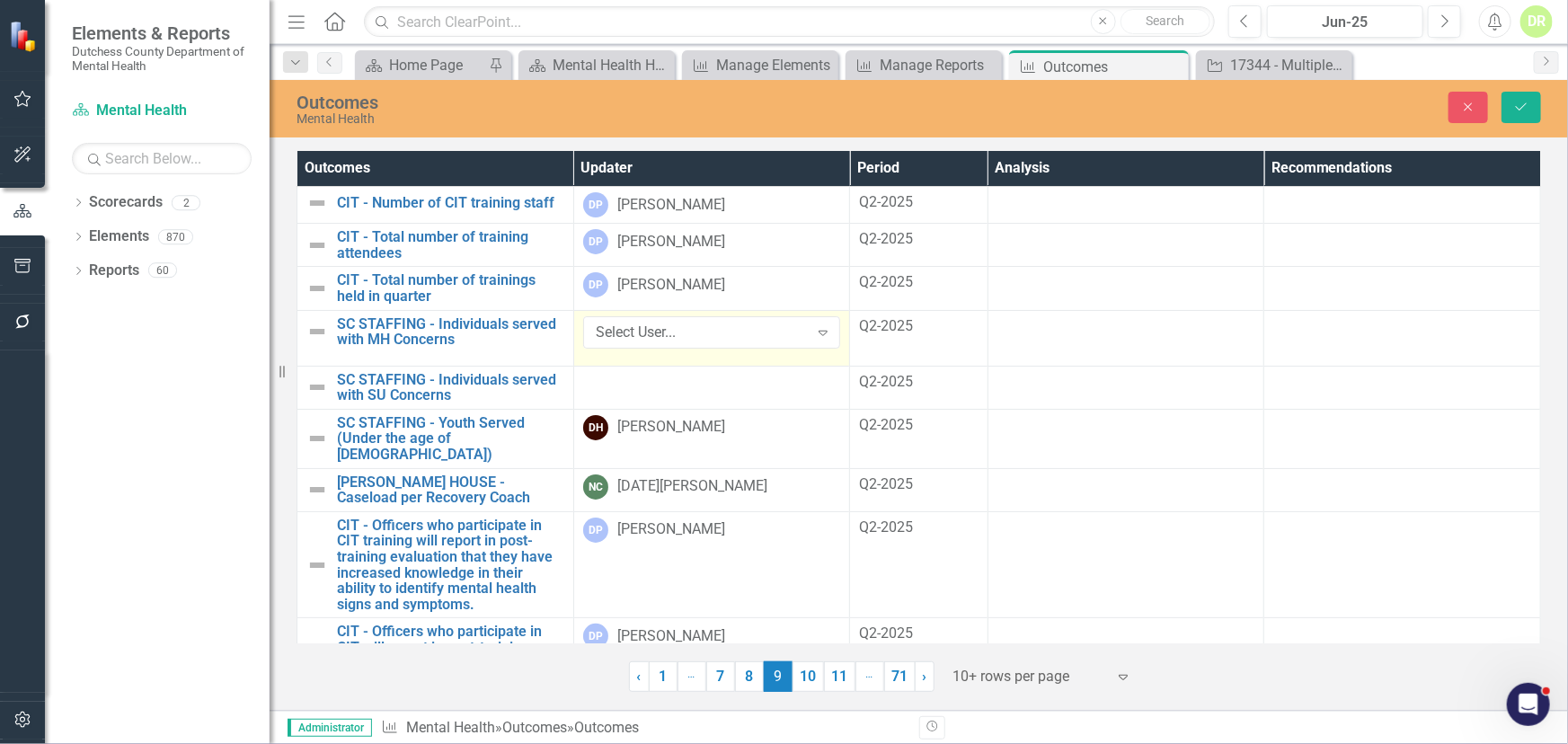 click on "Select User..." at bounding box center (702, 332) 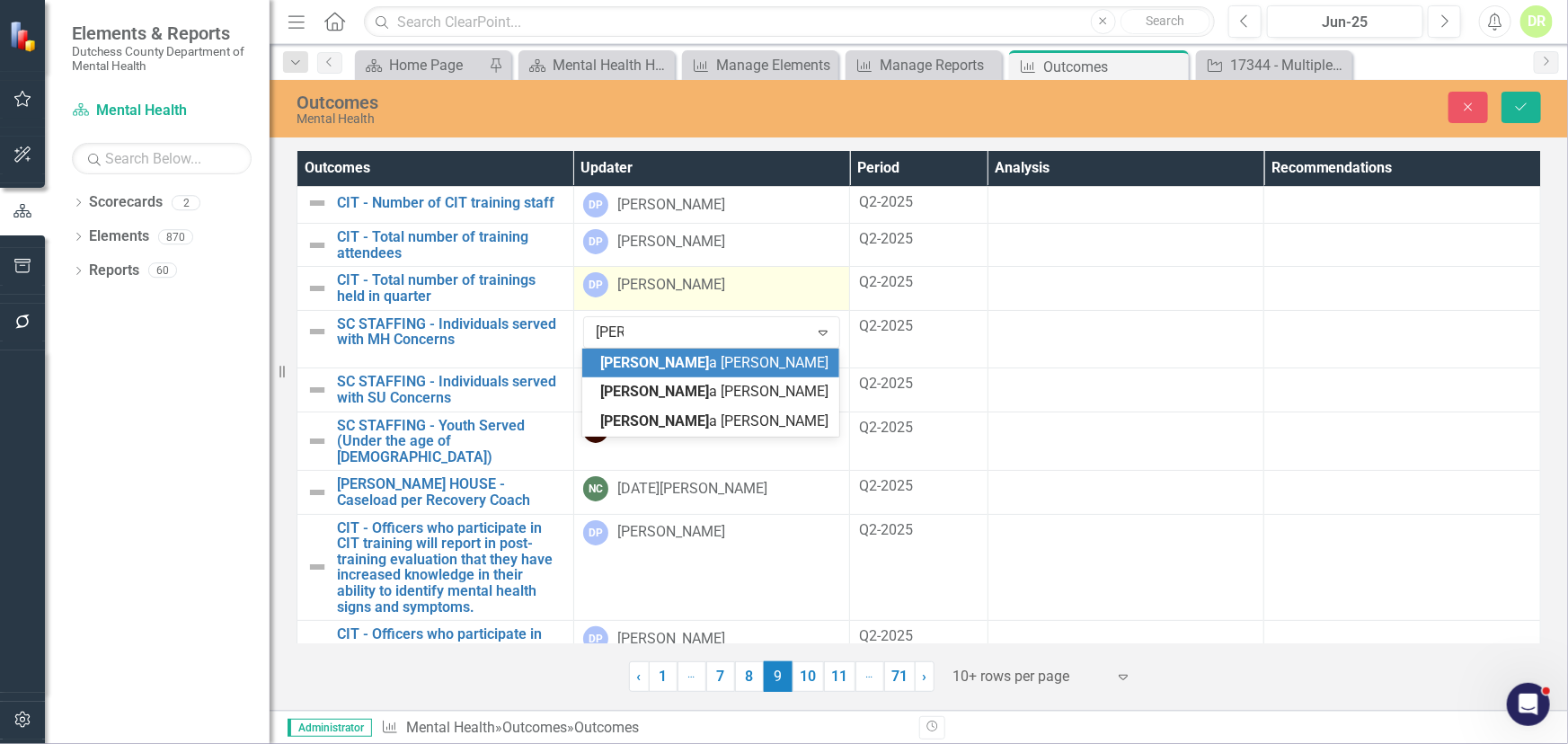type on "dana" 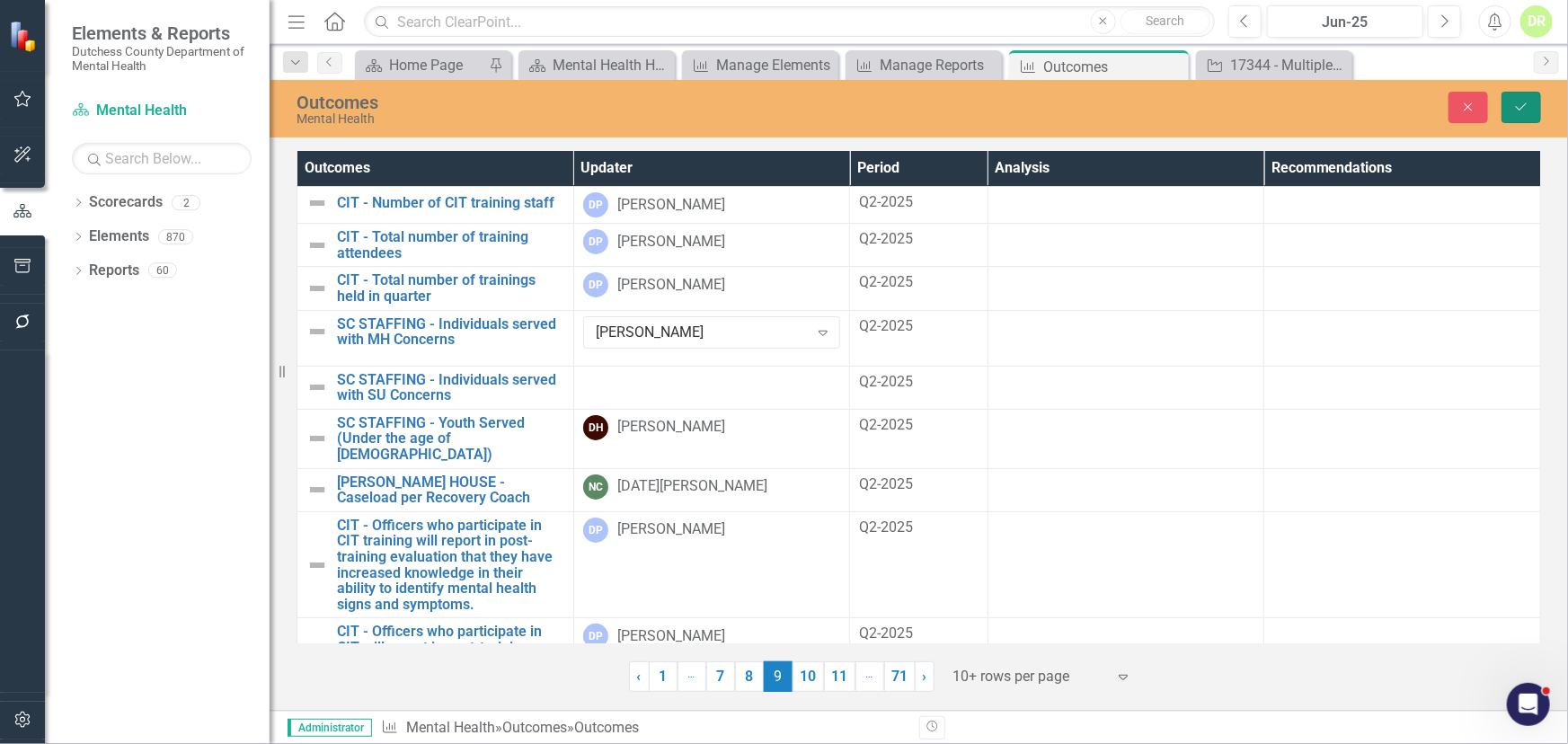 click 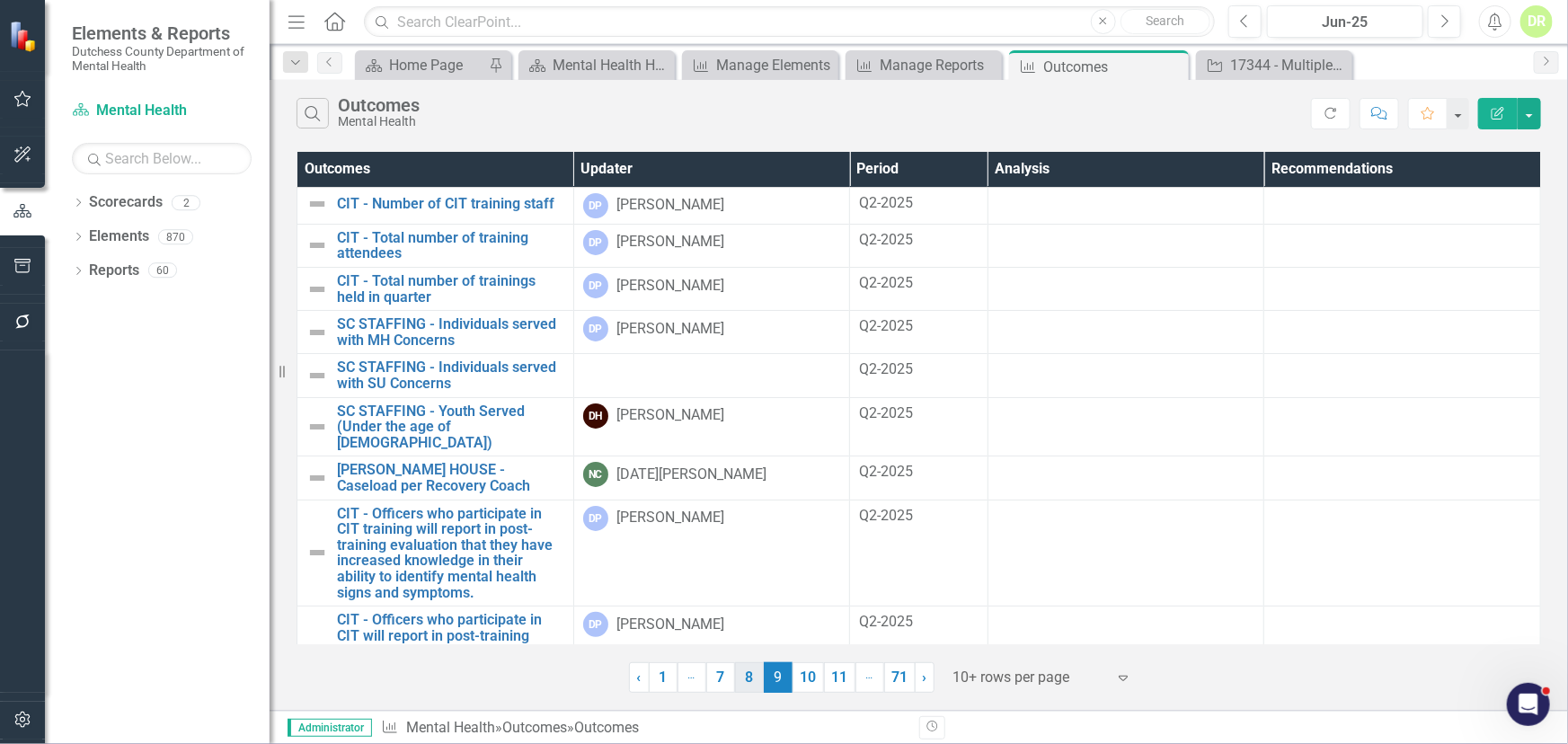 click on "8" at bounding box center [749, 678] 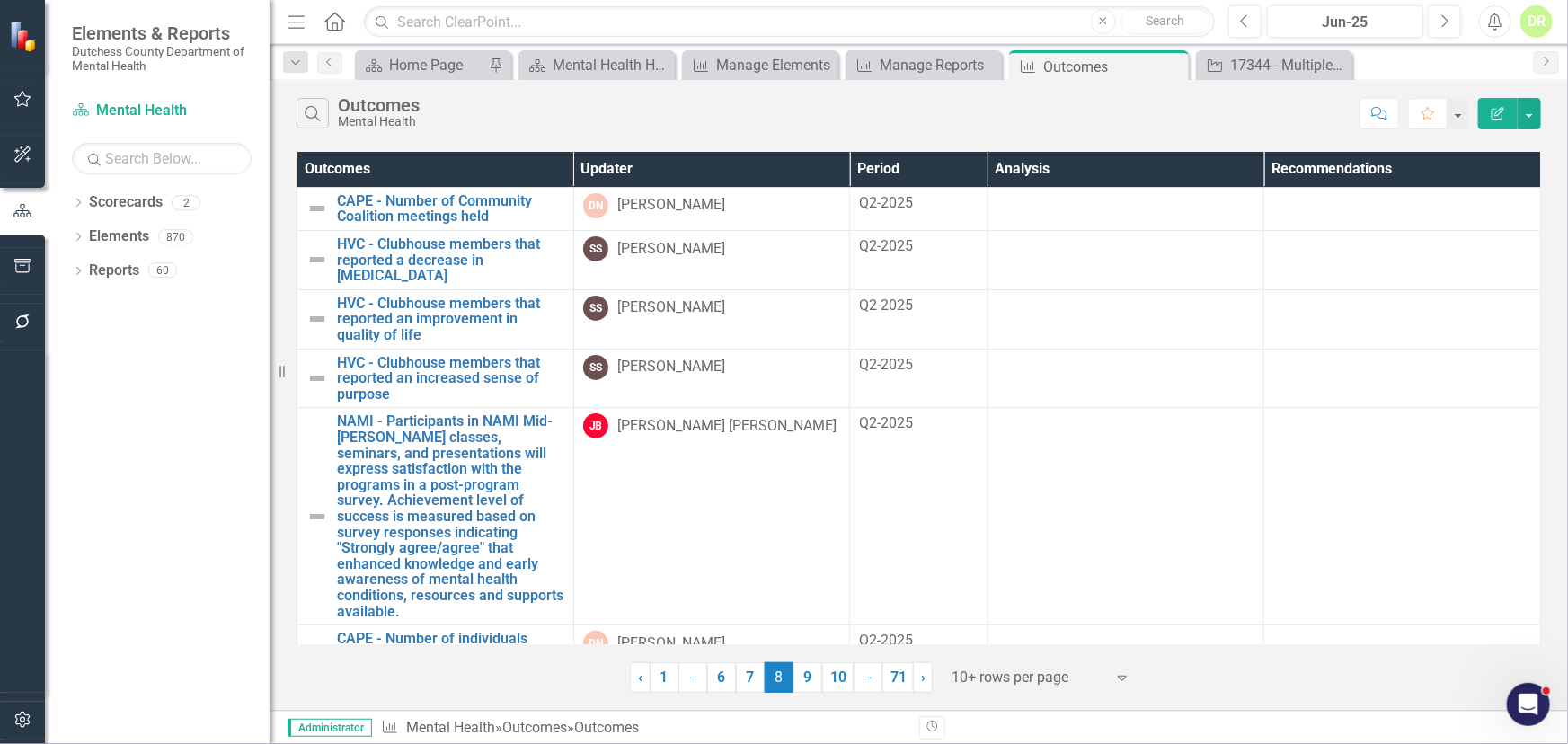 click on "8 (current)" at bounding box center (779, 678) 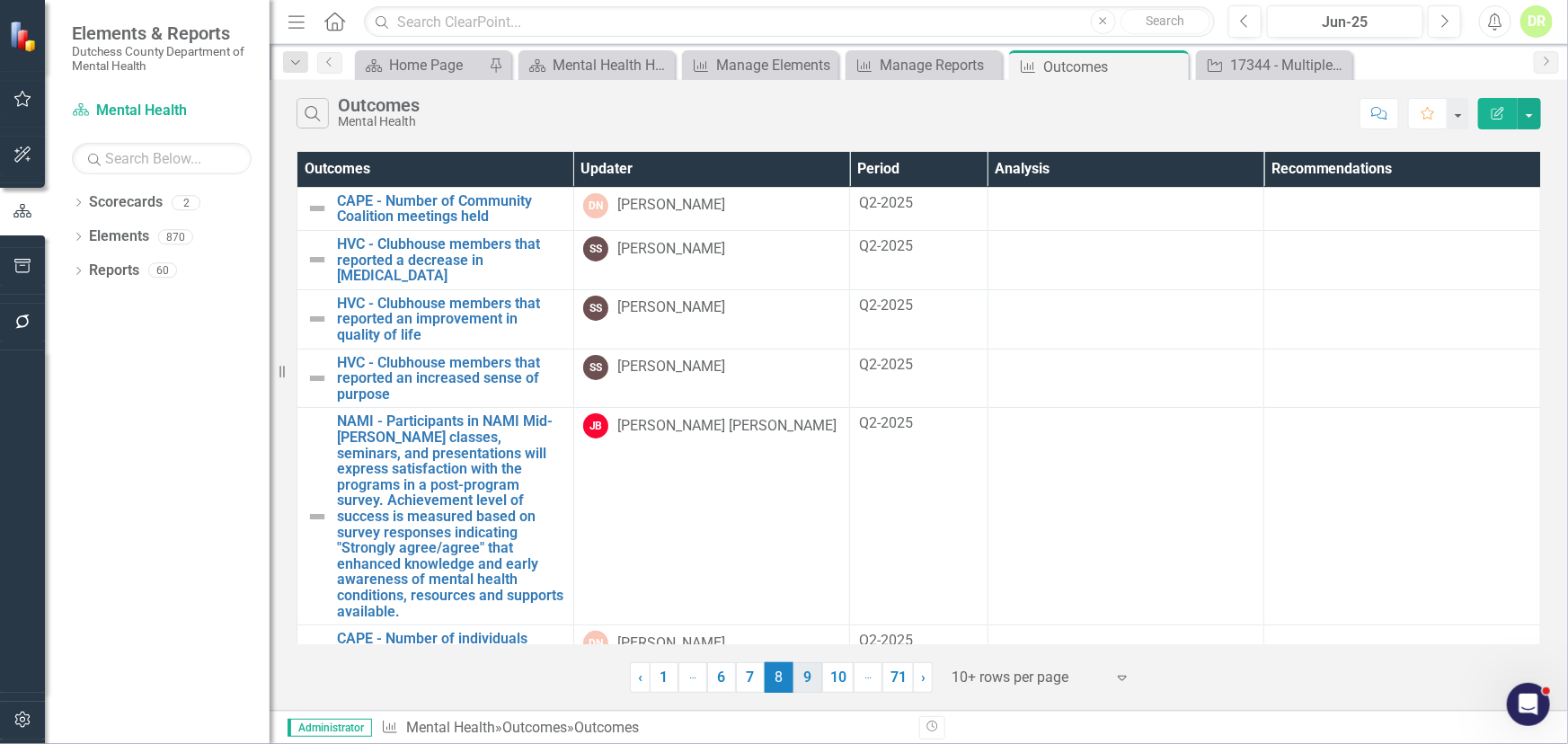 click on "9" at bounding box center [808, 678] 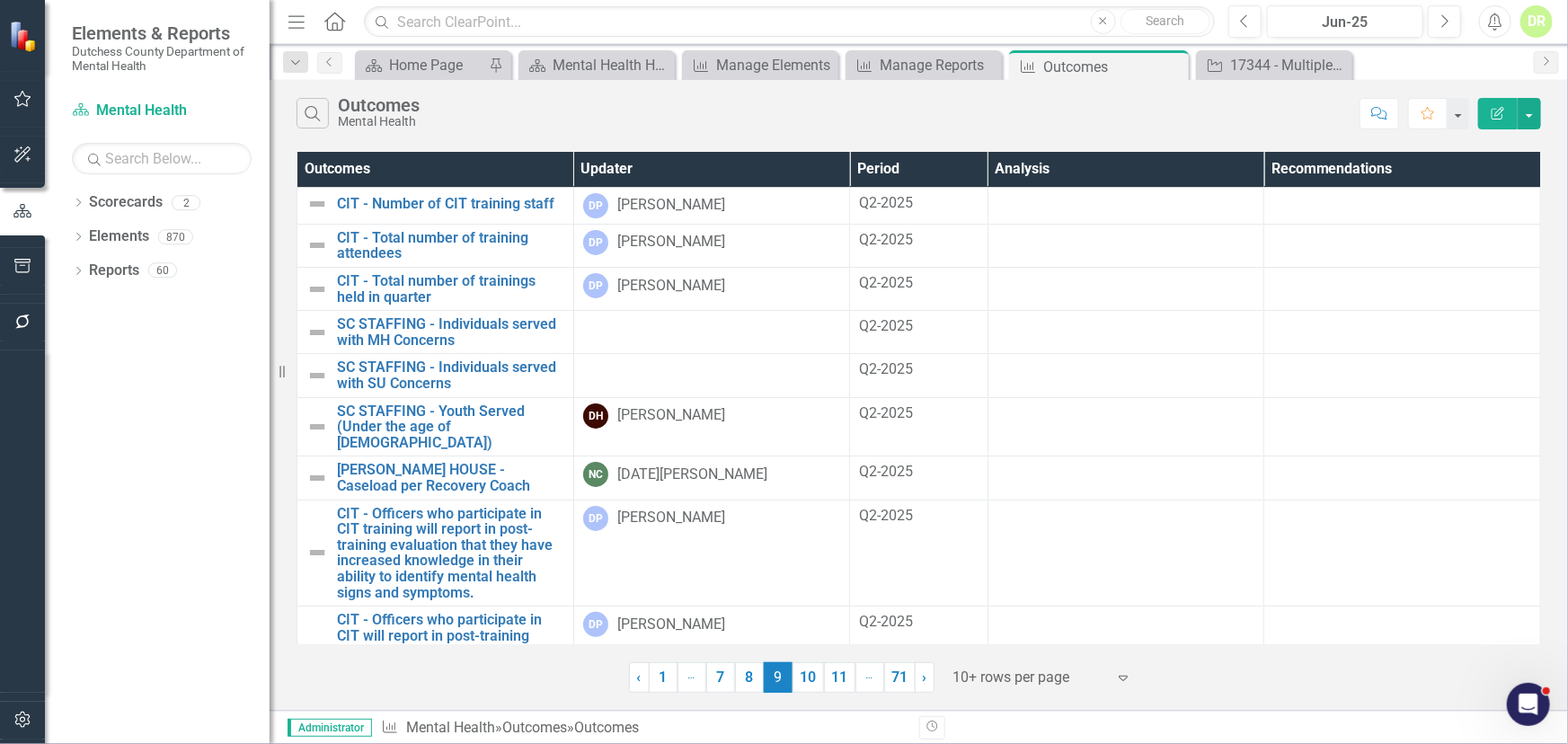 click 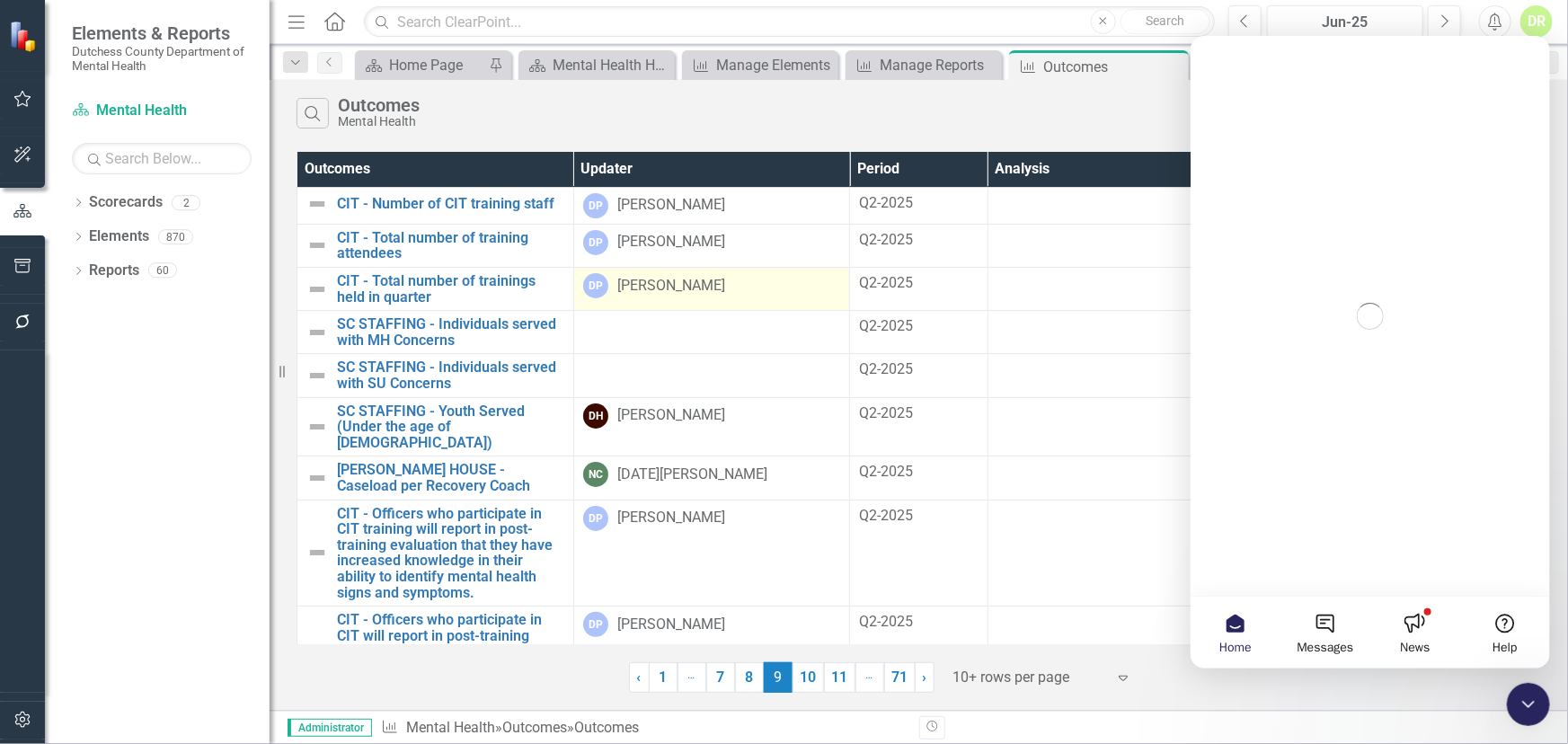 scroll, scrollTop: 0, scrollLeft: 0, axis: both 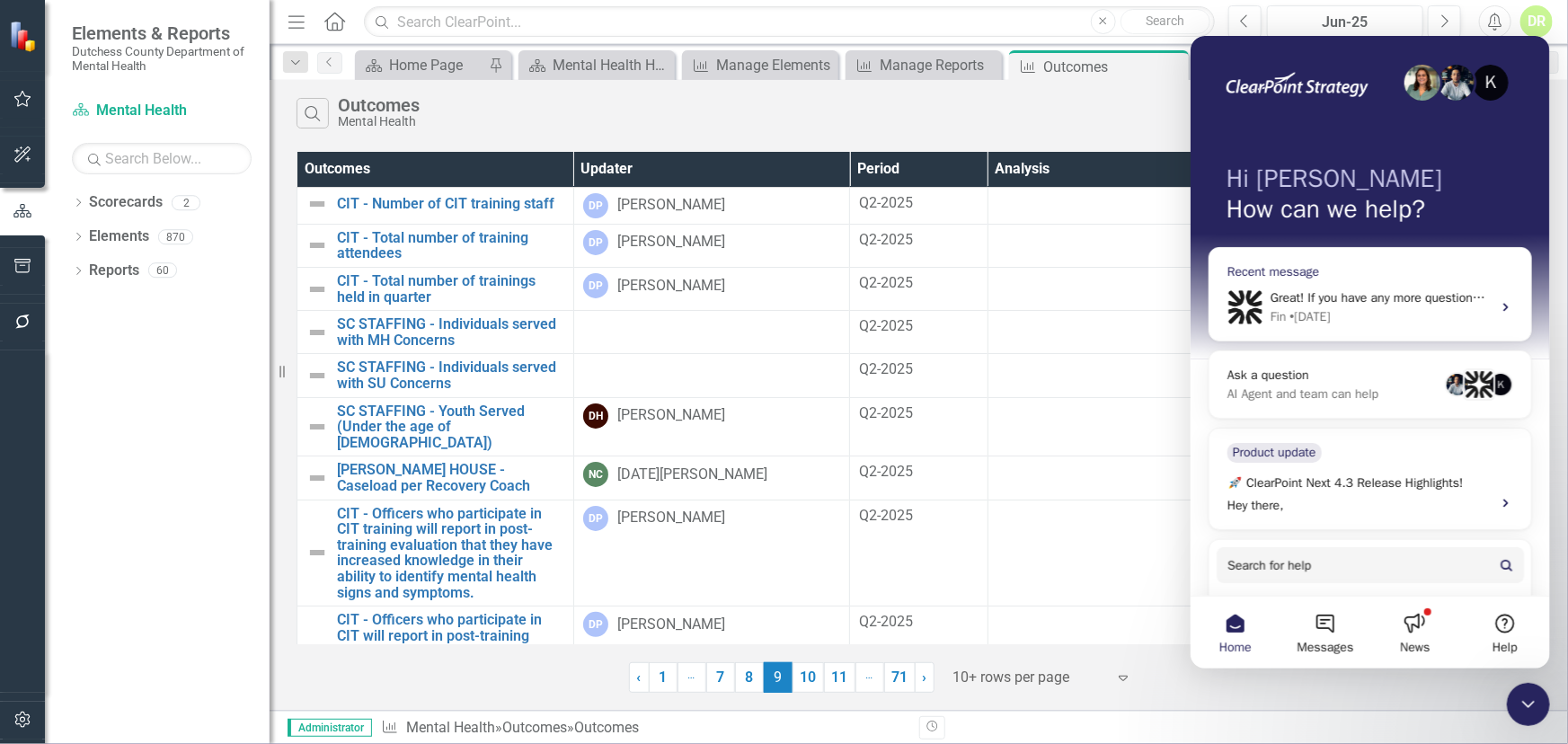 click at bounding box center [1245, 306] 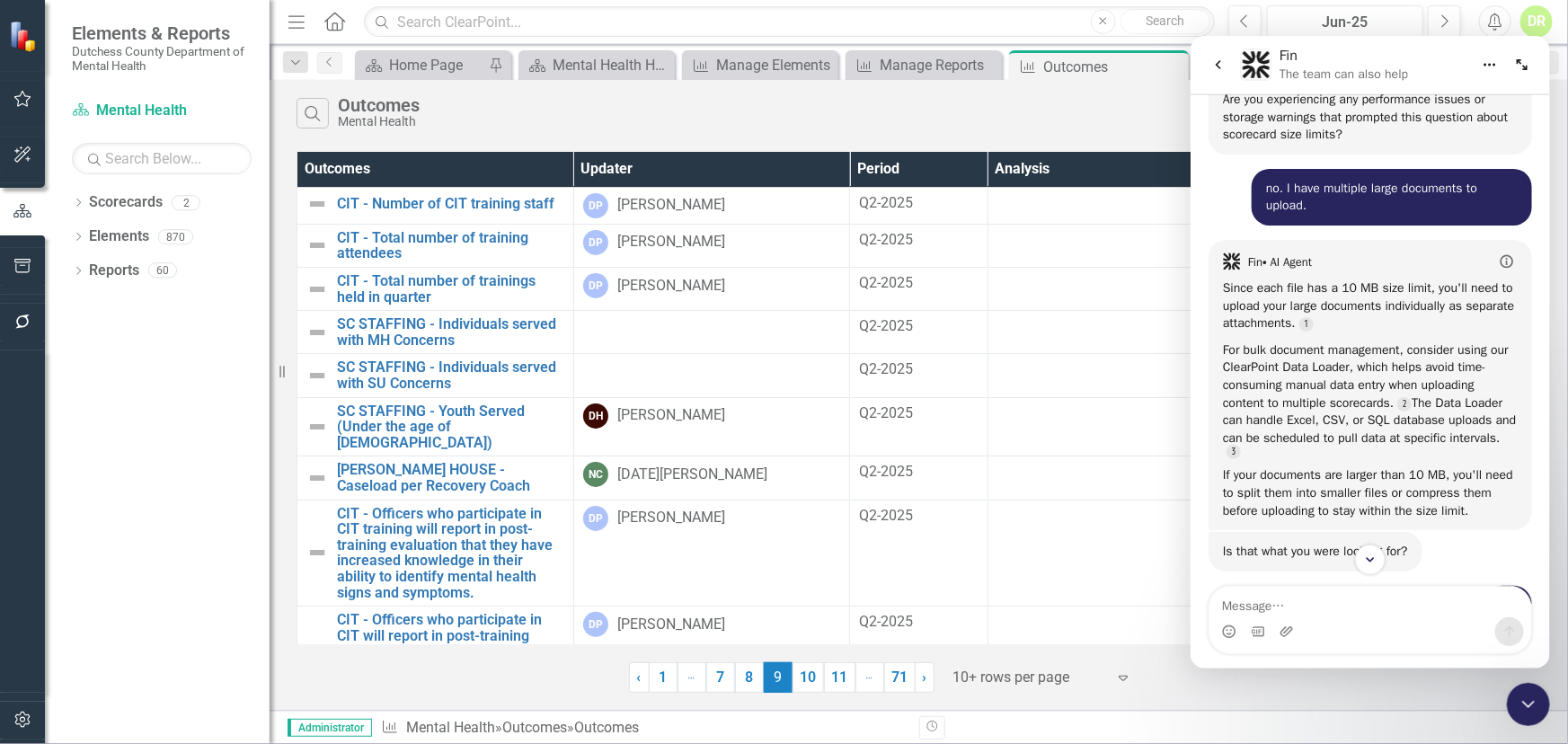 scroll, scrollTop: 927, scrollLeft: 0, axis: vertical 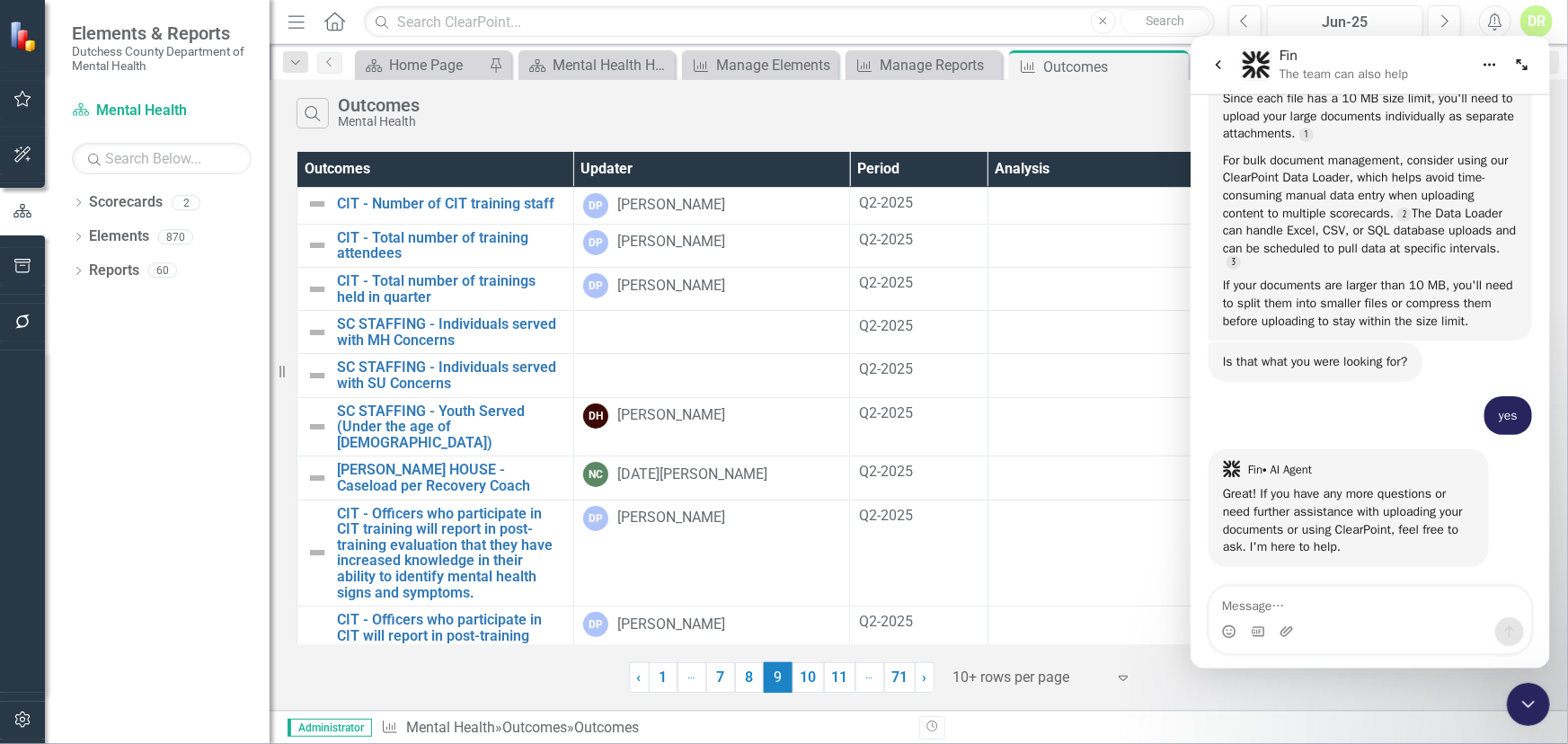 click 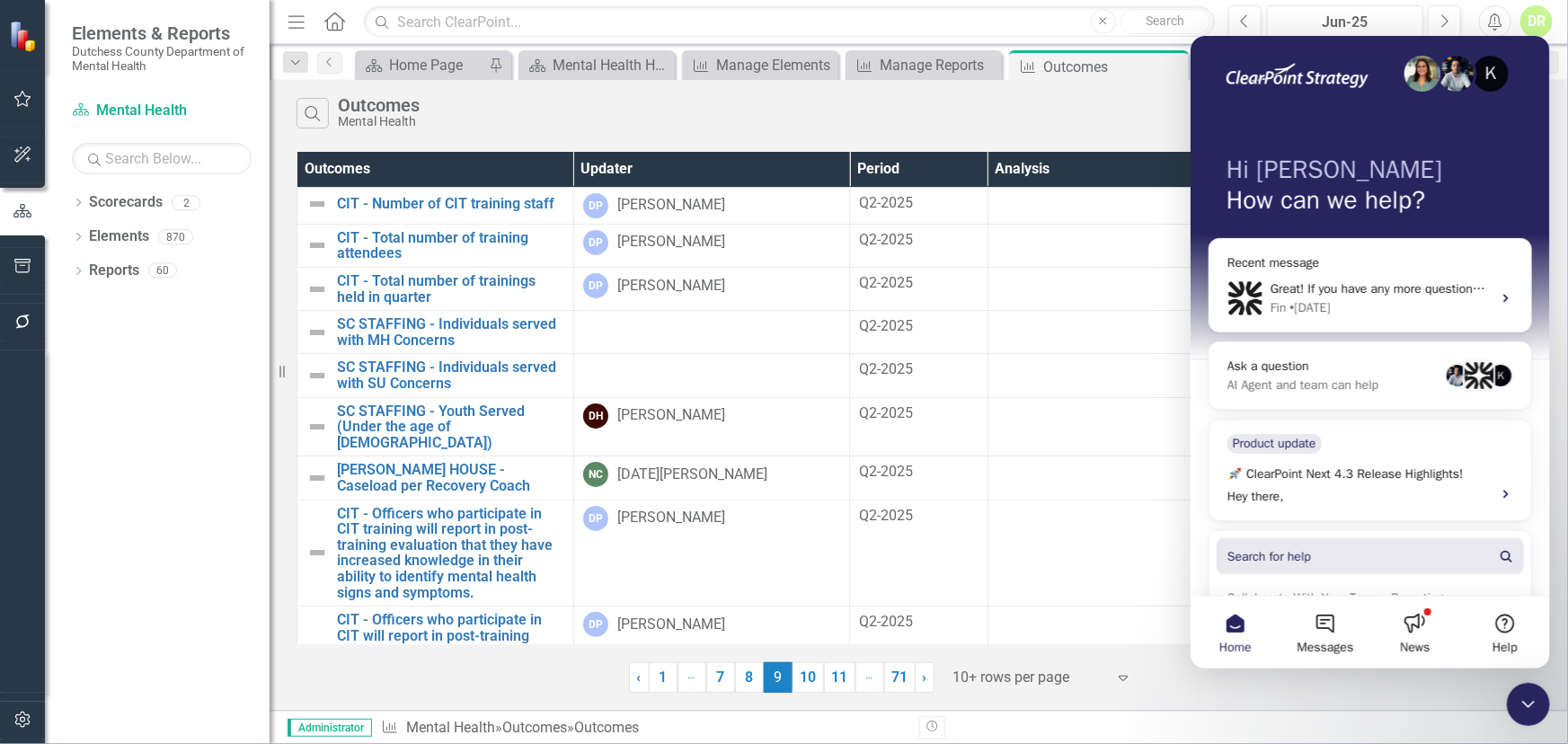 scroll, scrollTop: 0, scrollLeft: 0, axis: both 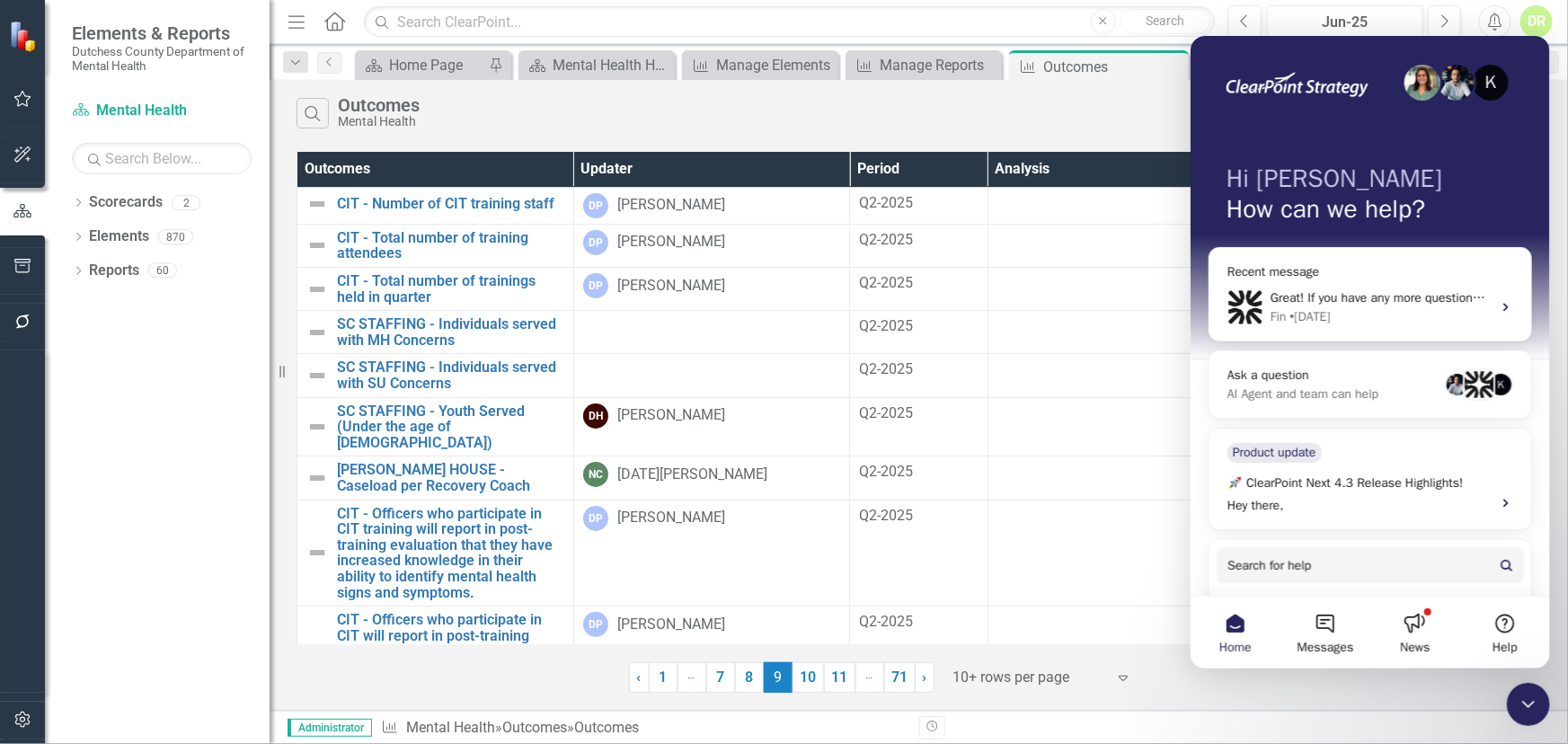 click on "Home" at bounding box center [1235, 632] 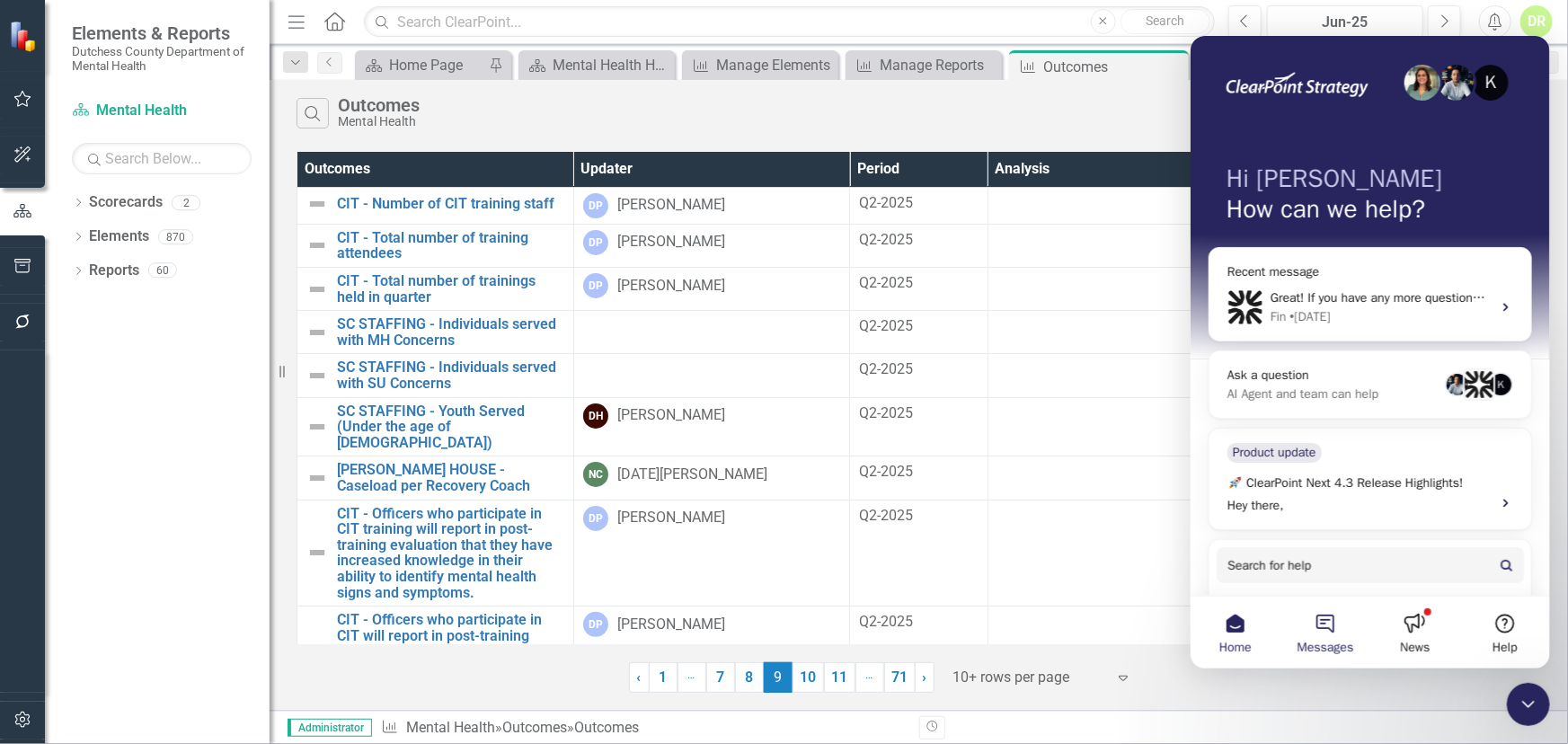 click on "Messages" at bounding box center [1324, 632] 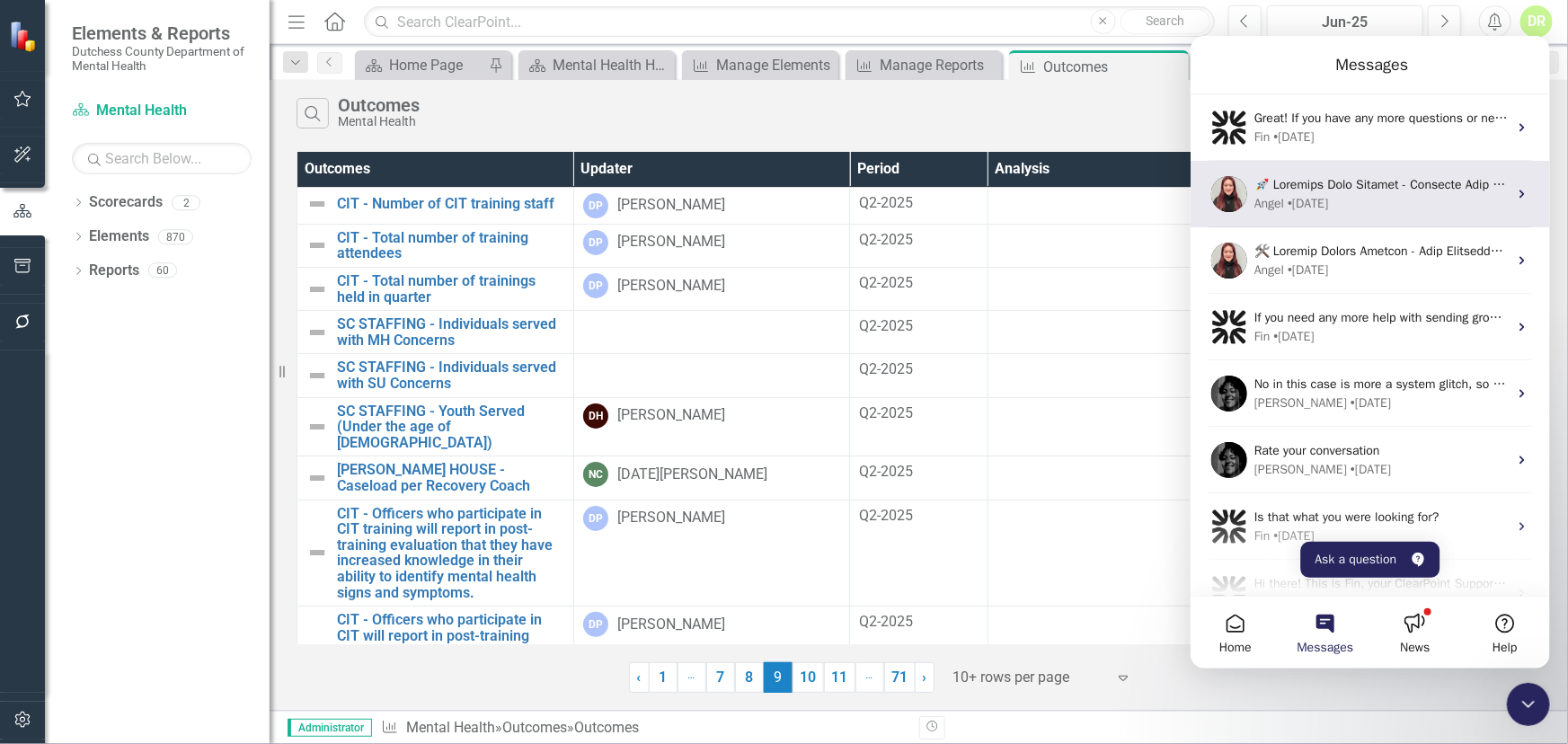 click on "•  3d ago" at bounding box center (1307, 202) 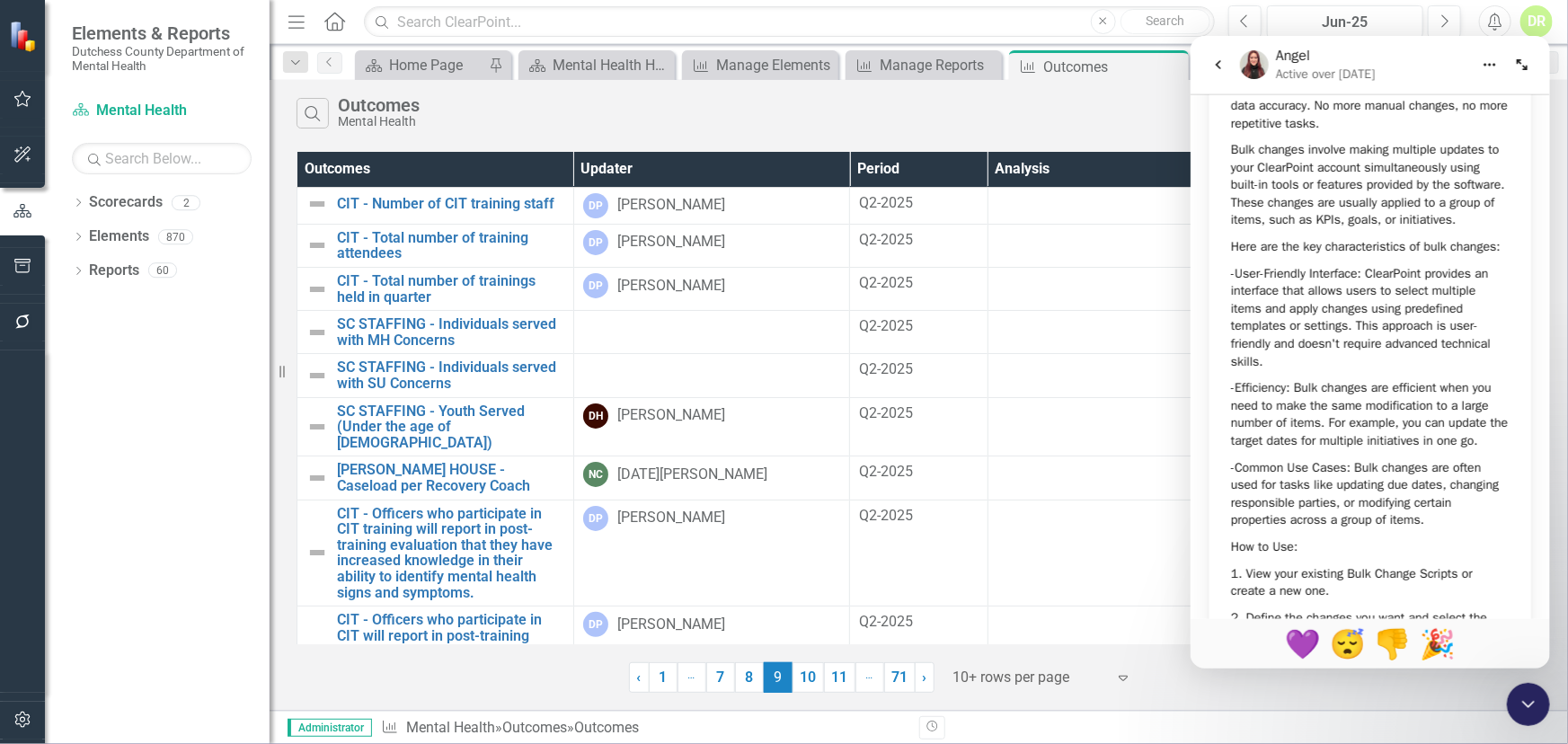 scroll, scrollTop: 215, scrollLeft: 0, axis: vertical 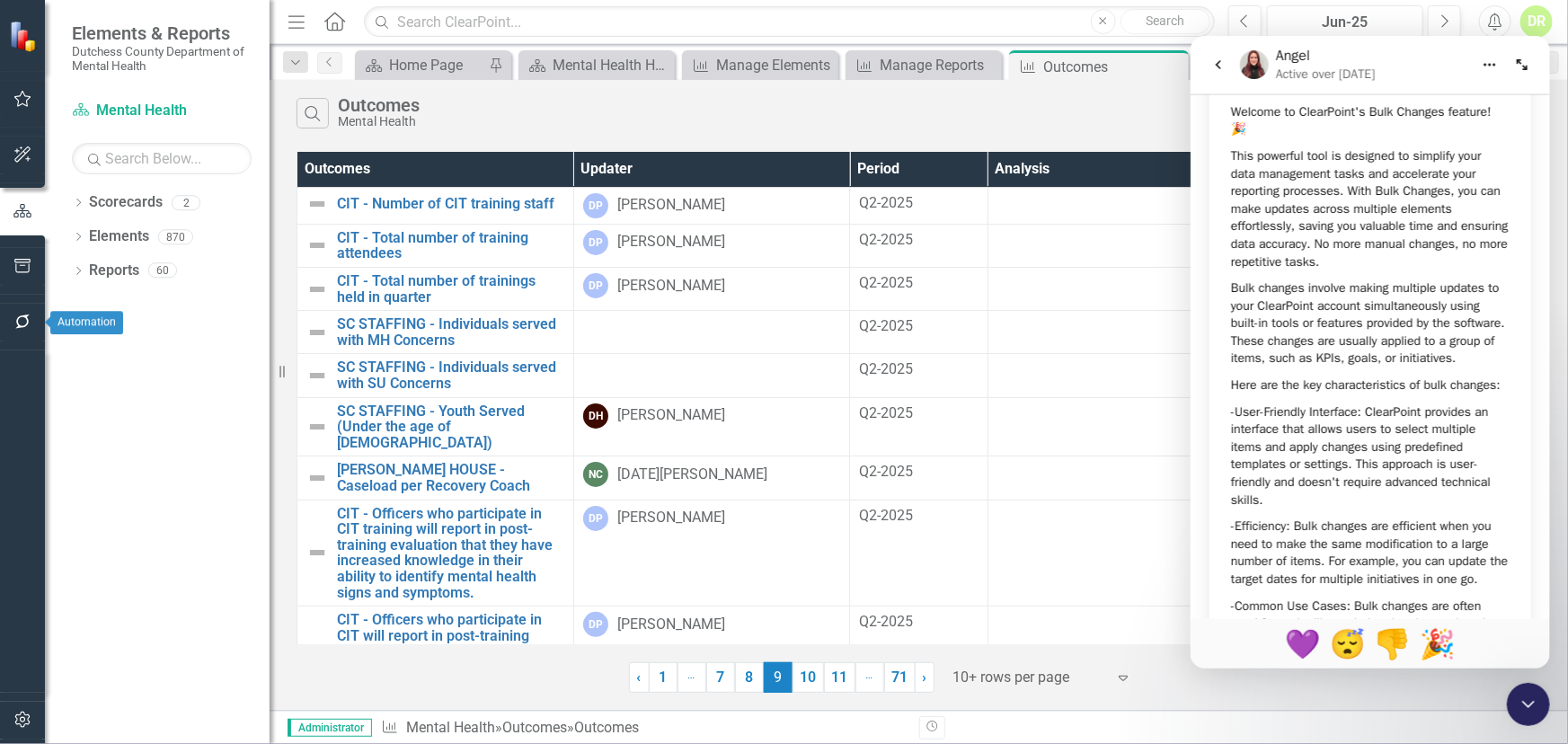 click at bounding box center [22, 323] 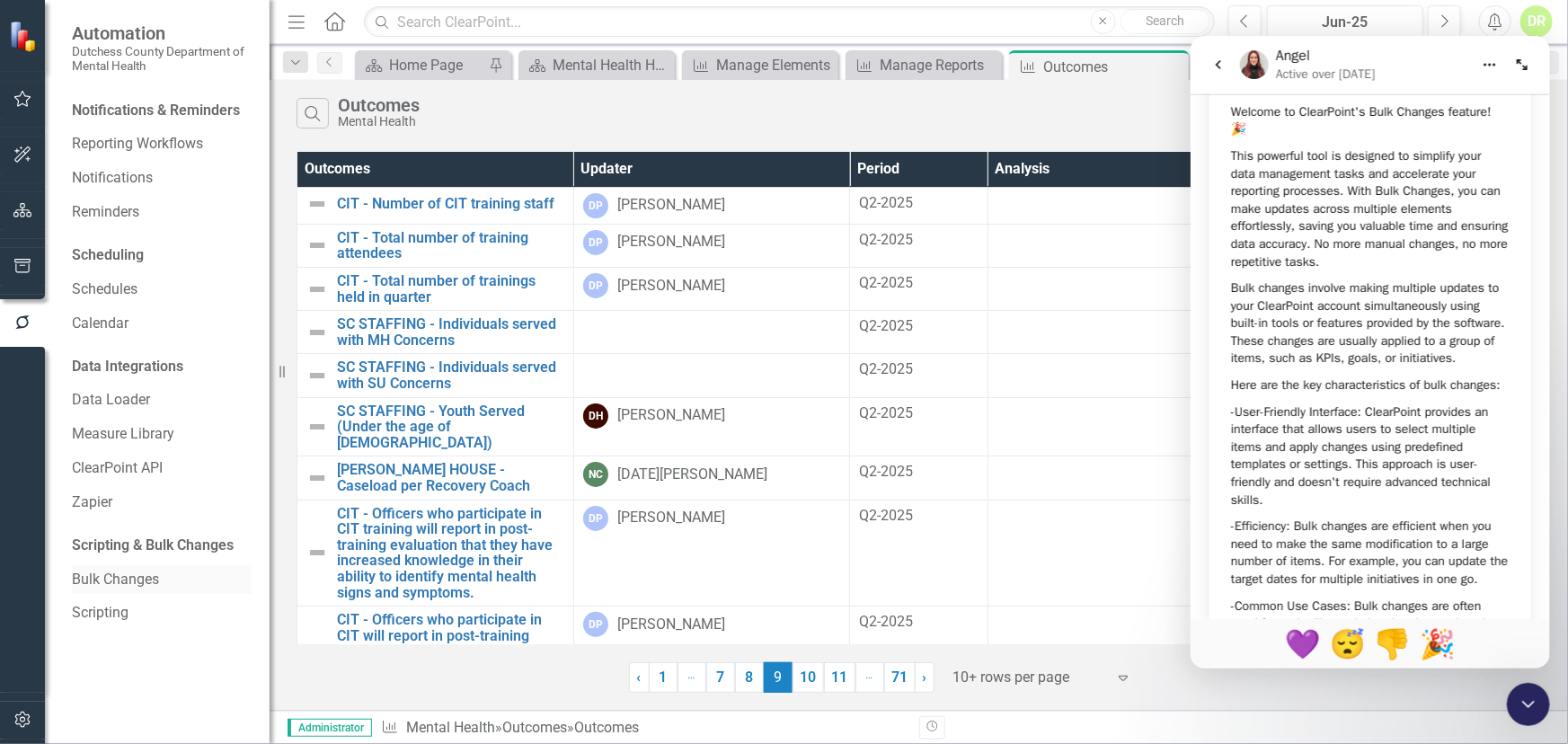click on "Bulk Changes" at bounding box center [162, 580] 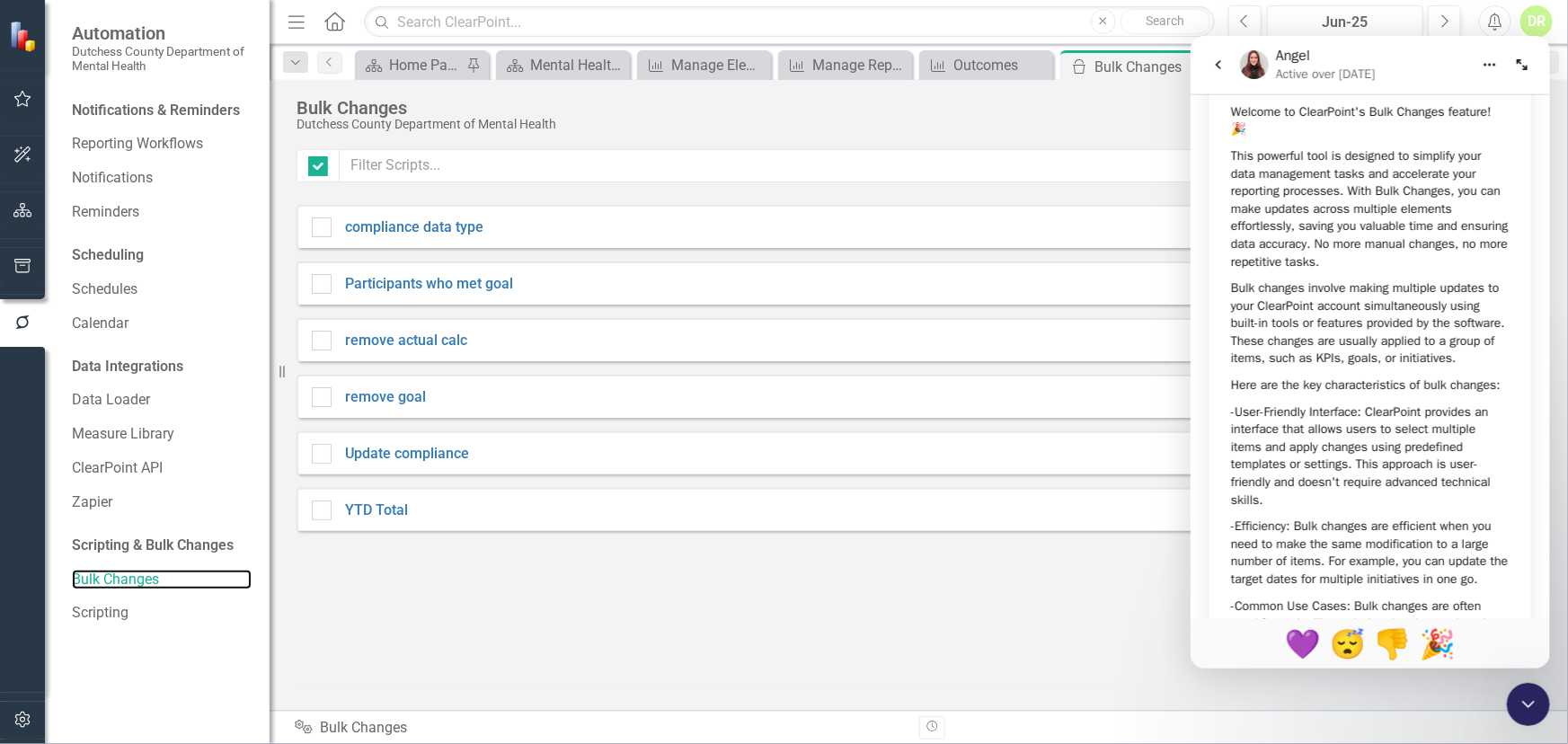 checkbox on "false" 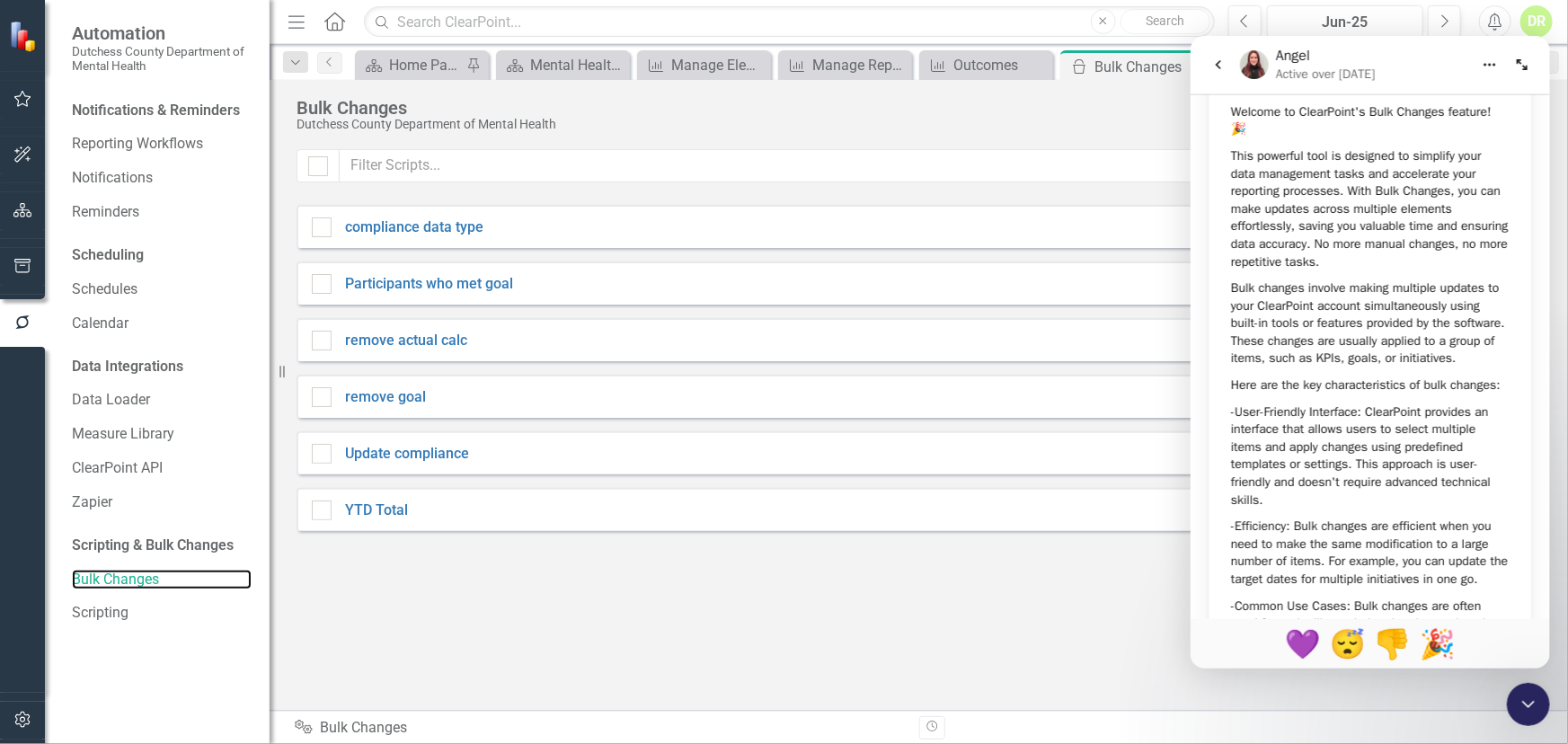 scroll, scrollTop: 0, scrollLeft: 0, axis: both 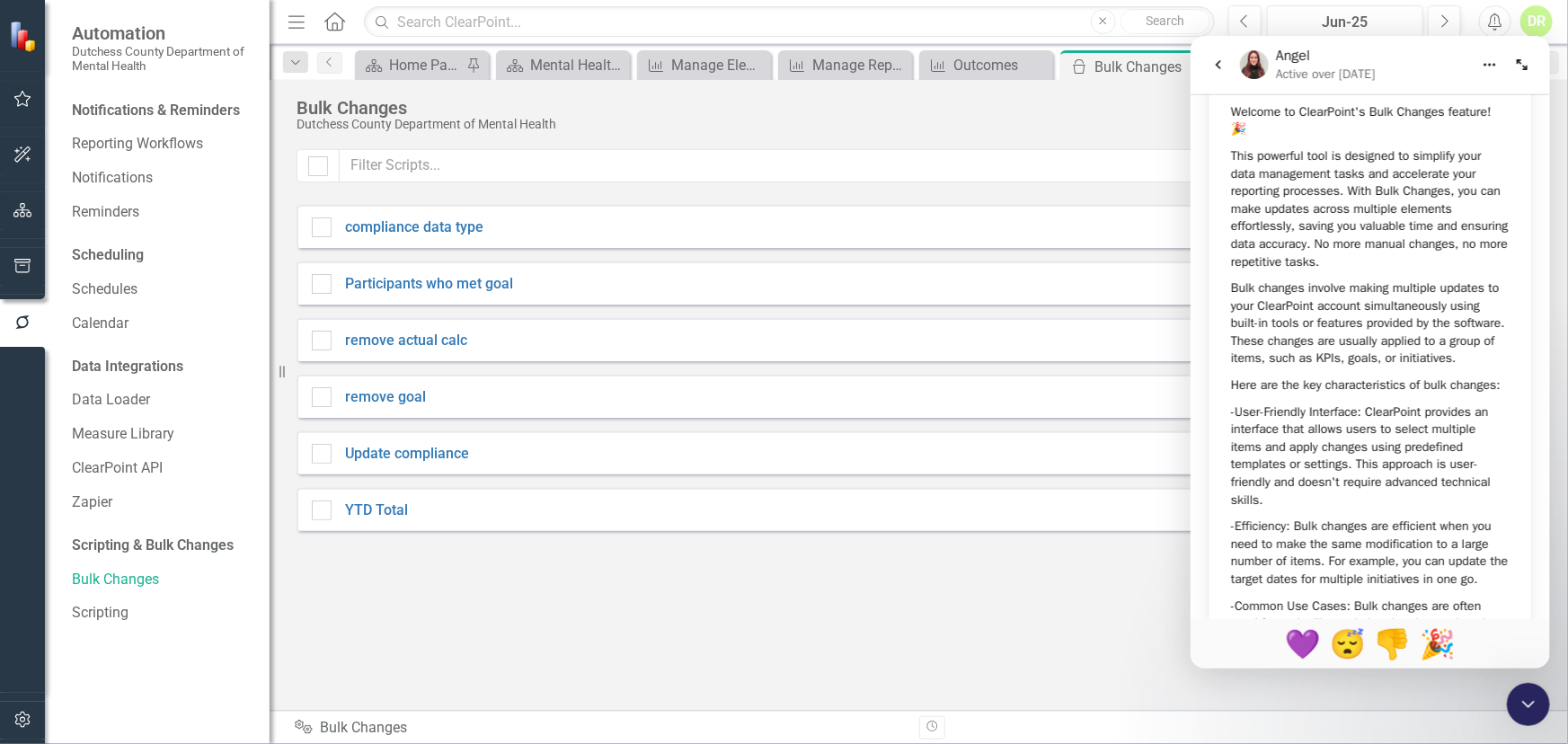 click on "Show Deleted Add compliance data type Last Run   about 1 year ago Run Script Dropdown Menu Participants who met goal Last Run   about 1 year ago Run Script Dropdown Menu remove actual calc Last Run   about 1 year ago Run Script Dropdown Menu remove goal Last Run   about 1 year ago Run Script Dropdown Menu Update compliance Last Run   about 1 year ago Run Script Dropdown Menu YTD Total Run Script Dropdown Menu Looks like you don't have any bulk change scripts set up yet. Why don't you add a script or learn more about bulk changes." at bounding box center (918, 419) 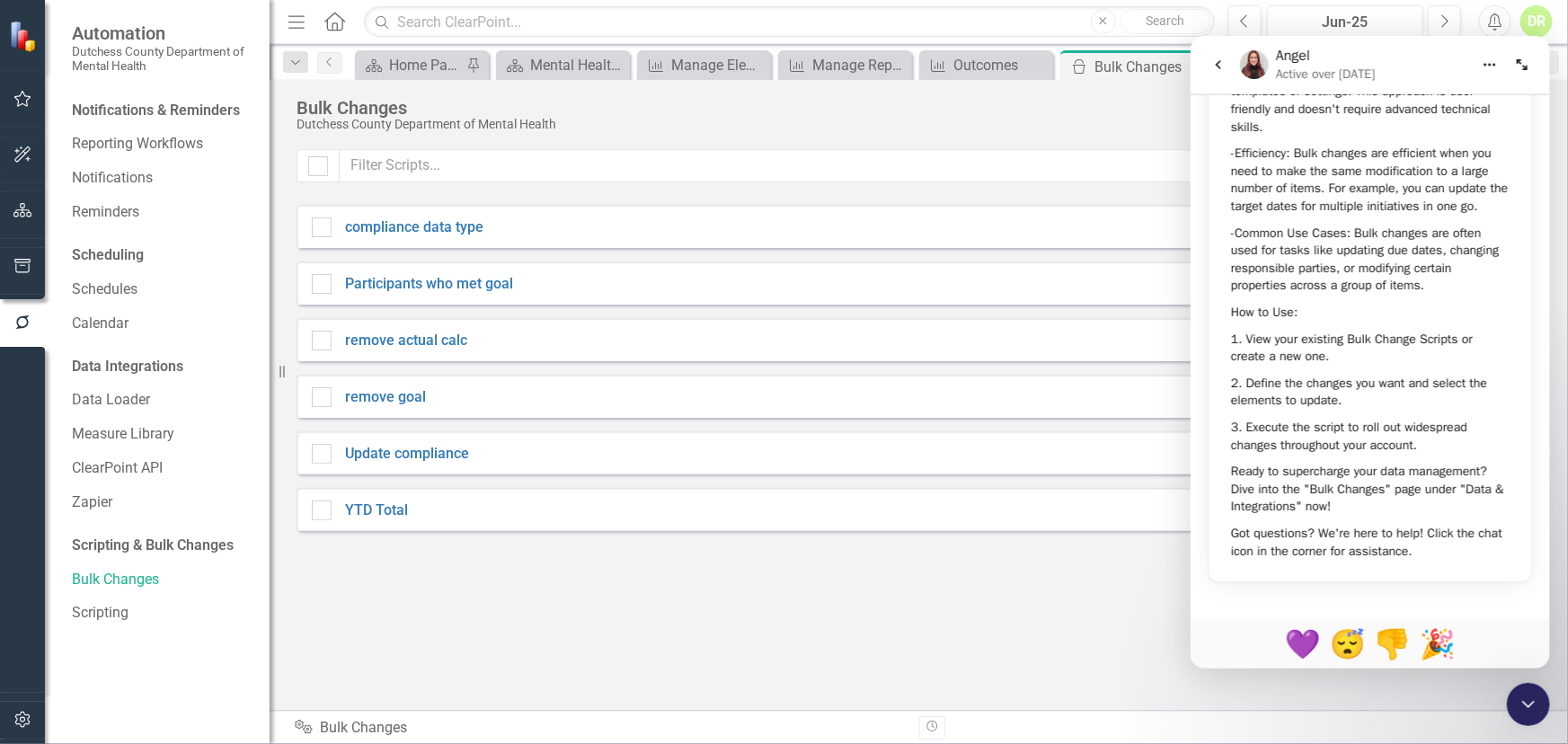 scroll, scrollTop: 623, scrollLeft: 0, axis: vertical 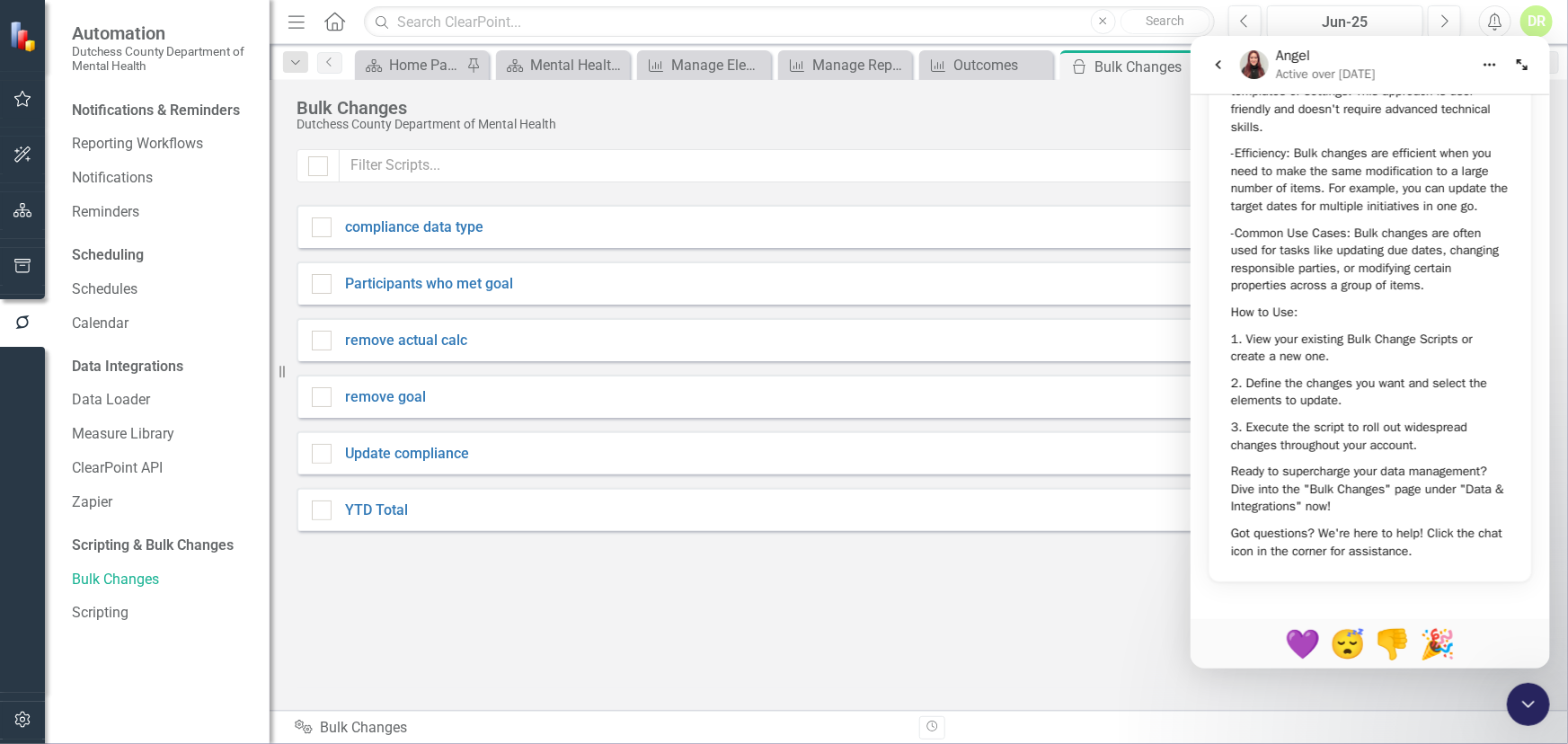 click on "Show Deleted Add compliance data type Last Run   about 1 year ago Run Script Dropdown Menu Participants who met goal Last Run   about 1 year ago Run Script Dropdown Menu remove actual calc Last Run   about 1 year ago Run Script Dropdown Menu remove goal Last Run   about 1 year ago Run Script Dropdown Menu Update compliance Last Run   about 1 year ago Run Script Dropdown Menu YTD Total Run Script Dropdown Menu Looks like you don't have any bulk change scripts set up yet. Why don't you add a script or learn more about bulk changes." at bounding box center [918, 419] 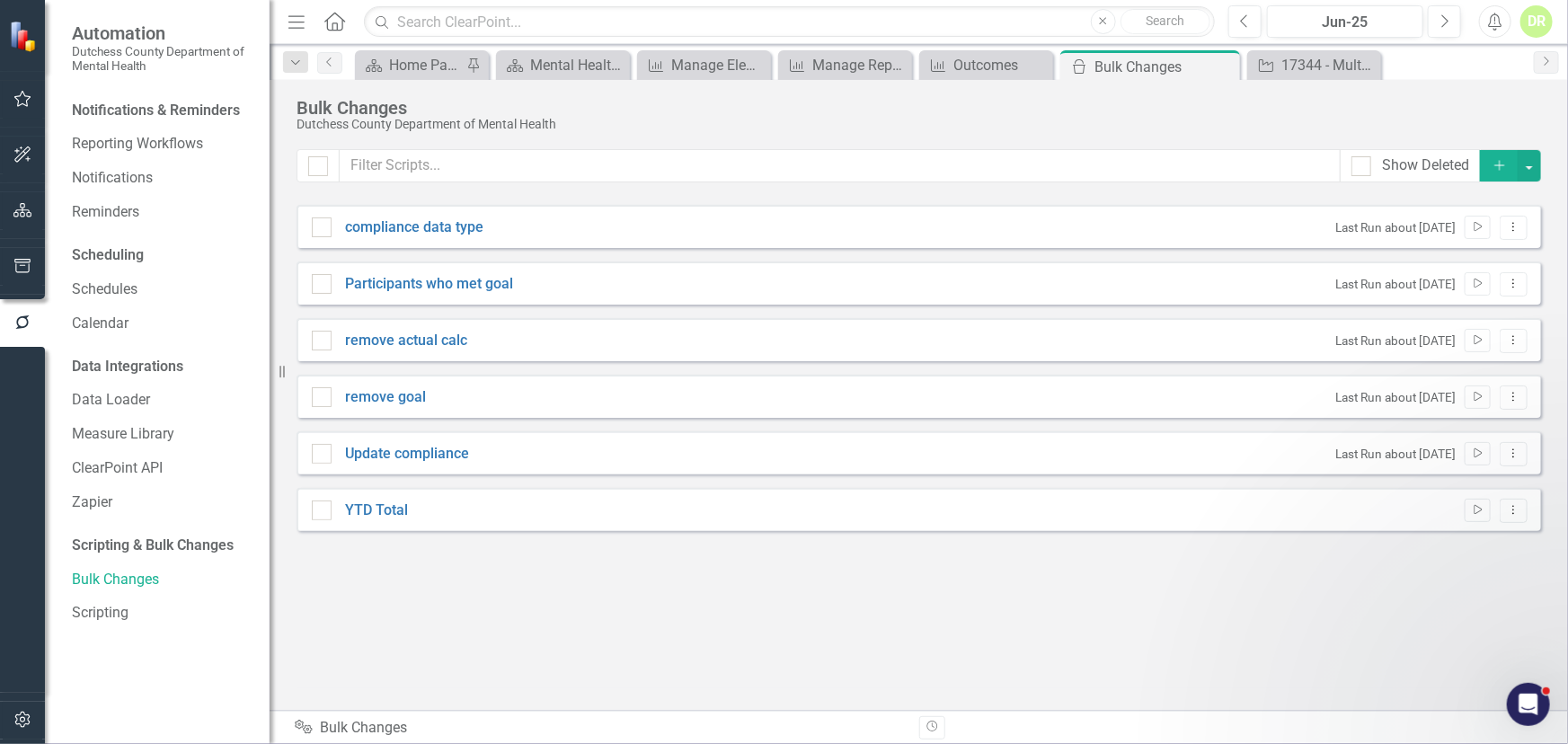 scroll, scrollTop: 0, scrollLeft: 0, axis: both 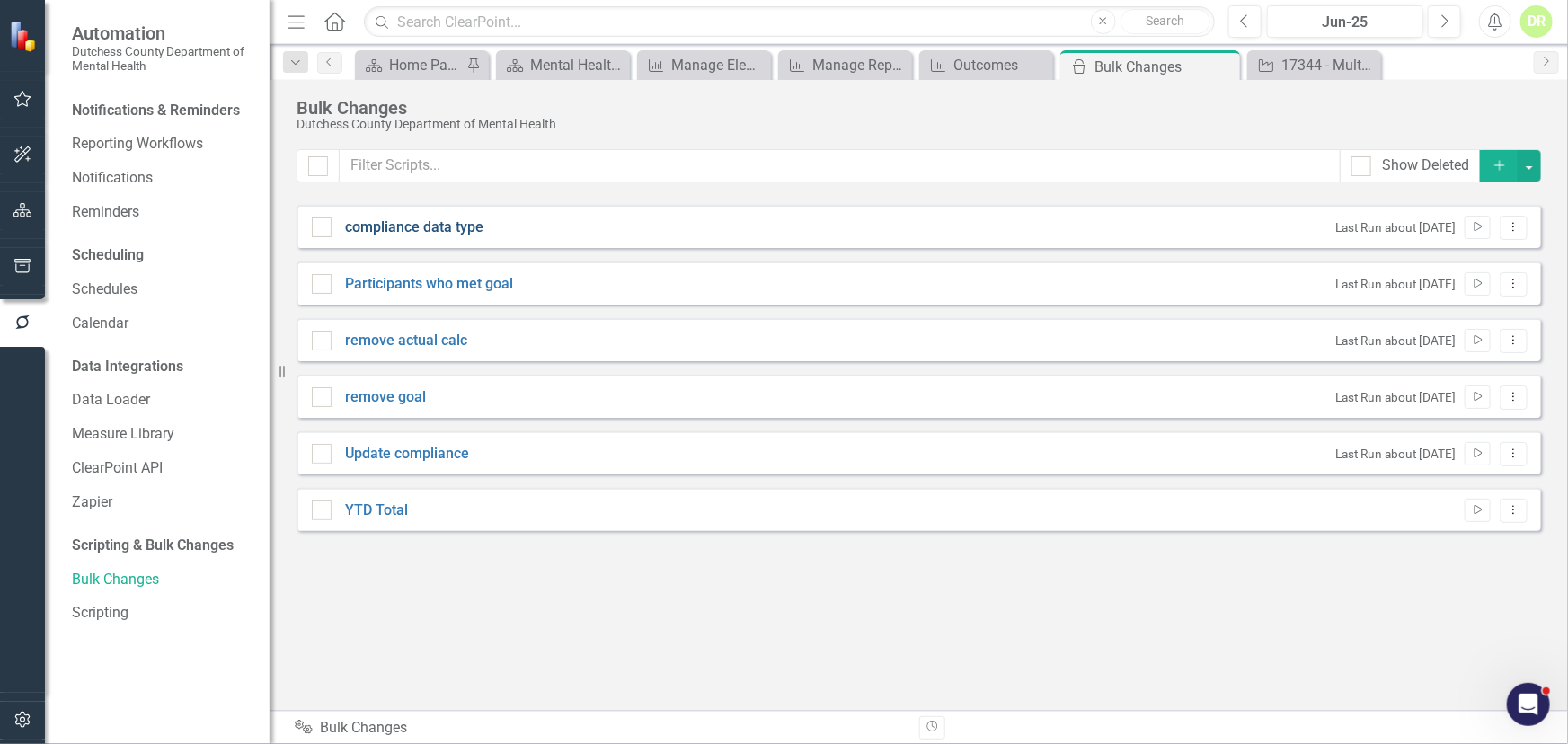 click on "compliance data type" at bounding box center (414, 227) 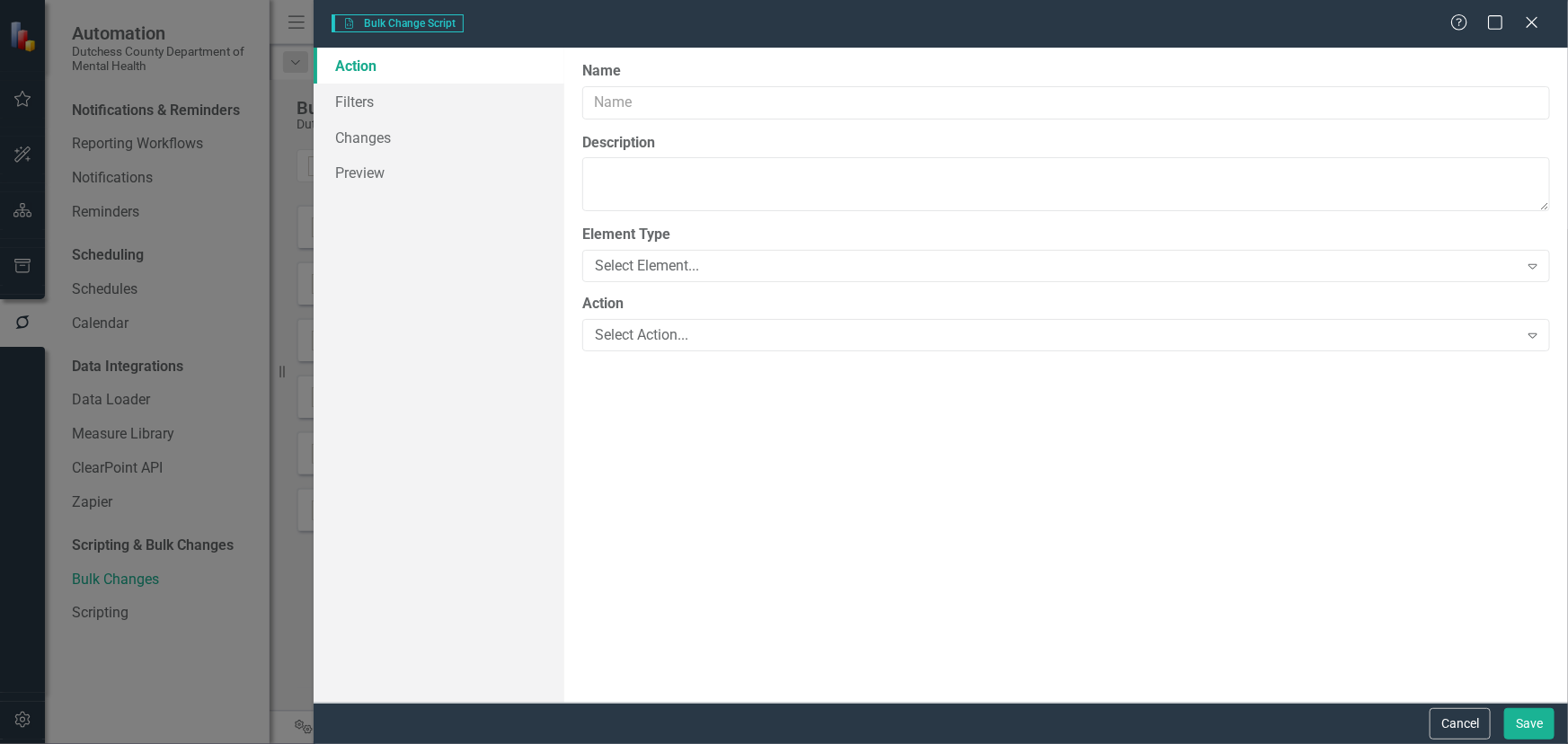 type on "compliance data type" 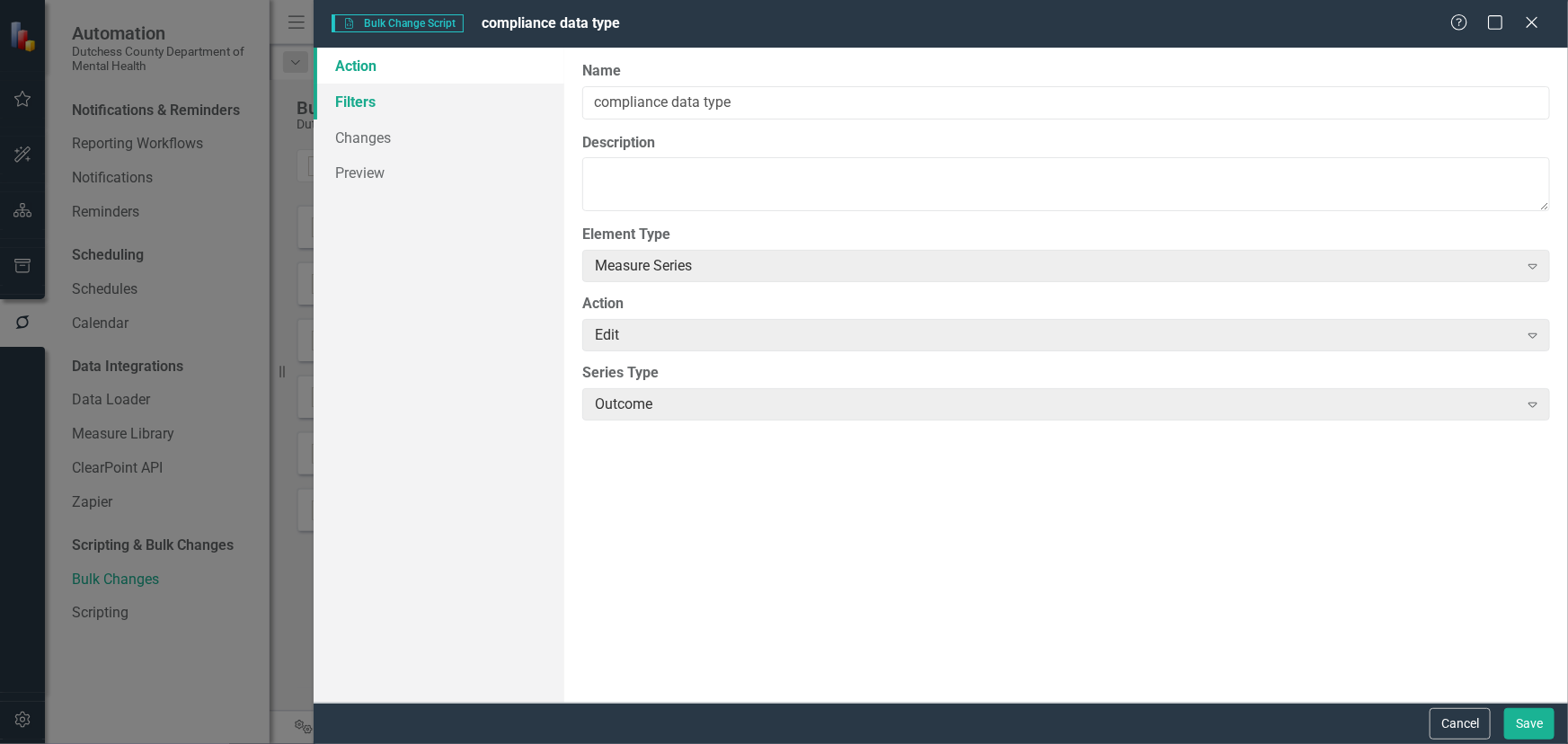 click on "Filters" at bounding box center [439, 102] 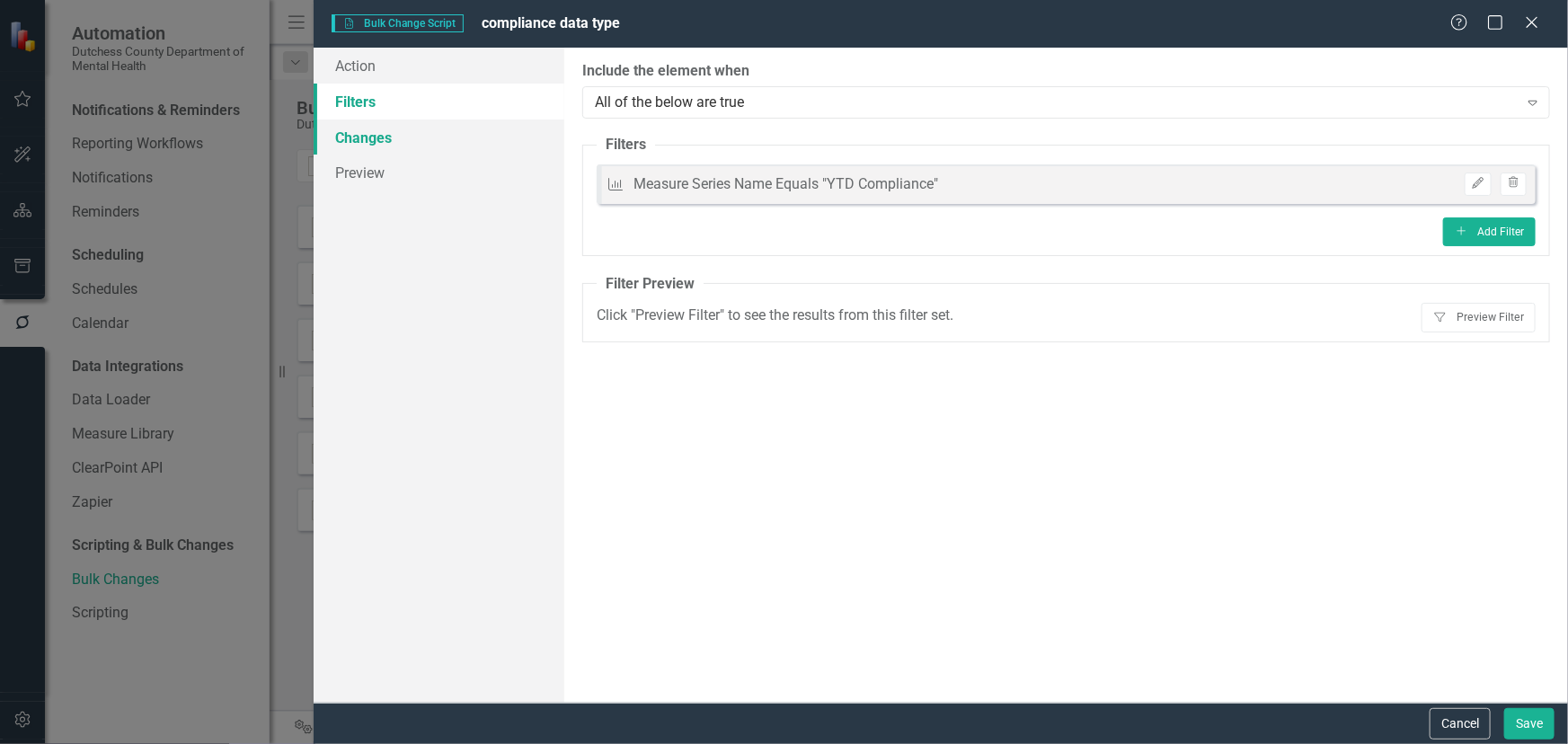 click on "Changes" at bounding box center (439, 137) 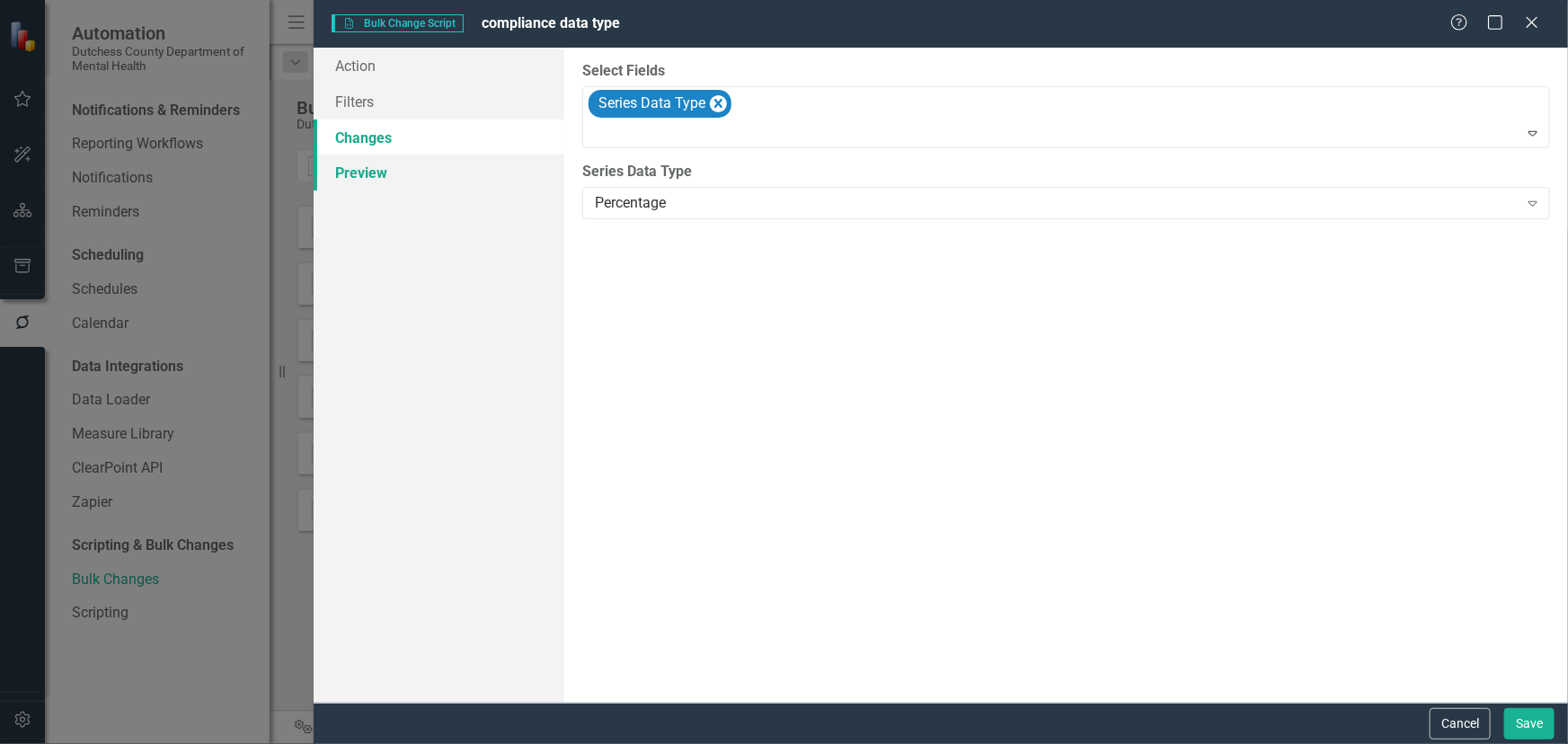 click on "Preview" at bounding box center (439, 173) 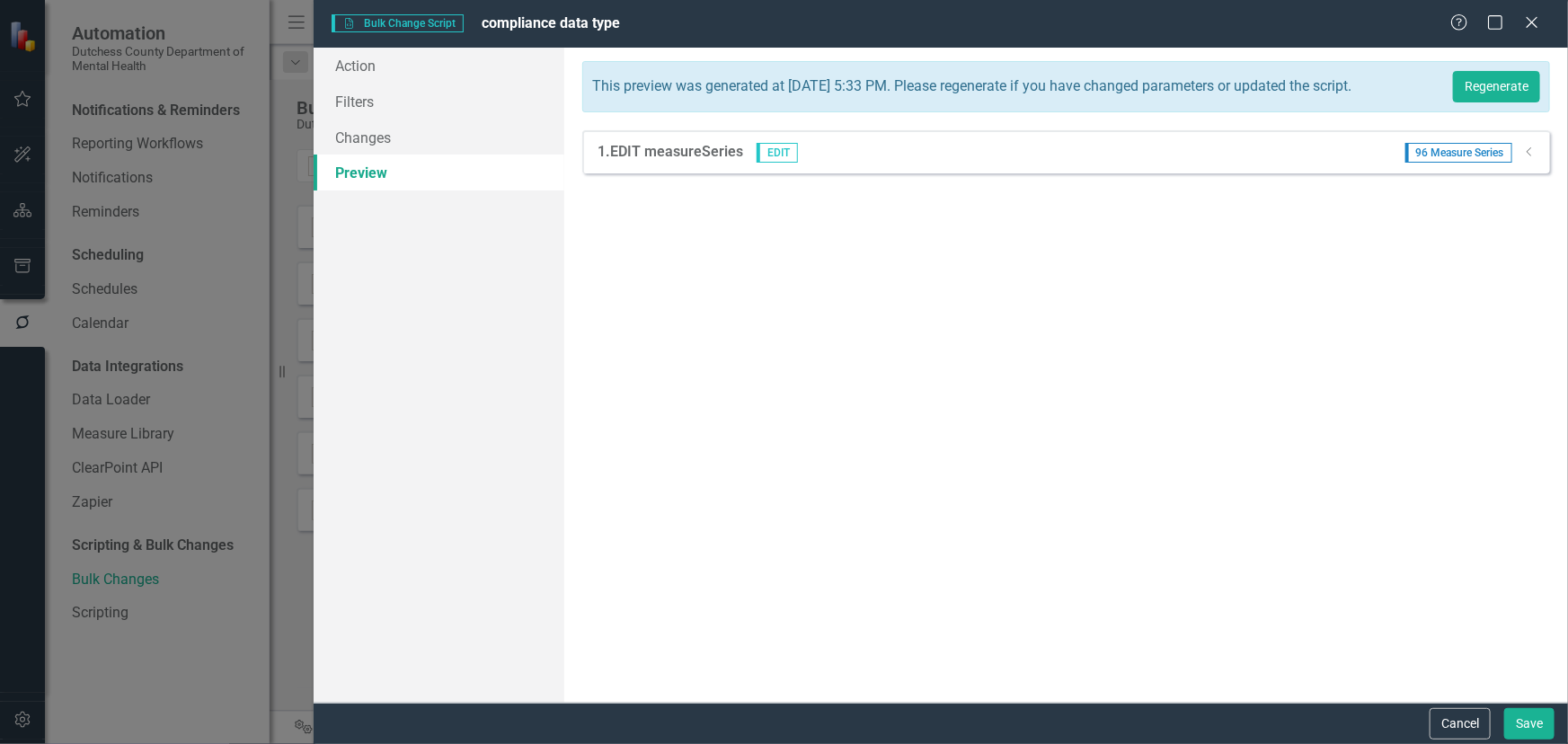 drag, startPoint x: 1537, startPoint y: 21, endPoint x: 1456, endPoint y: 60, distance: 89.89994 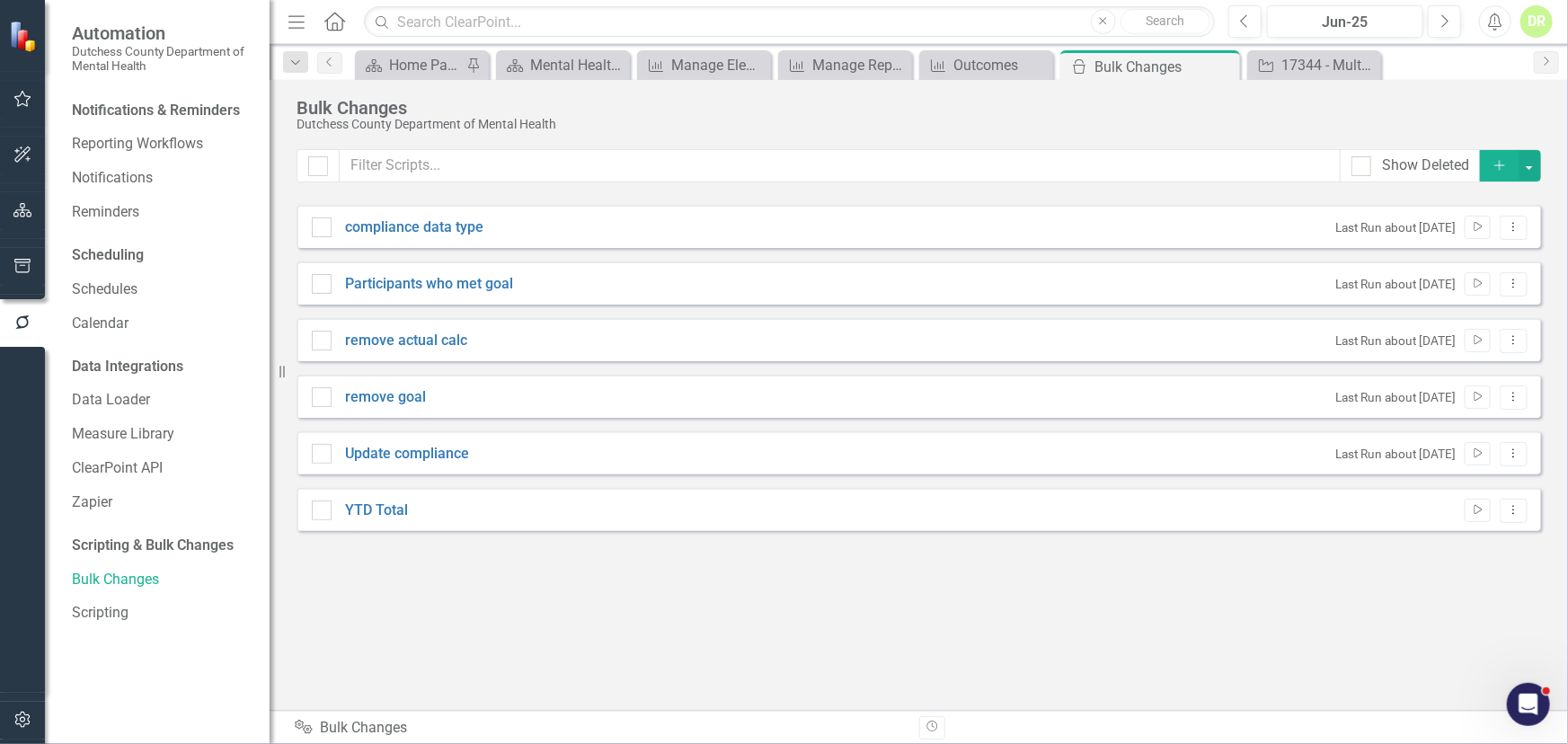 click 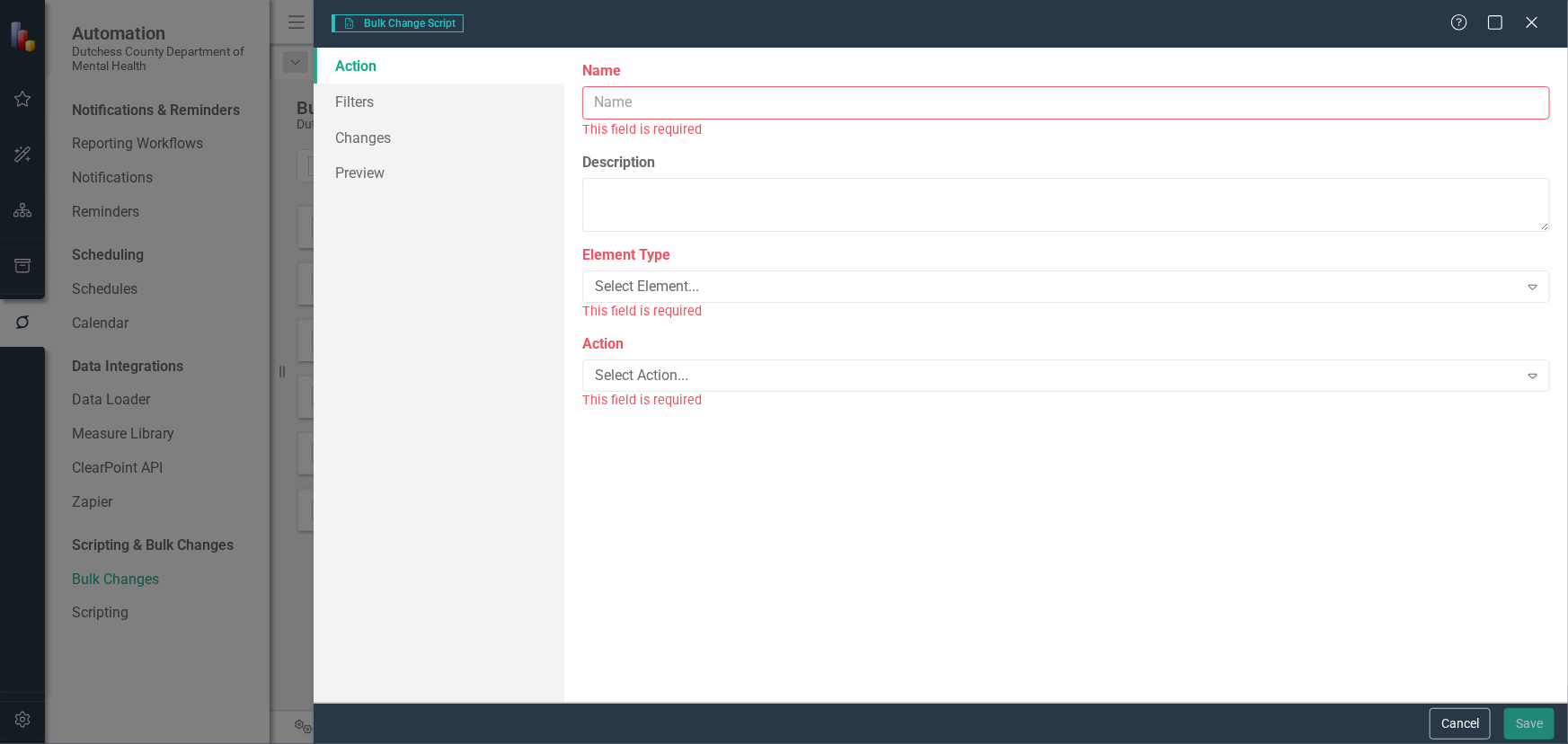 click on "Name" at bounding box center (1066, 102) 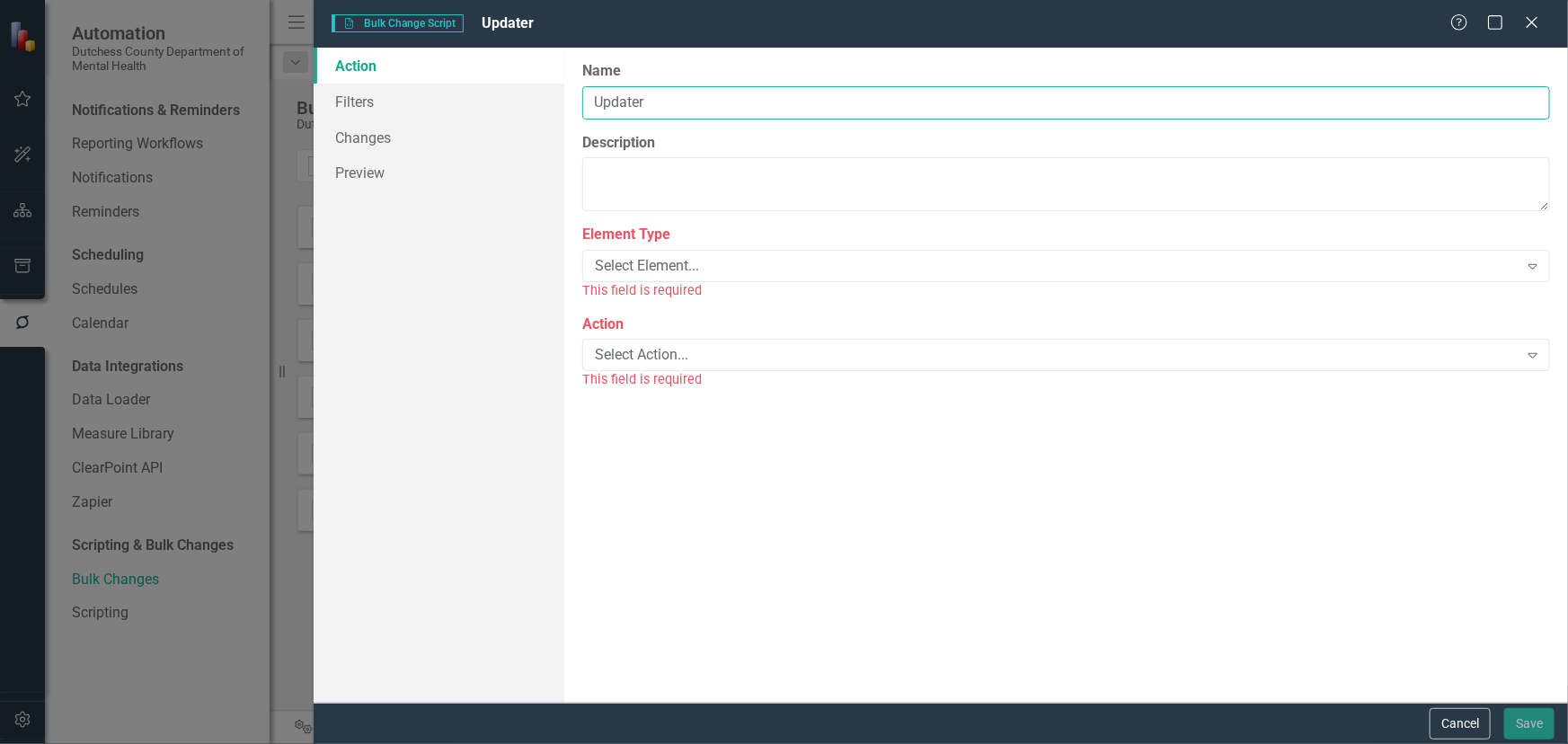 type on "Updater" 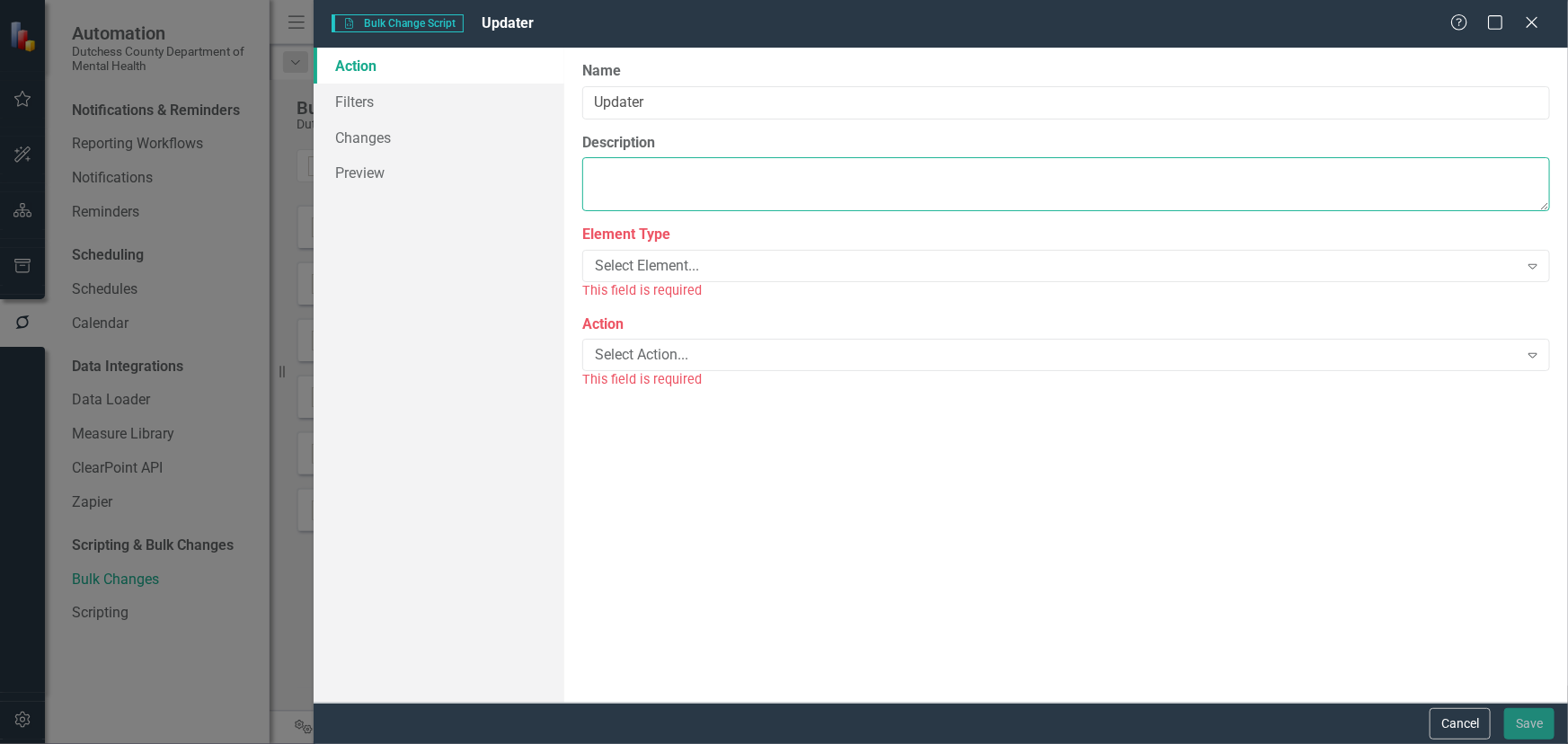 click on "Description" at bounding box center [1066, 184] 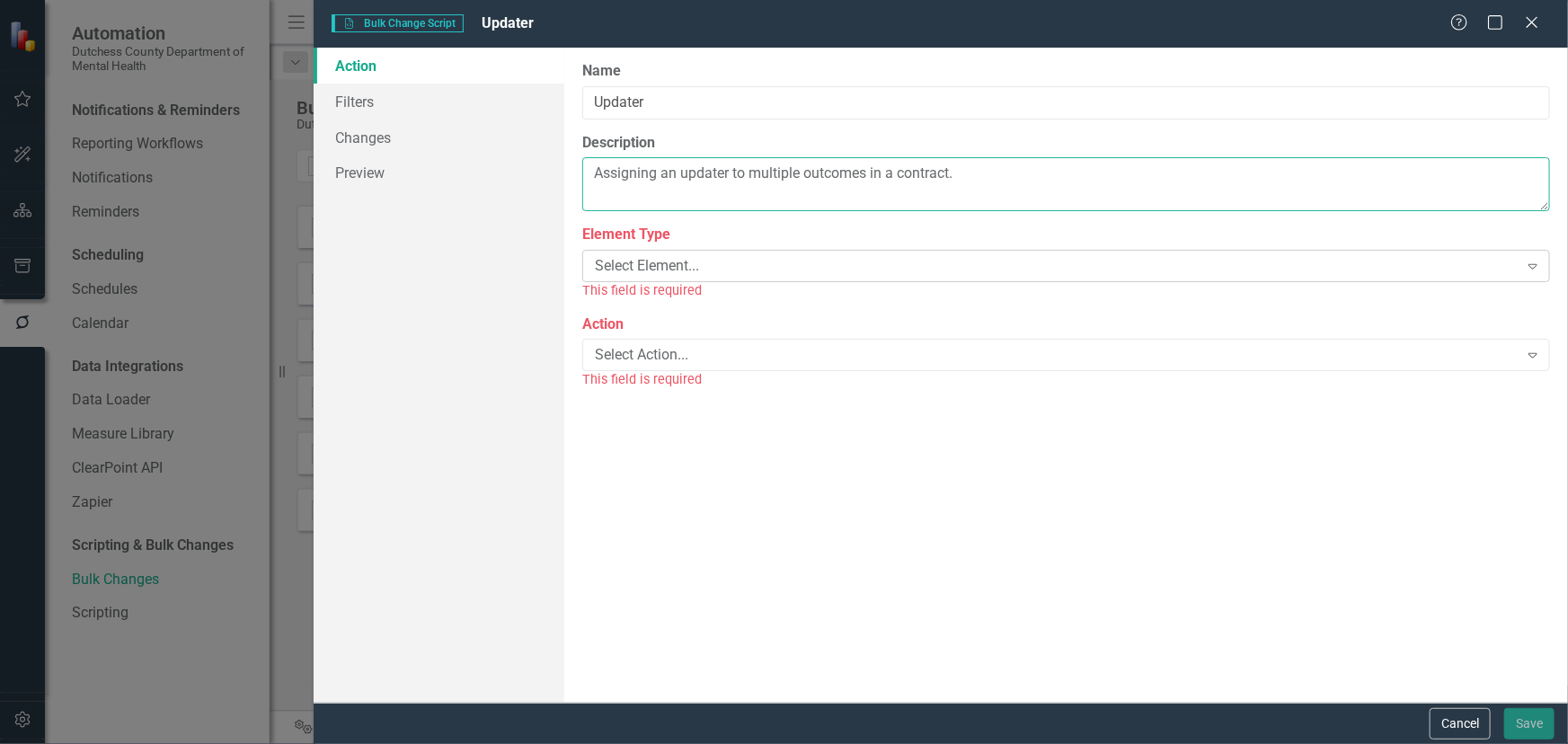 type on "Assigning an updater to multiple outcomes in a contract." 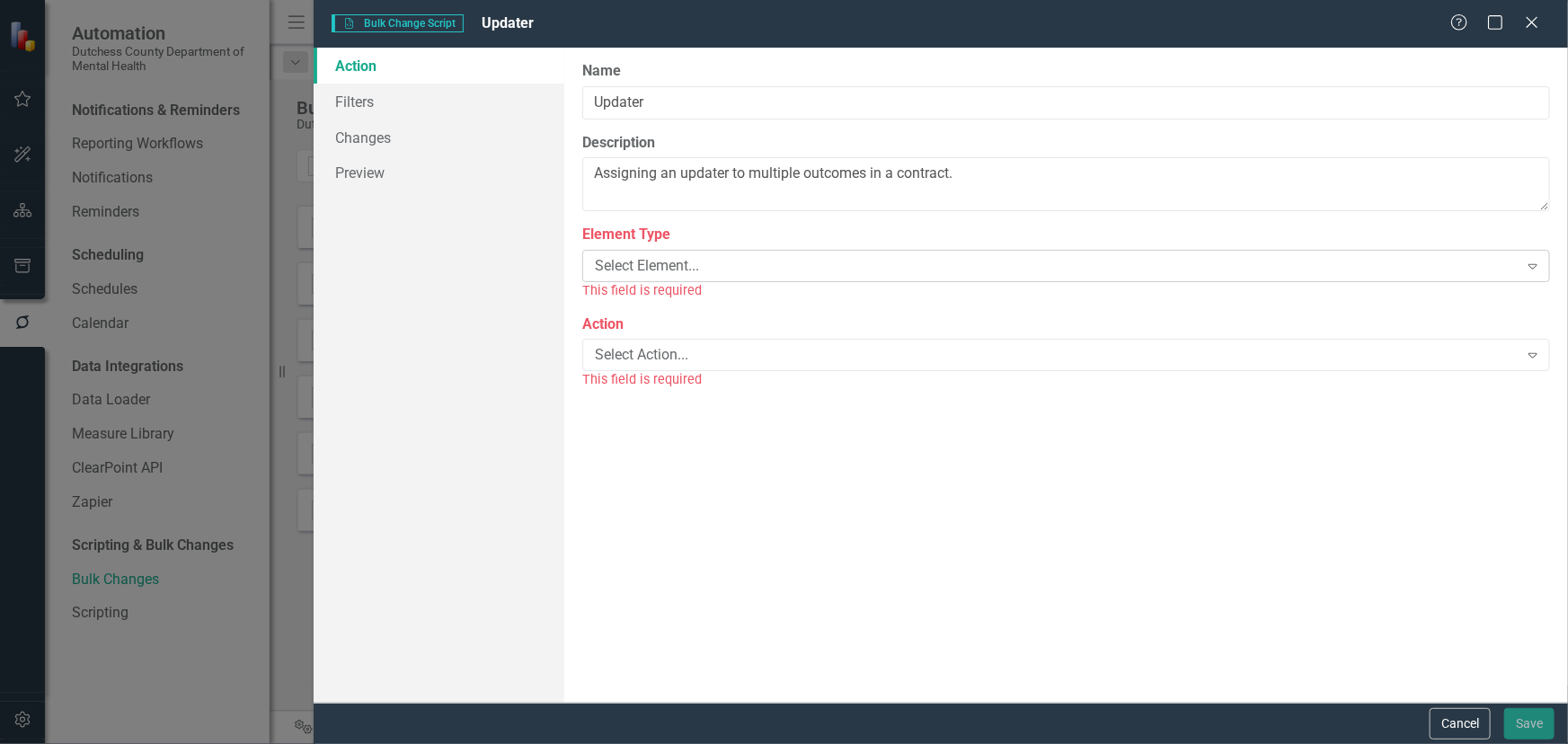 click on "Select Element..." at bounding box center [1056, 266] 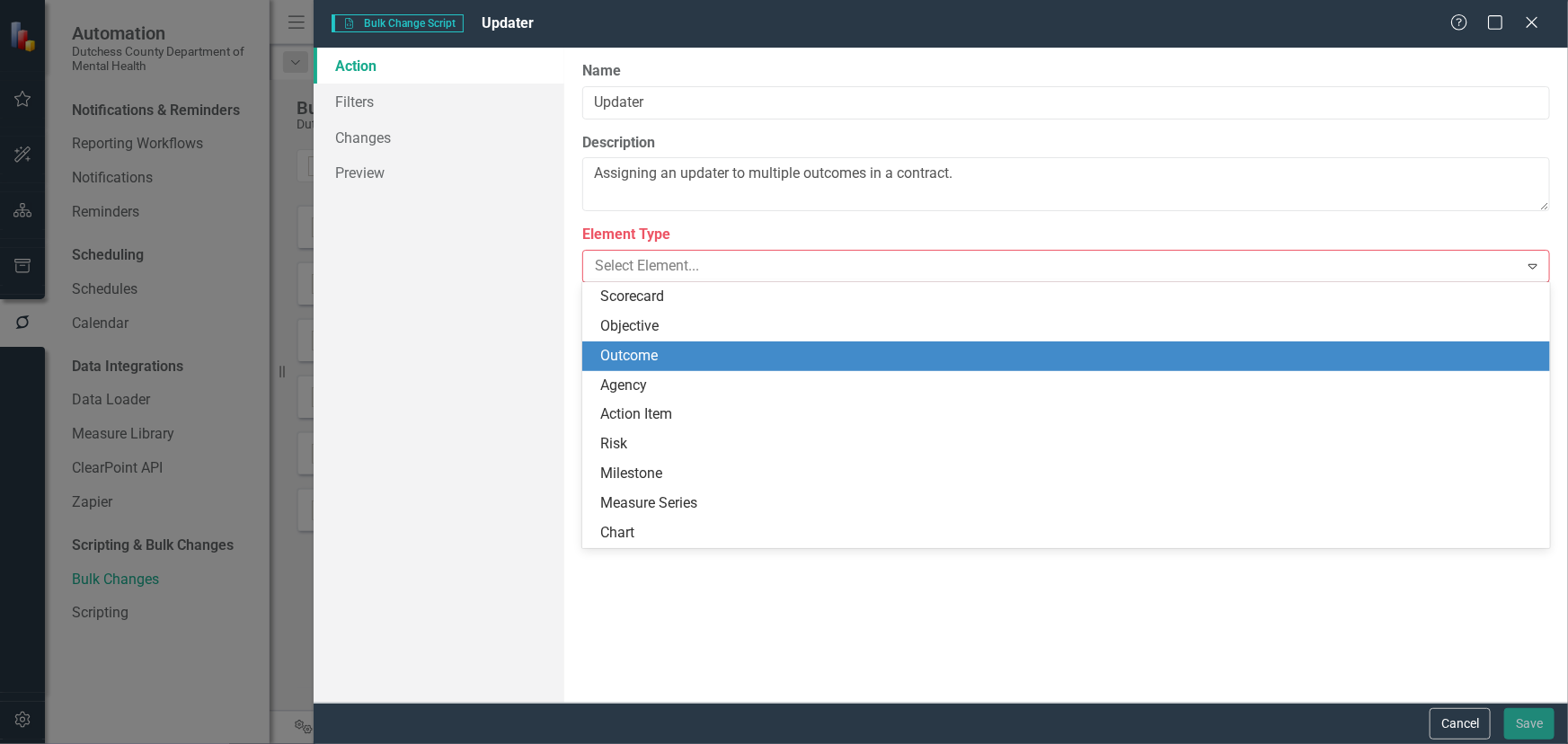 click on "Outcome" at bounding box center [1069, 356] 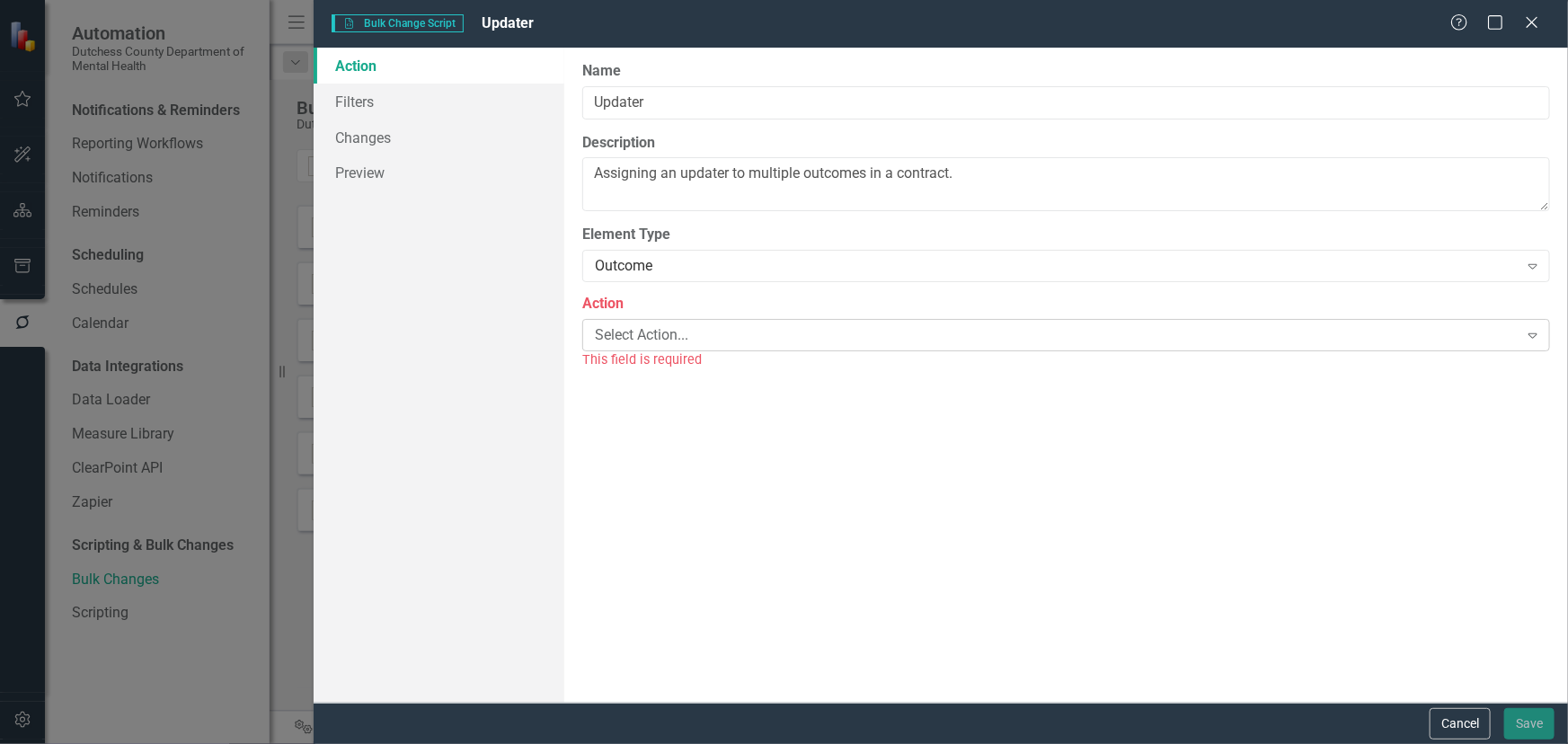 click on "Select Action..." at bounding box center (1056, 334) 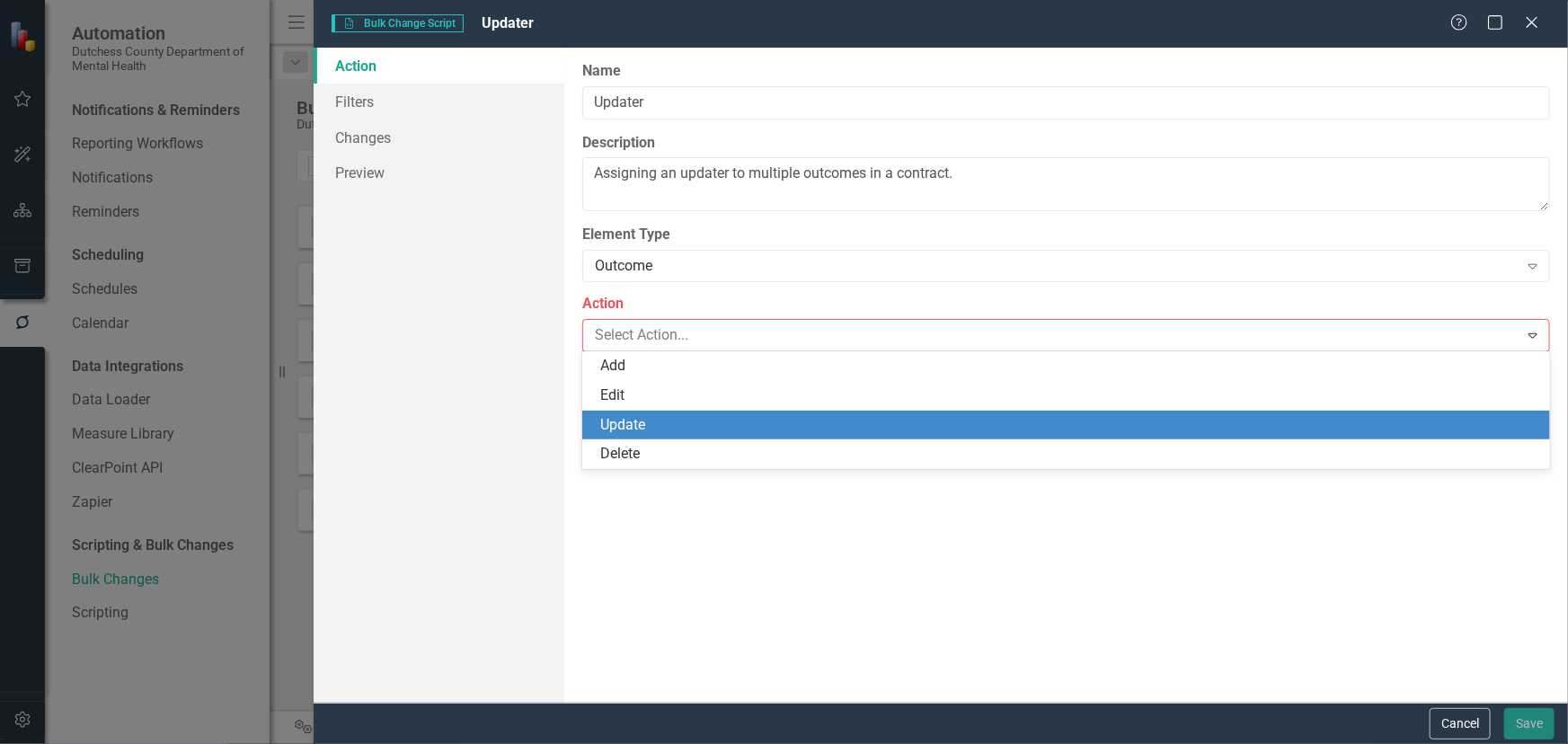 click on "Update" at bounding box center [1069, 425] 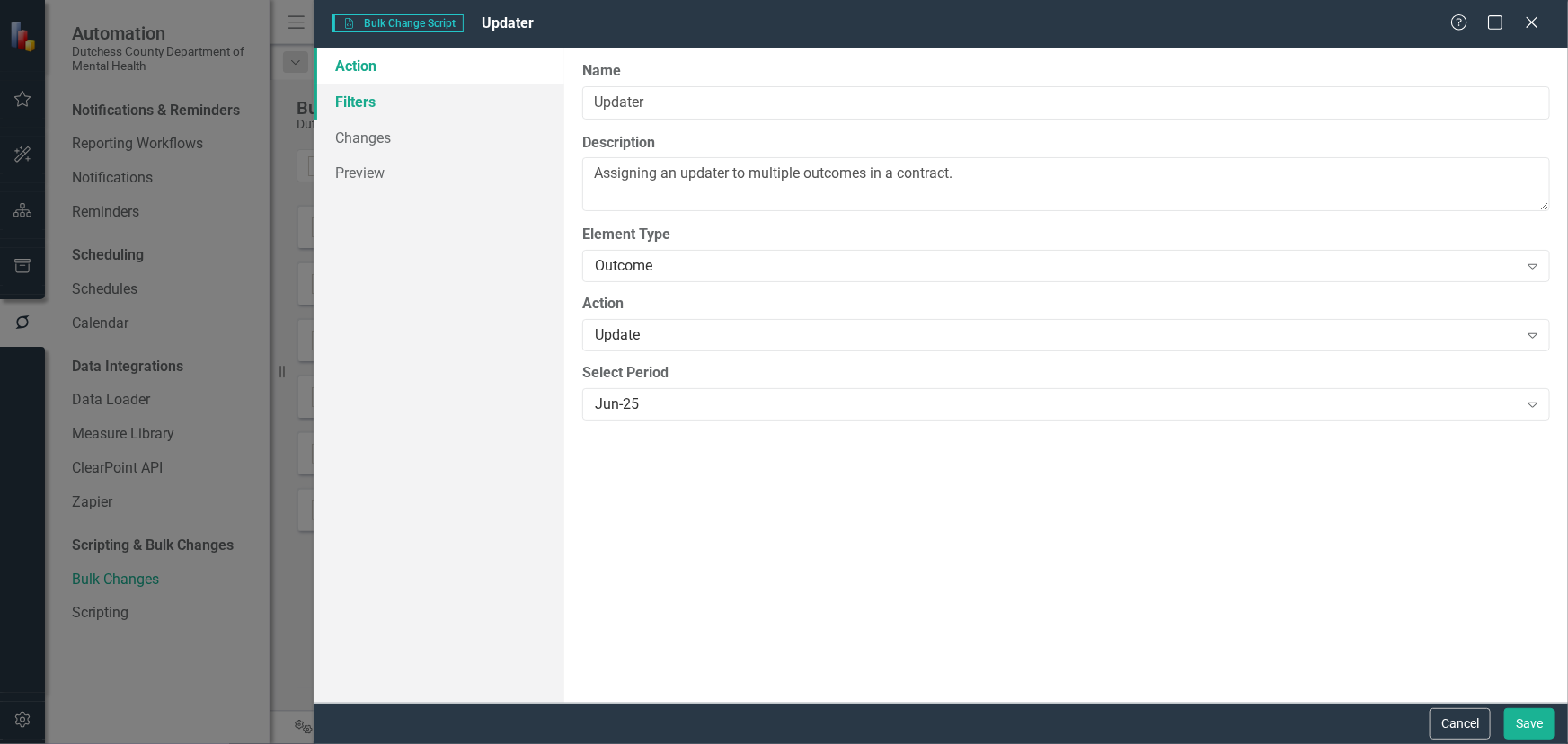 click on "Filters" at bounding box center [439, 102] 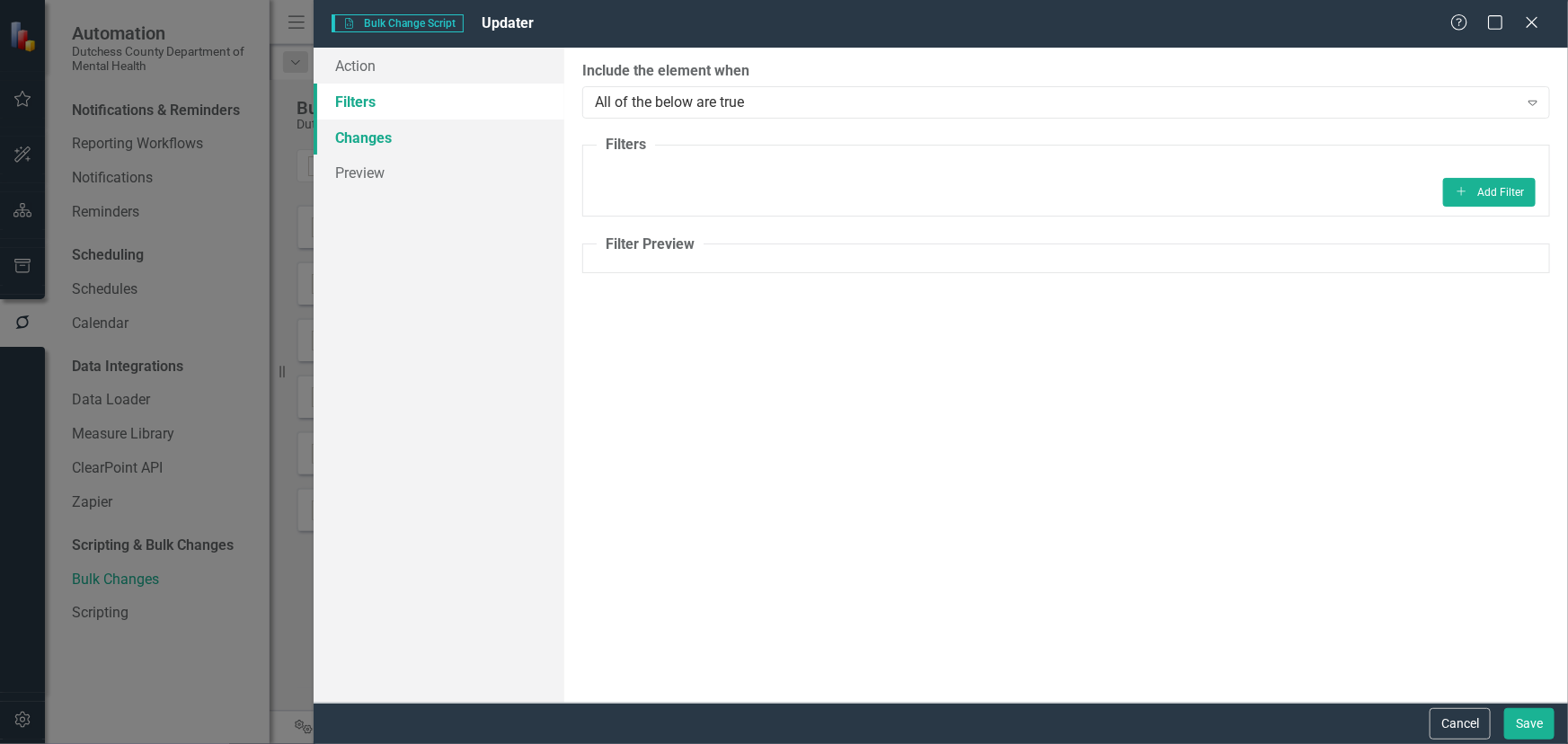 click on "Changes" at bounding box center (439, 137) 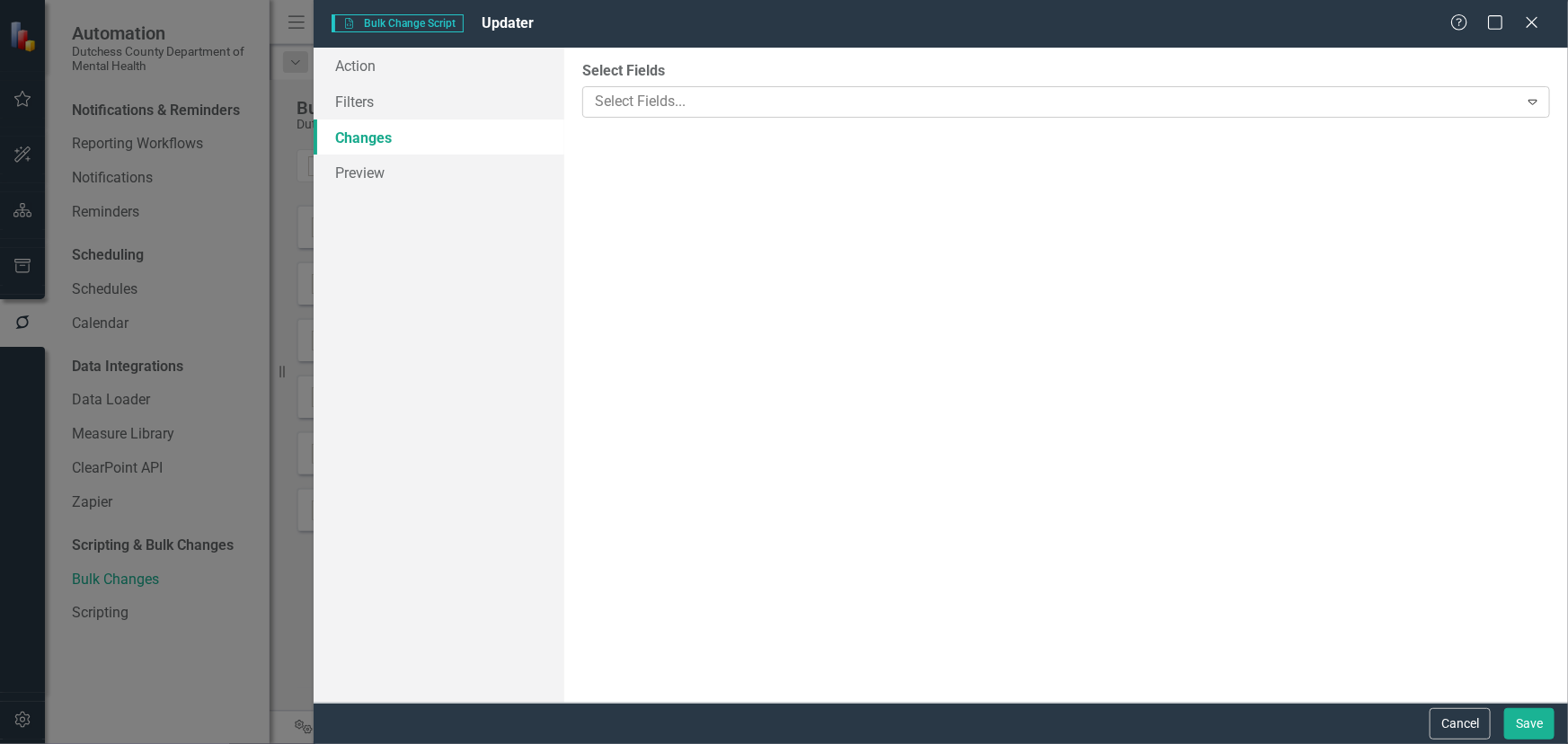 click at bounding box center [1052, 102] 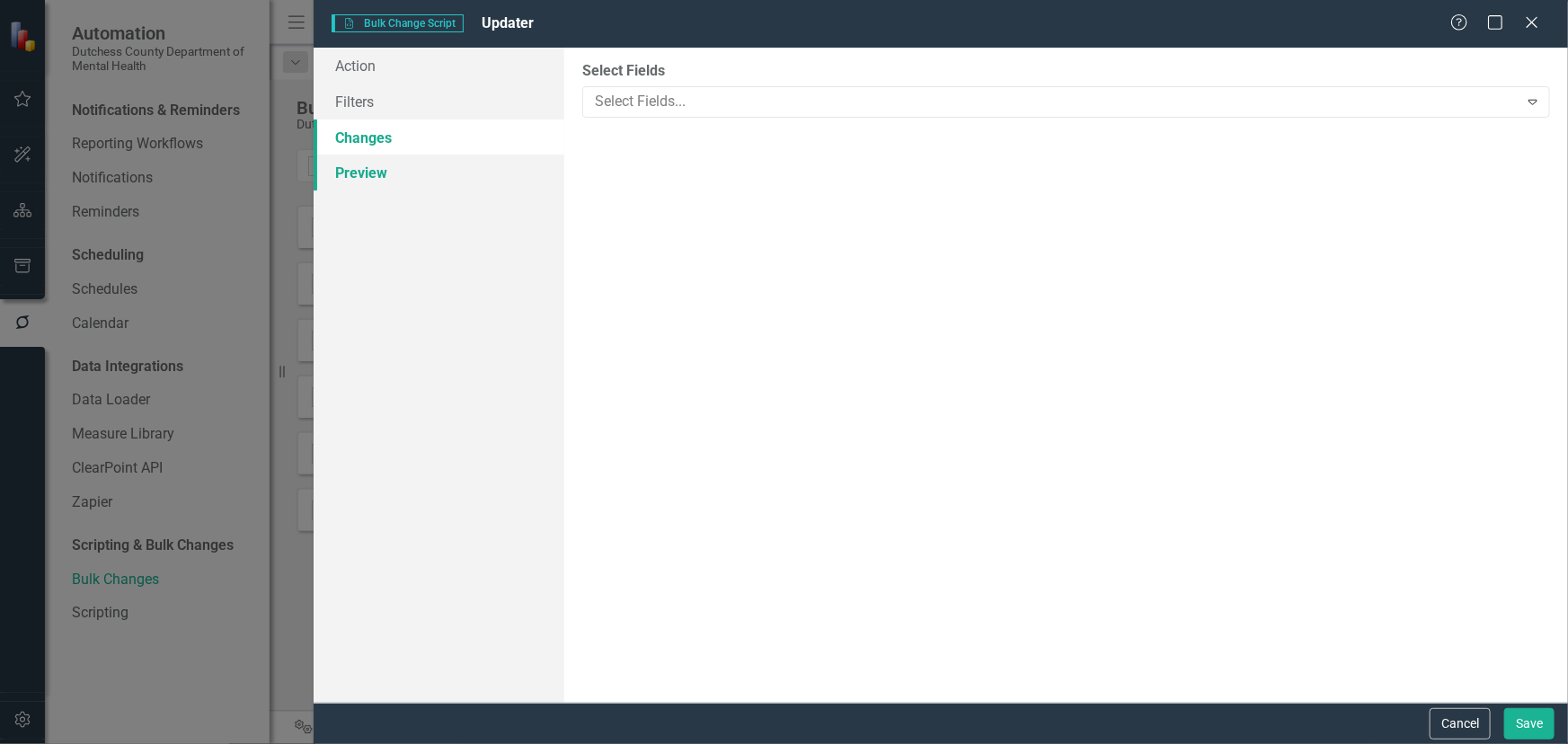 click on "Preview" at bounding box center (439, 173) 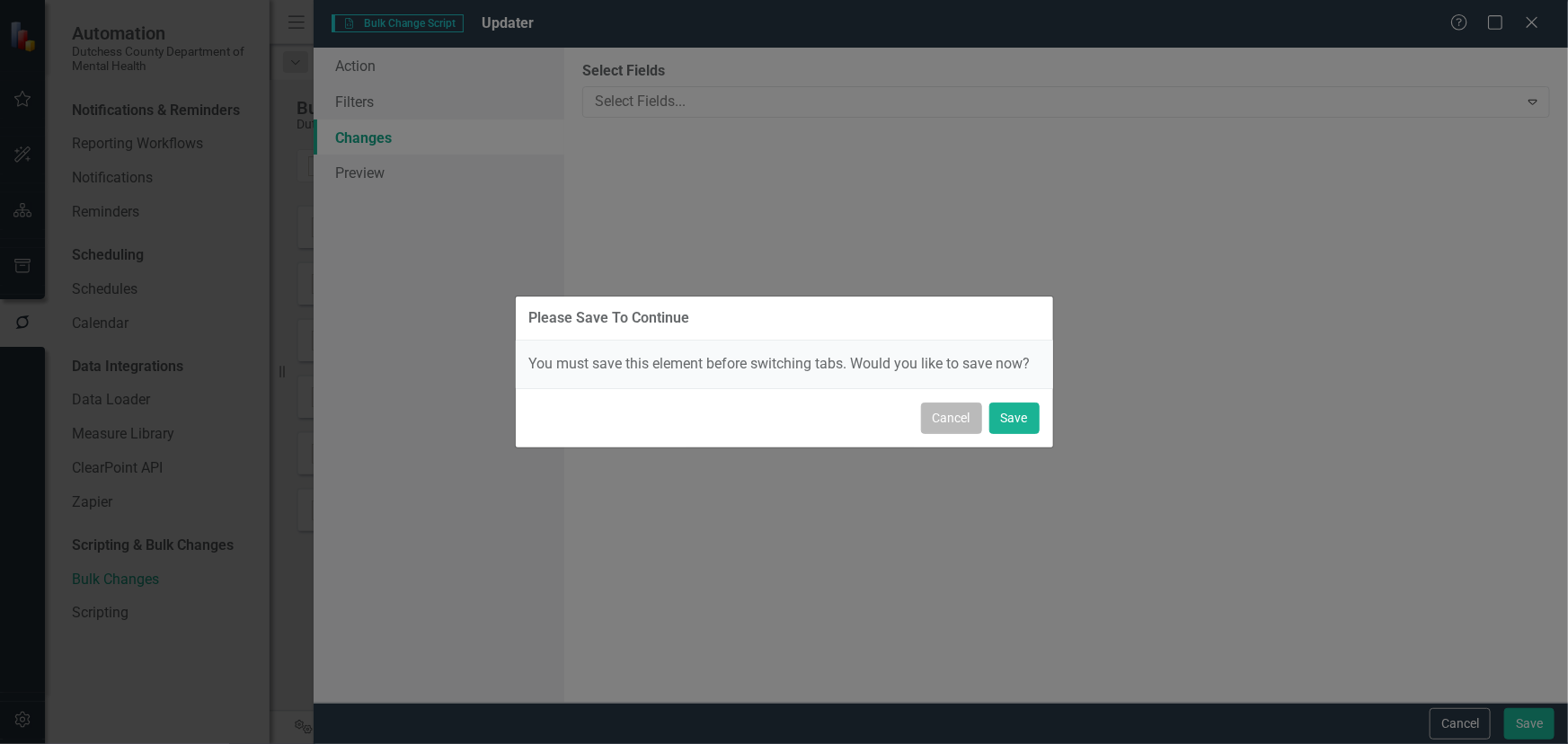 click on "Cancel" at bounding box center (952, 418) 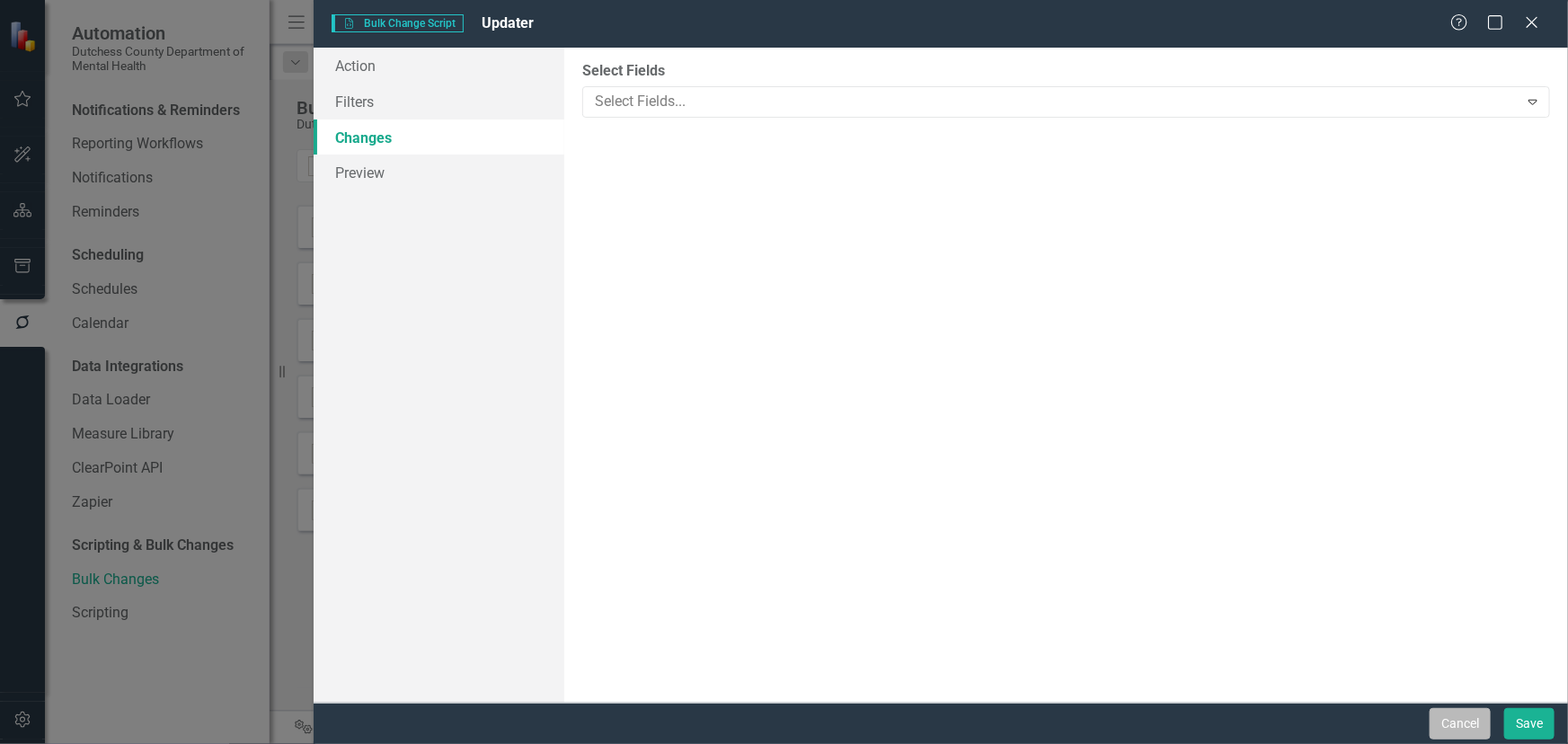 click on "Cancel" at bounding box center (1460, 723) 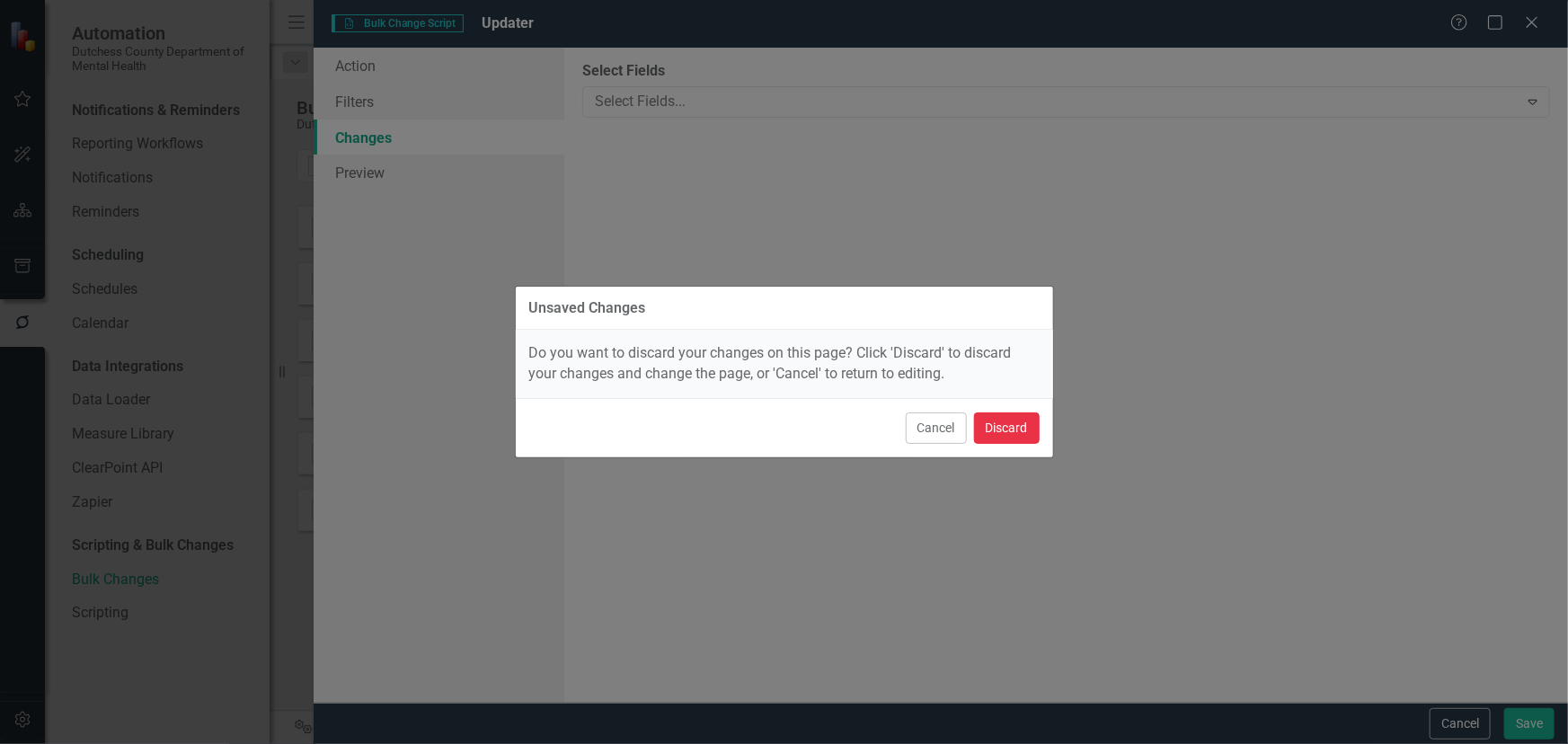 click on "Discard" at bounding box center (1006, 428) 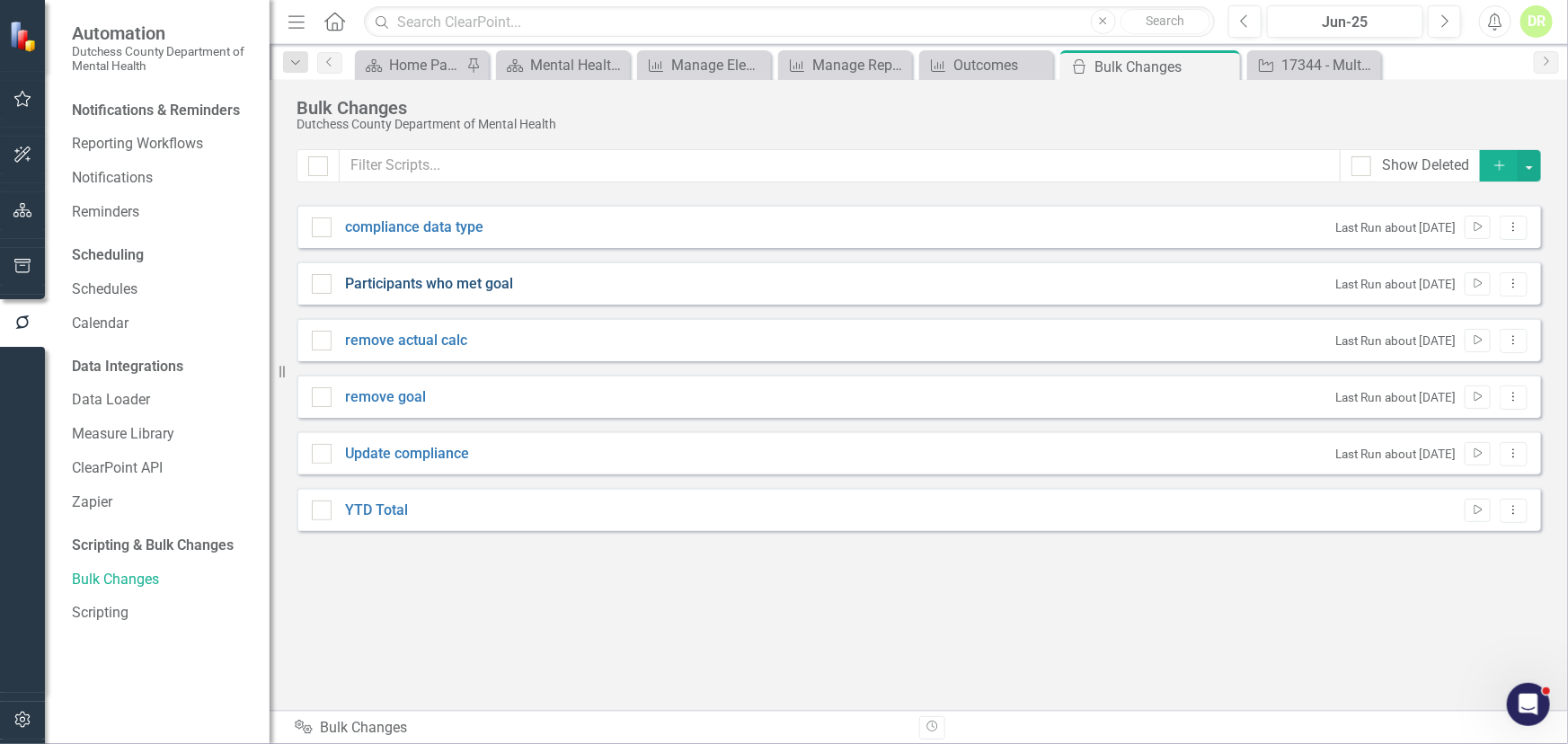 click on "Participants who met goal" at bounding box center [429, 284] 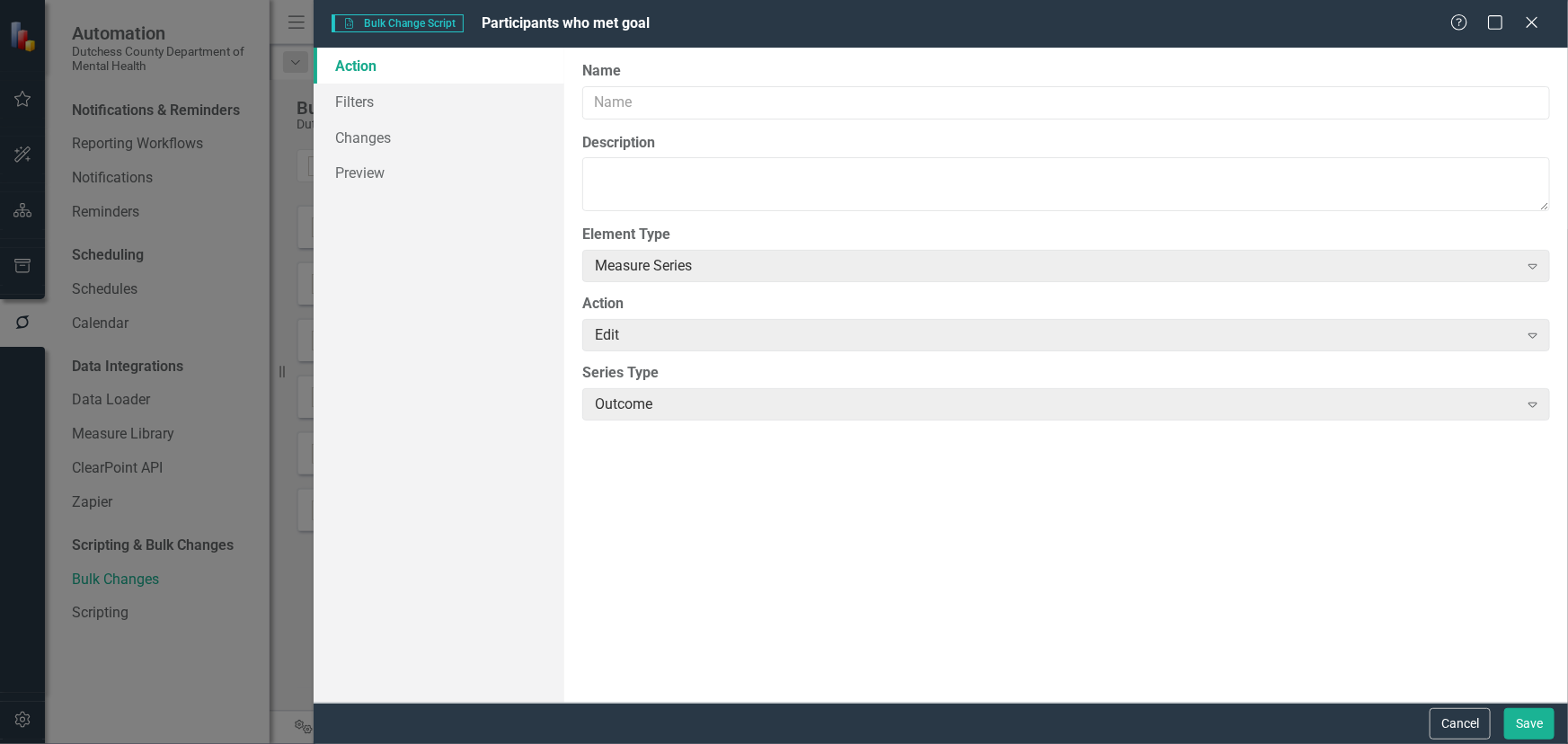 type on "Participants who met goal" 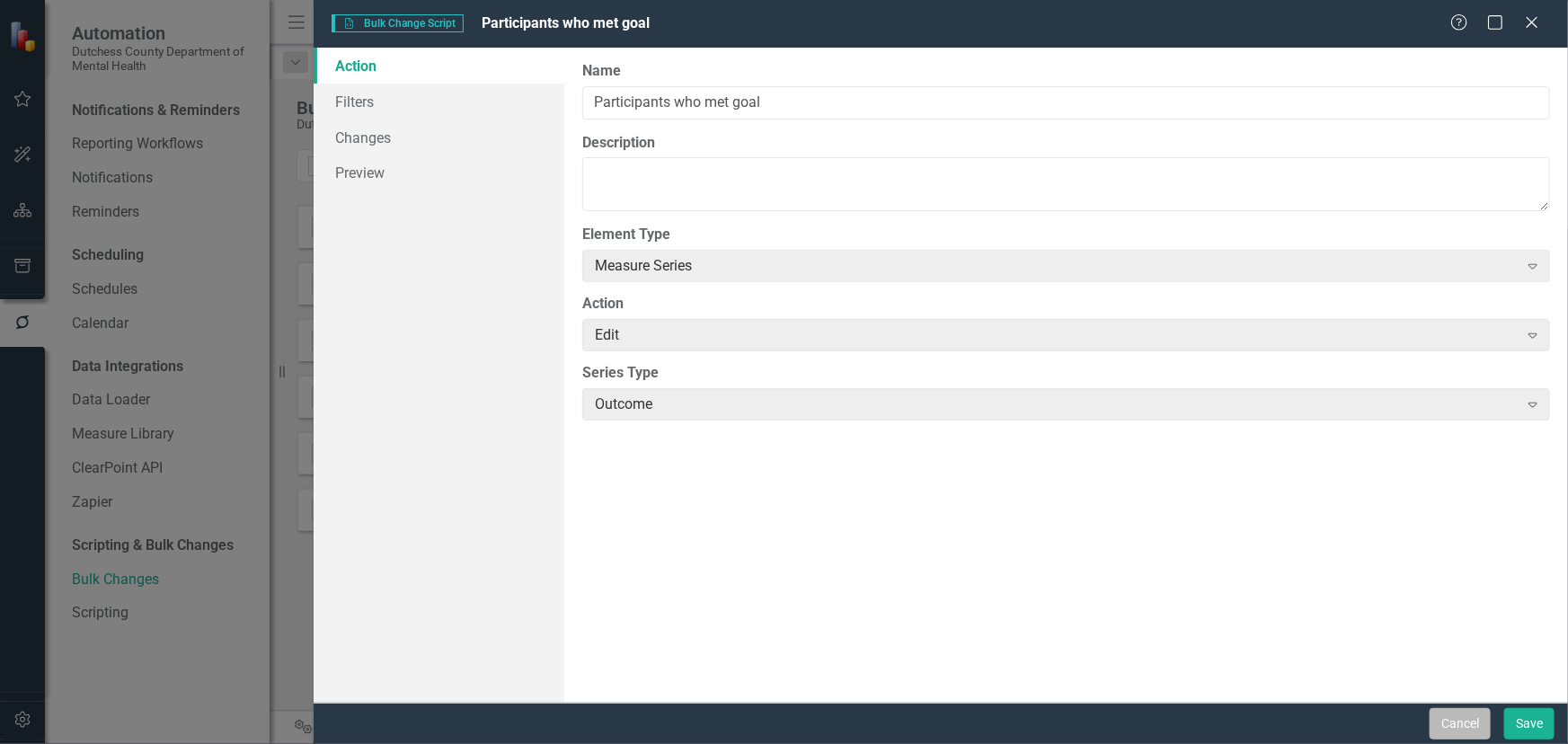 click on "Cancel" at bounding box center [1460, 723] 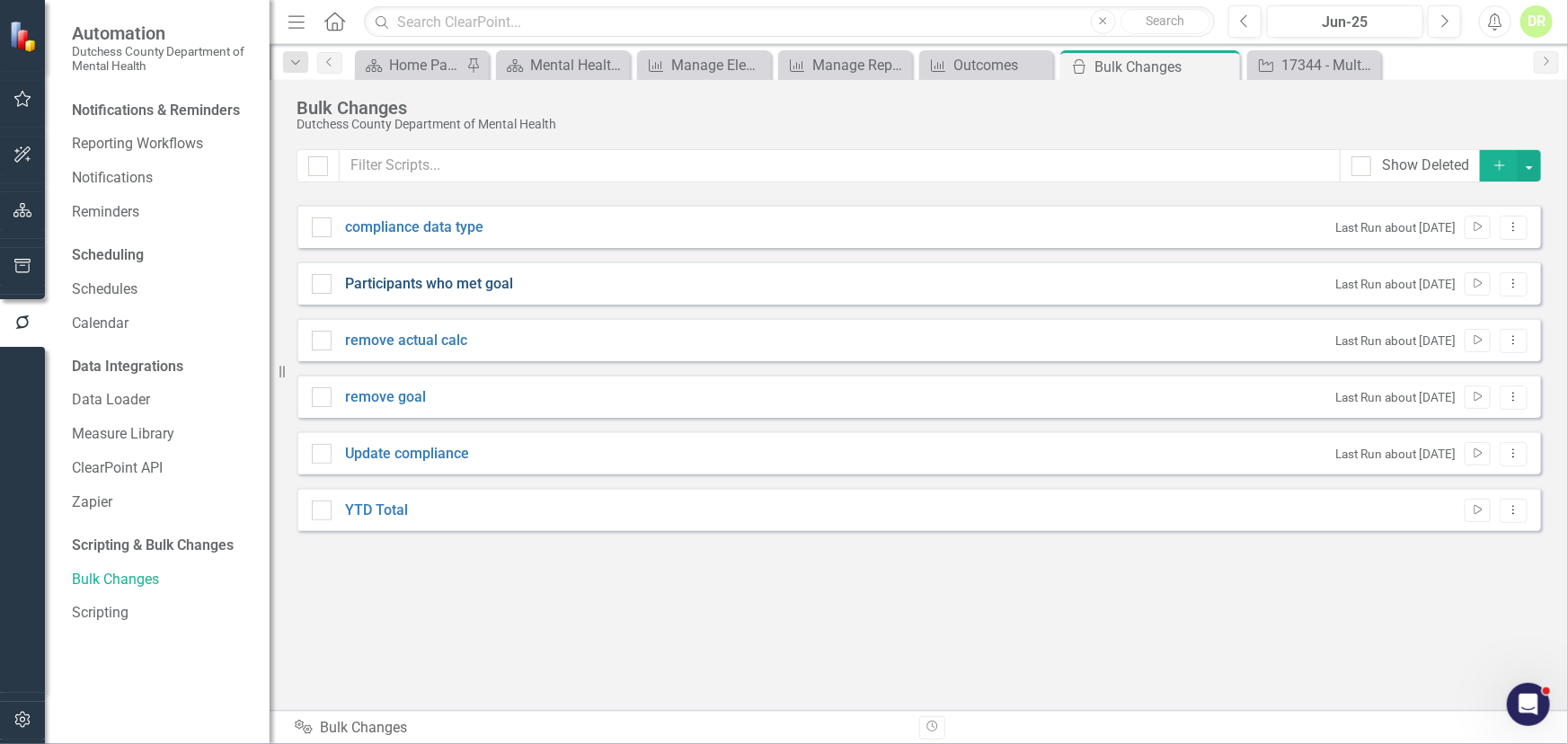 click on "Participants who met goal" at bounding box center [429, 284] 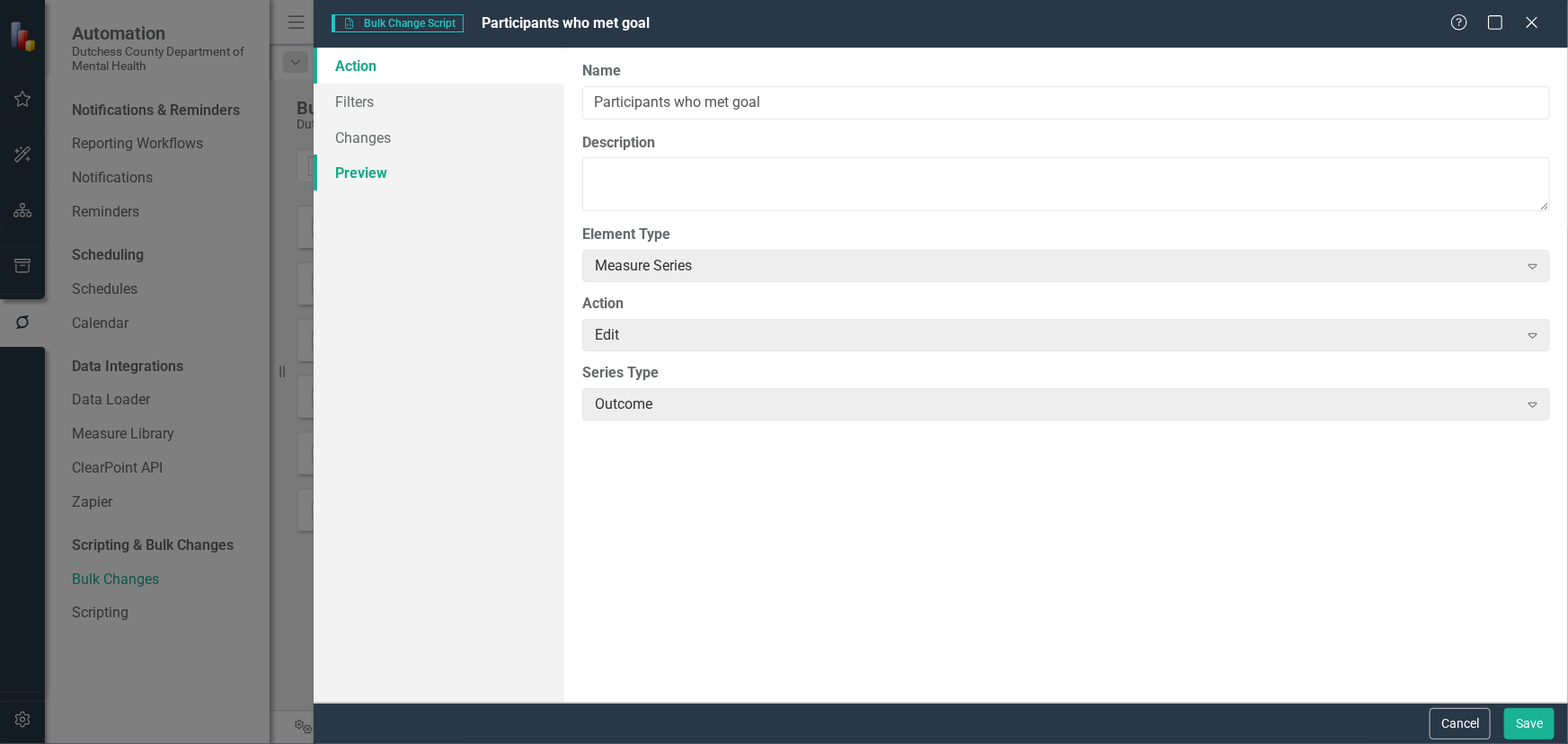click on "Preview" at bounding box center [439, 173] 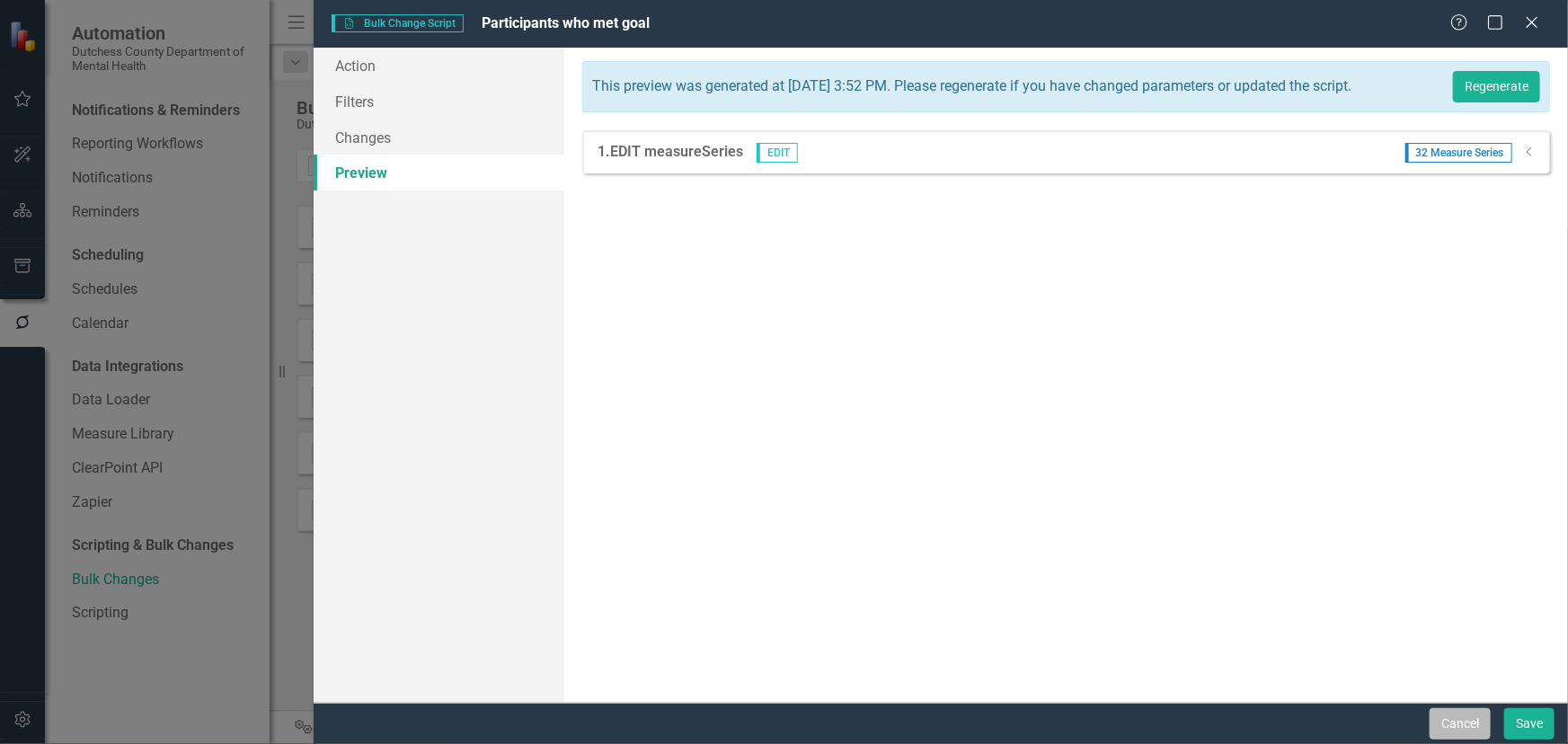 click on "Cancel" at bounding box center [1460, 723] 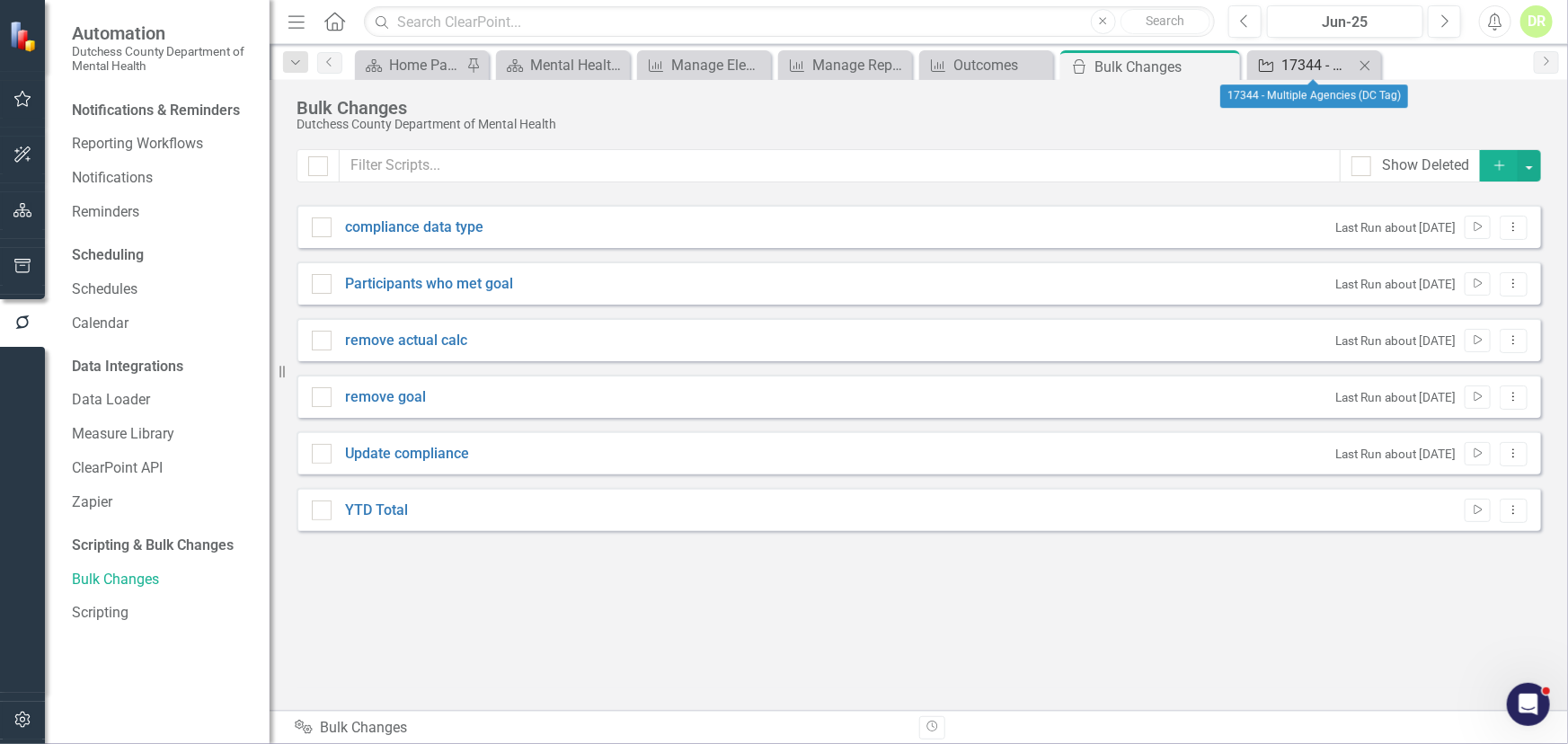 click on "17344 - Multiple Agencies (DC Tag)" at bounding box center [1317, 65] 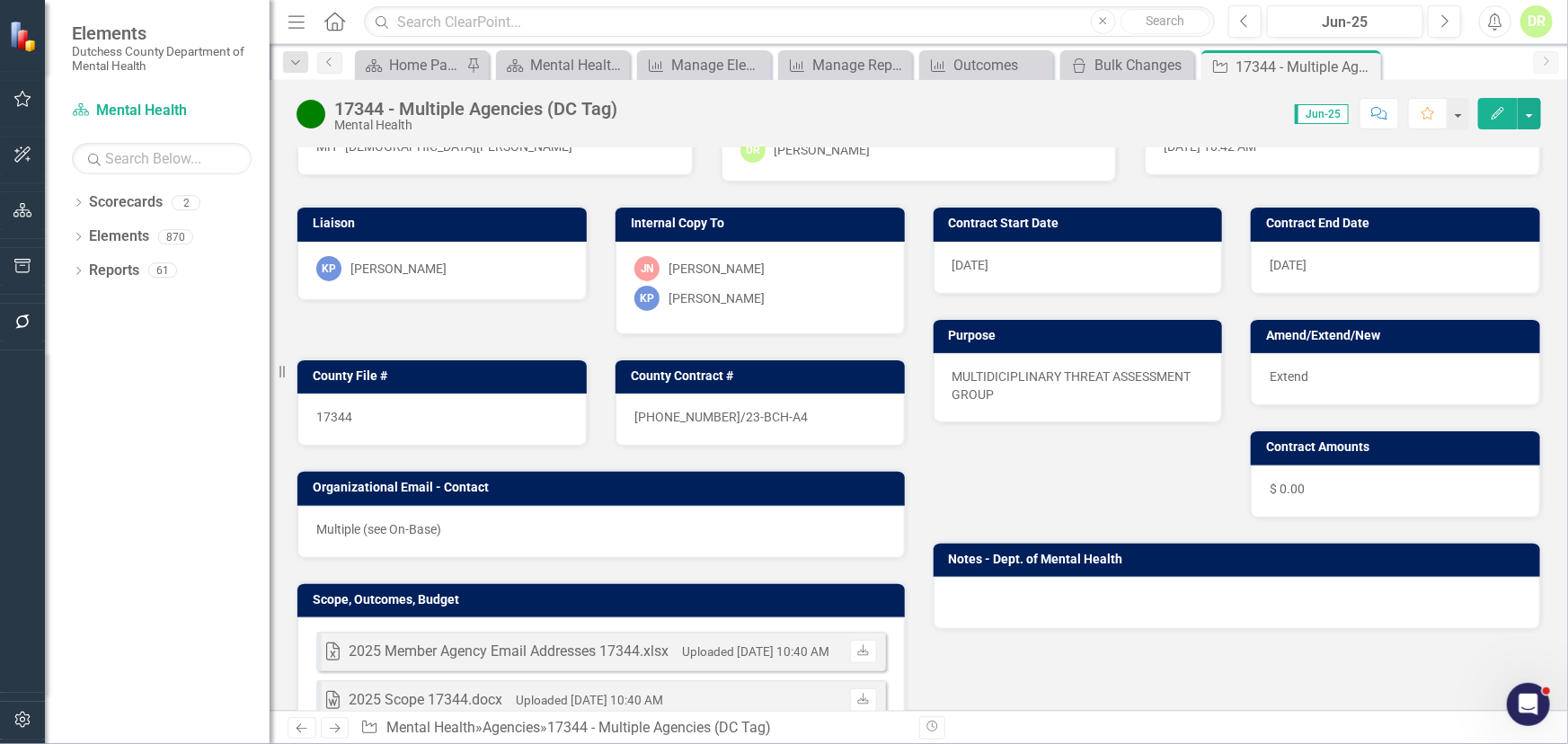 scroll, scrollTop: 244, scrollLeft: 0, axis: vertical 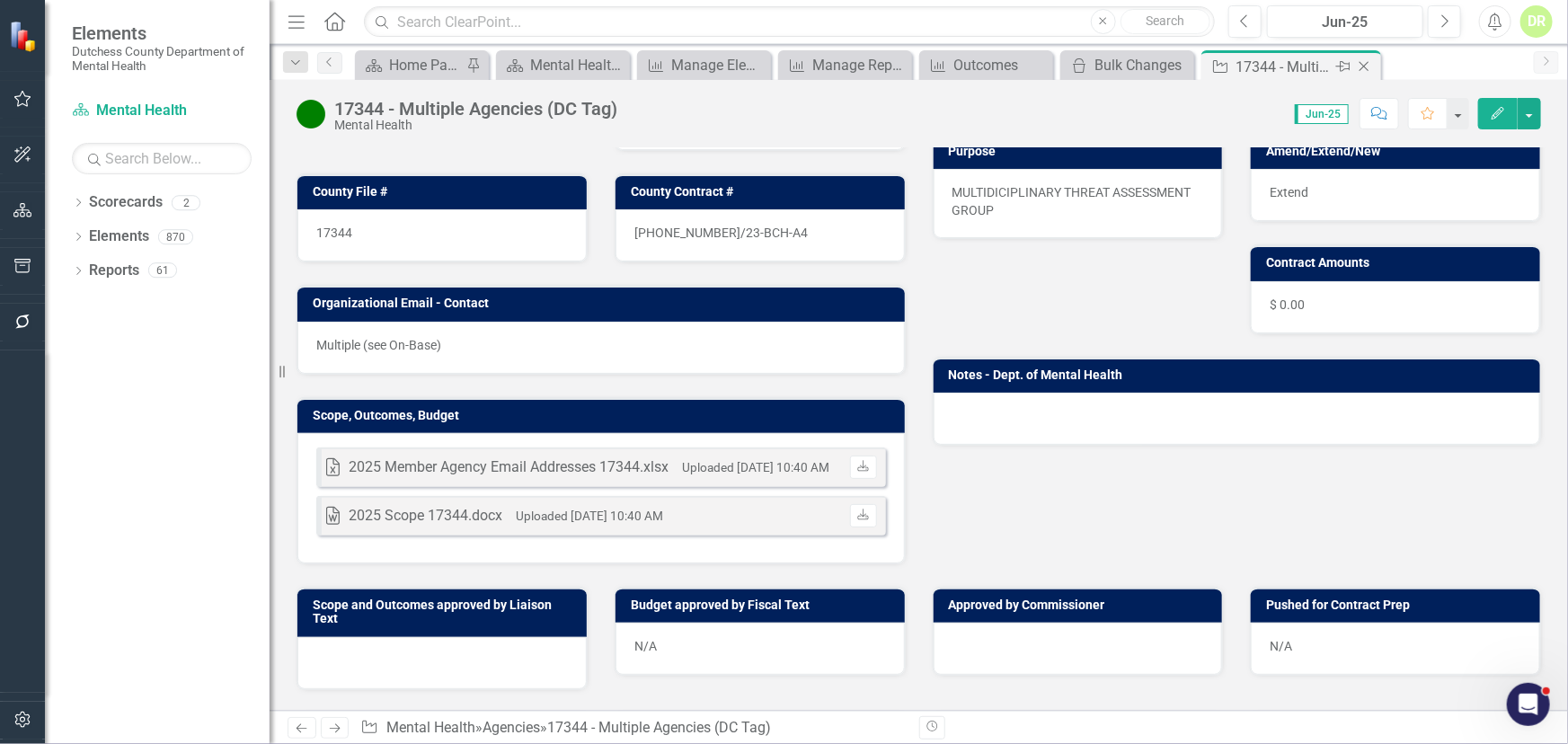 click on "Close" 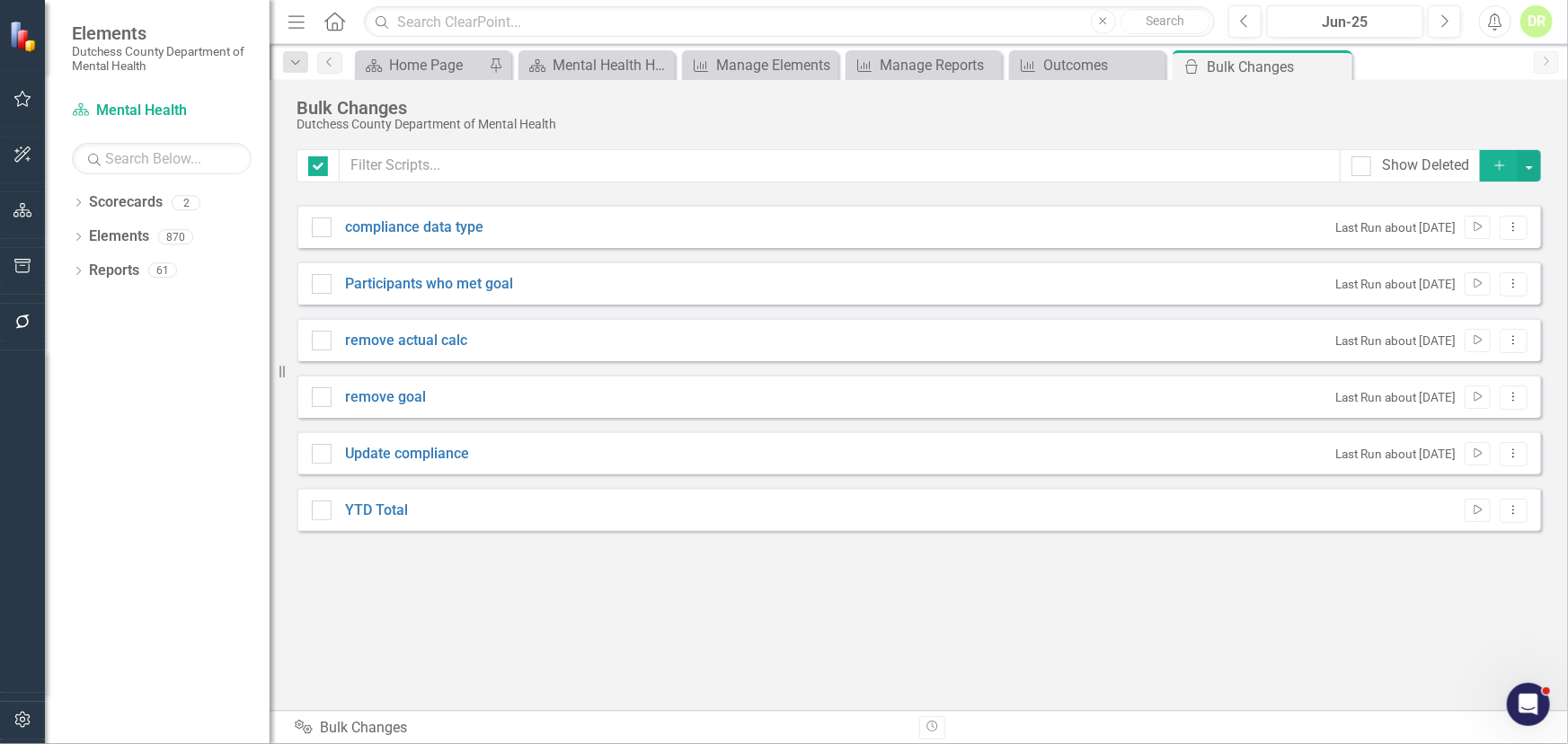 checkbox on "false" 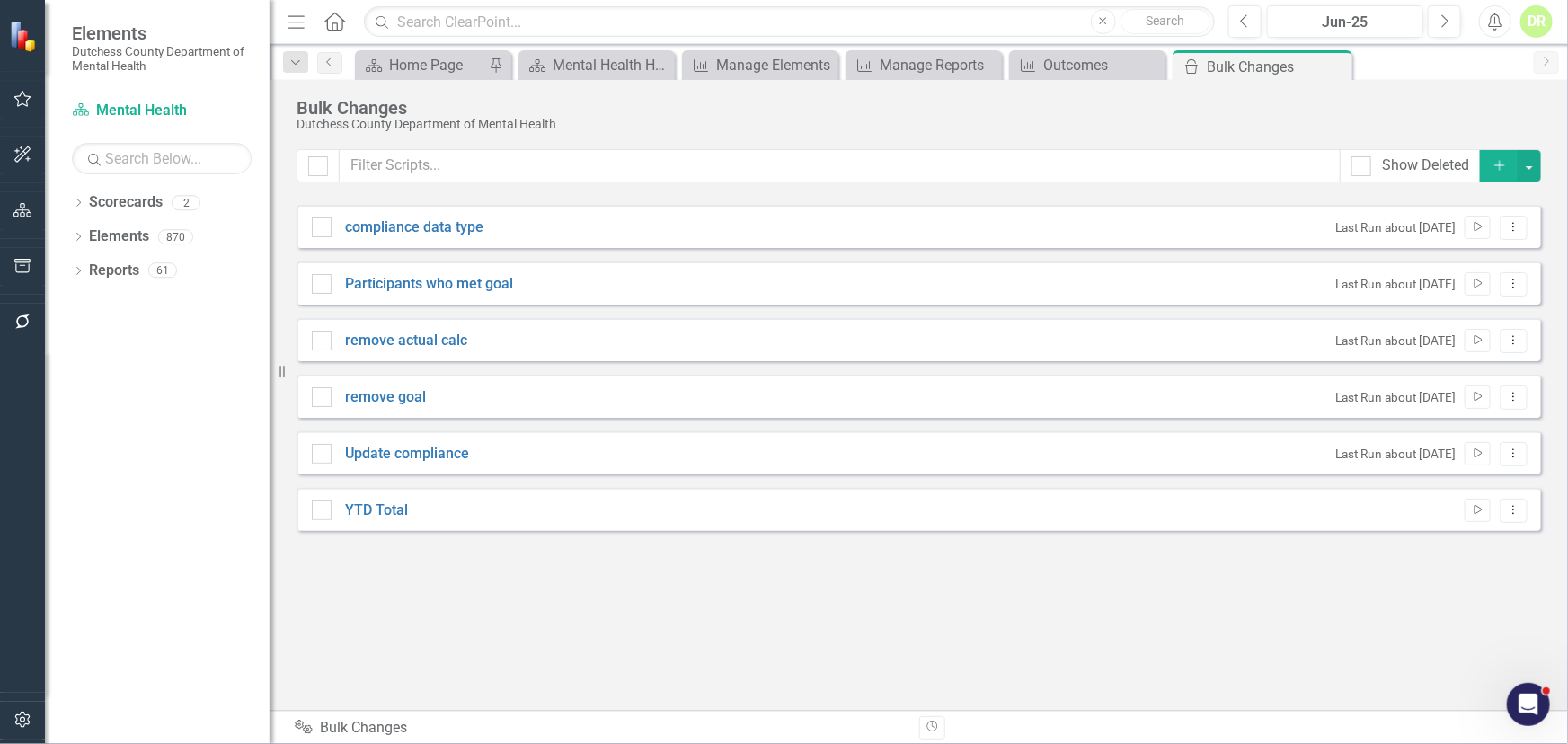 scroll, scrollTop: 0, scrollLeft: 0, axis: both 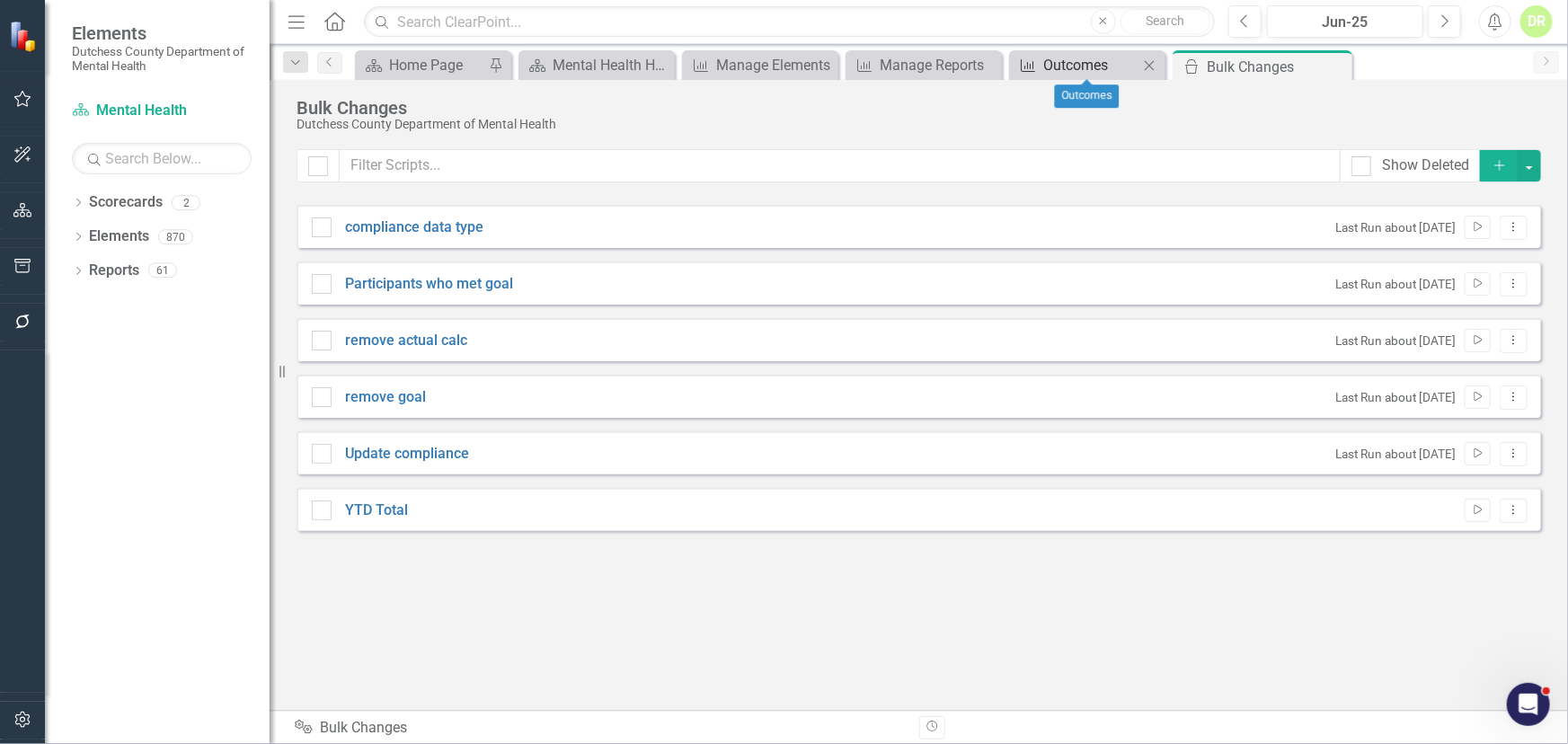 click on "Outcome" 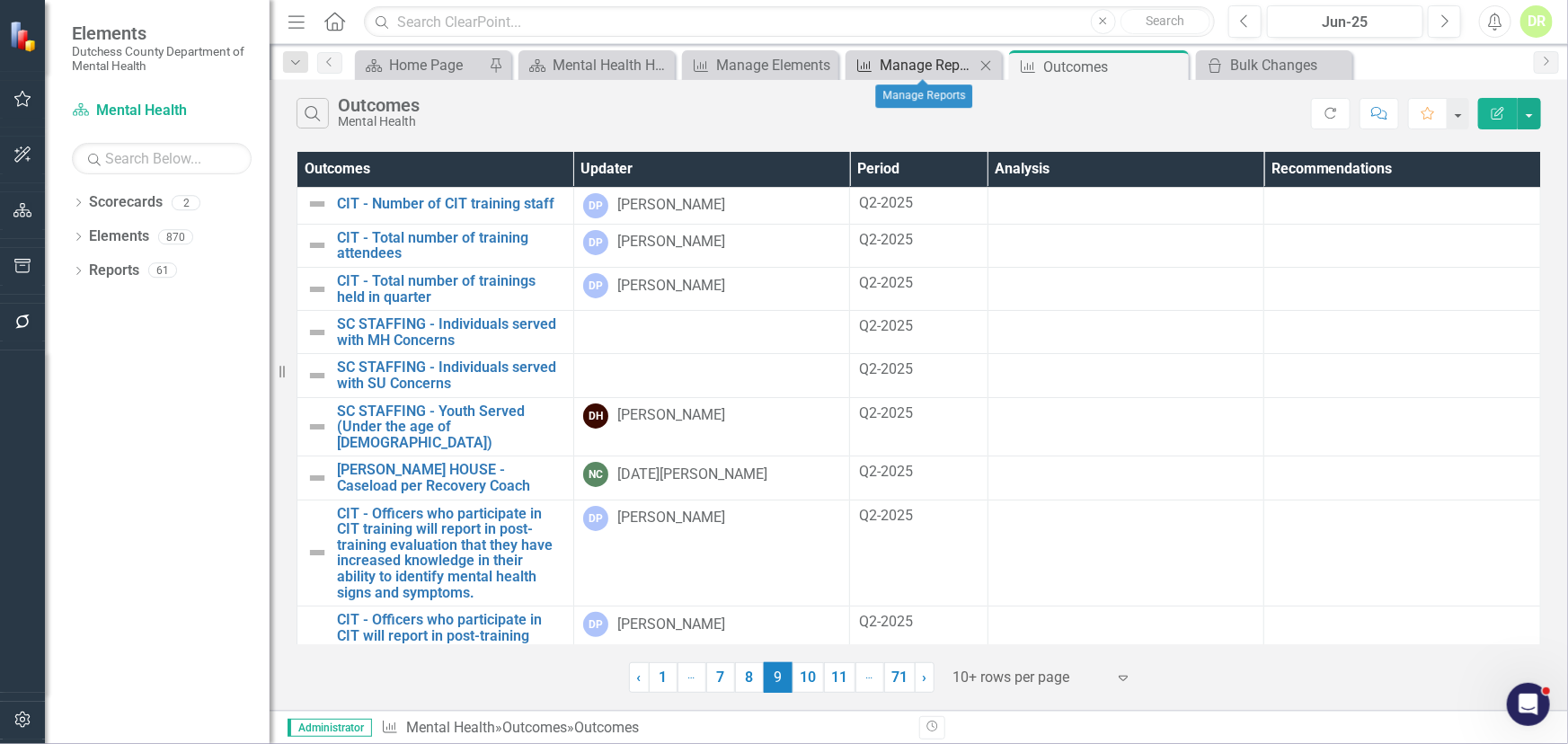 click on "Manage Reports" at bounding box center (927, 65) 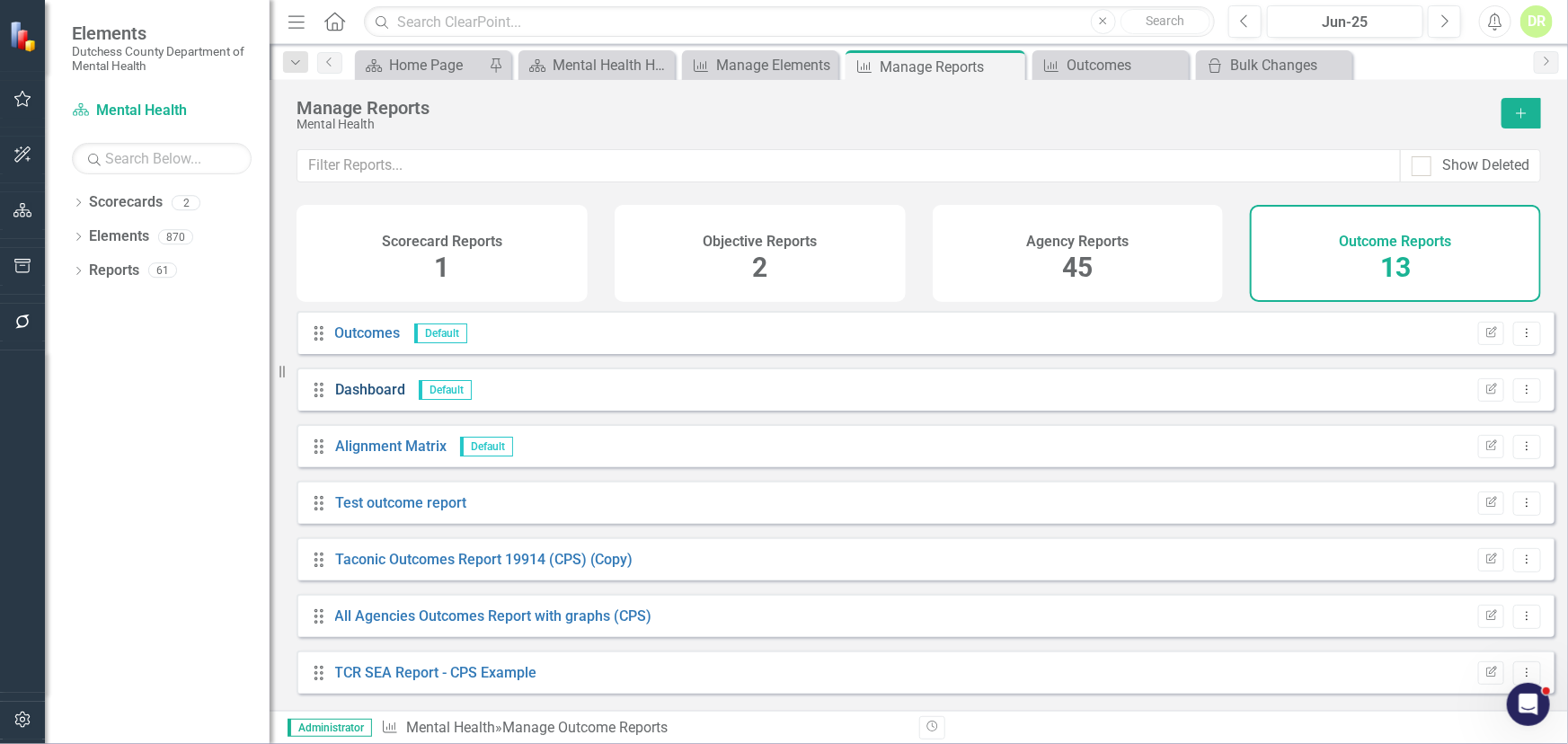 click on "Dashboard" at bounding box center (370, 389) 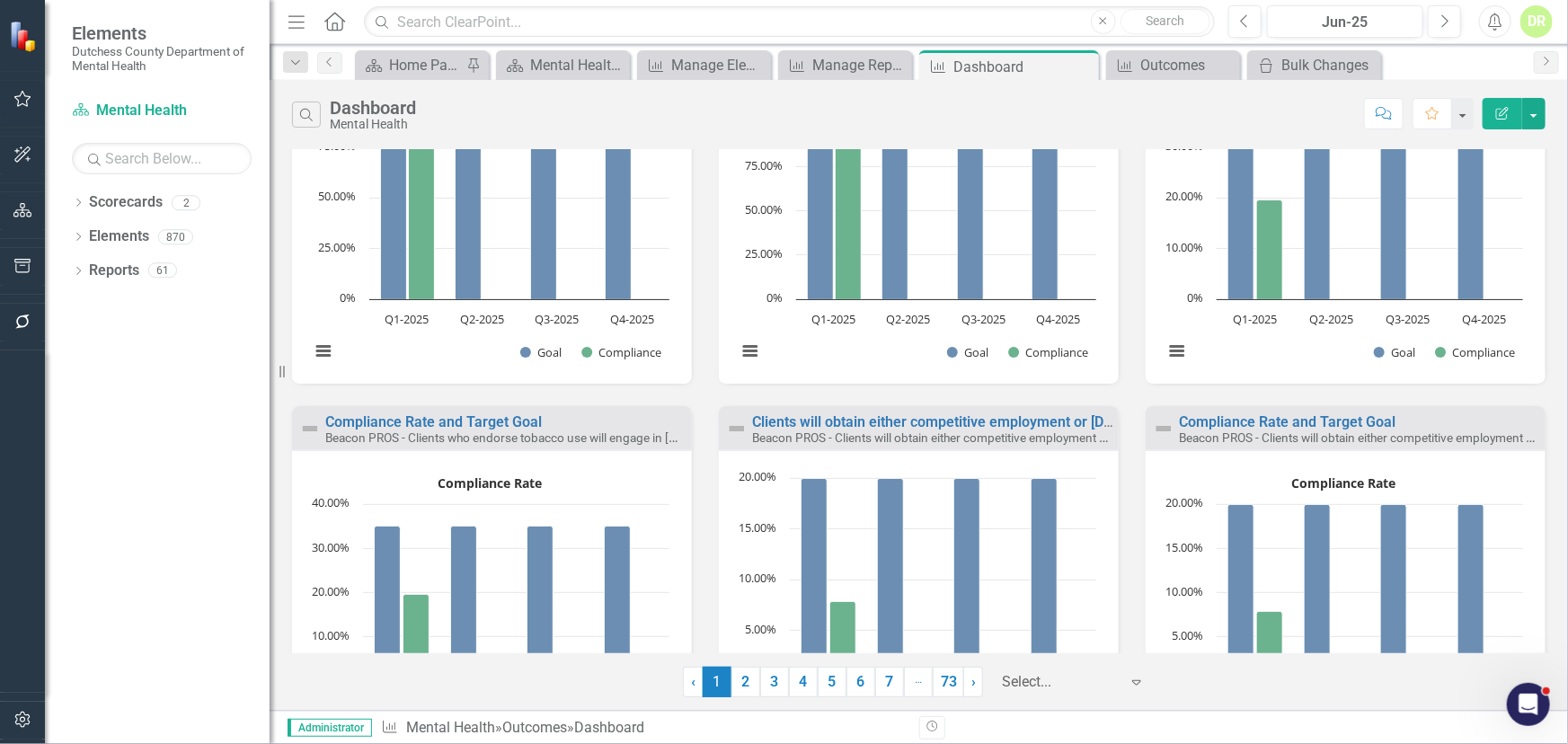 scroll, scrollTop: 1023, scrollLeft: 0, axis: vertical 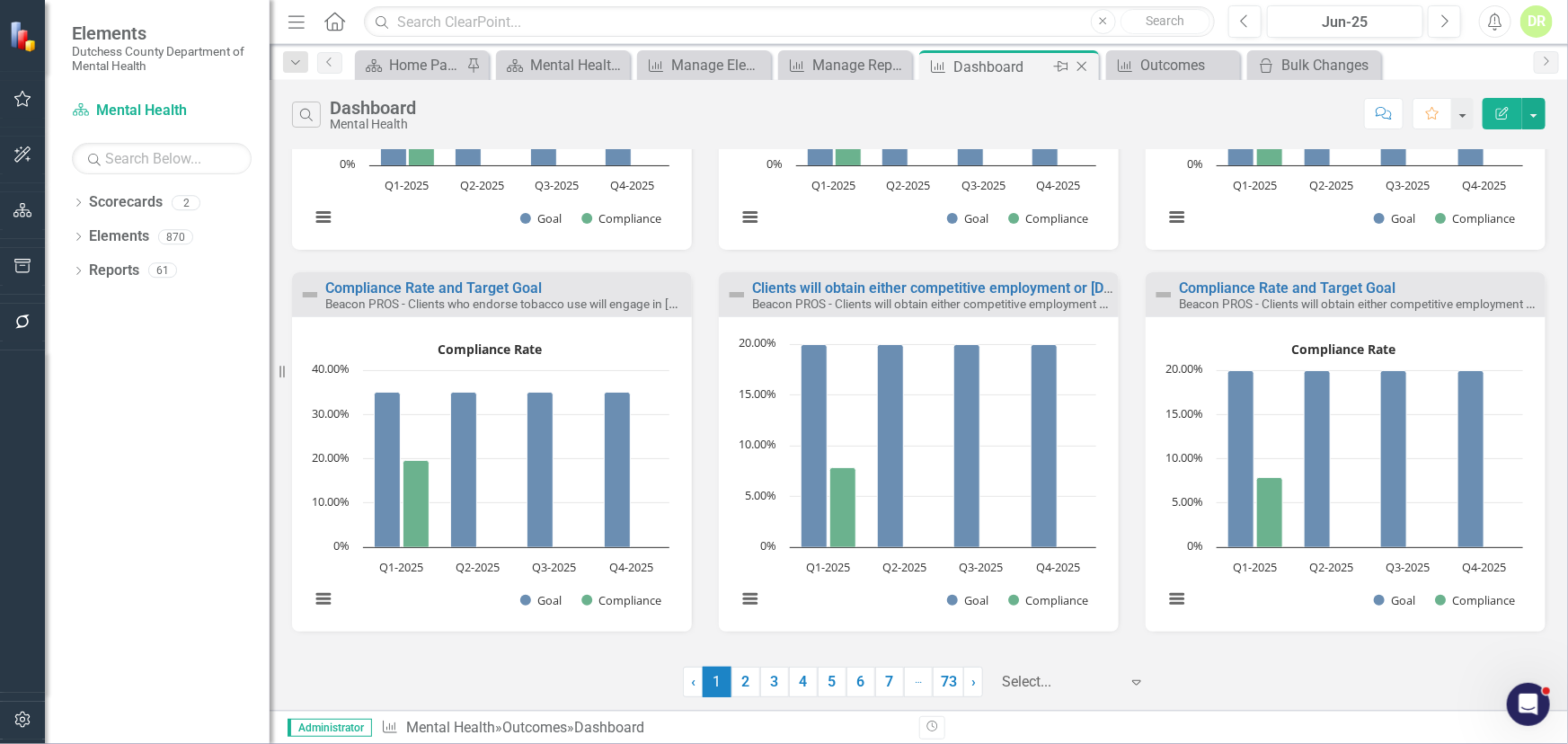 click on "Close" at bounding box center [1083, 66] 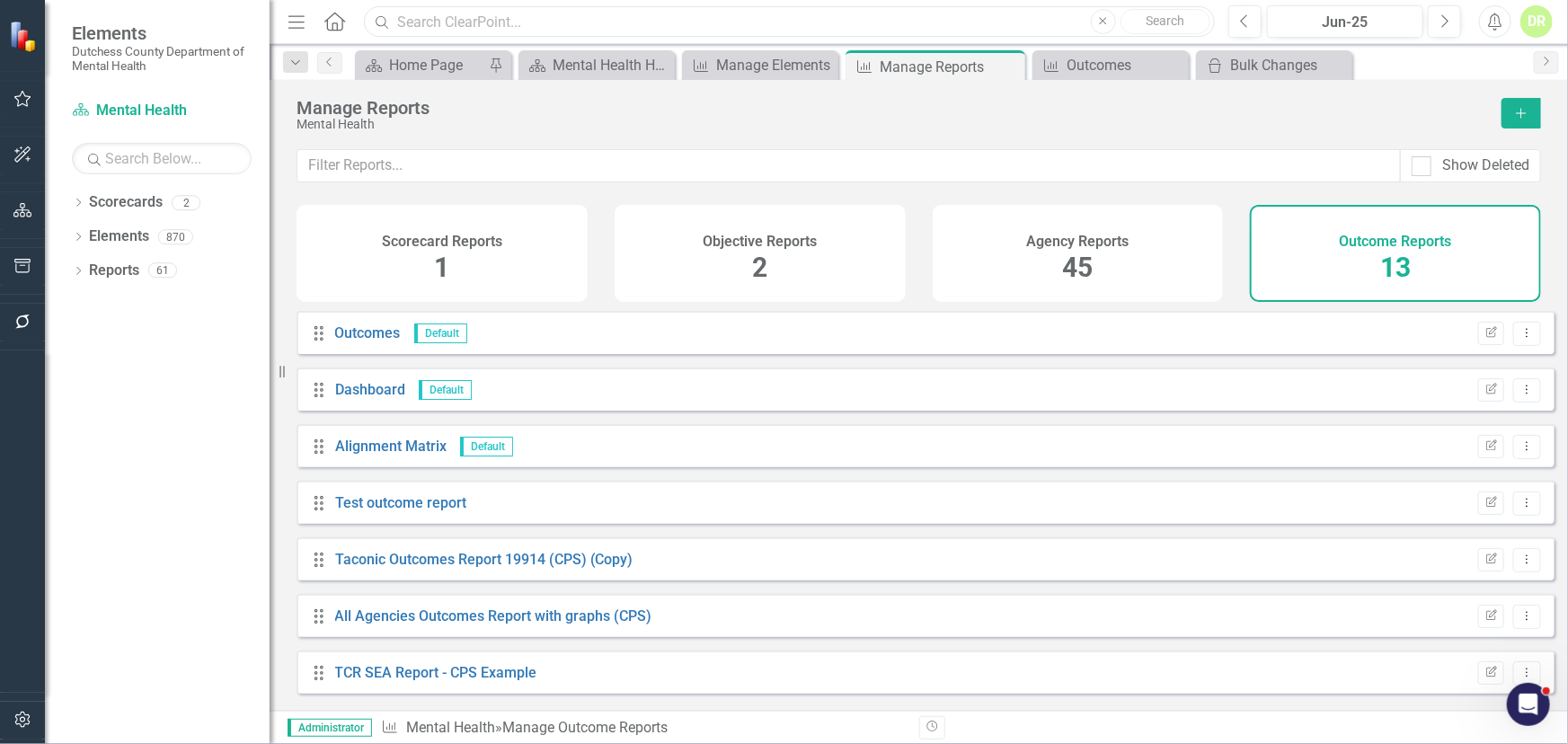 click at bounding box center [789, 22] 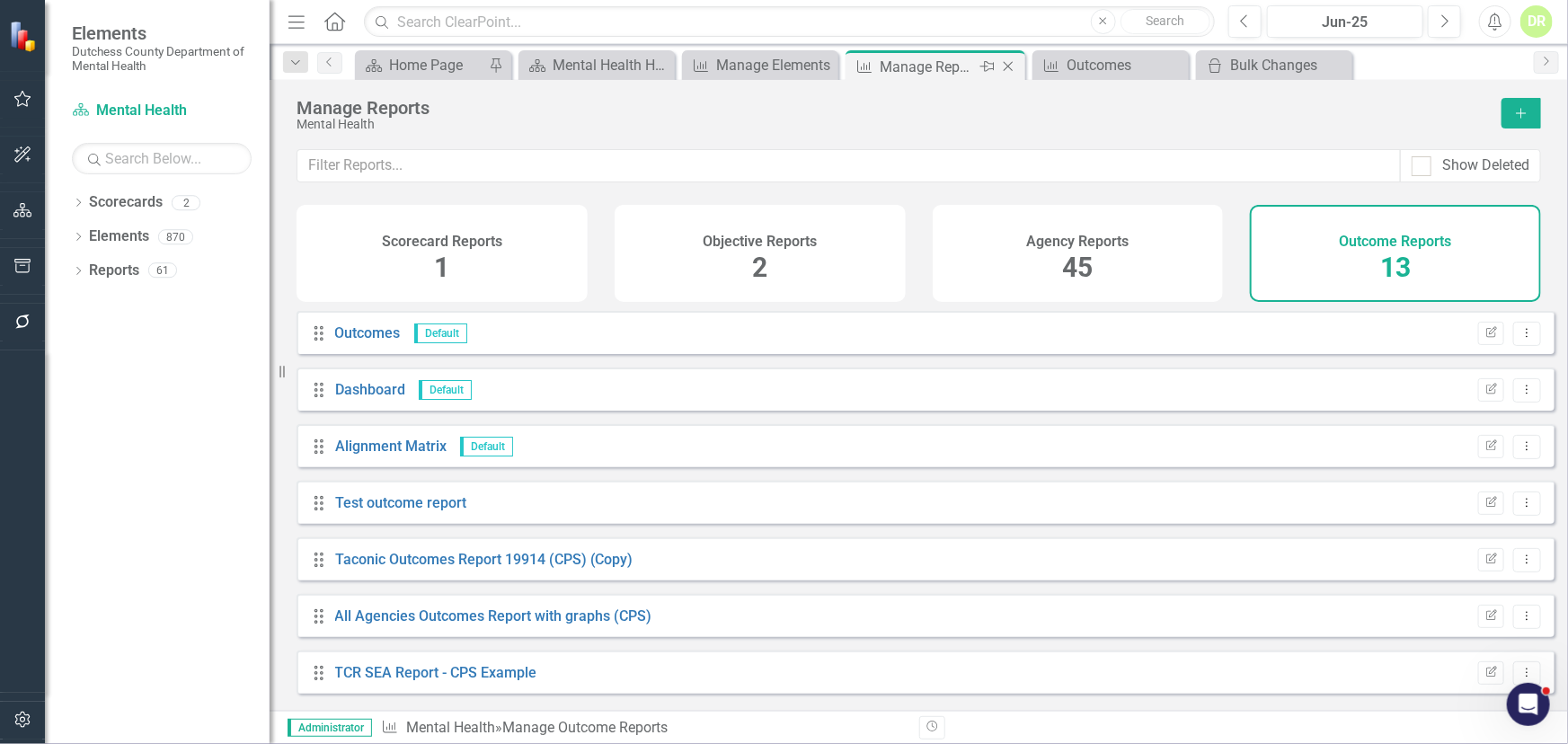 click on "Close" 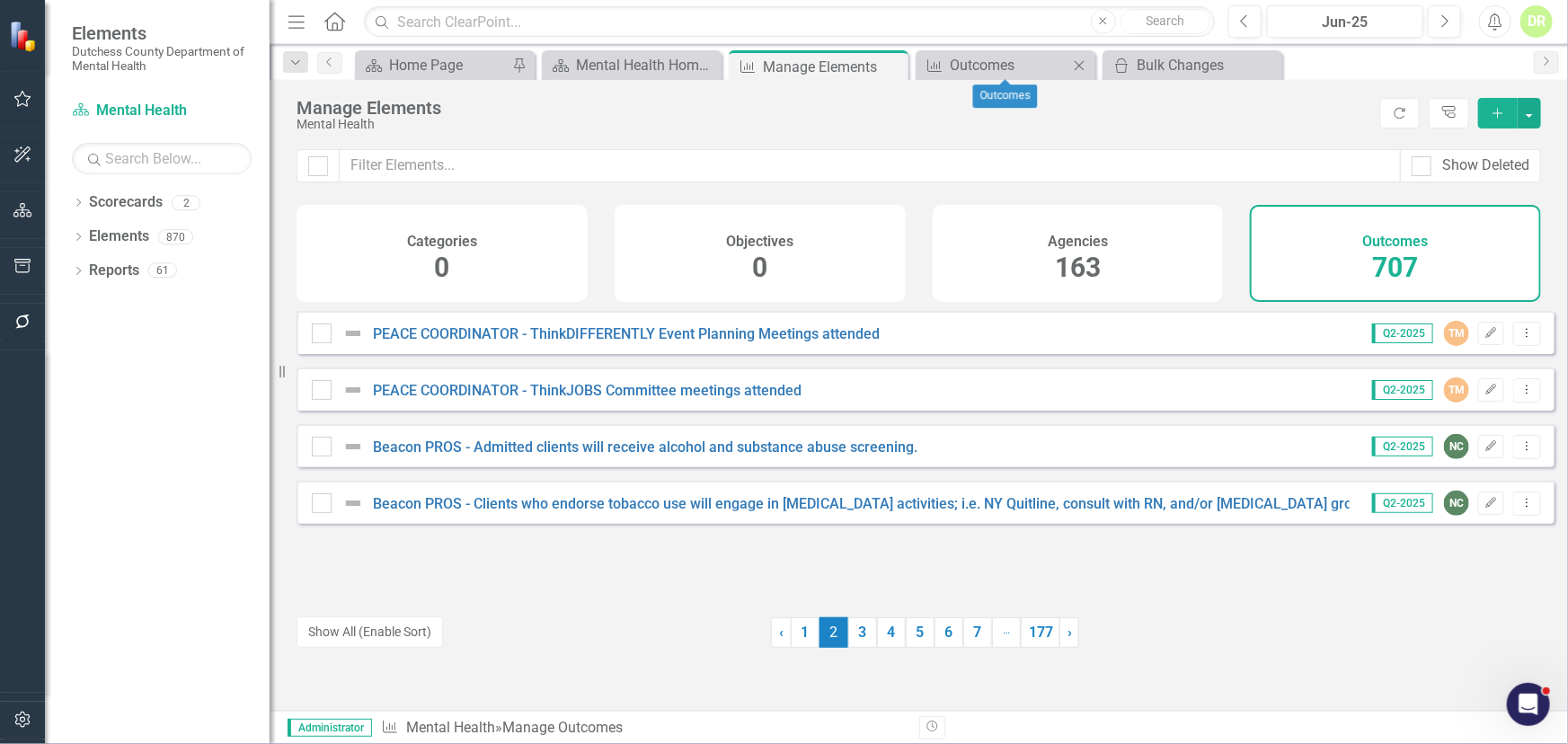 click on "Close" 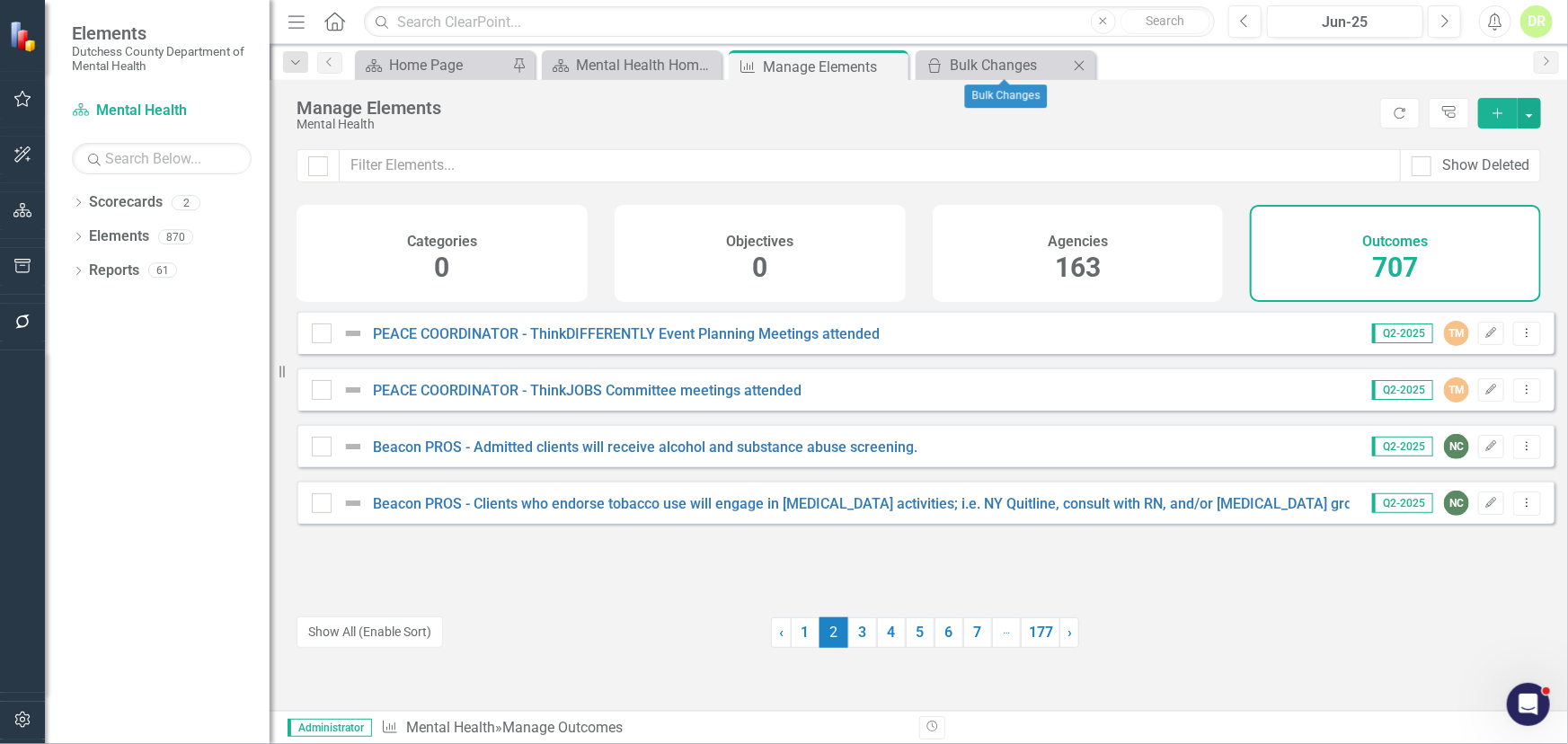 click on "Close" 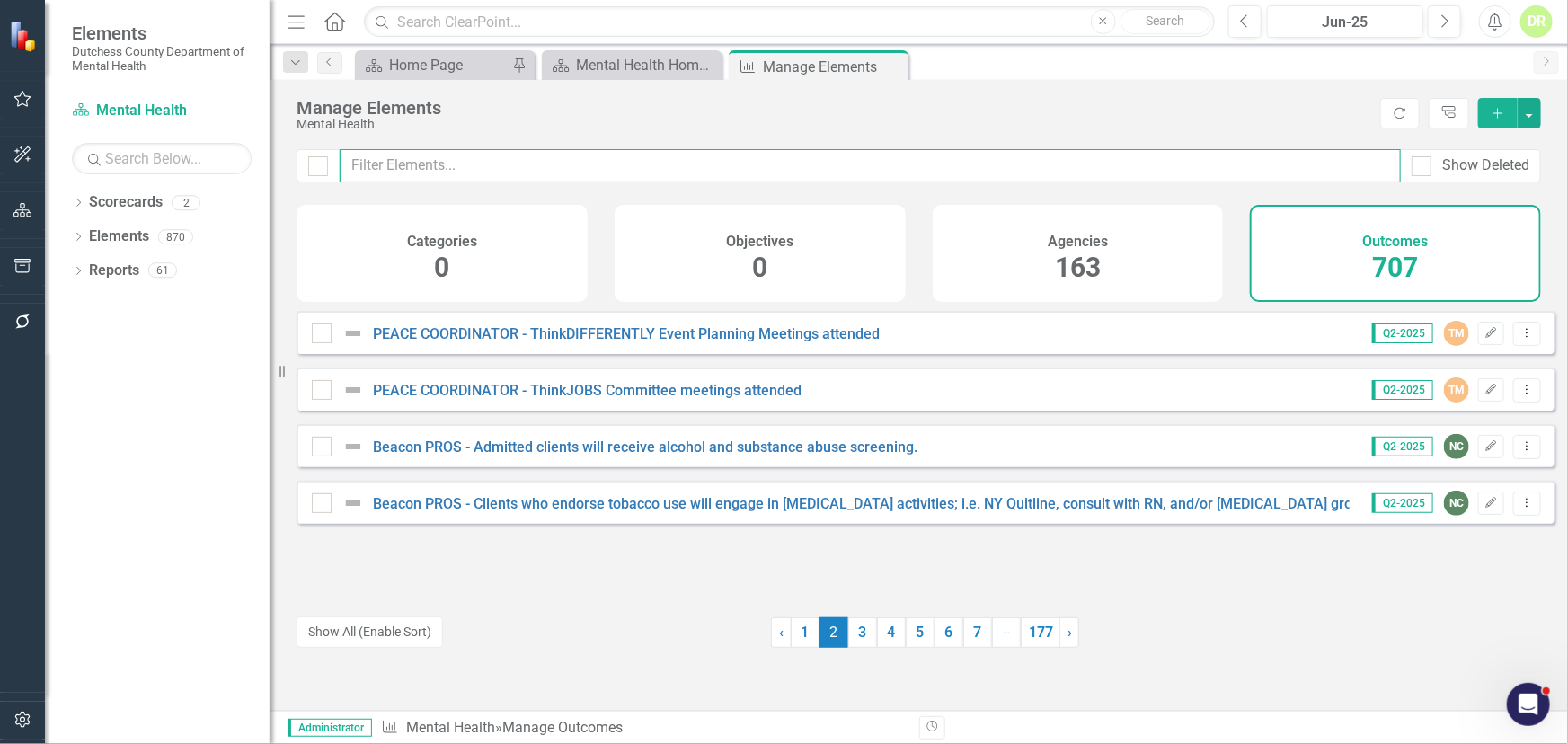click at bounding box center (870, 165) 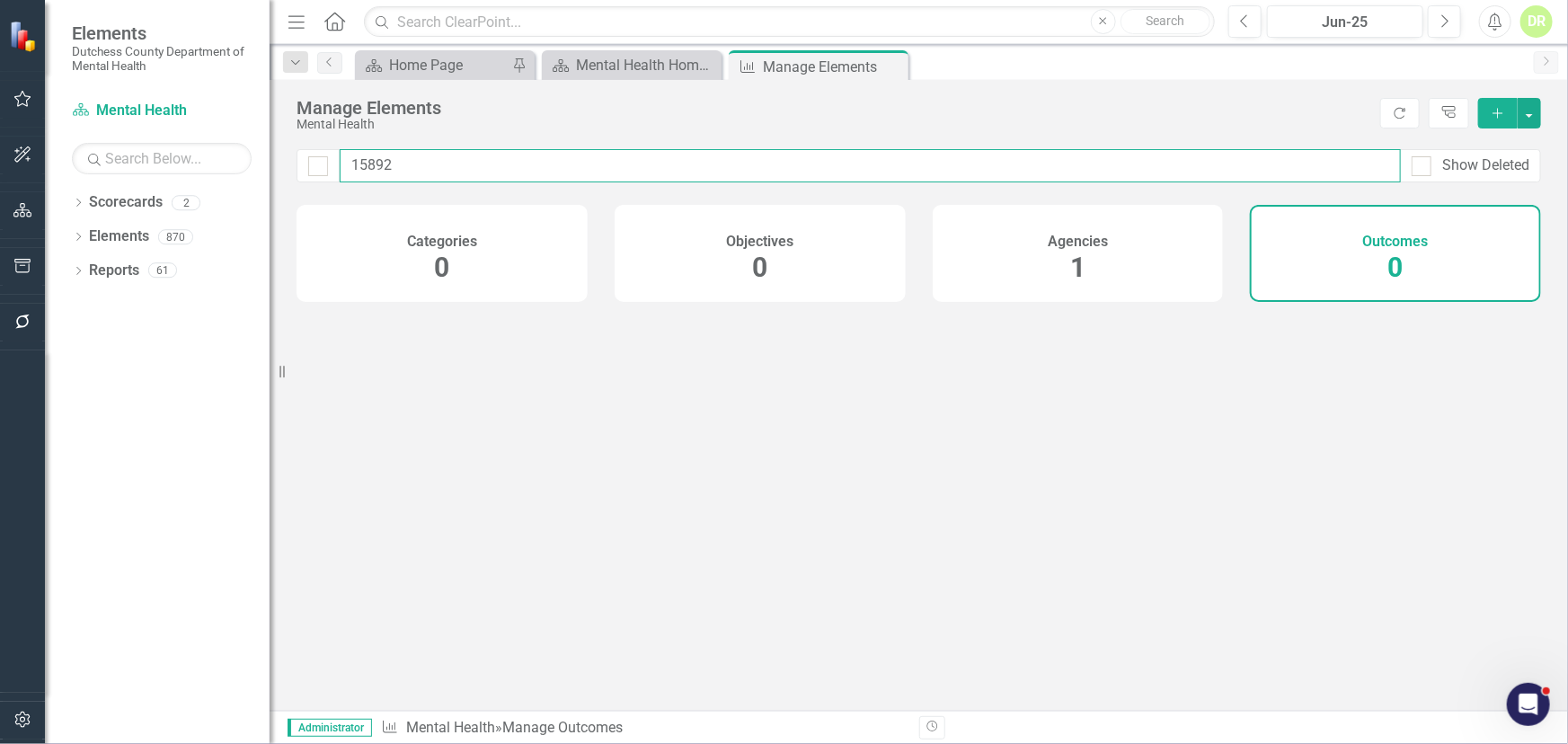 type on "15892" 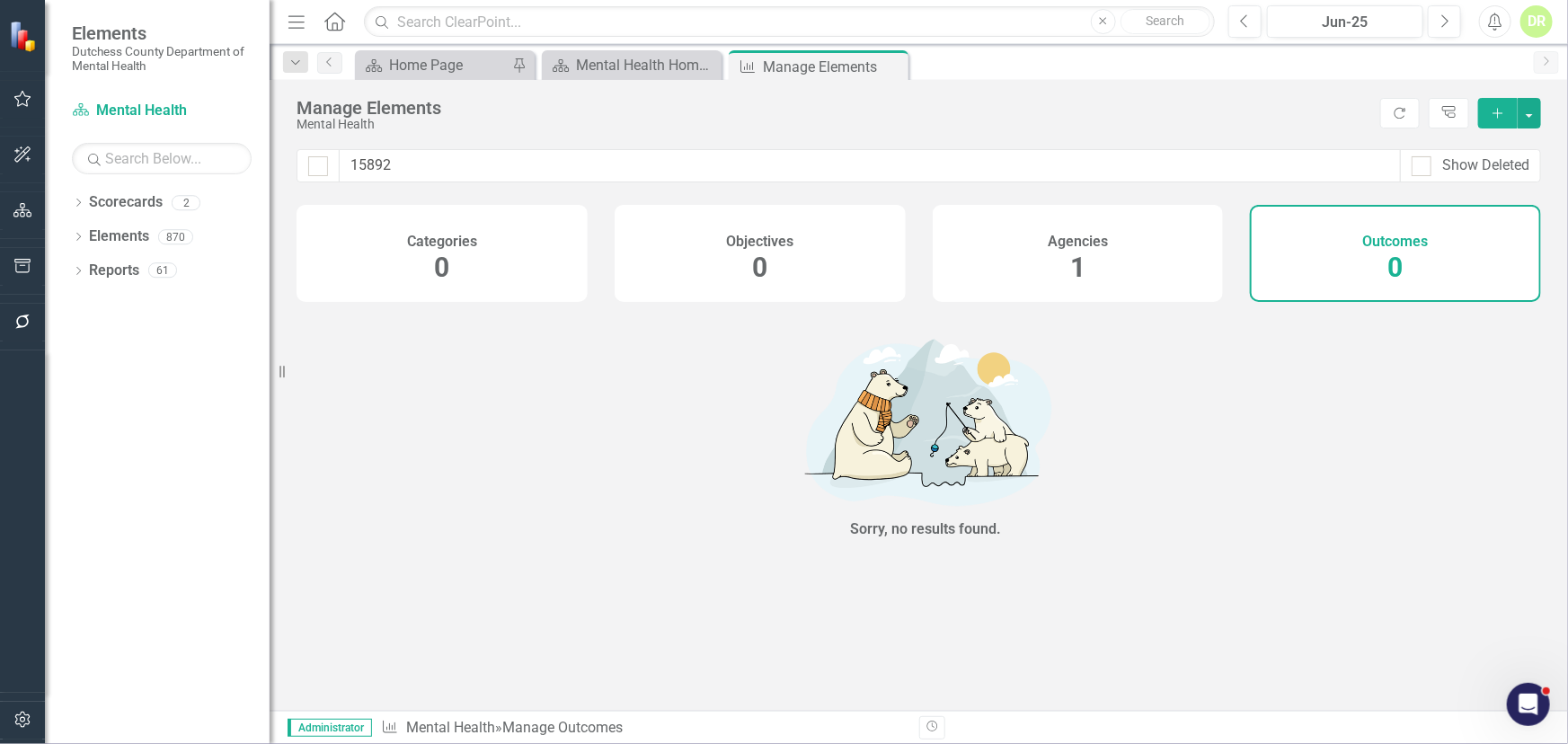 click on "Agencies 1" at bounding box center (1078, 253) 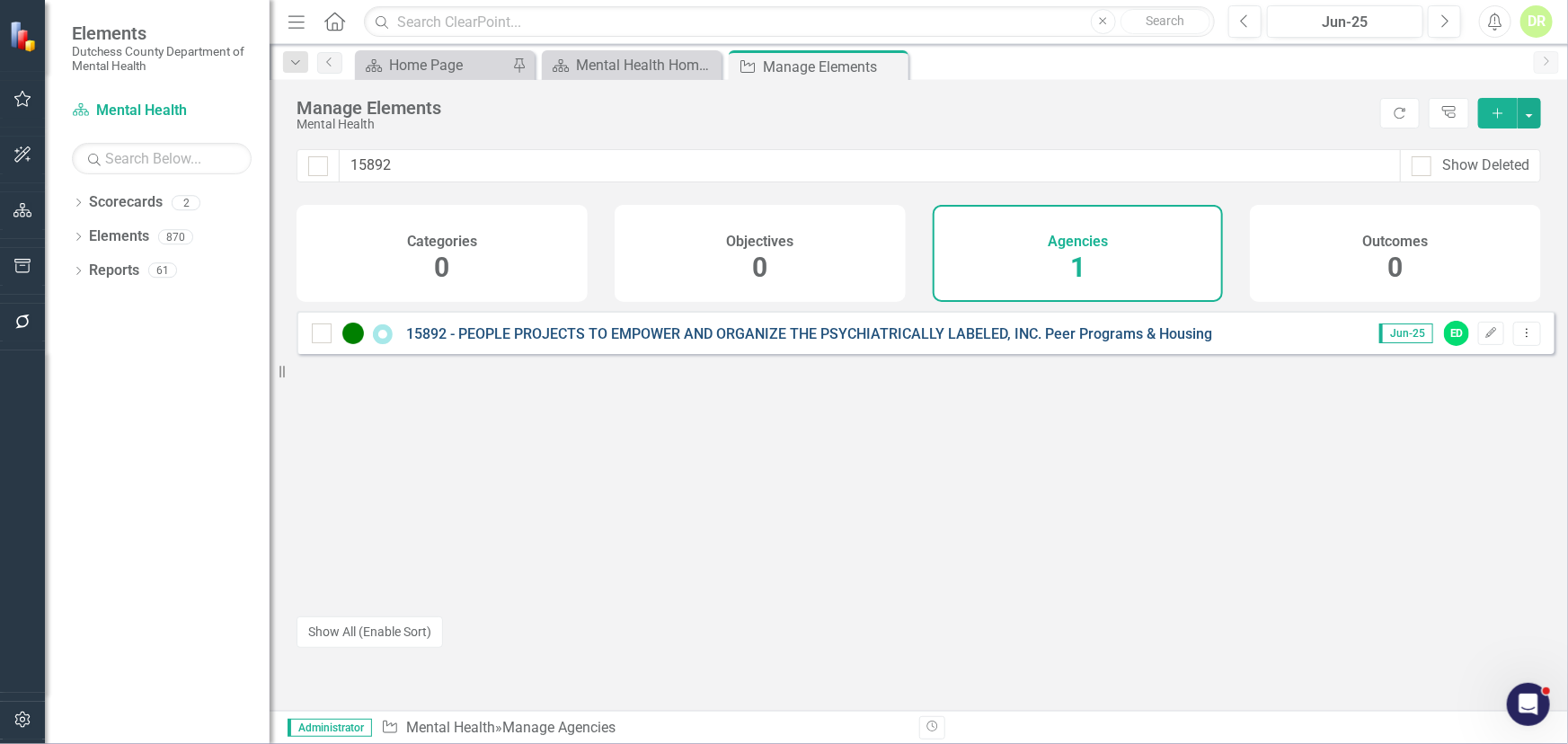 click on "15892 - PEOPLE PROJECTS TO EMPOWER AND ORGANIZE THE PSYCHIATRICALLY LABELED, INC. Peer Programs & Housing" at bounding box center (809, 333) 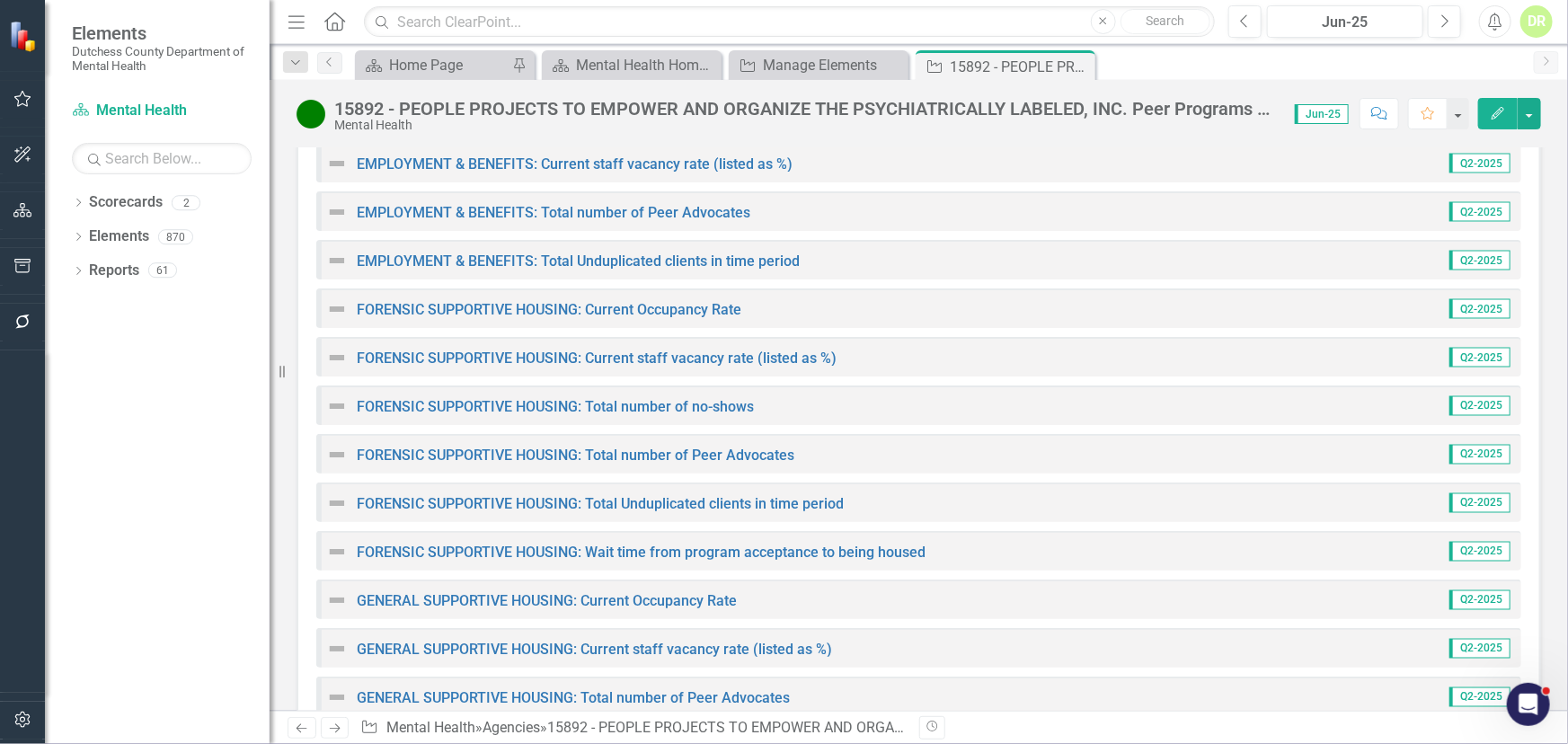 scroll, scrollTop: 1552, scrollLeft: 0, axis: vertical 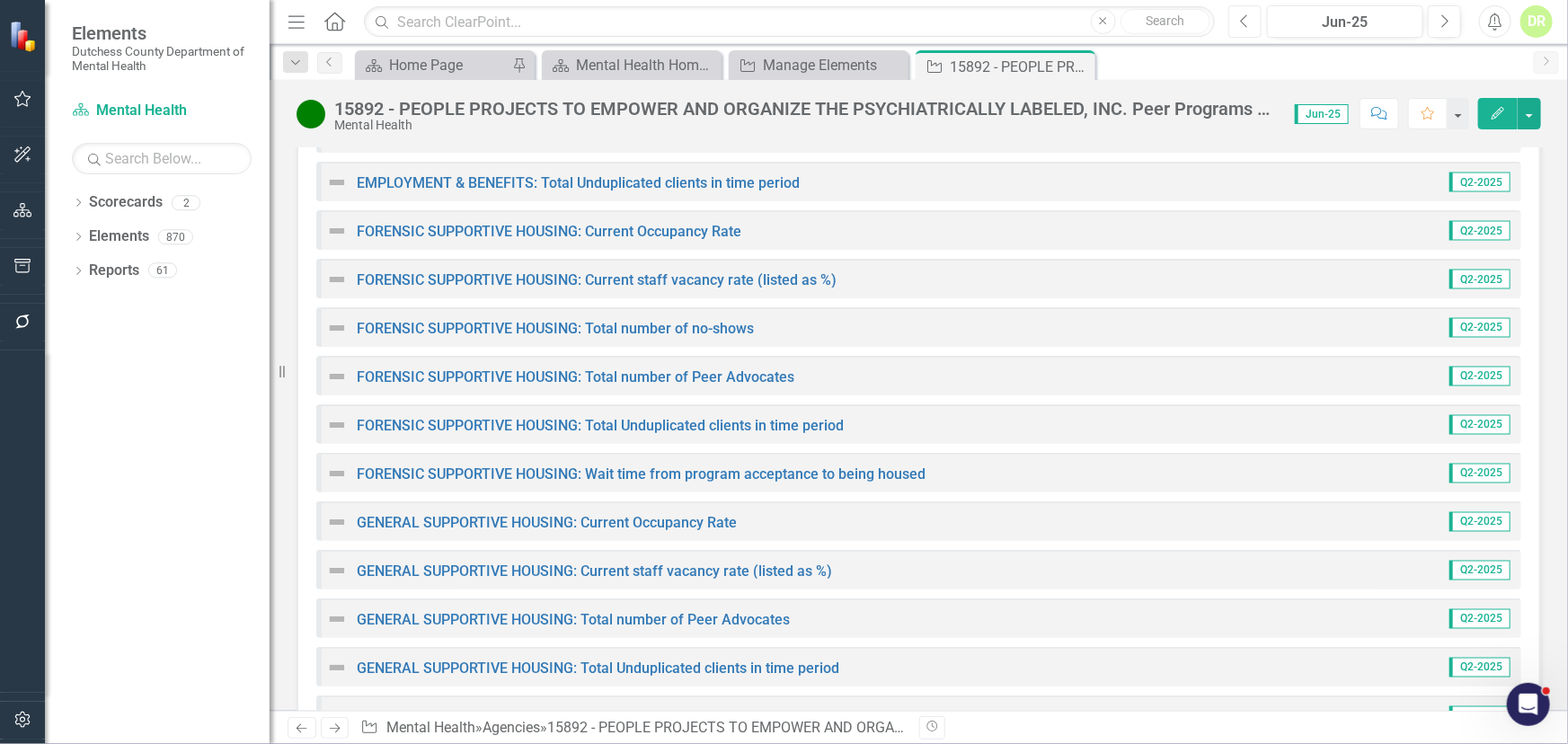 click 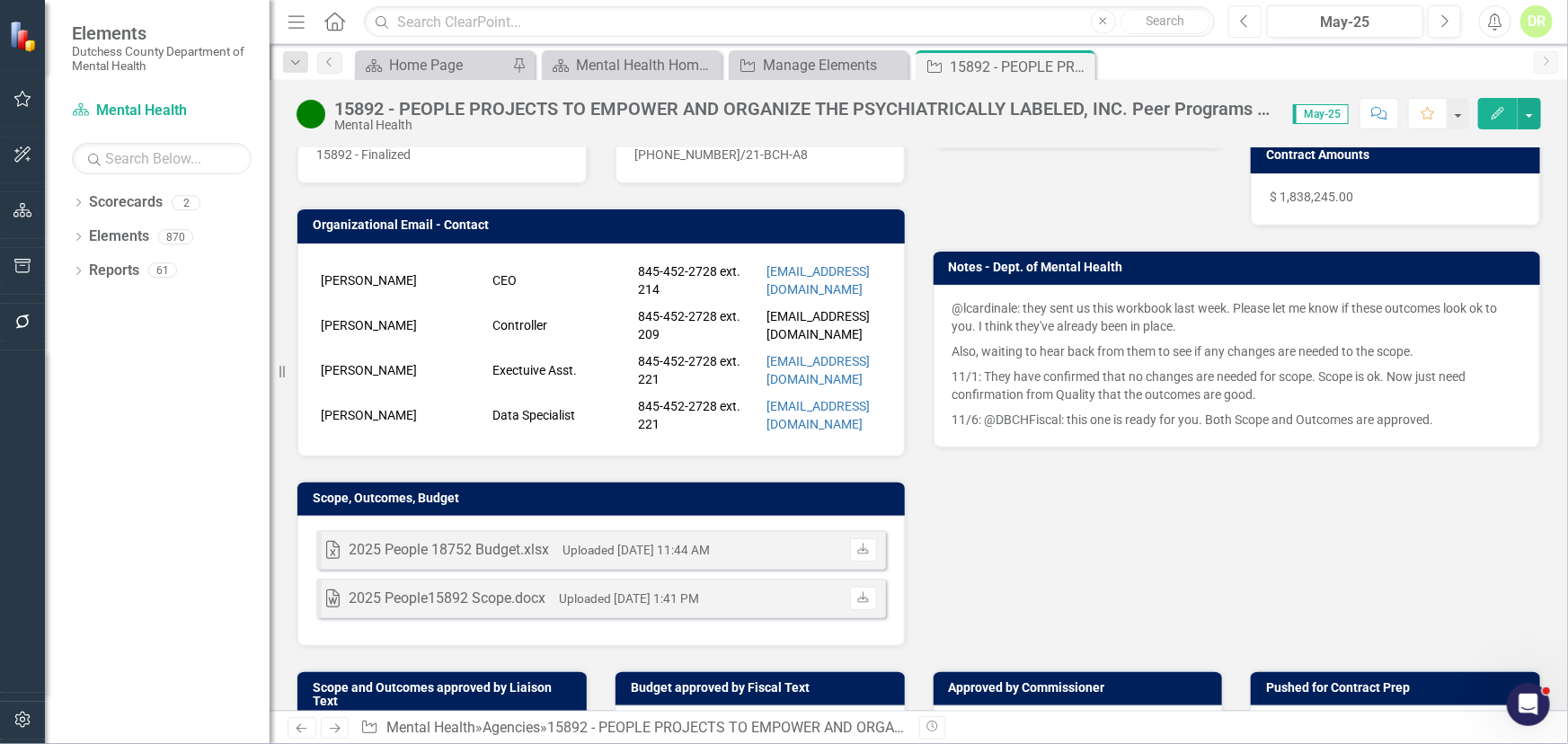 scroll, scrollTop: 0, scrollLeft: 0, axis: both 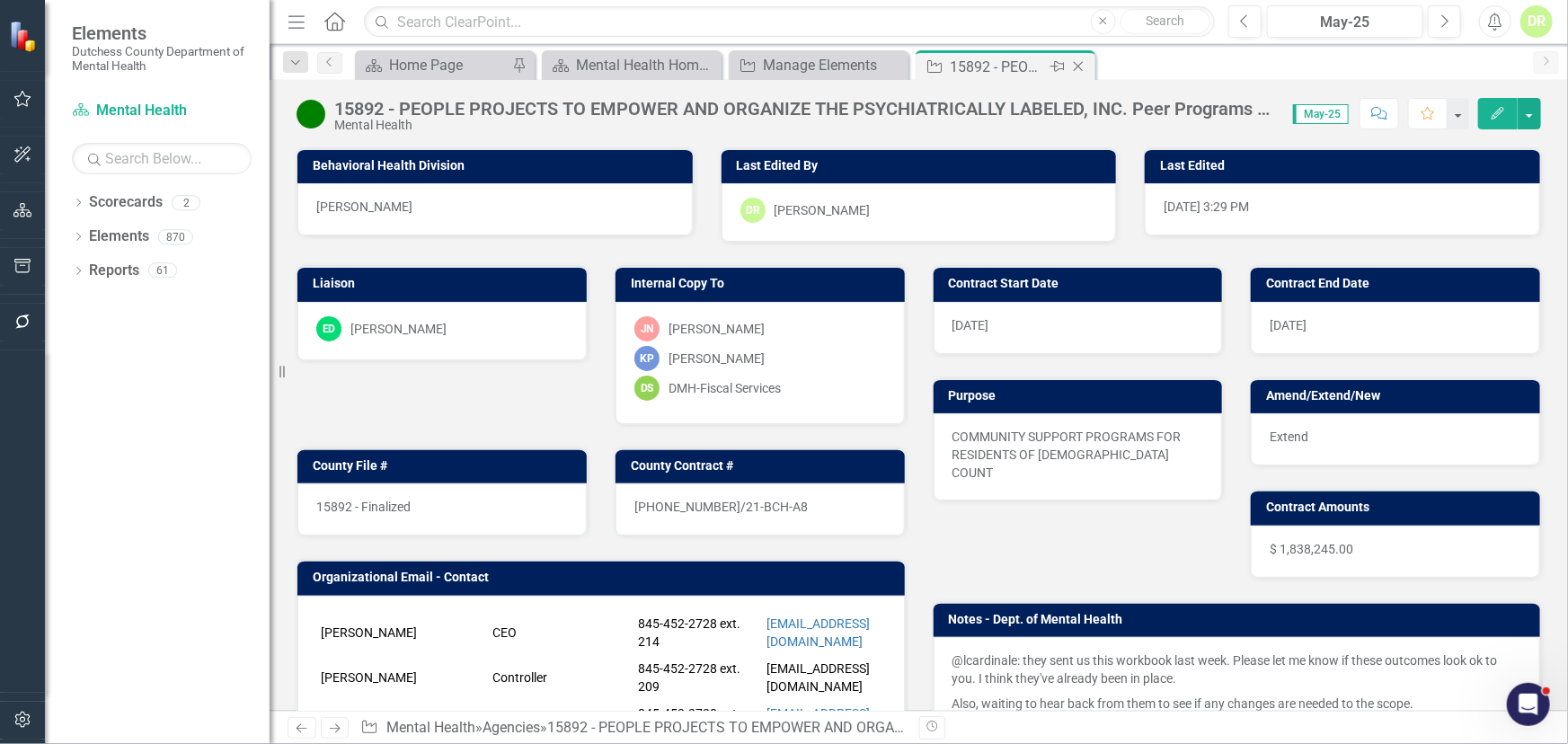 click on "Close" 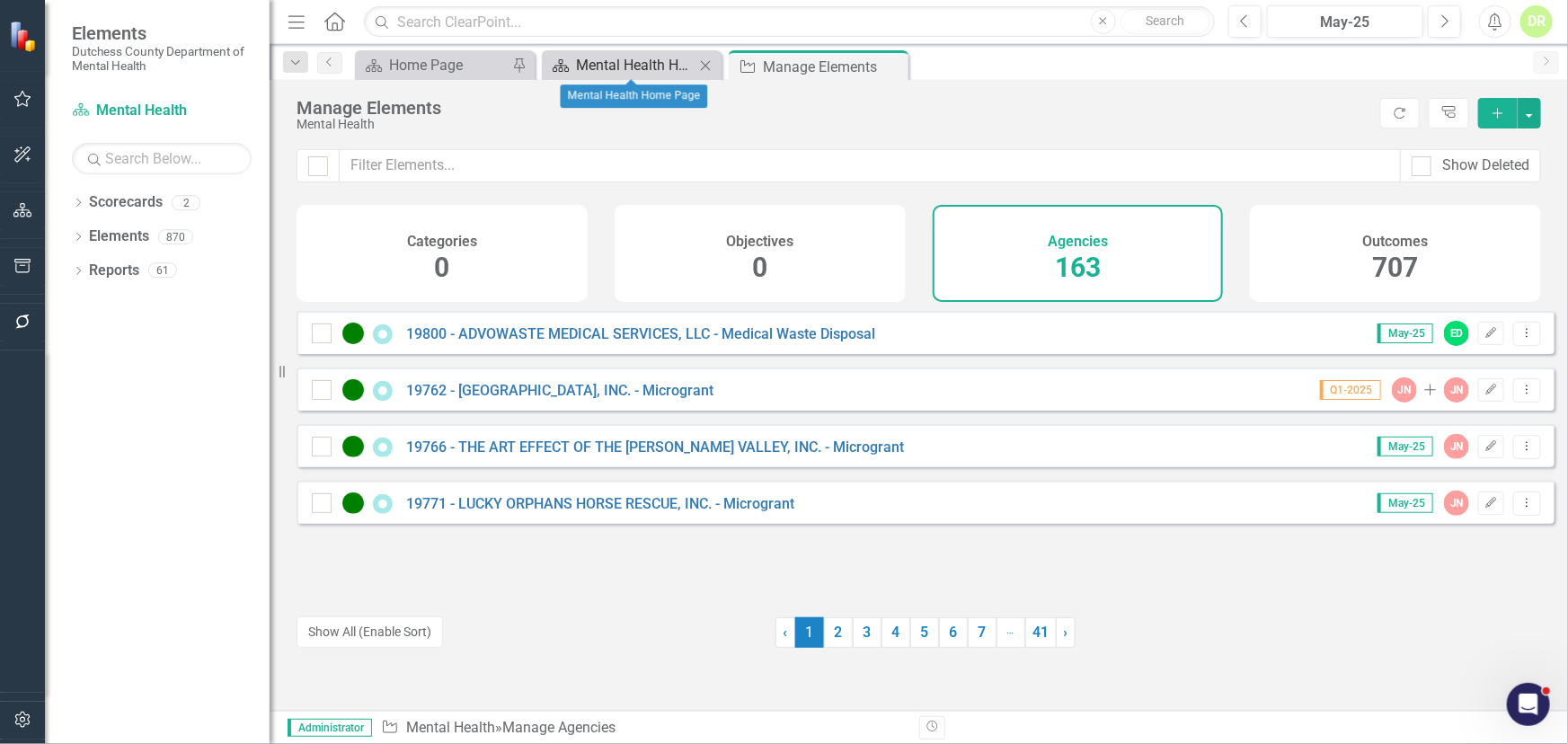 click on "Mental Health Home Page" at bounding box center (635, 65) 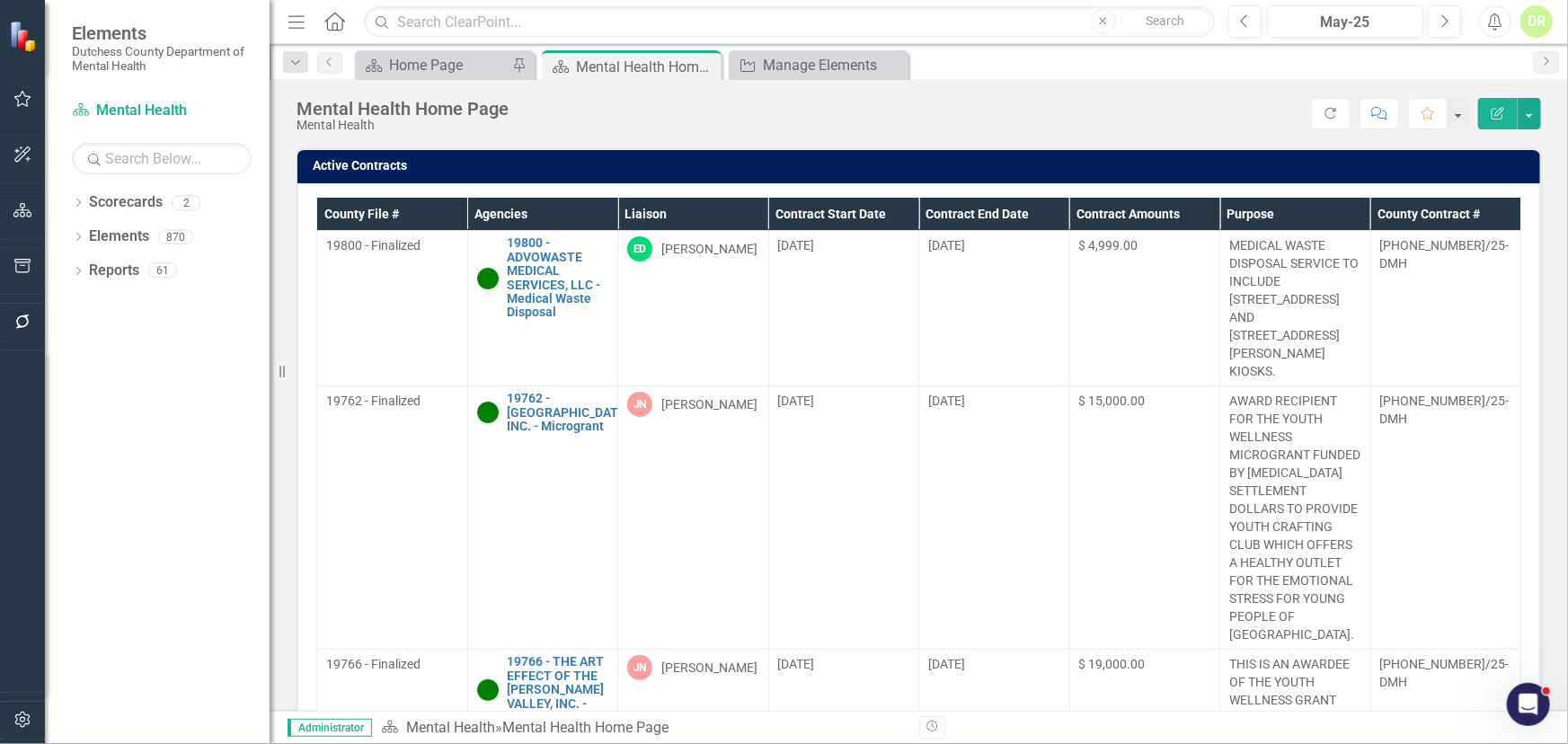 click on "Contract End Date" at bounding box center (995, 214) 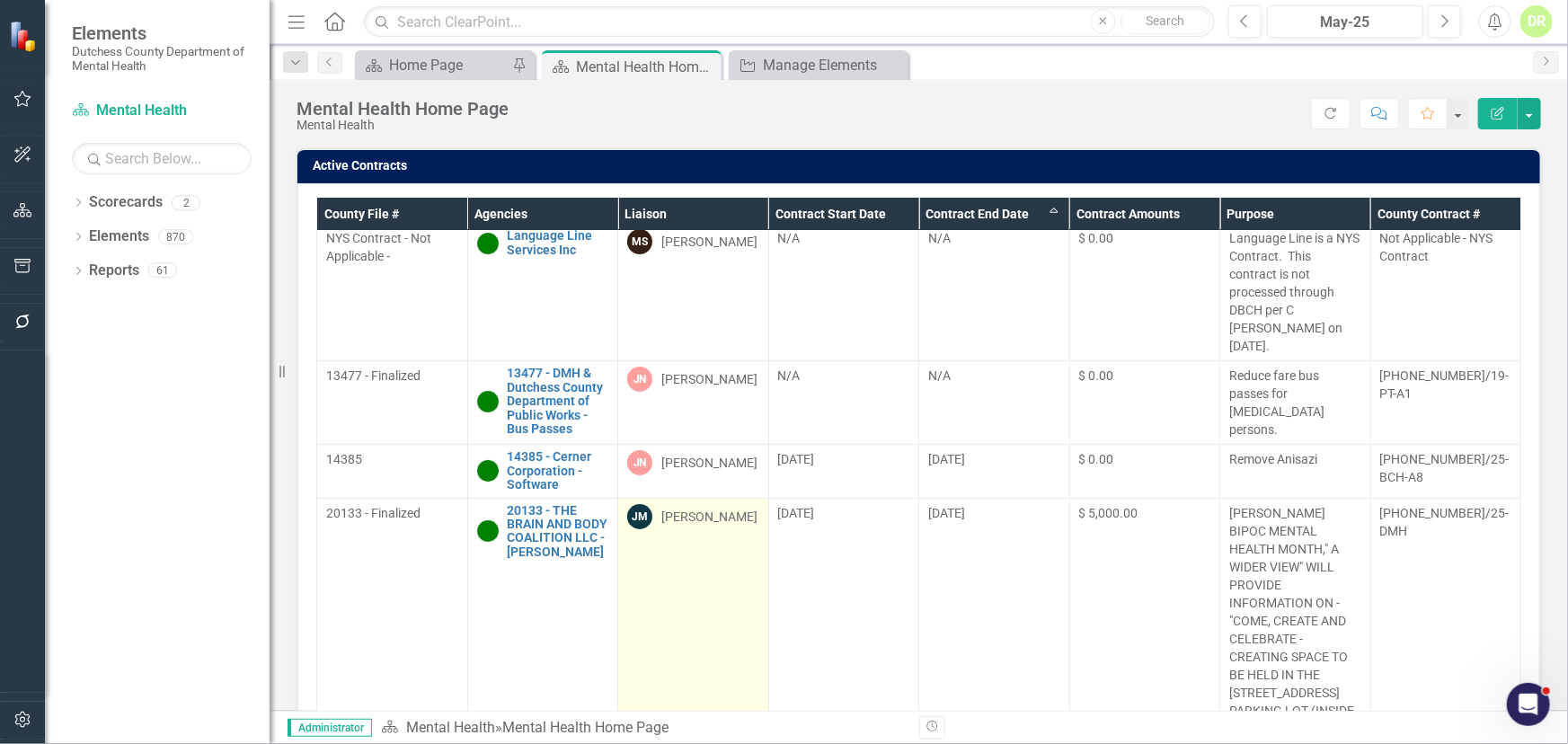 scroll, scrollTop: 0, scrollLeft: 0, axis: both 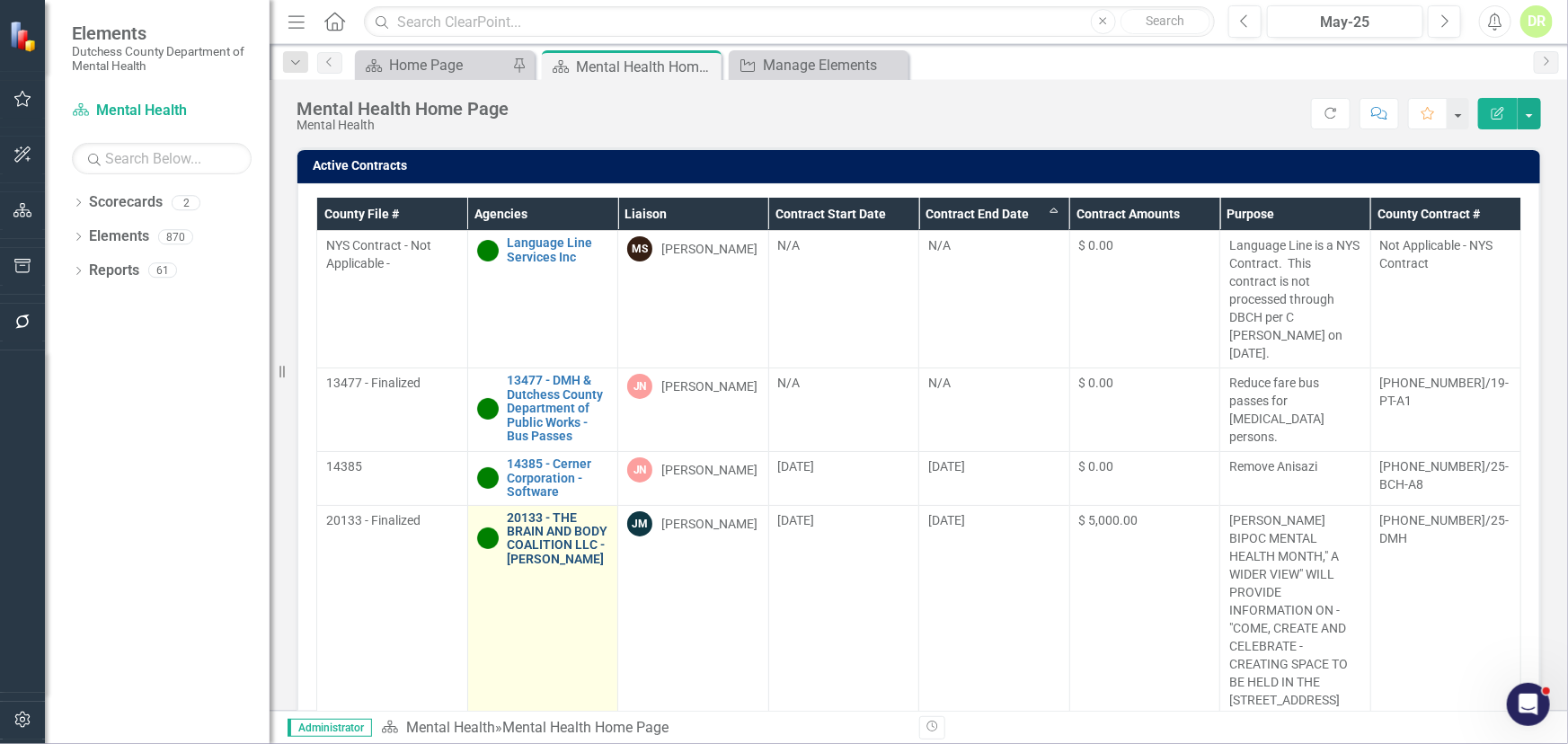 click on "20133 - THE BRAIN AND BODY COALITION LLC - [PERSON_NAME]" at bounding box center [558, 539] 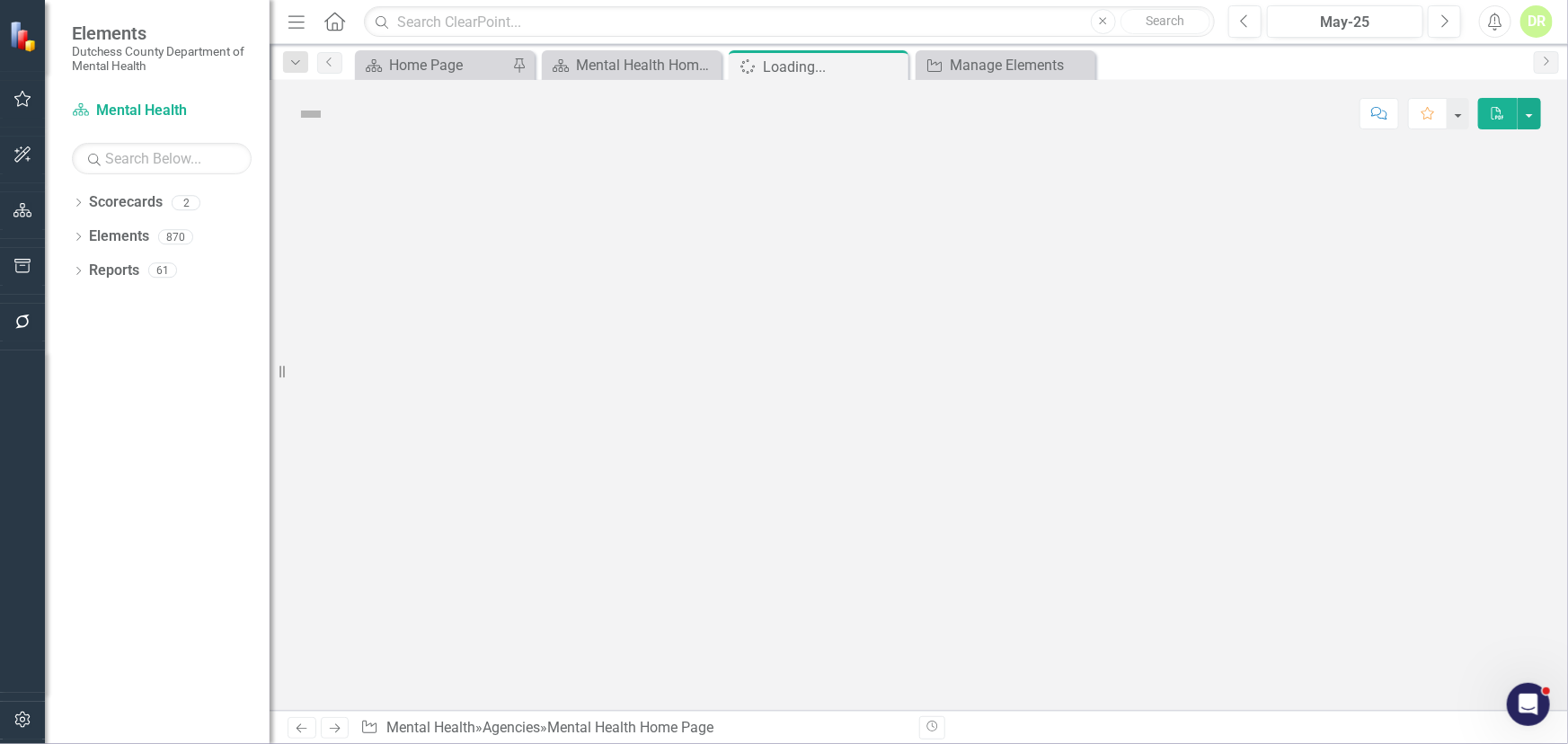 click at bounding box center [918, 429] 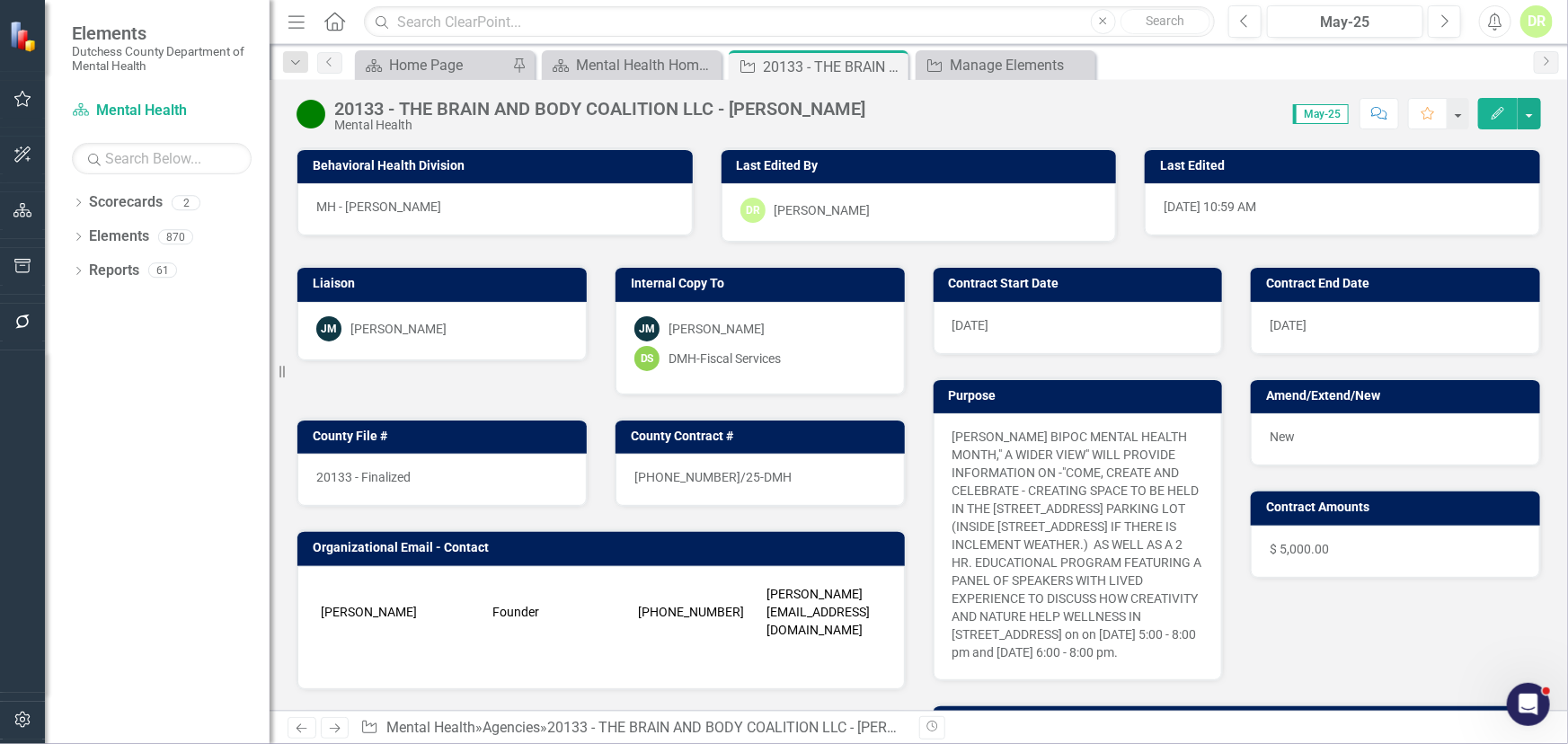 click at bounding box center [311, 114] 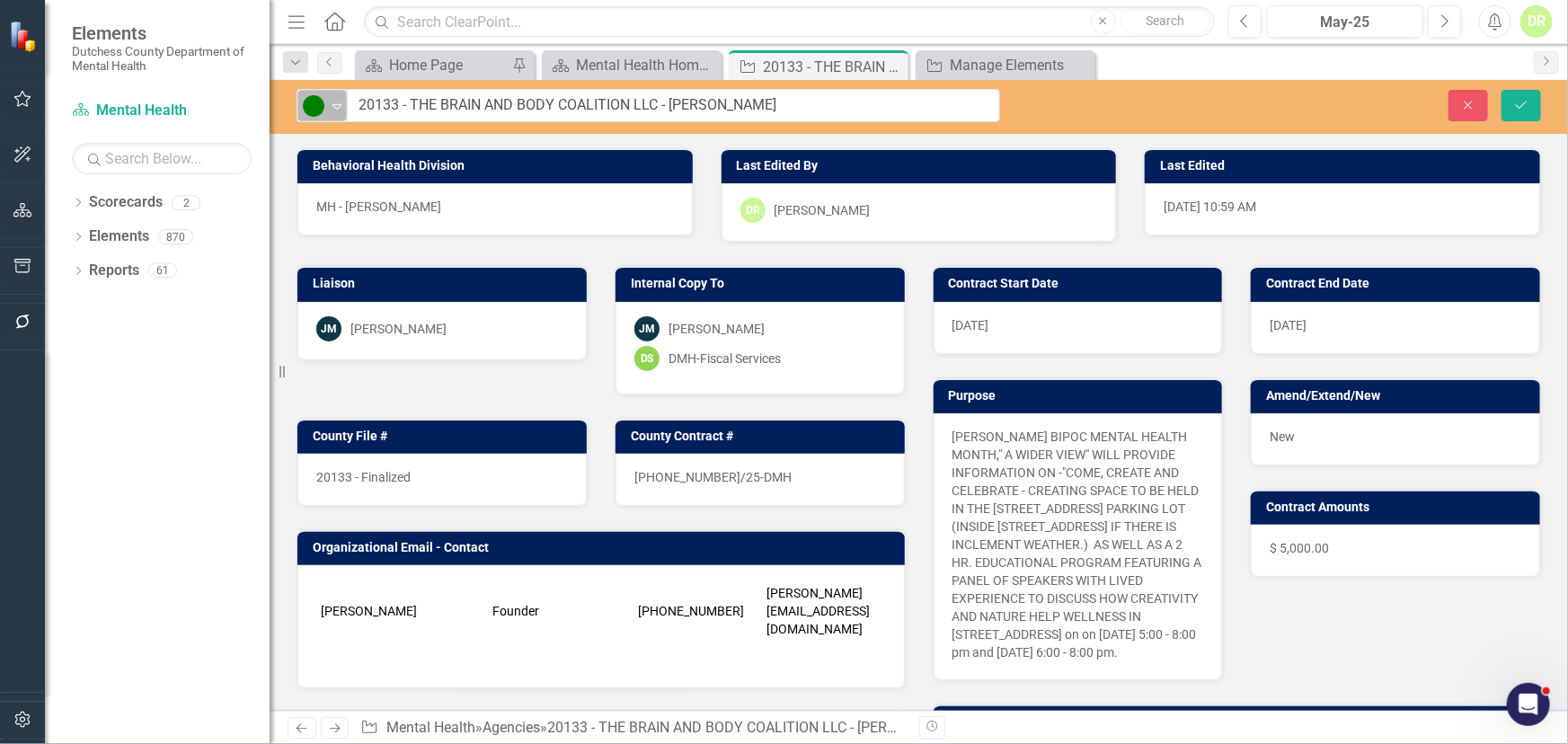 click on "Expand" 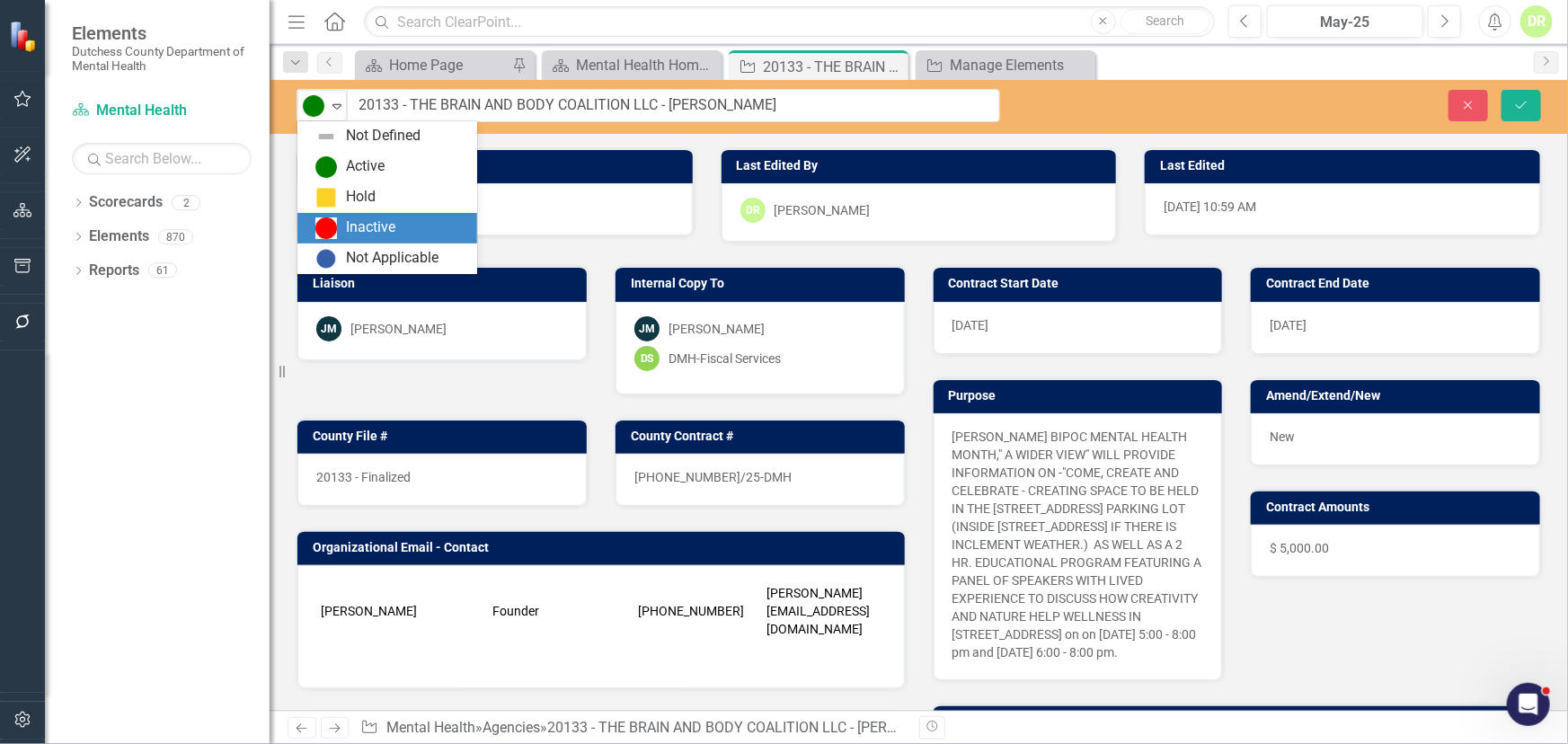 click on "Inactive" at bounding box center [370, 227] 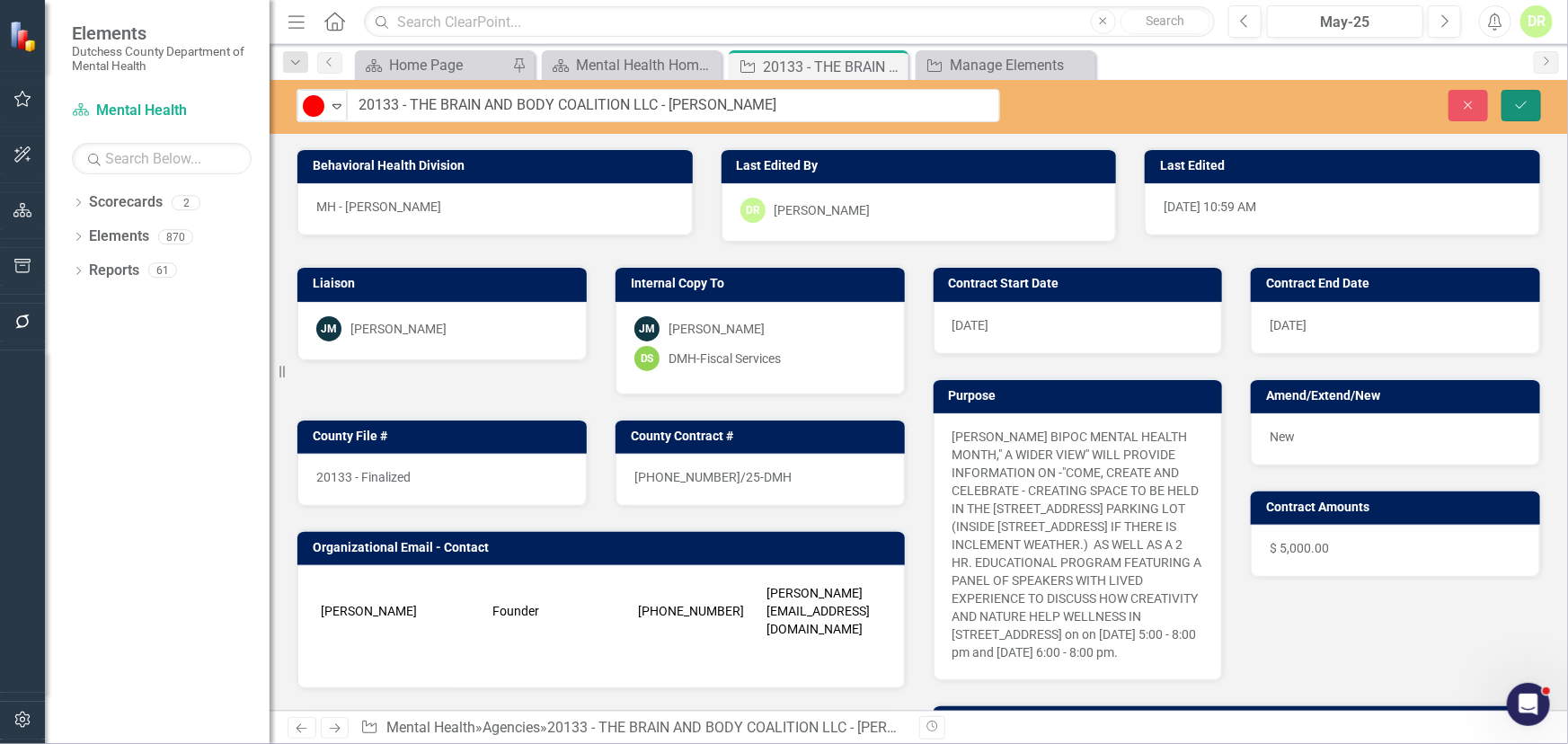 click on "Save" at bounding box center [1521, 105] 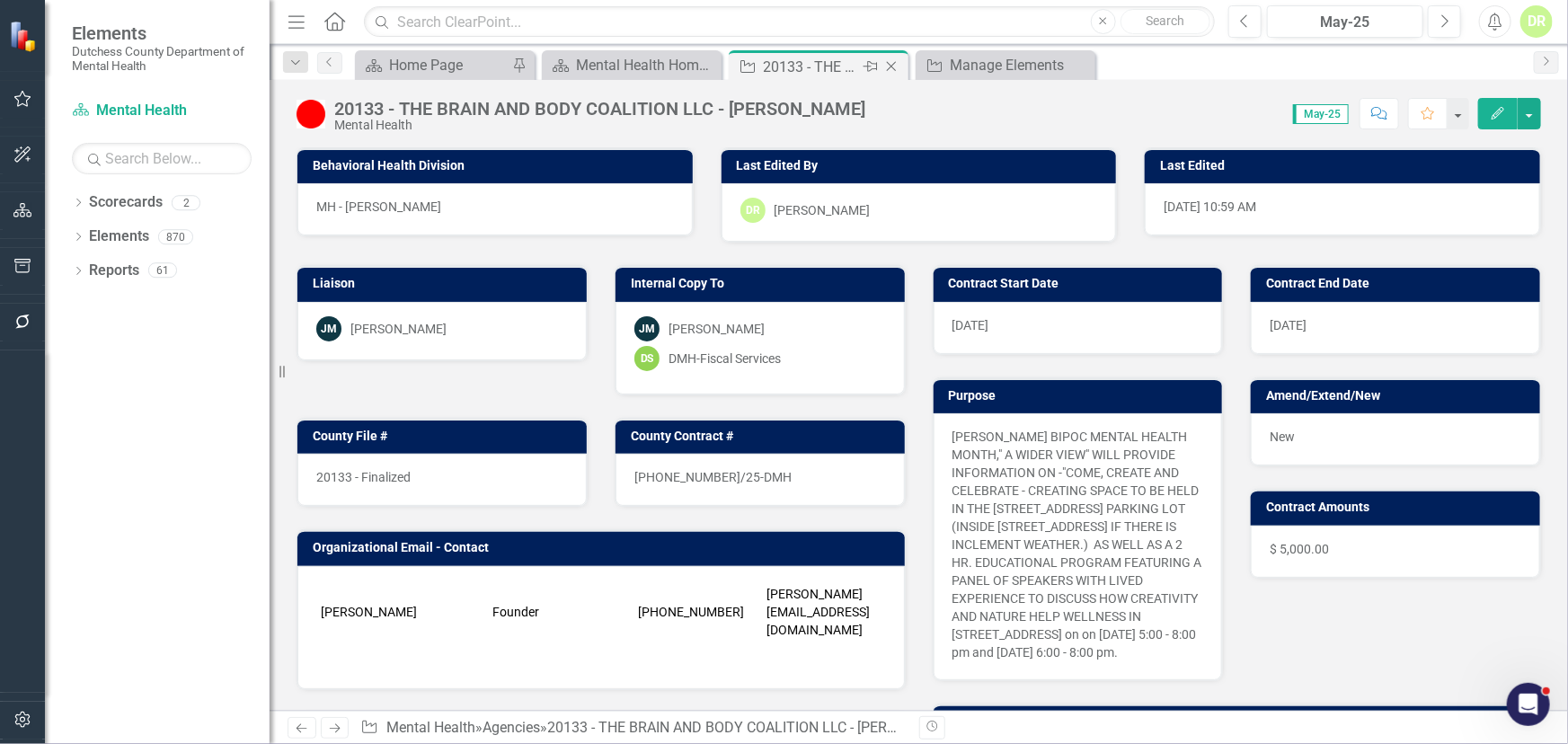 click on "Close" 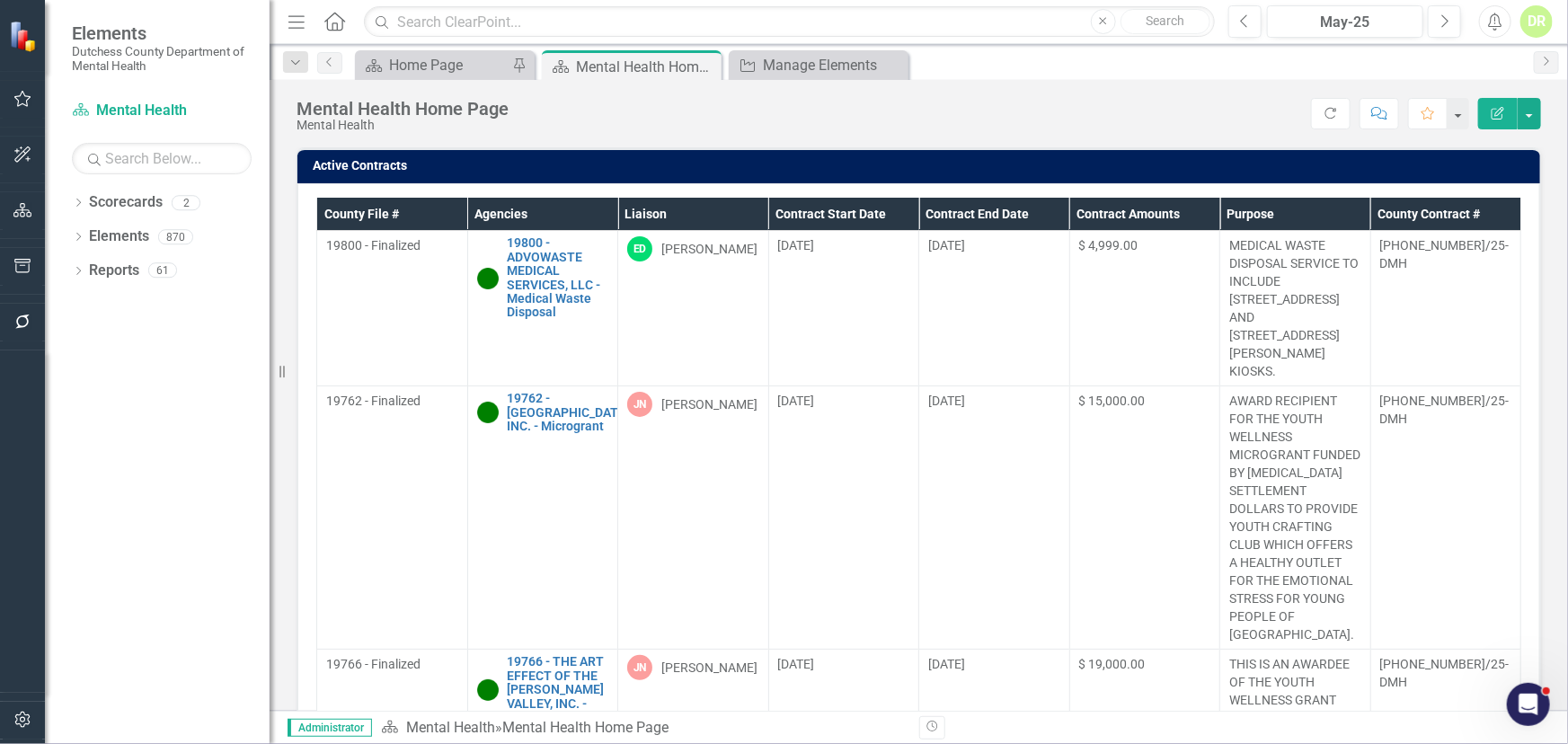 click on "Contract End Date" at bounding box center [995, 214] 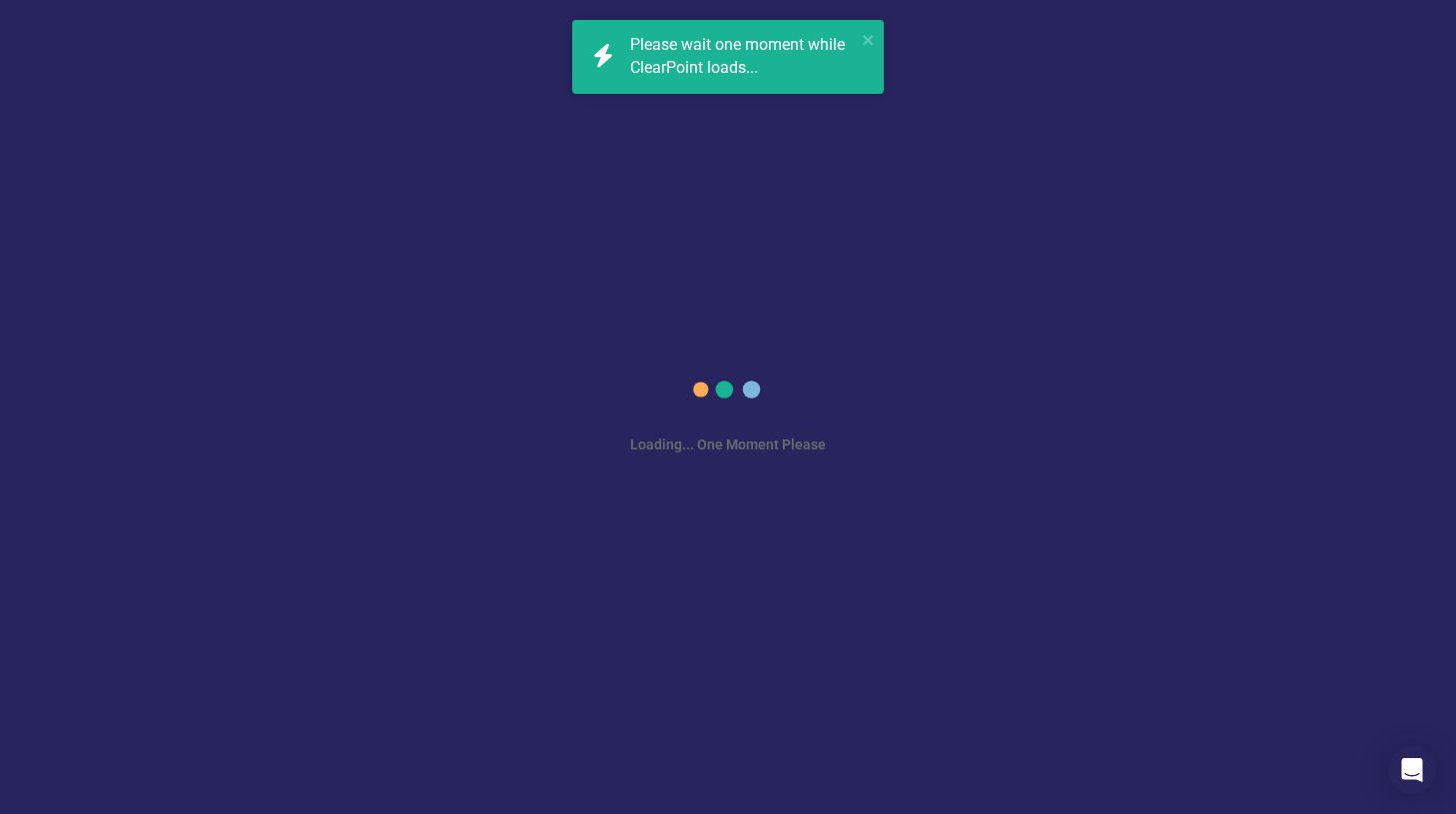 scroll, scrollTop: 0, scrollLeft: 0, axis: both 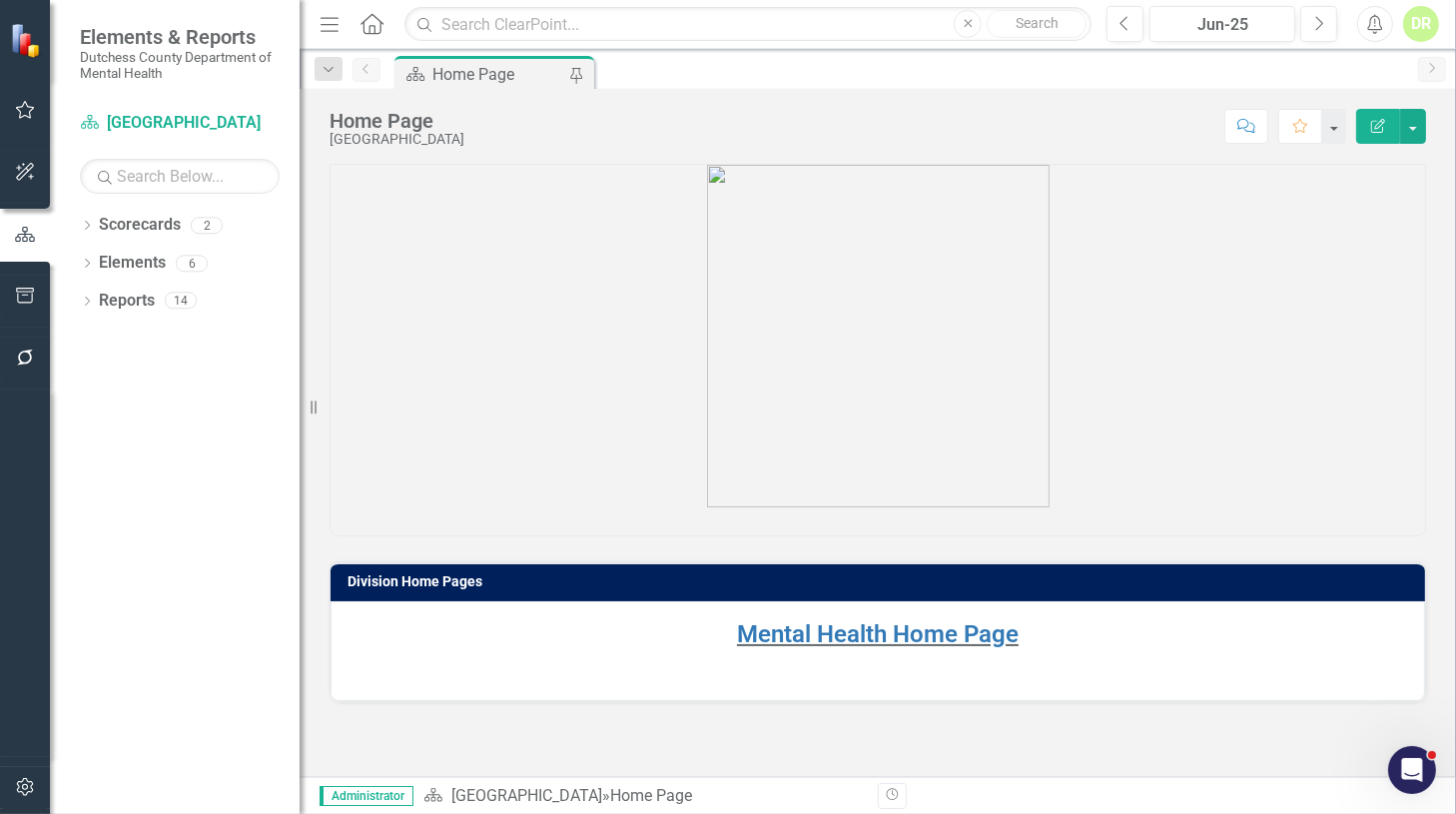 click at bounding box center (1411, 769) 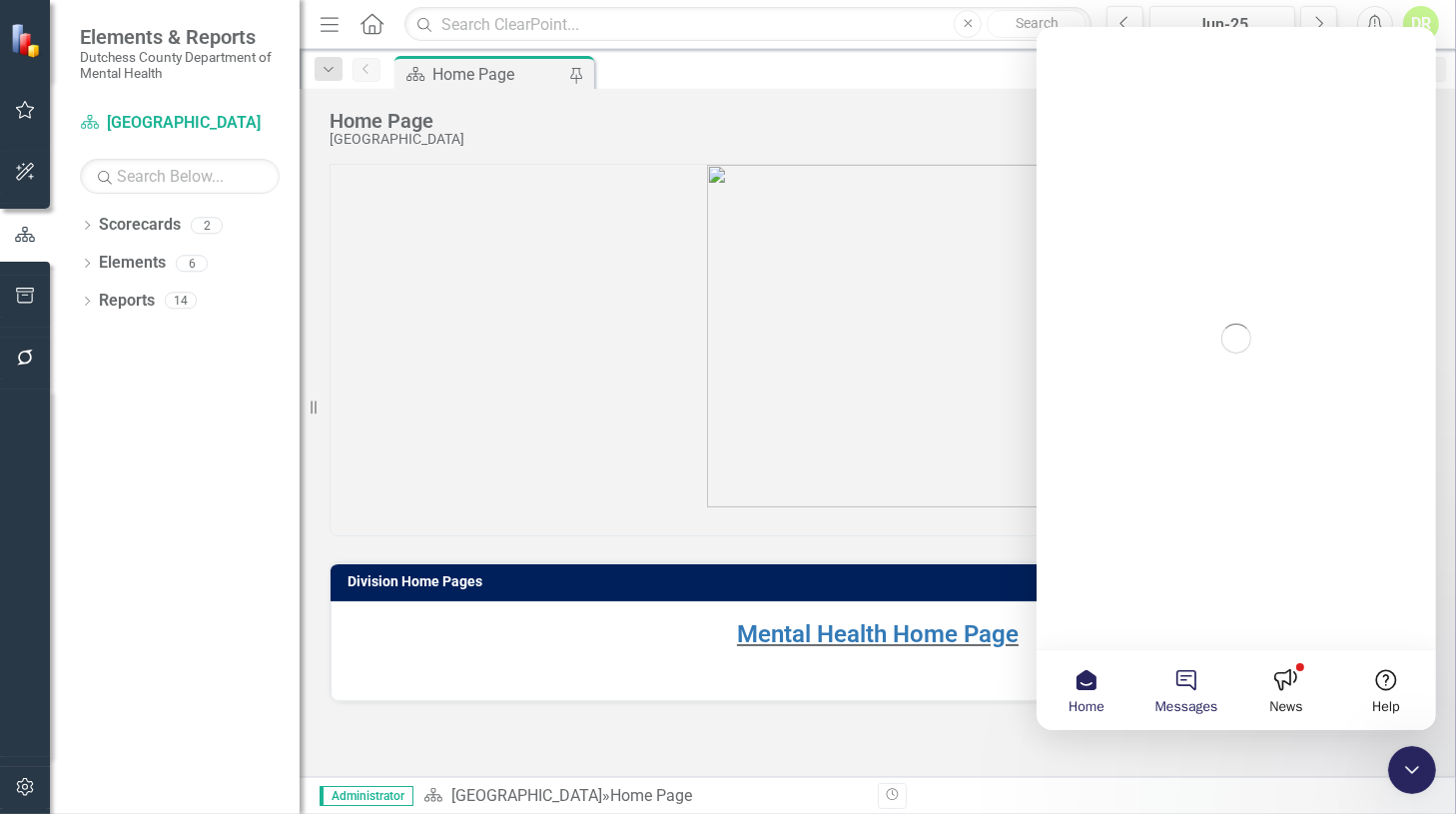 scroll, scrollTop: 0, scrollLeft: 0, axis: both 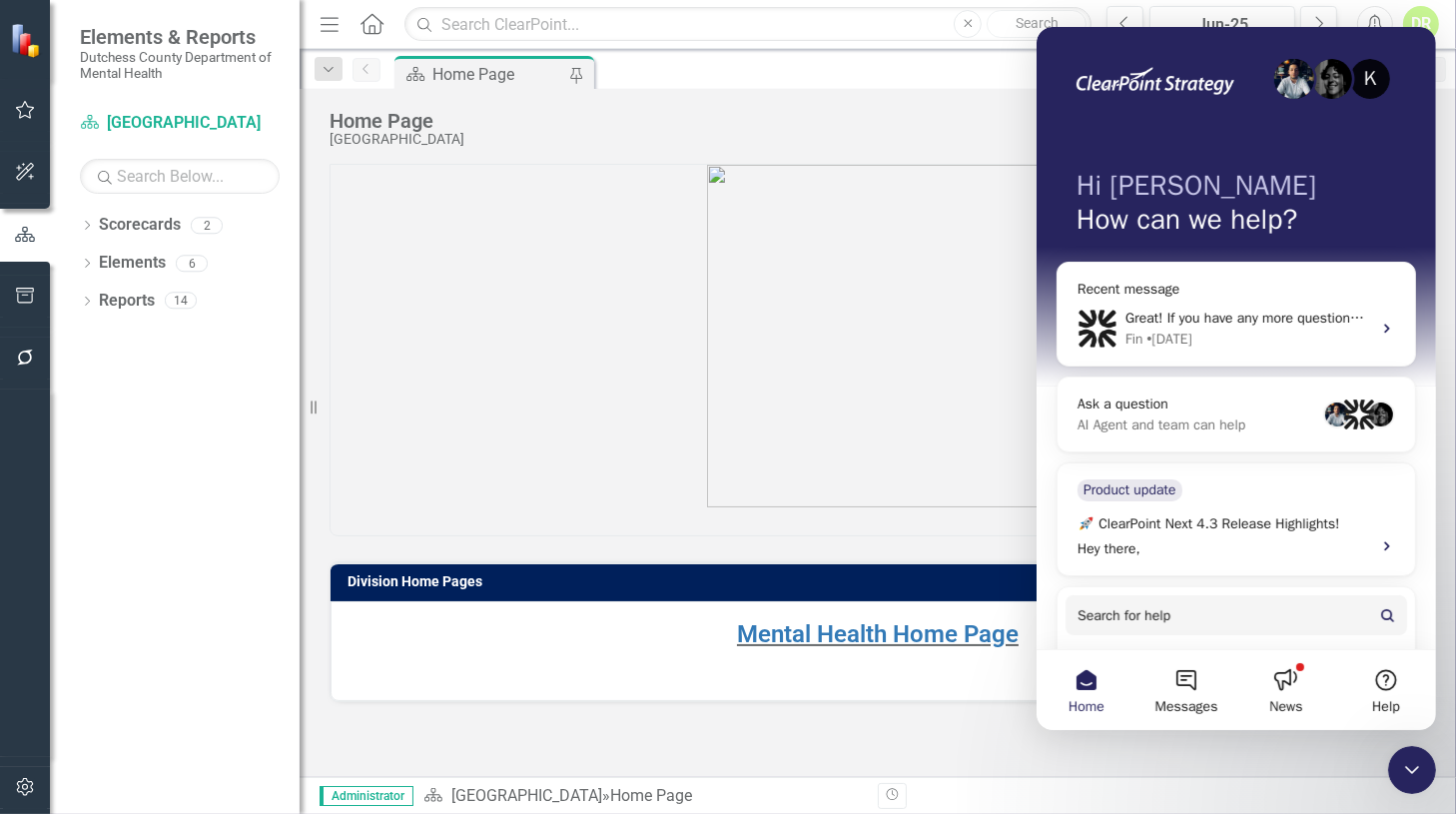 click at bounding box center [878, 336] 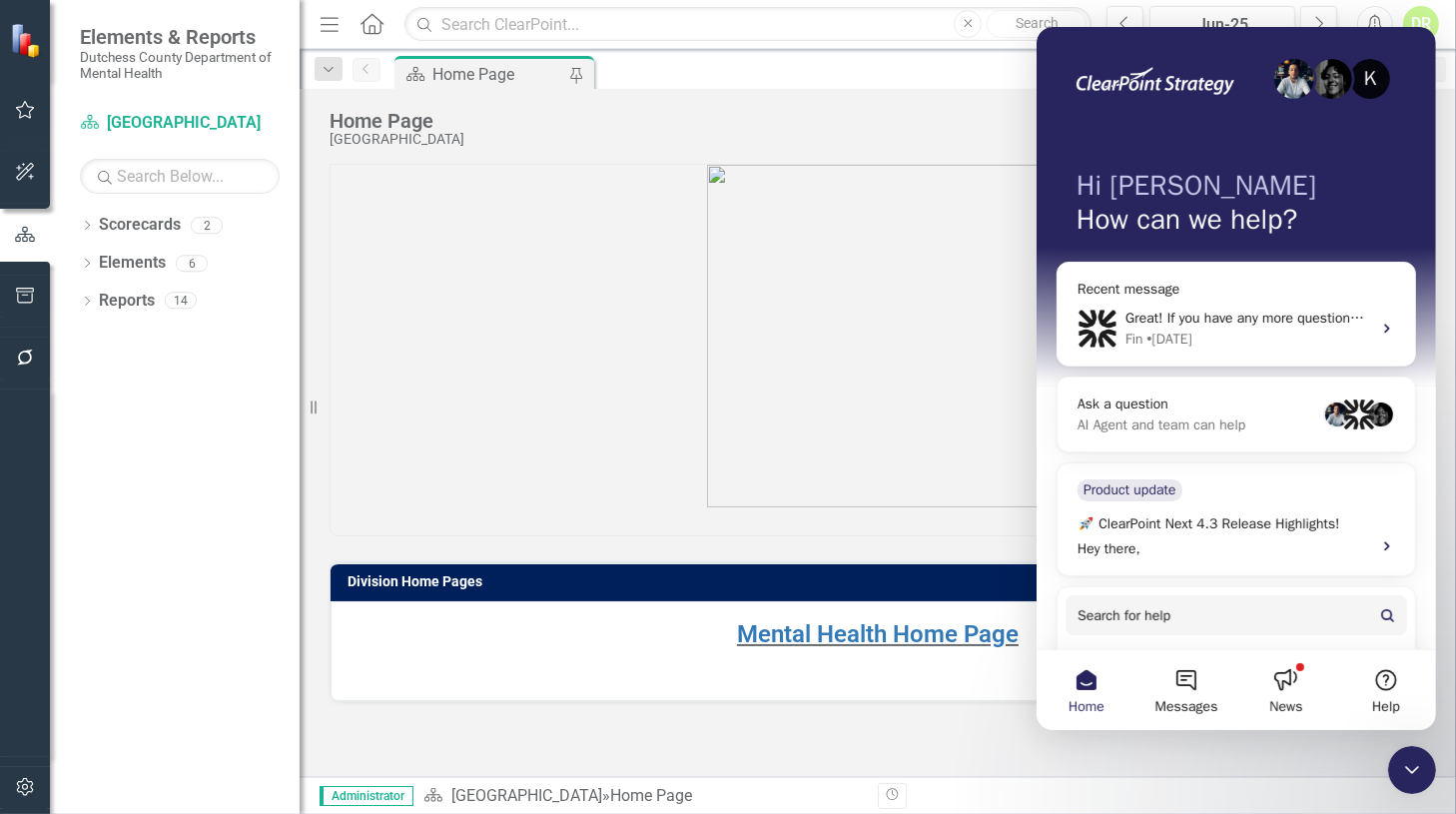 drag, startPoint x: 1086, startPoint y: 115, endPoint x: 2068, endPoint y: 230, distance: 988.7108 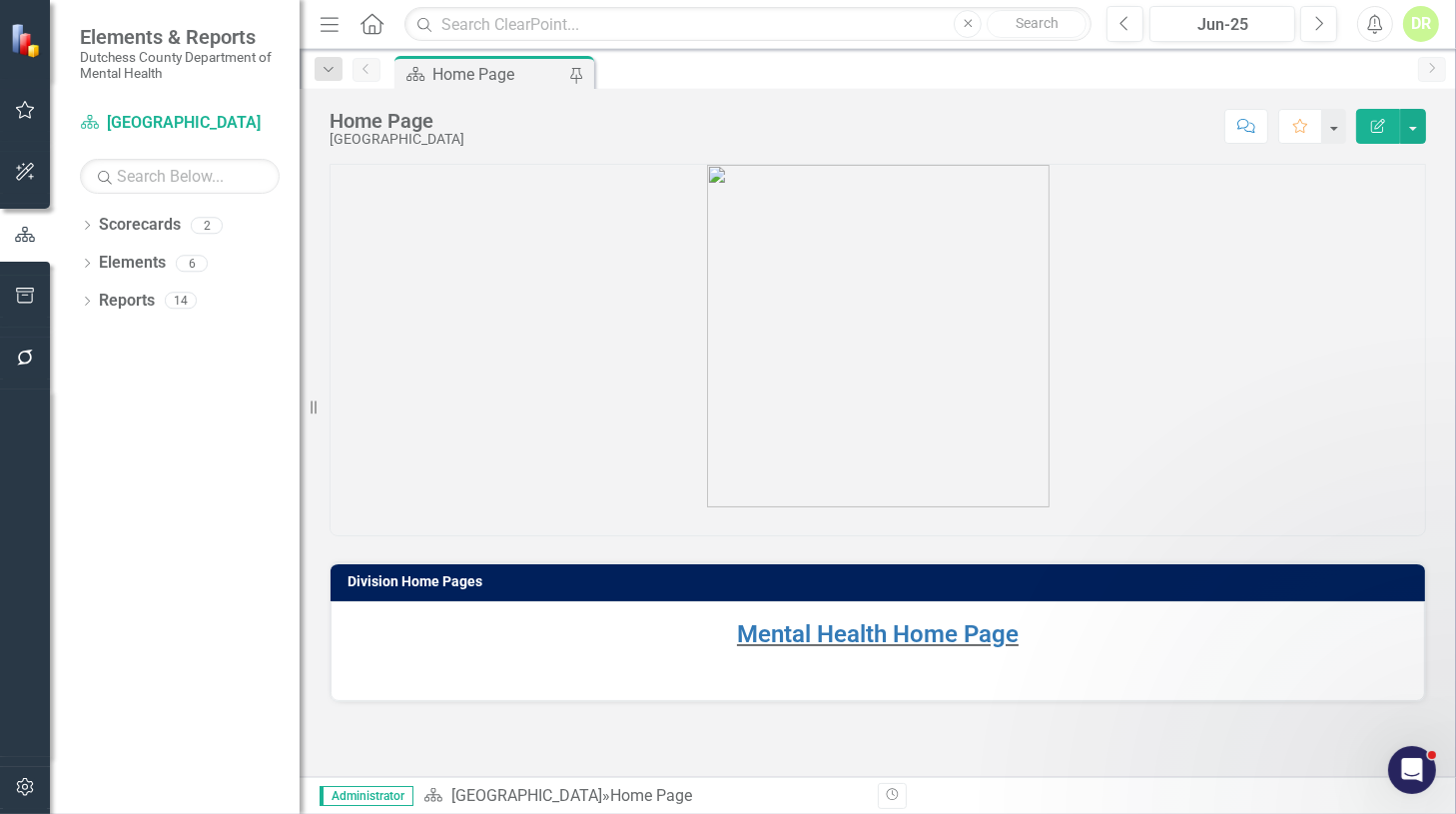 scroll, scrollTop: 0, scrollLeft: 0, axis: both 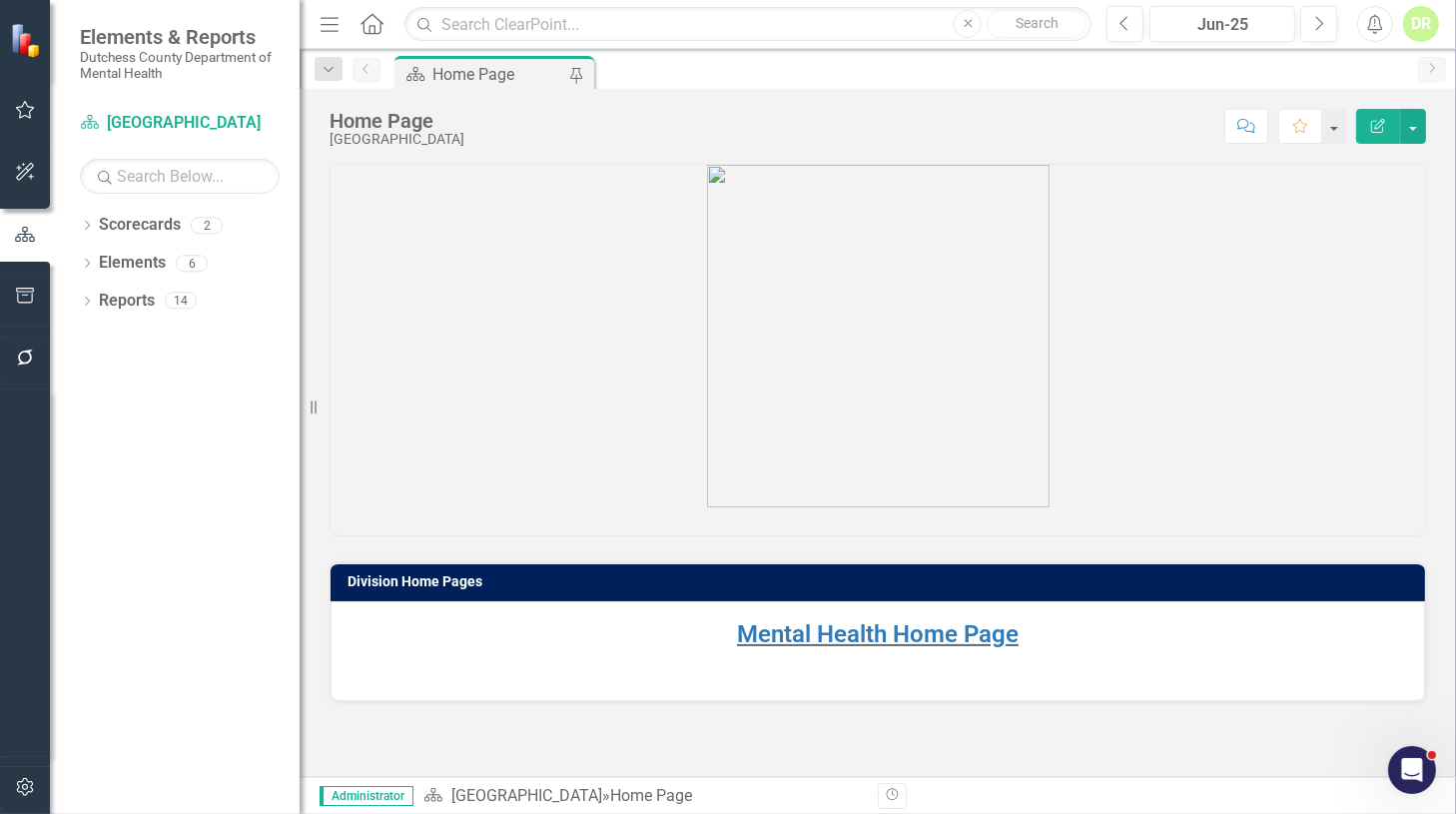 click on "DR" at bounding box center (1421, 24) 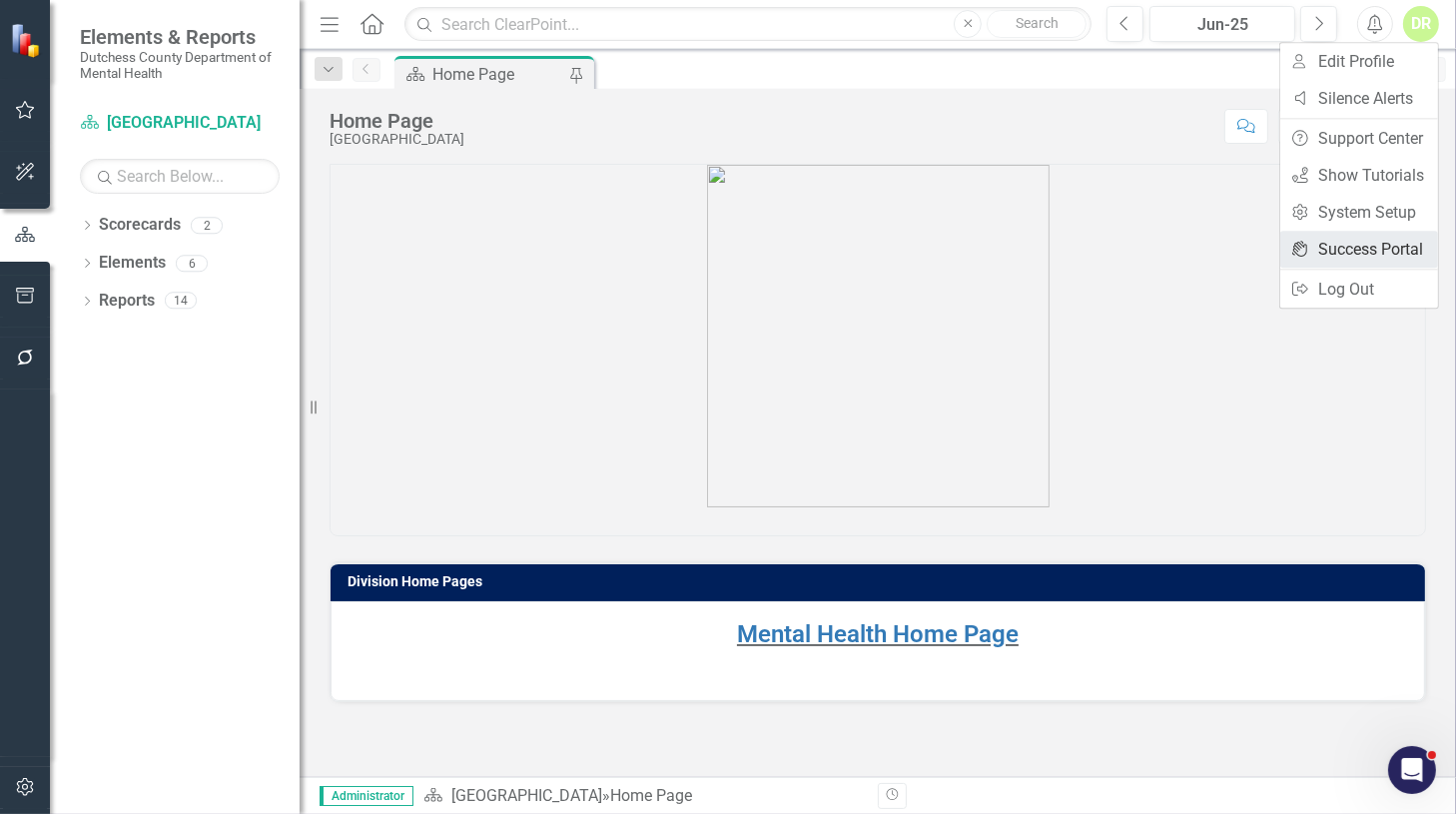 click on "icon.portal Success Portal" at bounding box center [1359, 249] 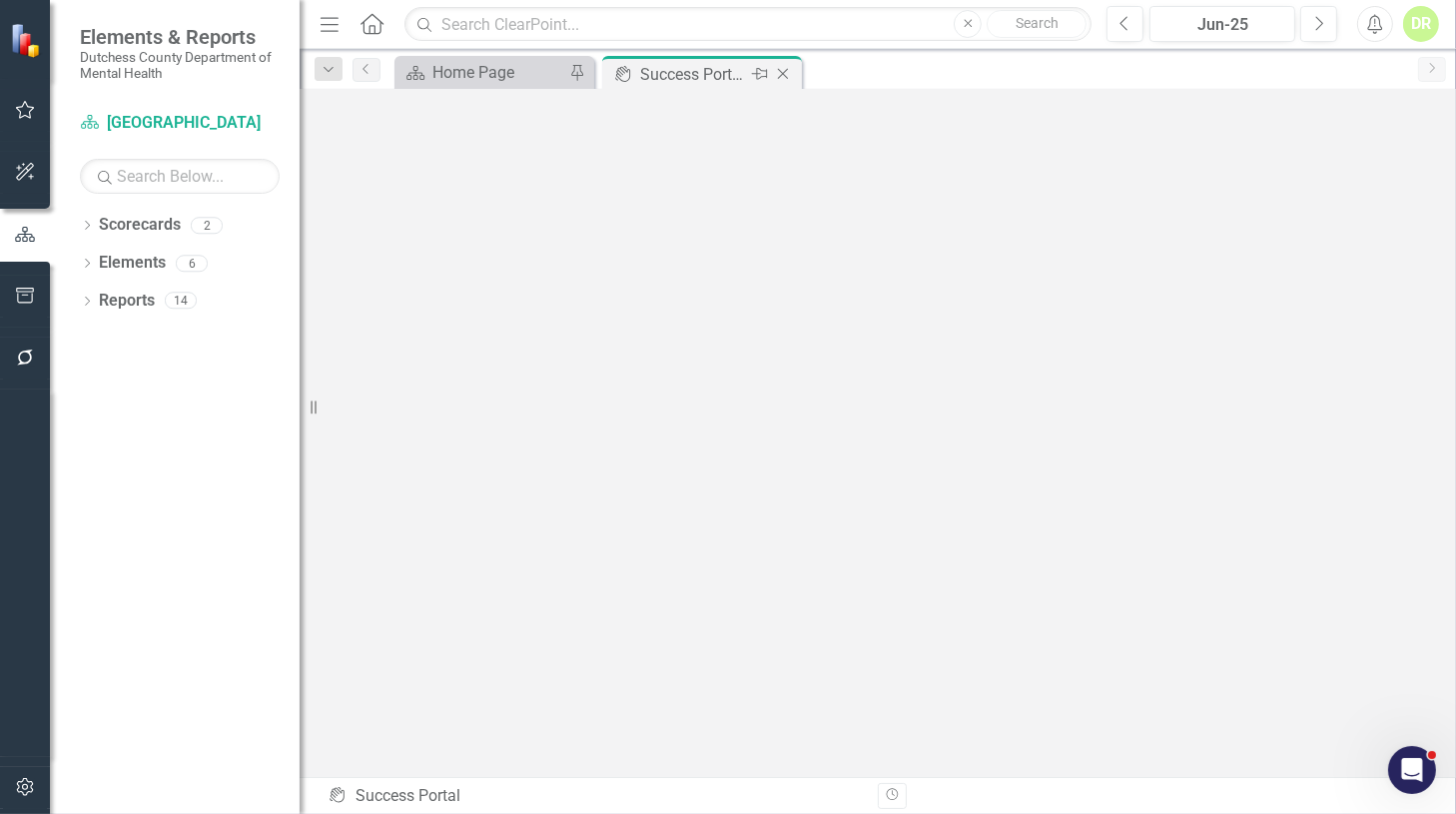 click on "Close" 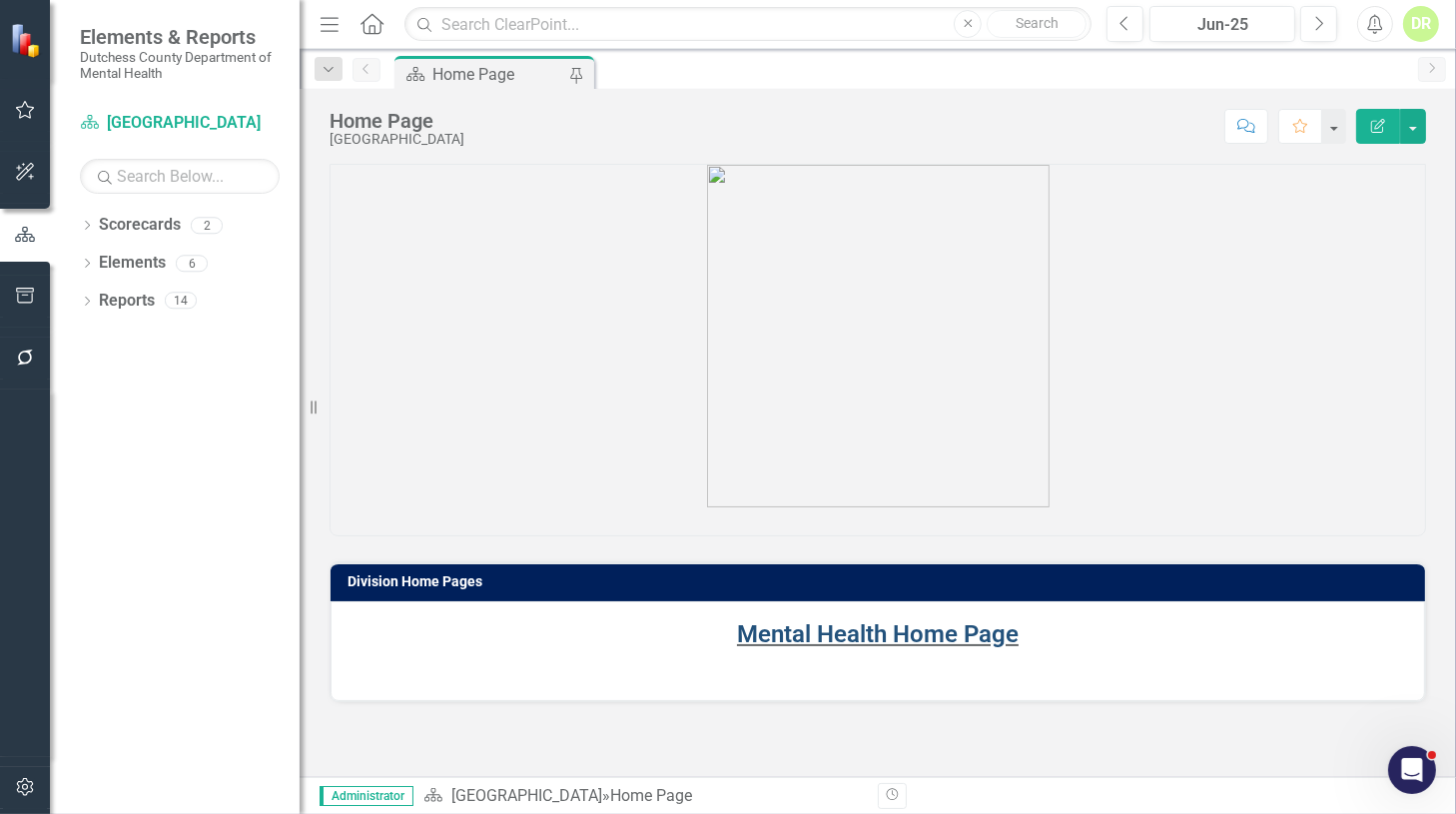 click on "Mental Health Home Page" at bounding box center (878, 634) 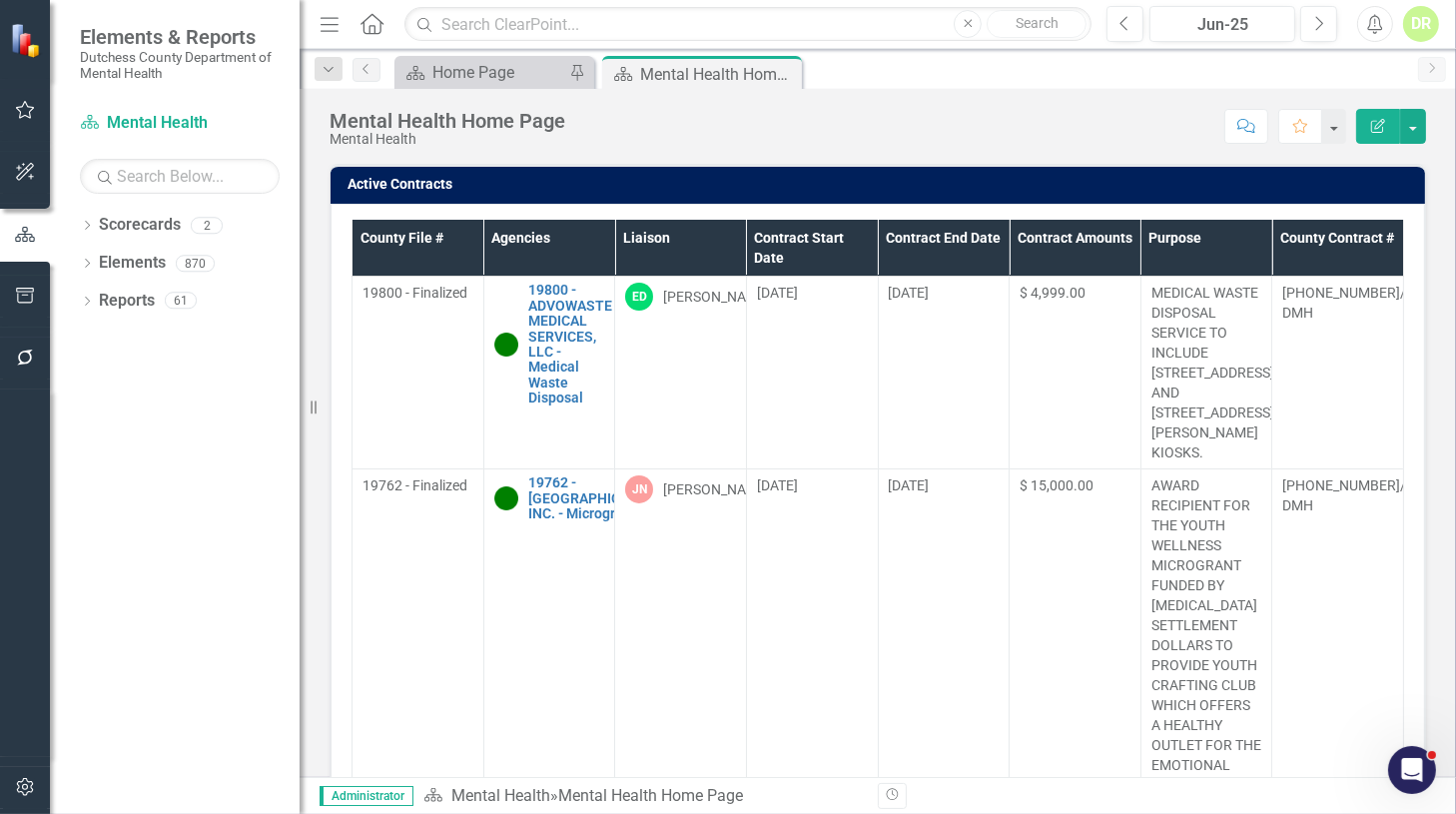 click 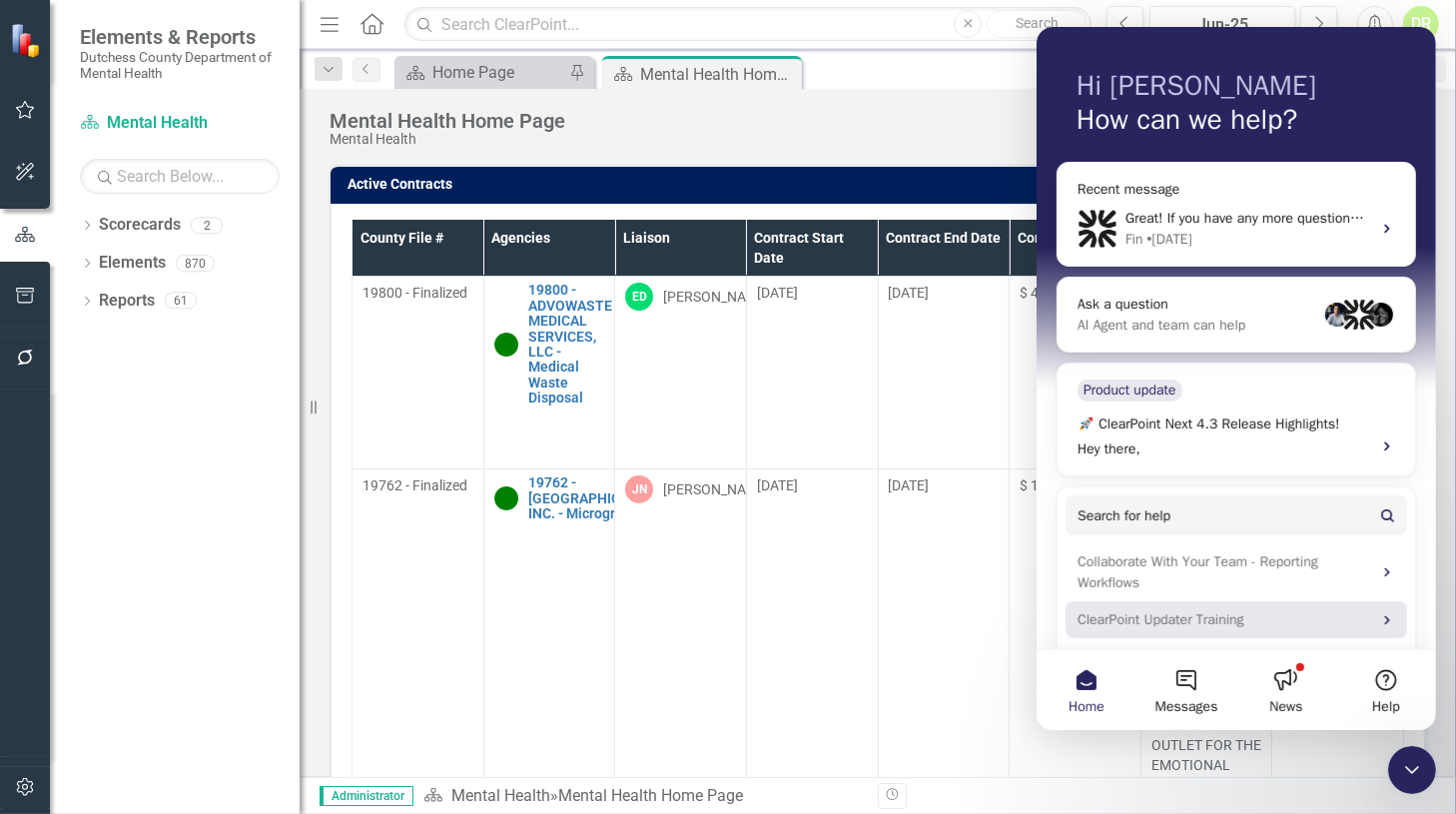 scroll, scrollTop: 223, scrollLeft: 0, axis: vertical 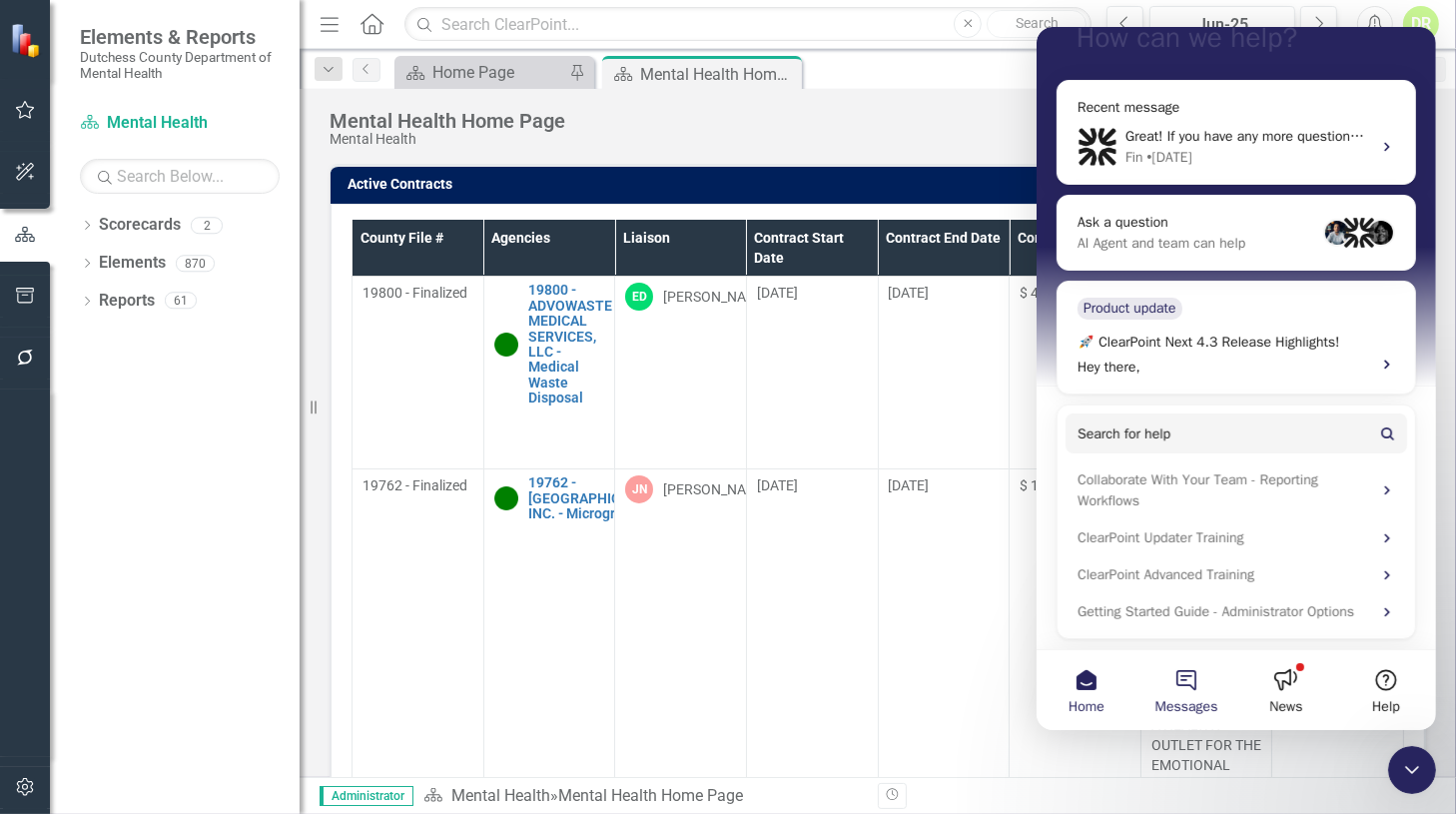 click on "Messages" at bounding box center [1185, 690] 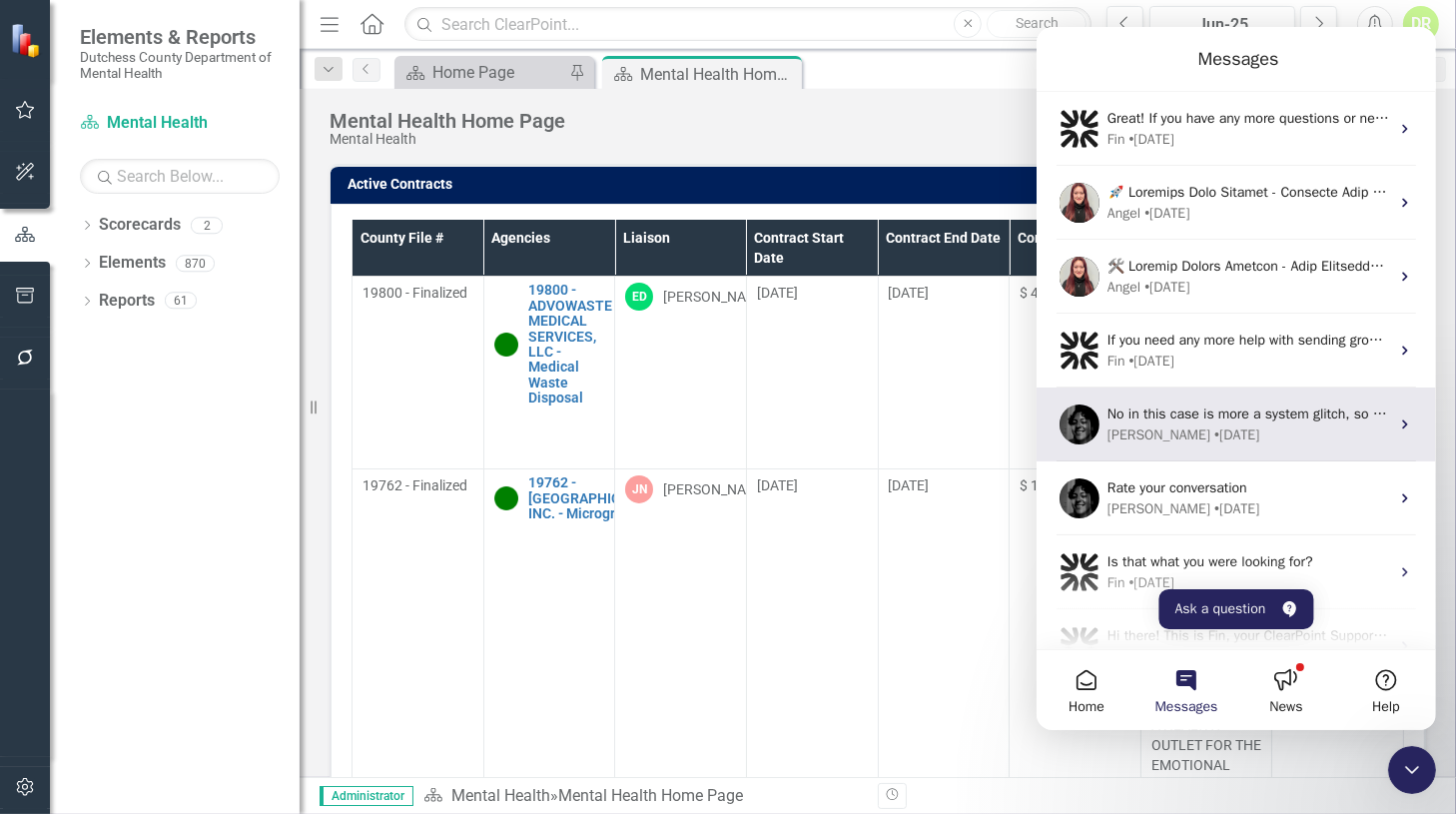 click on "No in this case is more a system glitch, so once  we have this solve we will let you know!" at bounding box center [1376, 413] 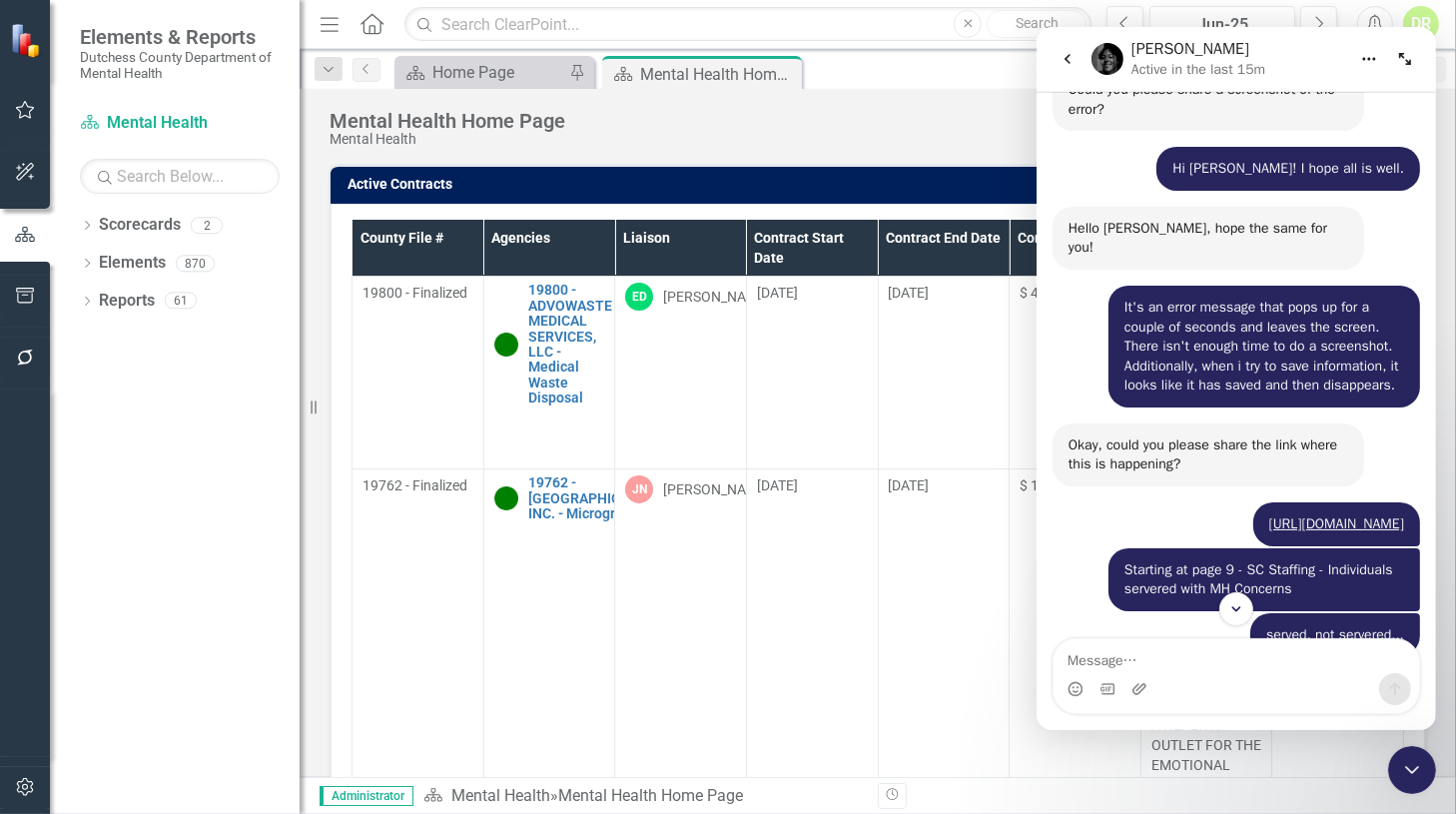 scroll, scrollTop: 1336, scrollLeft: 0, axis: vertical 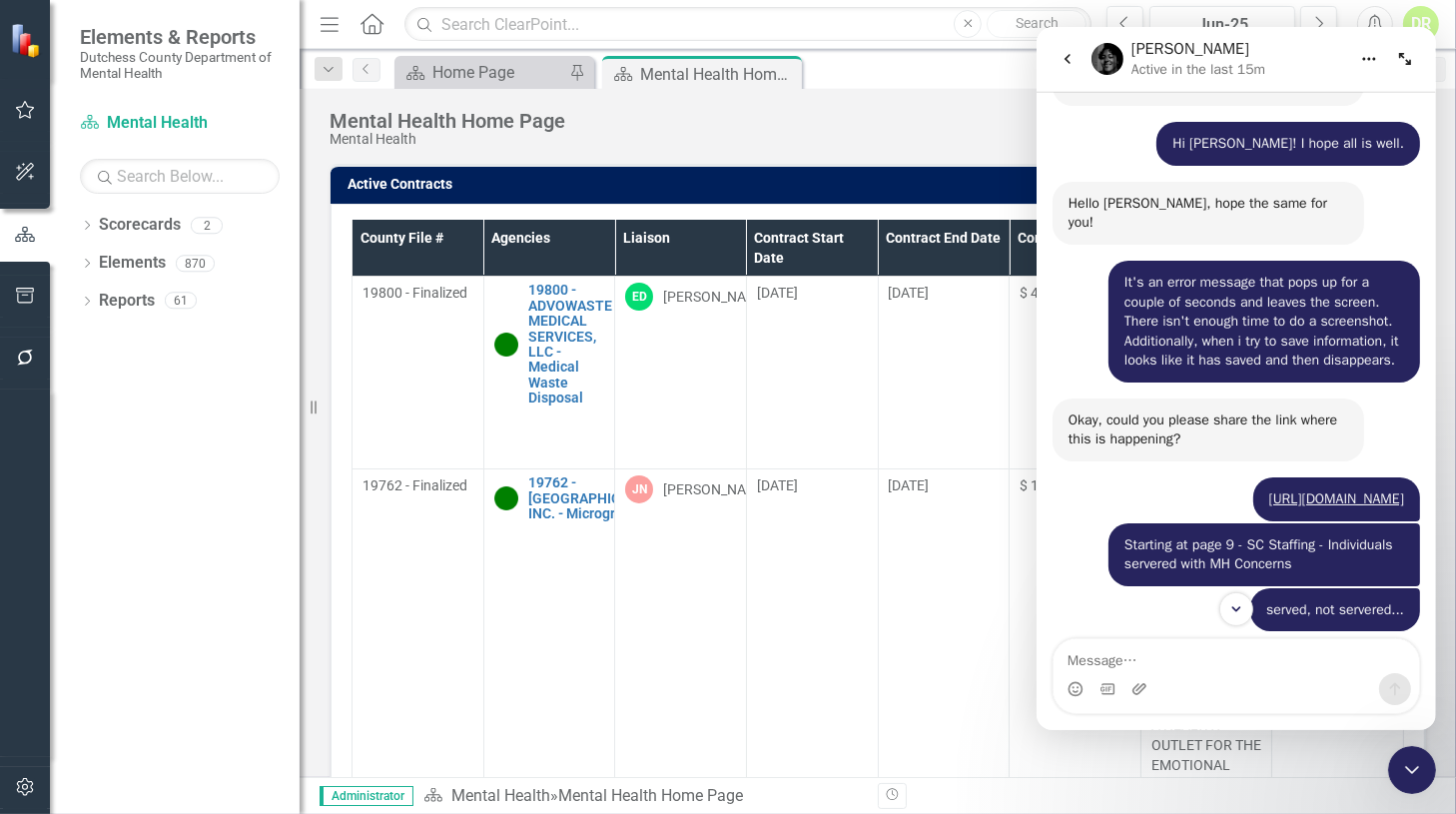drag, startPoint x: 1076, startPoint y: 154, endPoint x: 1192, endPoint y: 250, distance: 150.57224 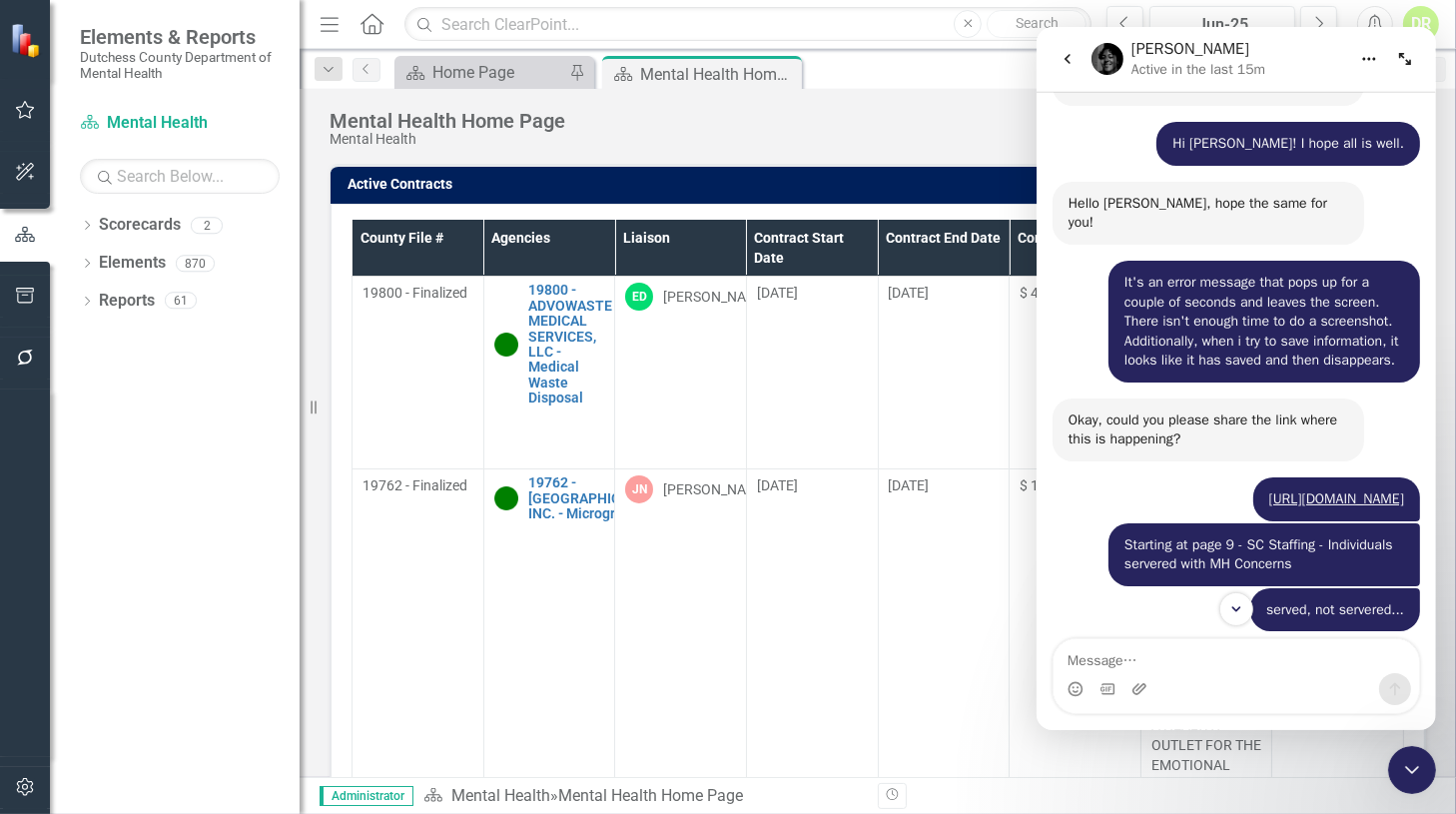 click on "Hello Diane, hope the same for you! Jeff  •  6d ago" at bounding box center (1207, 213) 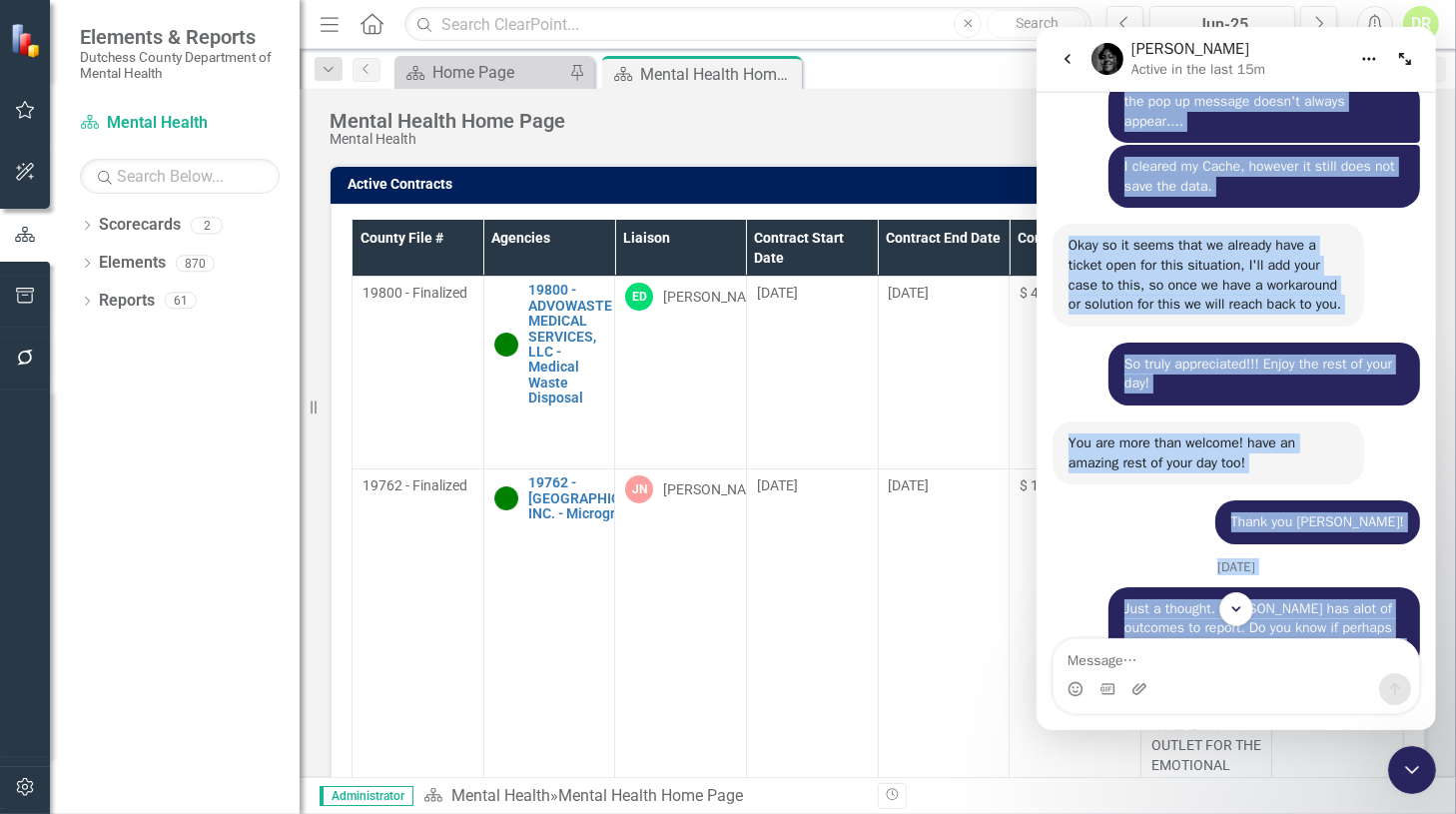 scroll, scrollTop: 3354, scrollLeft: 0, axis: vertical 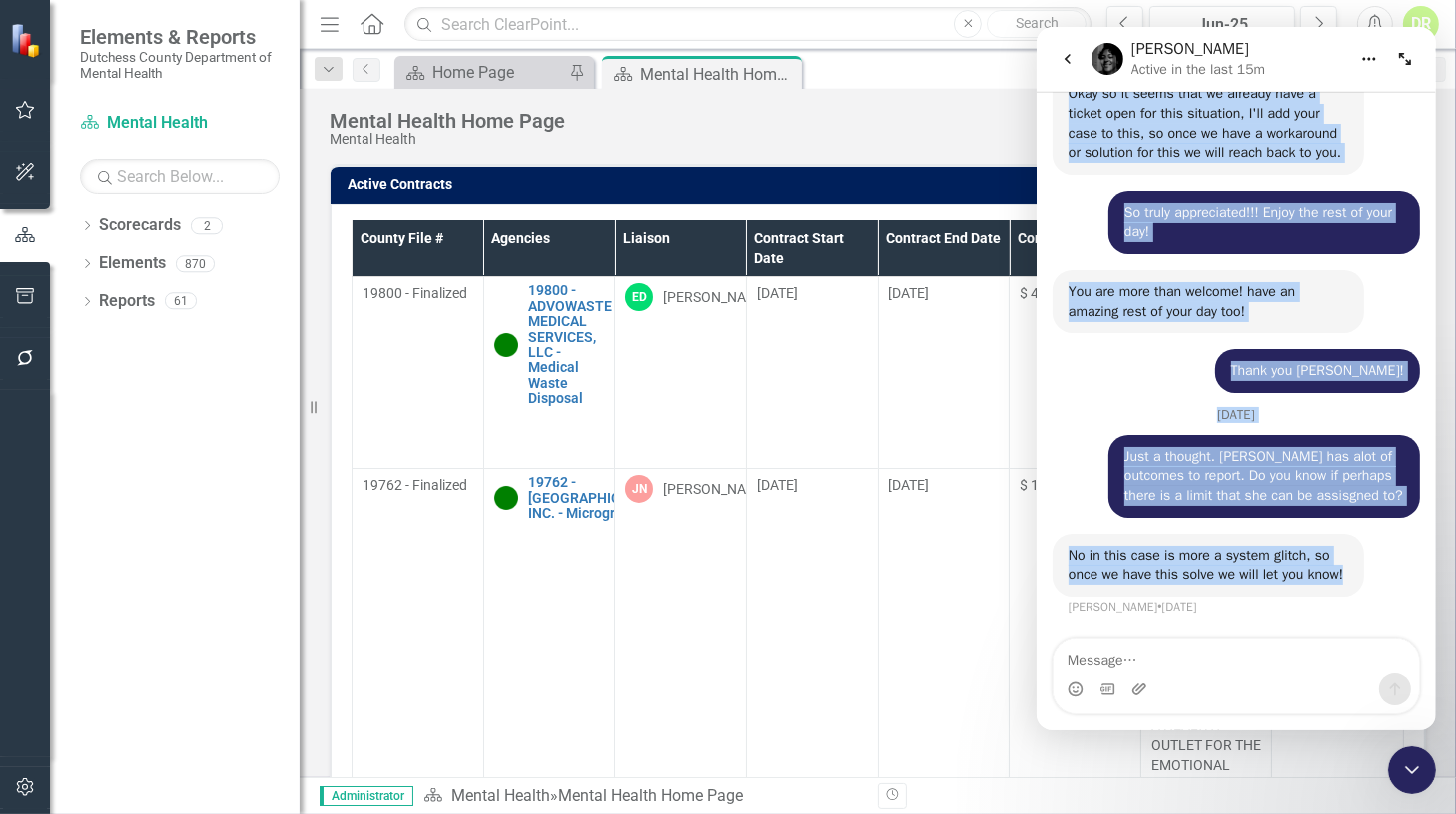 drag, startPoint x: 1069, startPoint y: 222, endPoint x: 1464, endPoint y: 645, distance: 578.75211 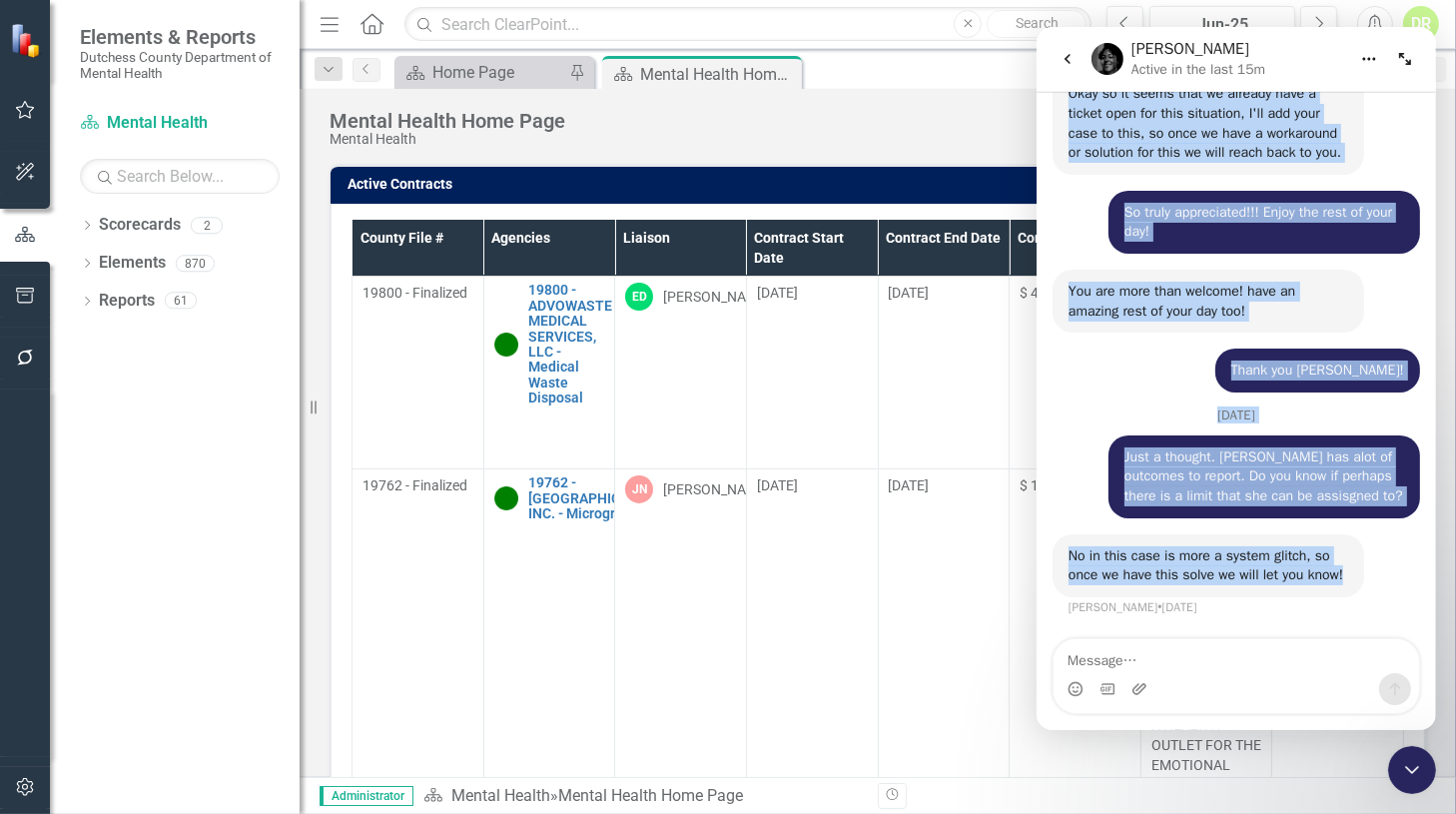 click on "Jeff Active in the last 15m Hi there! This is Fin, your ClearPoint Support AI Assistant speaking. I’m here to answer your questions, but you’ll always have the option to talk to our team. Fin  •  6d ago How can I help? Fin  •  6d ago Why am i receiving an error "Error on API post to/update? Diane  •  6d ago The "Error on API post to/update" typically occurs due to formatting or authentication issues. Here are the most common causes: JSON Formatting Issues: Missing commas, brackets, or quotation marks in your request payload Incorrect JSON structure - all payloads should be formatted in JSON API Key Problems: Missing or incorrect API keys in request headers - both Access Key and Secret Key must be included as "accessKey" and "secretKey" headers Expired API keys Request Structure: For POST /update calls, ensure you're using the correct structure with "edits" and "updates" arrays Verify you're using proper object IDs, period IDs, and series IDs Testing Recommendation: Fin  •  6d ago Fin" 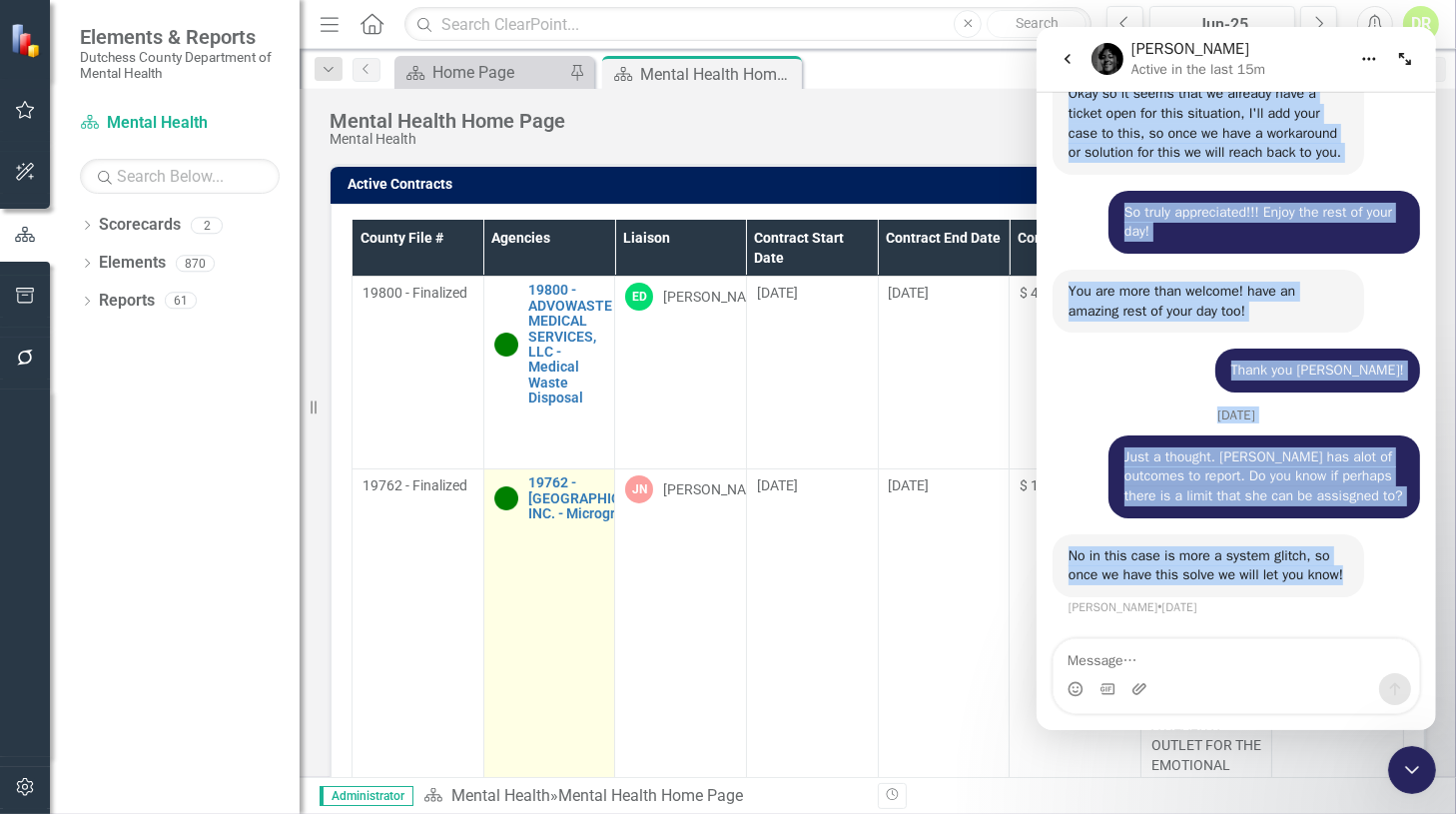 copy on "Hello Diane, hope the same for you! Jeff  •  6d ago It's an error message that pops up for a couple of seconds and leaves the screen.  There isn't enough time to do a screenshot.  Additionally, when i try to save information, it looks like it has saved and then disappears. Diane  •  6d ago Okay, could you please share the link where this is happening? Jeff  •  6d ago https://app.clearpointstrategy.com/#/index/?layoutId=1637882&object=measure&periodId=333410&scorecardId=163260 Diane  •  6d ago Starting at page 9 - SC Staffing - Individuals servered with MH Concerns Diane  •  6d ago served, not servered... Diane  •  6d ago Okay let me check that for you.  Jeff  •  6d ago Thank you! Diane  •  6d ago That is the change you are trying to do there? Jeff  •  6d ago There have been several that i have entered, saved, and return back to see the field blank again. Diane  •  6d ago This is one example Diane  •  6d ago Understand let me test that out.  Jeff  •  6d ago Much appreciated! Diane  •  6d ago Could you refre..." 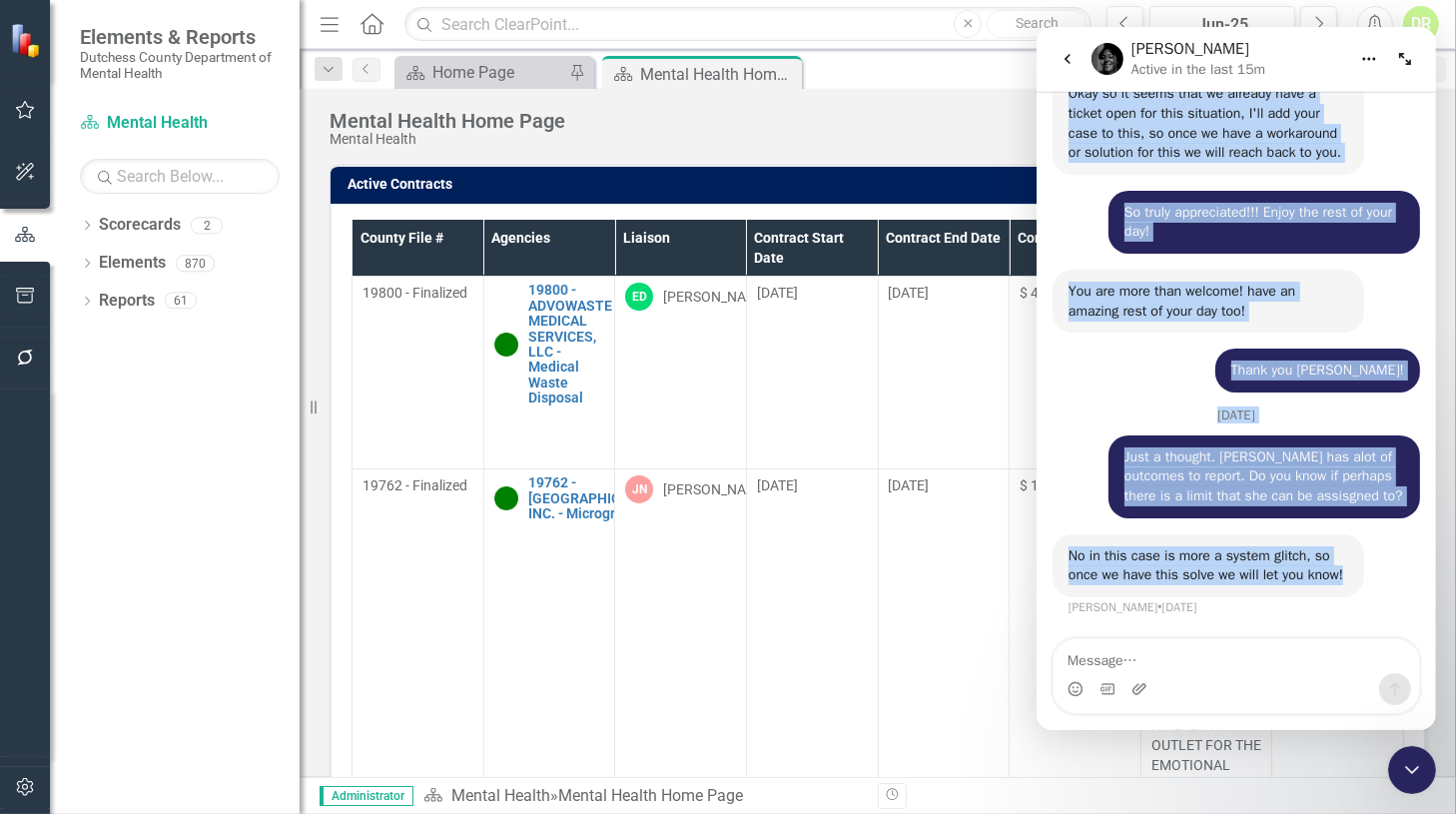 drag, startPoint x: 1069, startPoint y: 55, endPoint x: 1046, endPoint y: 68, distance: 26.41969 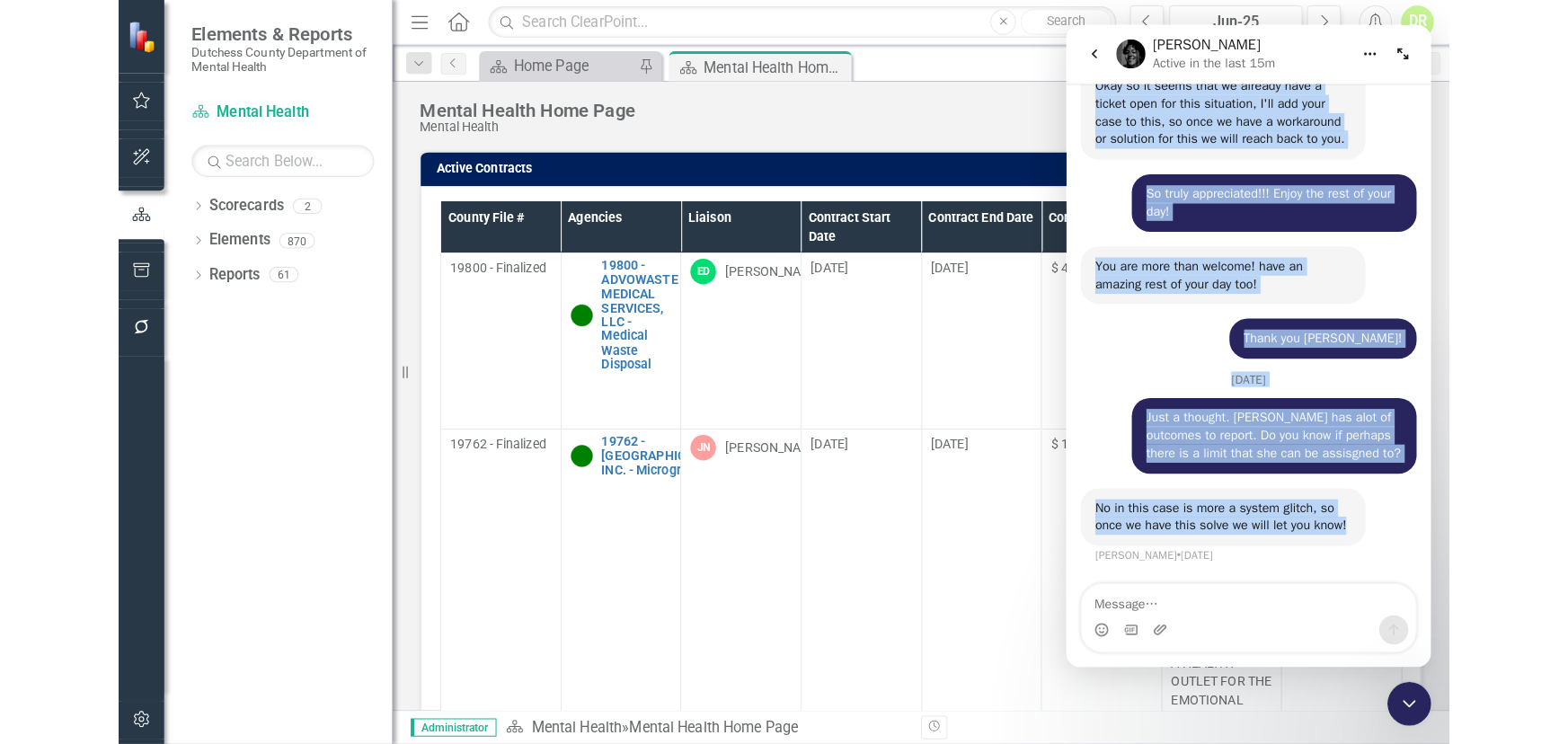 scroll, scrollTop: 0, scrollLeft: 0, axis: both 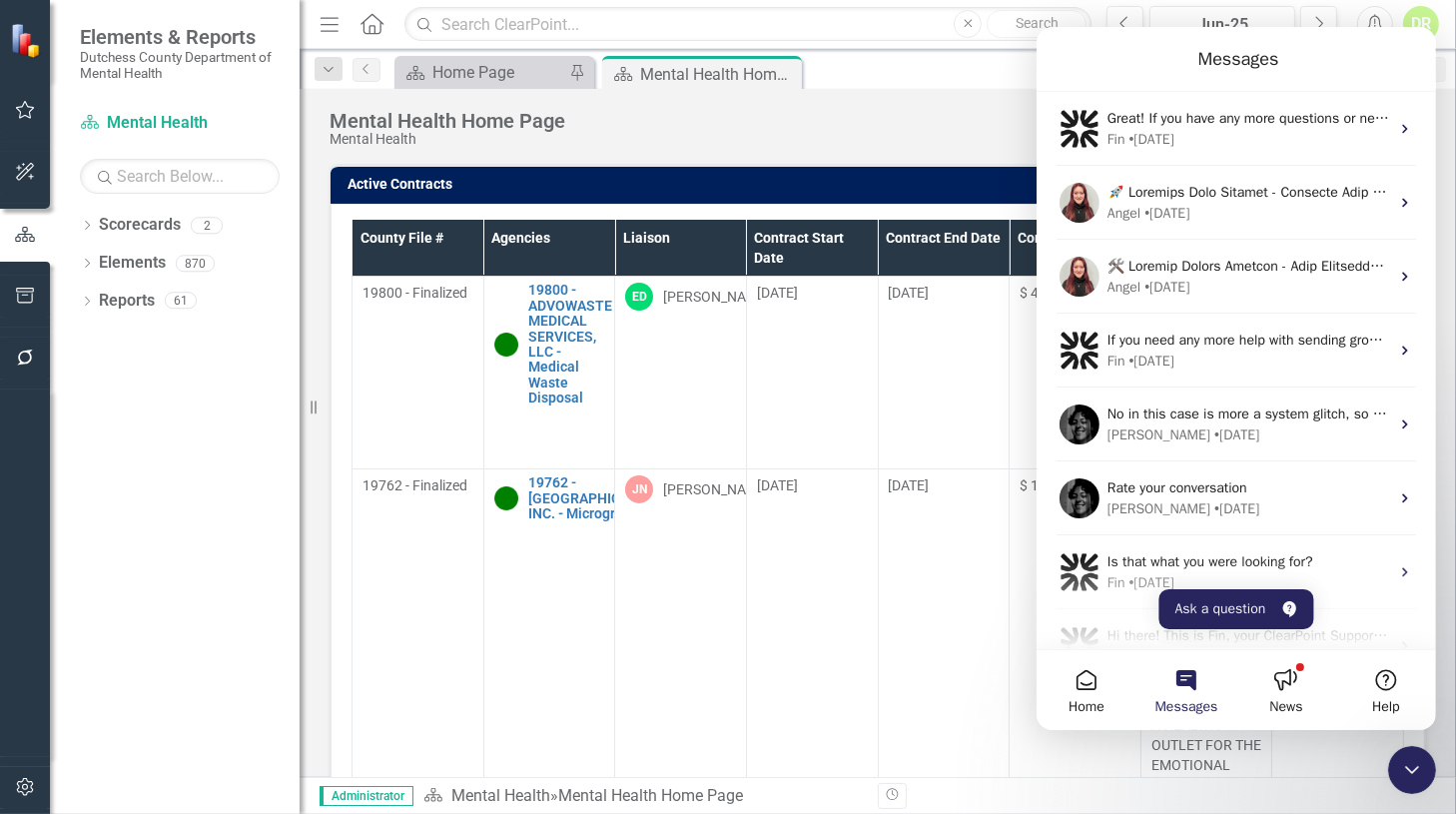click on "Messages" at bounding box center (1235, 59) 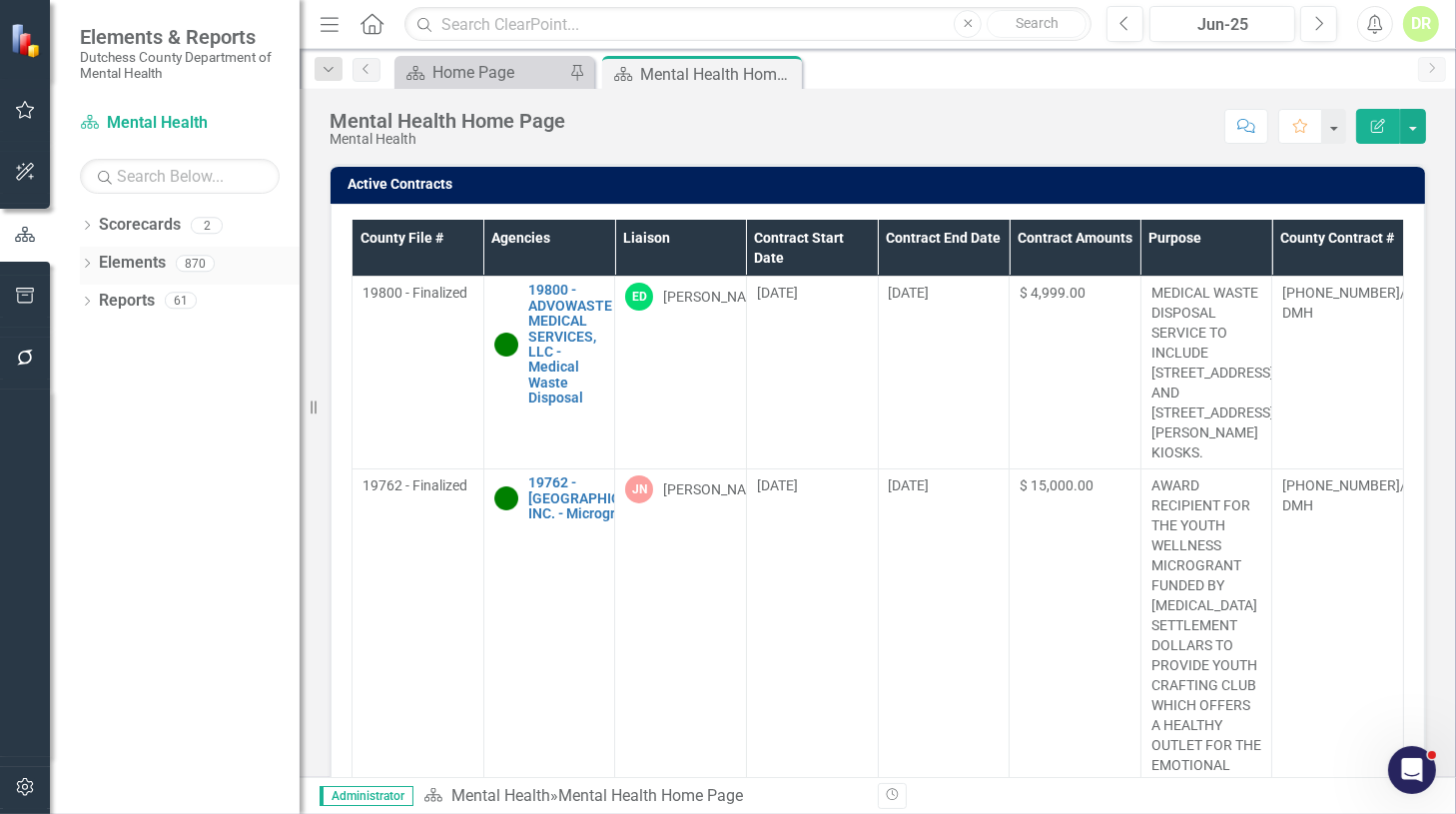 click on "Elements" at bounding box center [132, 263] 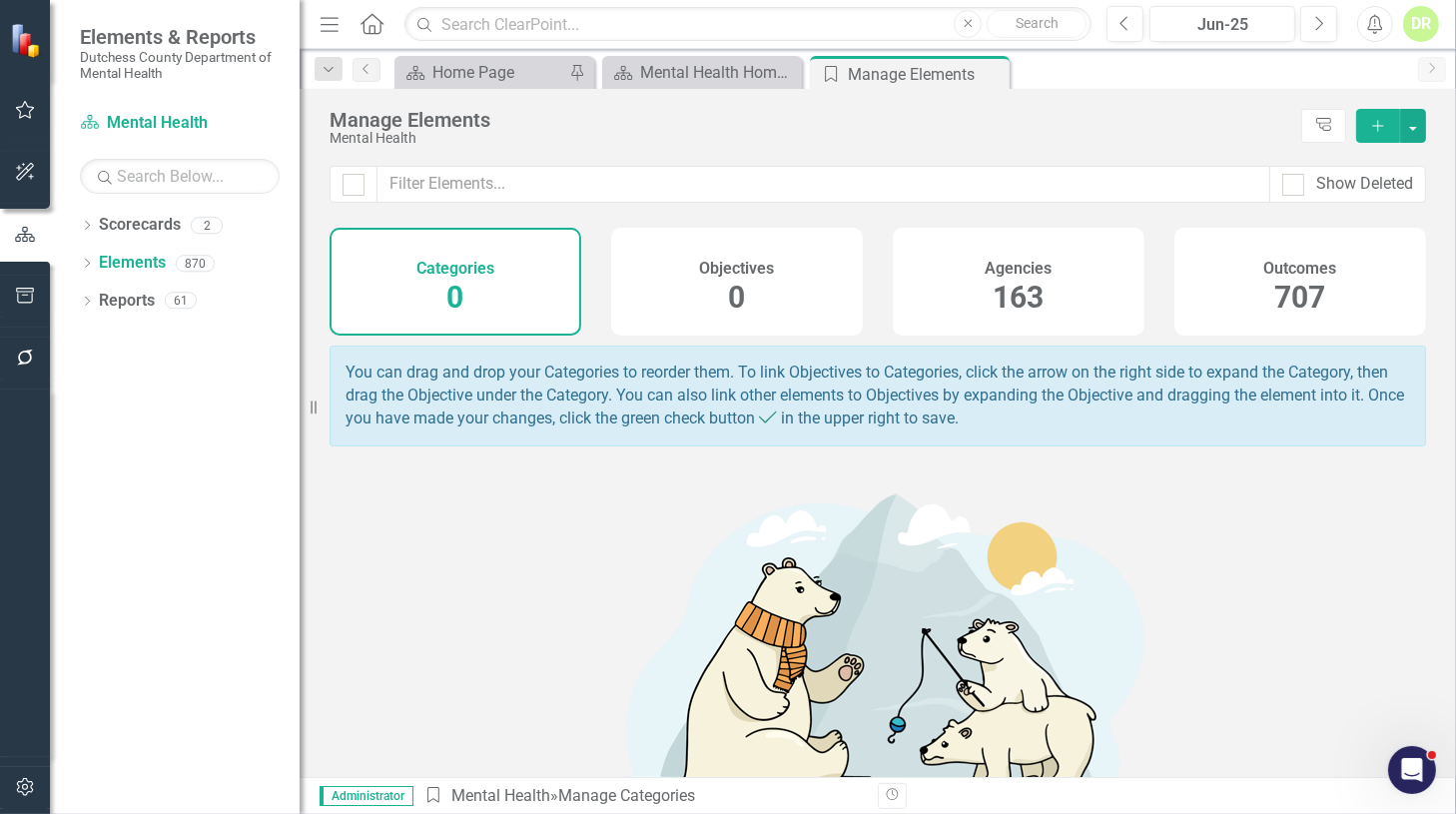 click on "Outcomes" at bounding box center [1300, 269] 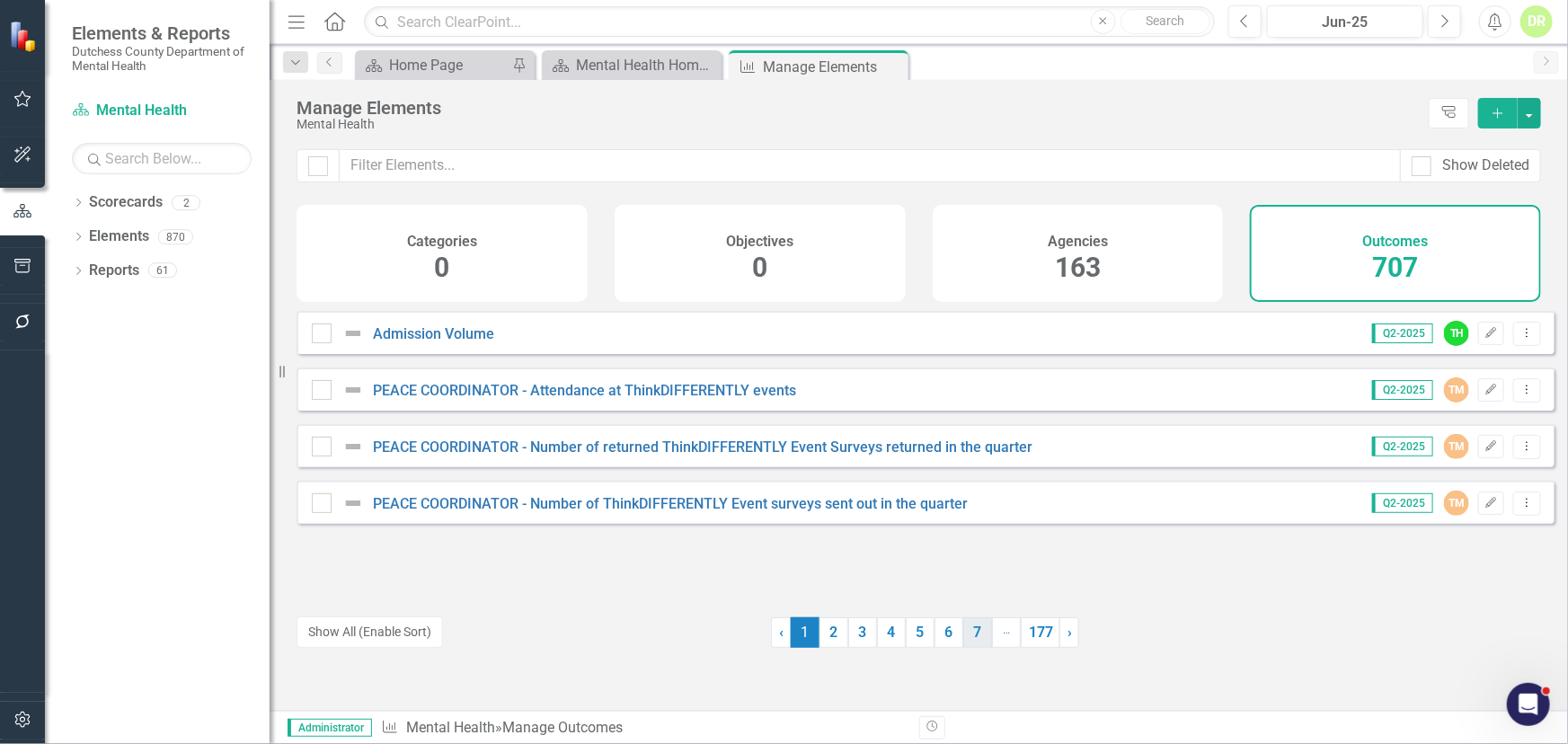 click on "7" at bounding box center [978, 633] 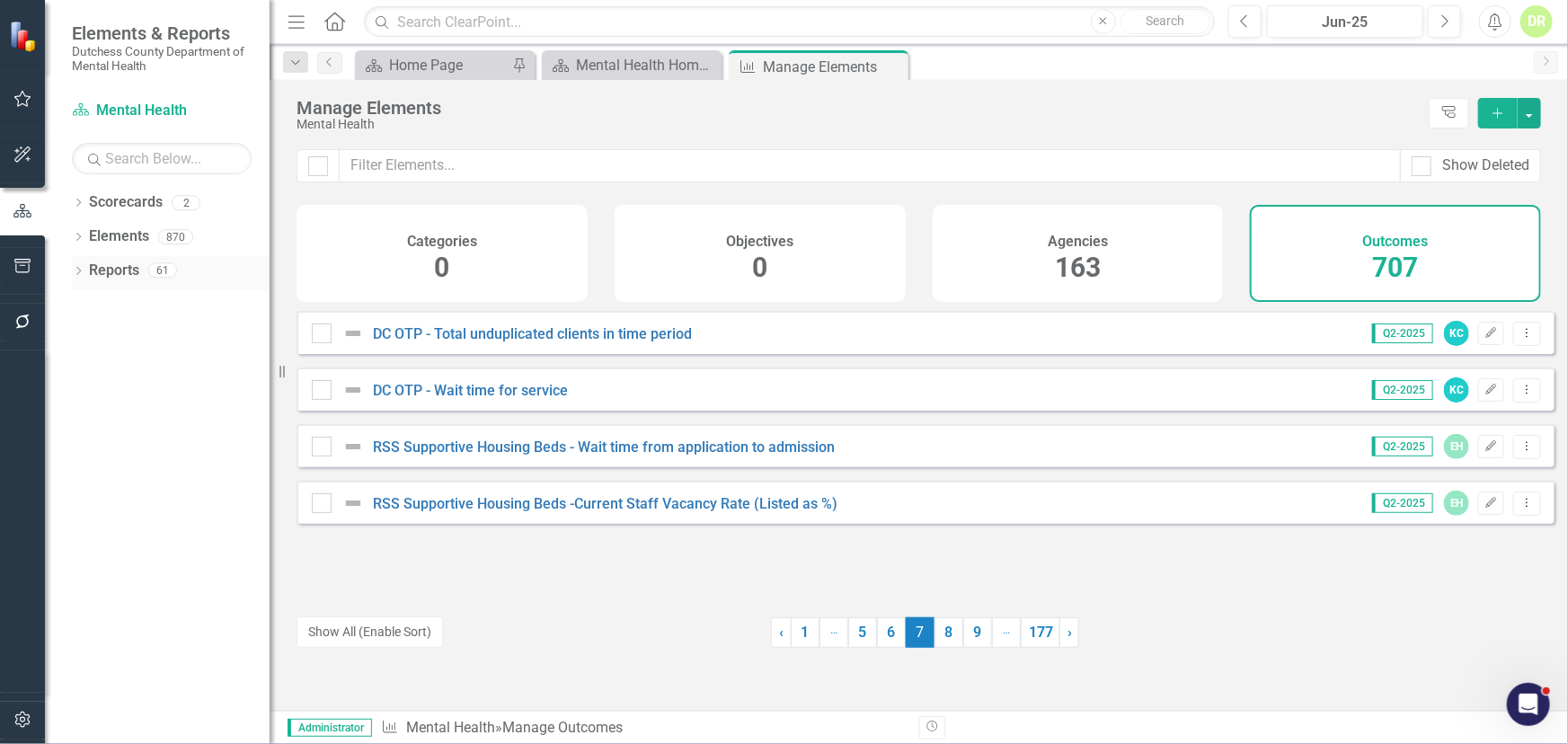 click on "Reports" at bounding box center [114, 270] 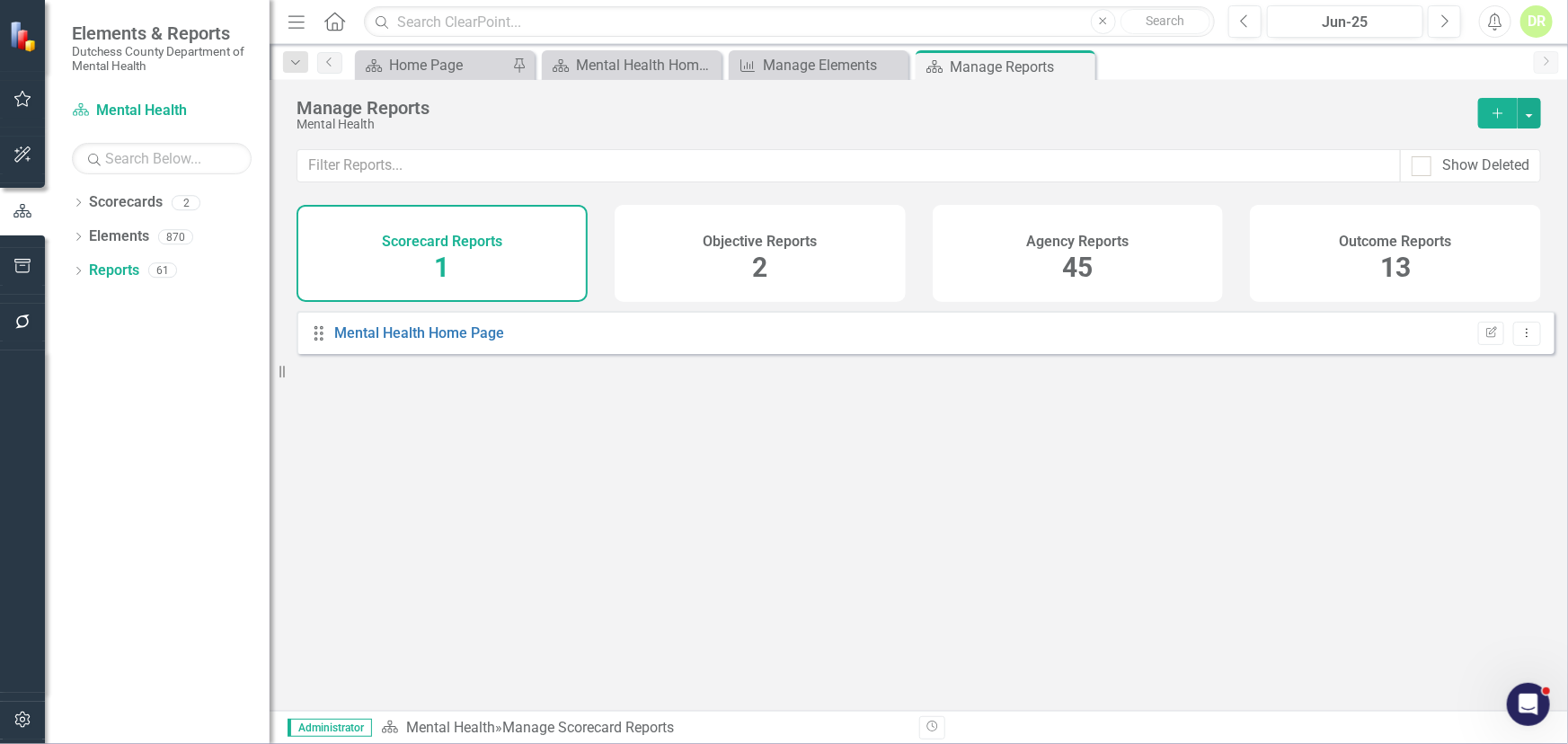click on "Outcome Reports" at bounding box center [1395, 242] 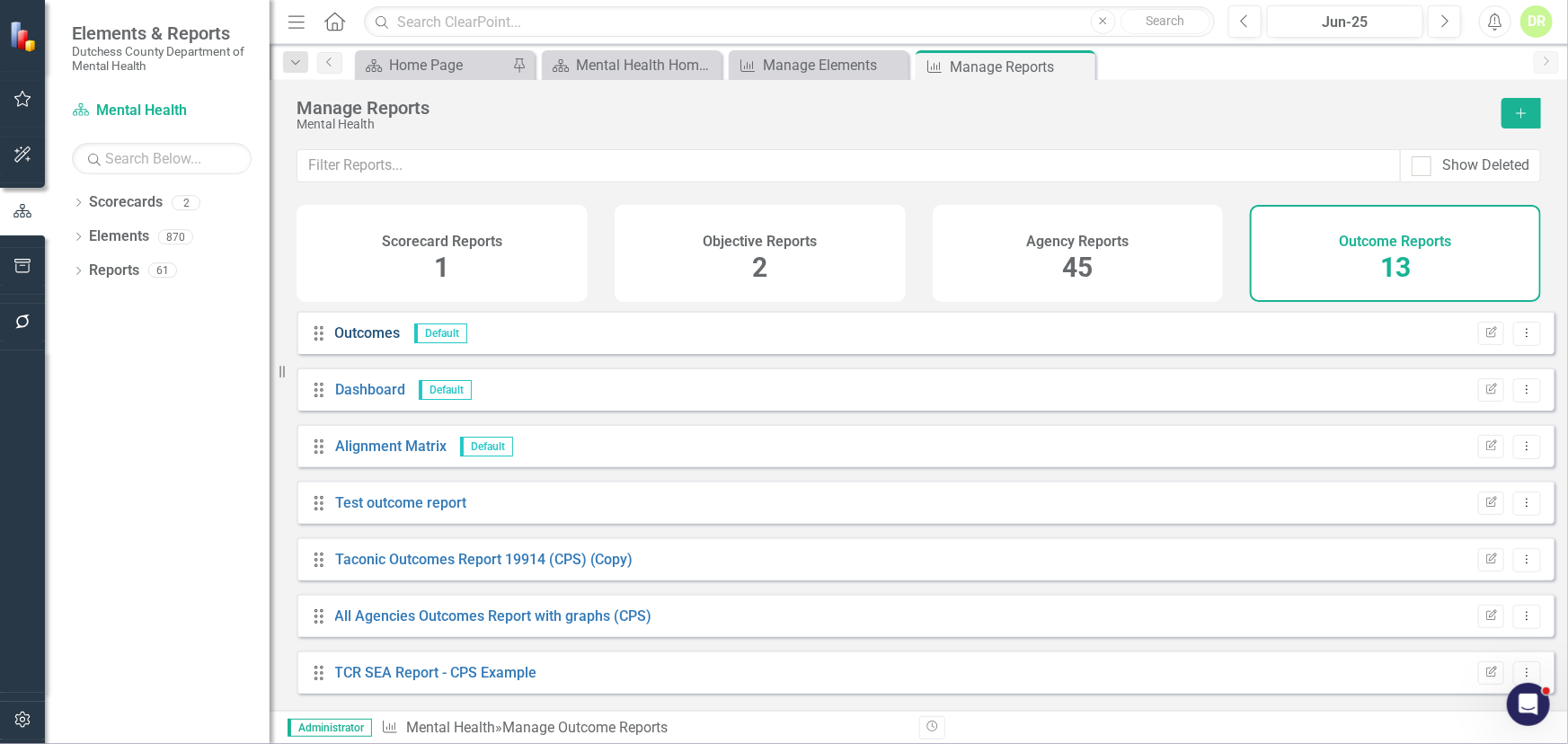 click on "Outcomes" at bounding box center (368, 332) 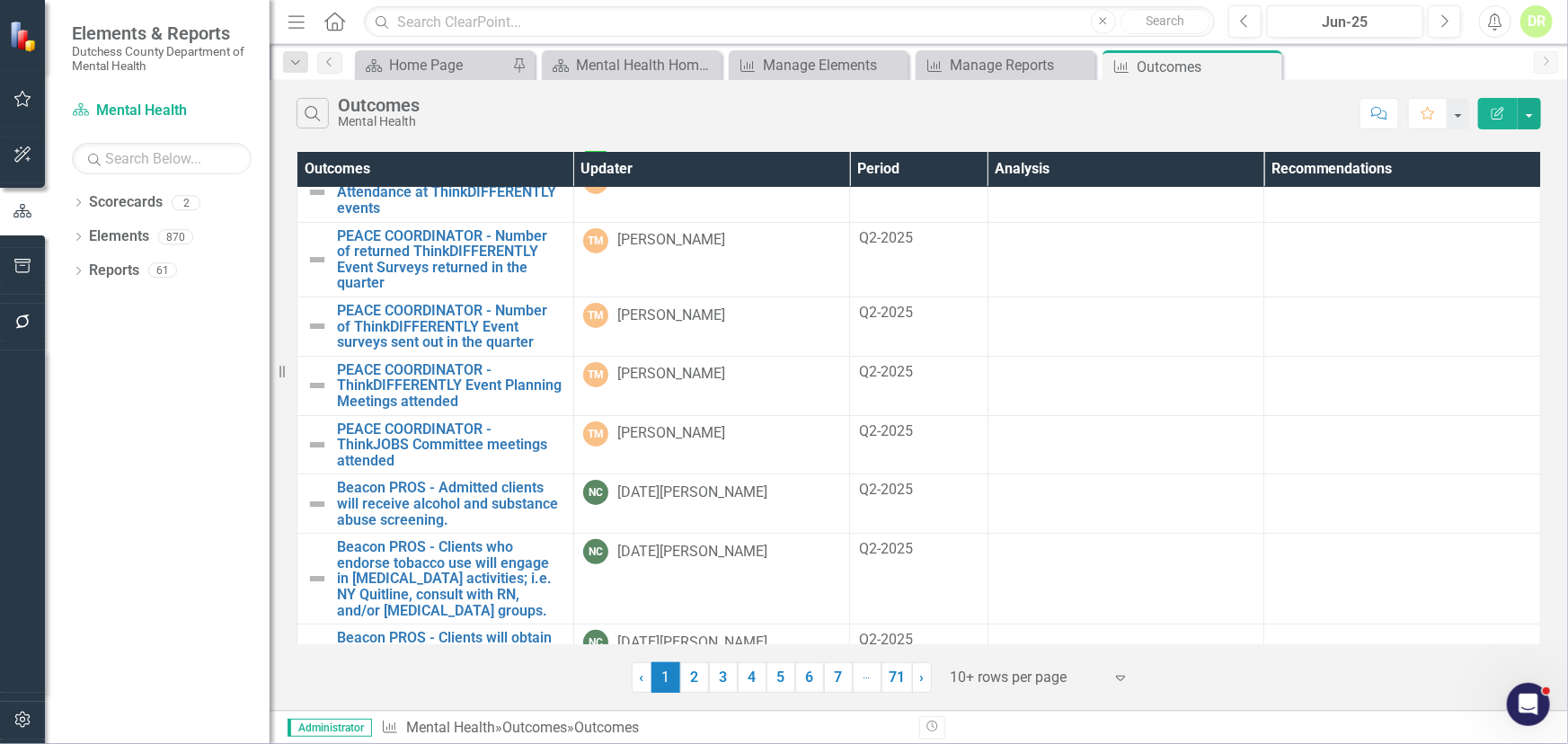 scroll, scrollTop: 173, scrollLeft: 0, axis: vertical 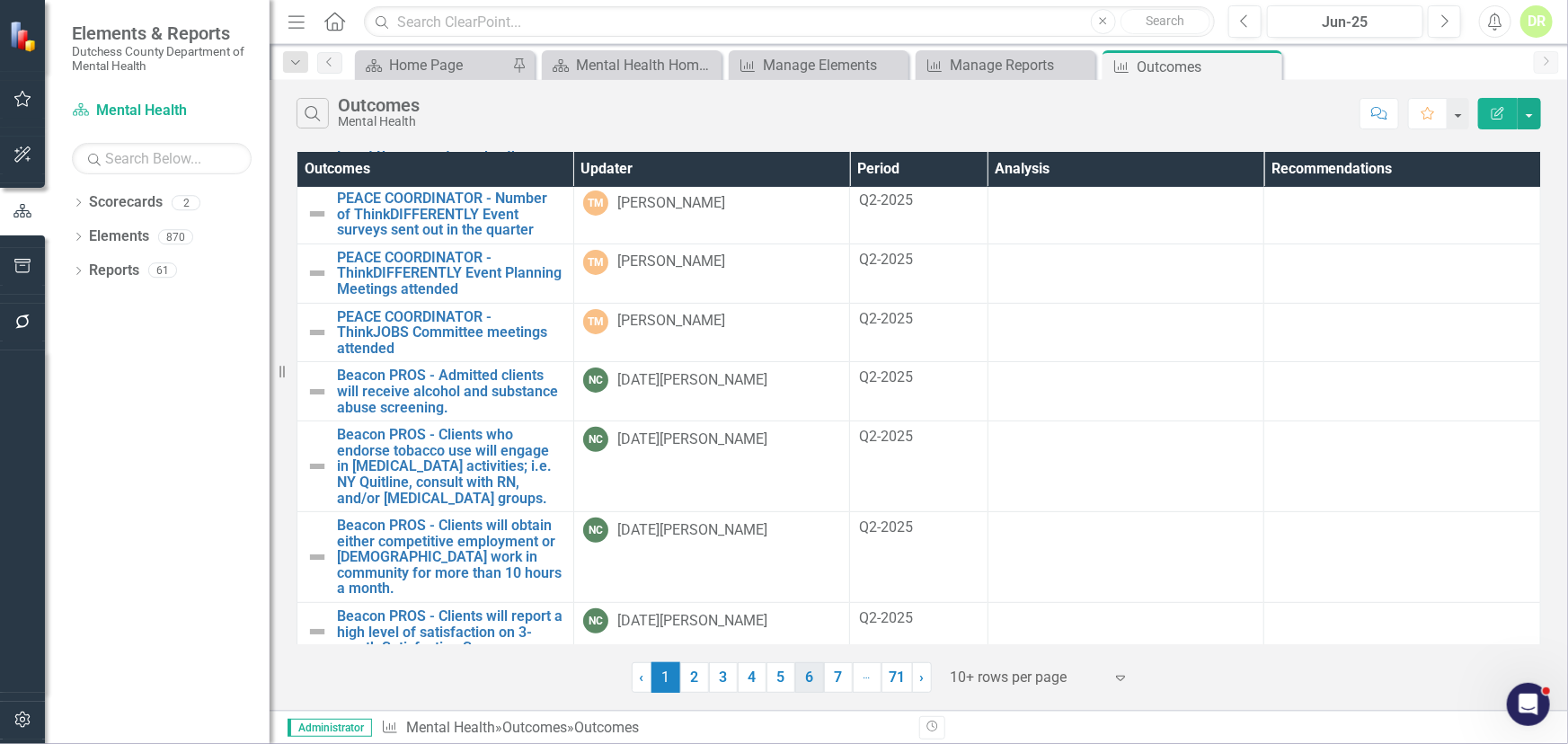 click on "6" at bounding box center [810, 678] 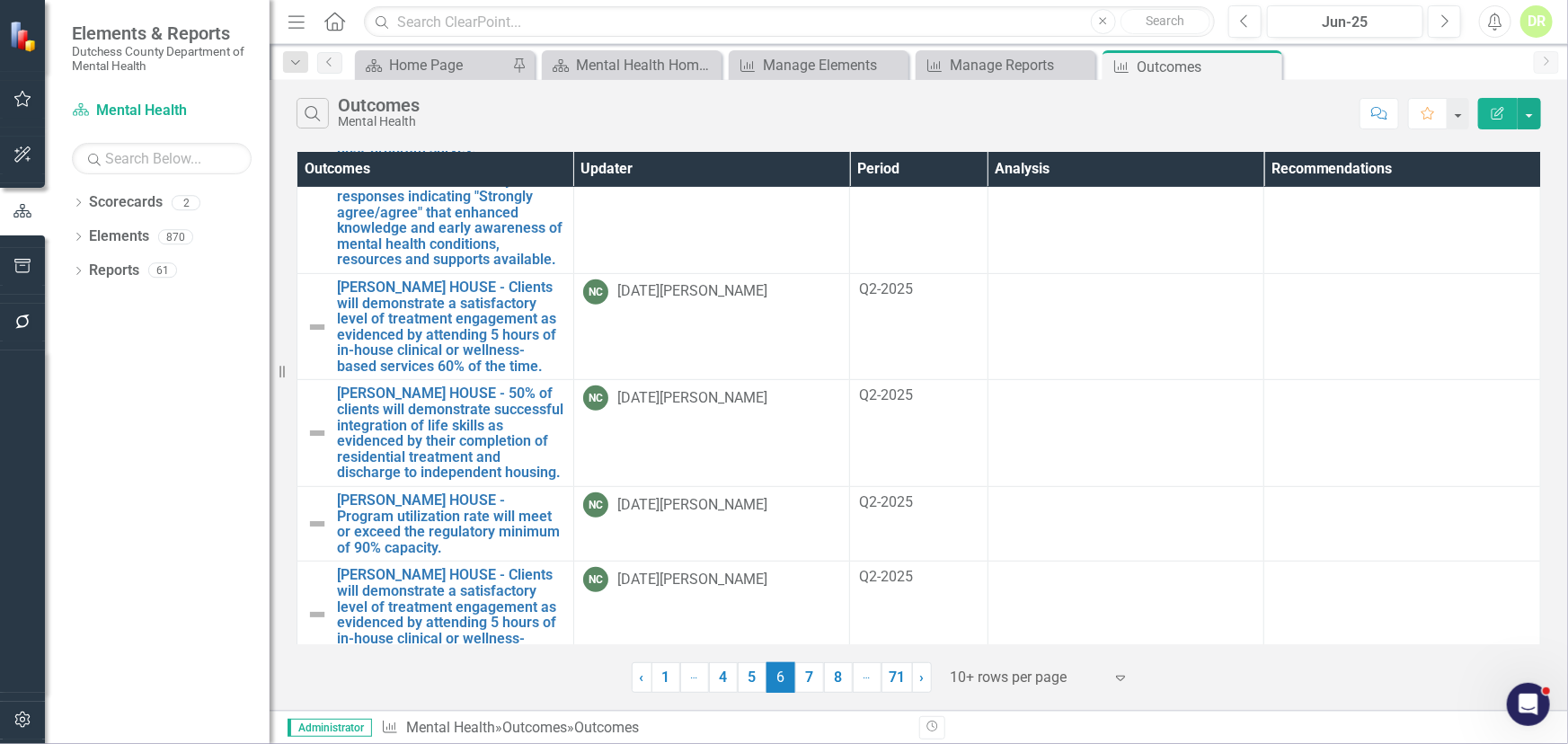 scroll, scrollTop: 512, scrollLeft: 0, axis: vertical 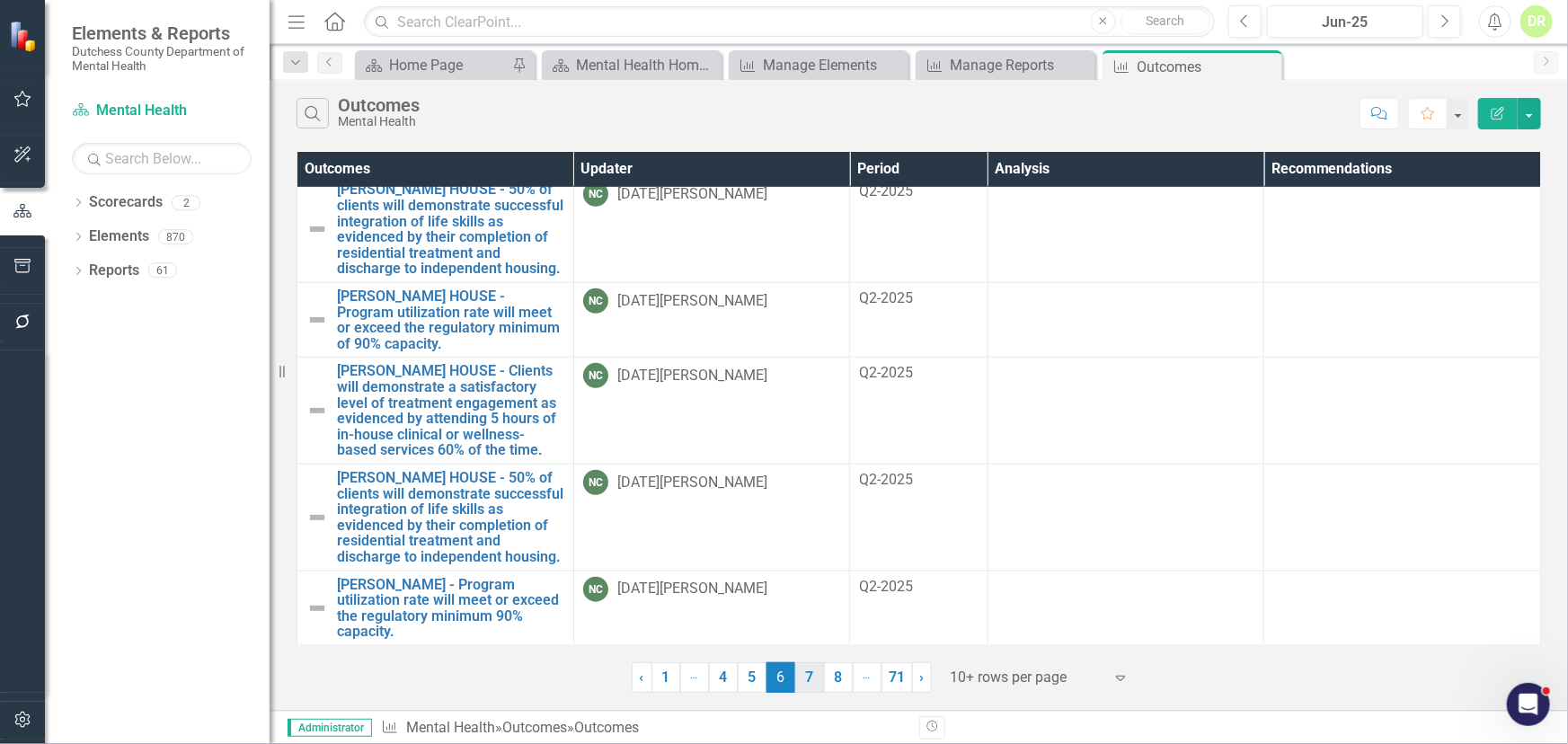 click on "7" at bounding box center (810, 678) 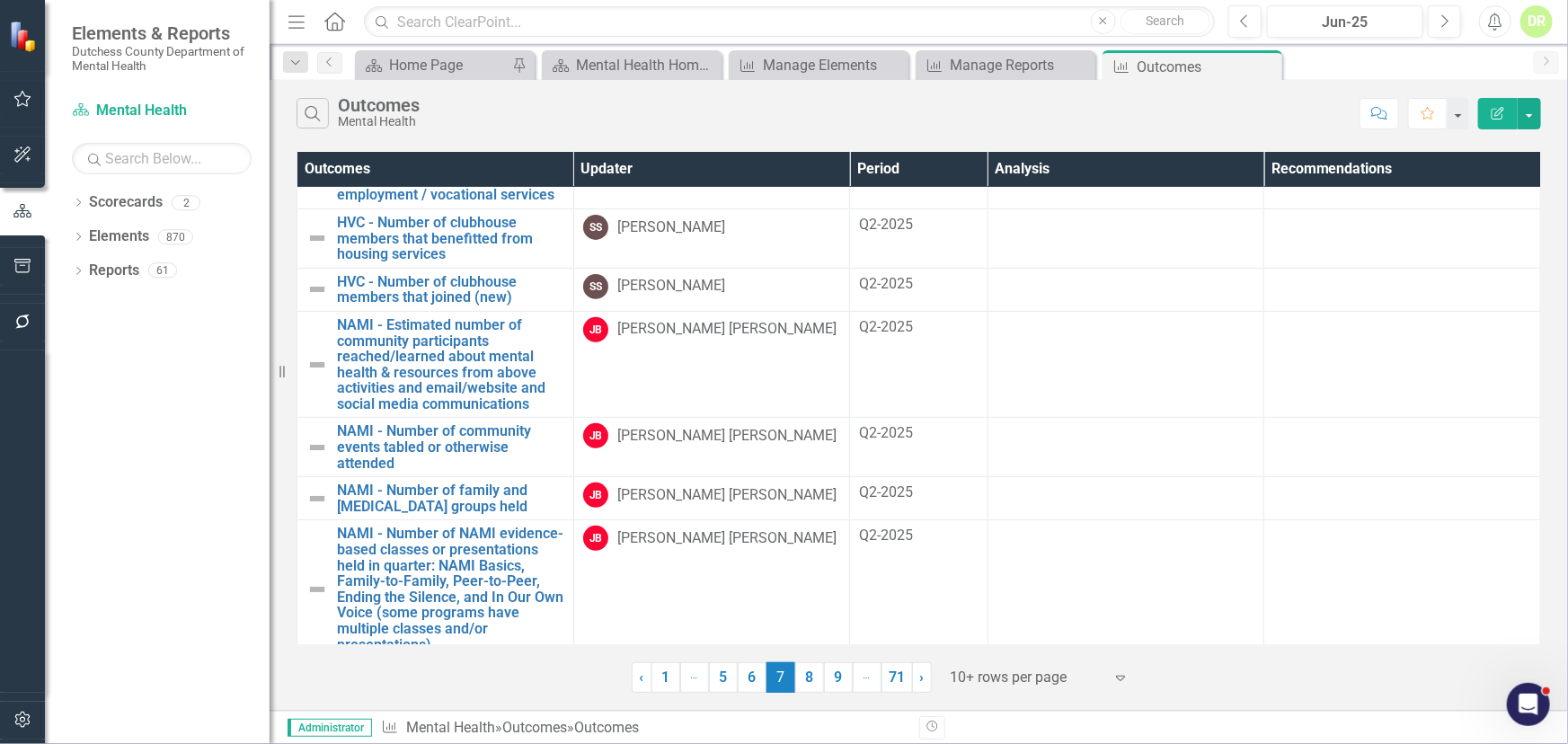scroll, scrollTop: 306, scrollLeft: 0, axis: vertical 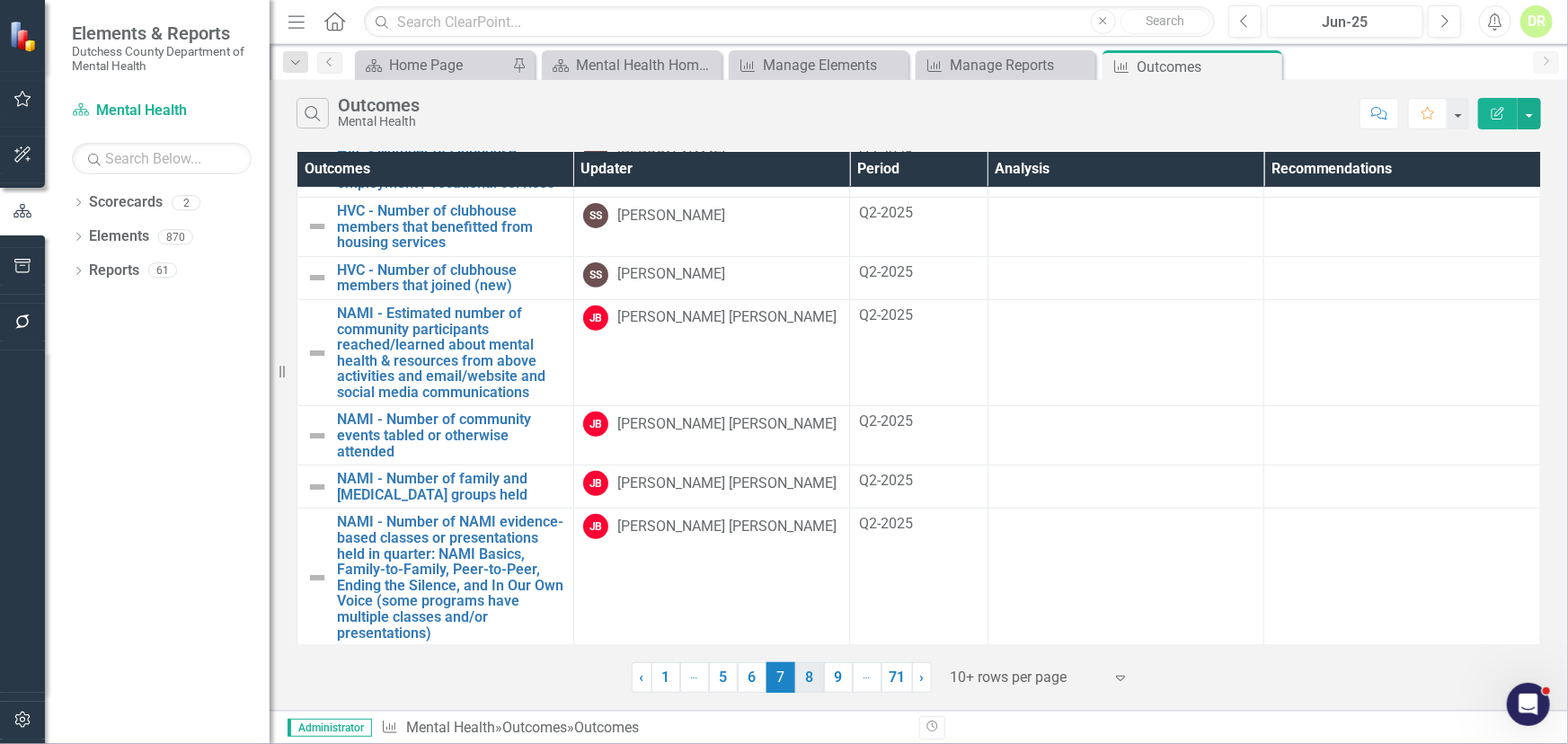 click on "8" at bounding box center (810, 678) 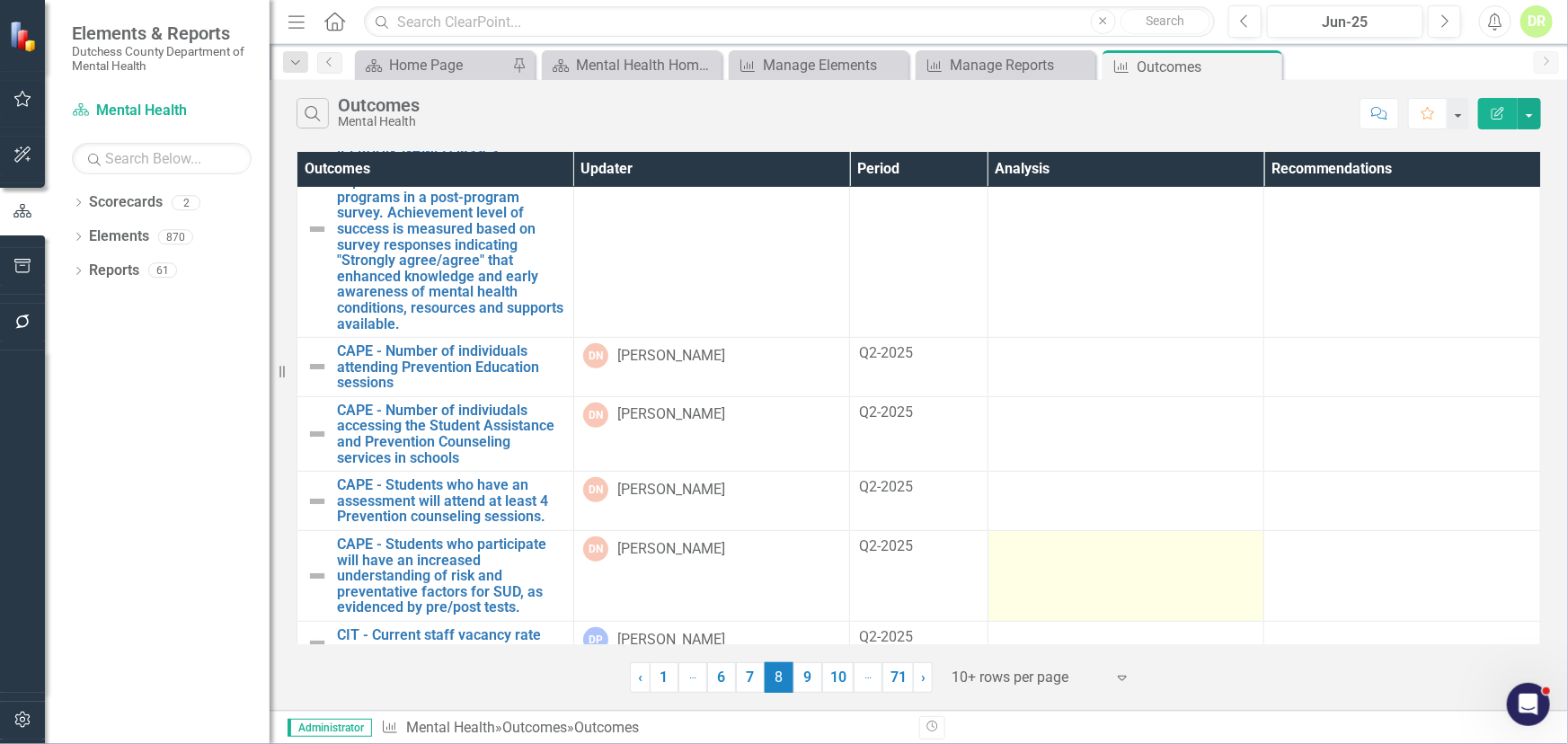 scroll, scrollTop: 290, scrollLeft: 0, axis: vertical 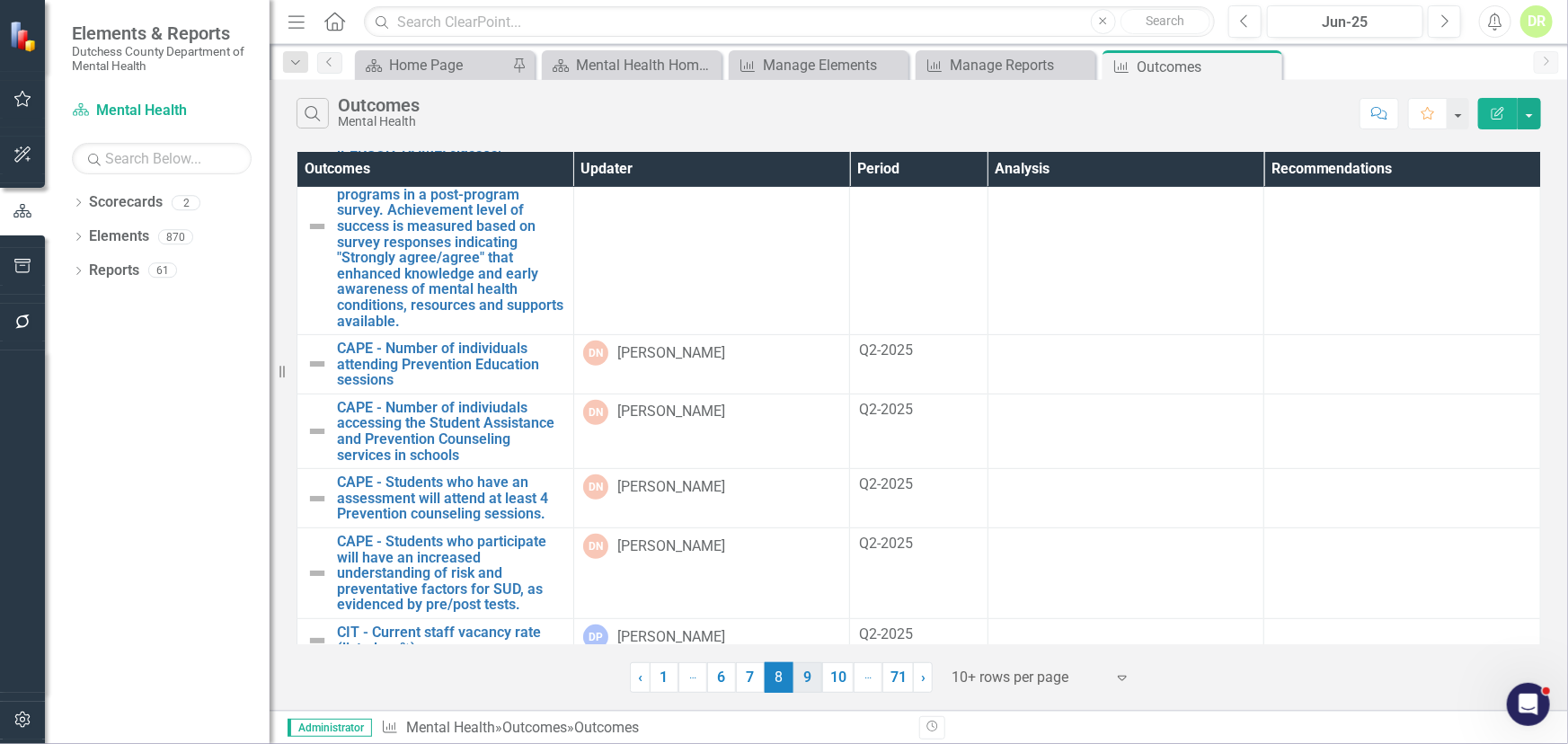 click on "9" at bounding box center (808, 678) 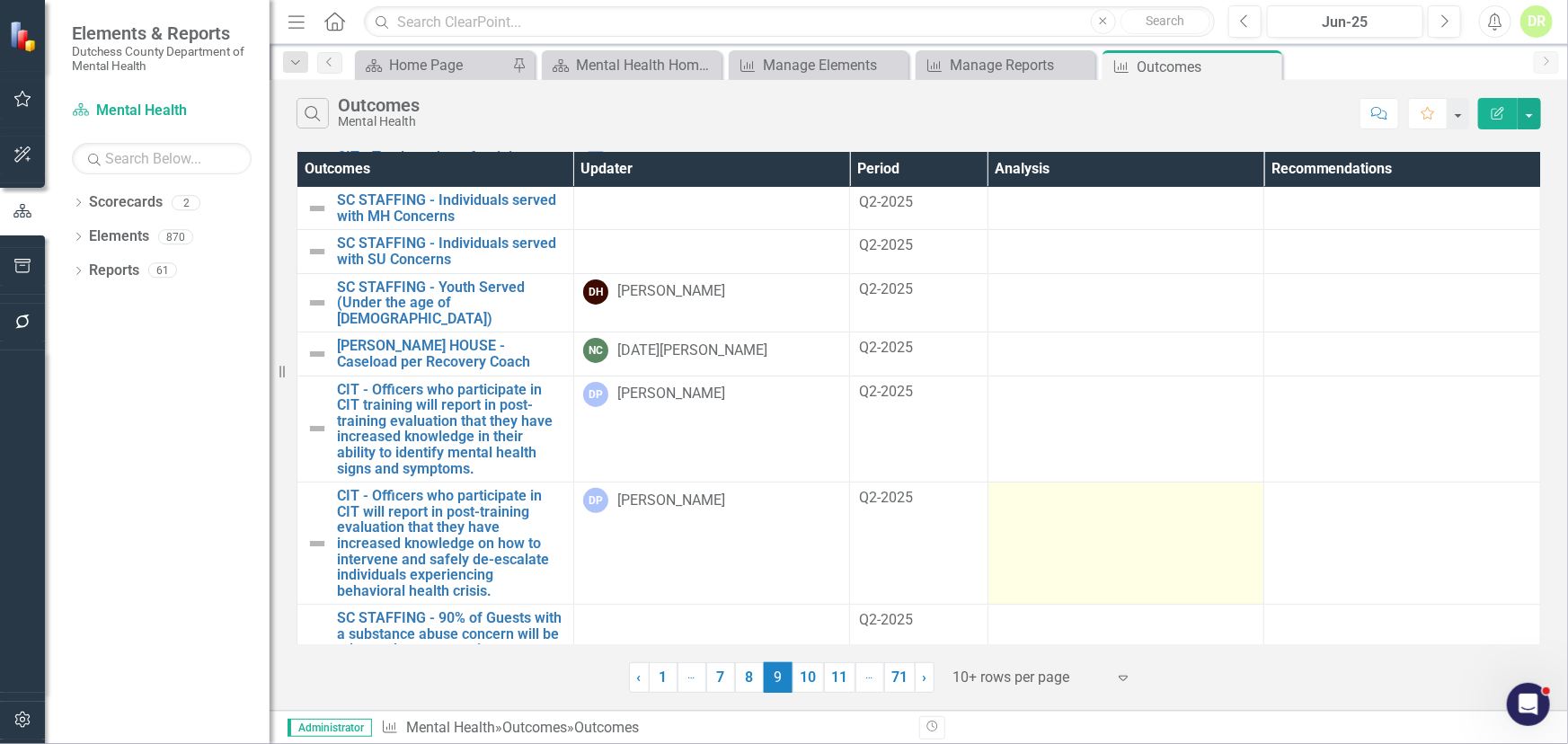 scroll, scrollTop: 157, scrollLeft: 0, axis: vertical 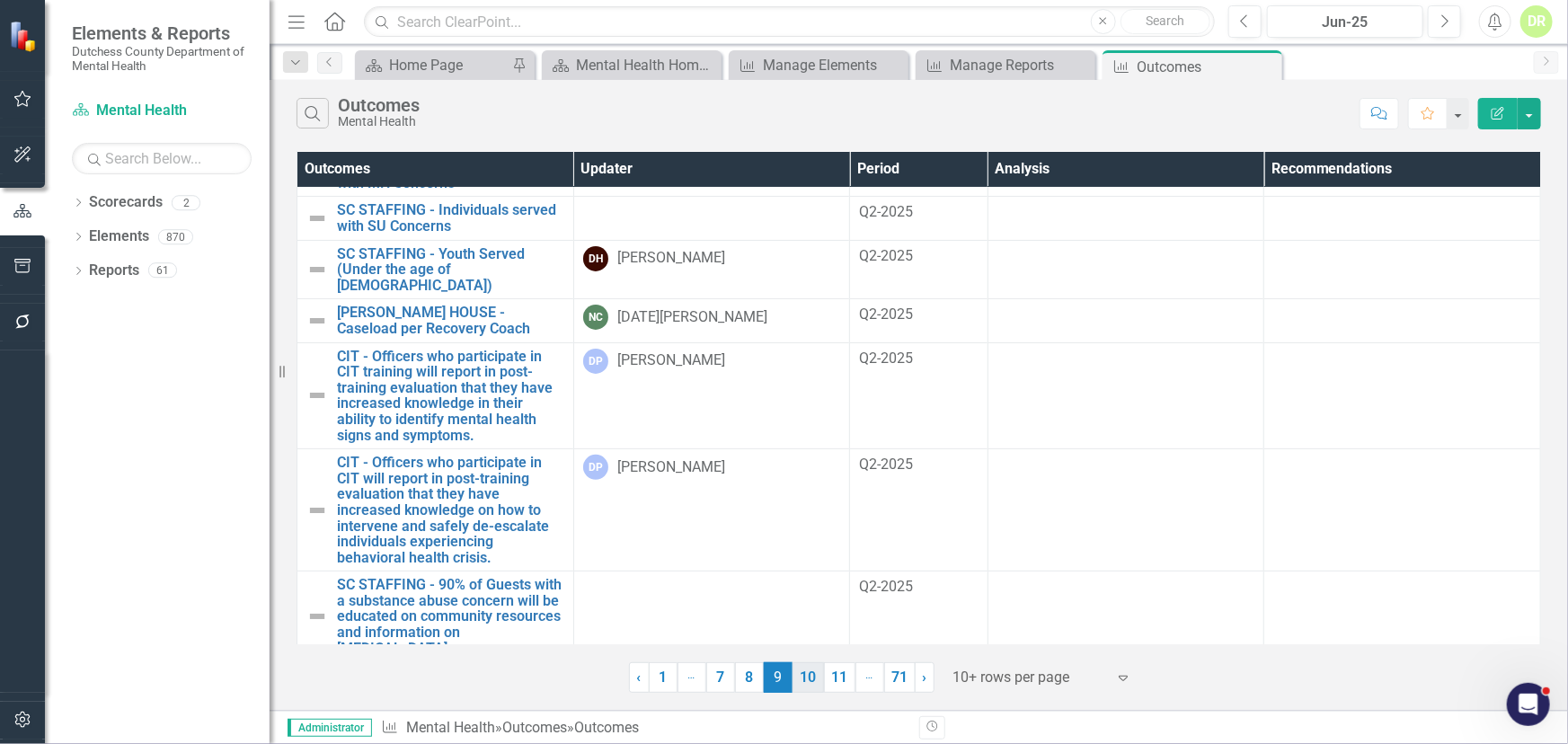 click on "10" at bounding box center [808, 678] 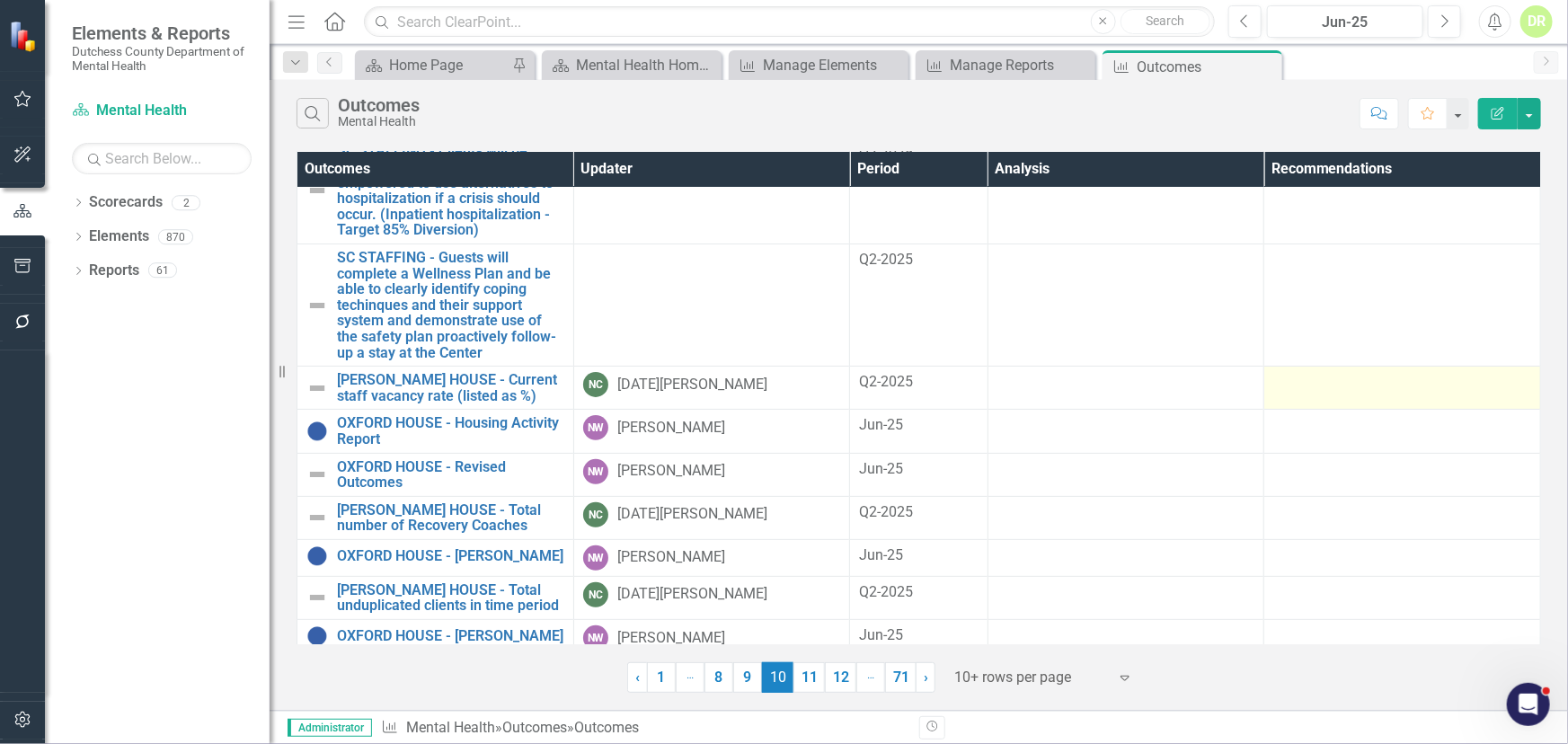 scroll, scrollTop: 167, scrollLeft: 0, axis: vertical 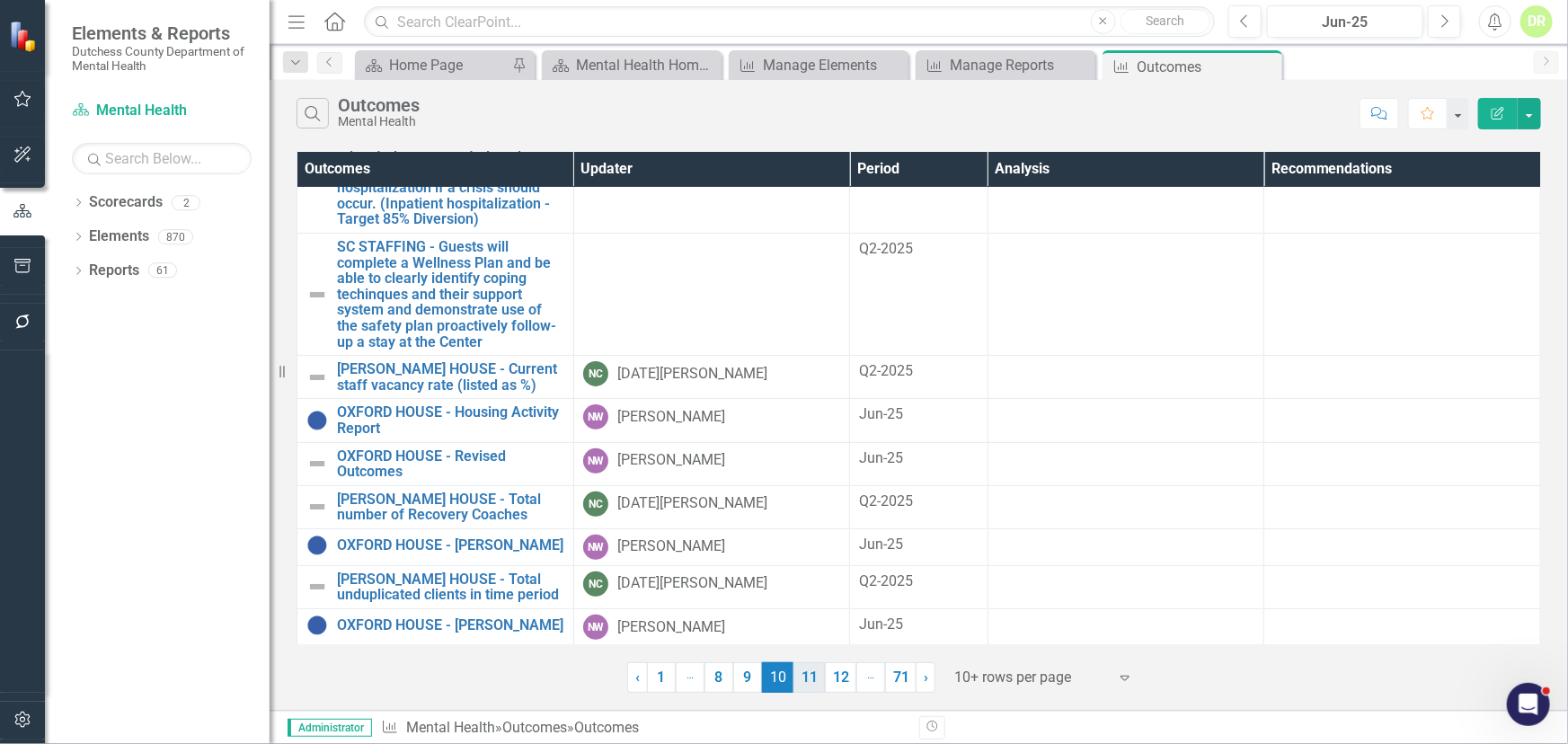 click on "11" at bounding box center [809, 678] 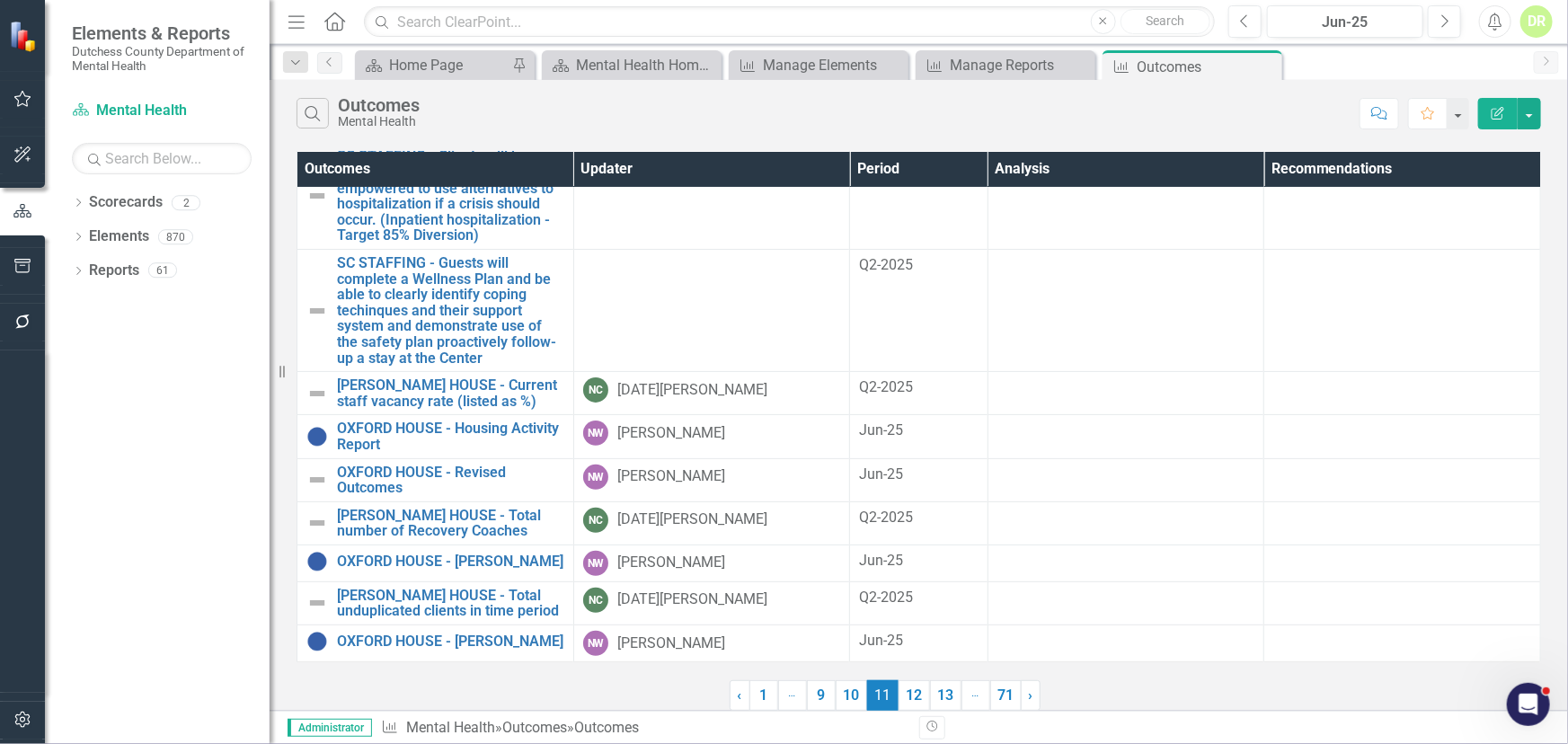 scroll, scrollTop: 0, scrollLeft: 0, axis: both 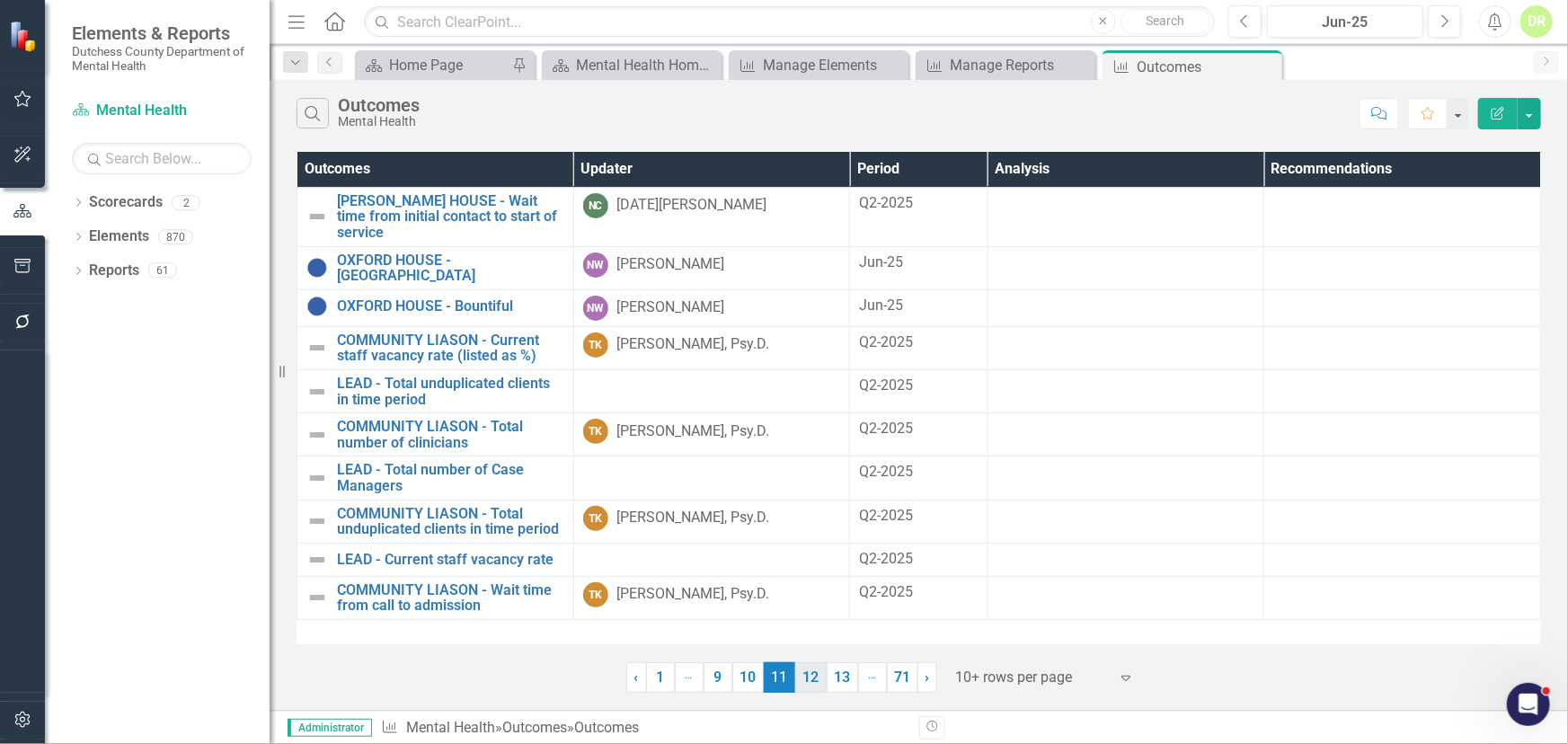 click on "12" at bounding box center [811, 678] 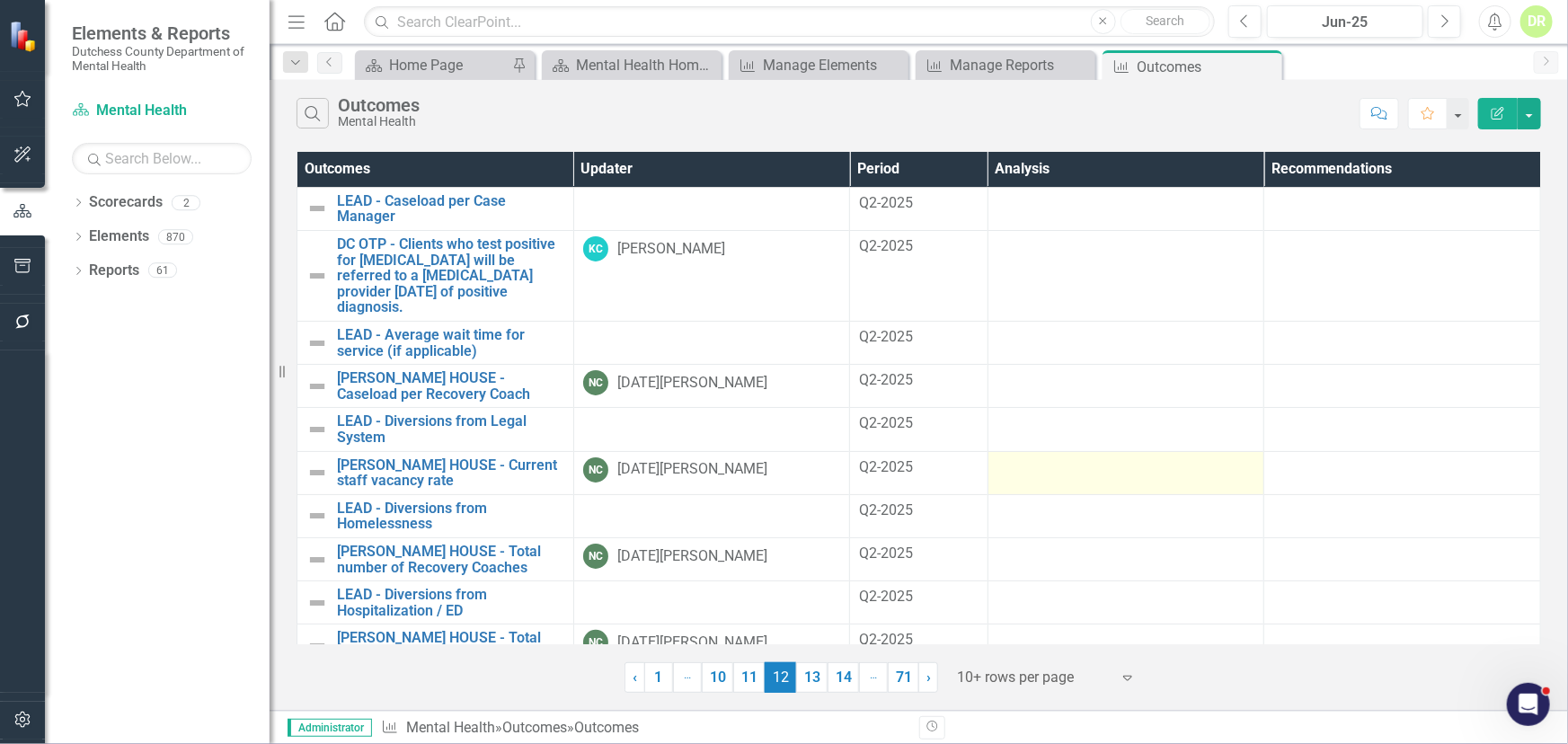 scroll, scrollTop: 6, scrollLeft: 0, axis: vertical 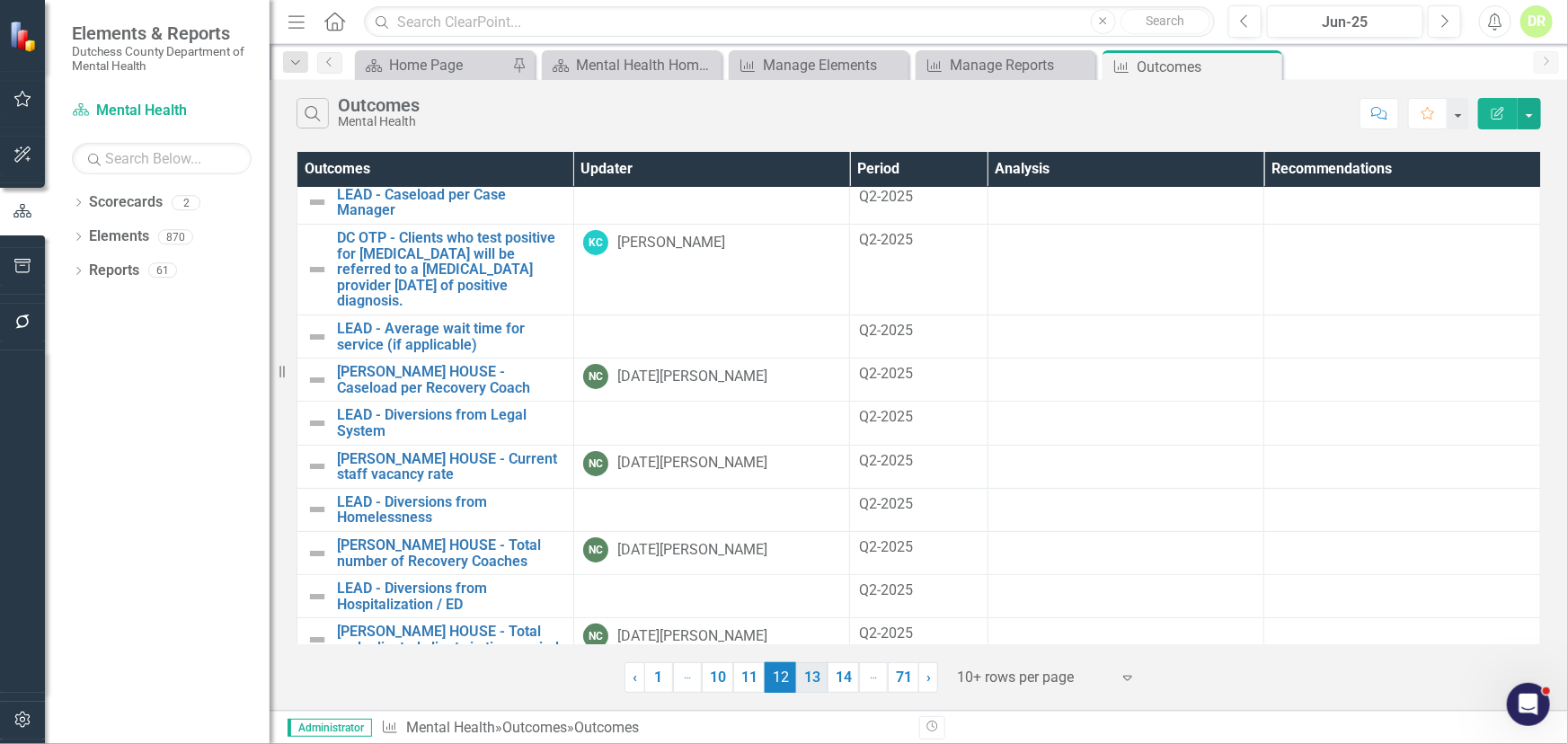 click on "13" at bounding box center [811, 678] 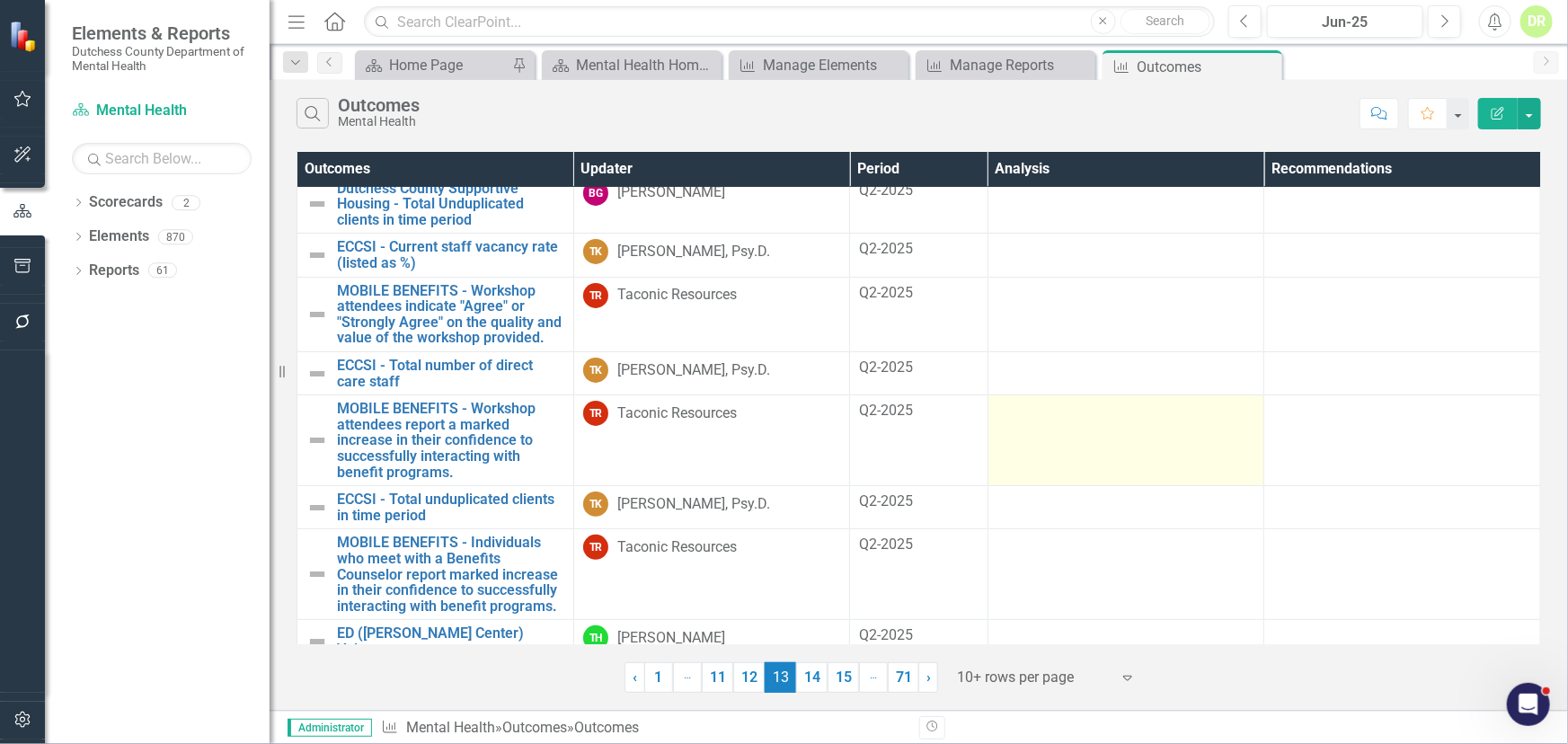 scroll, scrollTop: 142, scrollLeft: 0, axis: vertical 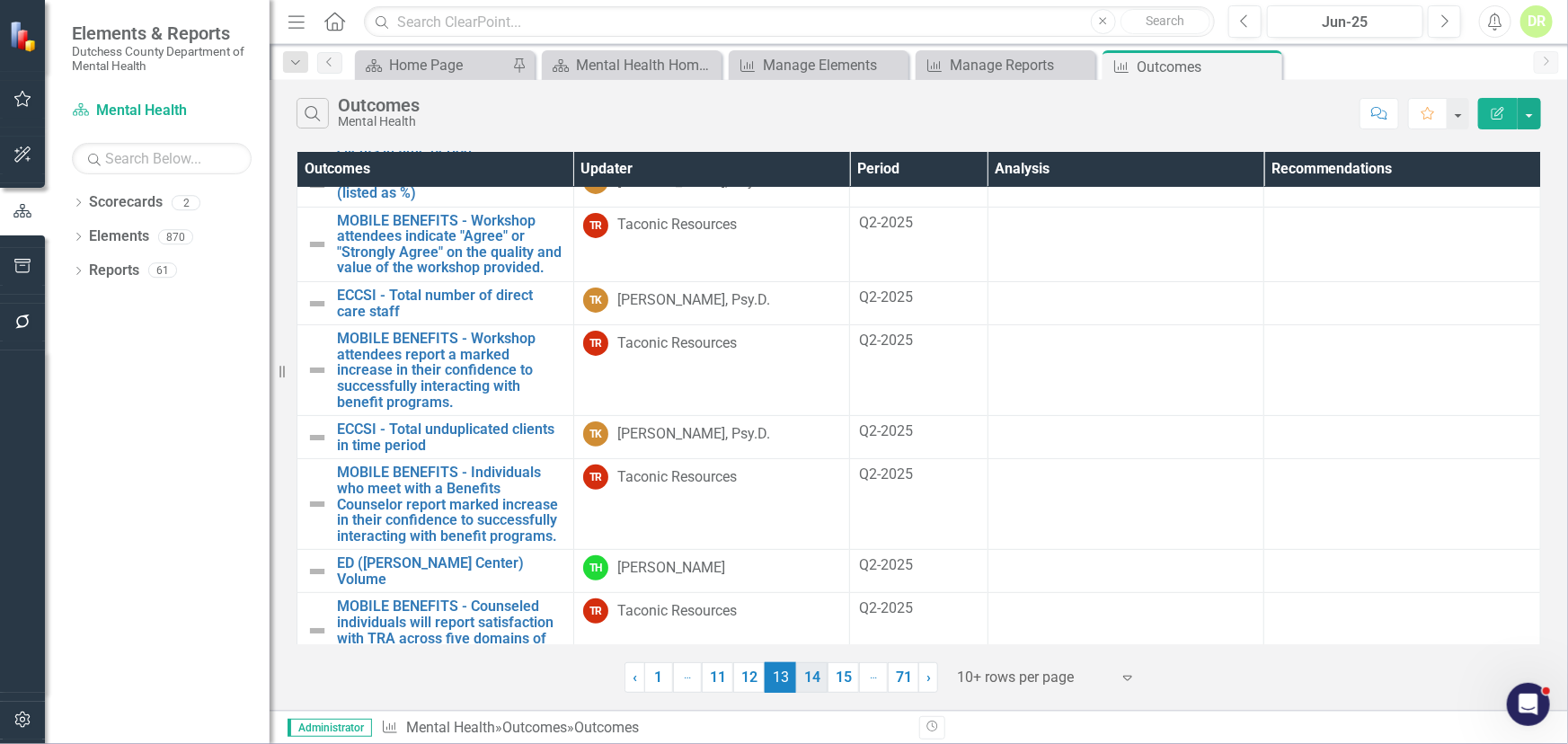 click on "14" at bounding box center (811, 678) 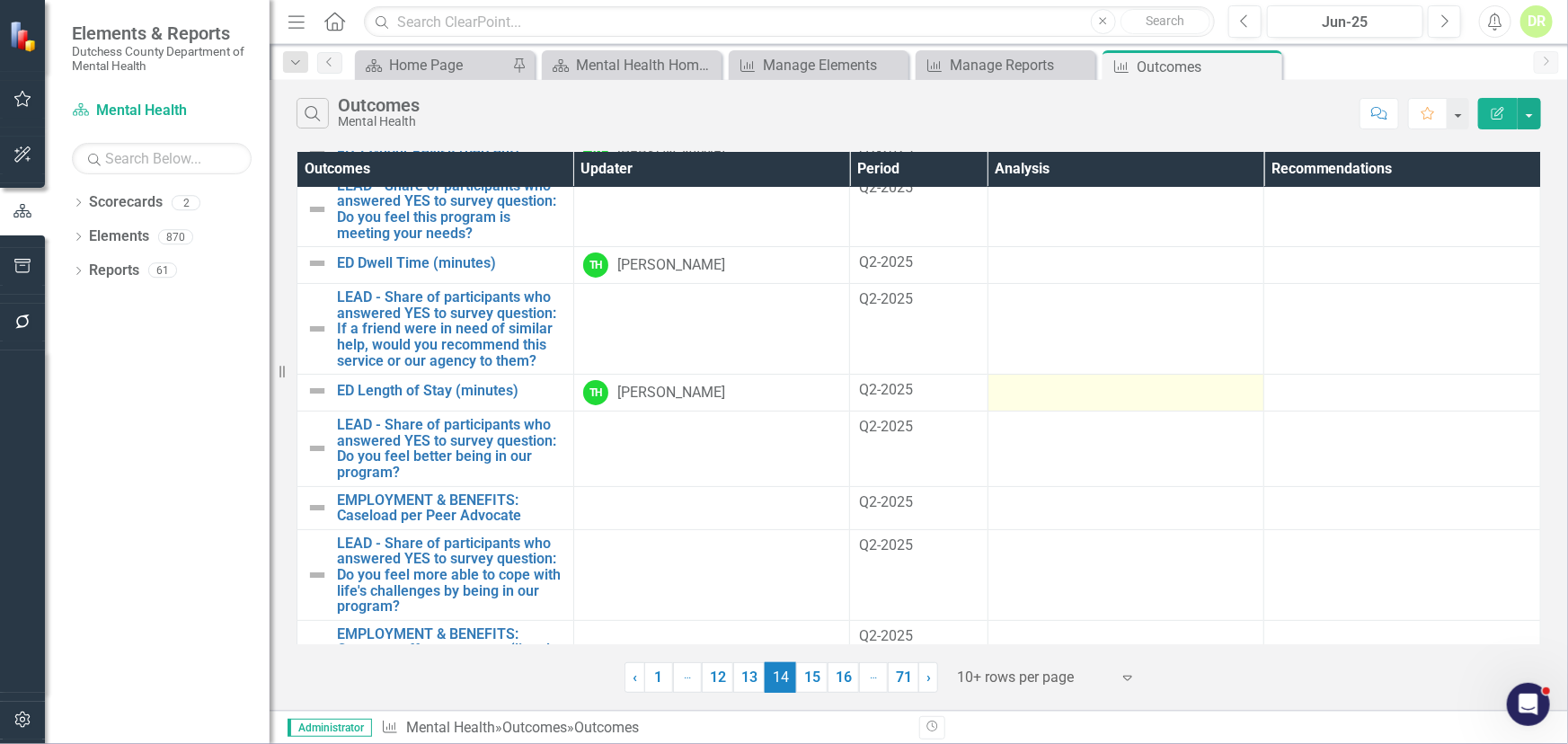 scroll, scrollTop: 81, scrollLeft: 0, axis: vertical 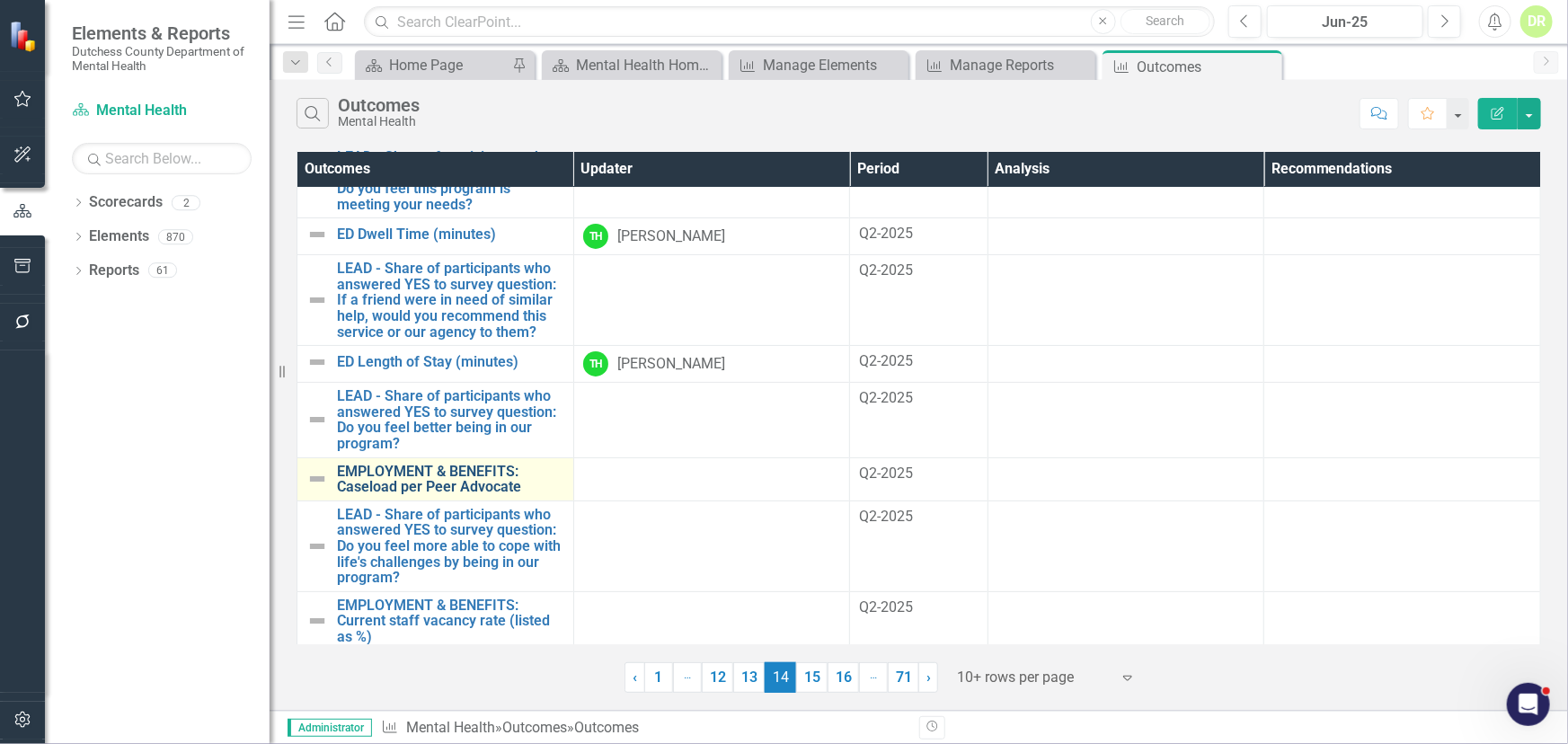 click on "EMPLOYMENT & BENEFITS: Caseload per Peer Advocate" at bounding box center (450, 479) 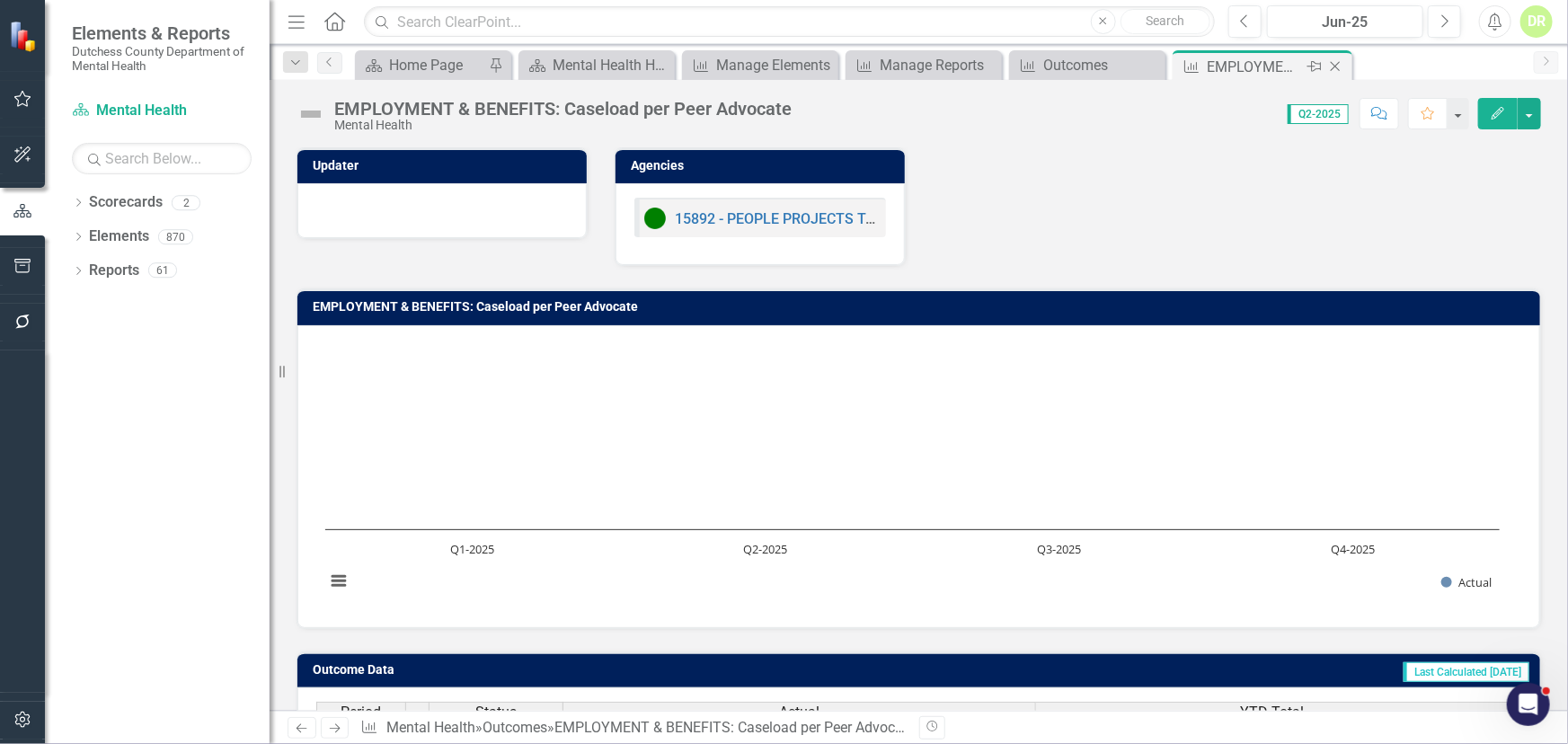 click on "Close" 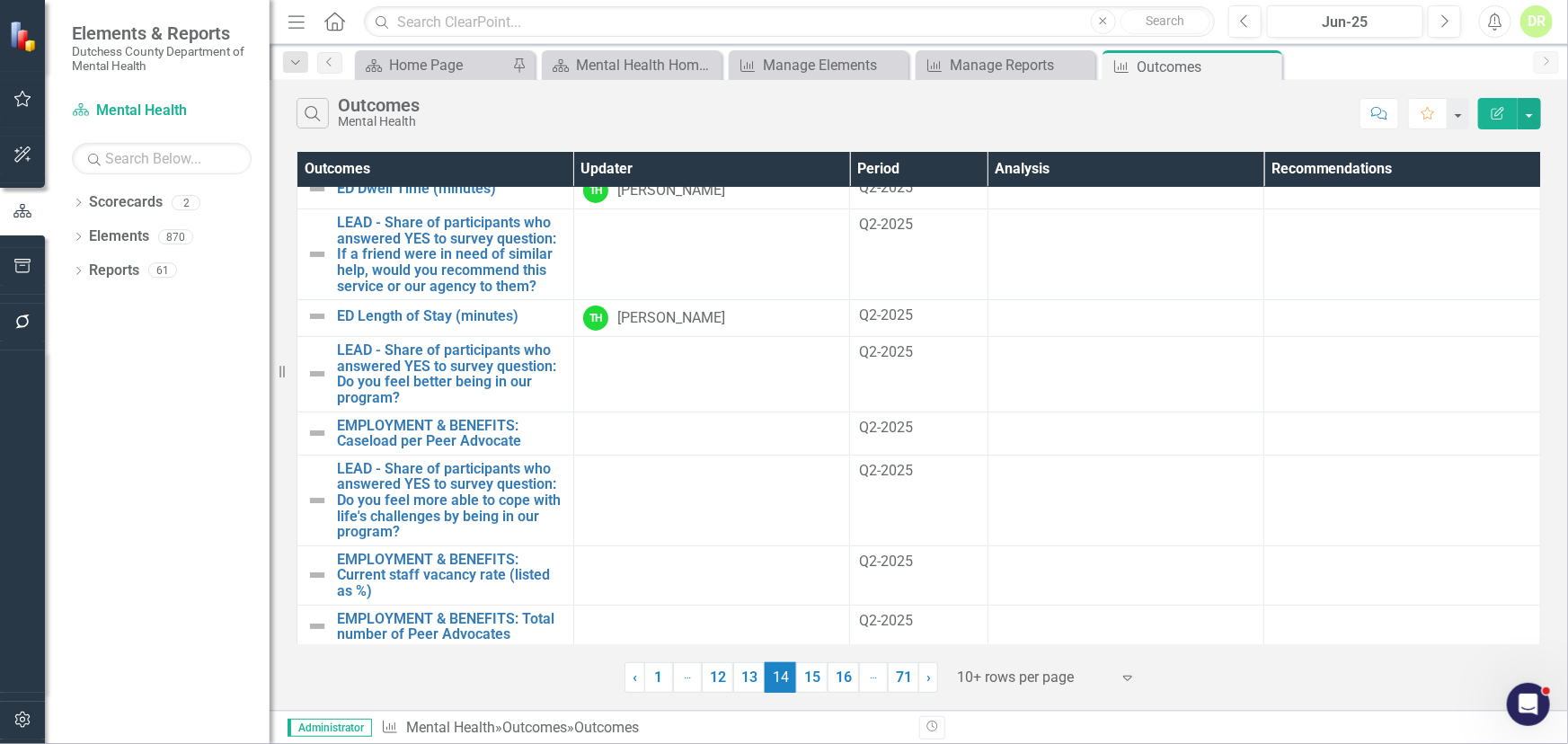 scroll, scrollTop: 128, scrollLeft: 0, axis: vertical 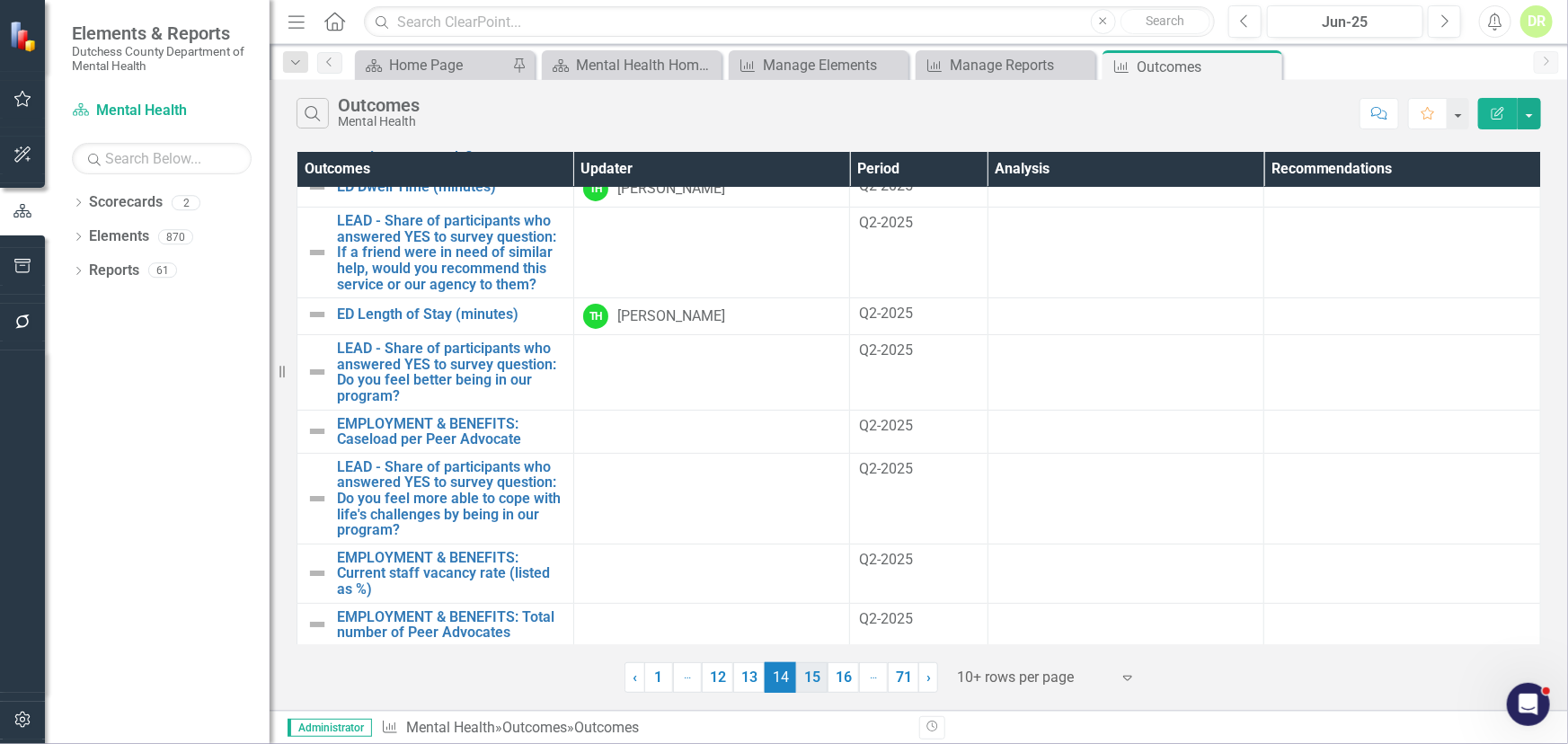 click on "15" at bounding box center (811, 678) 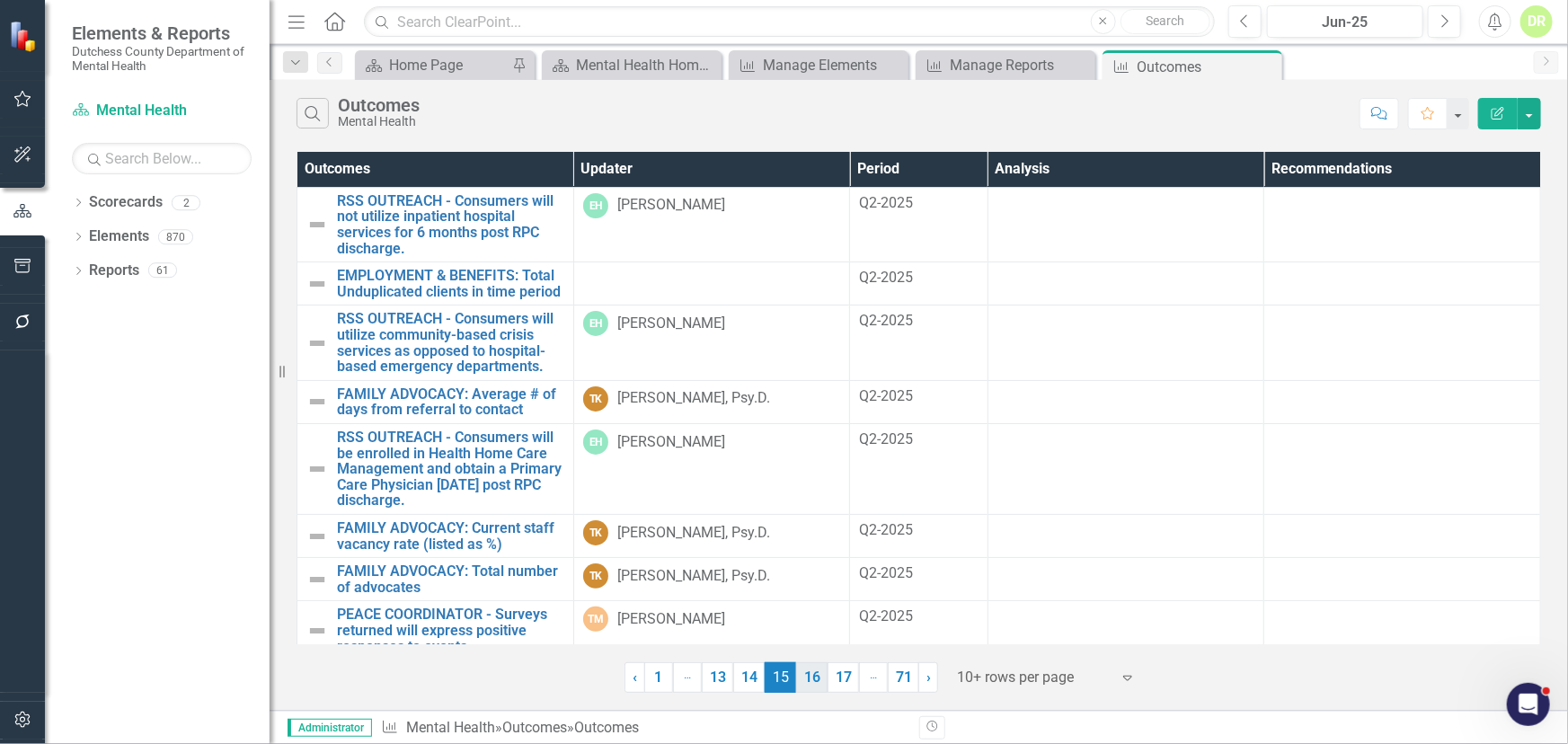 click on "16" at bounding box center [811, 678] 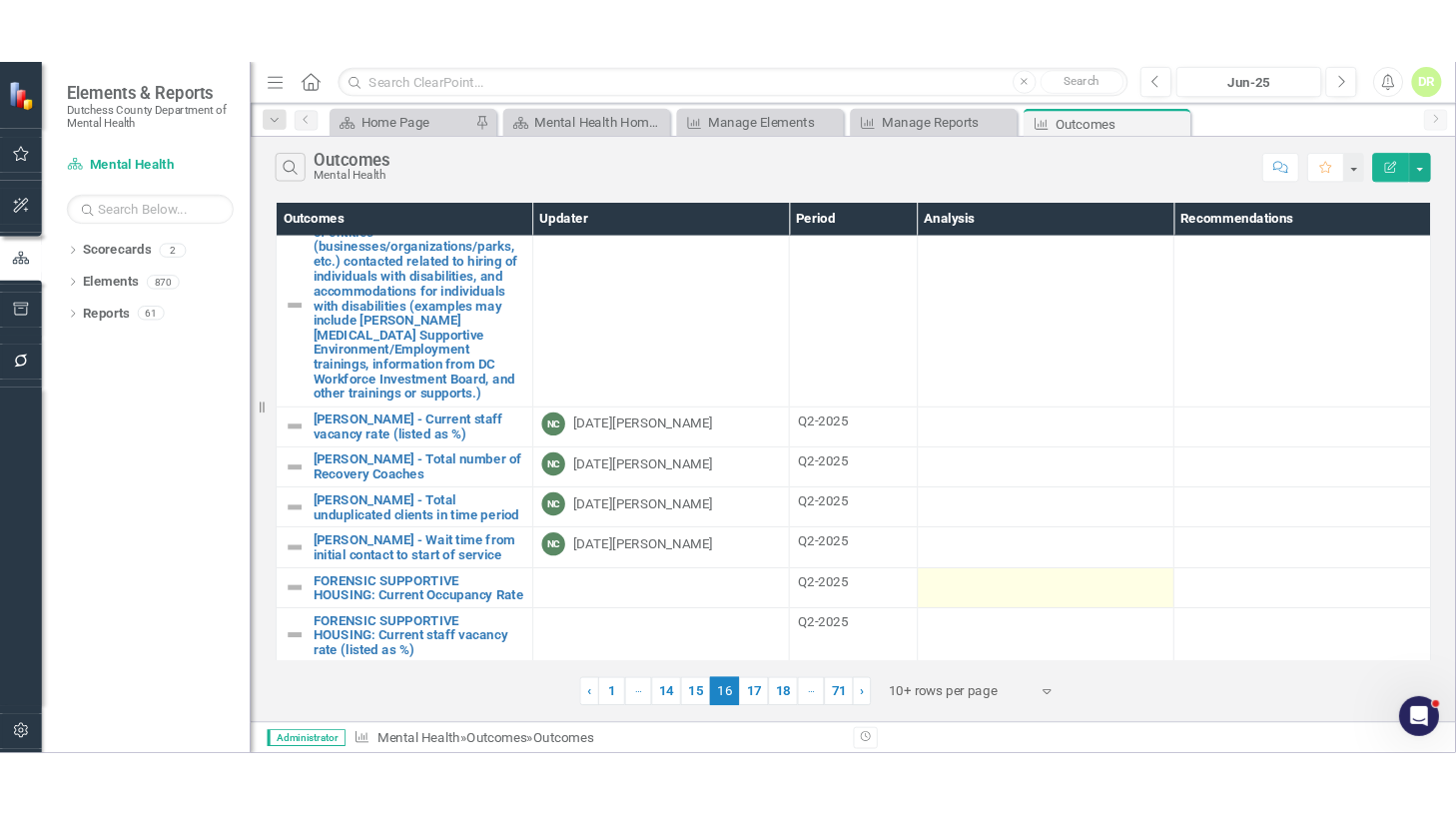 scroll, scrollTop: 235, scrollLeft: 0, axis: vertical 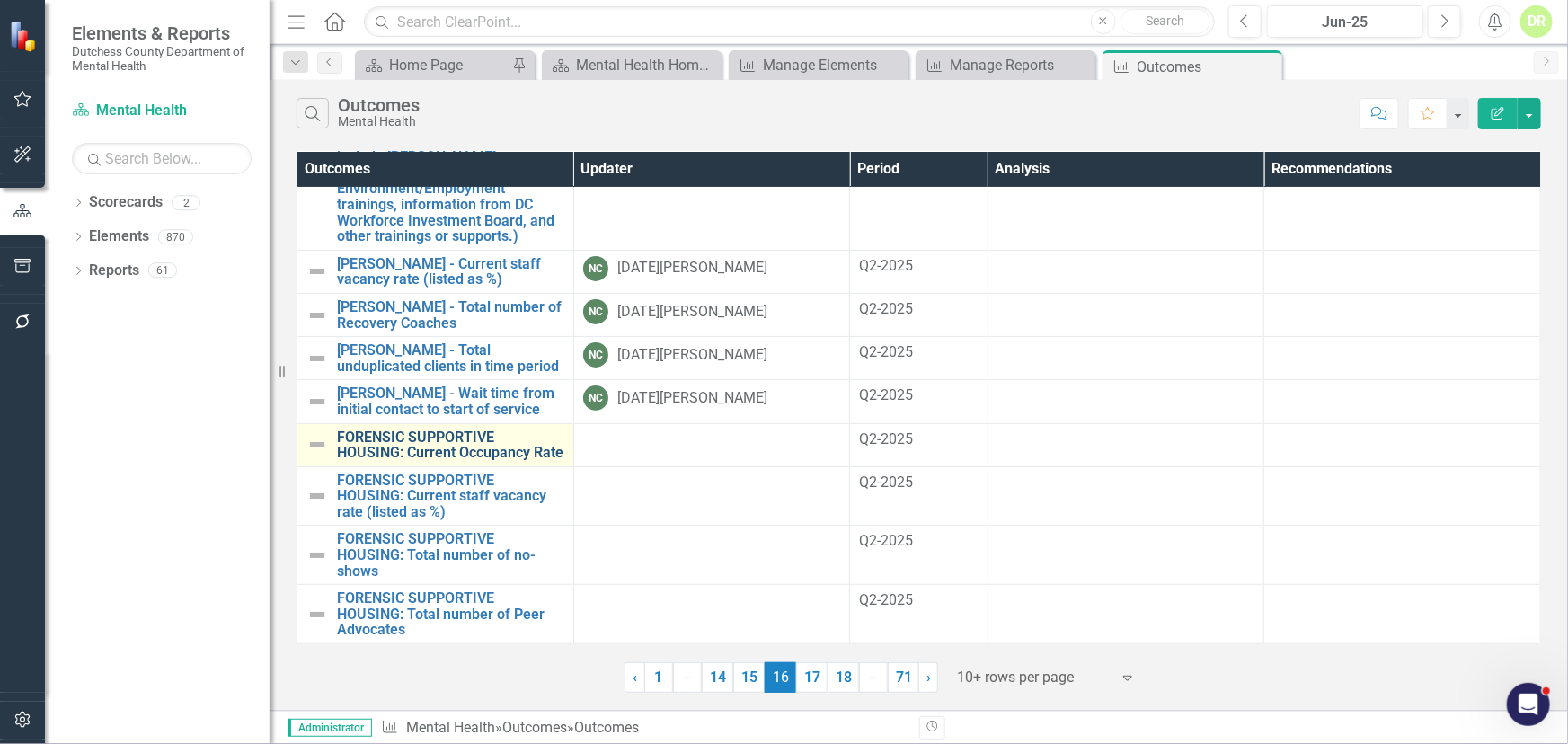 click on "FORENSIC SUPPORTIVE HOUSING: Current Occupancy Rate" at bounding box center [450, 445] 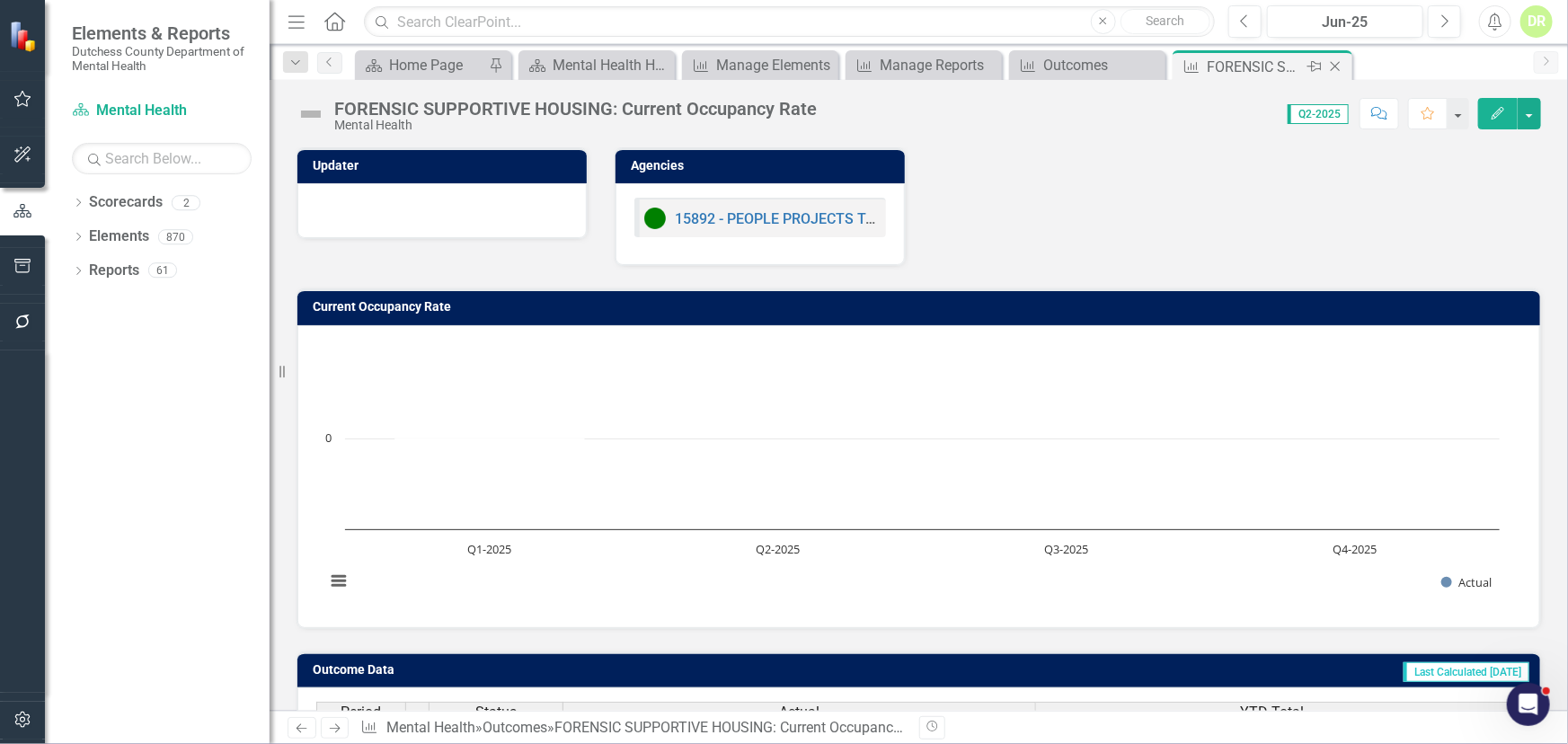 click on "Close" 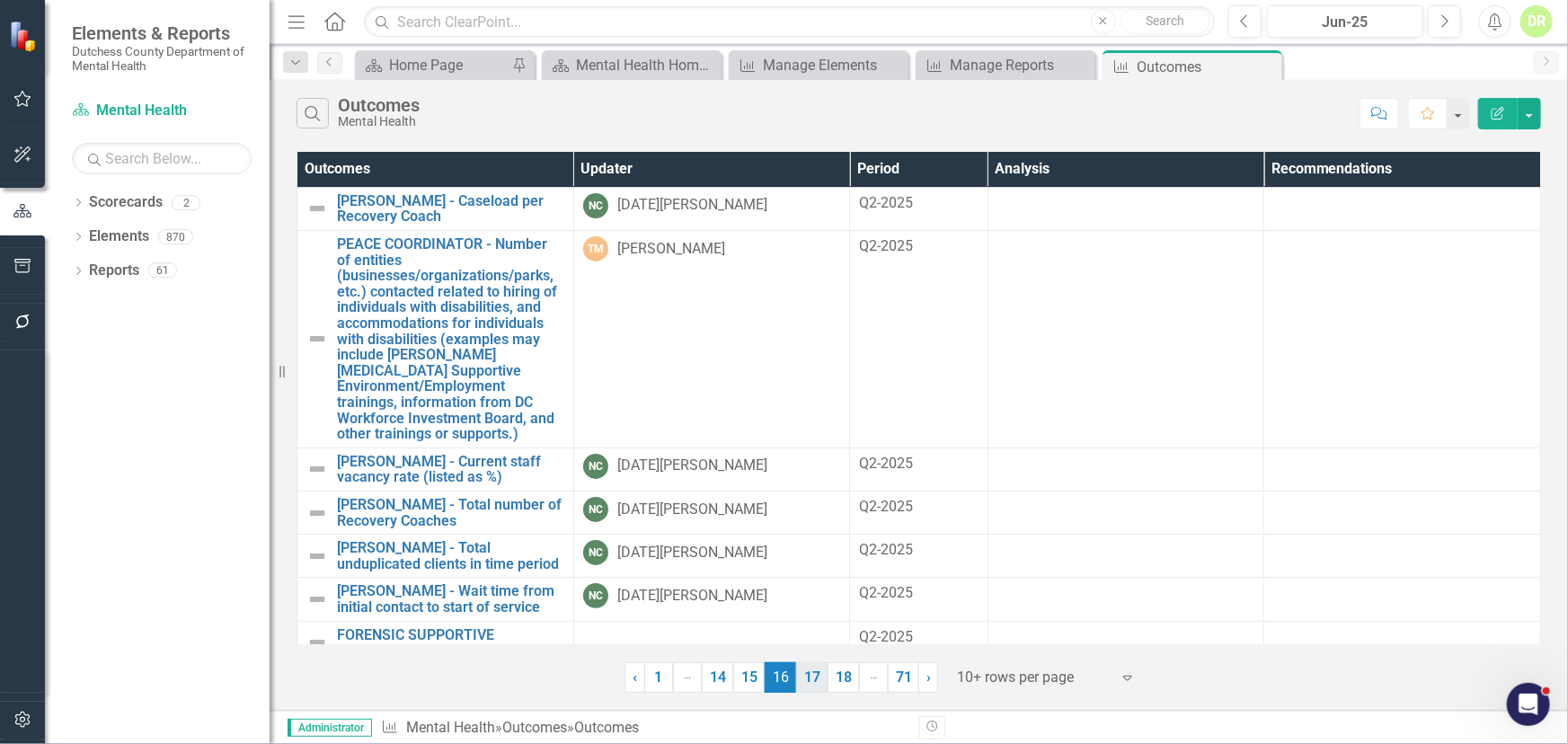 click on "17" at bounding box center [811, 678] 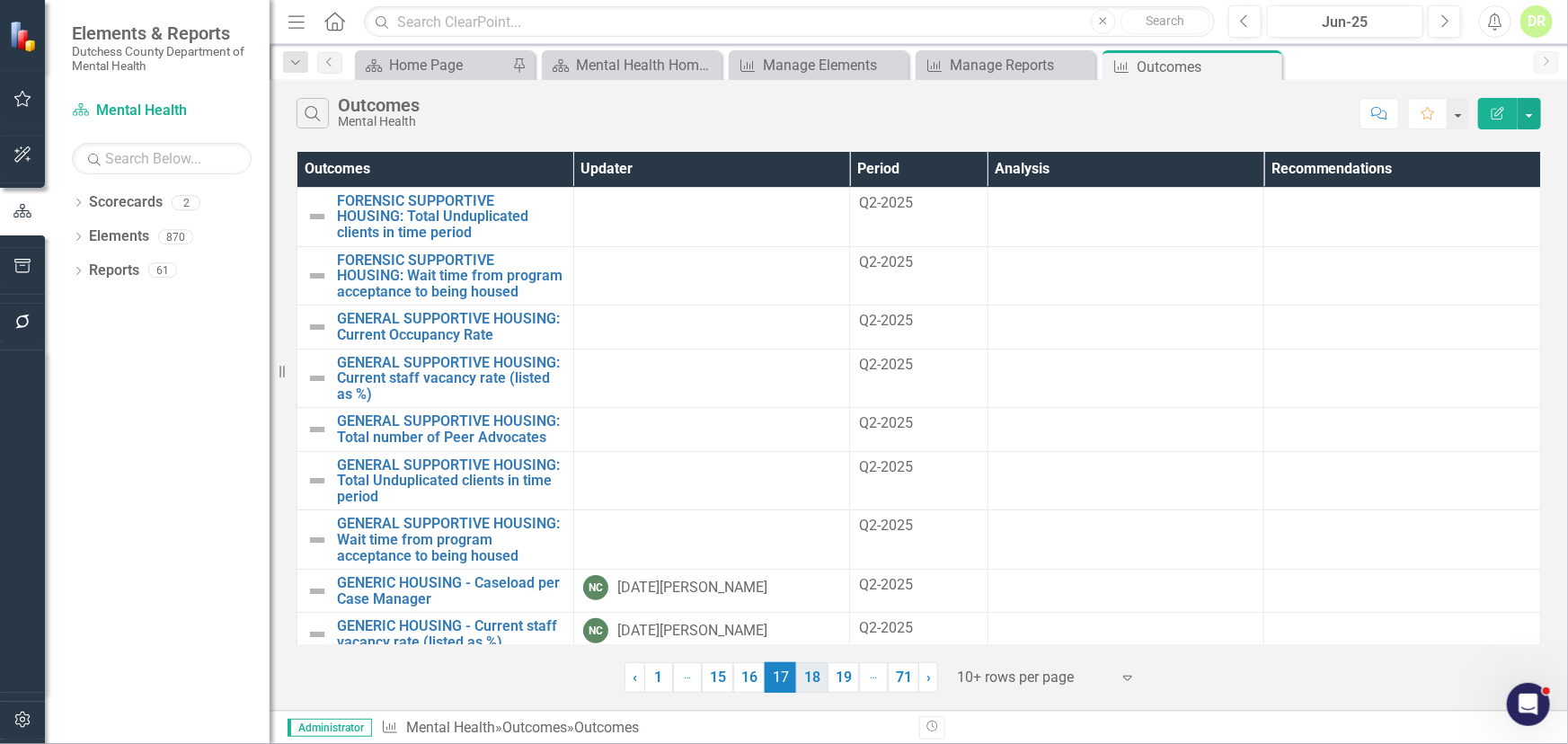 click on "18" at bounding box center [811, 678] 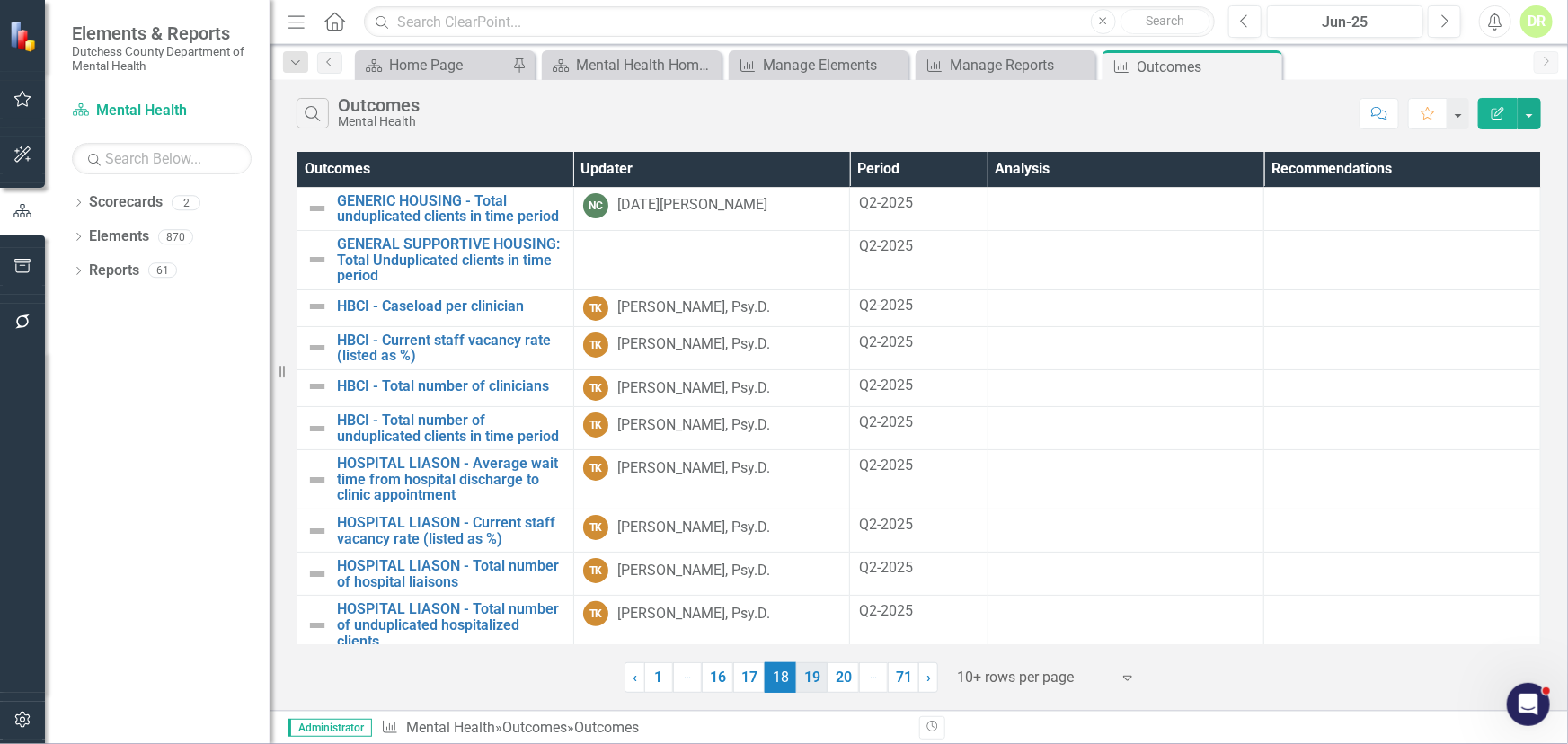 click on "19" at bounding box center [811, 678] 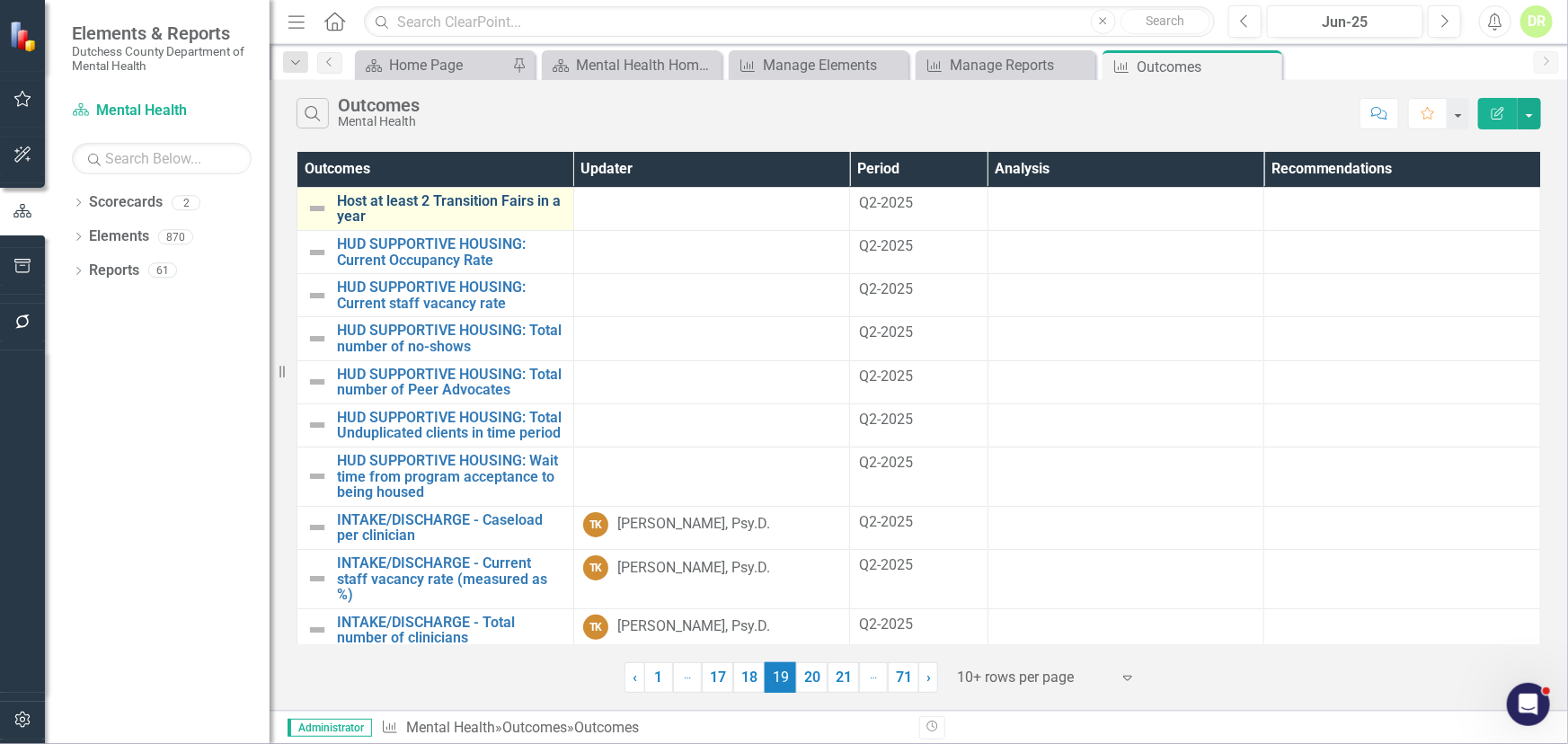 click on "Host at least 2 Transition Fairs in a year" at bounding box center [450, 208] 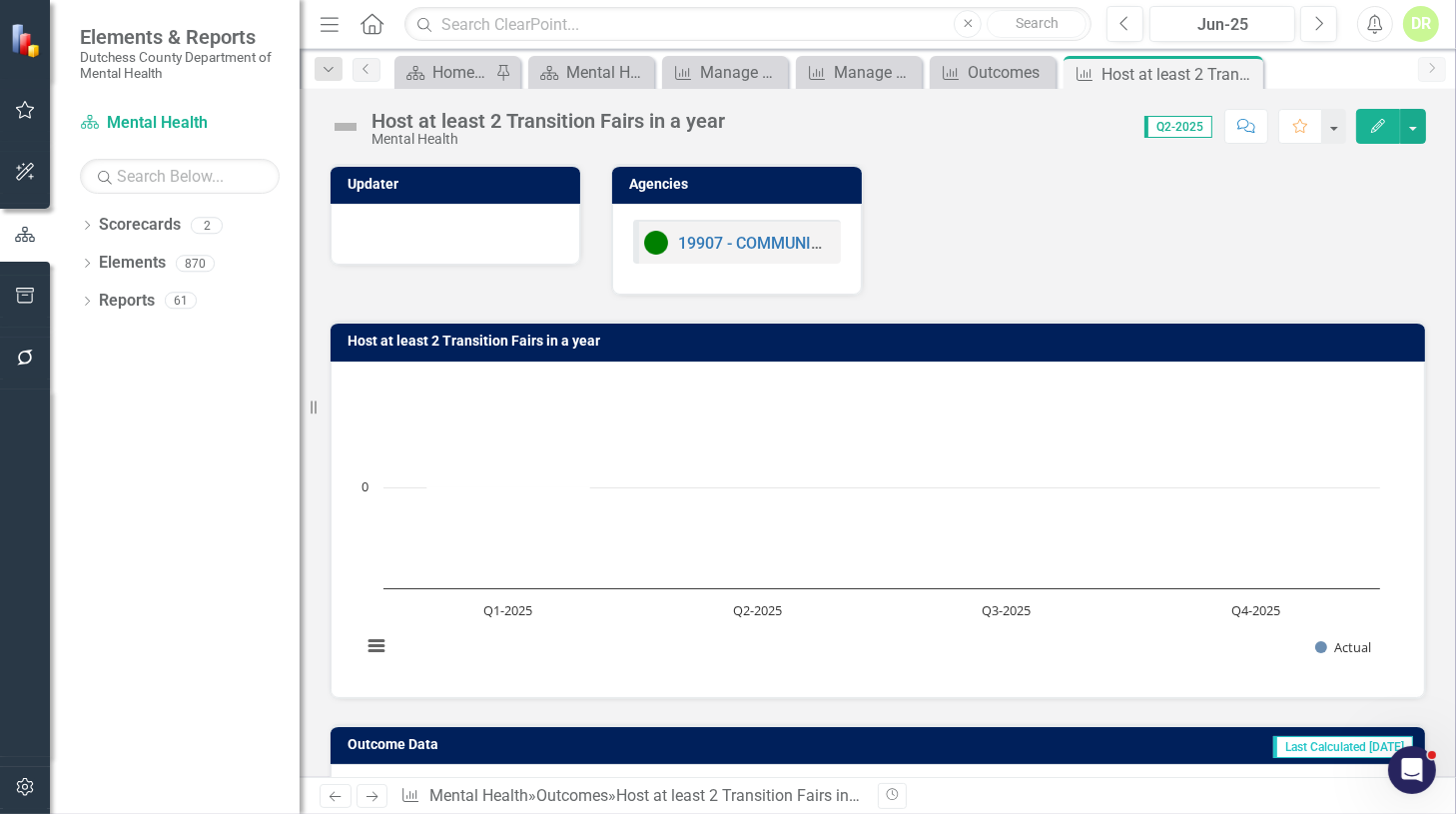 click at bounding box center (455, 232) 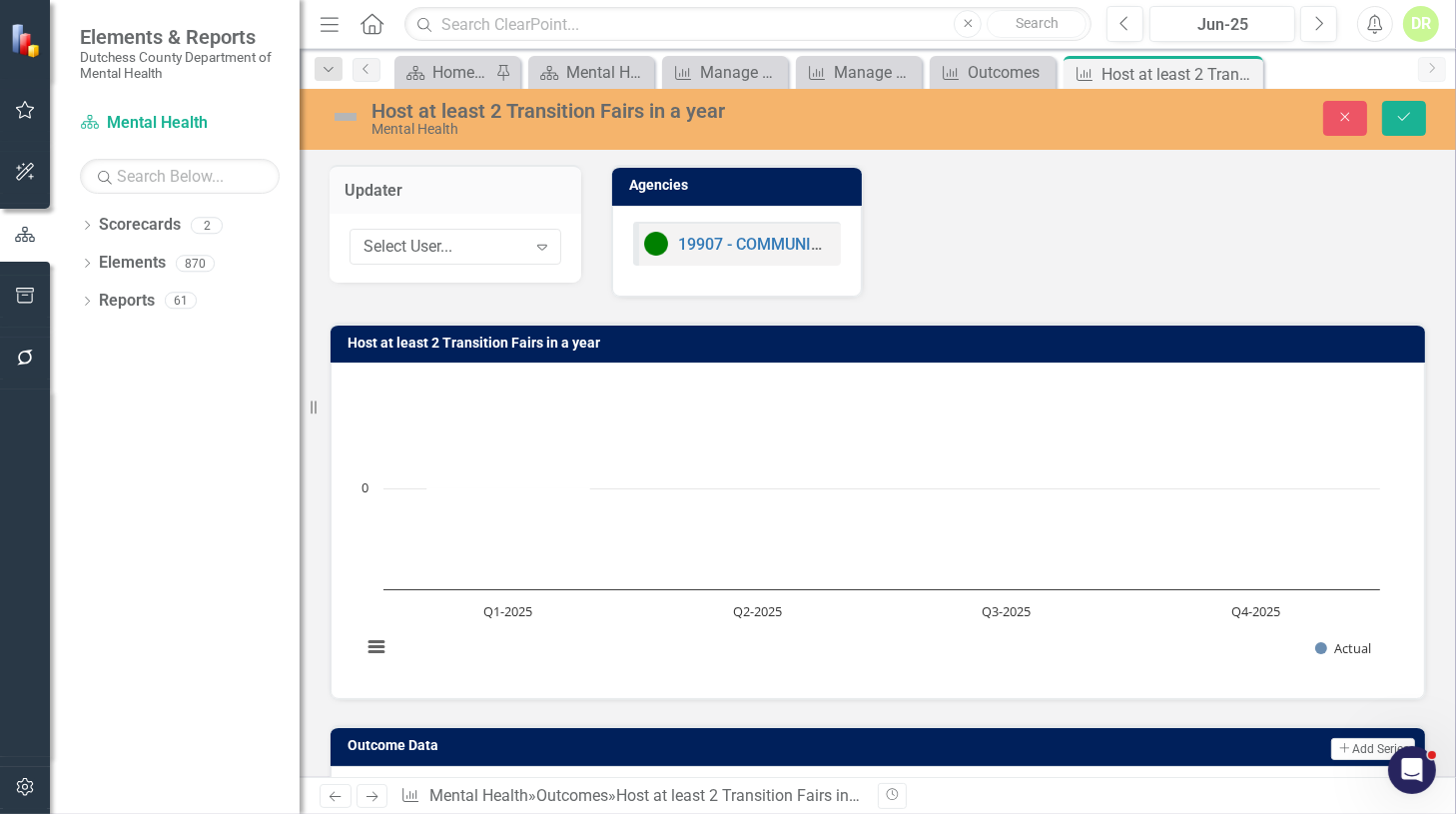 click on "Select User... Expand" at bounding box center [455, 247] 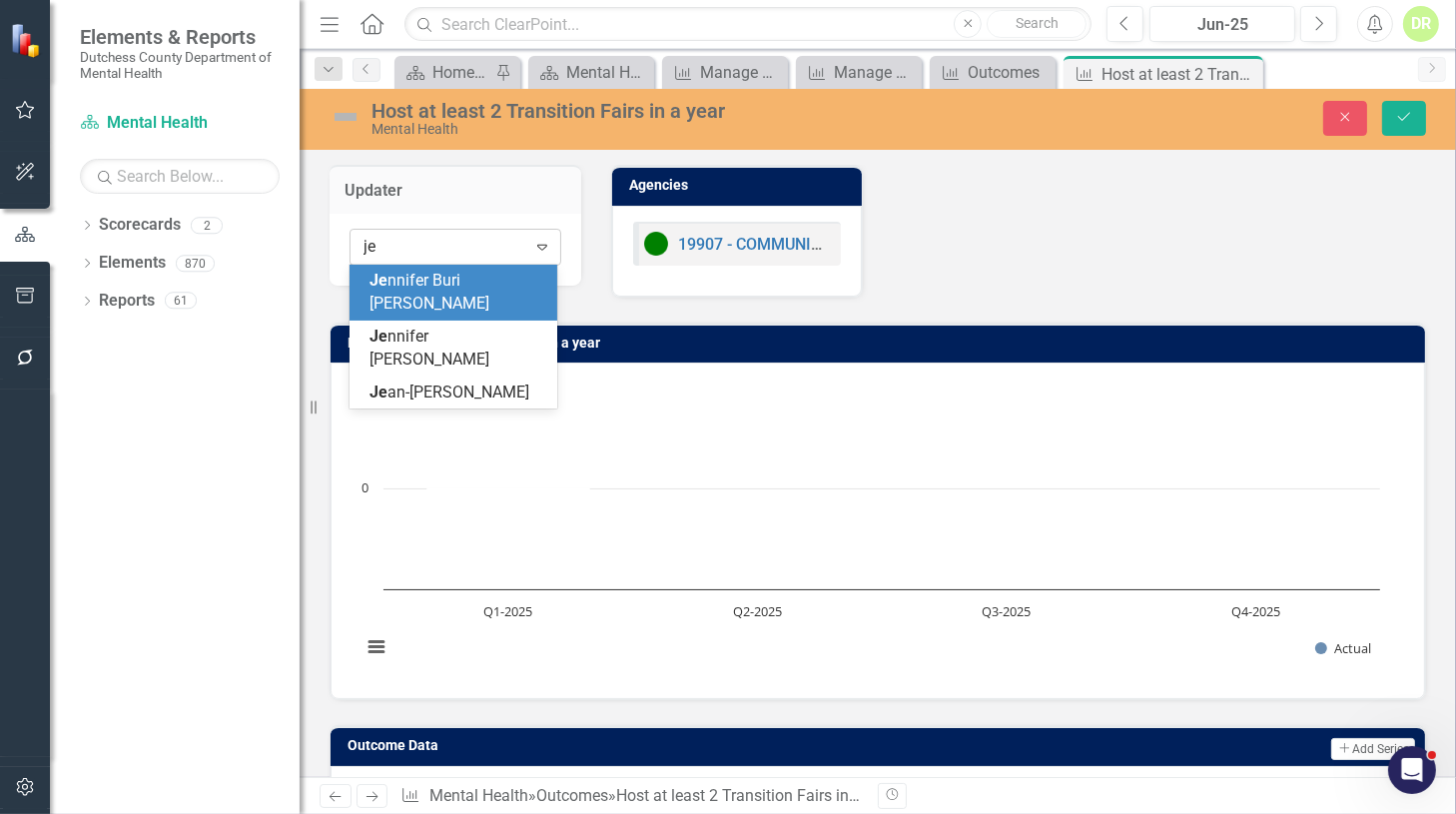 type on "jen" 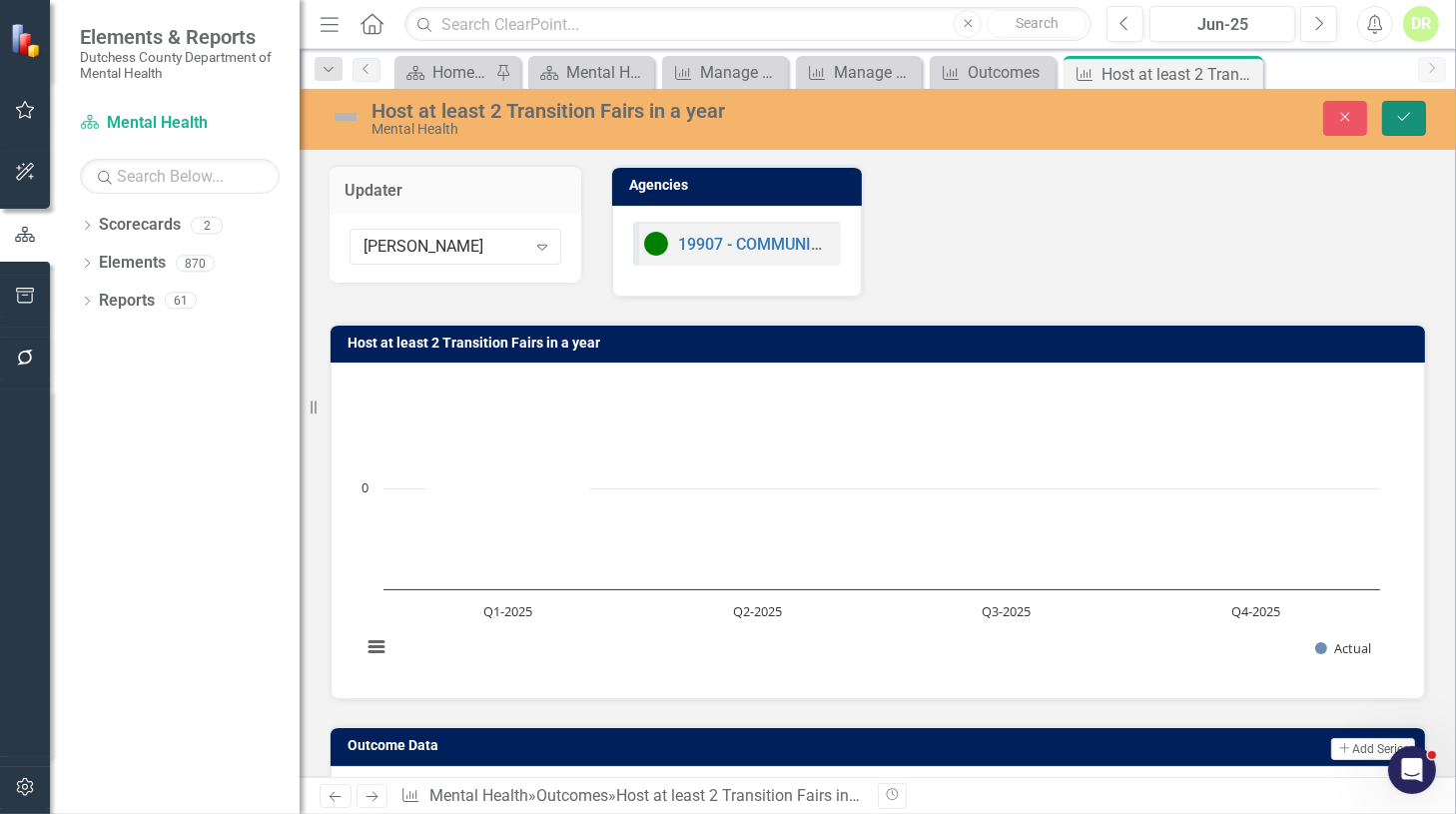 click on "Save" 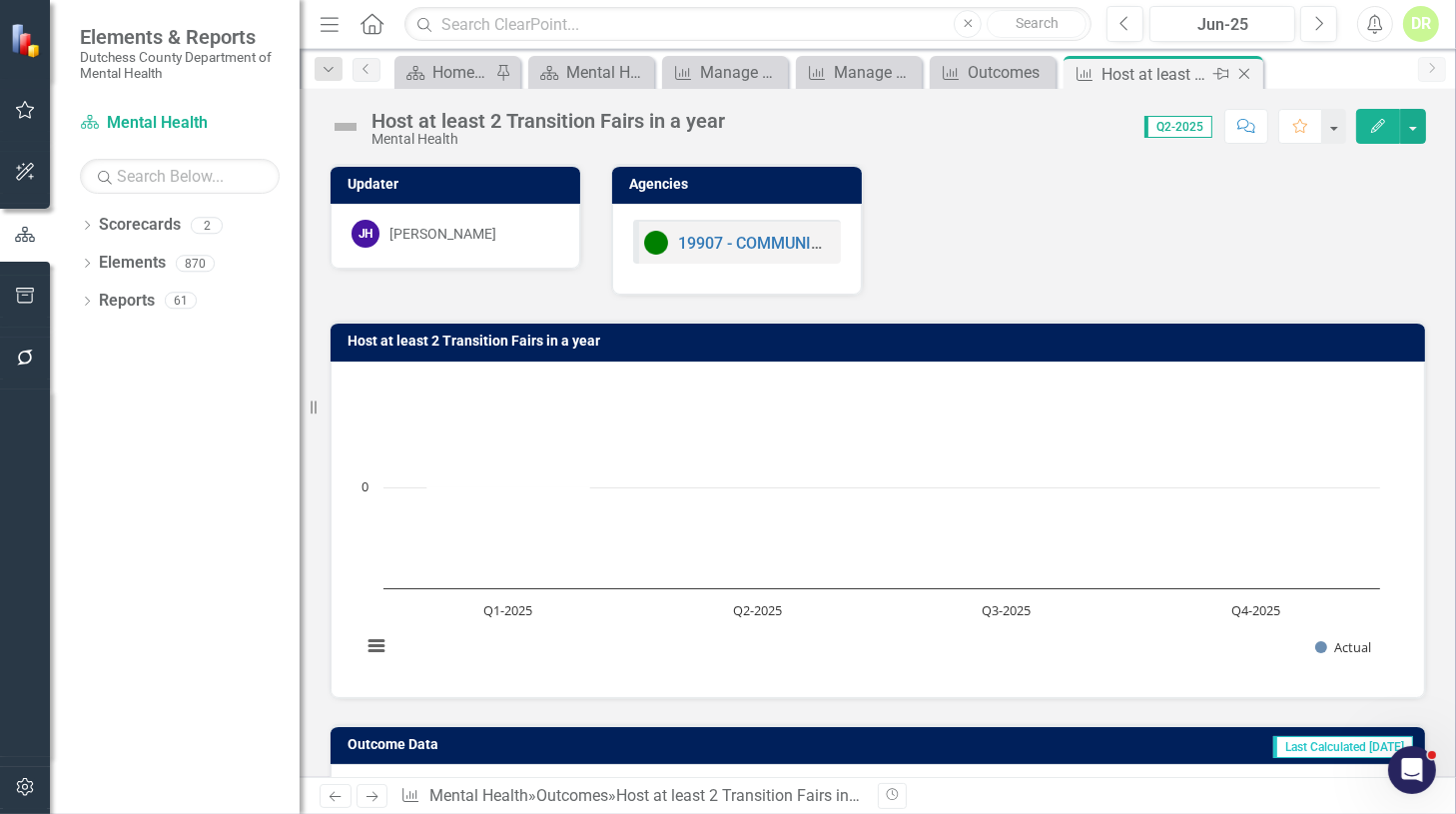 click on "Close" 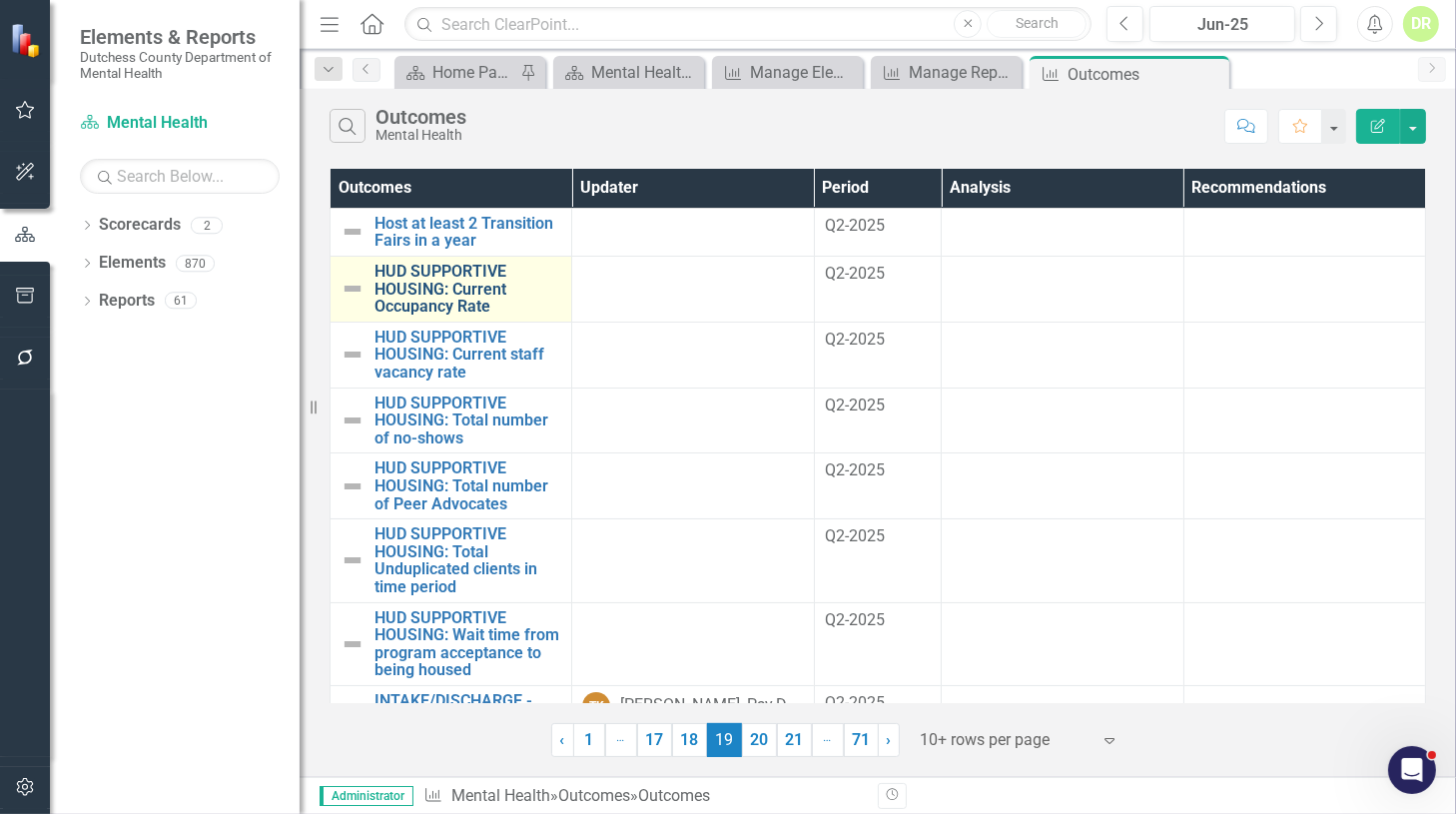 click on "HUD SUPPORTIVE HOUSING: Current Occupancy Rate" at bounding box center [467, 289] 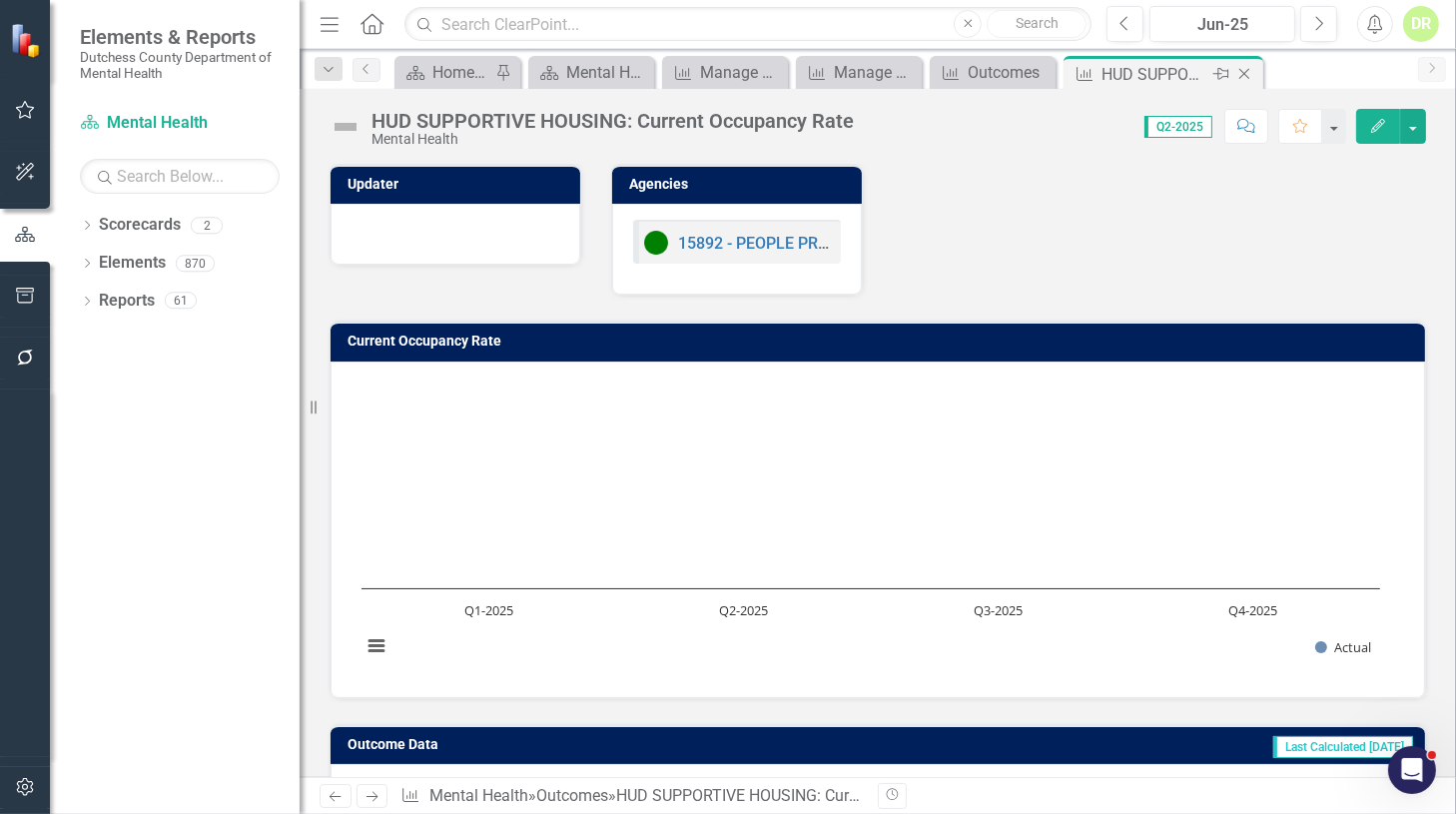 click on "Close" 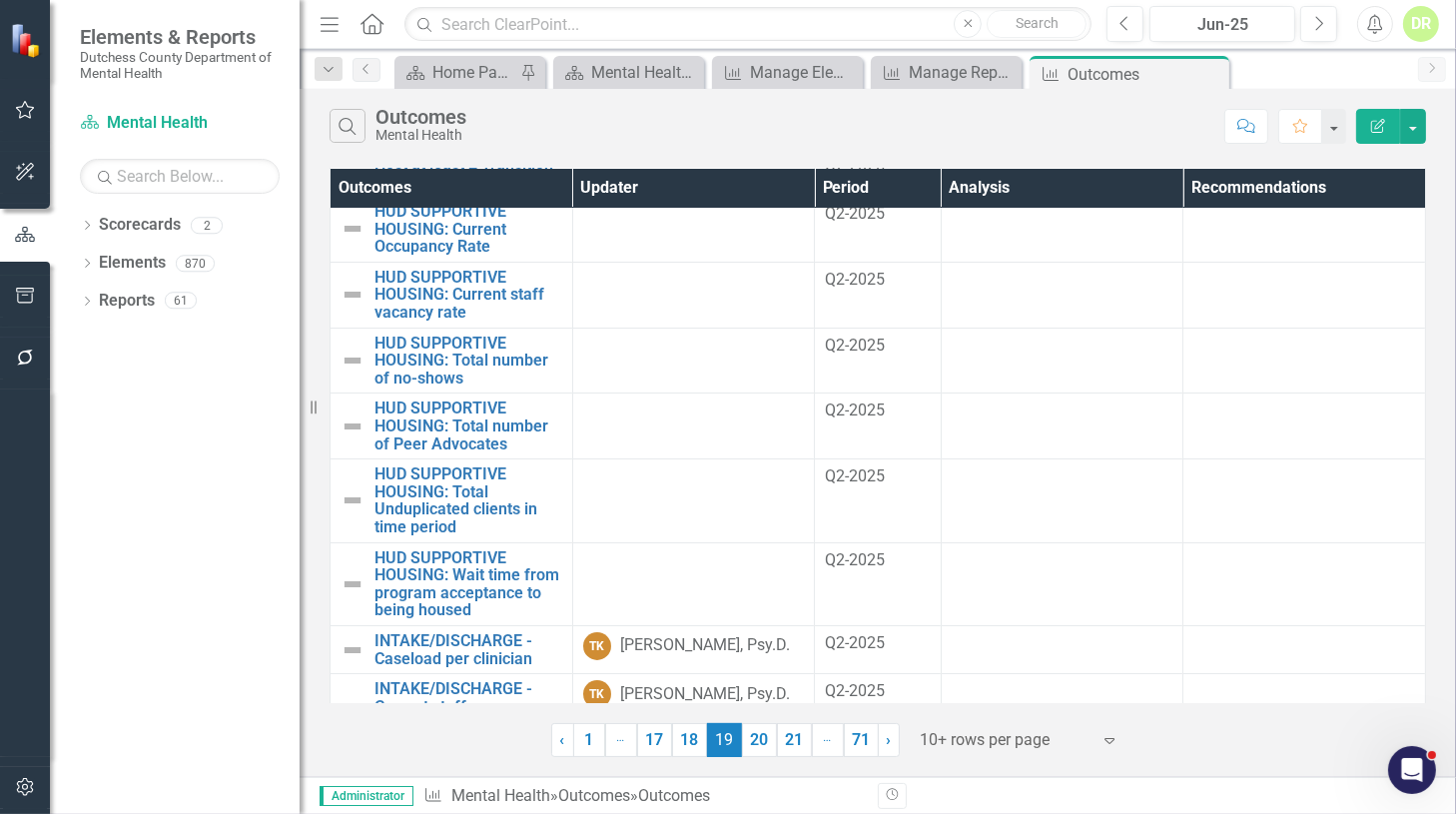 scroll, scrollTop: 160, scrollLeft: 0, axis: vertical 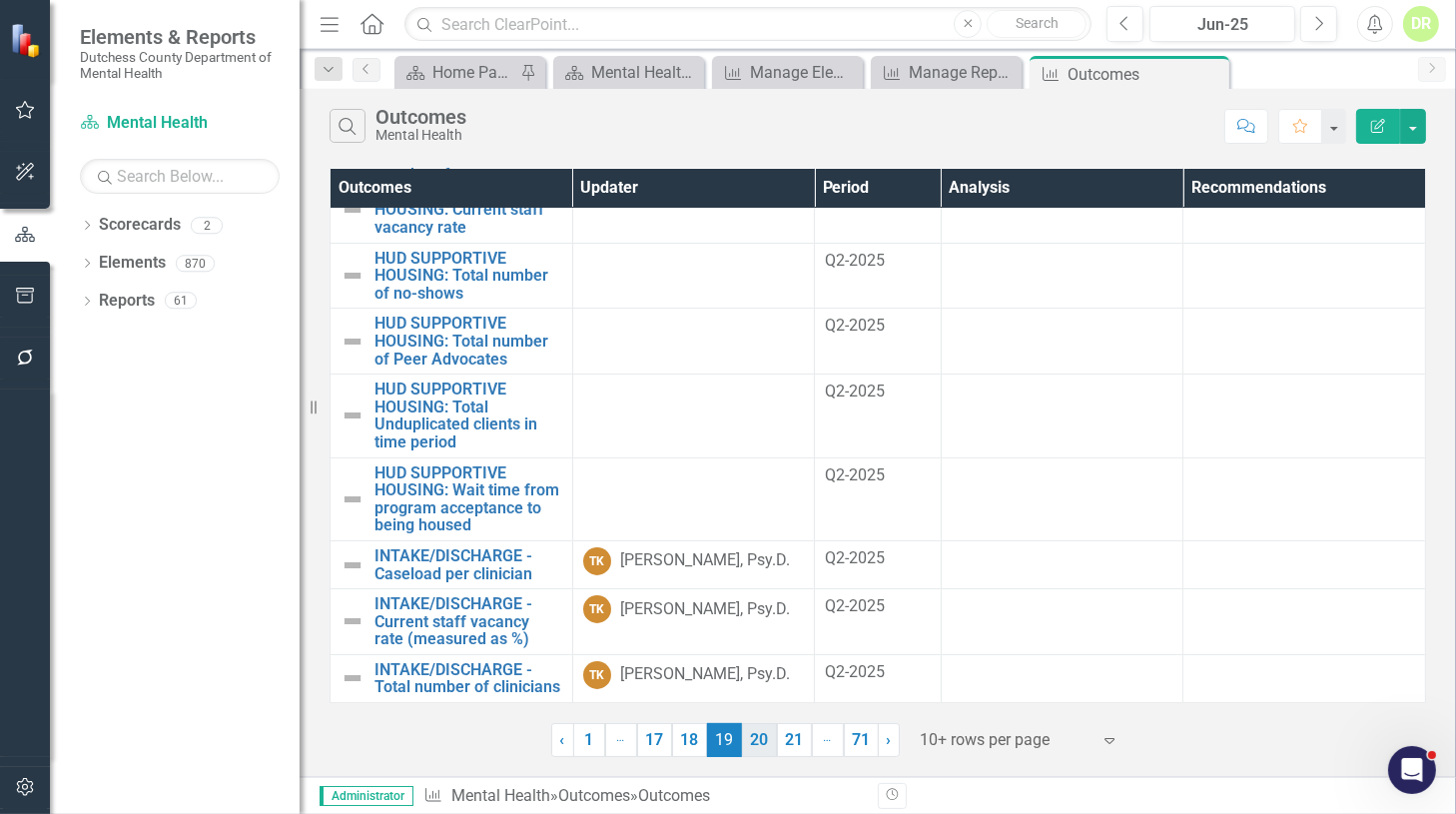 click on "20" at bounding box center [759, 740] 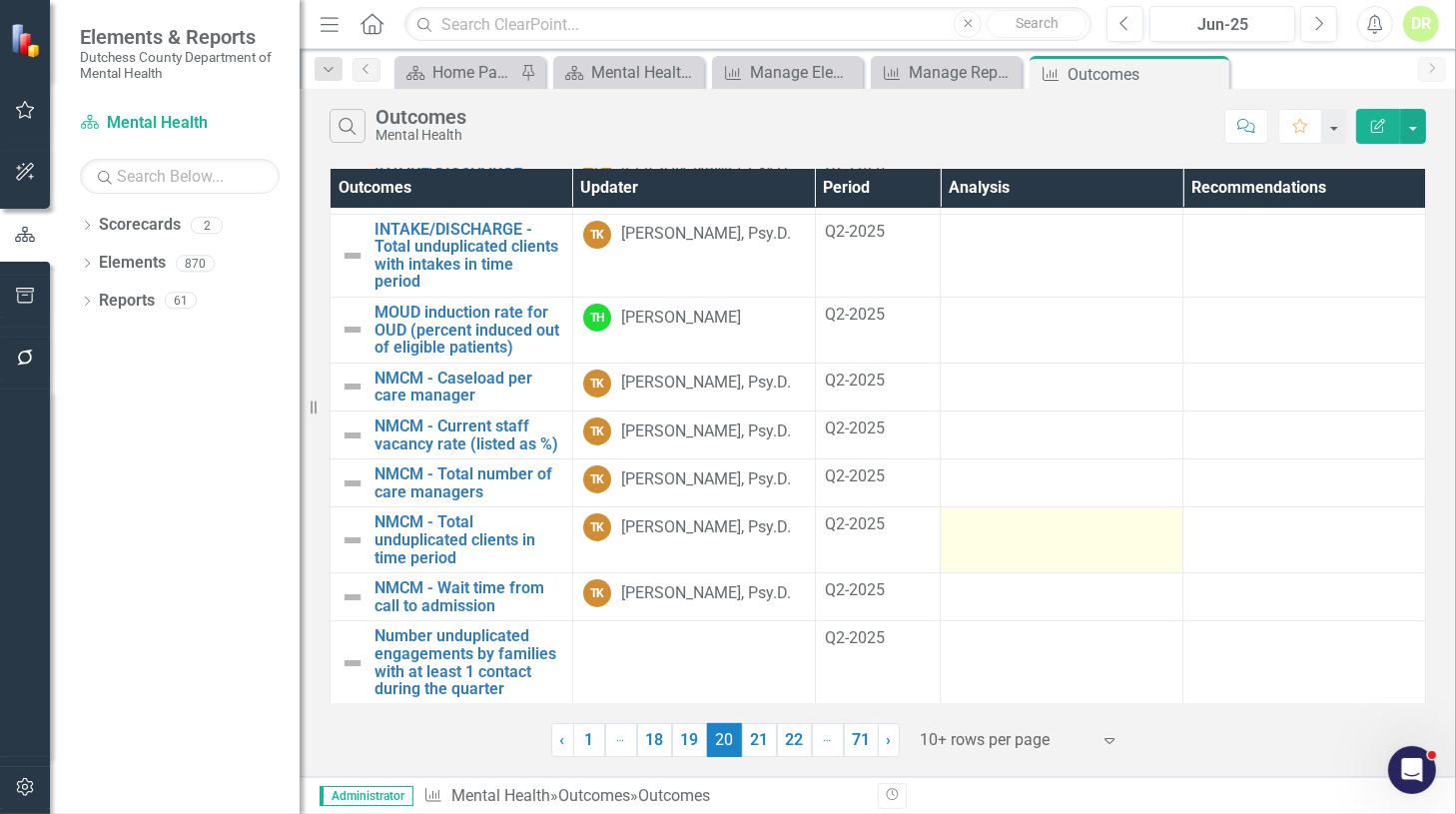 scroll, scrollTop: 140, scrollLeft: 0, axis: vertical 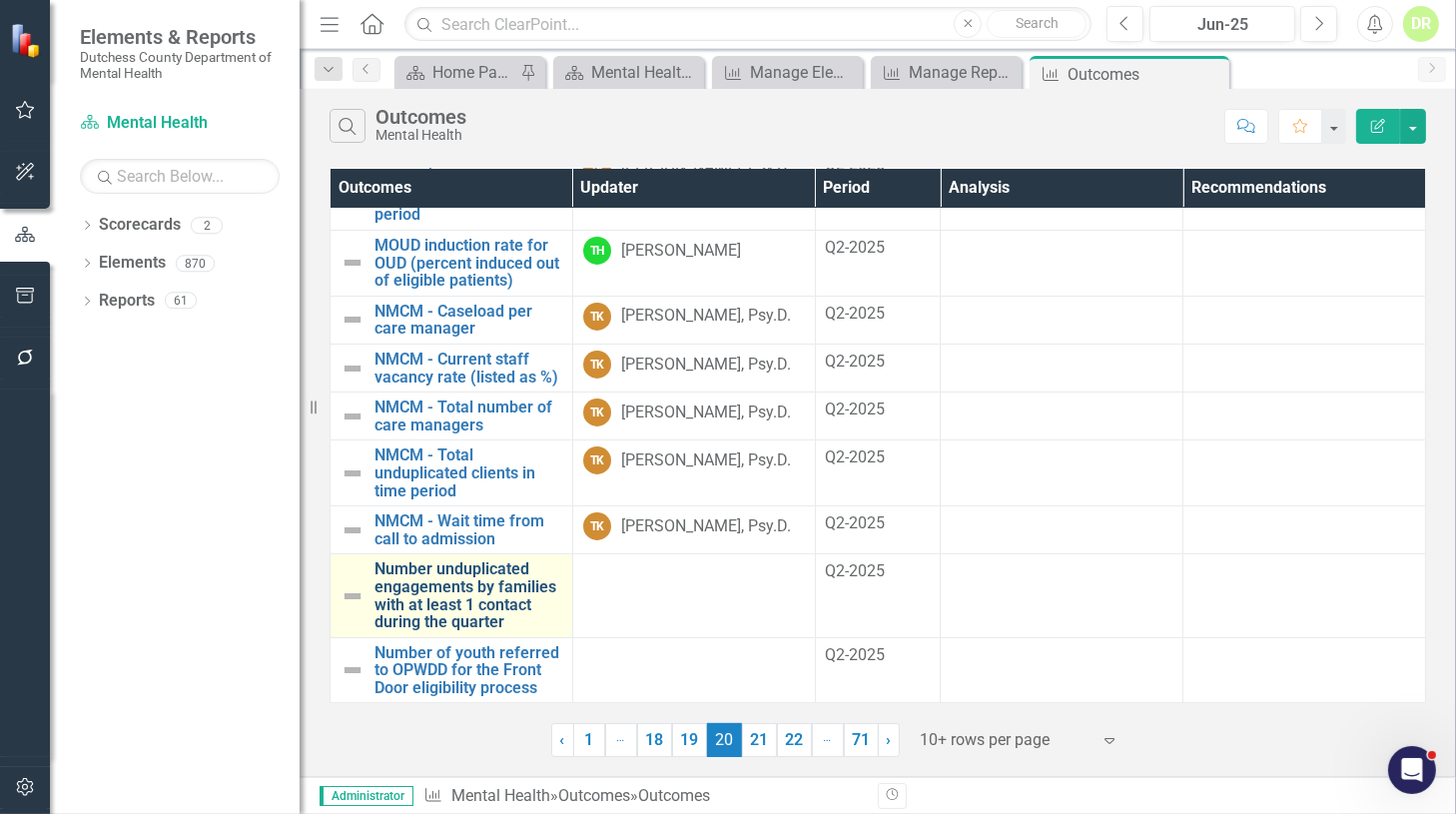 click on "Number unduplicated engagements by families with at least 1 contact during the quarter" at bounding box center (468, 595) 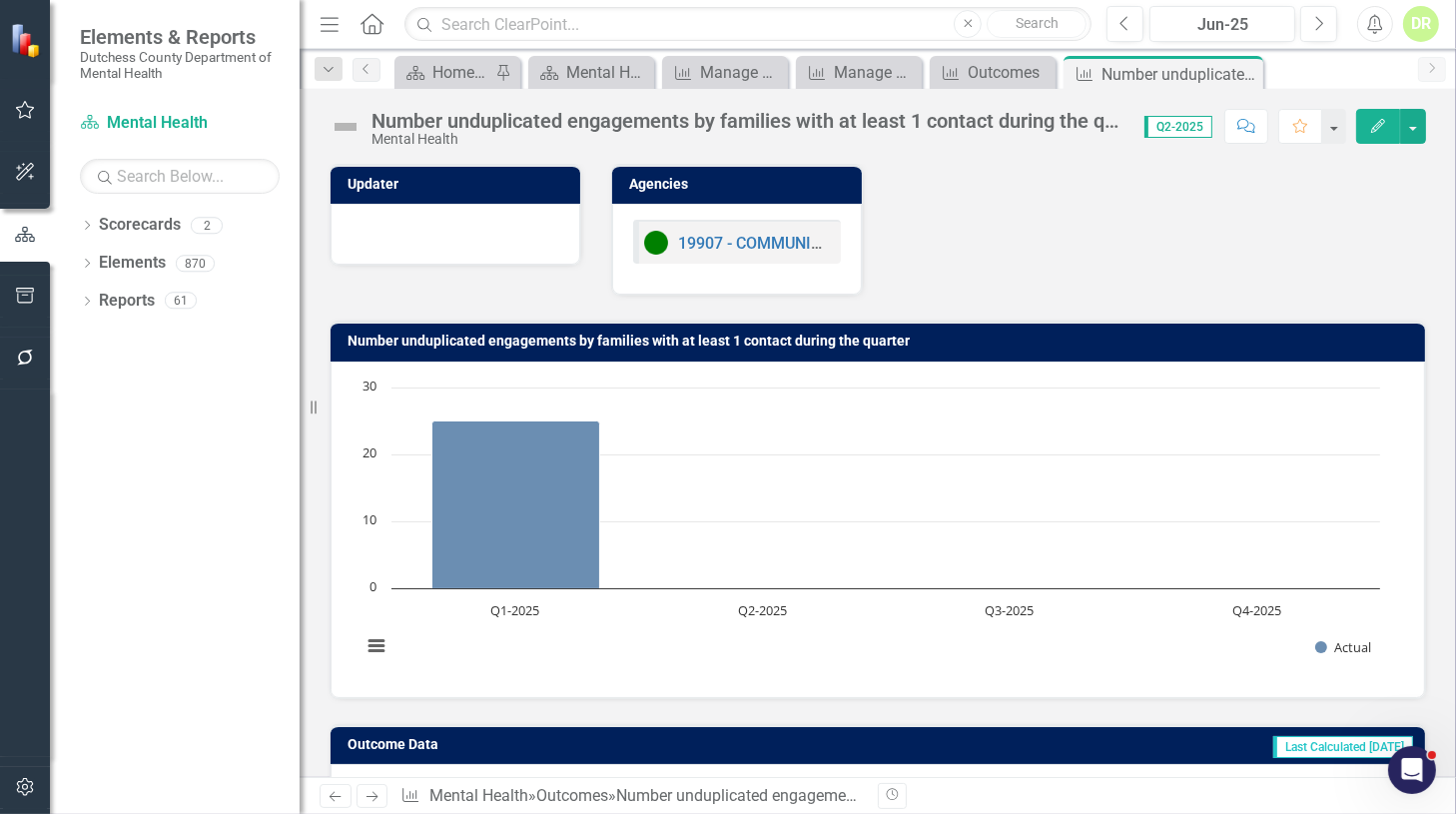 click at bounding box center (455, 232) 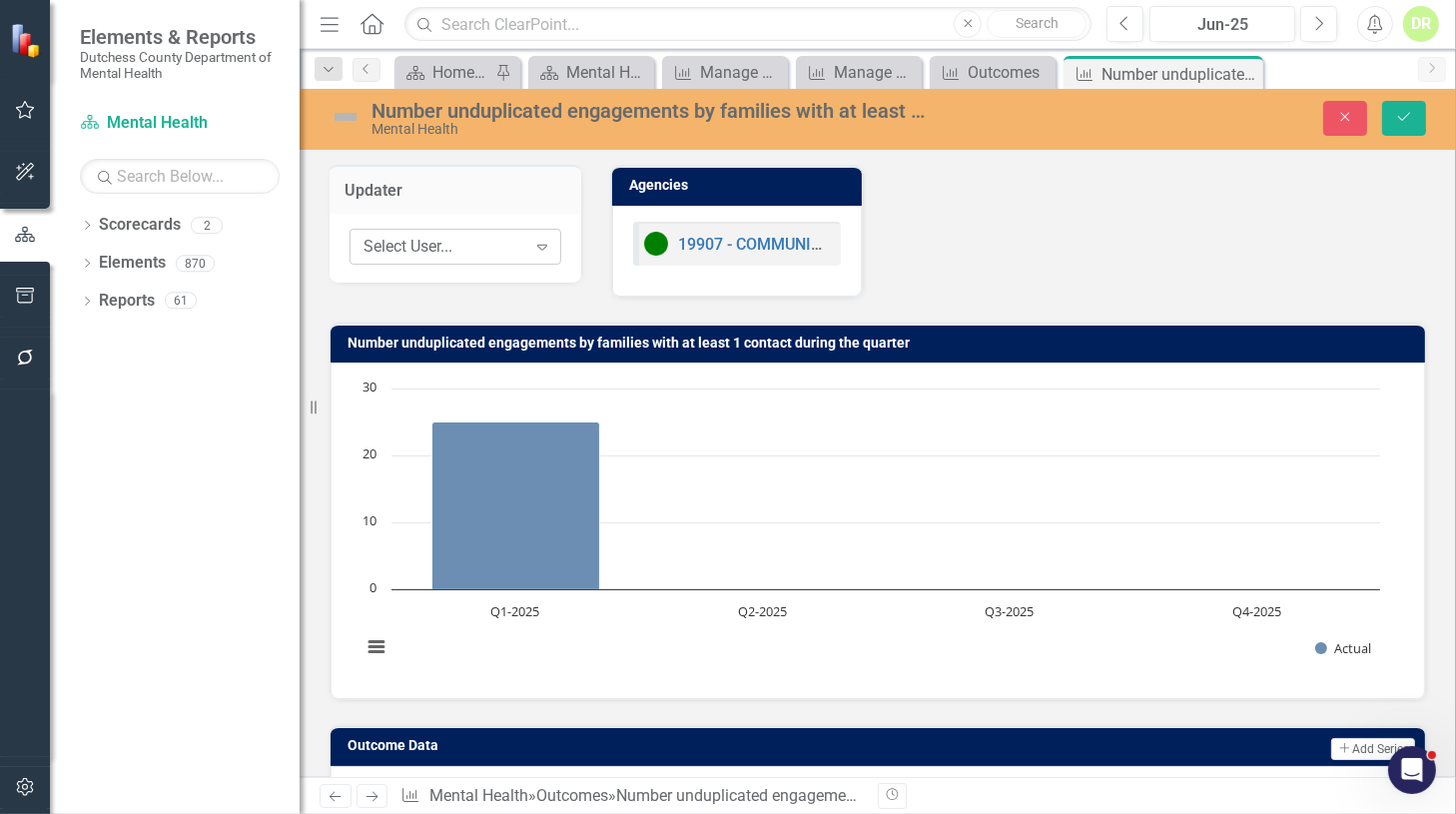 click on "Select User..." at bounding box center [444, 247] 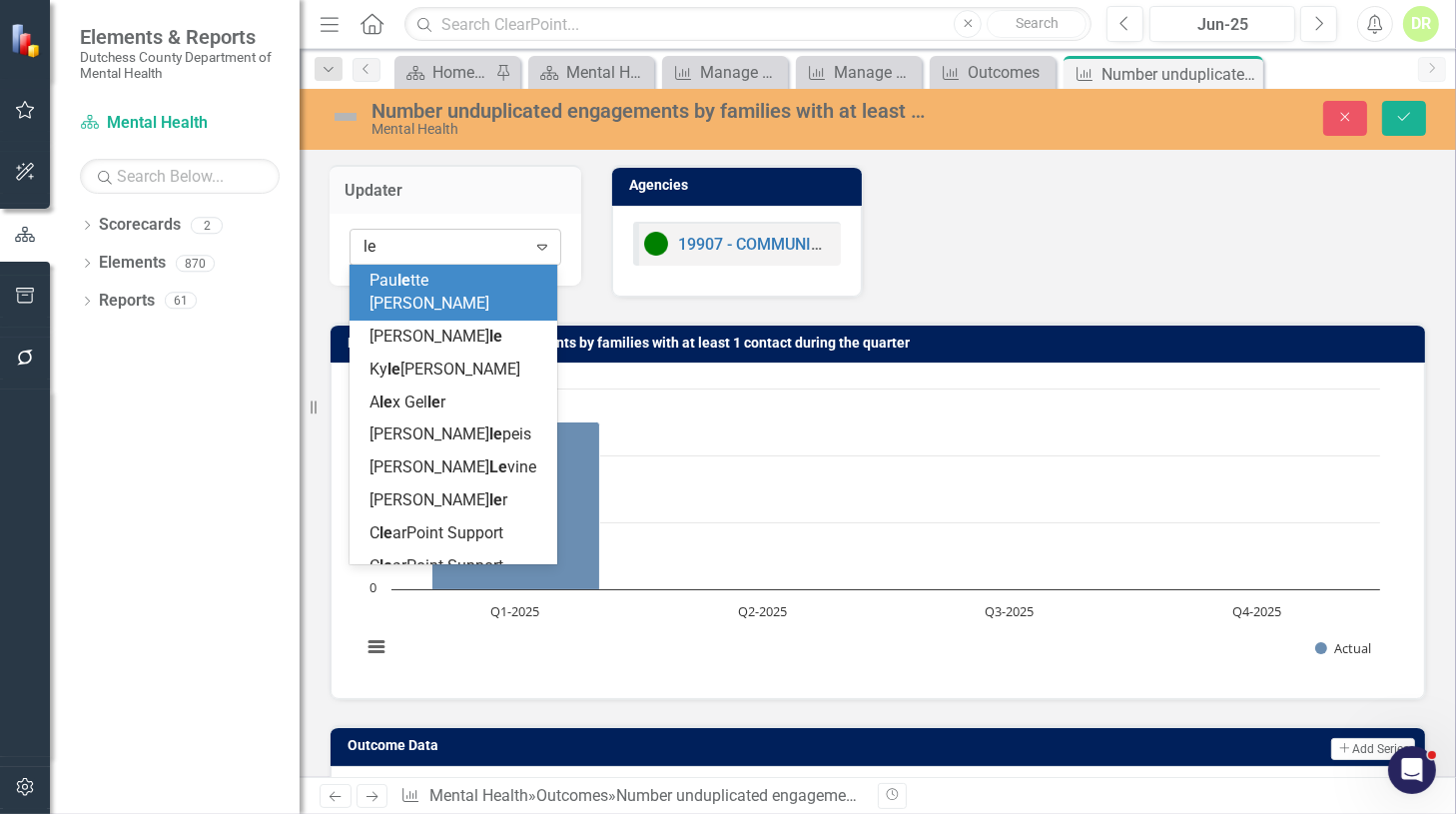 type on "l" 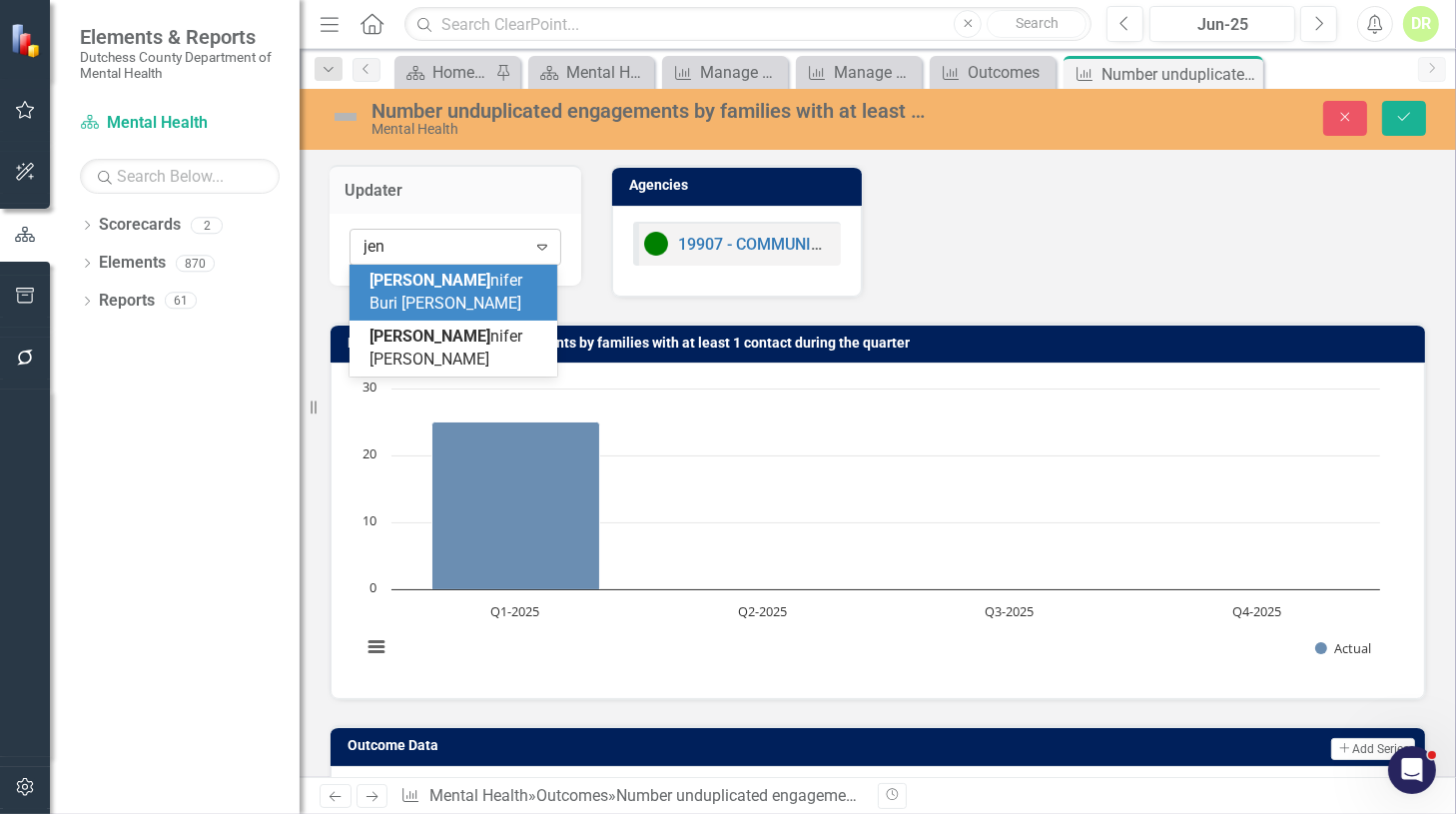 type on "jenn" 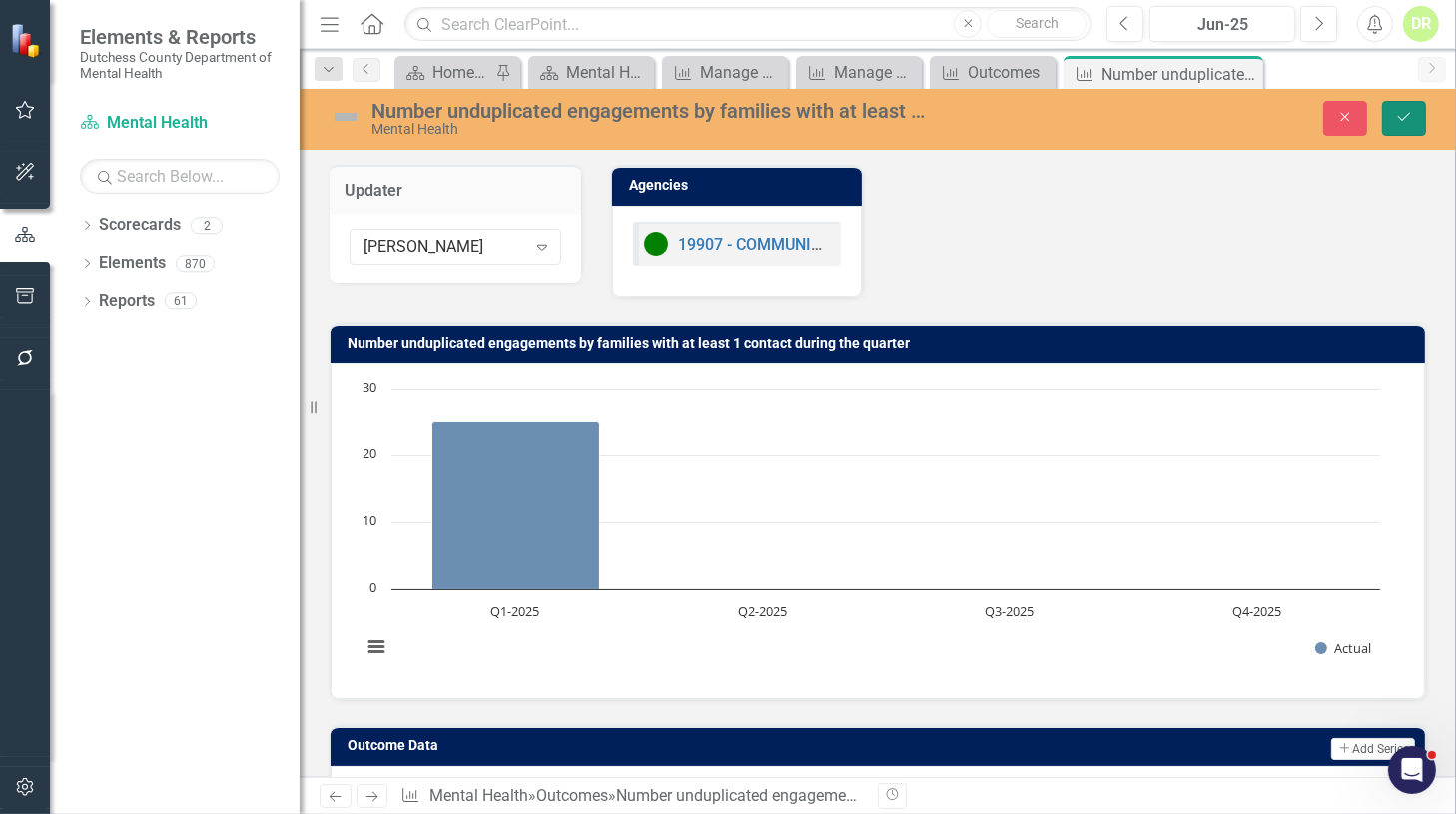click 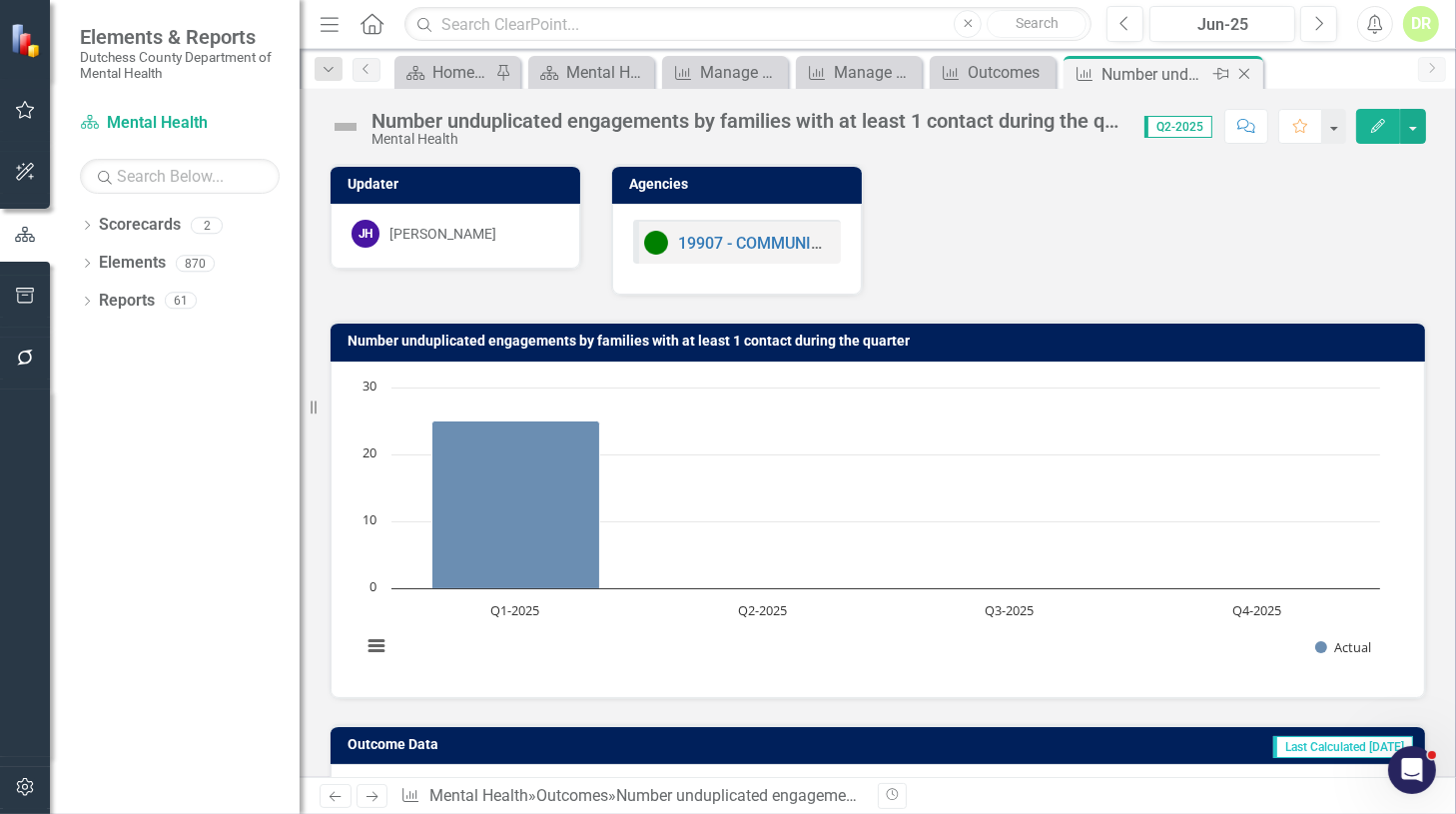click on "Close" 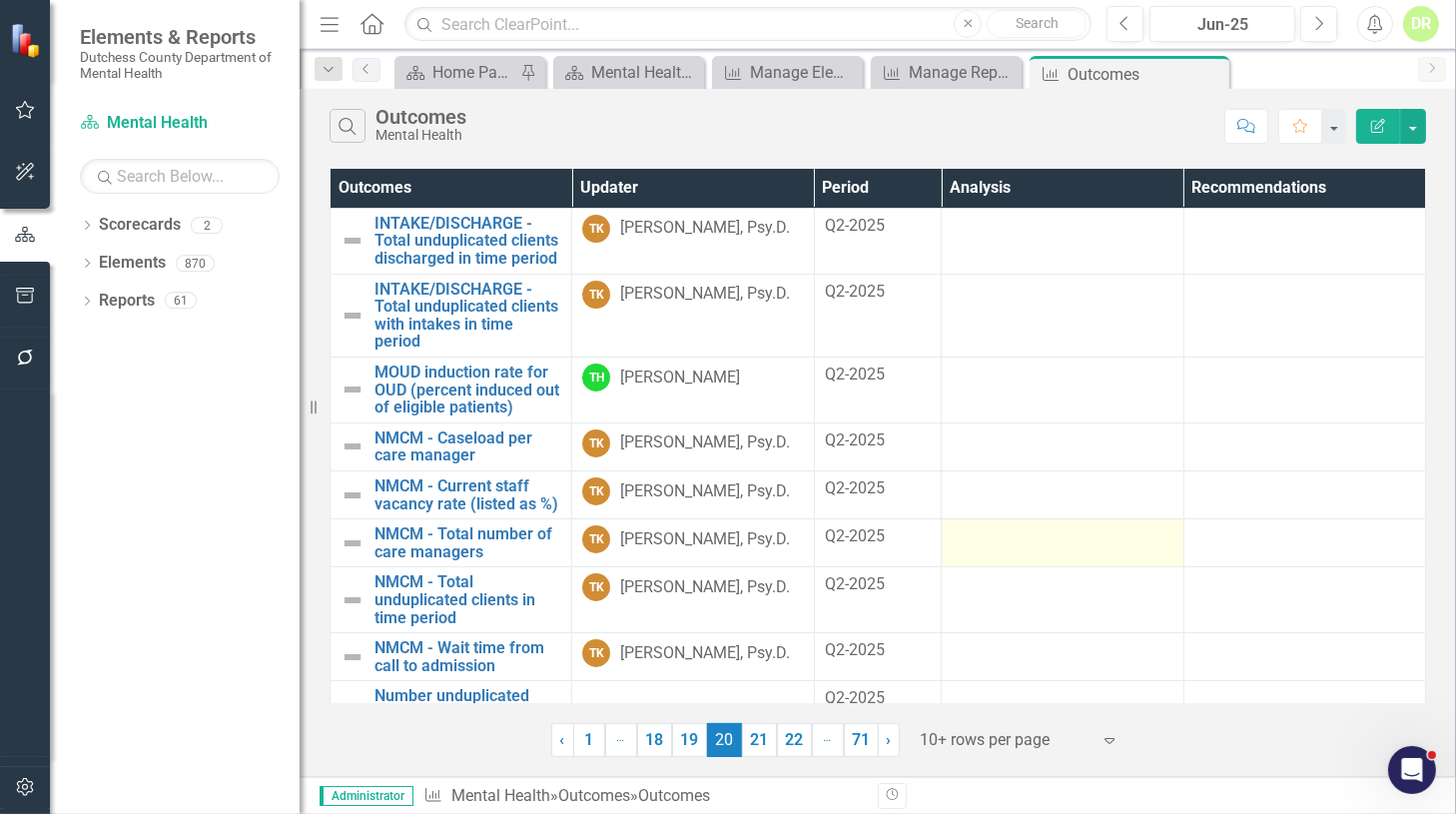 scroll, scrollTop: 143, scrollLeft: 0, axis: vertical 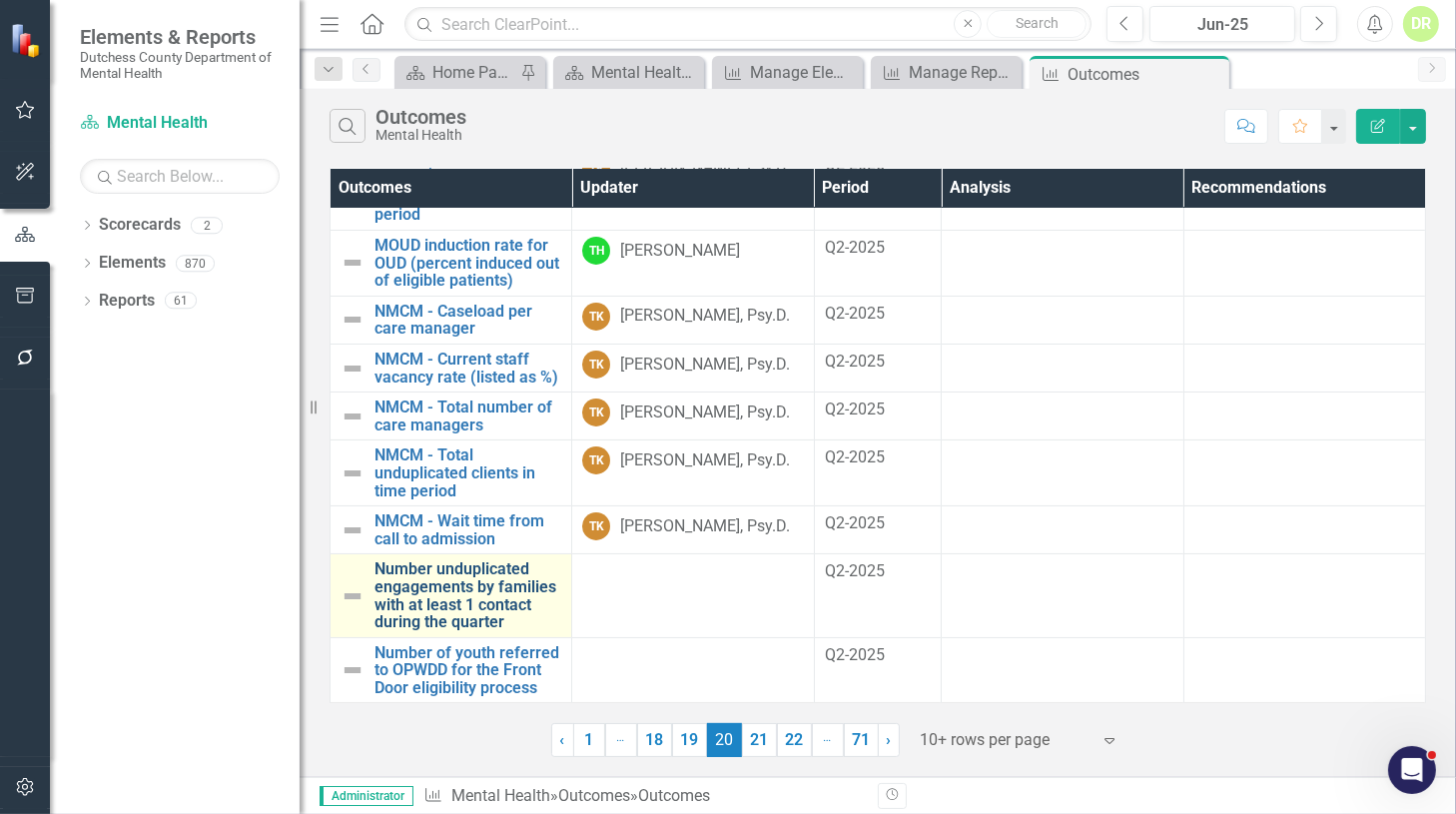 click on "Number unduplicated engagements by families with at least 1 contact during the quarter" at bounding box center (467, 595) 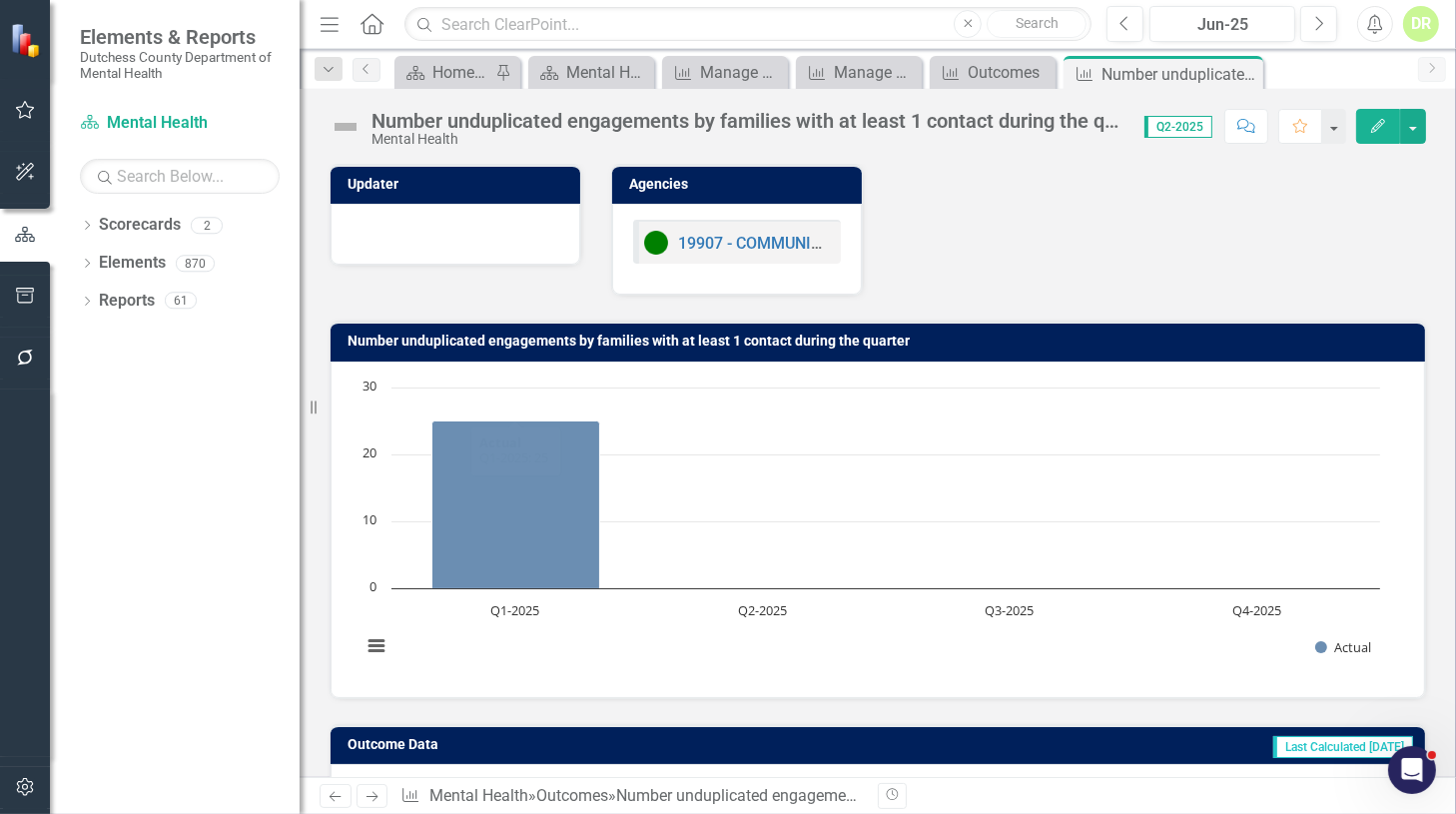 click at bounding box center (455, 234) 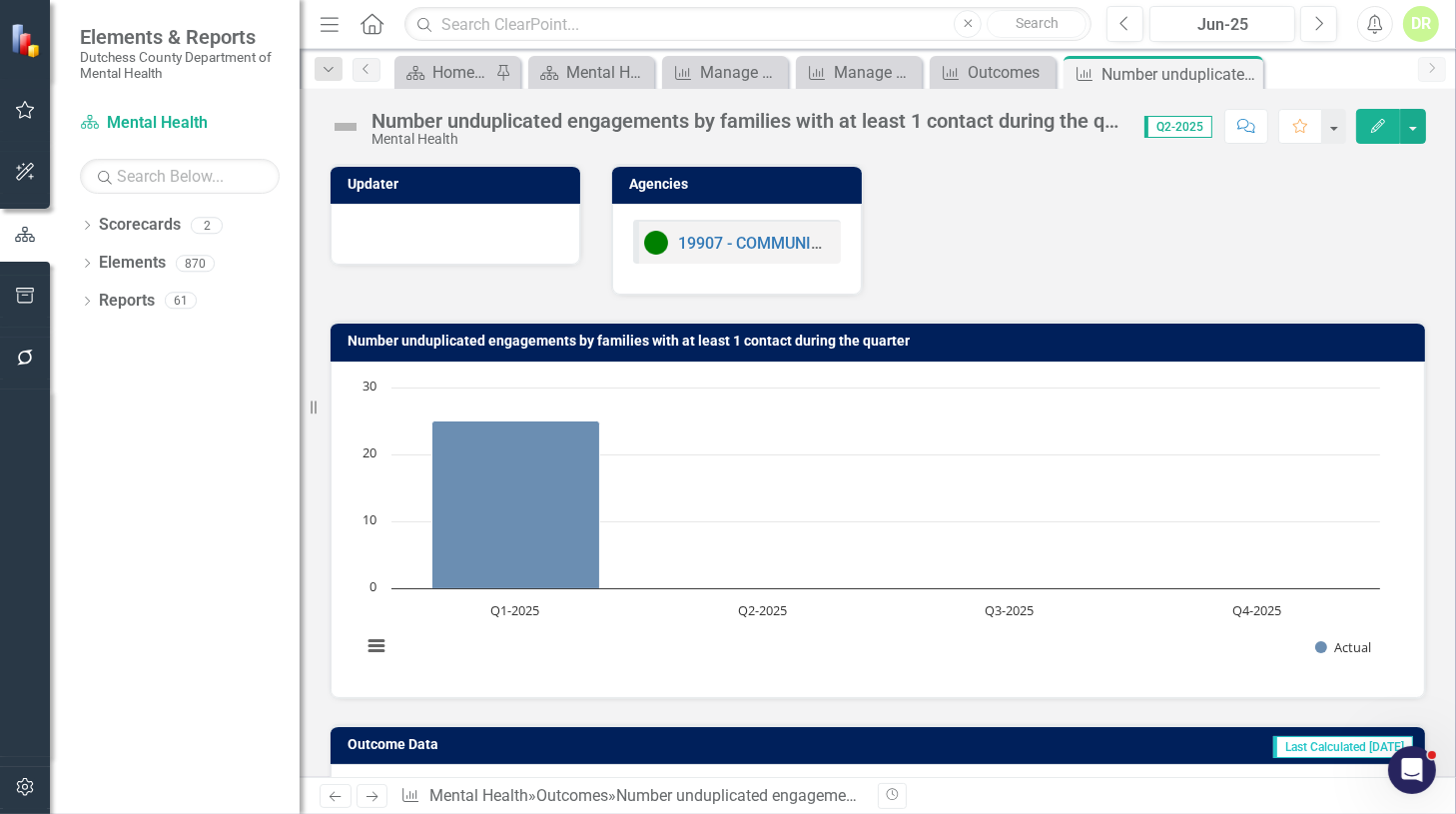 click at bounding box center [455, 234] 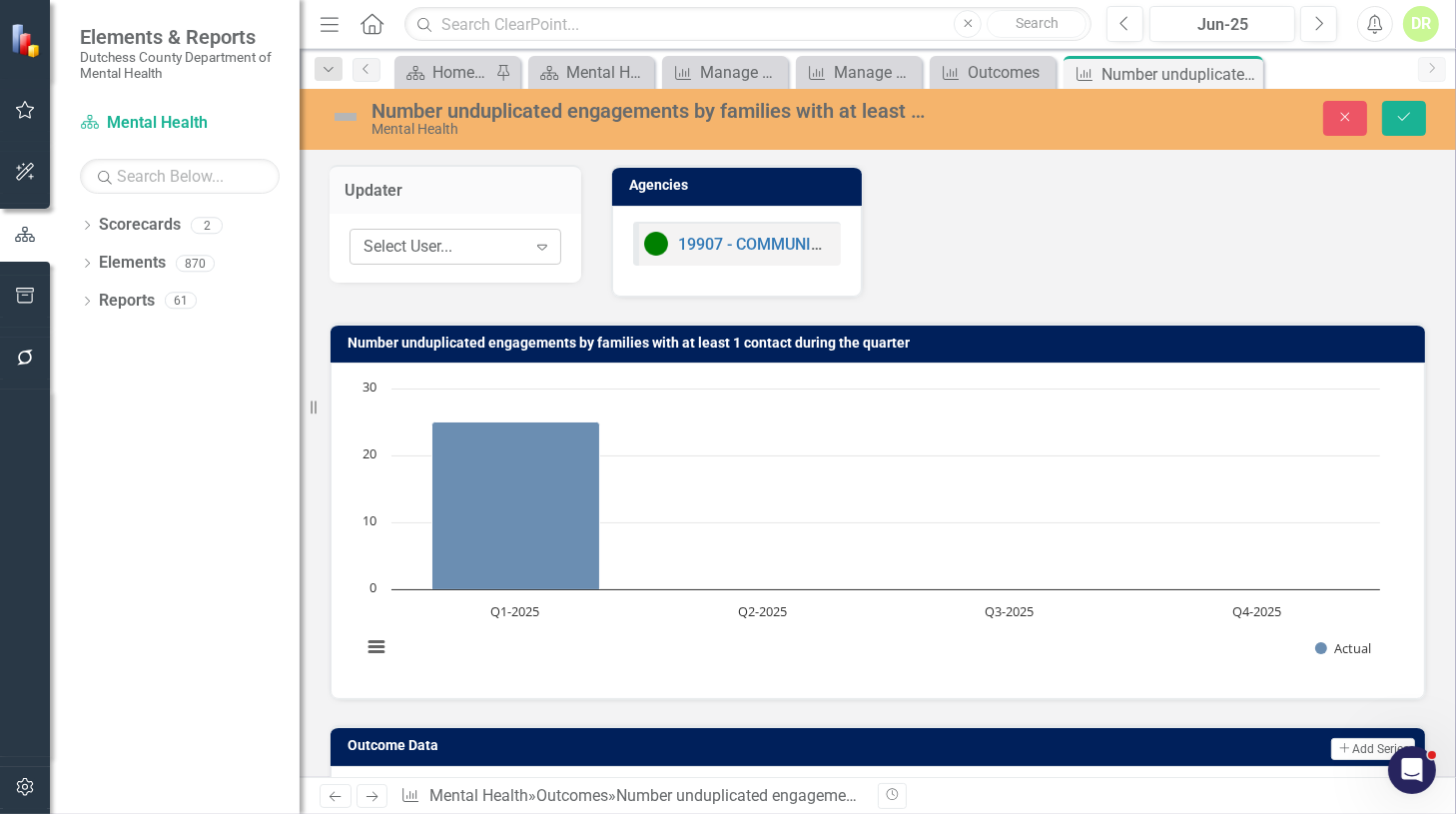click on "Select User..." at bounding box center (444, 247) 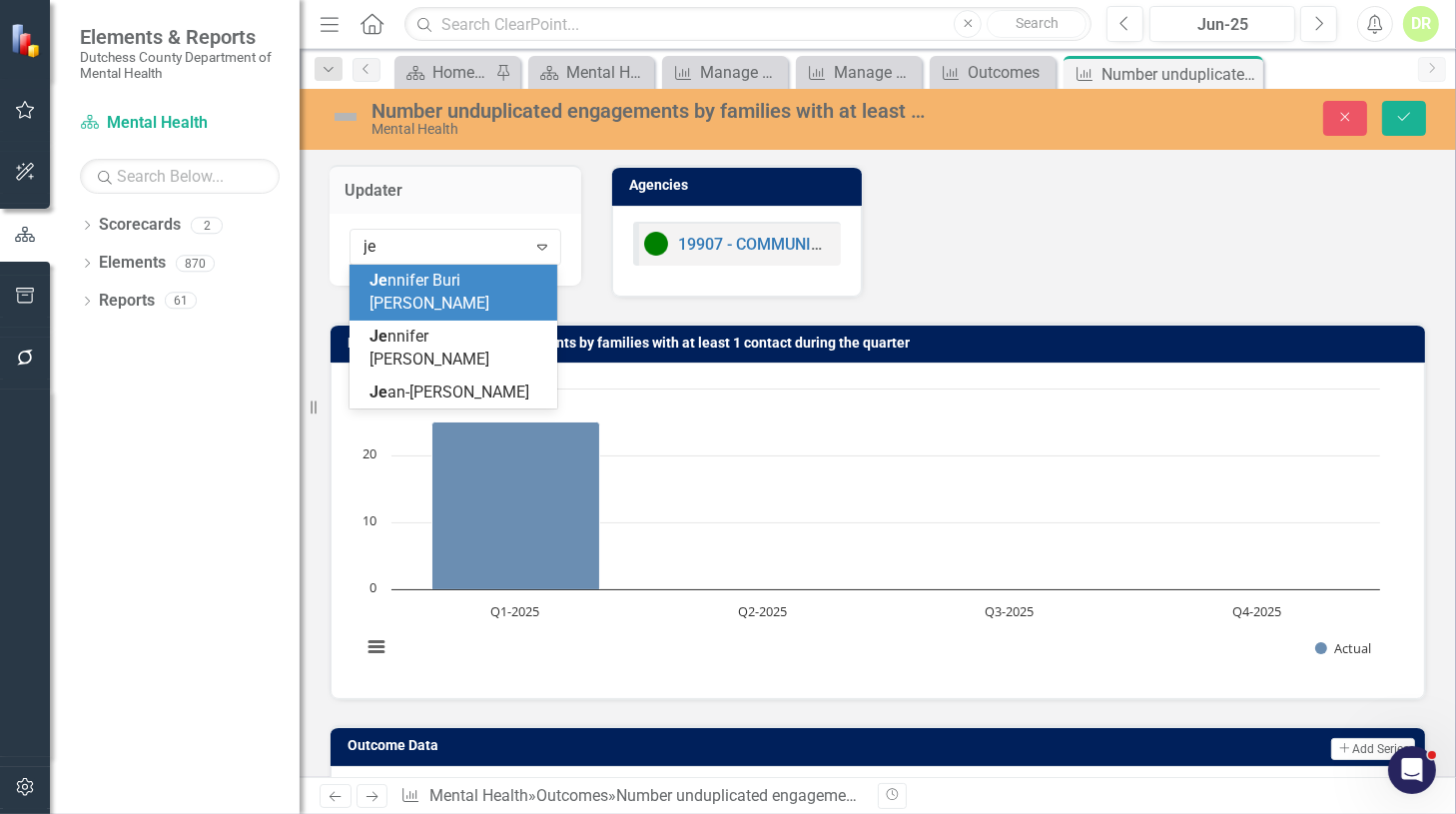 type on "jen" 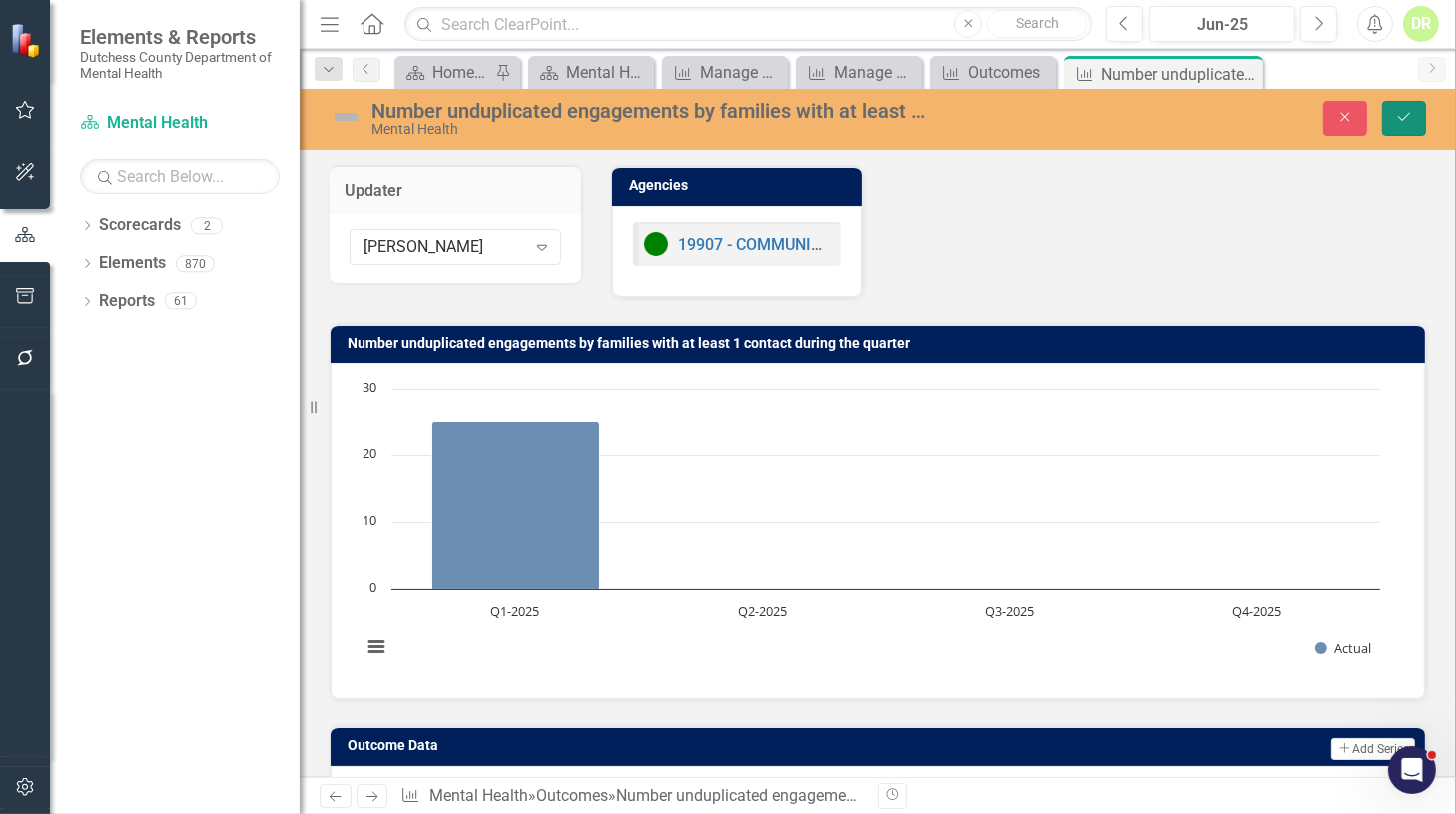 drag, startPoint x: 1404, startPoint y: 112, endPoint x: 1270, endPoint y: 224, distance: 174.64249 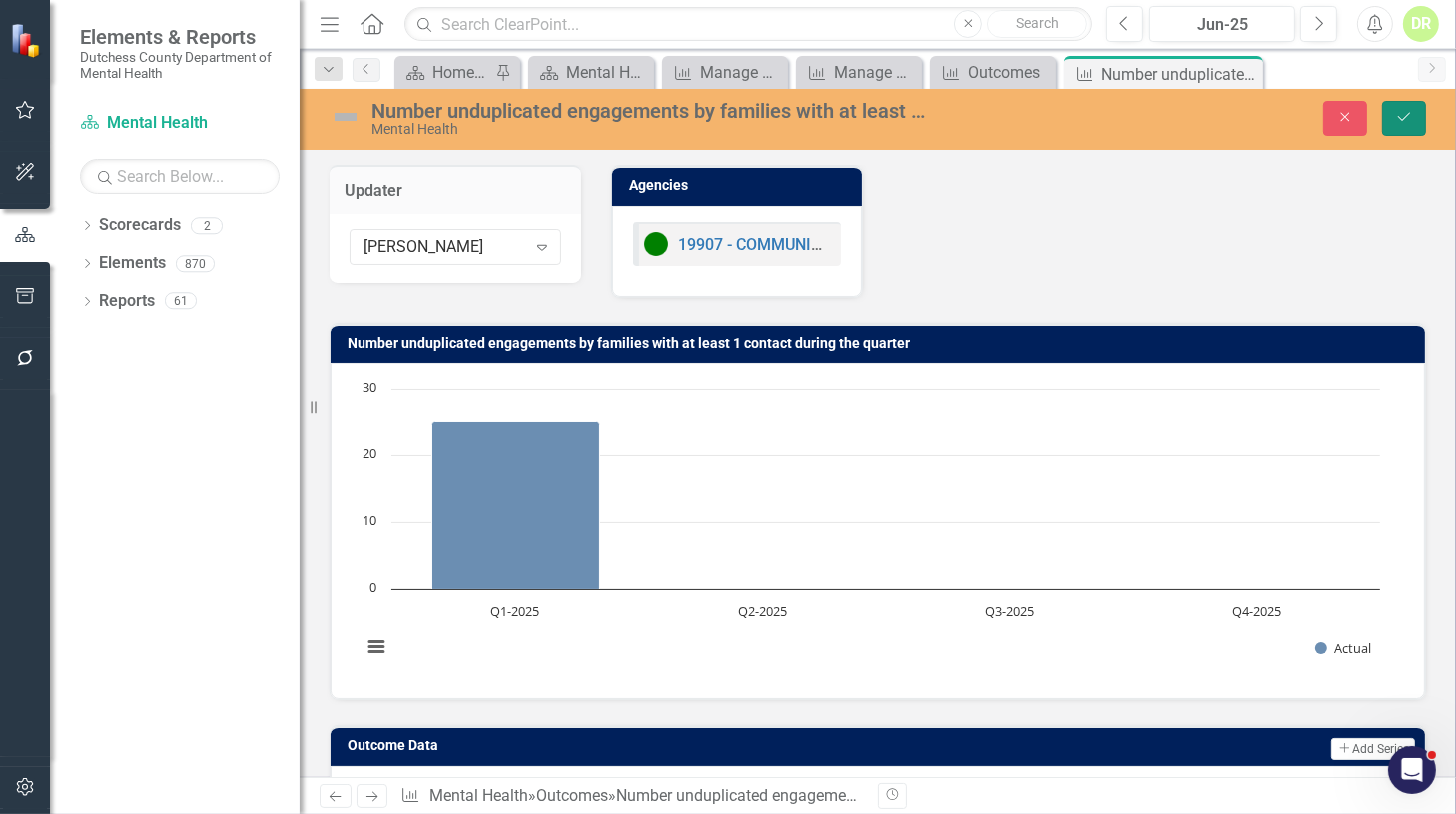 click on "Save" 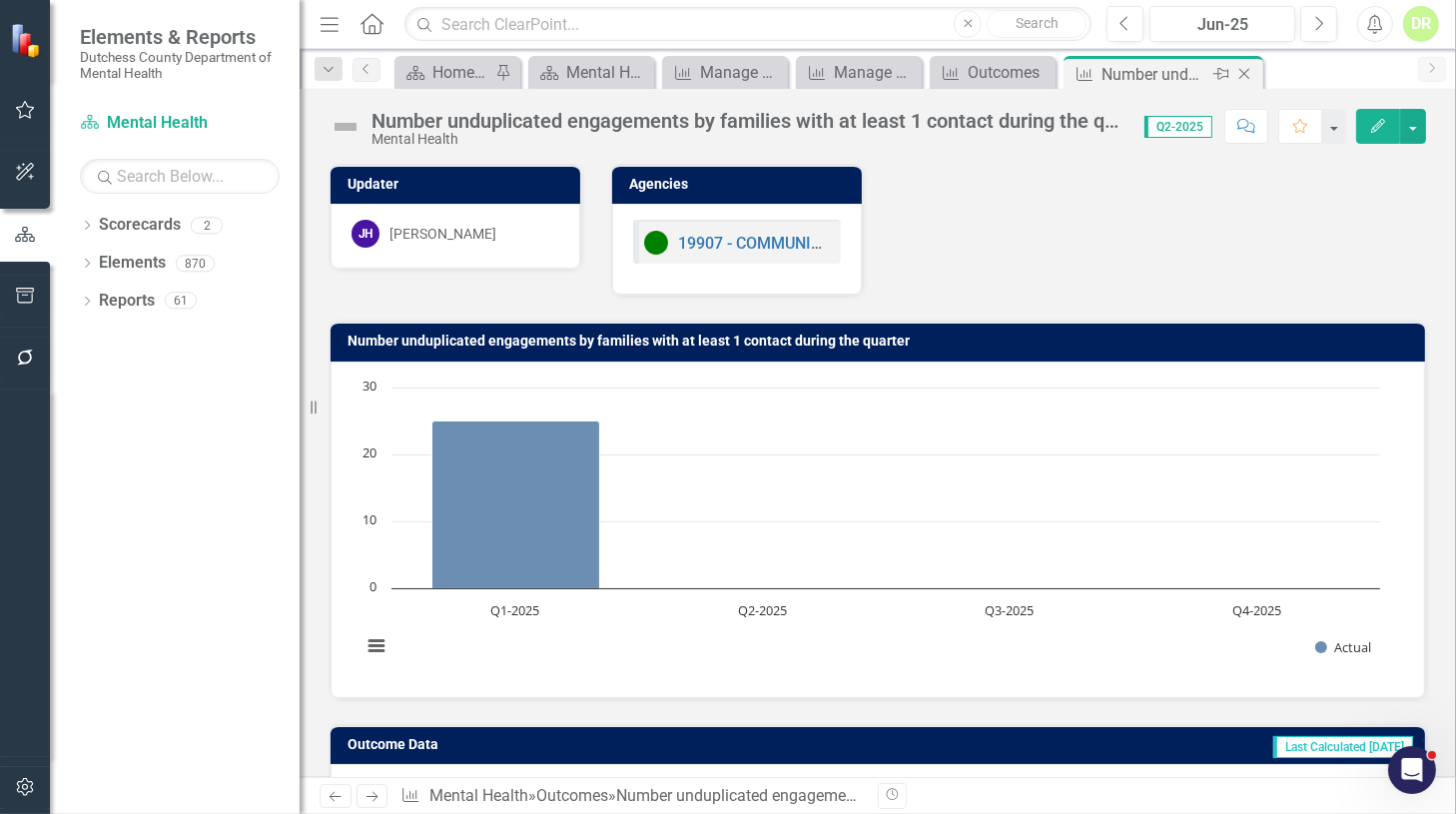 click on "Close" 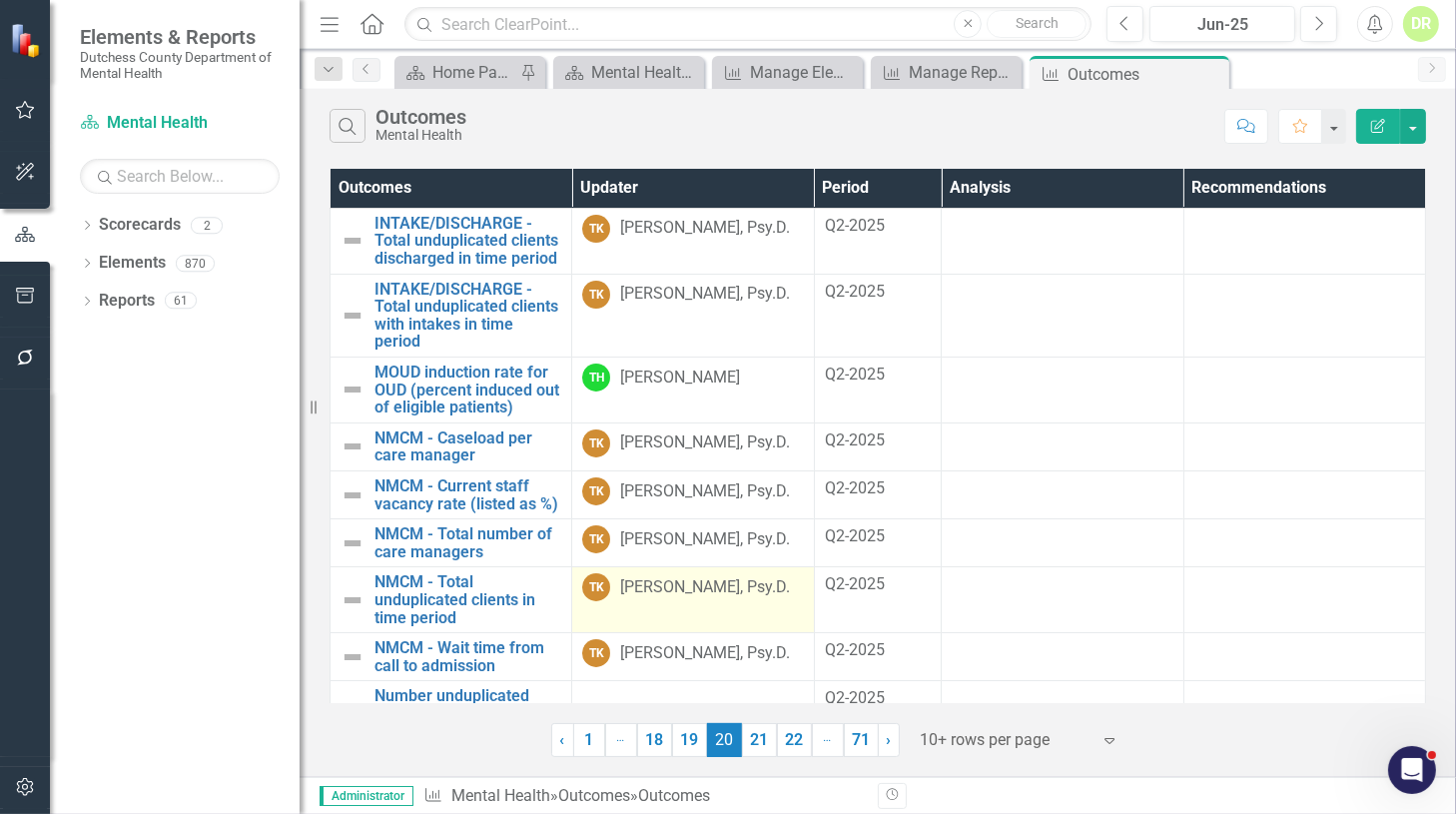 scroll, scrollTop: 143, scrollLeft: 0, axis: vertical 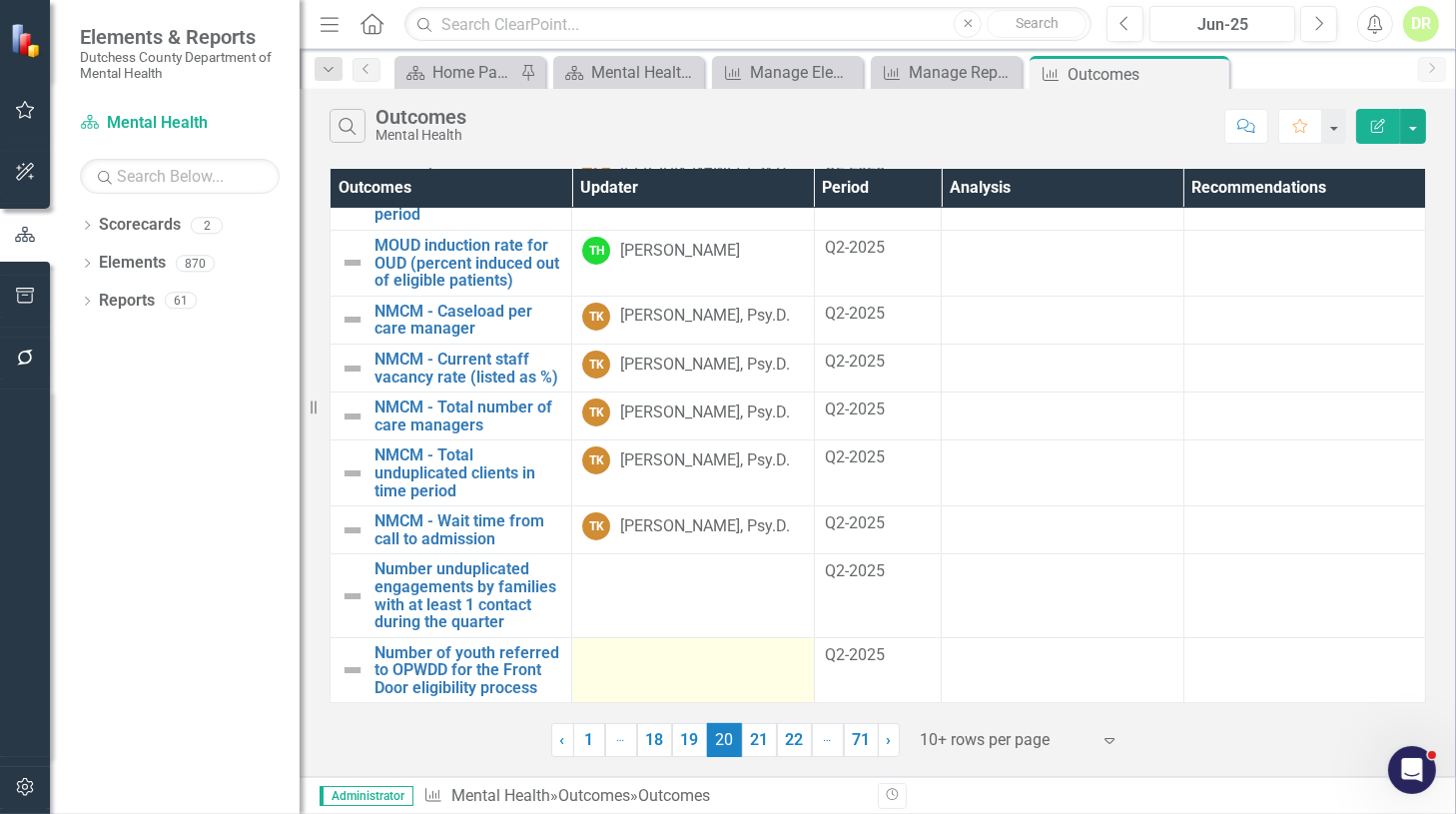 click at bounding box center (692, 656) 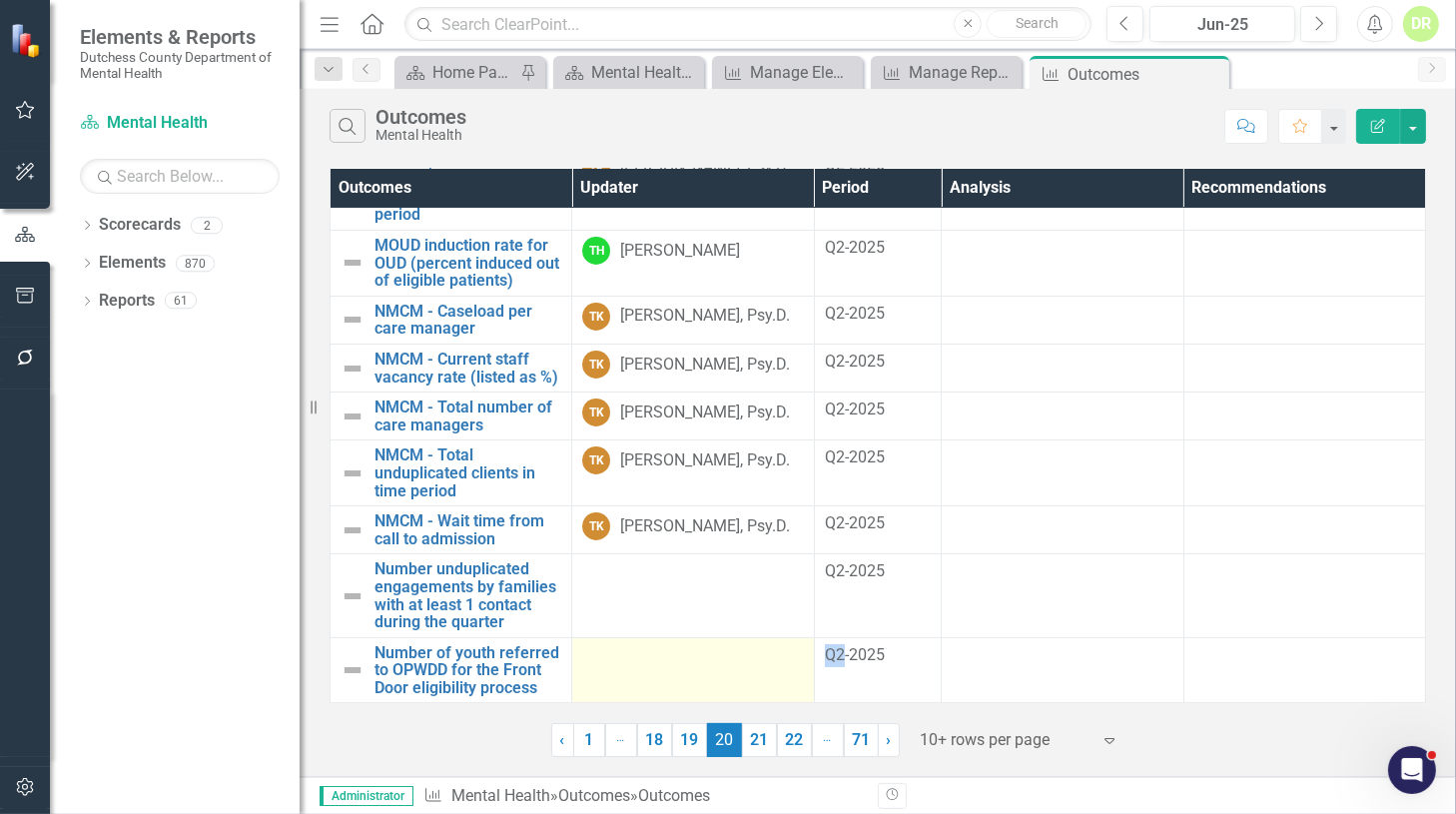 click at bounding box center [692, 656] 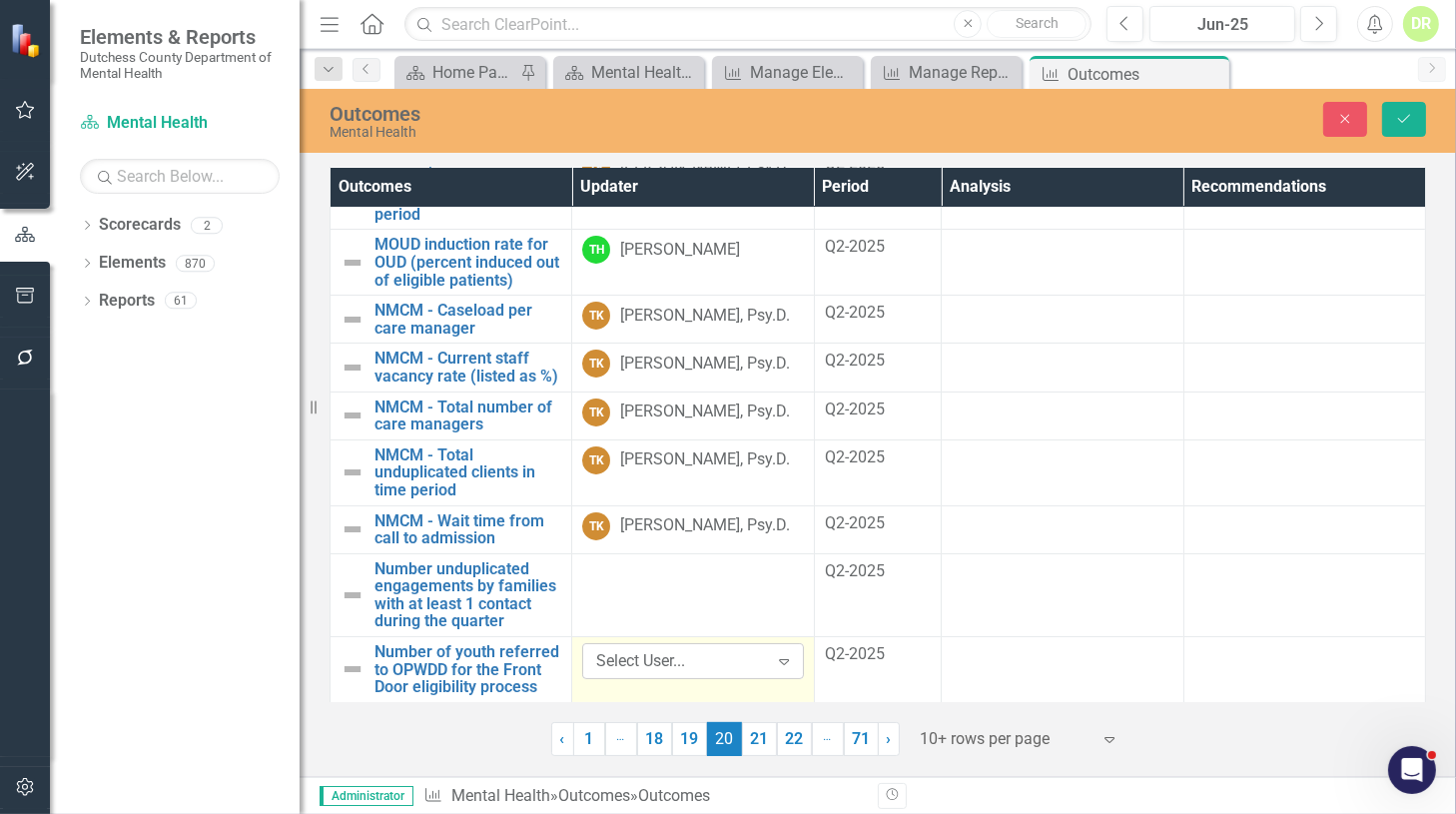 click on "Select User..." at bounding box center [682, 661] 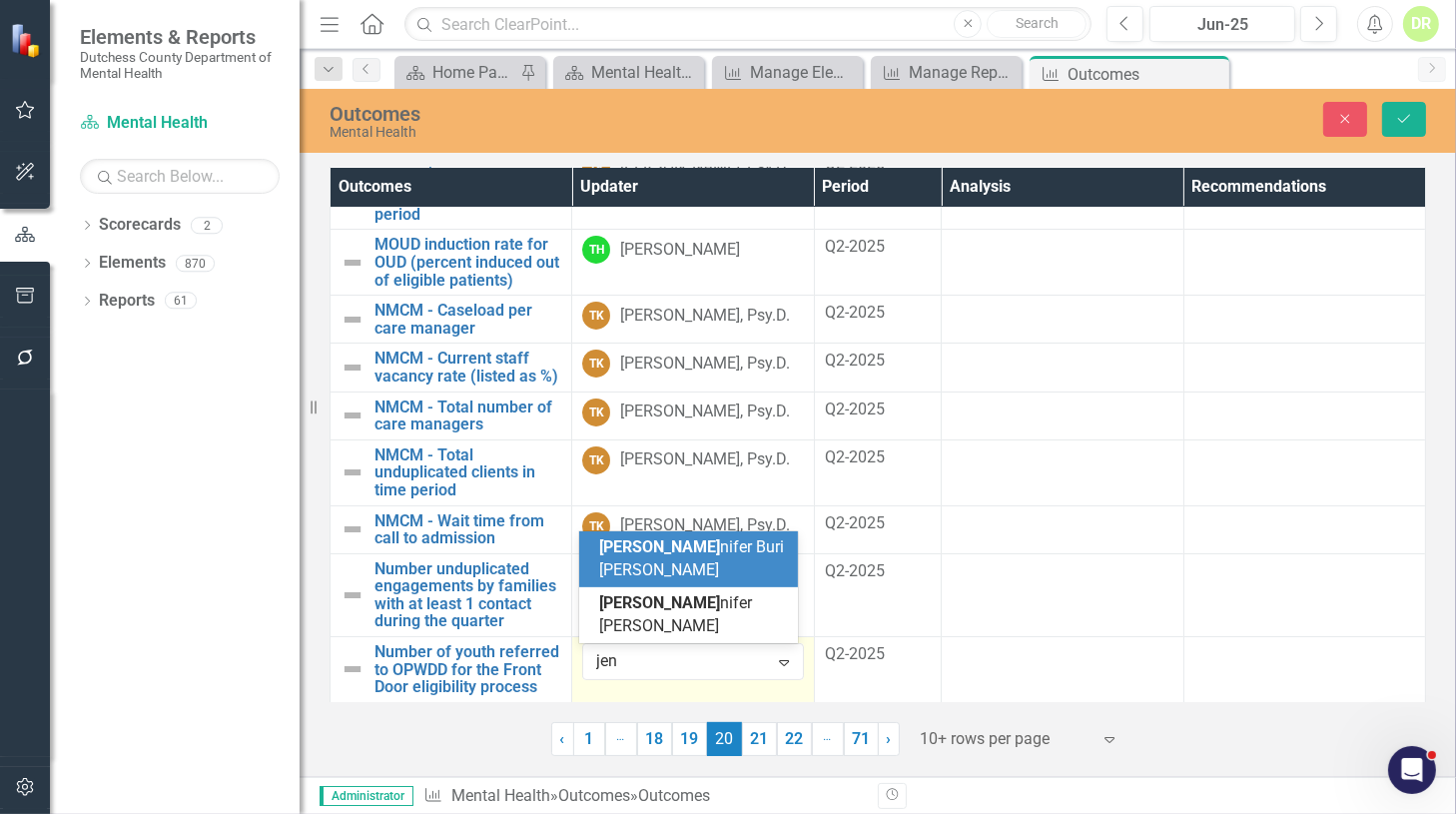 type on "jenn" 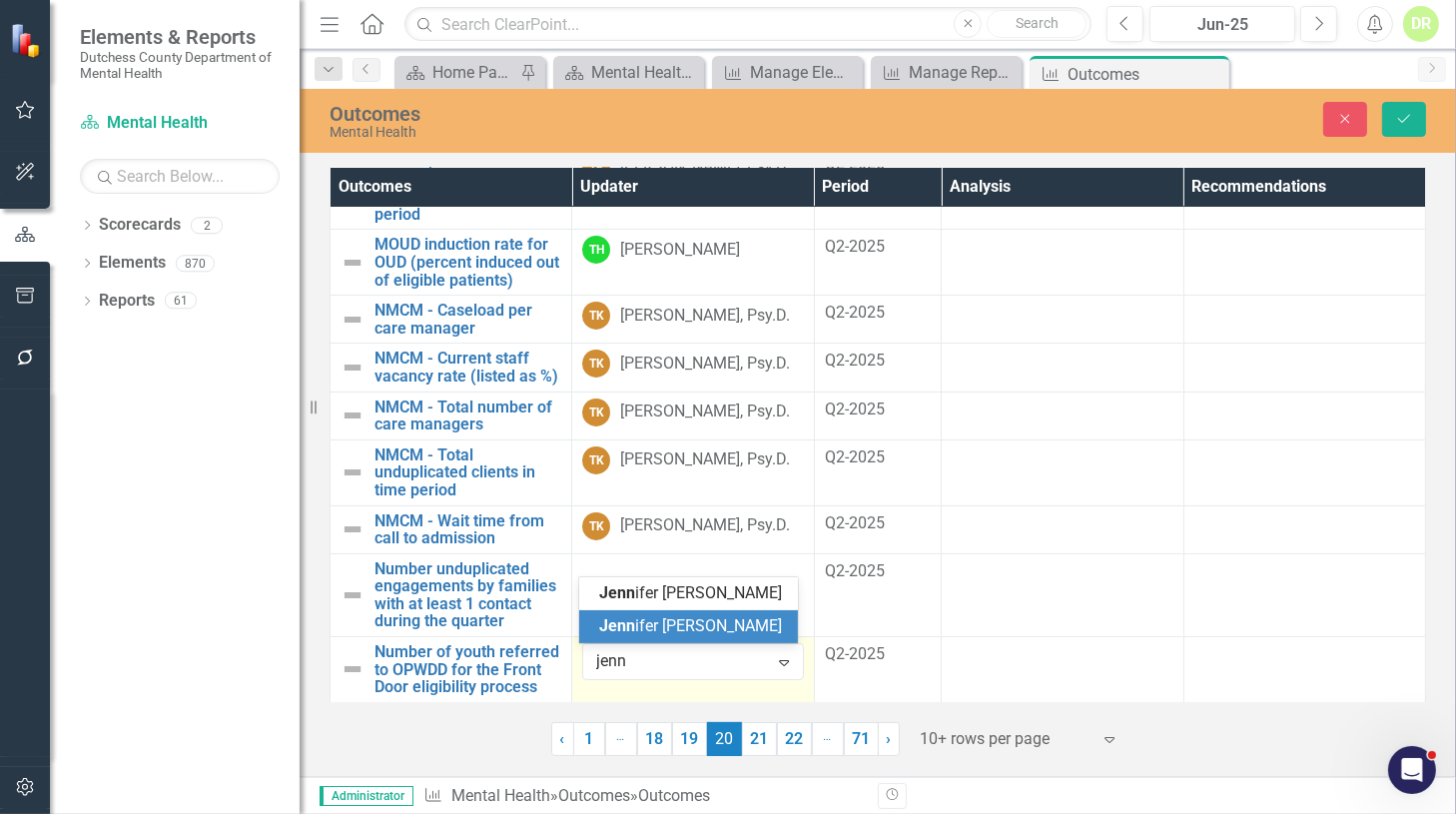 click on "Jenn ifer Havrilla" at bounding box center (690, 625) 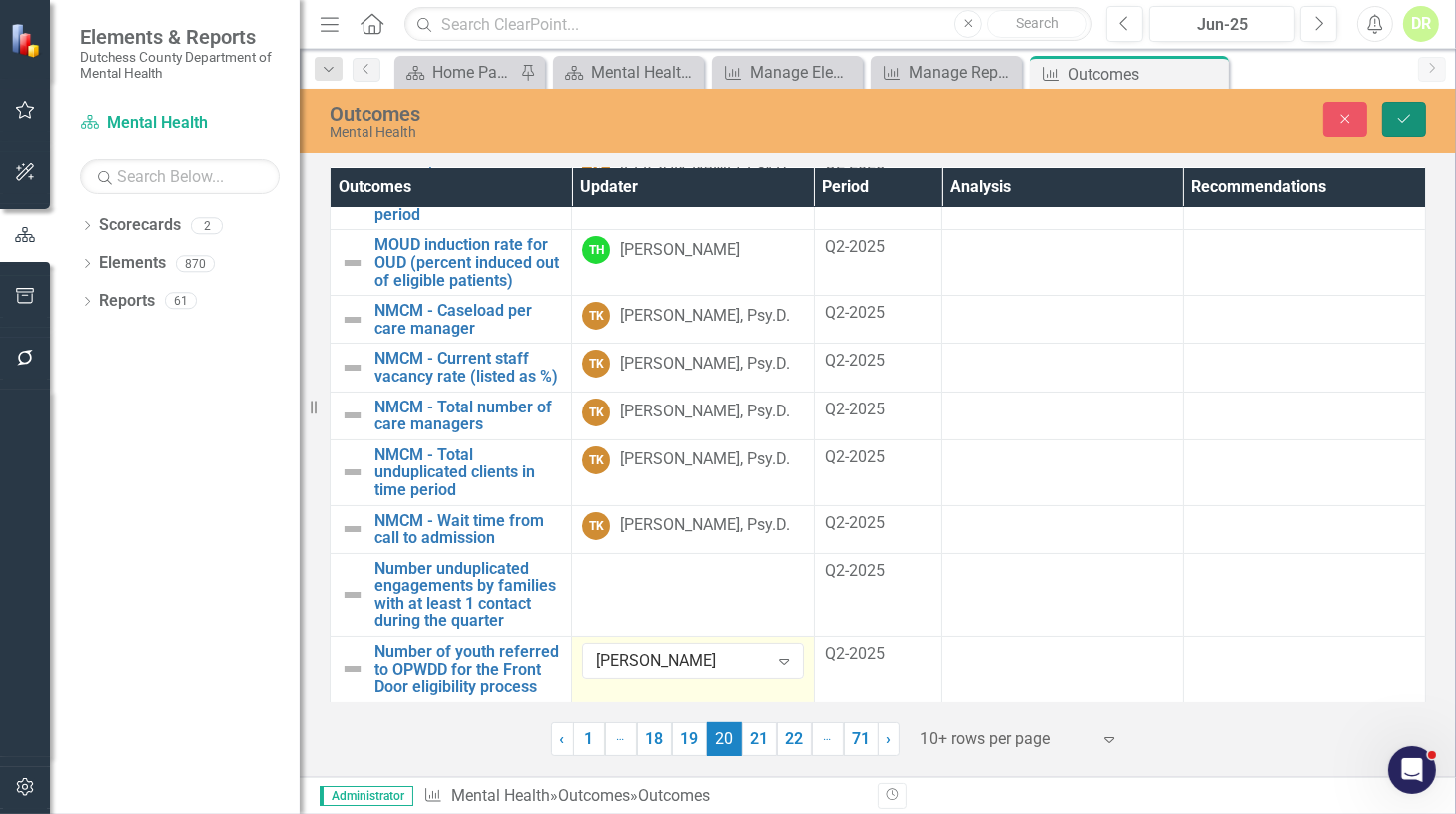 click on "Save" at bounding box center (1404, 119) 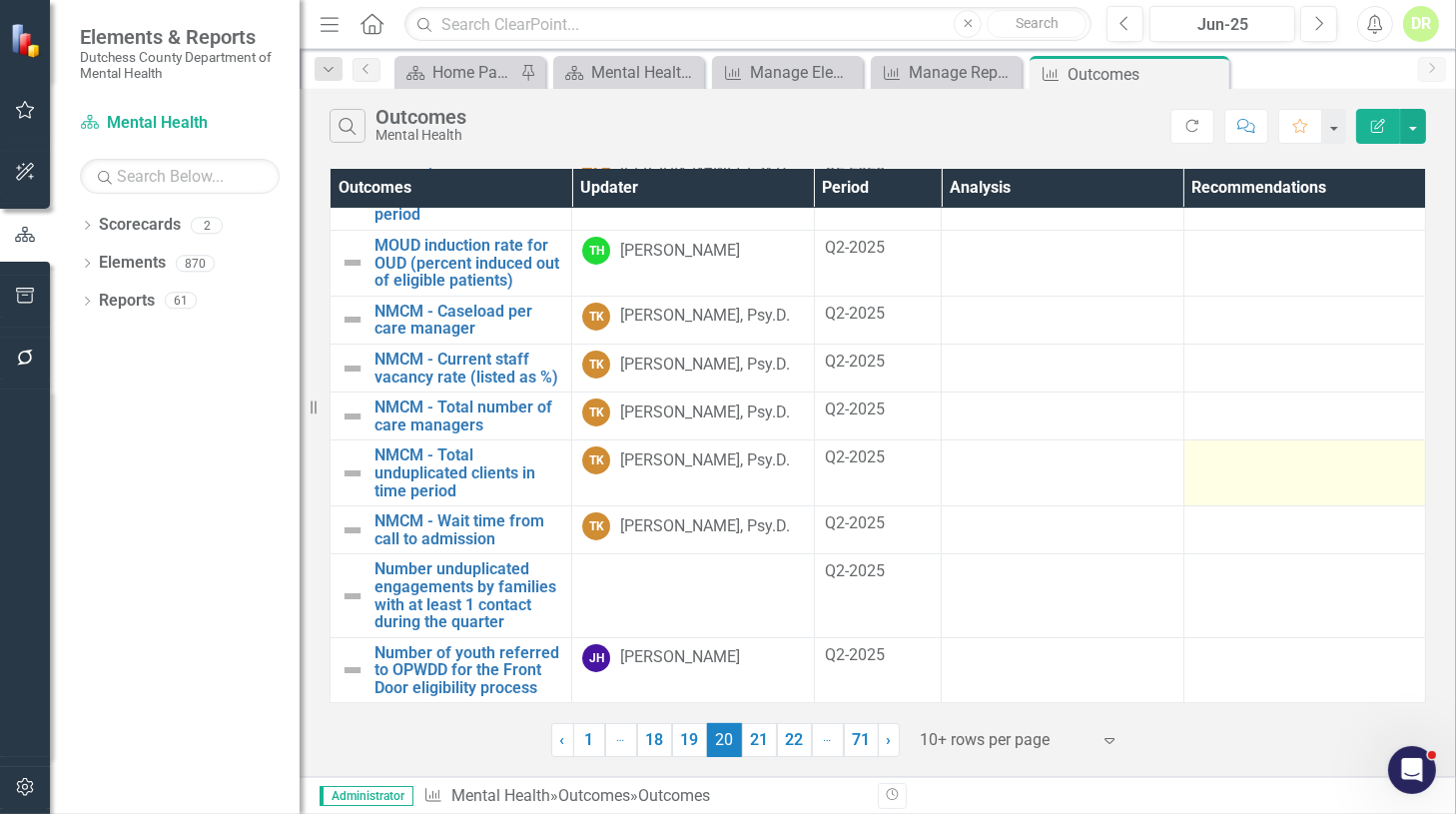 scroll, scrollTop: 143, scrollLeft: 0, axis: vertical 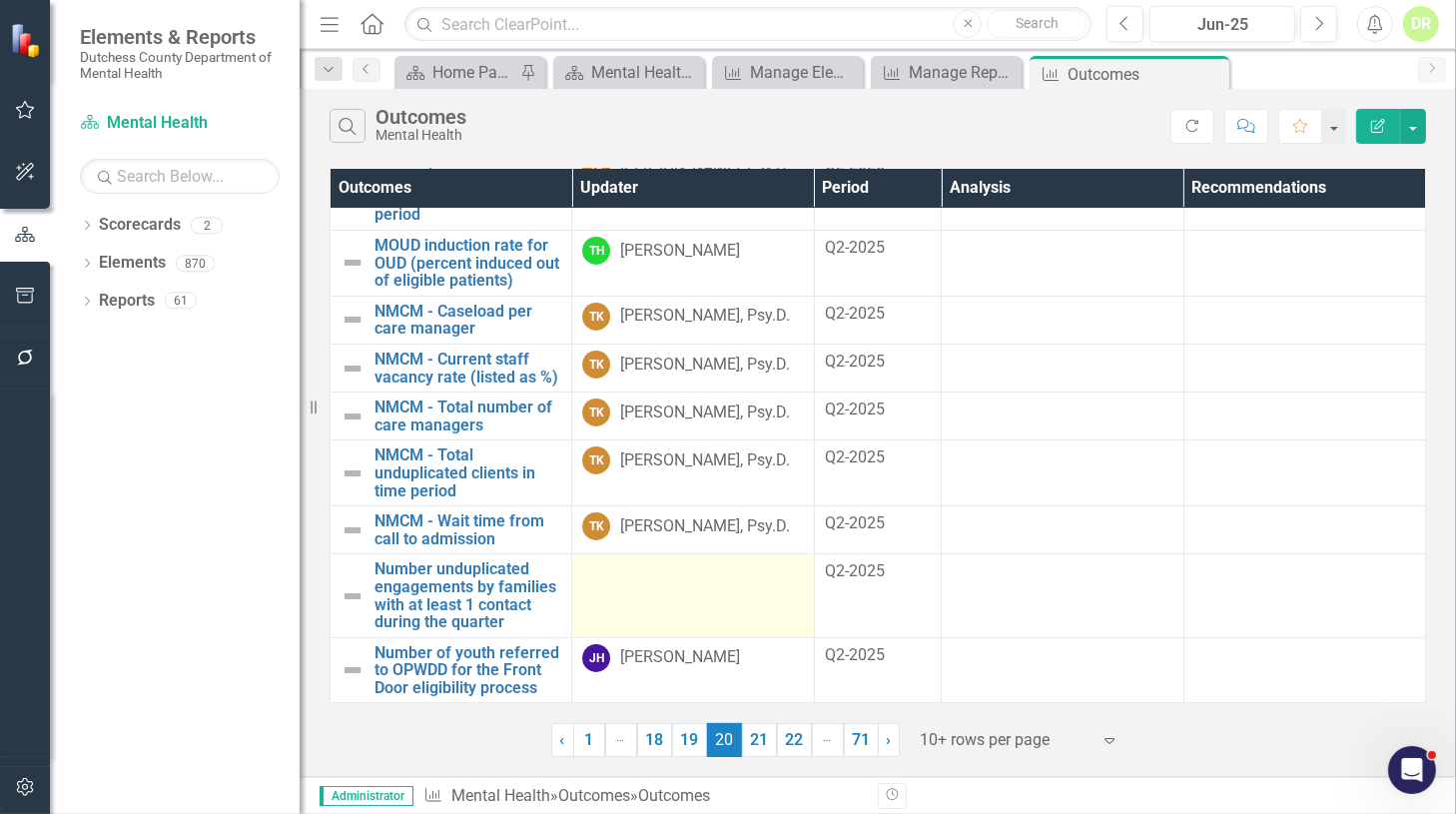 click at bounding box center (693, 595) 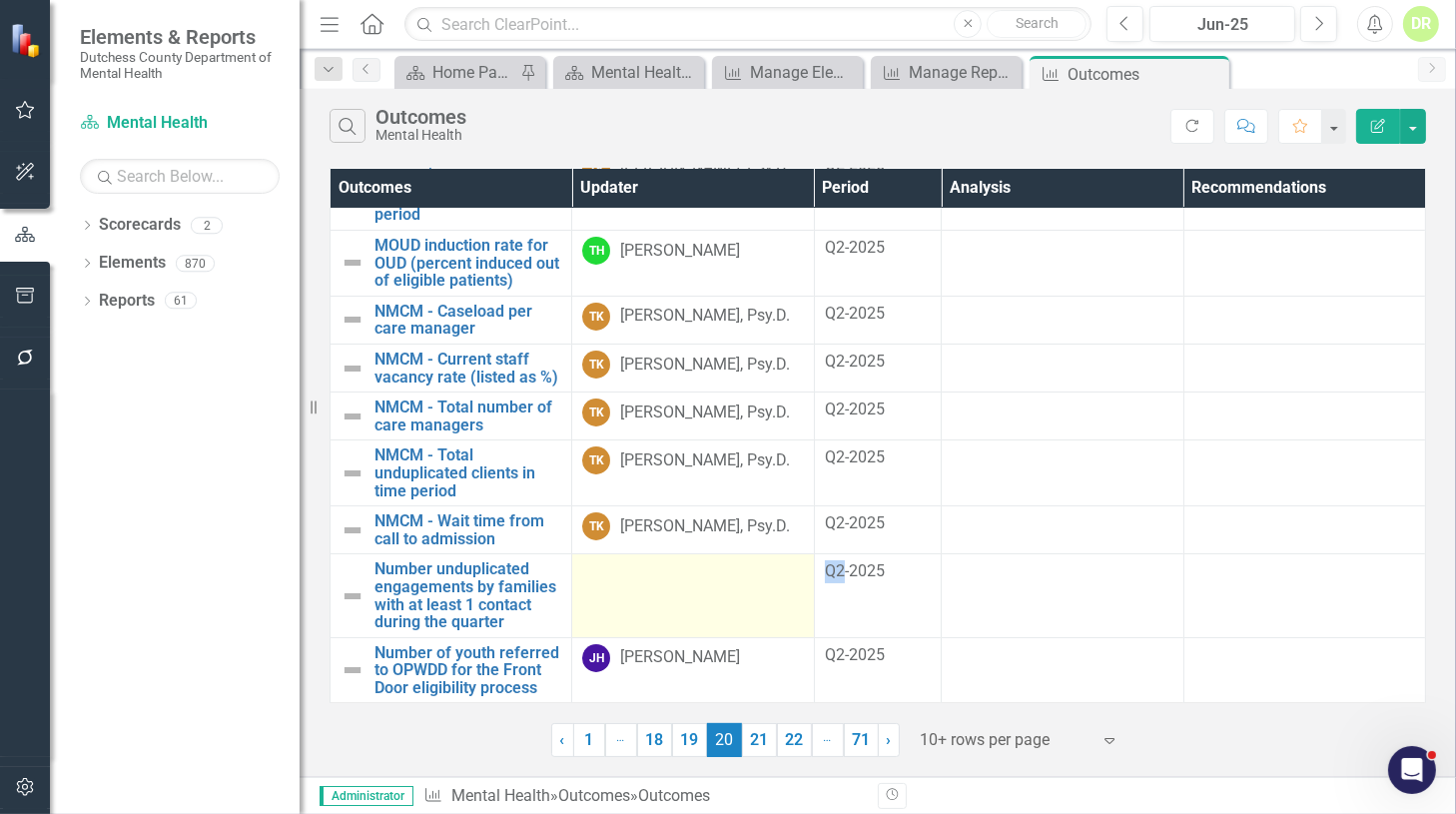 click at bounding box center [693, 595] 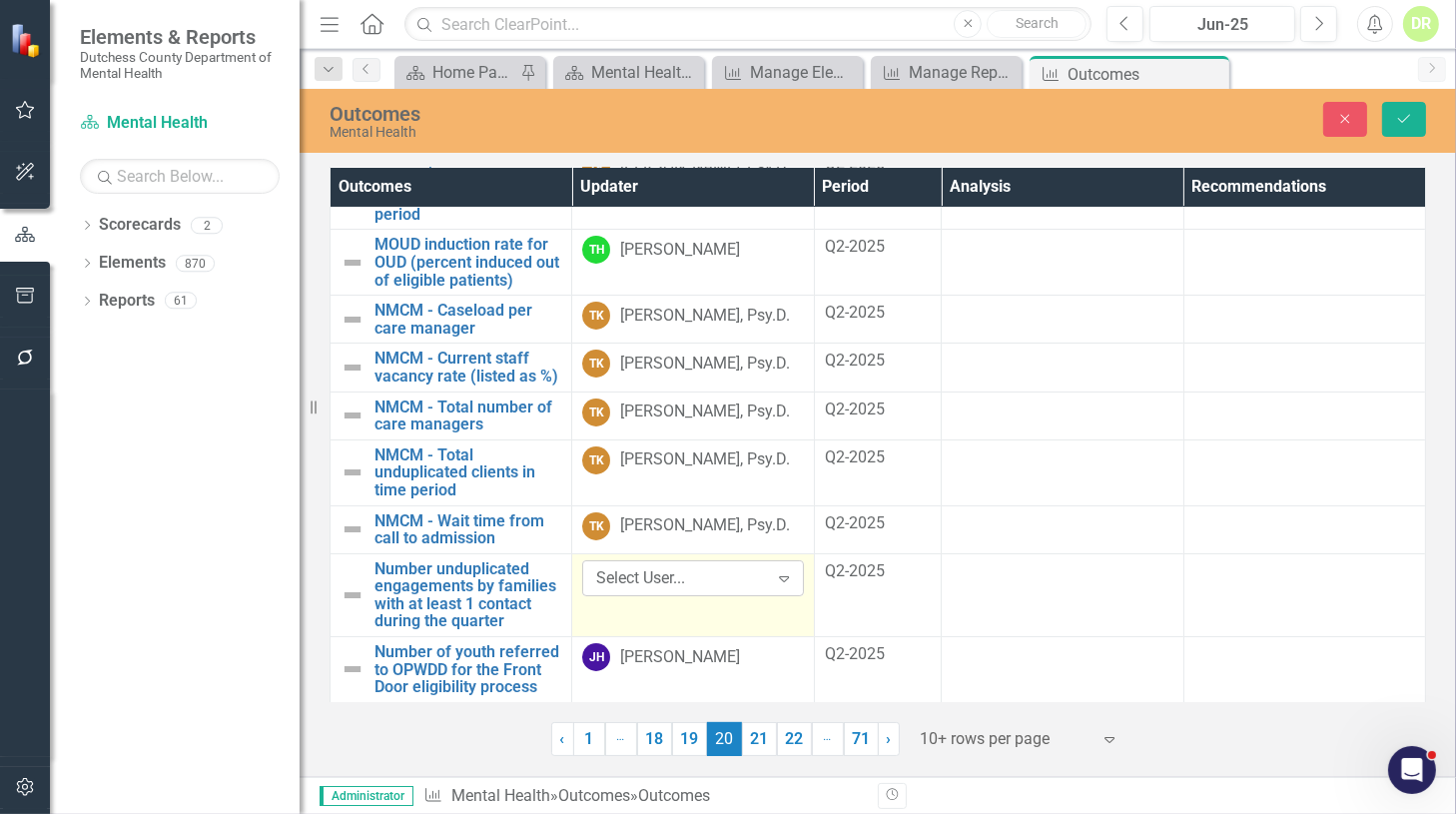 click on "Select User..." at bounding box center (682, 577) 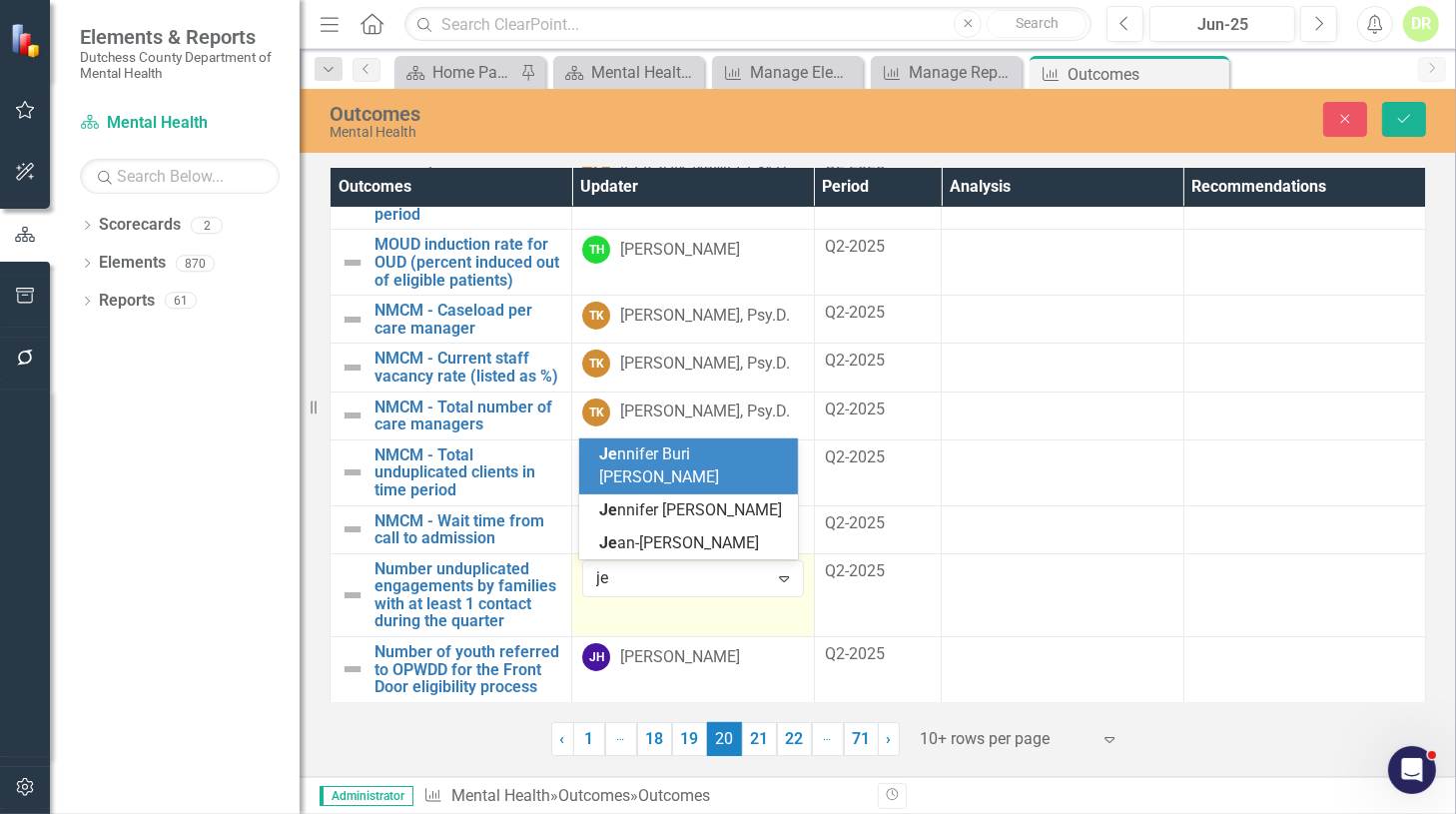 type on "jen" 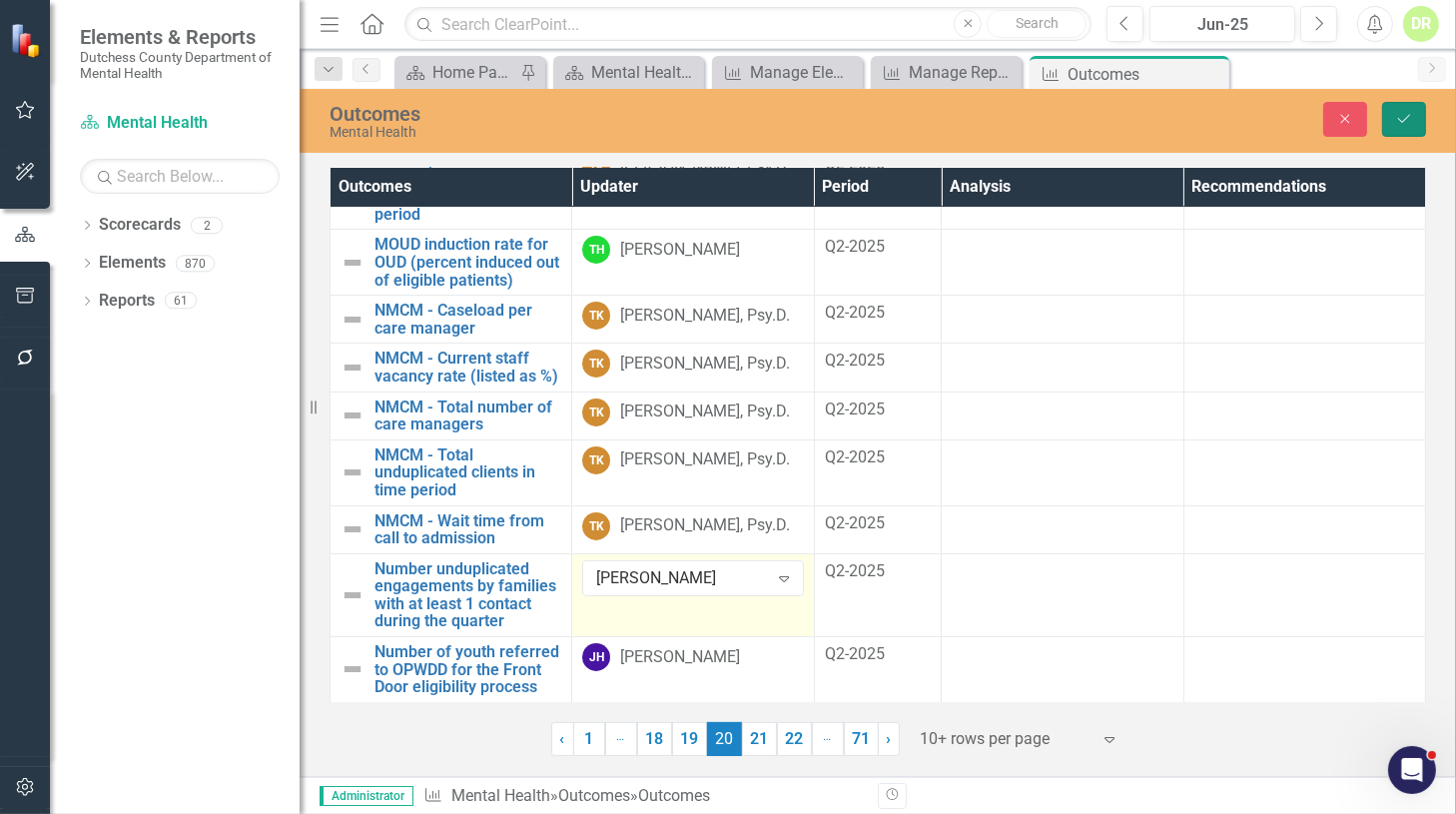 click on "Save" 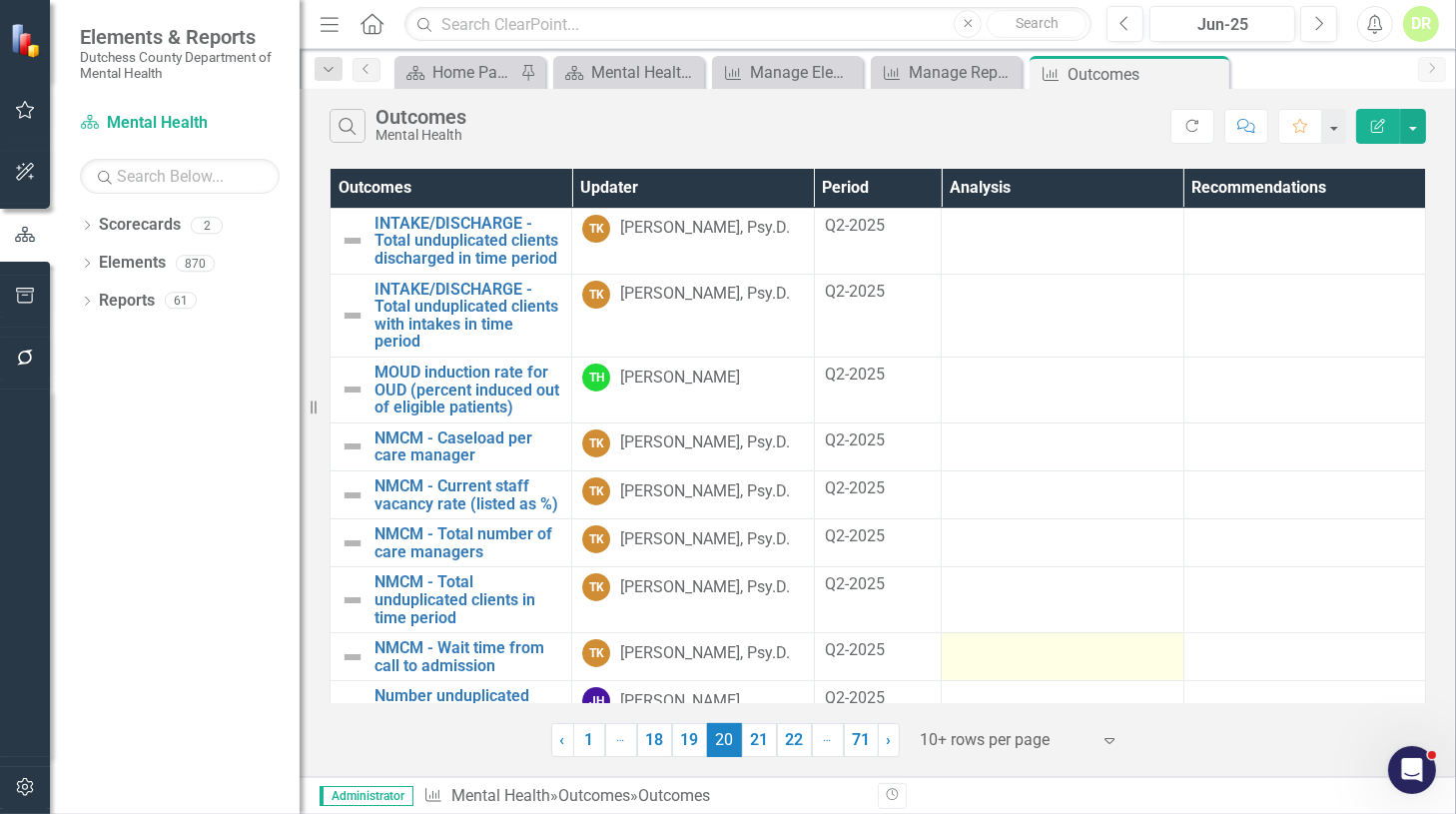 scroll, scrollTop: 90, scrollLeft: 0, axis: vertical 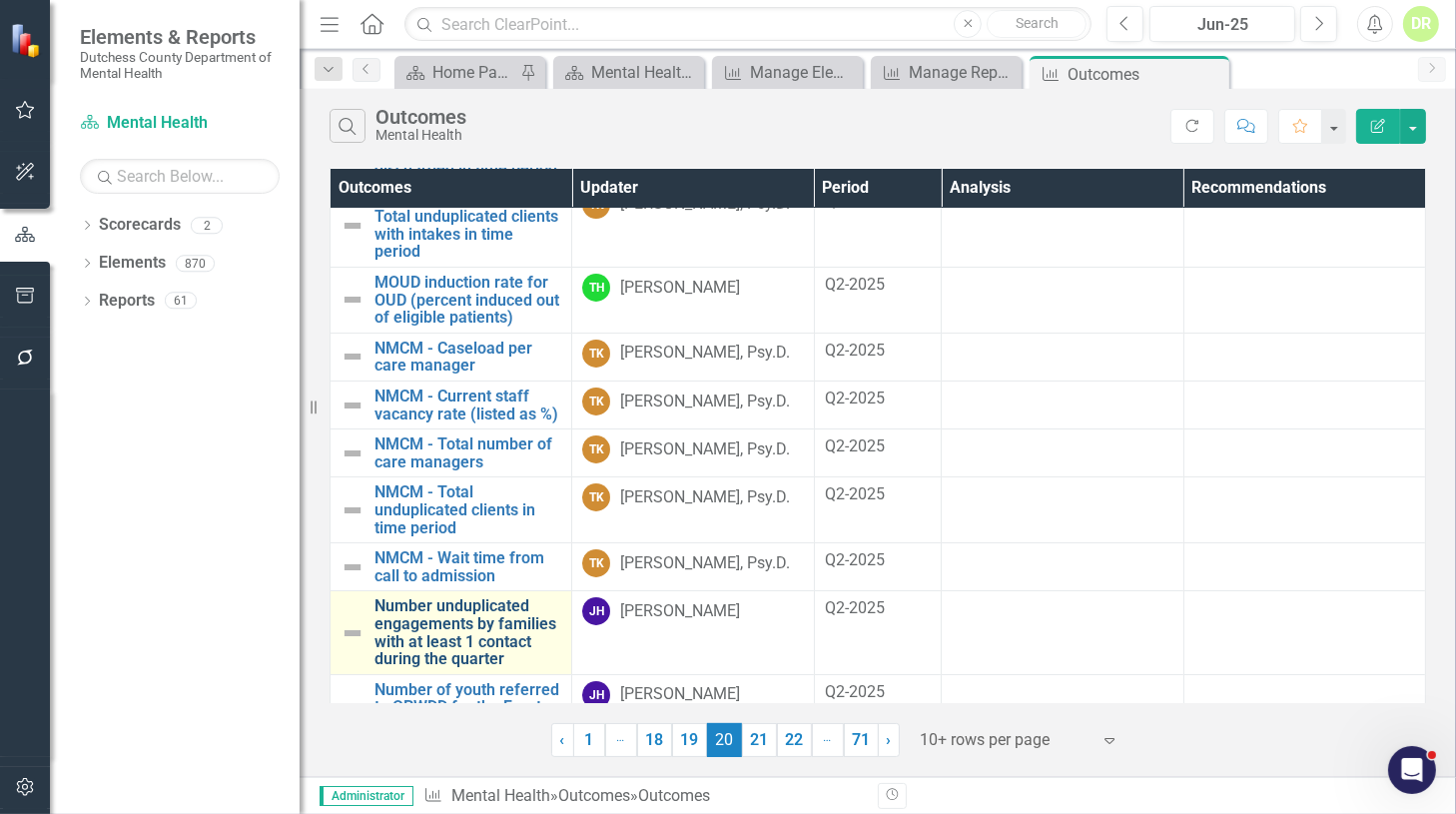 click on "Number unduplicated engagements by families with at least 1 contact during the quarter" at bounding box center [467, 632] 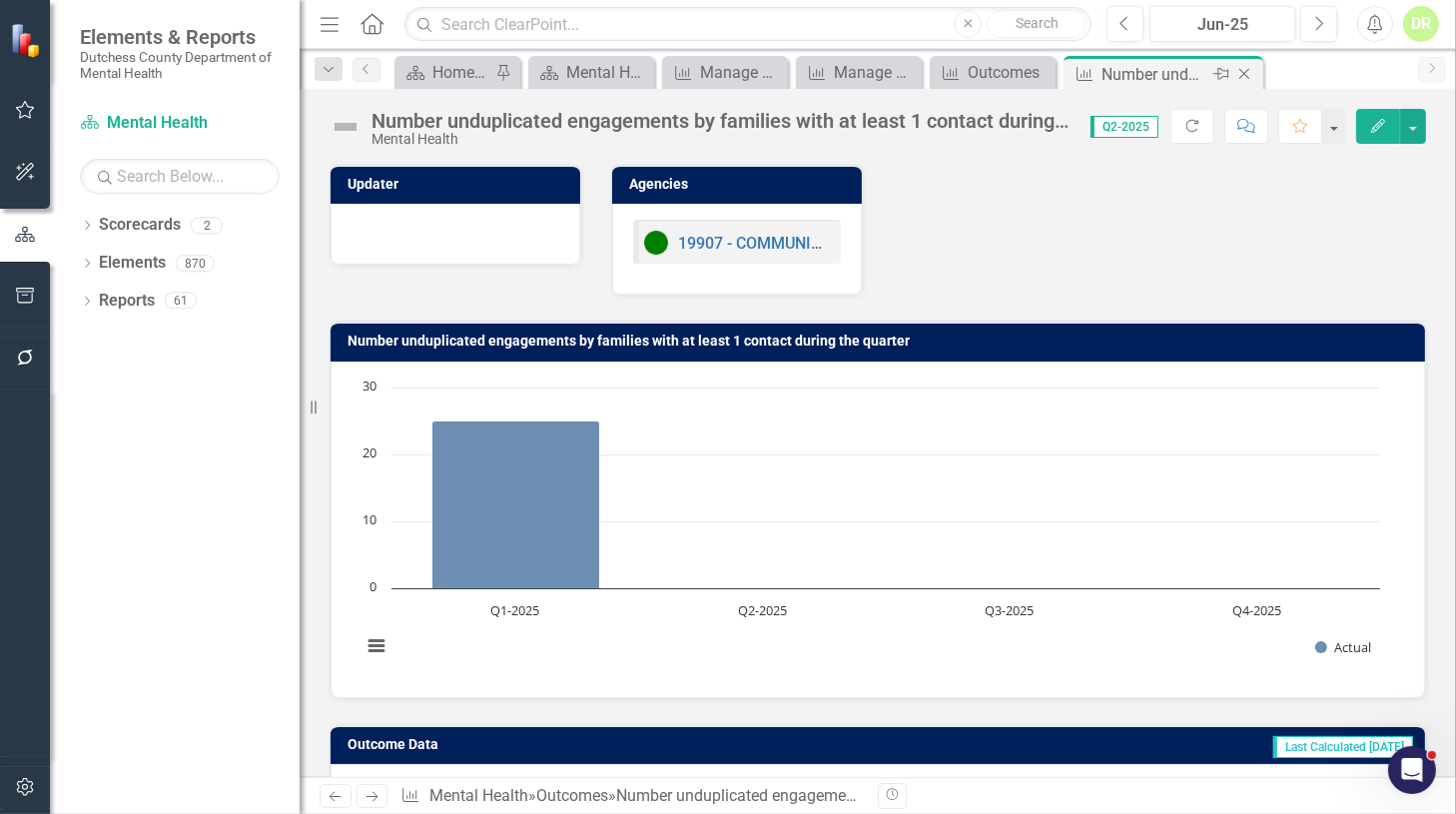 click on "Close" 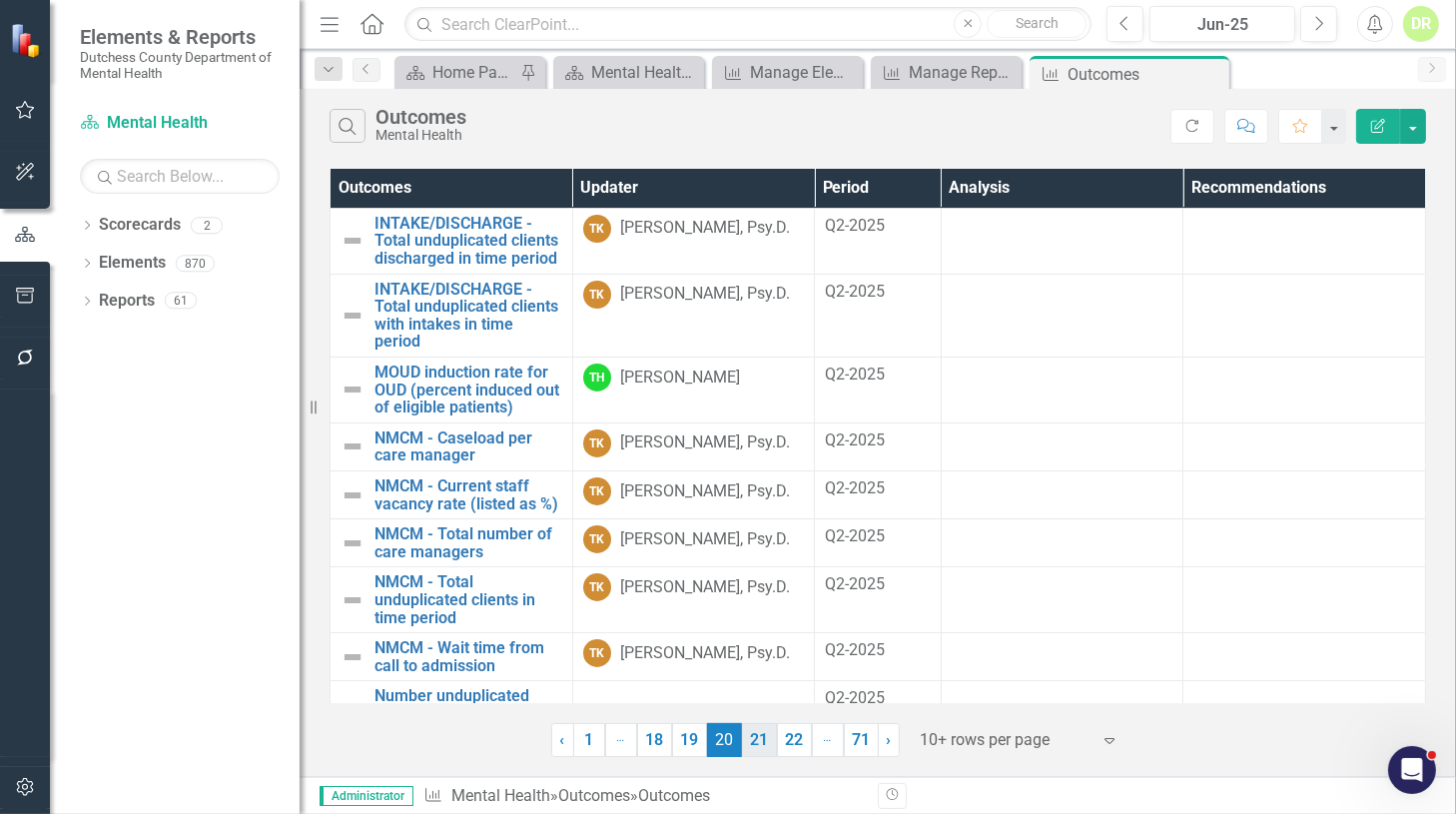 click on "21" at bounding box center (759, 740) 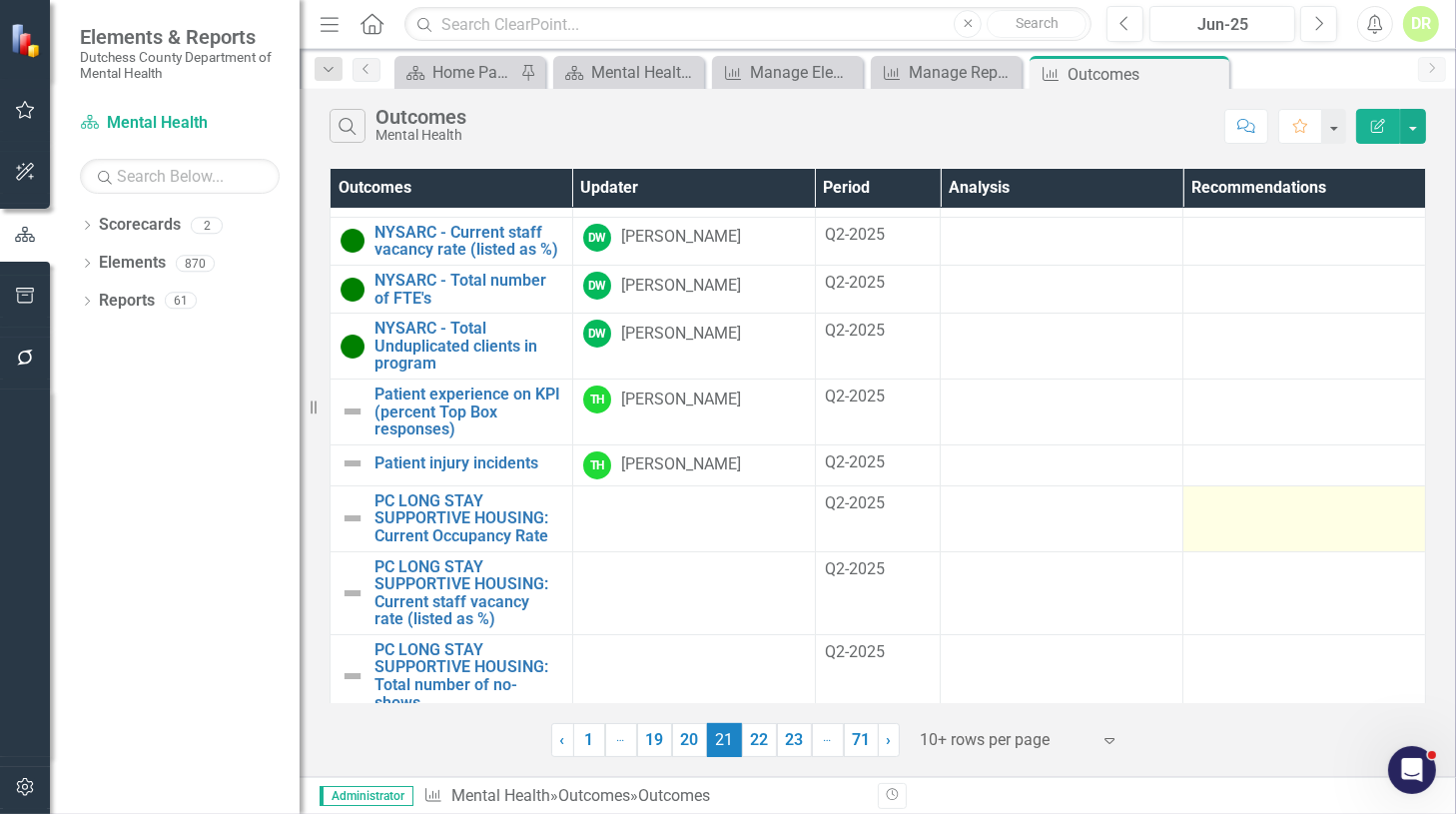 scroll, scrollTop: 221, scrollLeft: 0, axis: vertical 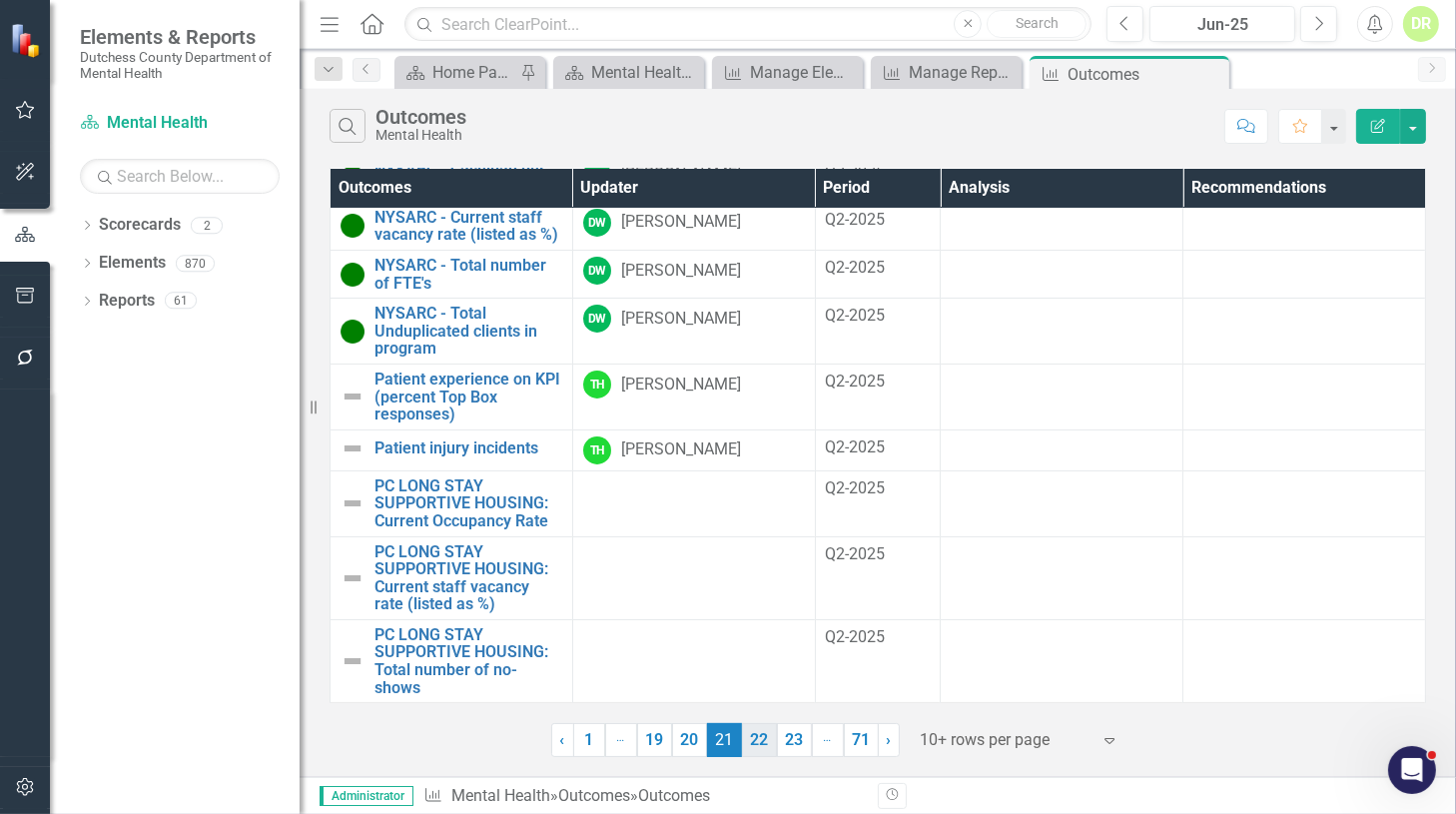 click on "22" at bounding box center (759, 740) 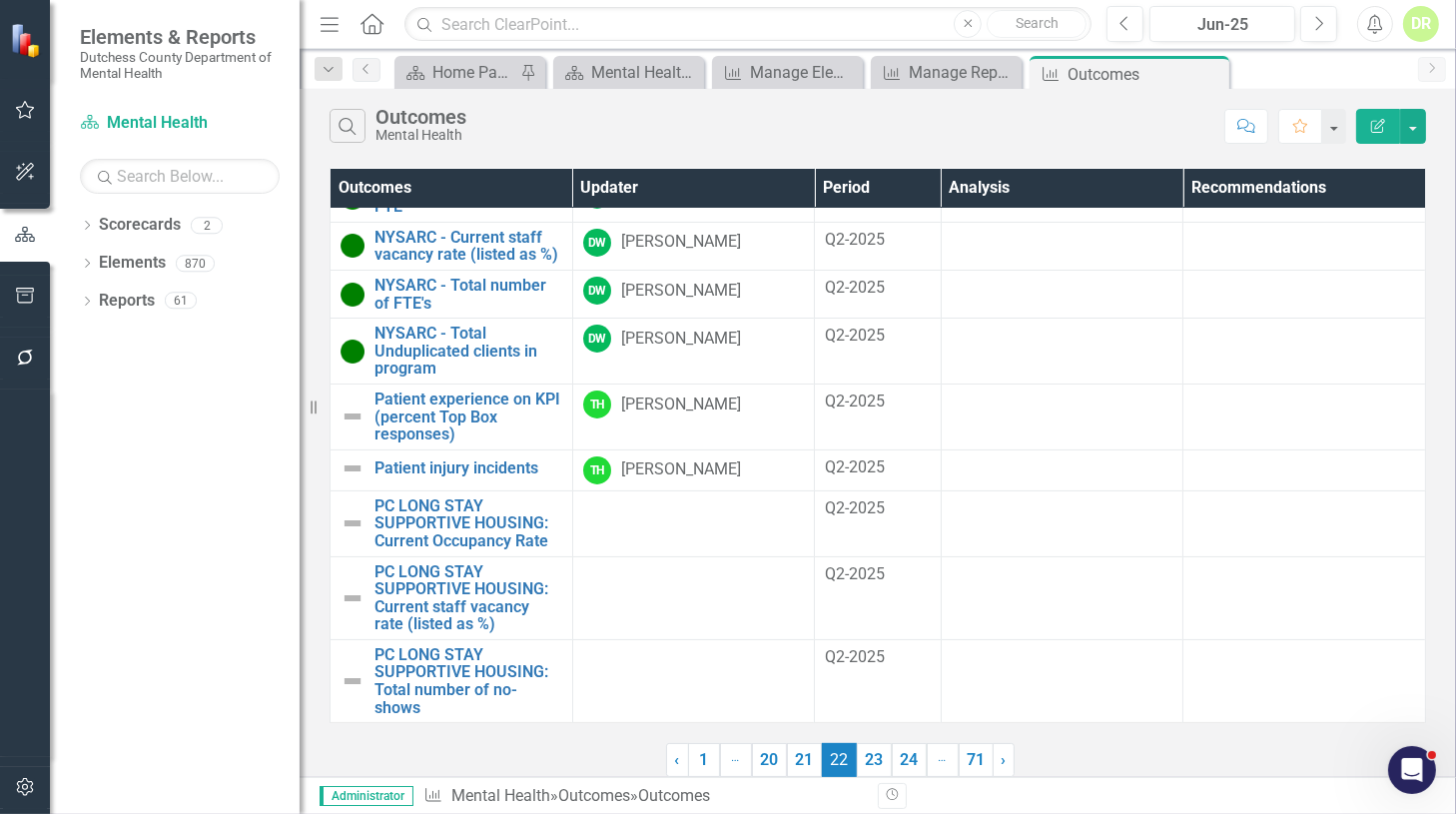 scroll, scrollTop: 0, scrollLeft: 0, axis: both 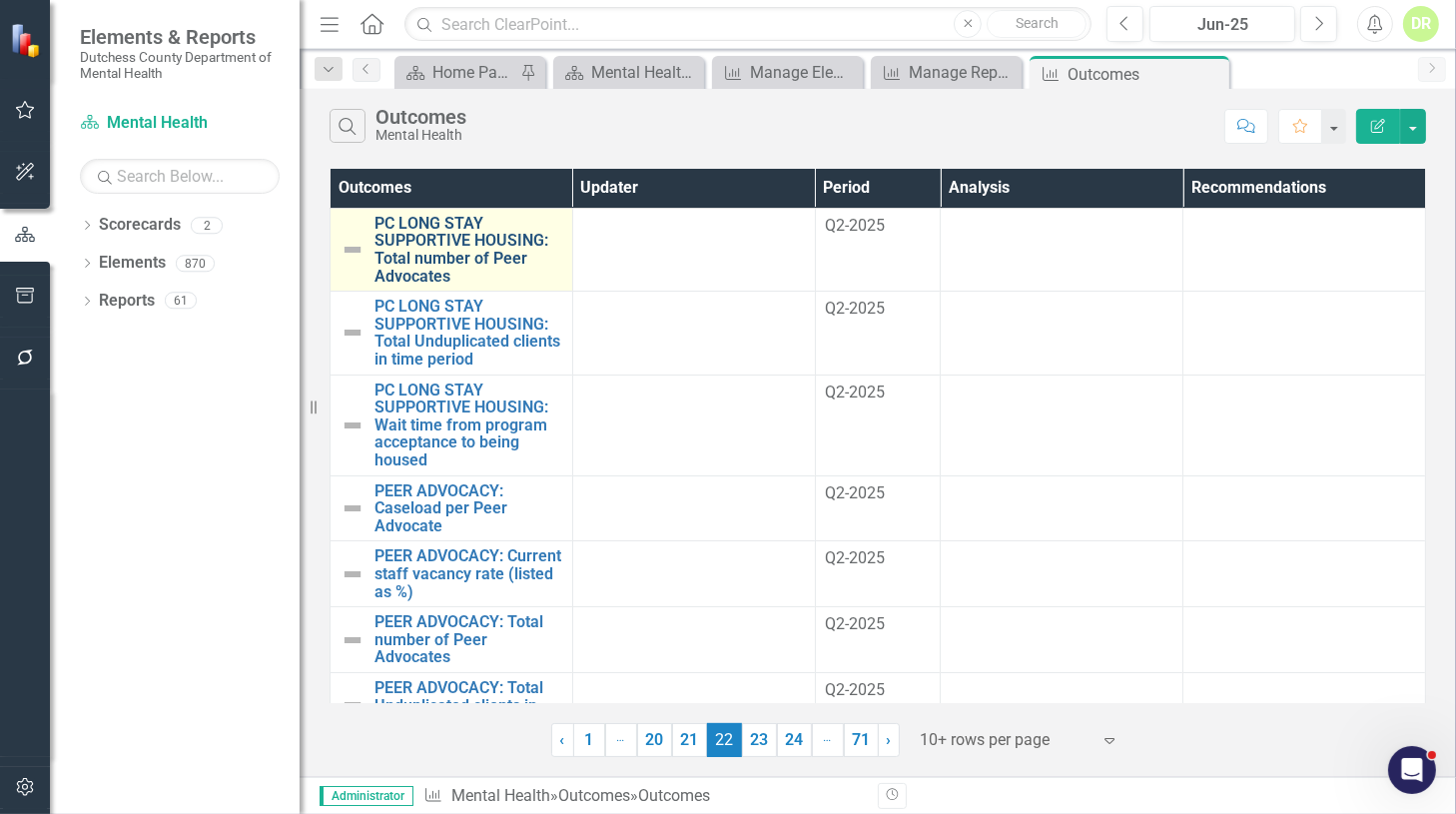 click on "PC LONG STAY SUPPORTIVE HOUSING: Total number of Peer Advocates" at bounding box center [468, 250] 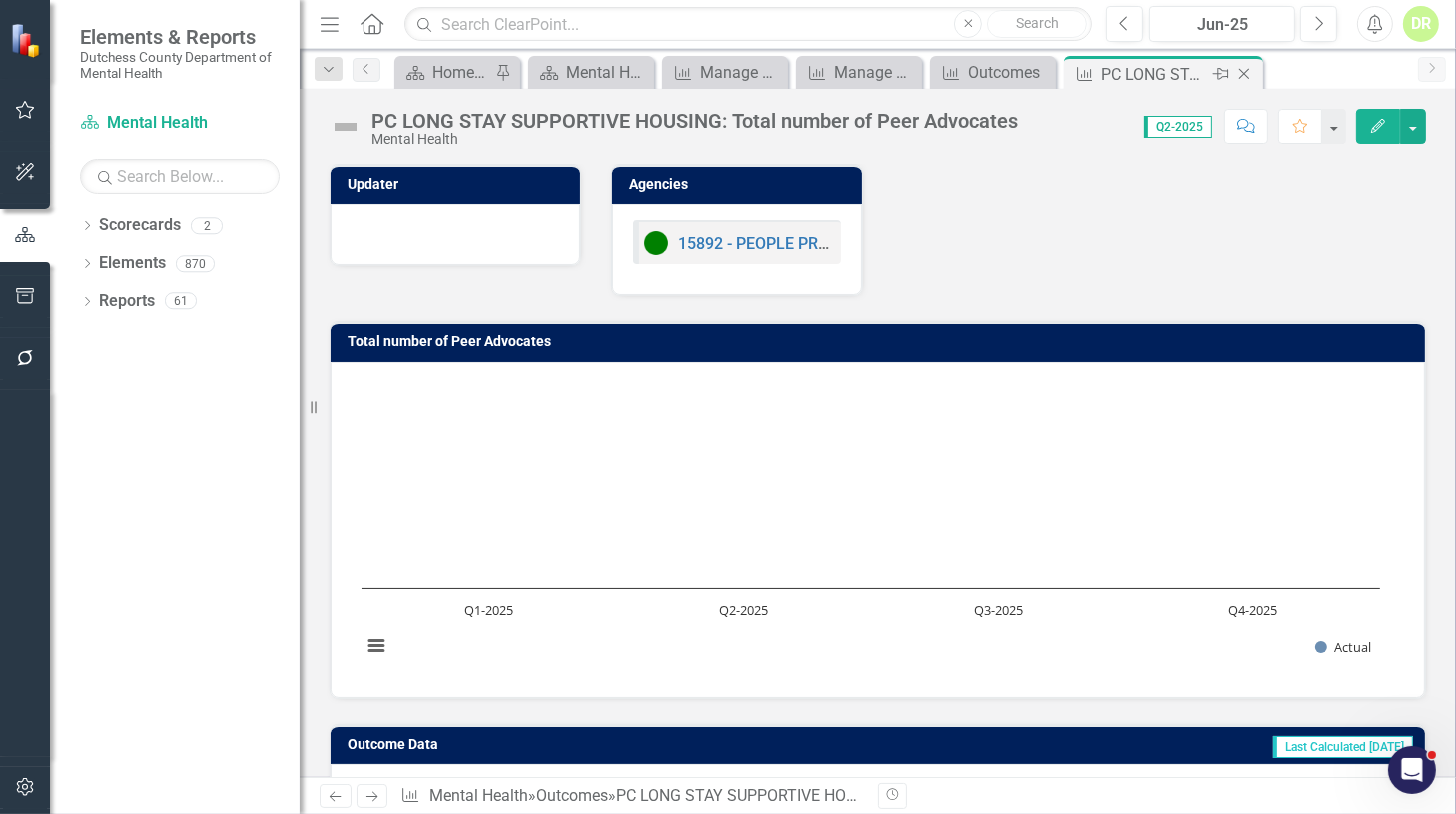 click on "Close" 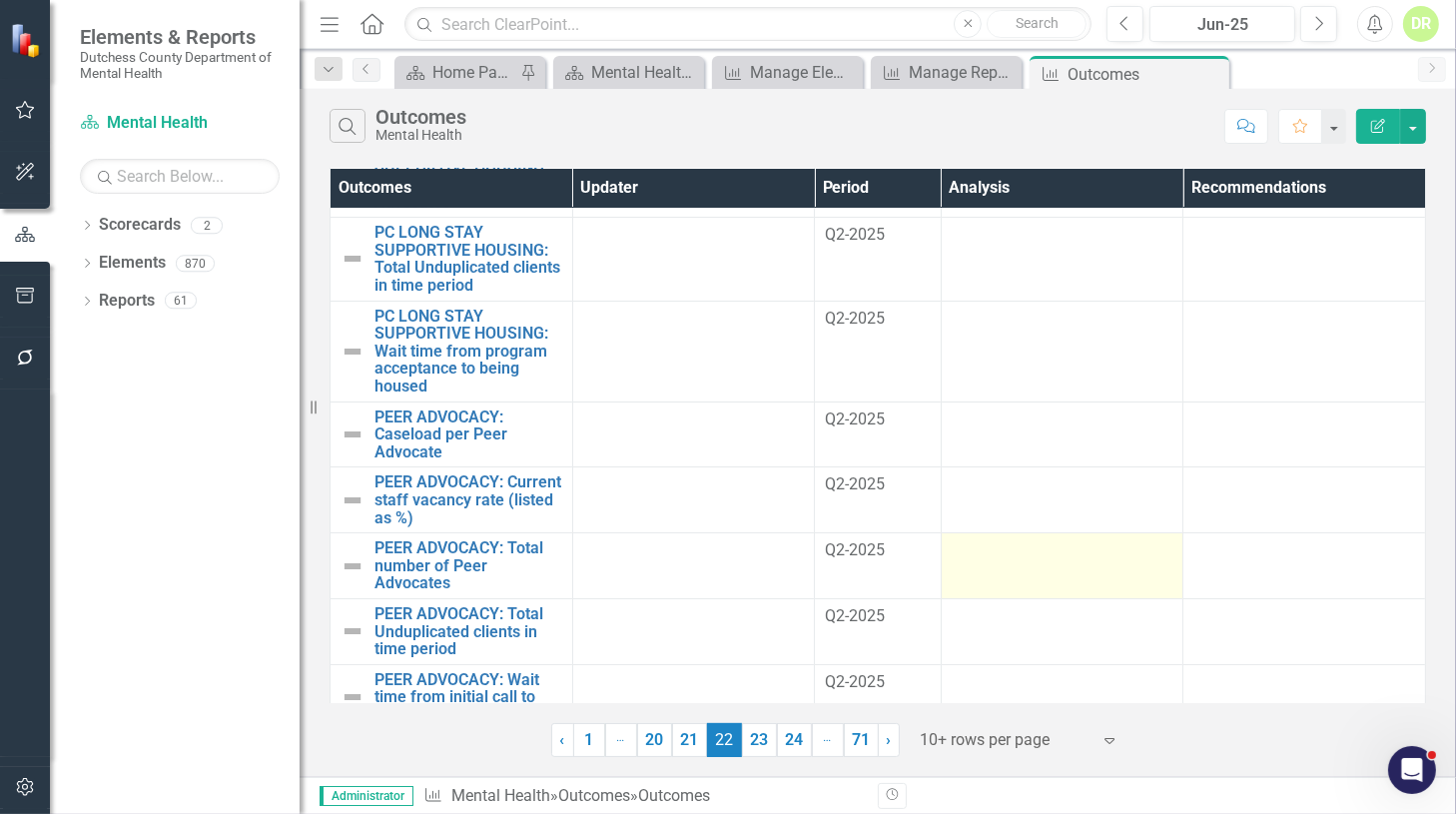 scroll, scrollTop: 214, scrollLeft: 0, axis: vertical 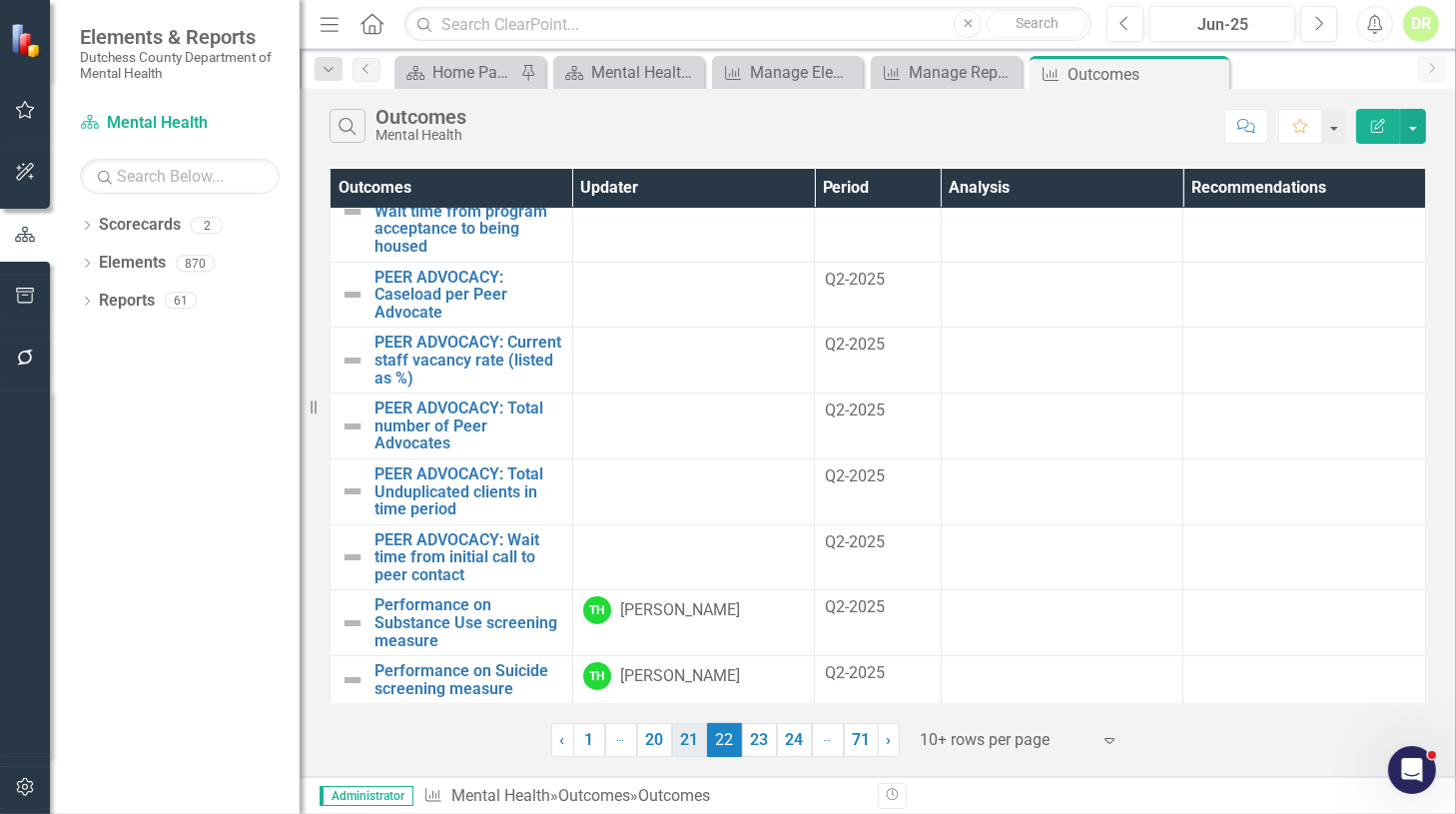 click on "23" at bounding box center (759, 740) 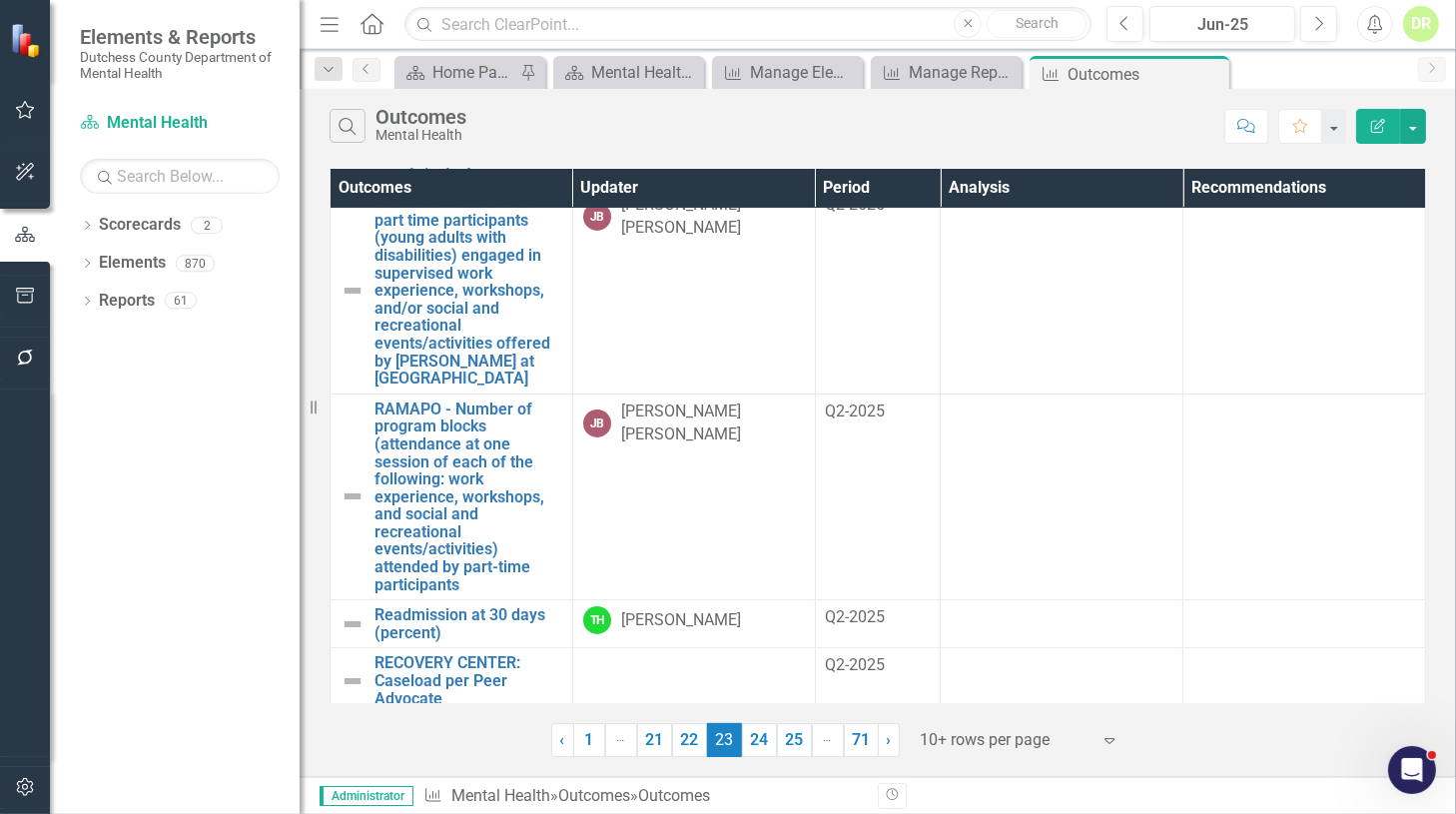 scroll, scrollTop: 456, scrollLeft: 0, axis: vertical 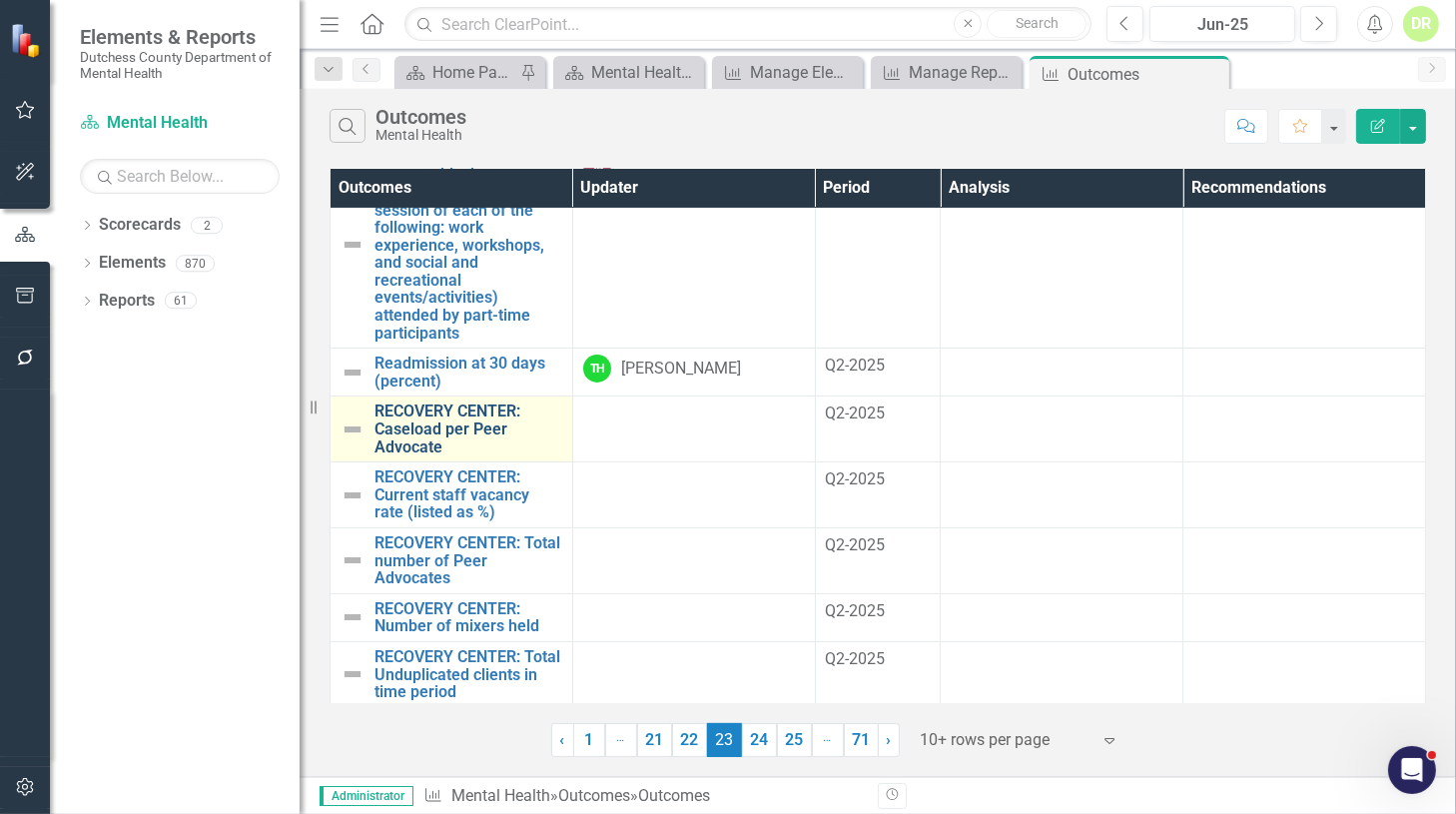 click on "RECOVERY CENTER: Caseload per Peer Advocate" at bounding box center (468, 428) 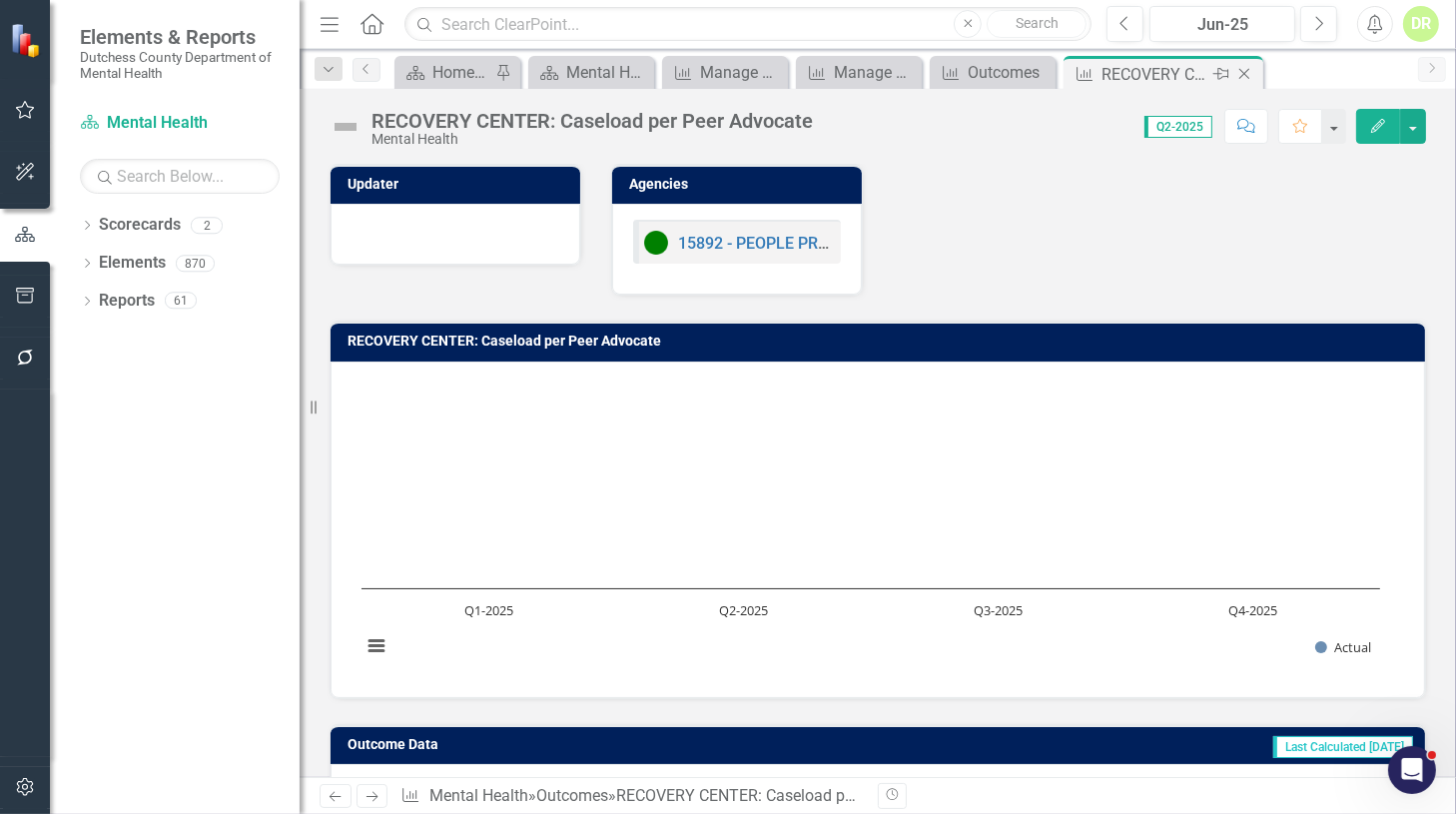 click on "Close" 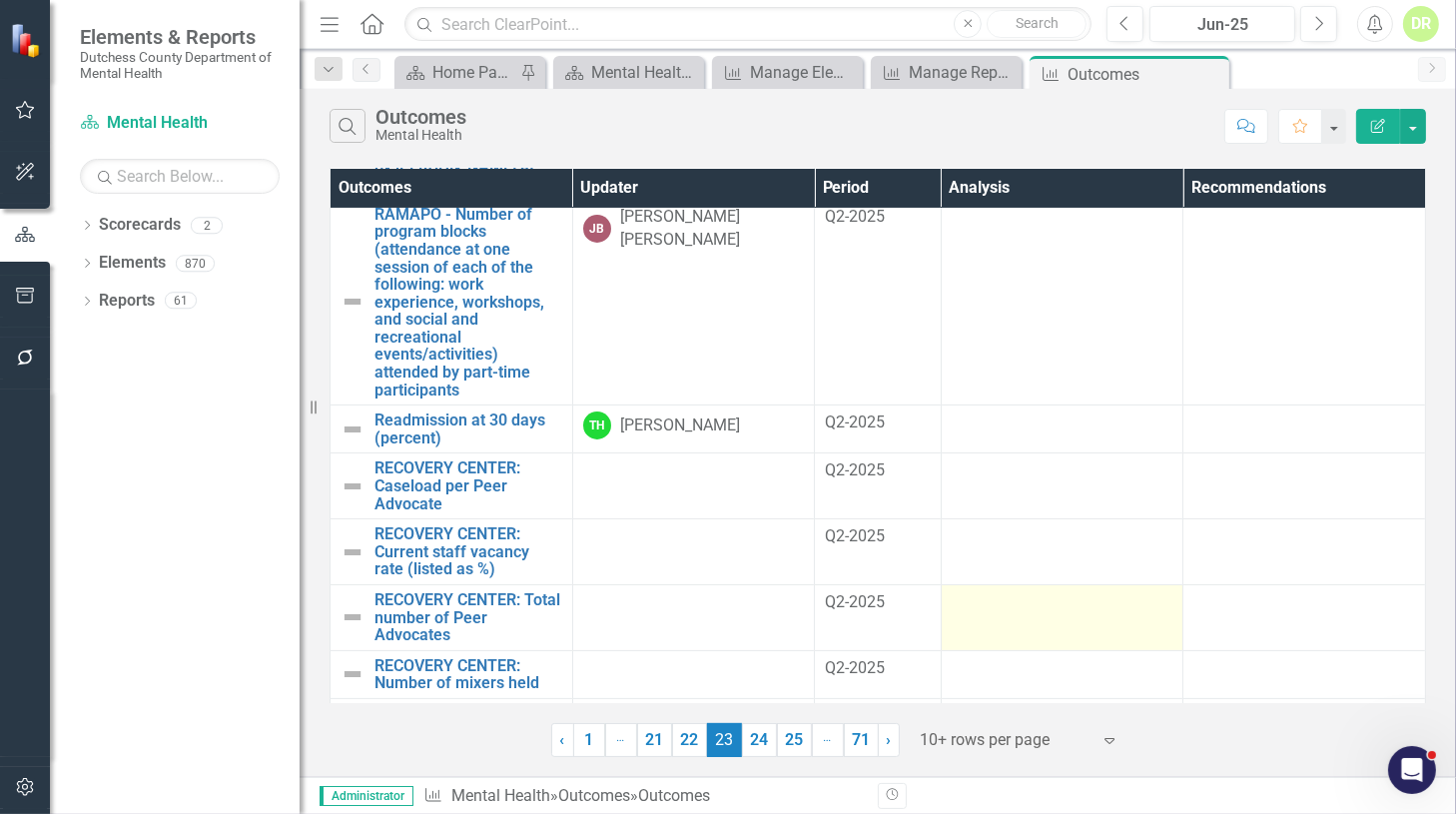 scroll, scrollTop: 441, scrollLeft: 0, axis: vertical 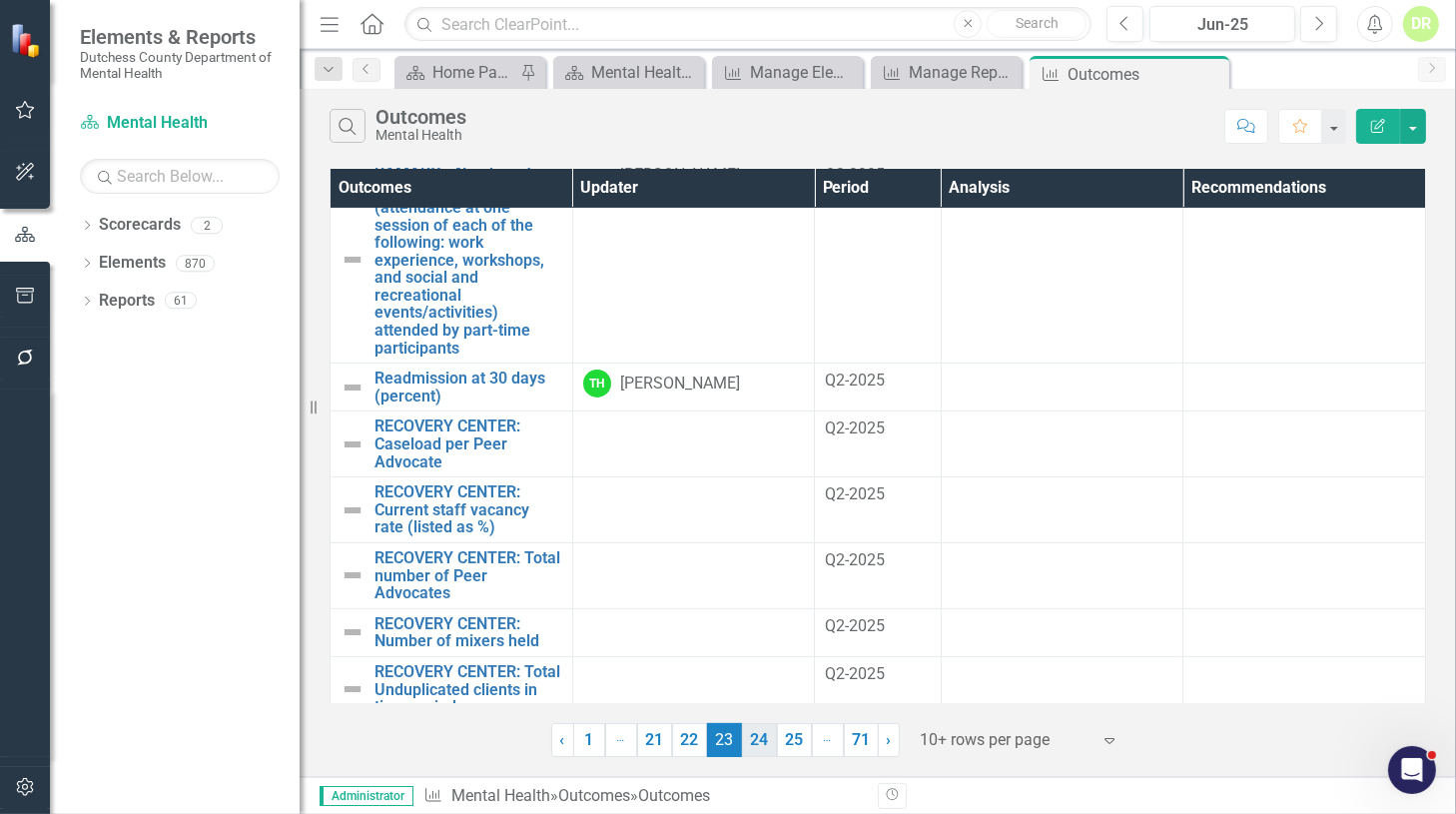 click on "24" at bounding box center (759, 740) 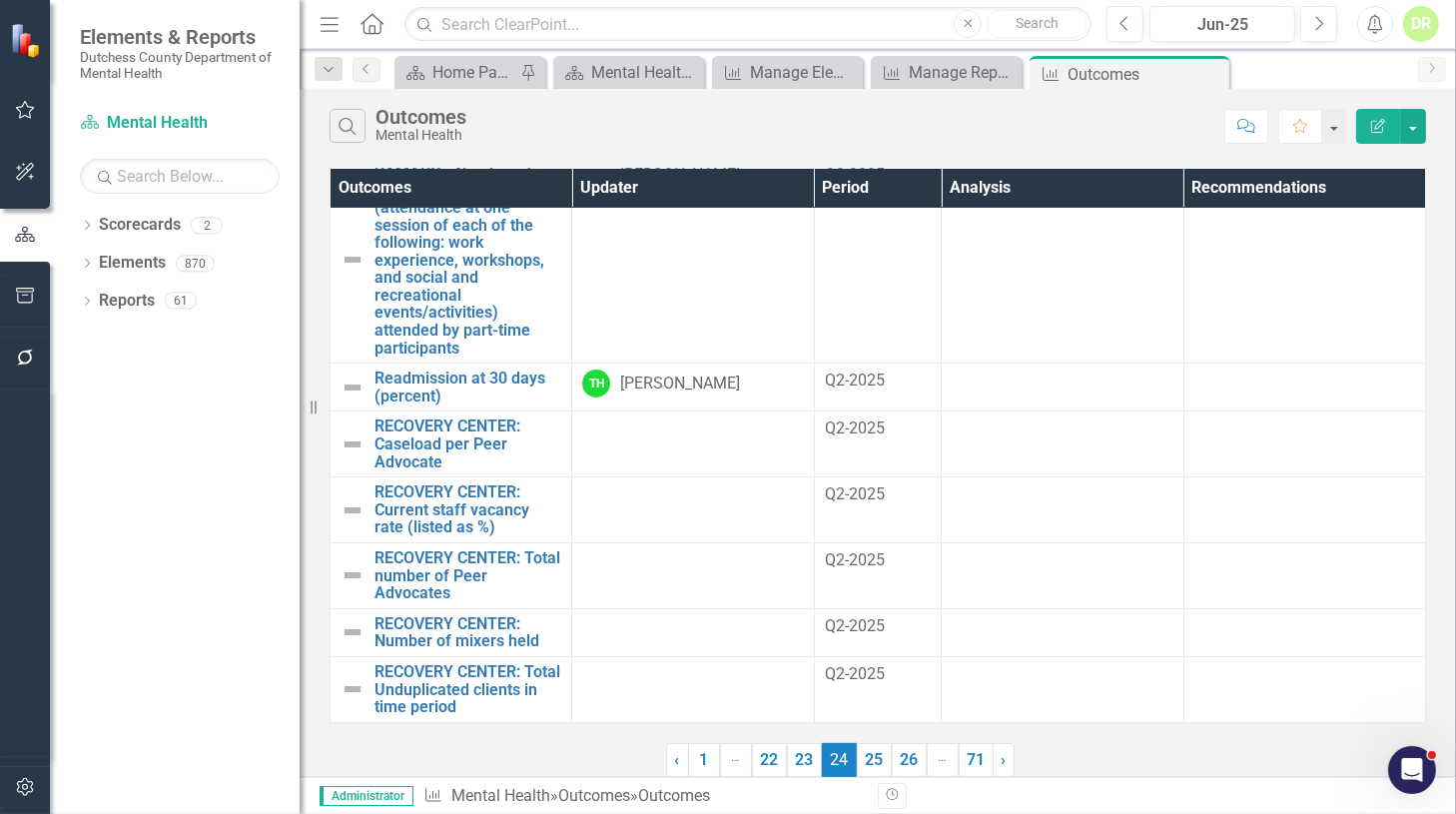 scroll, scrollTop: 0, scrollLeft: 0, axis: both 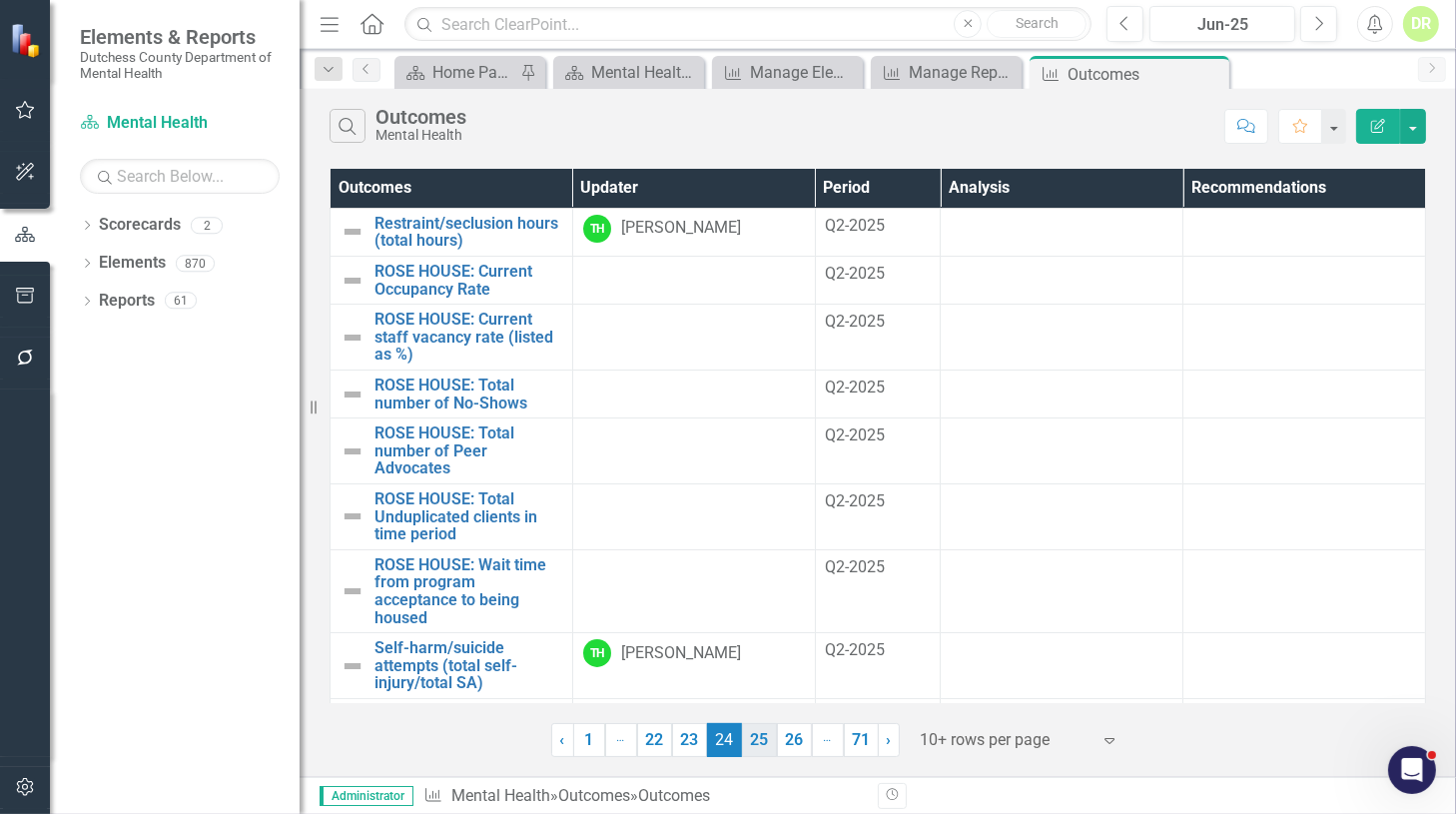click on "25" at bounding box center (759, 740) 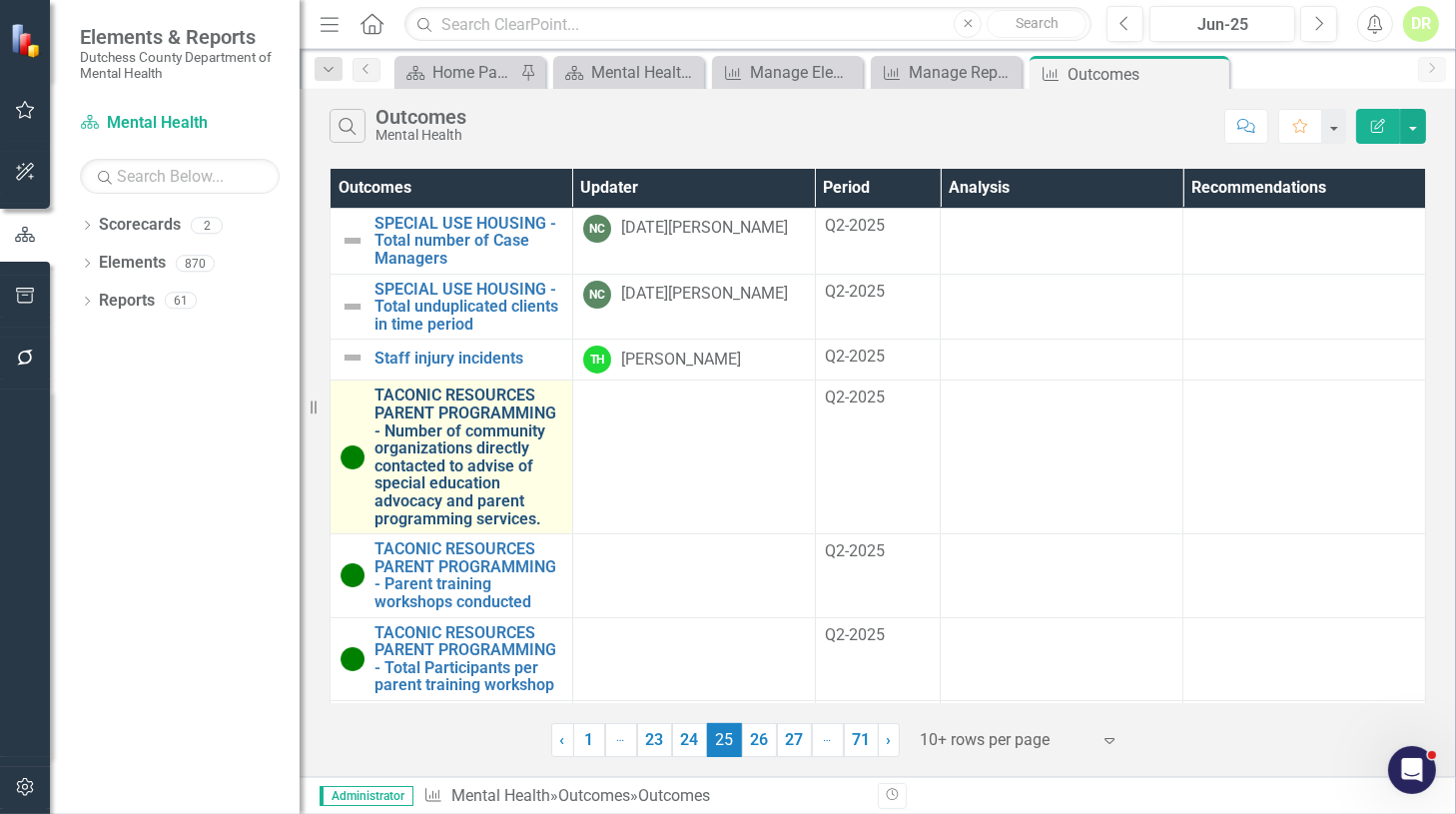 click on "TACONIC RESOURCES PARENT PROGRAMMING - Number of community organizations directly contacted to advise of special education advocacy and parent programming services." at bounding box center [468, 456] 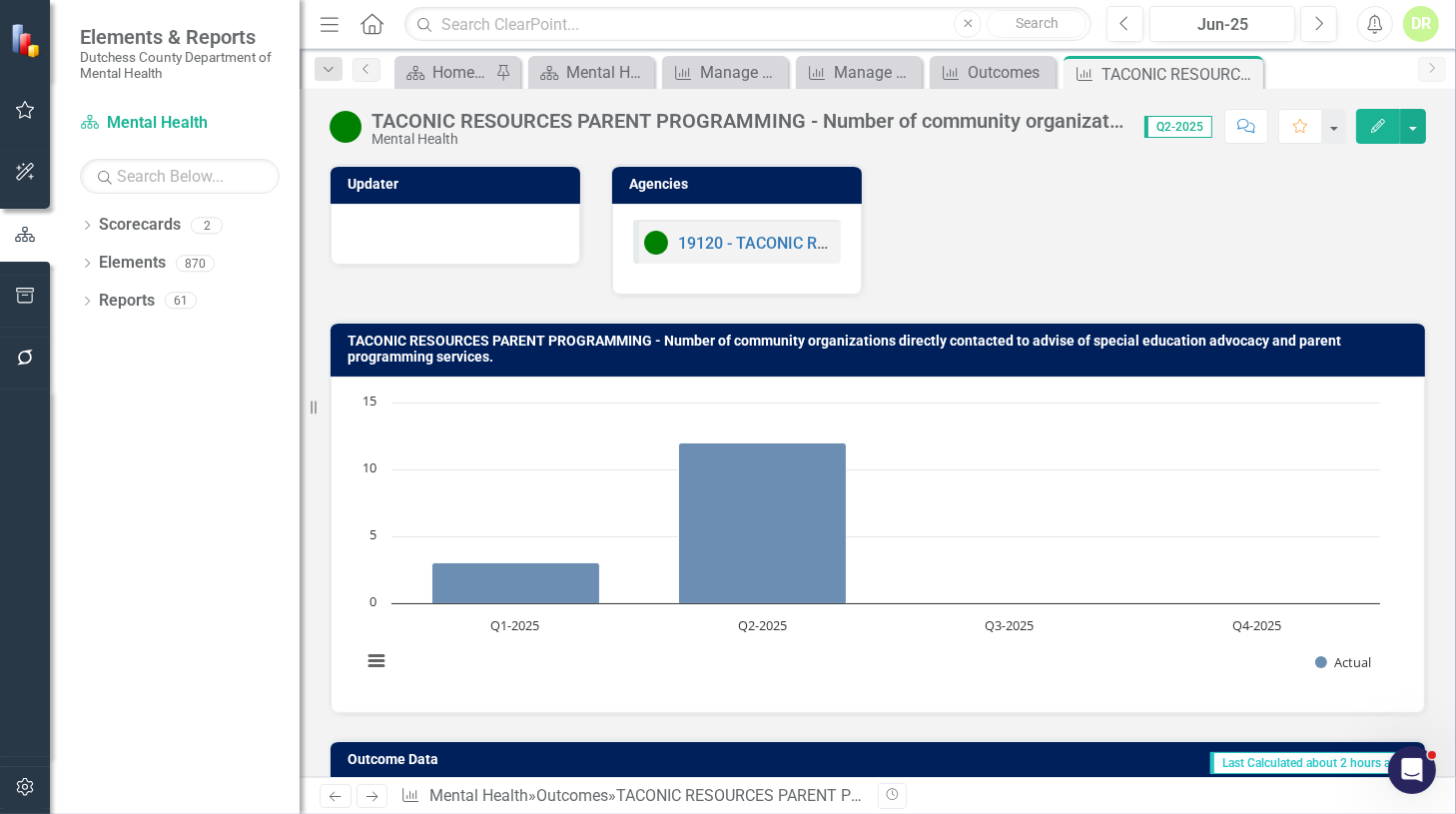 click at bounding box center [455, 232] 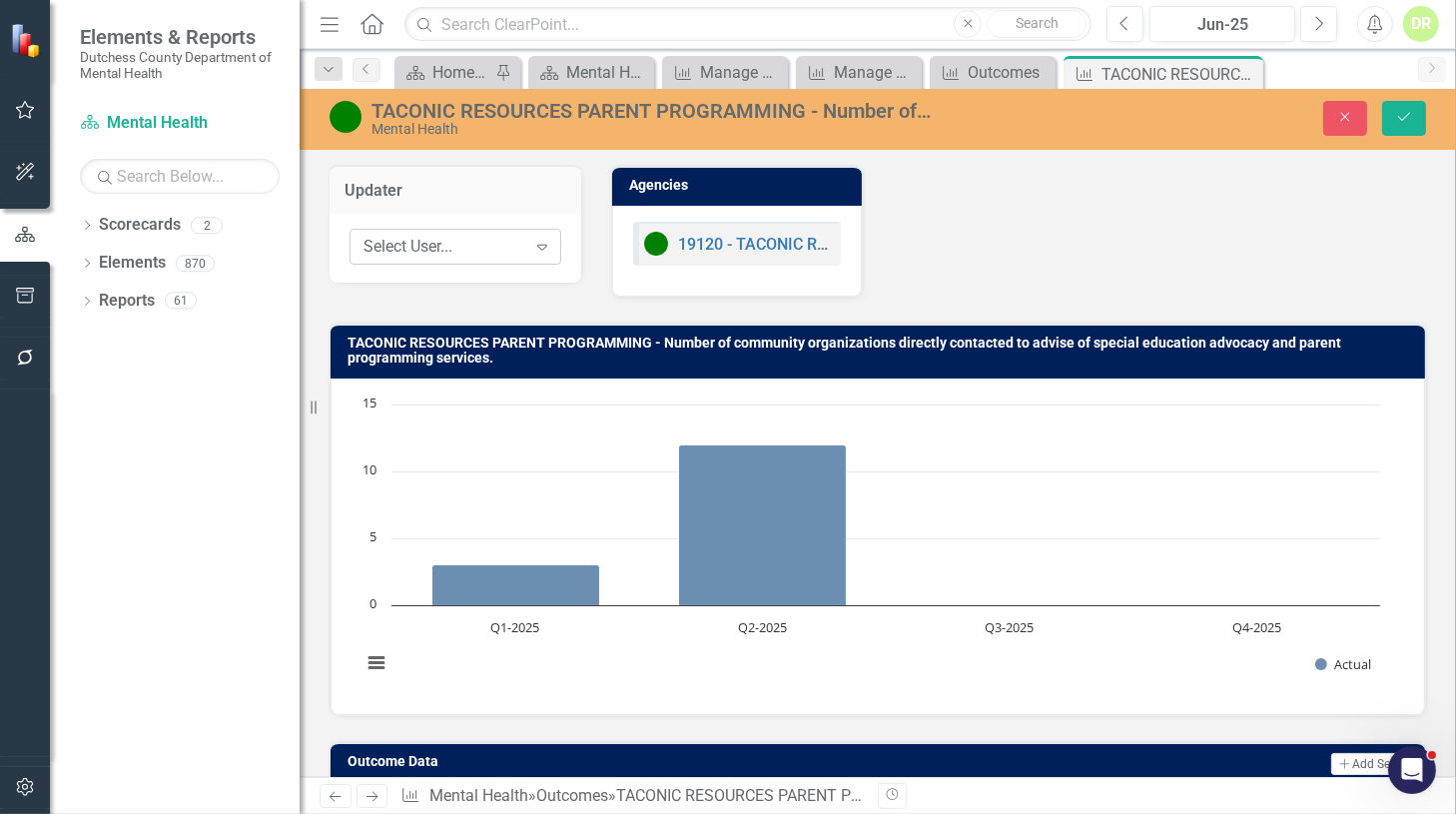 click on "Select User..." at bounding box center (444, 247) 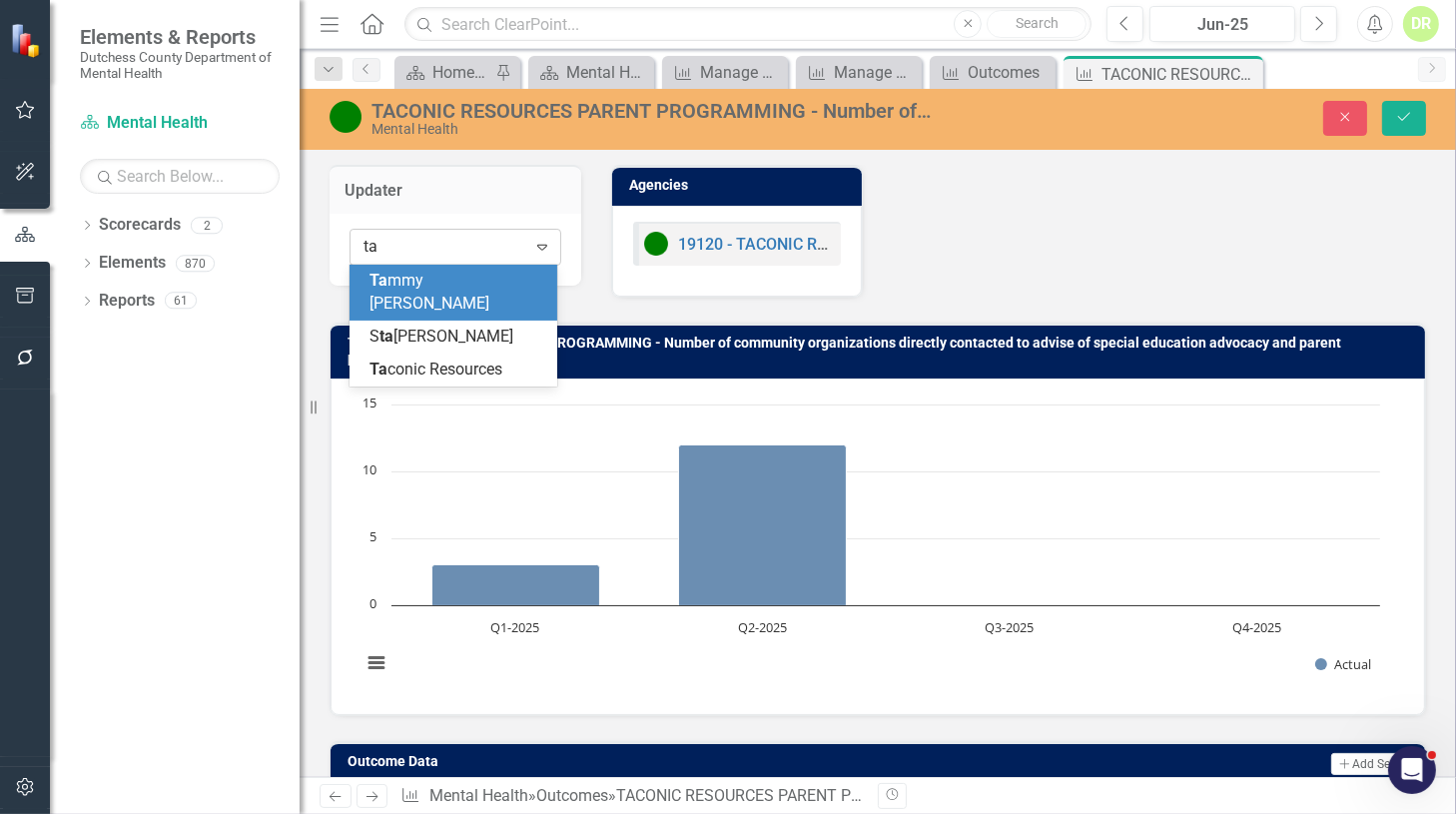 type on "tac" 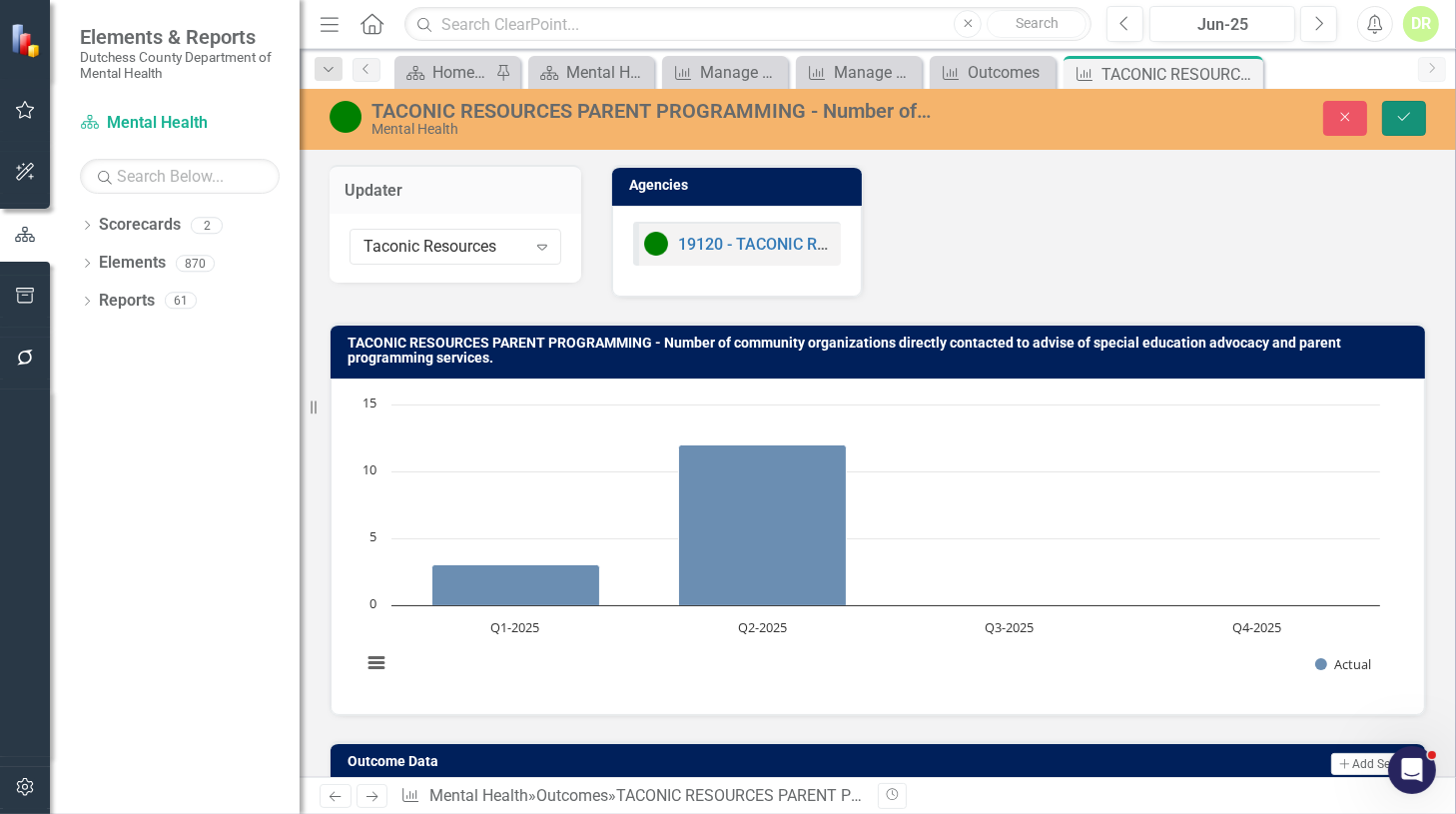 drag, startPoint x: 1401, startPoint y: 112, endPoint x: 1329, endPoint y: 186, distance: 103.24728 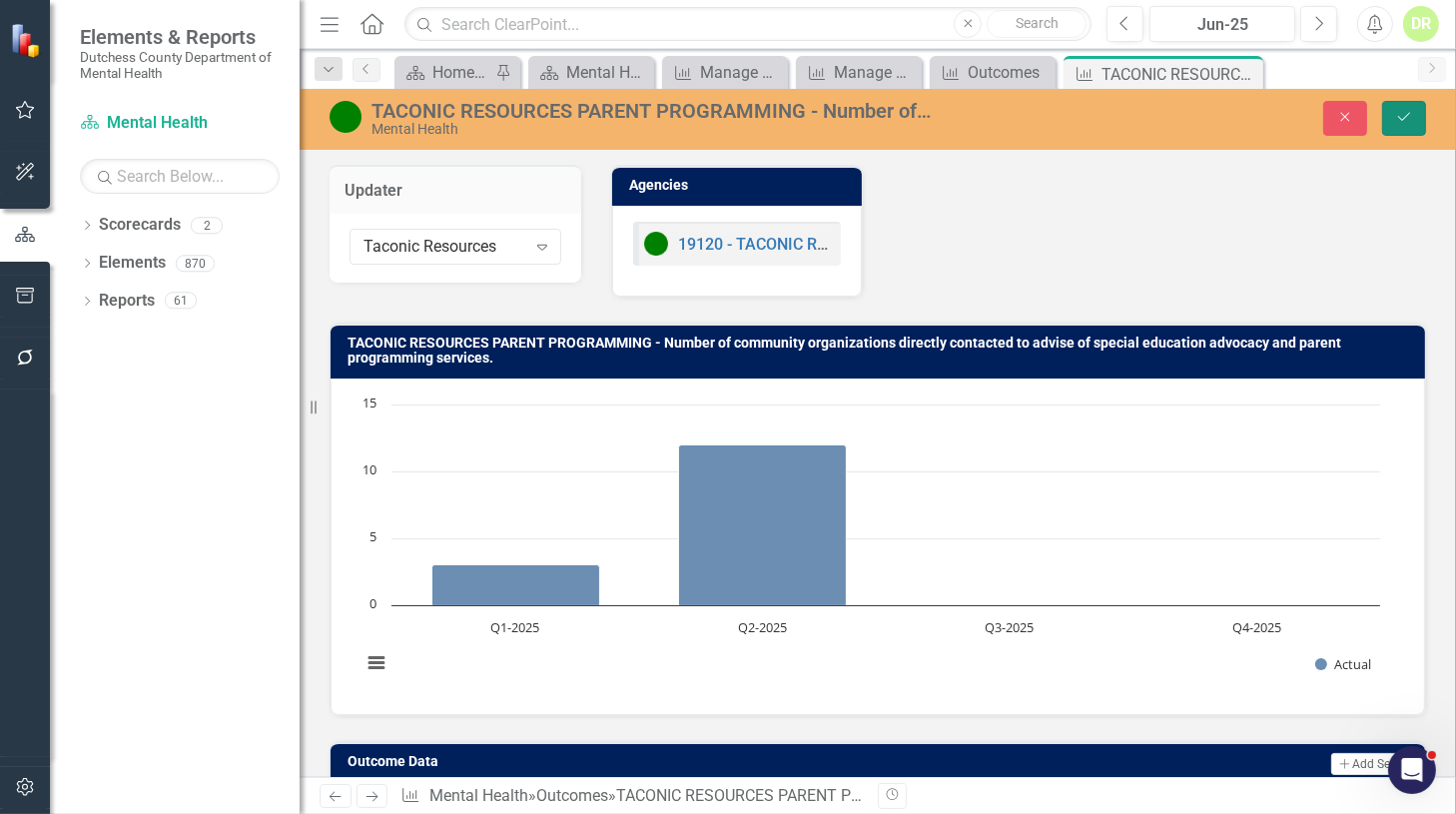 click on "Save" 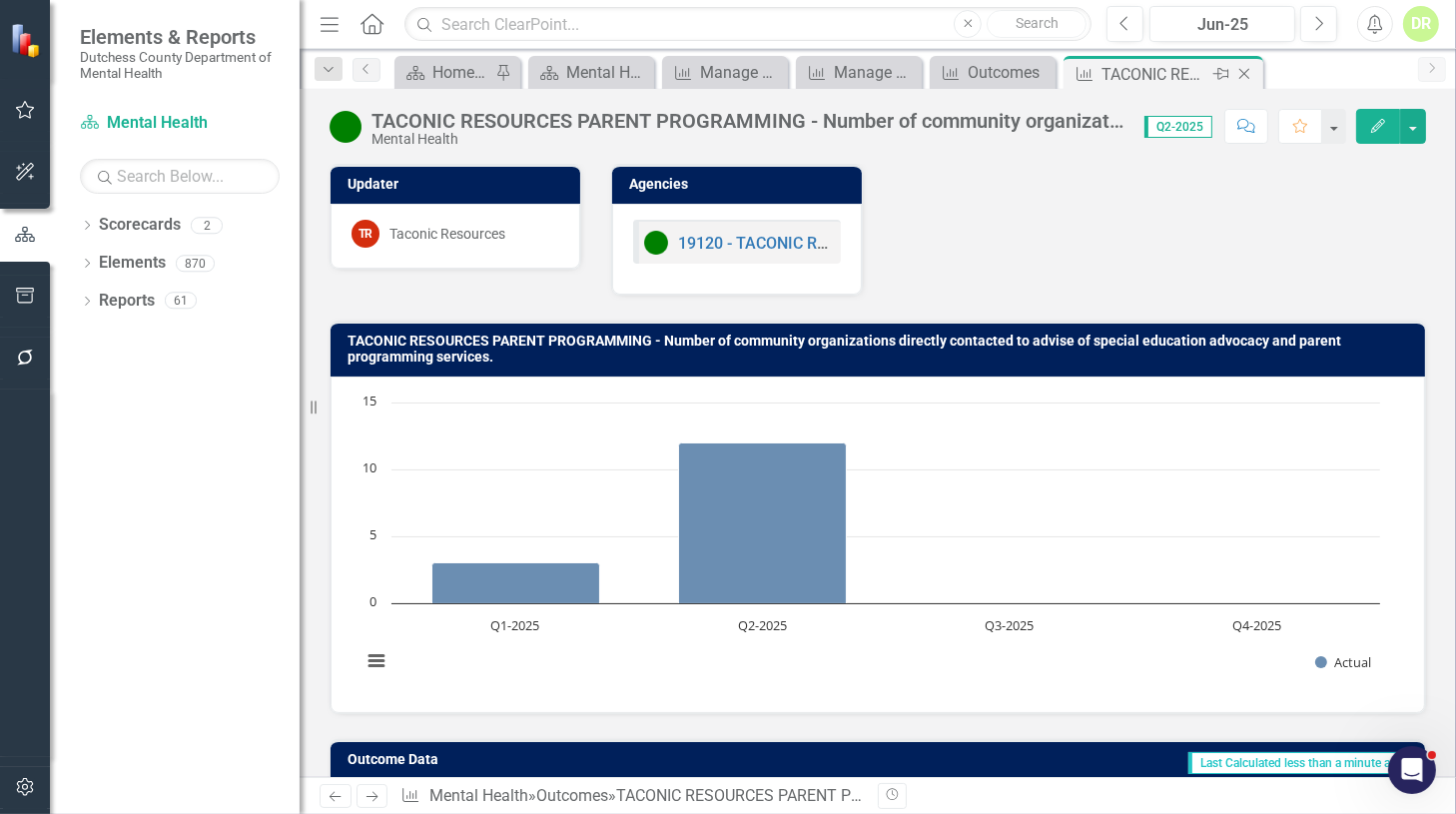 click on "Close" 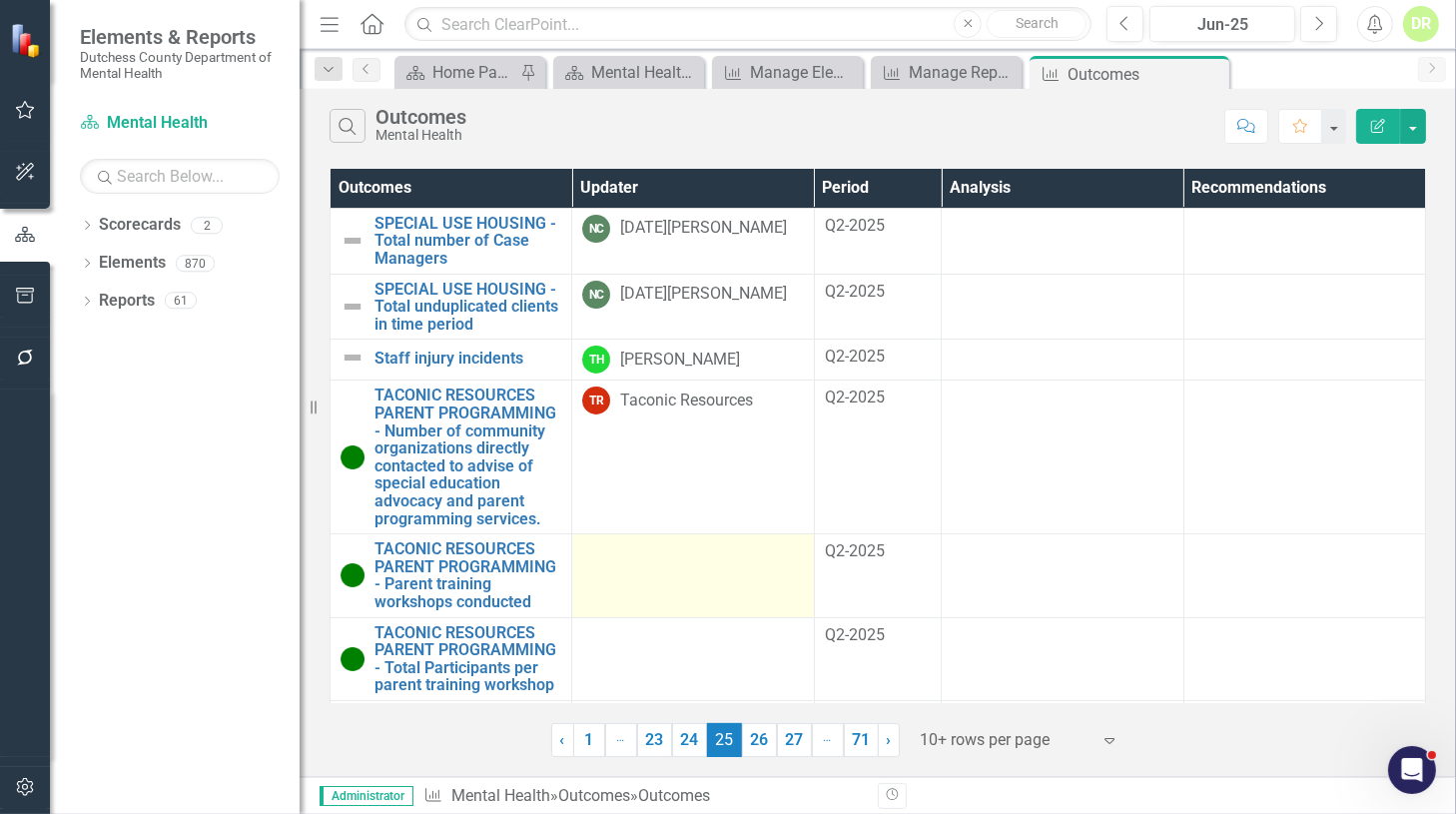 click at bounding box center [693, 575] 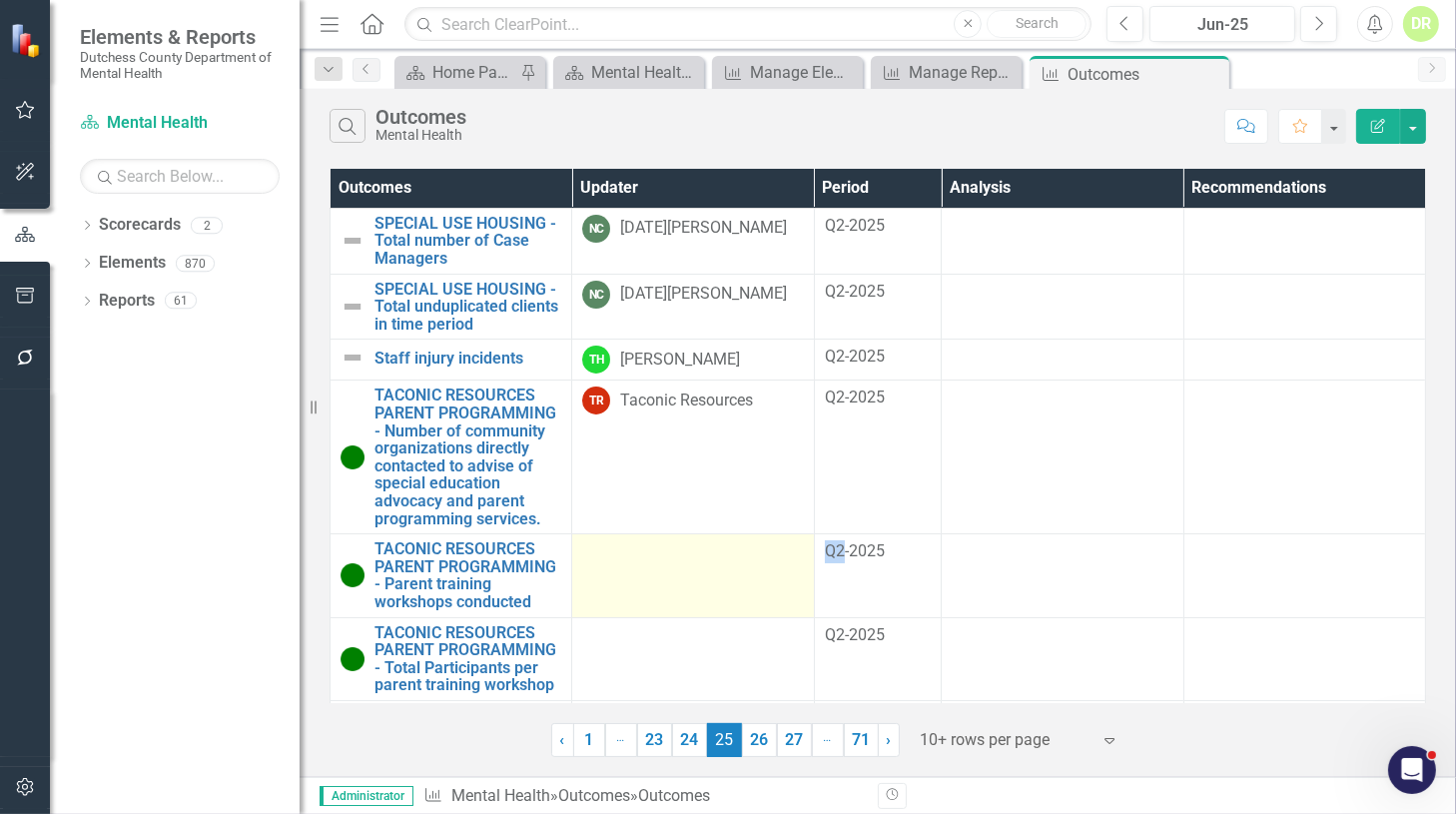 click at bounding box center [693, 575] 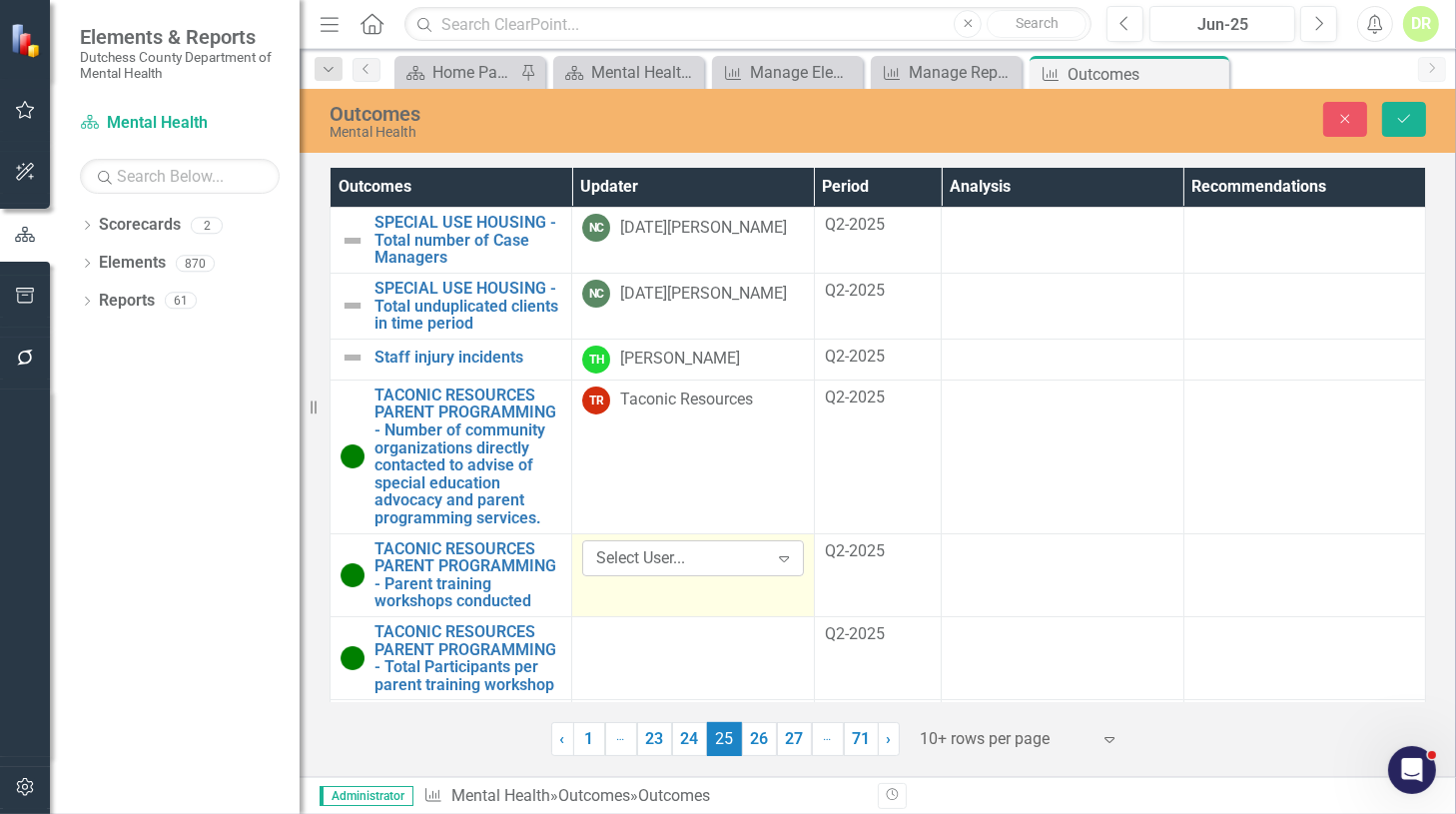click on "Select User..." at bounding box center [682, 557] 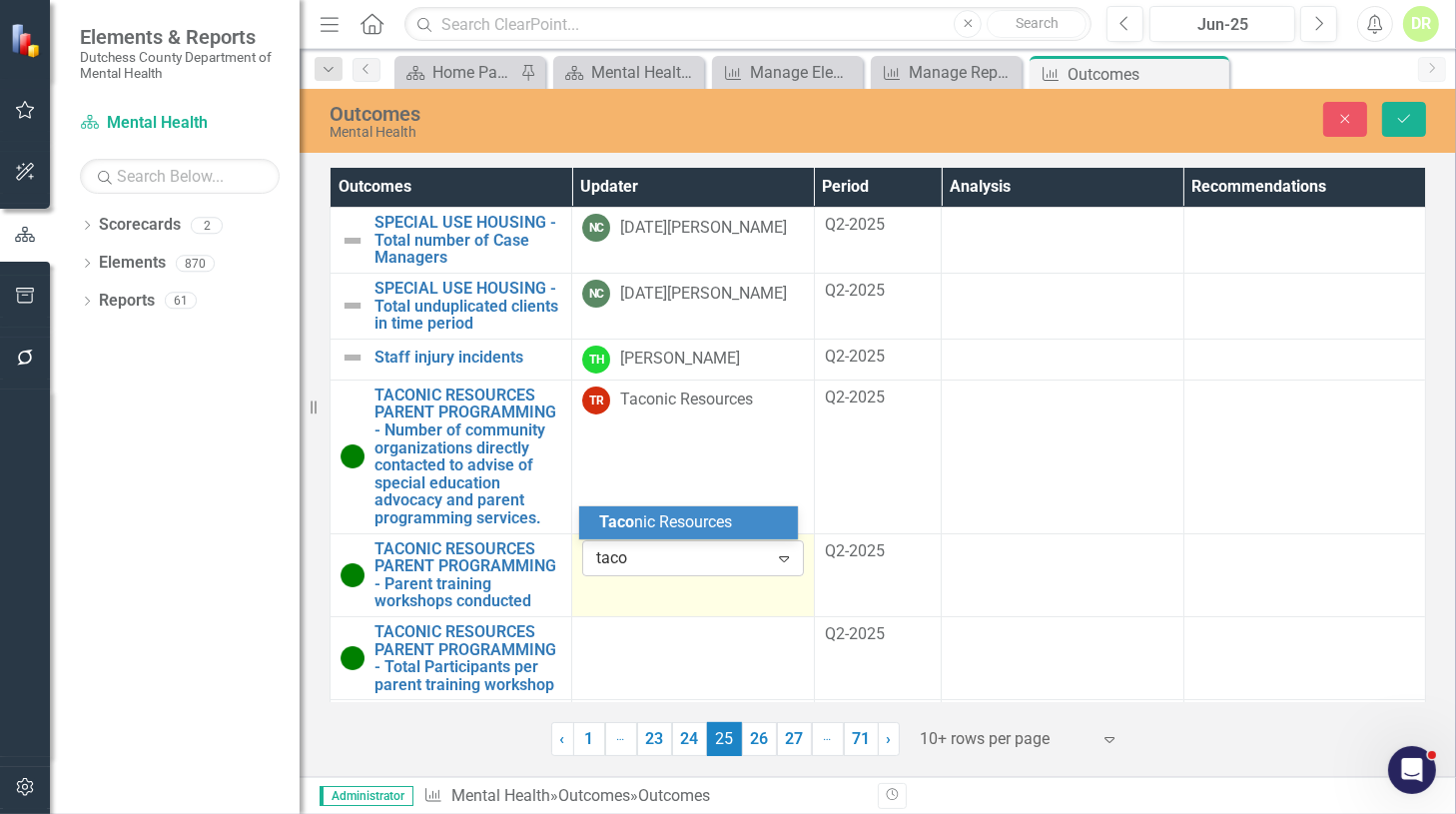type on "tacon" 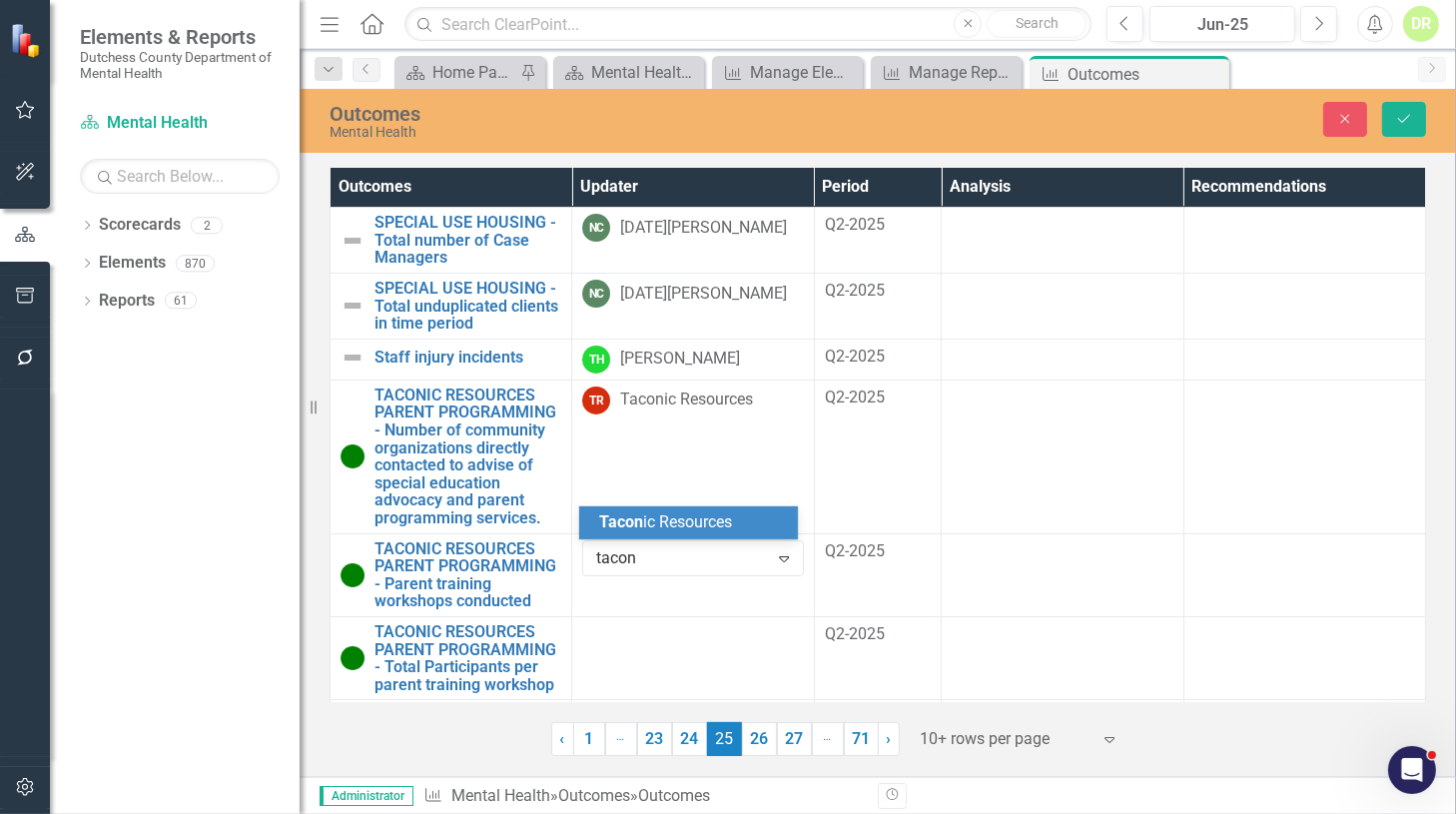 click on "Tacon" at bounding box center [621, 521] 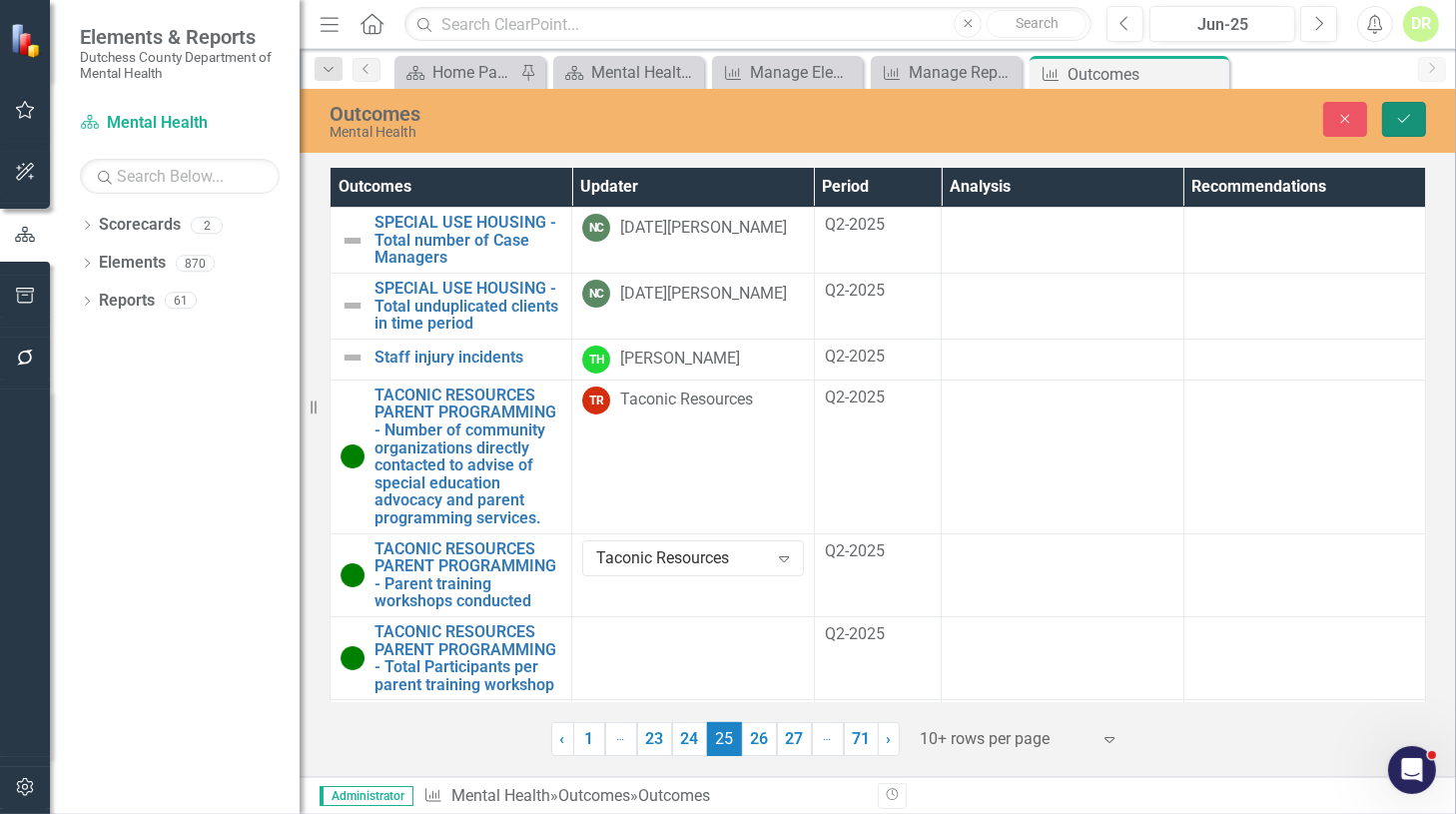 click on "Save" 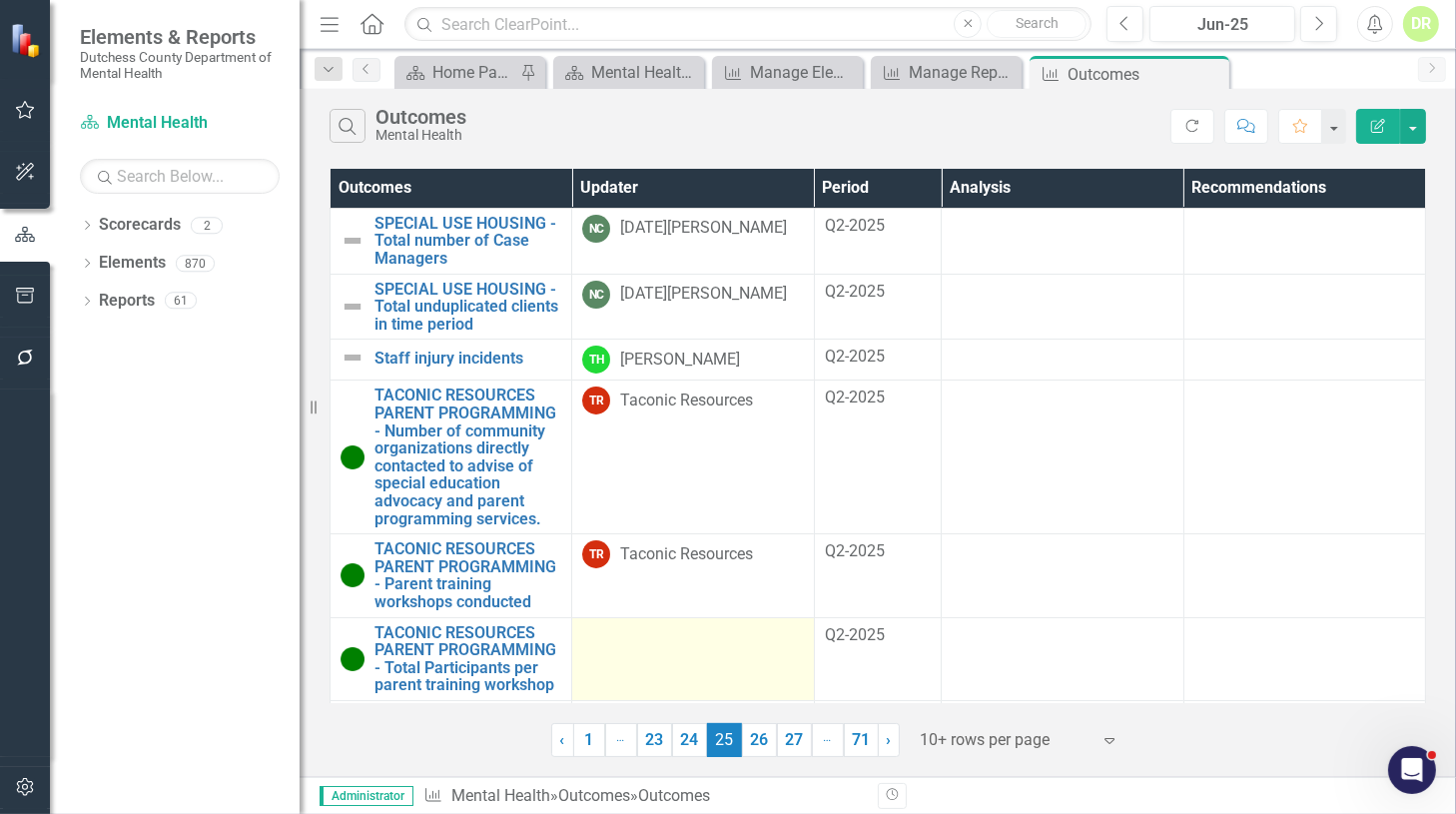 click at bounding box center (692, 636) 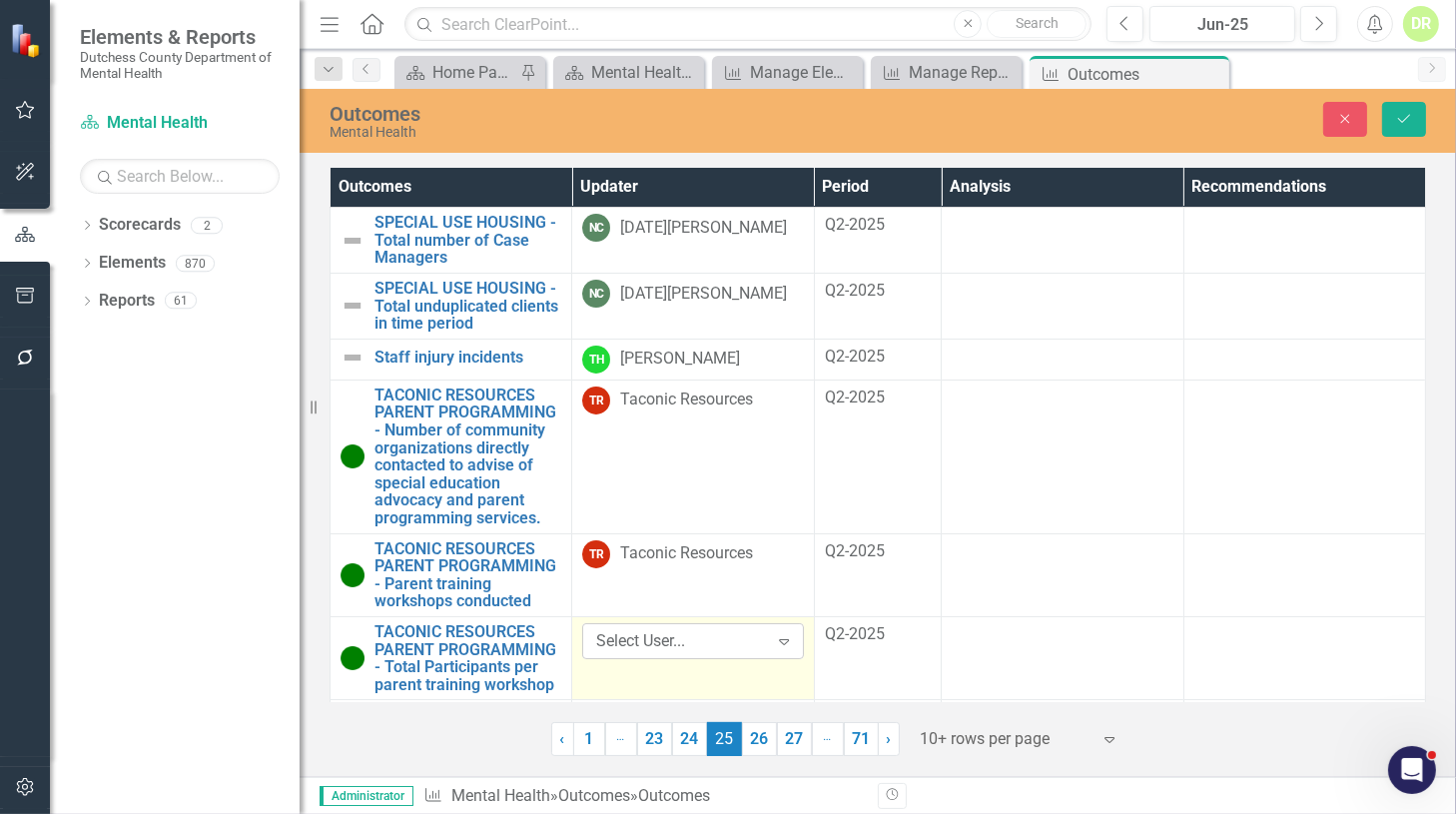 click on "Select User..." at bounding box center [682, 641] 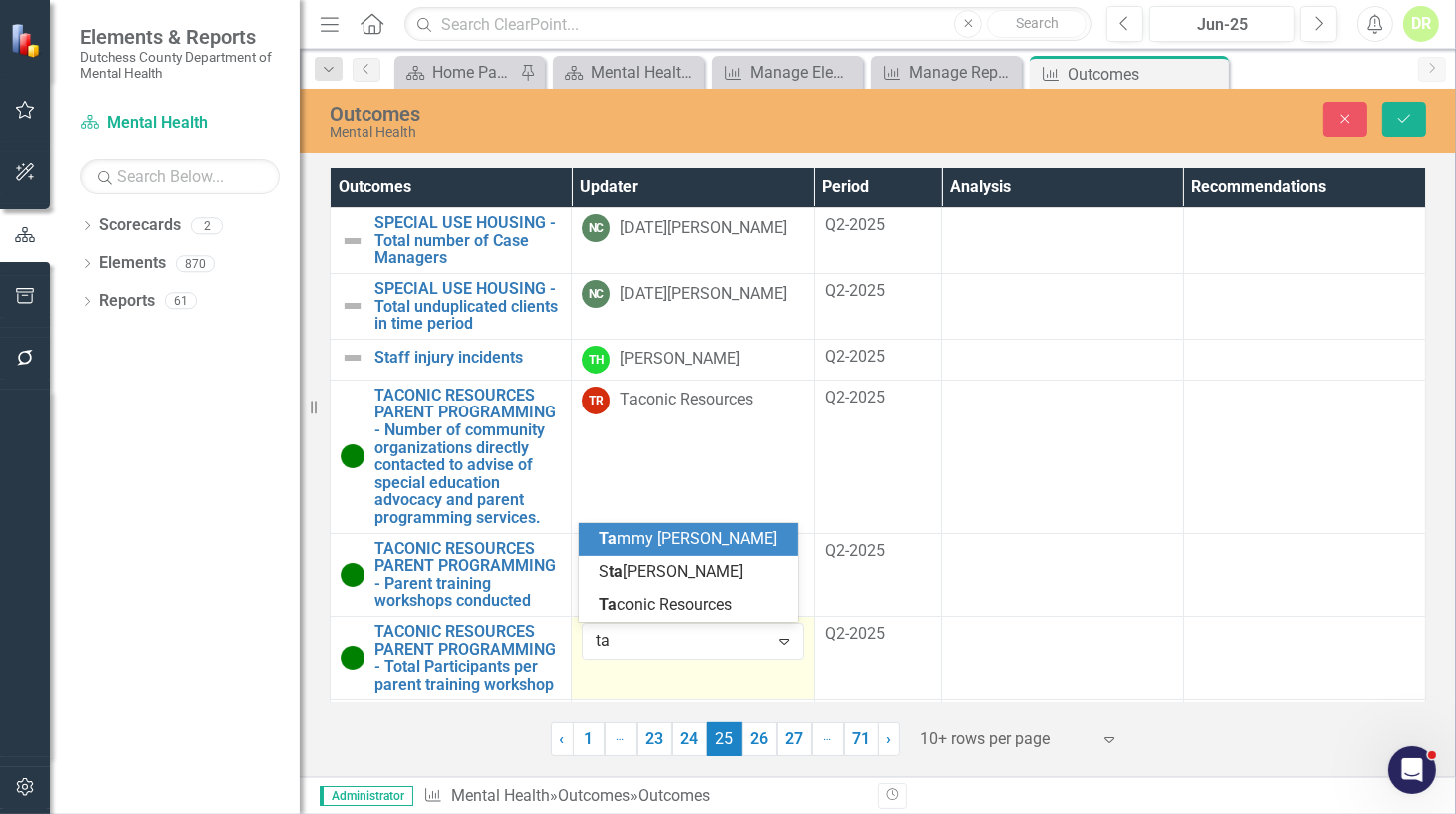 type on "tac" 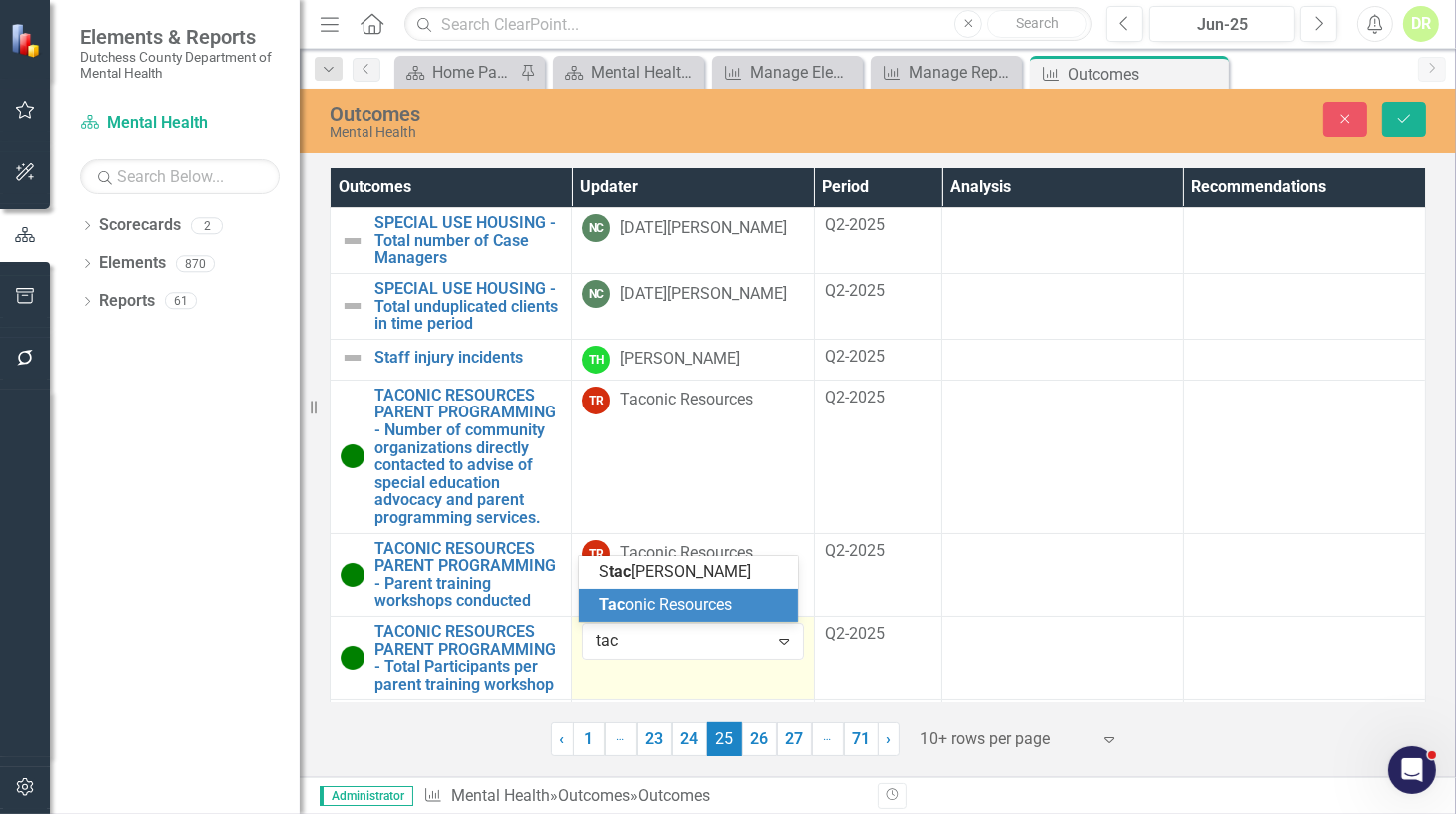 click on "Tac onic Resources" at bounding box center (665, 604) 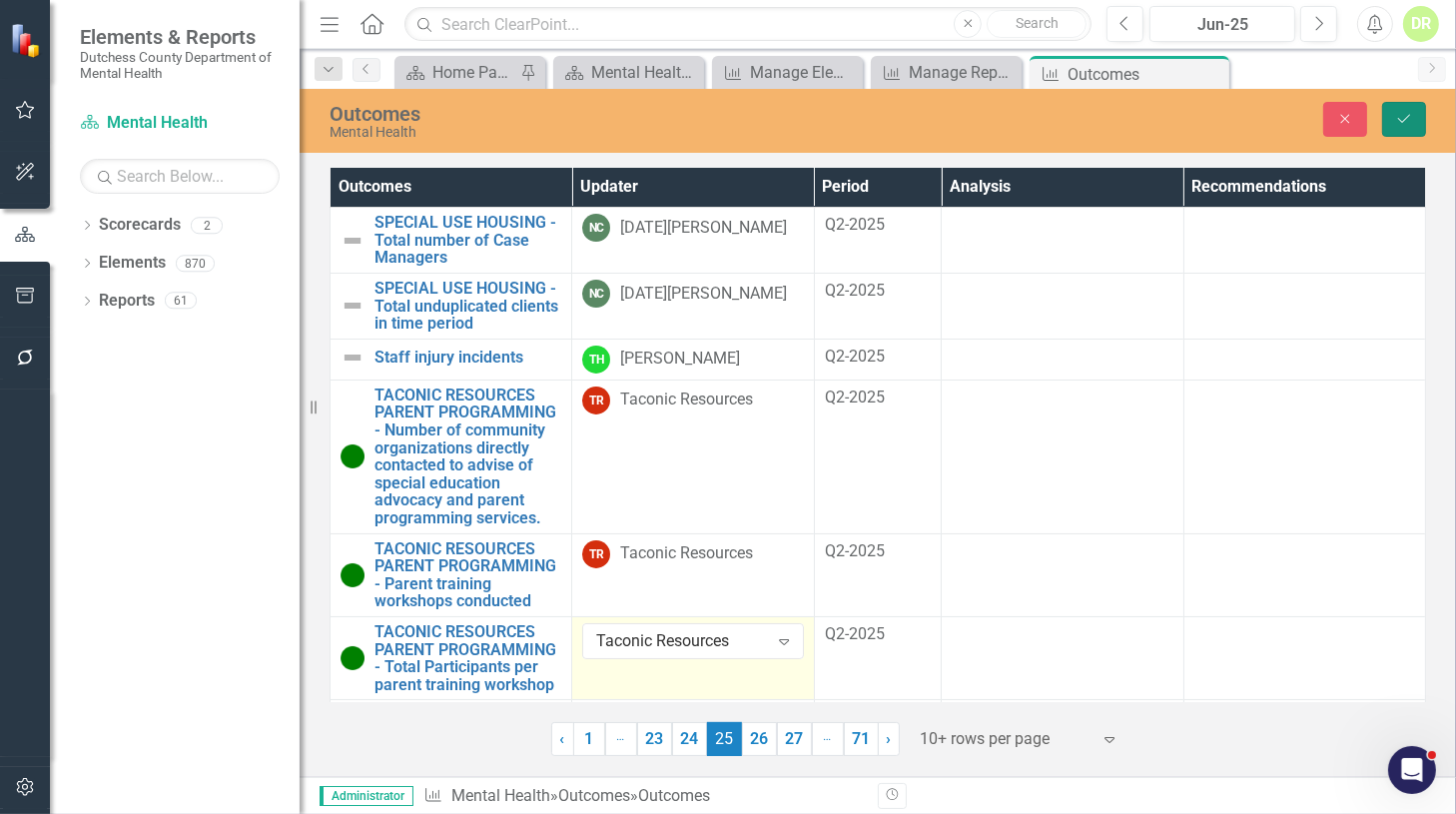 click on "Save" 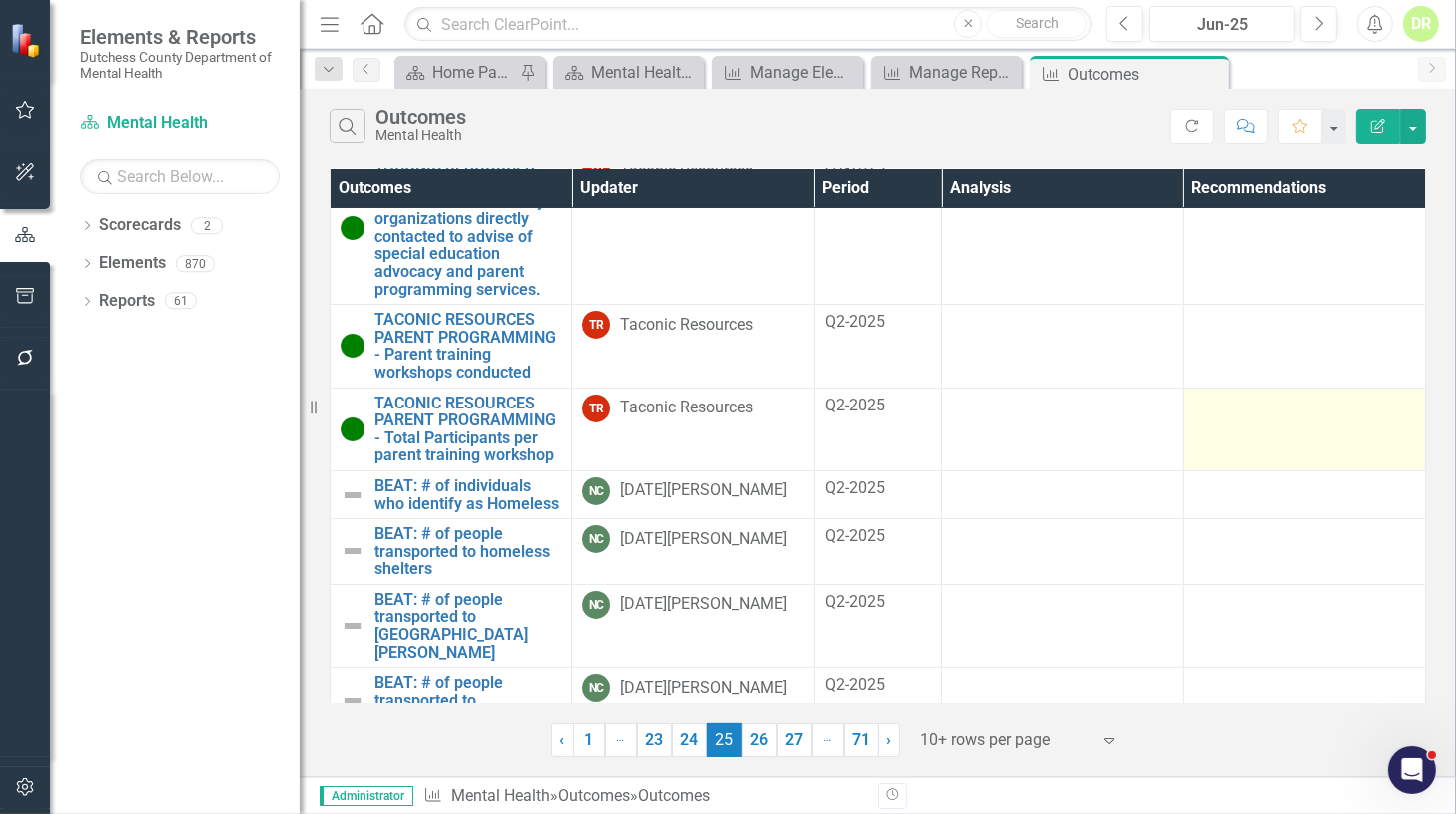 scroll, scrollTop: 277, scrollLeft: 0, axis: vertical 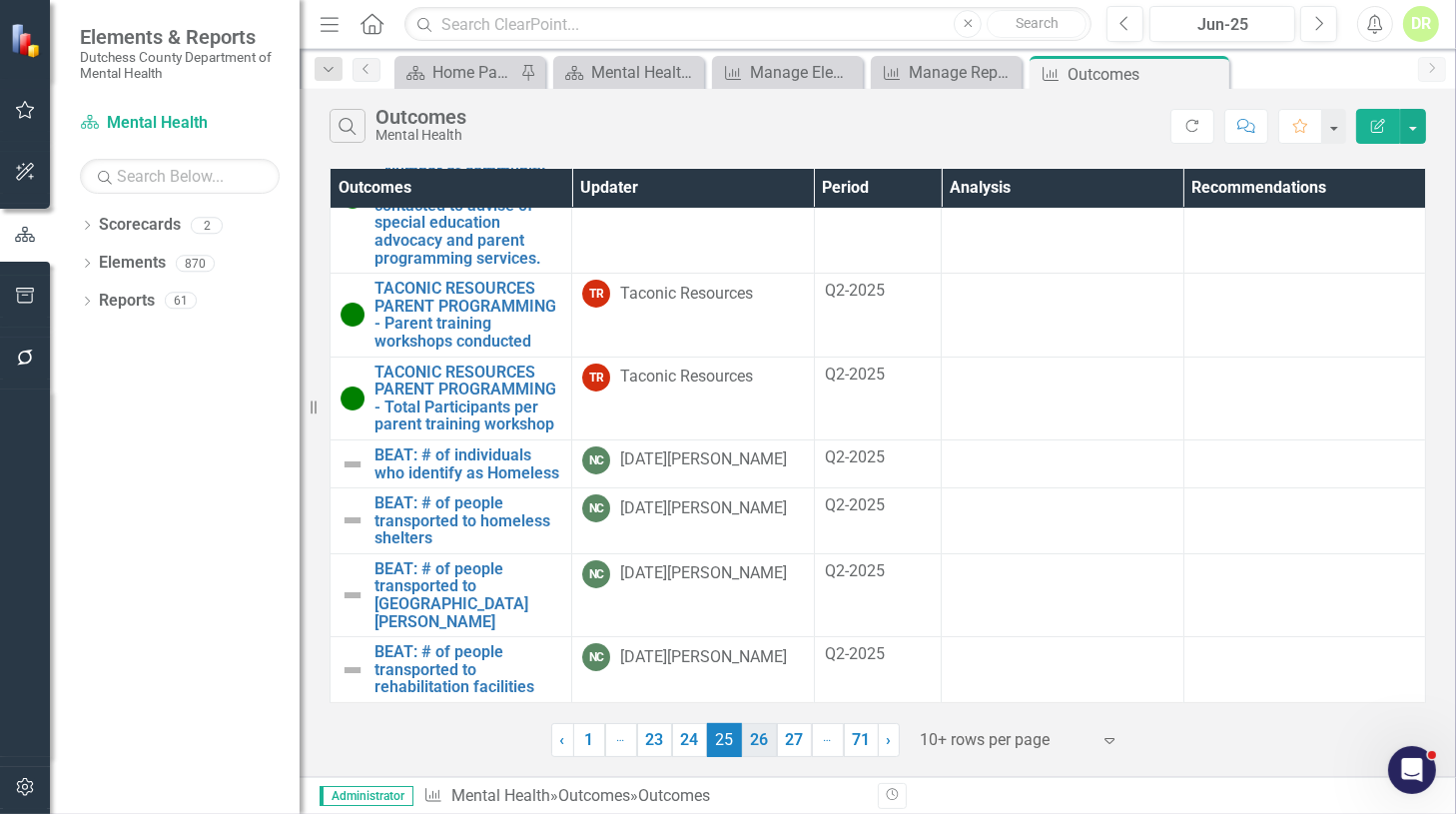 click on "26" at bounding box center [759, 740] 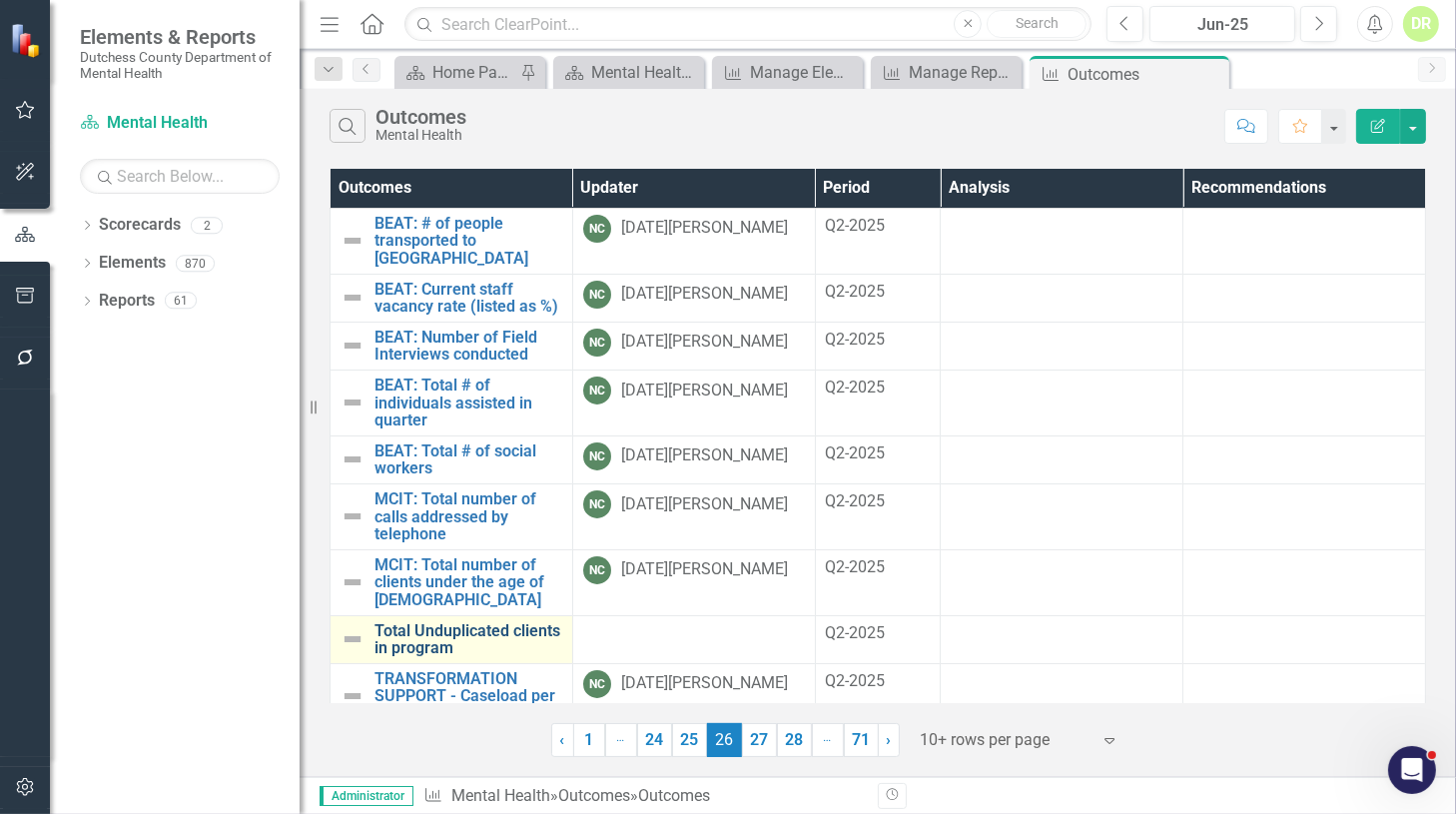 click on "Total Unduplicated clients in program" at bounding box center (468, 639) 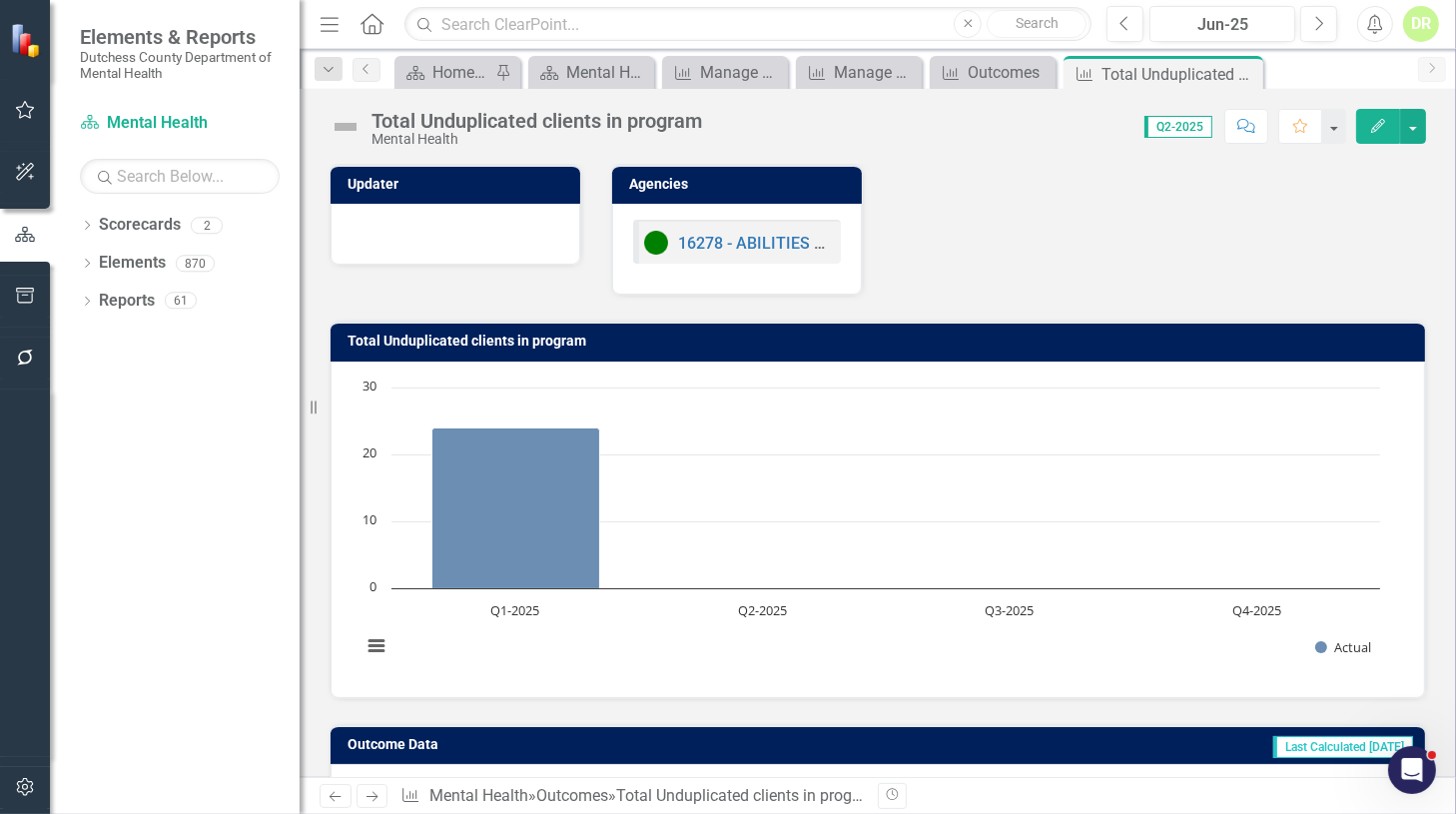 click at bounding box center [455, 232] 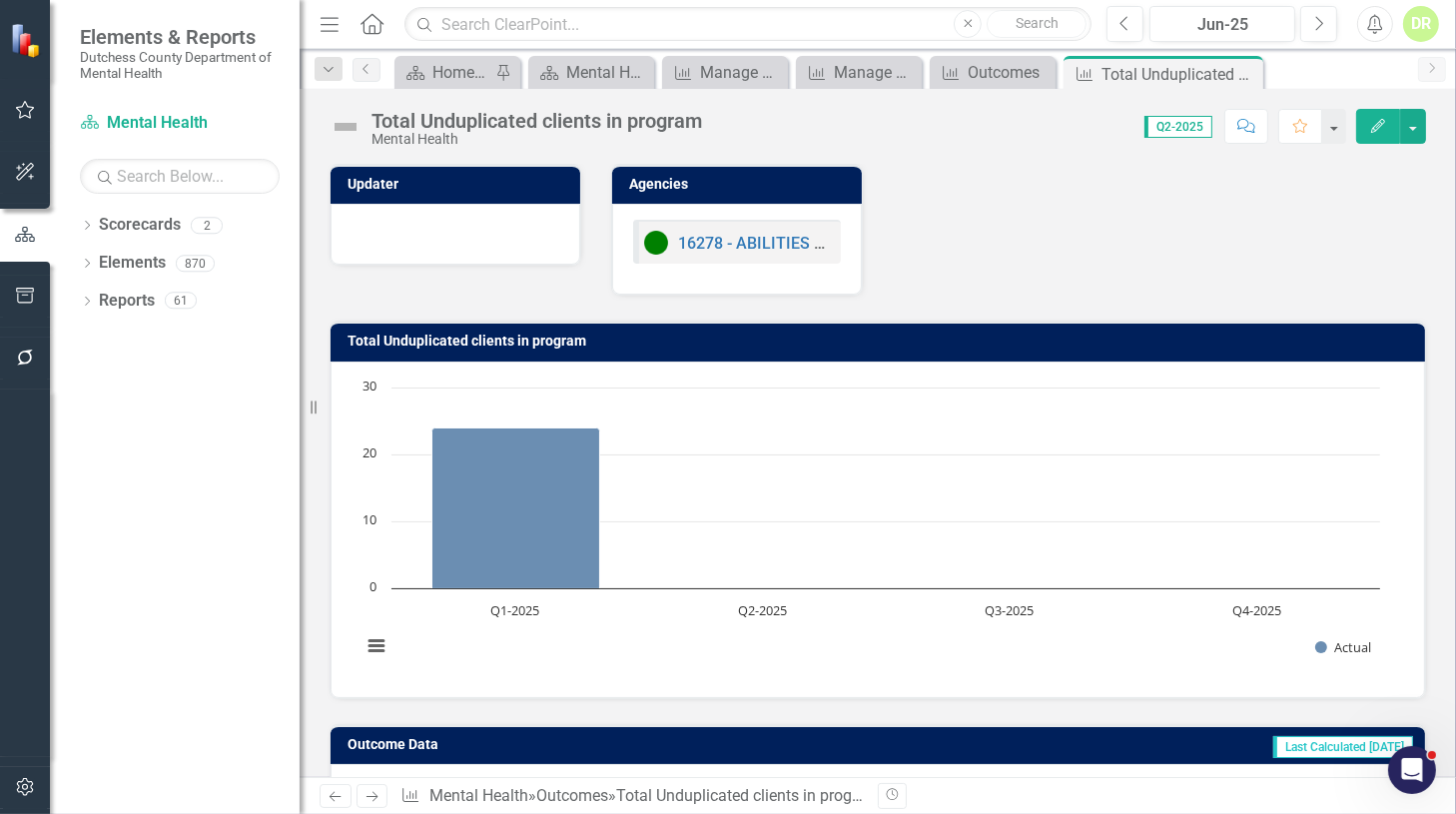 click at bounding box center (455, 232) 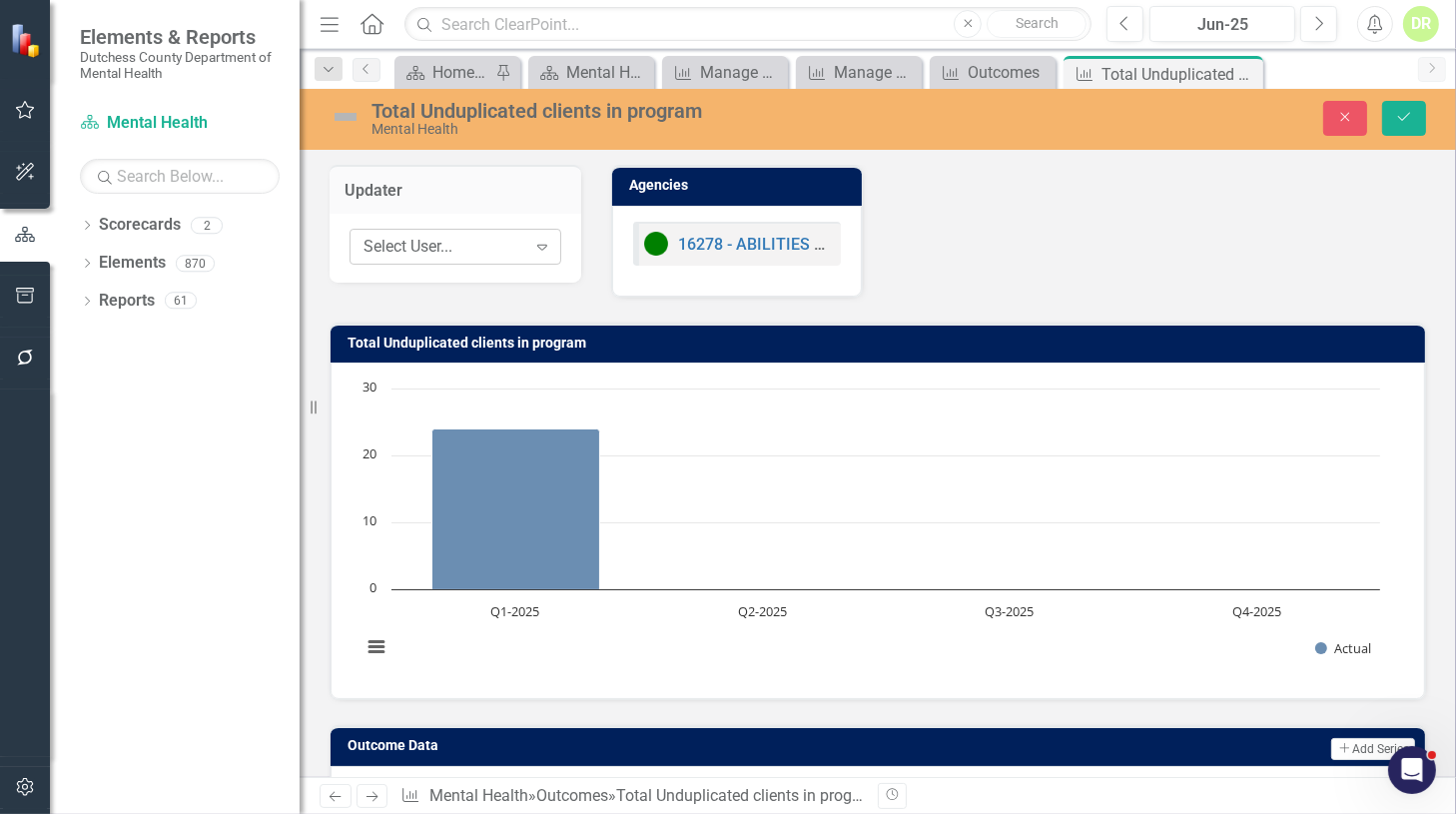 click on "Select User..." at bounding box center (444, 247) 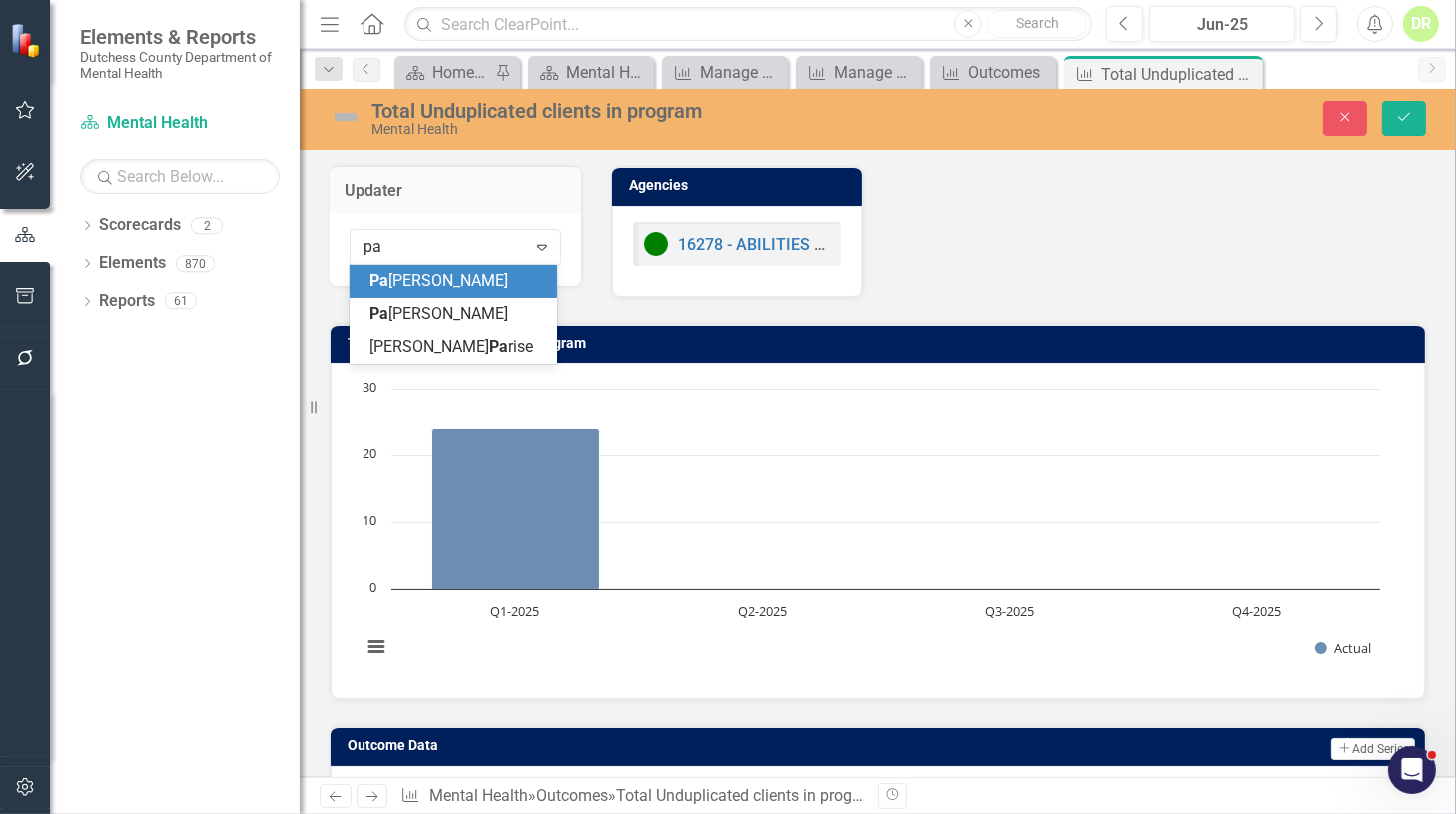 type on "pat" 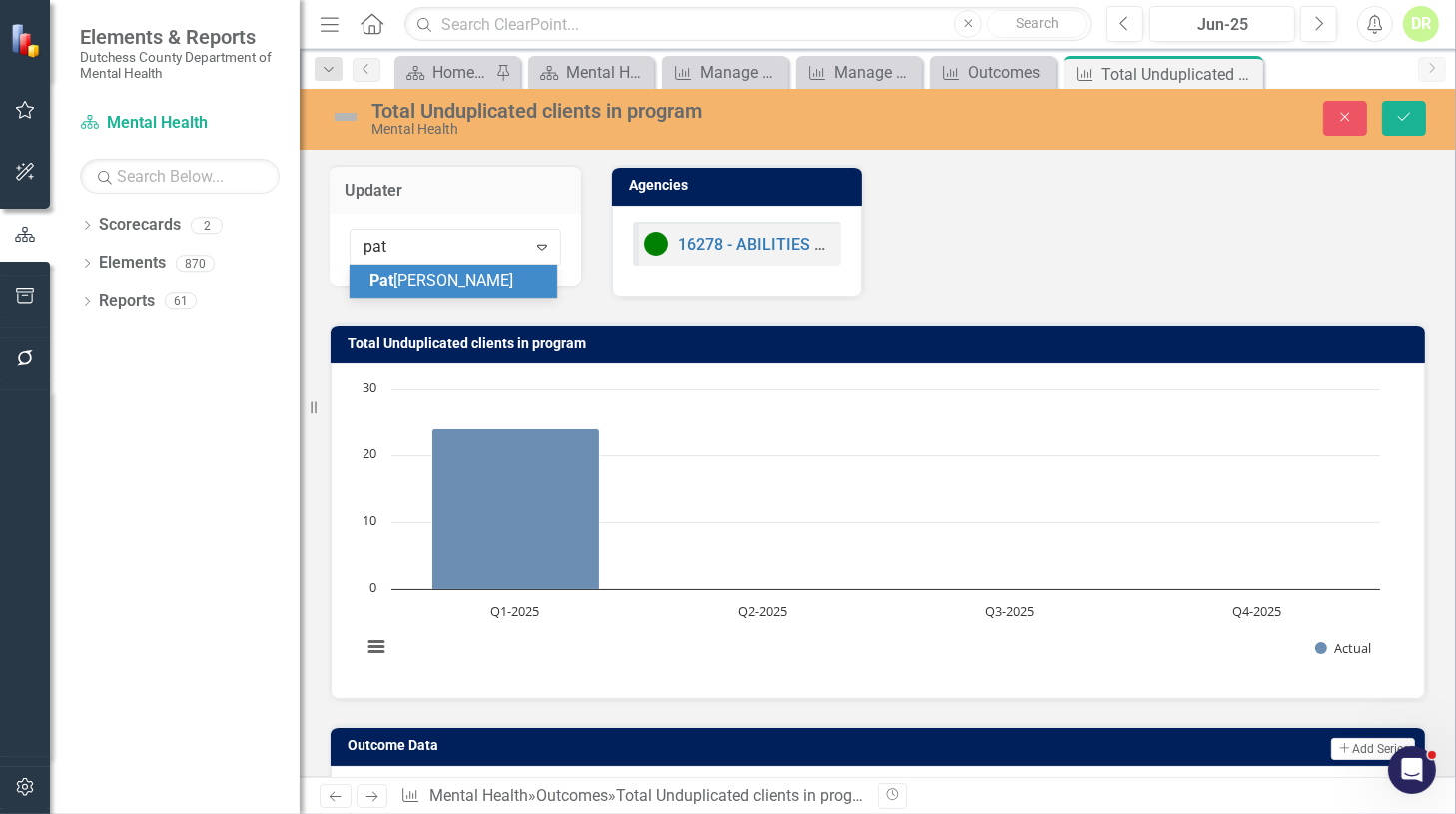click on "Pat ricia Brown" at bounding box center (441, 280) 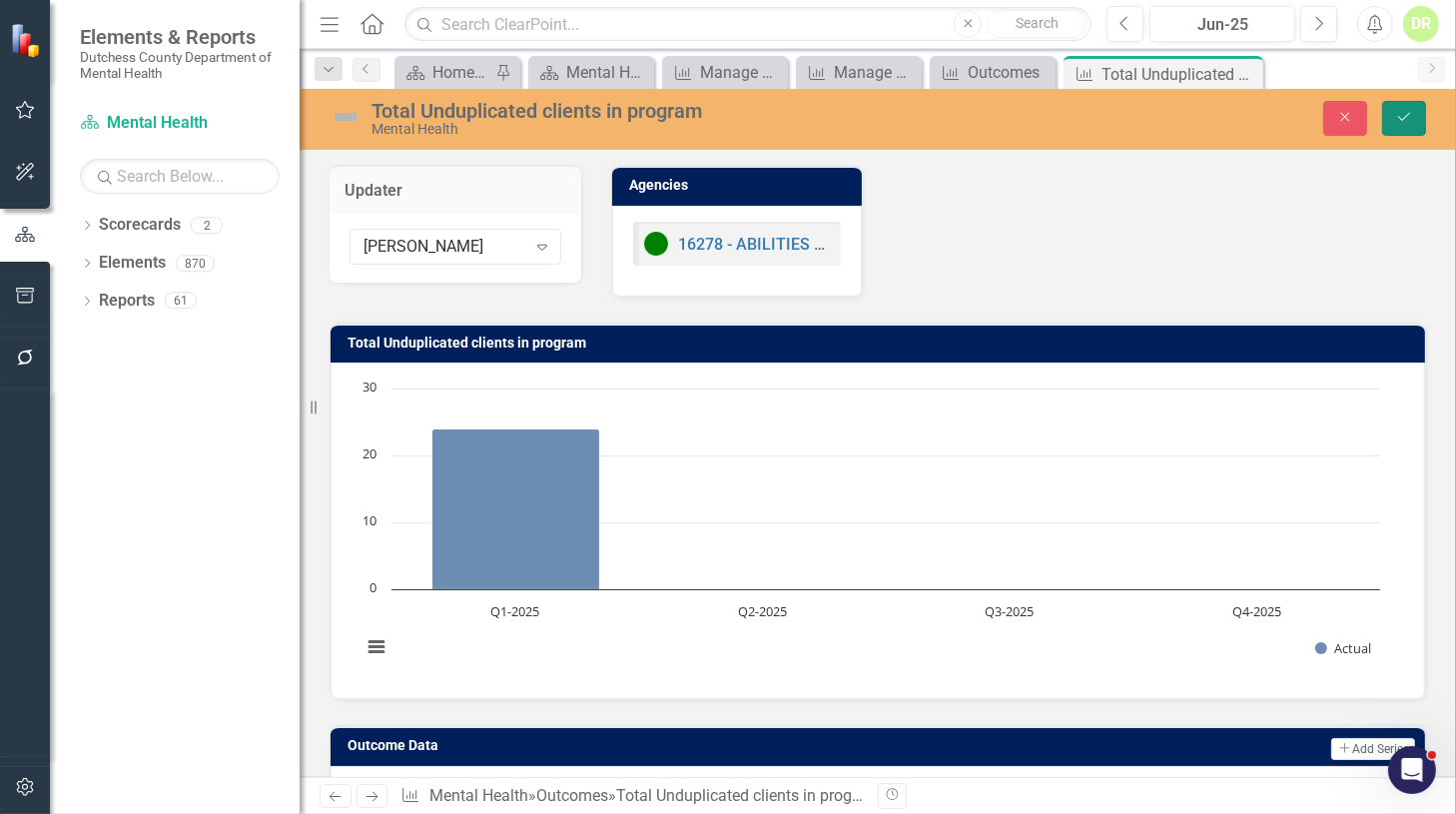 click on "Save" 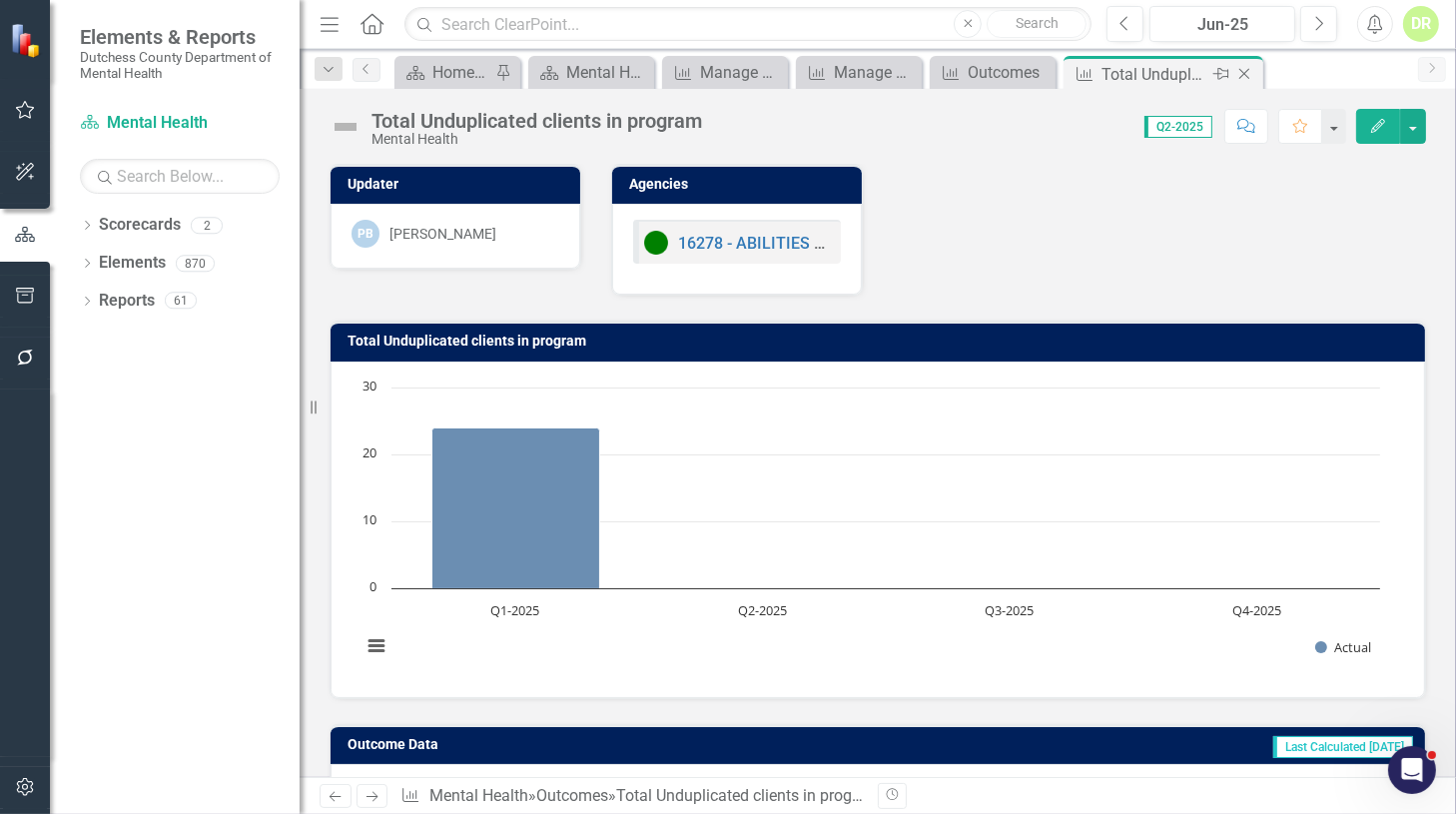 click on "Close" 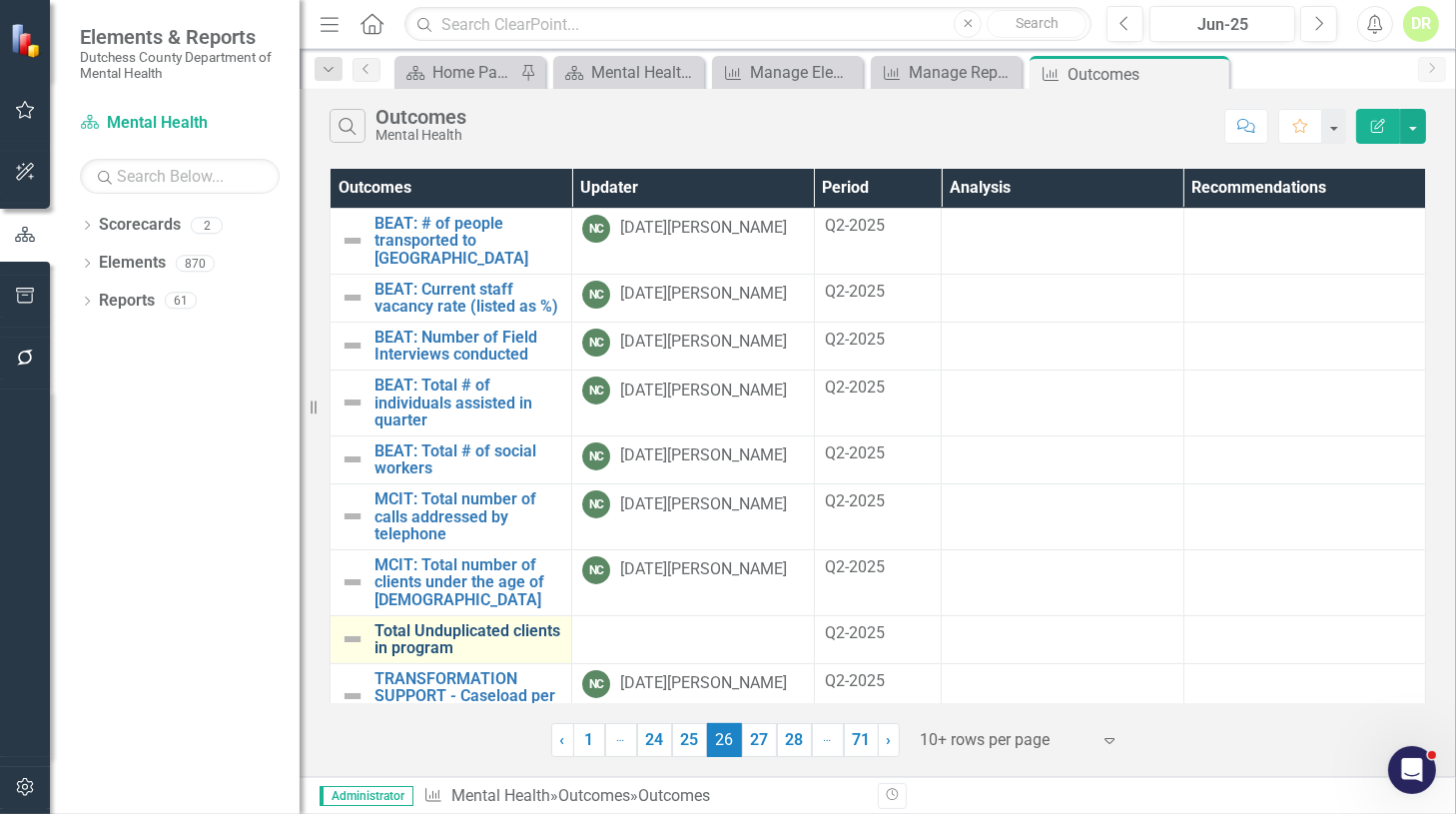 click on "Total Unduplicated clients in program" at bounding box center [467, 639] 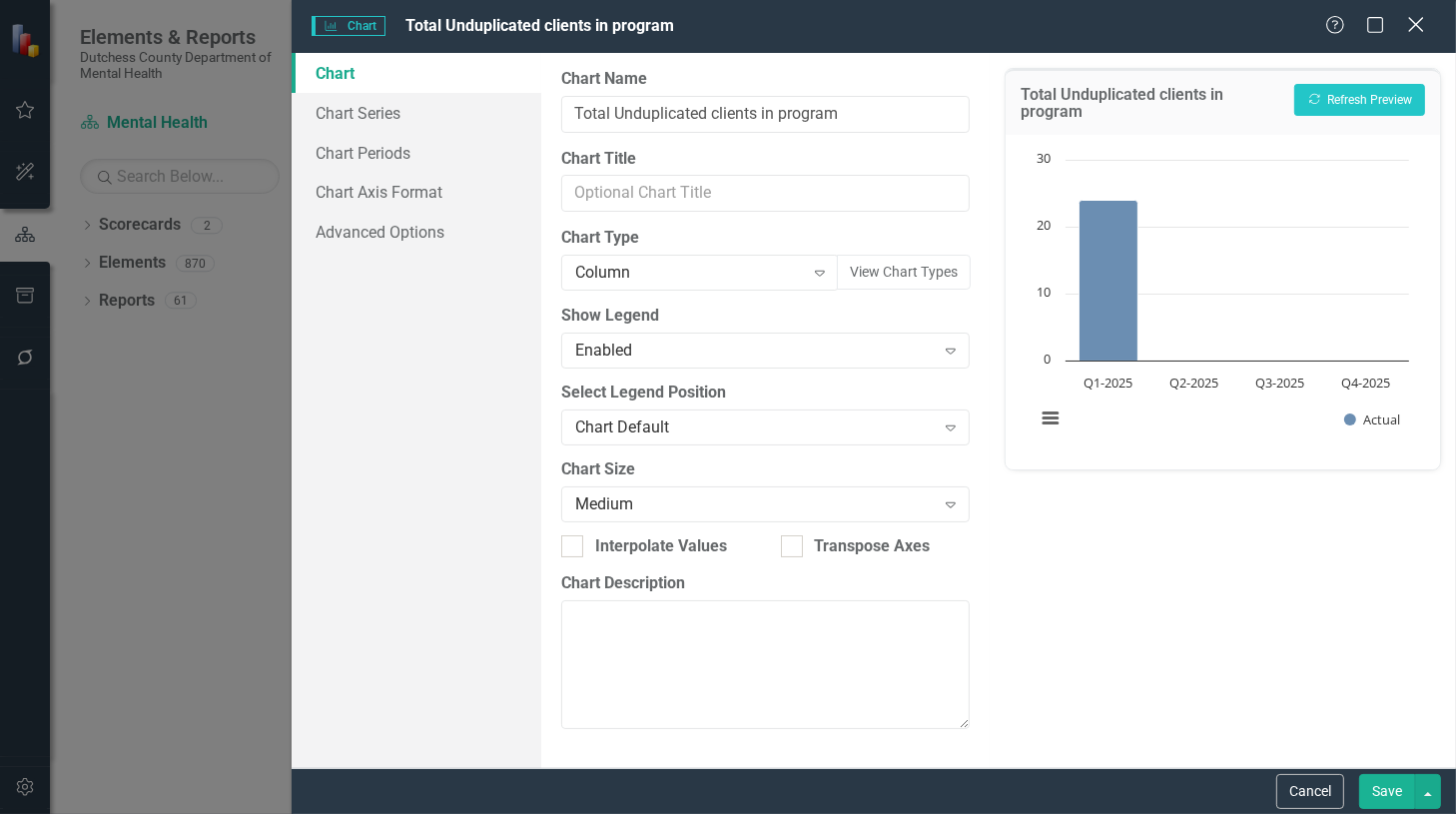 click 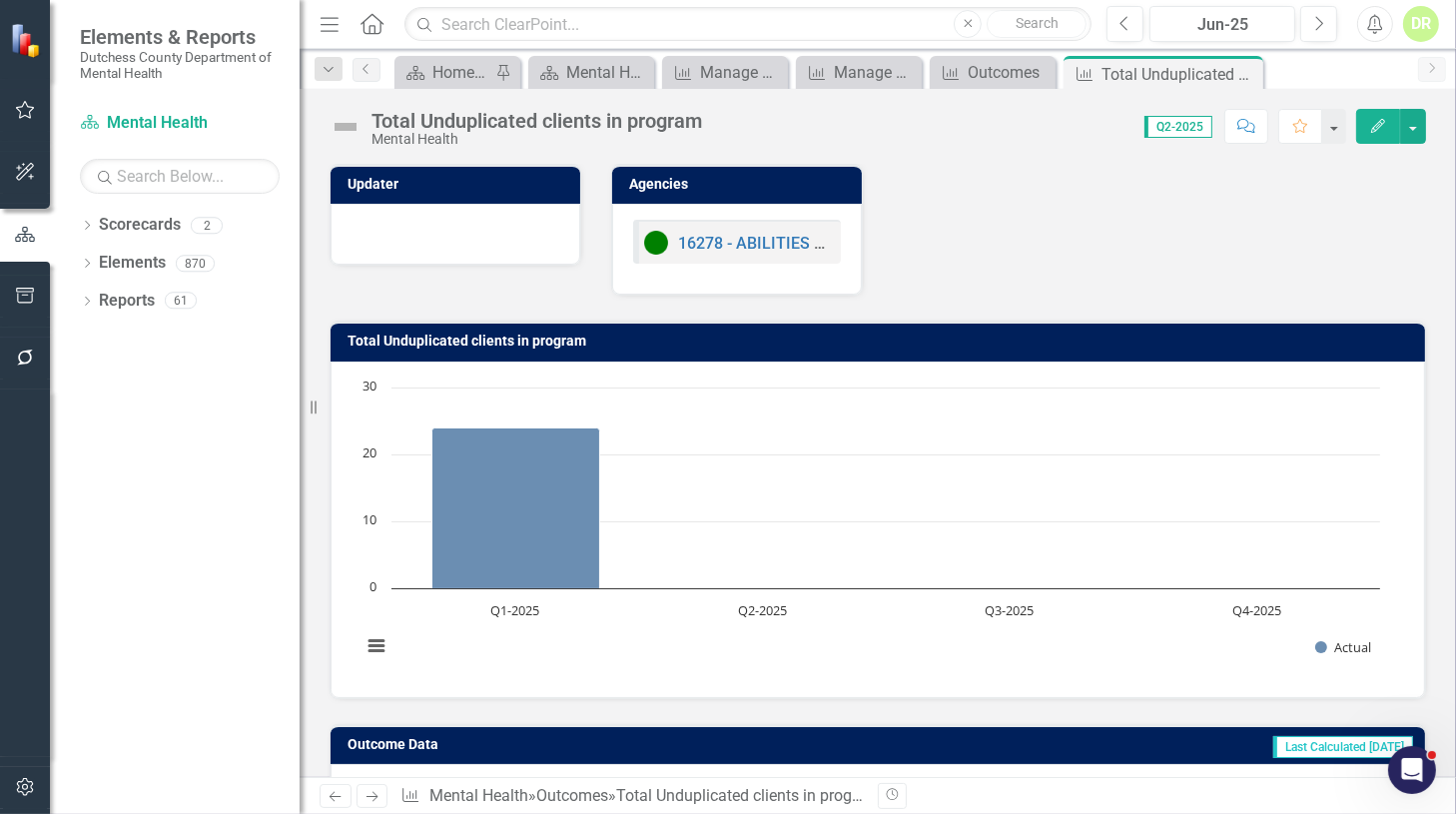 click at bounding box center (455, 232) 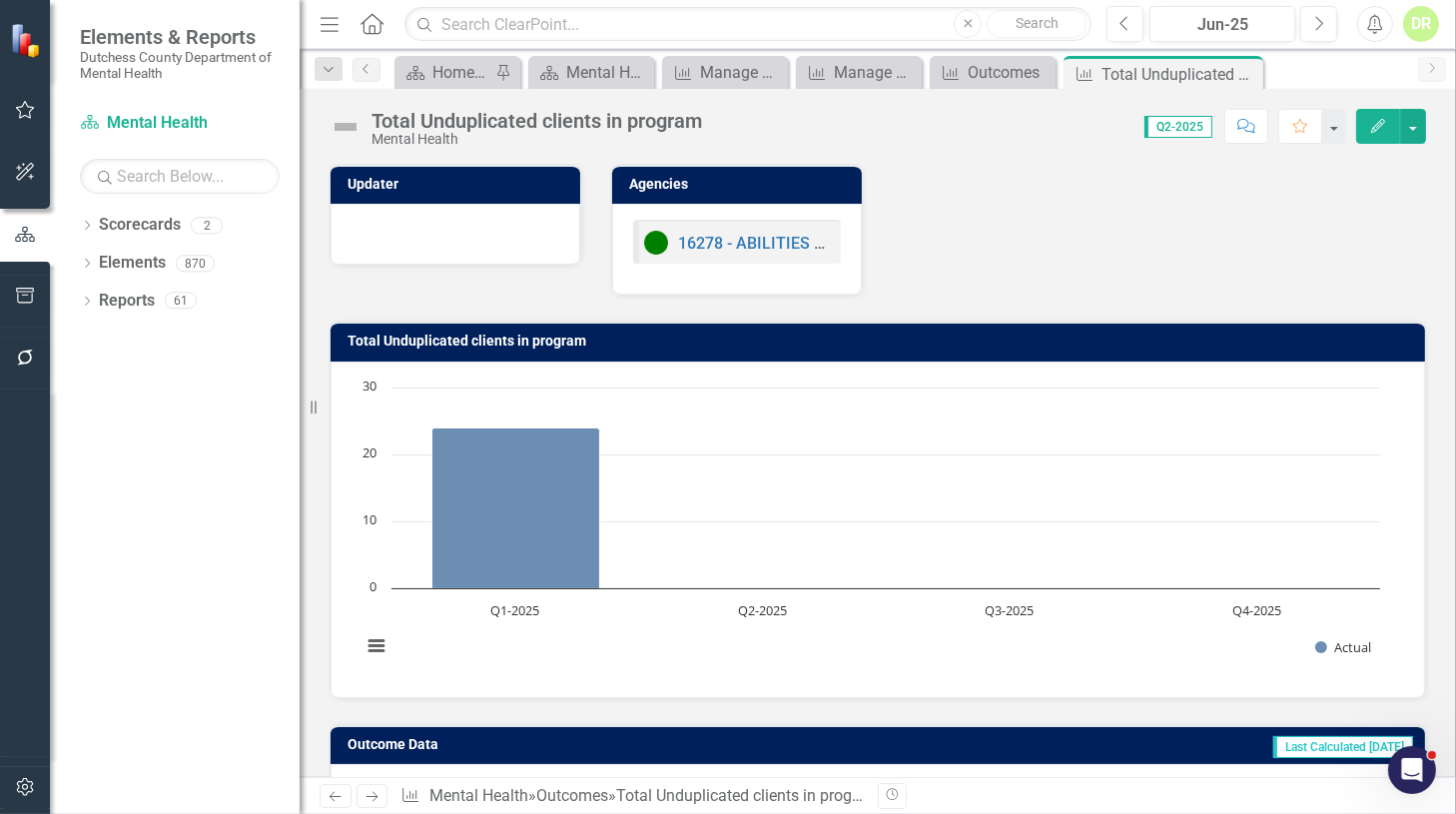 click at bounding box center (455, 232) 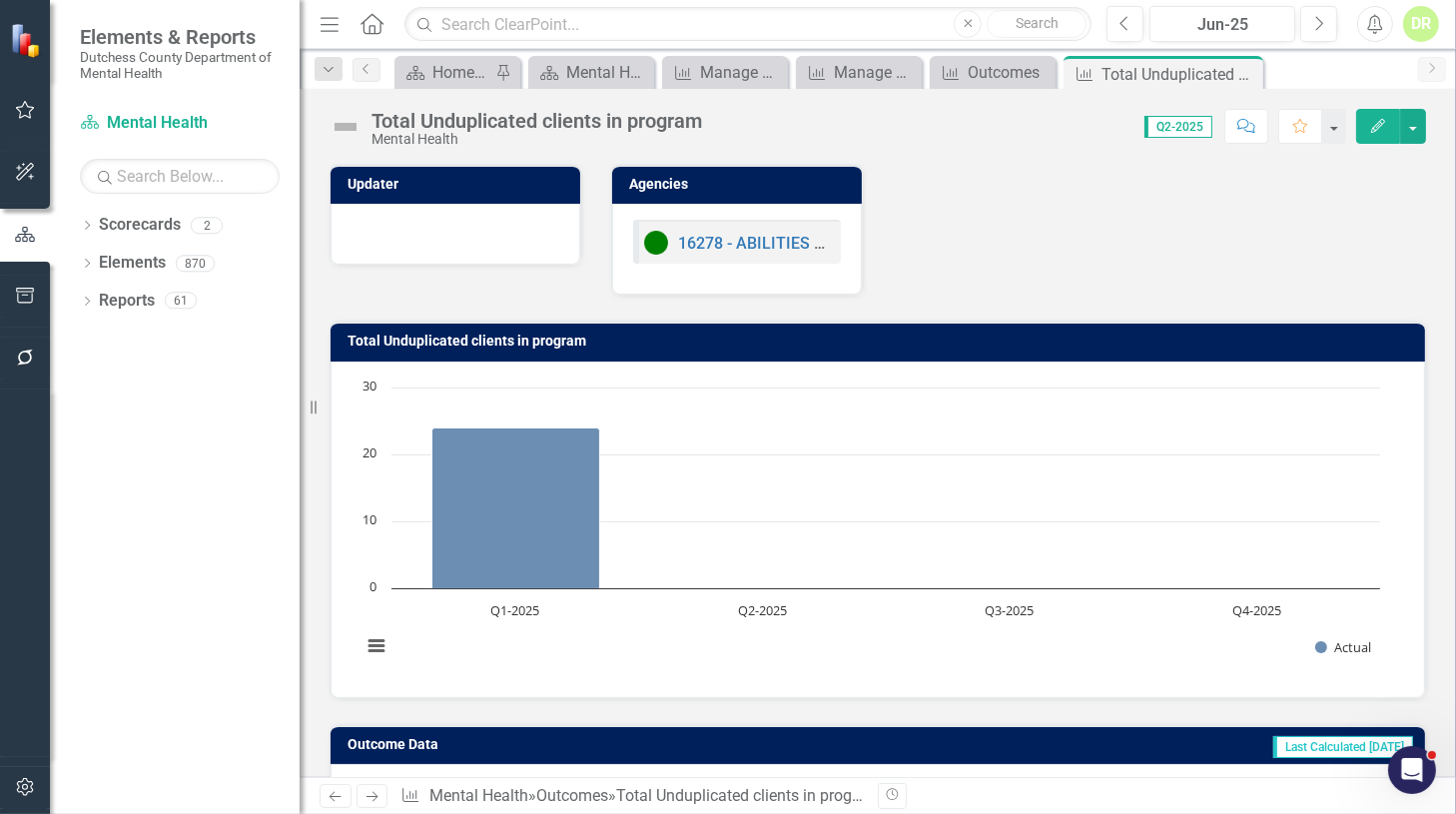 click at bounding box center (455, 232) 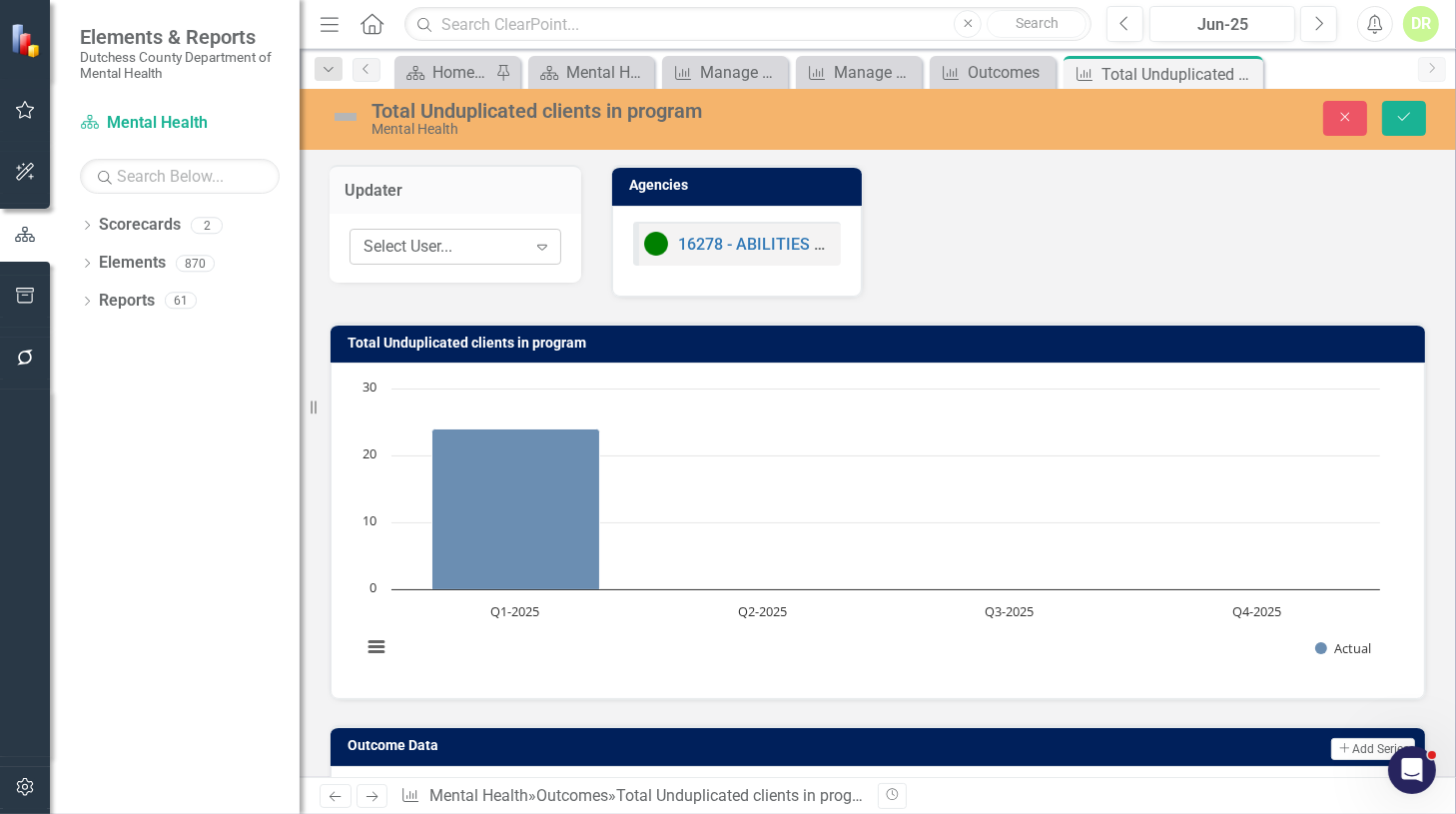 click on "Select User..." at bounding box center (444, 247) 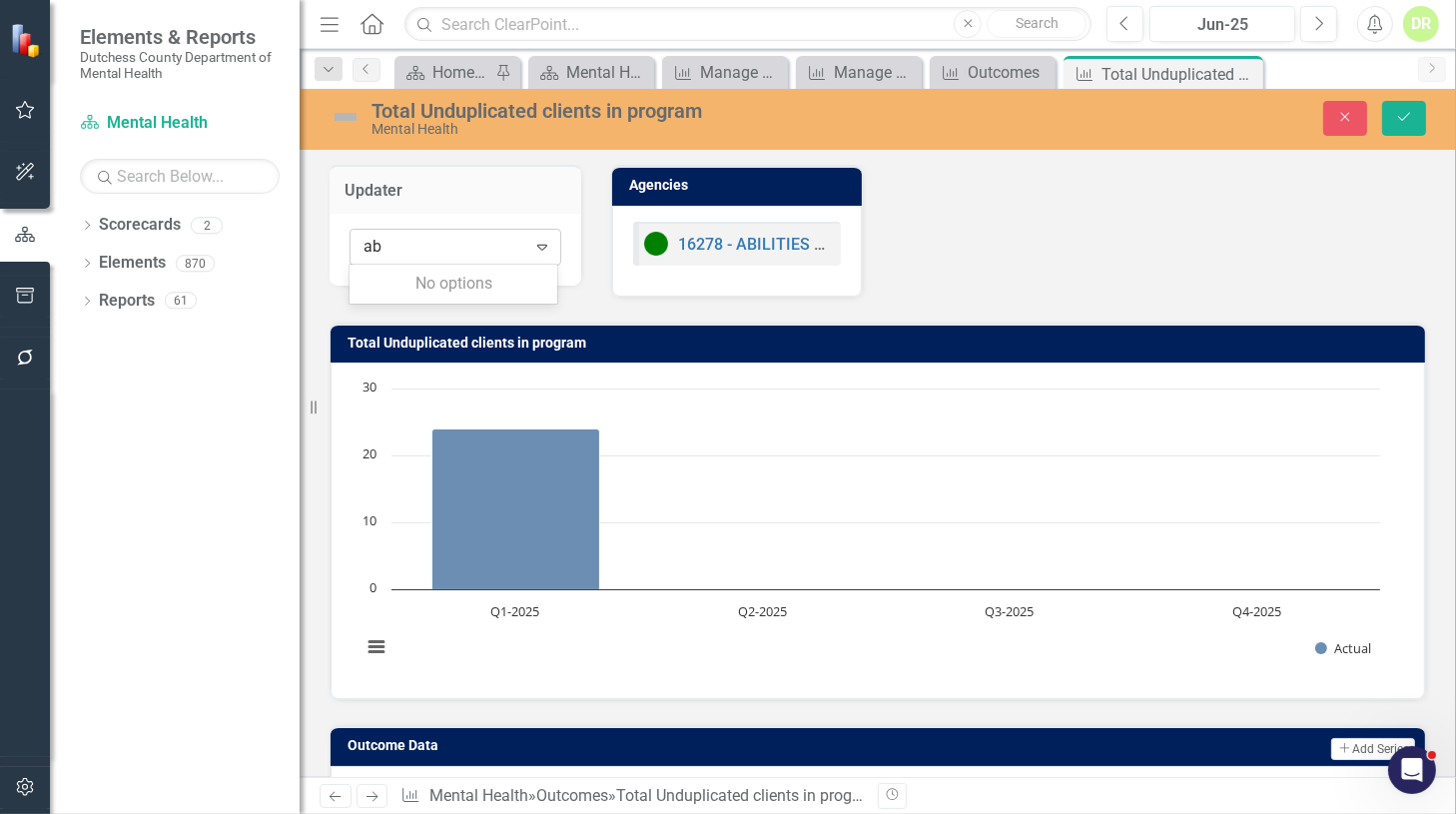type on "a" 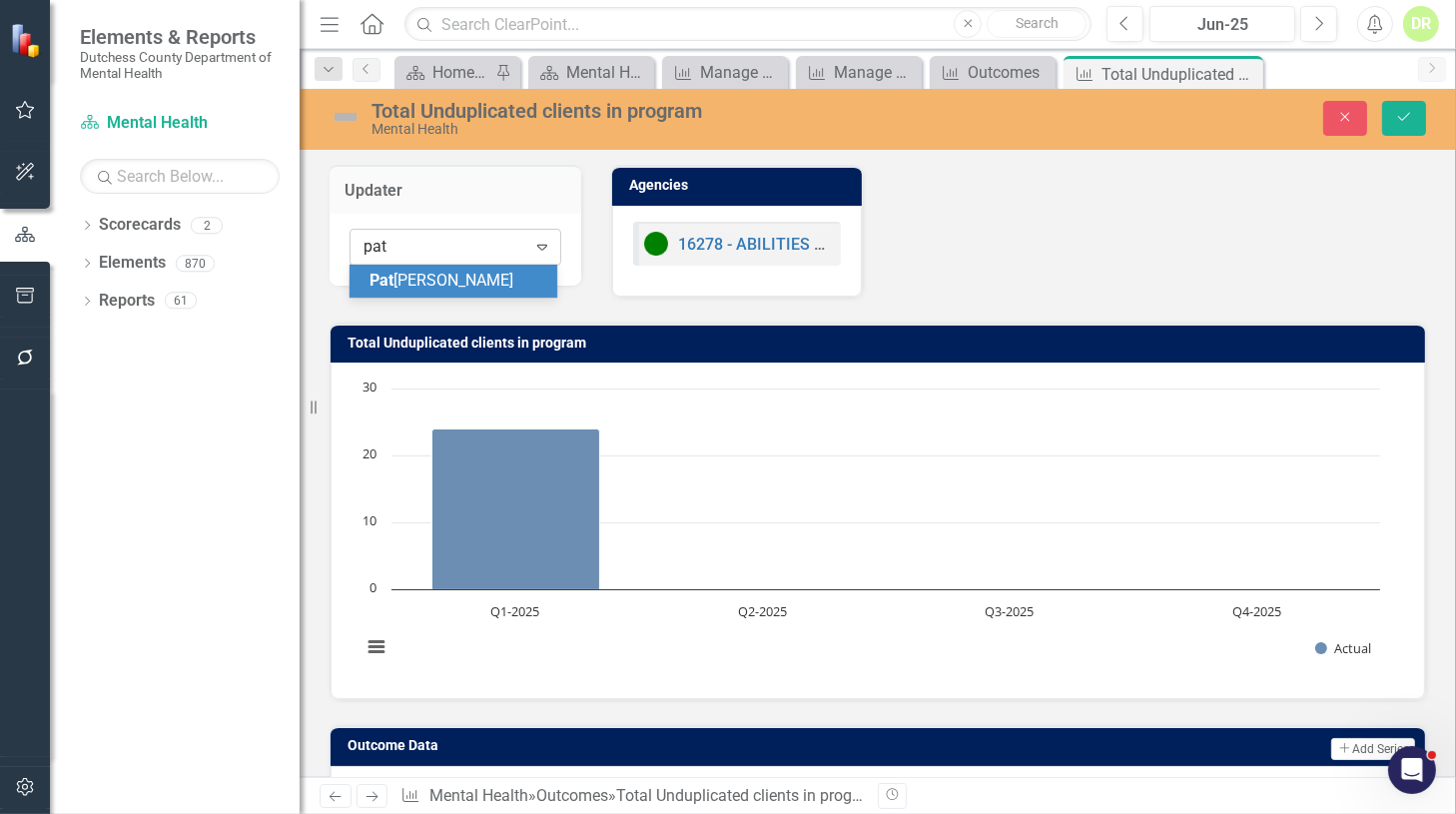 type on "patr" 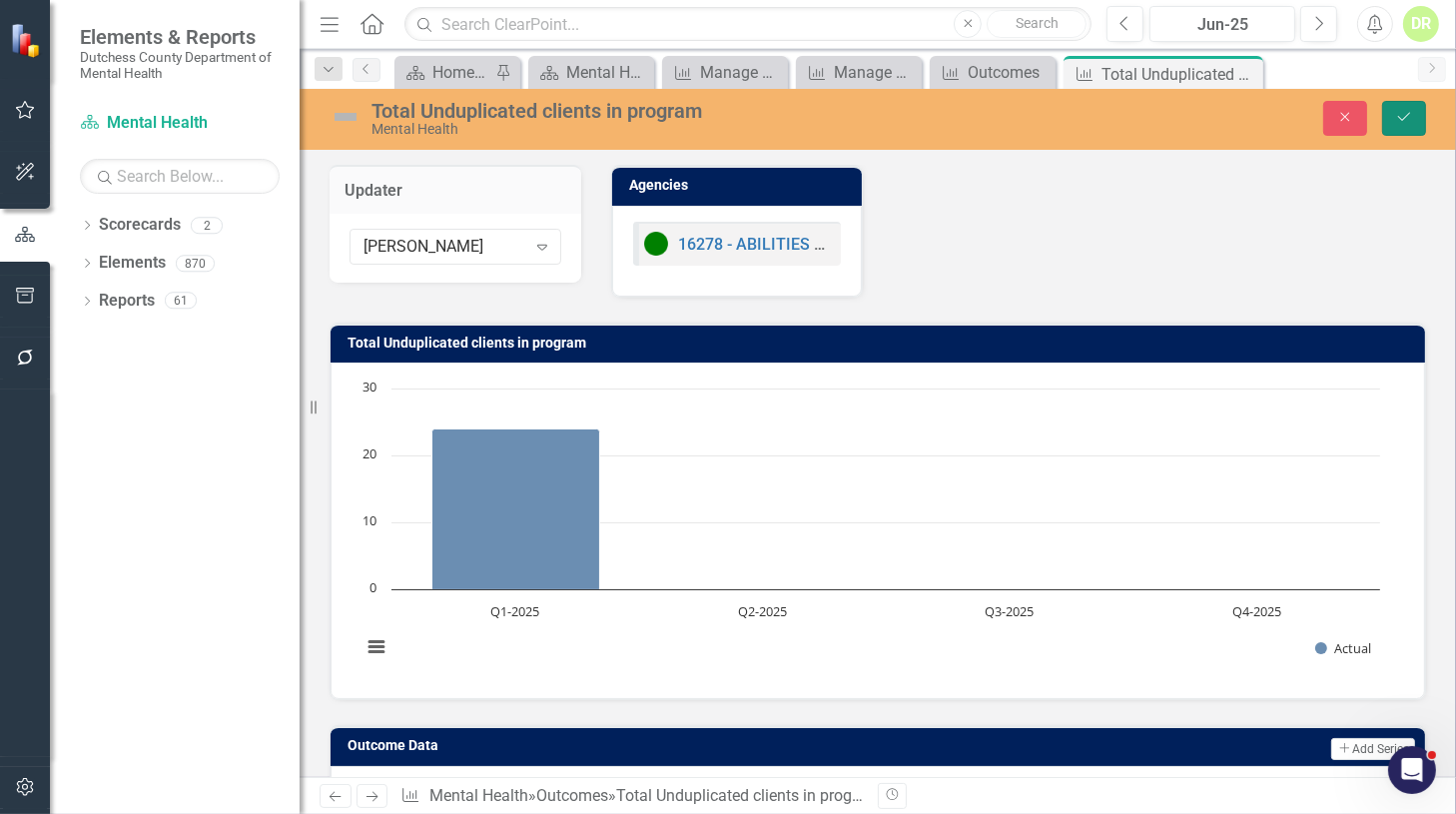 click on "Save" 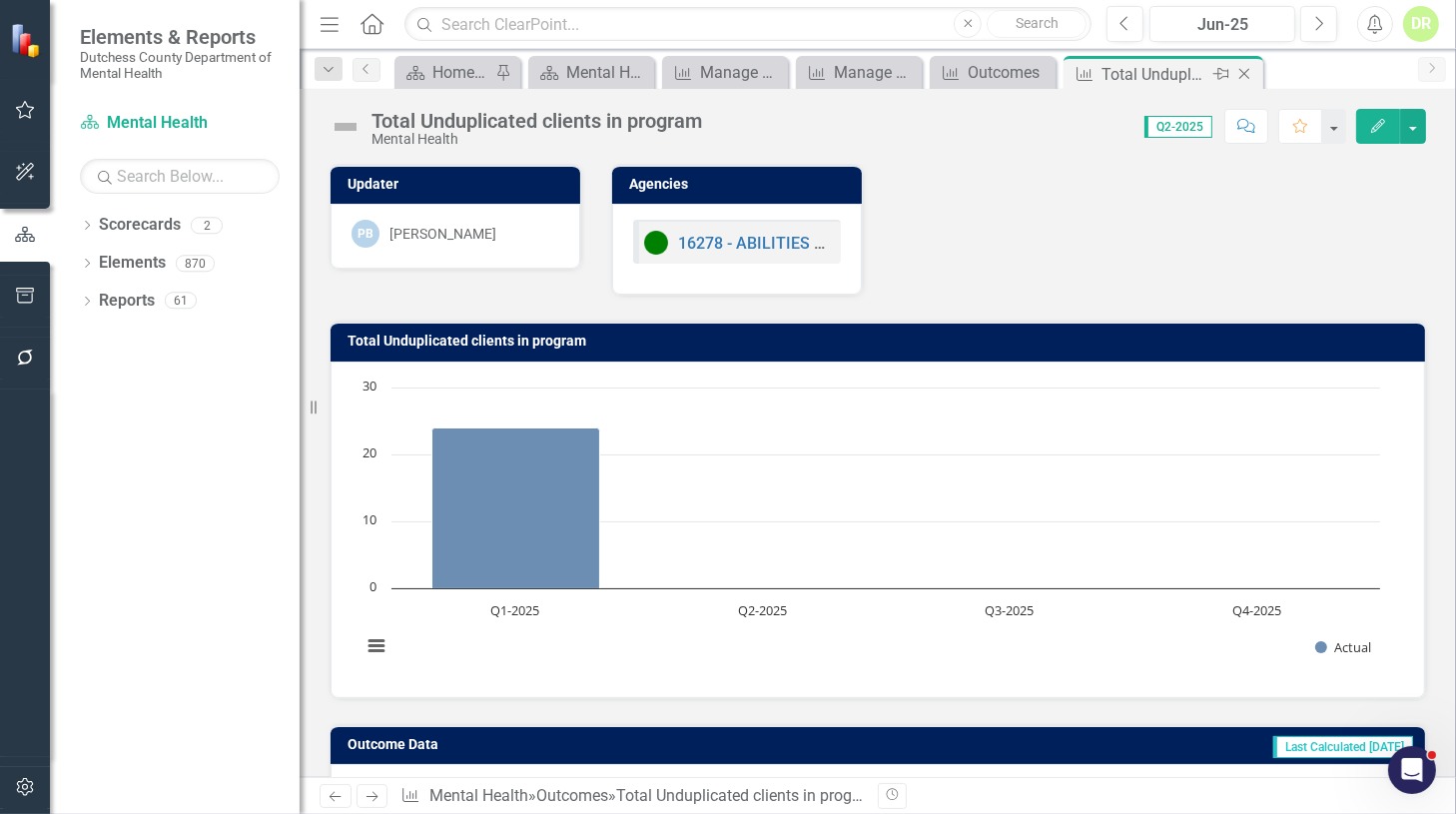 click on "Close" 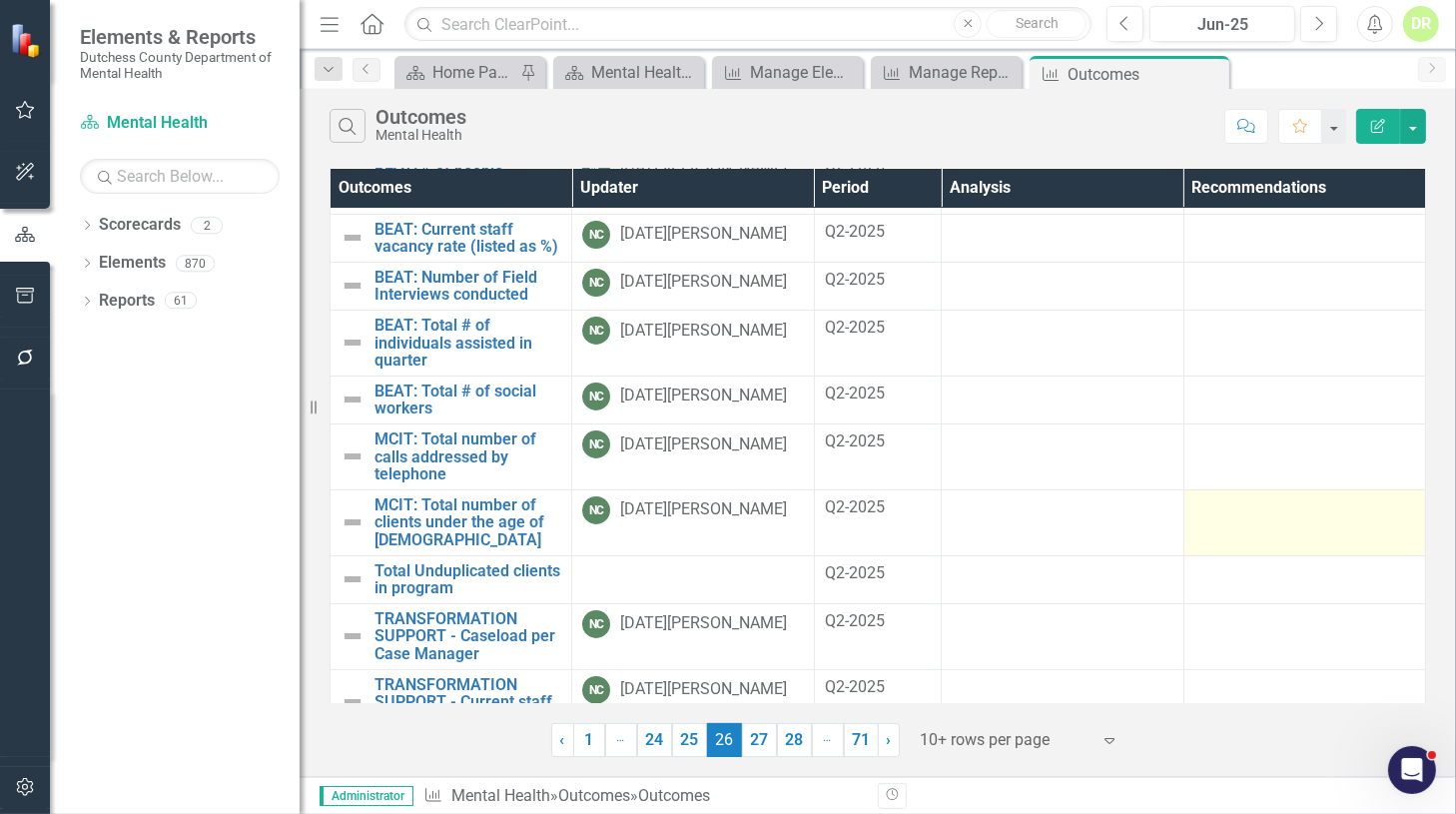 scroll, scrollTop: 90, scrollLeft: 0, axis: vertical 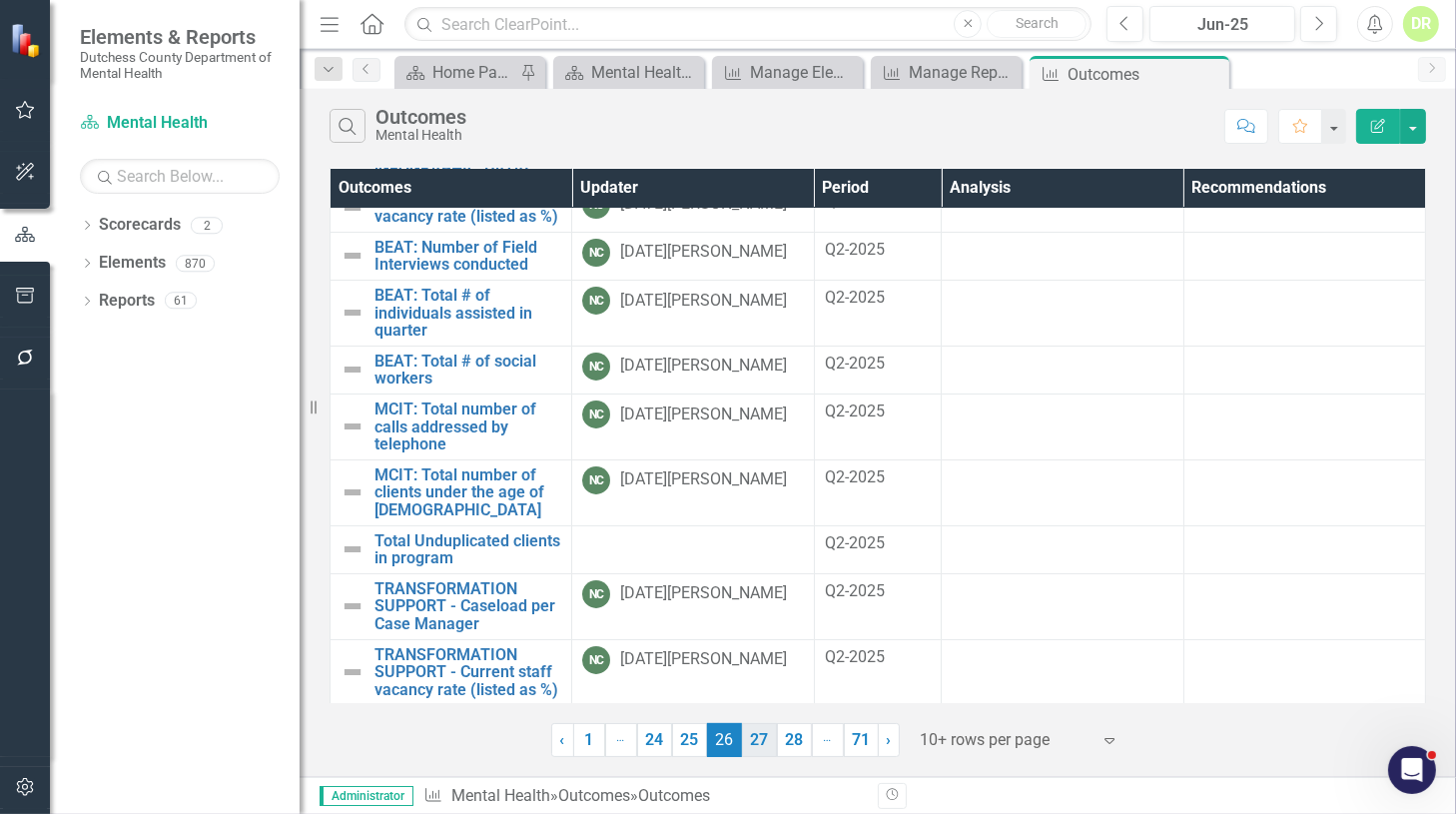 click on "27" at bounding box center [759, 740] 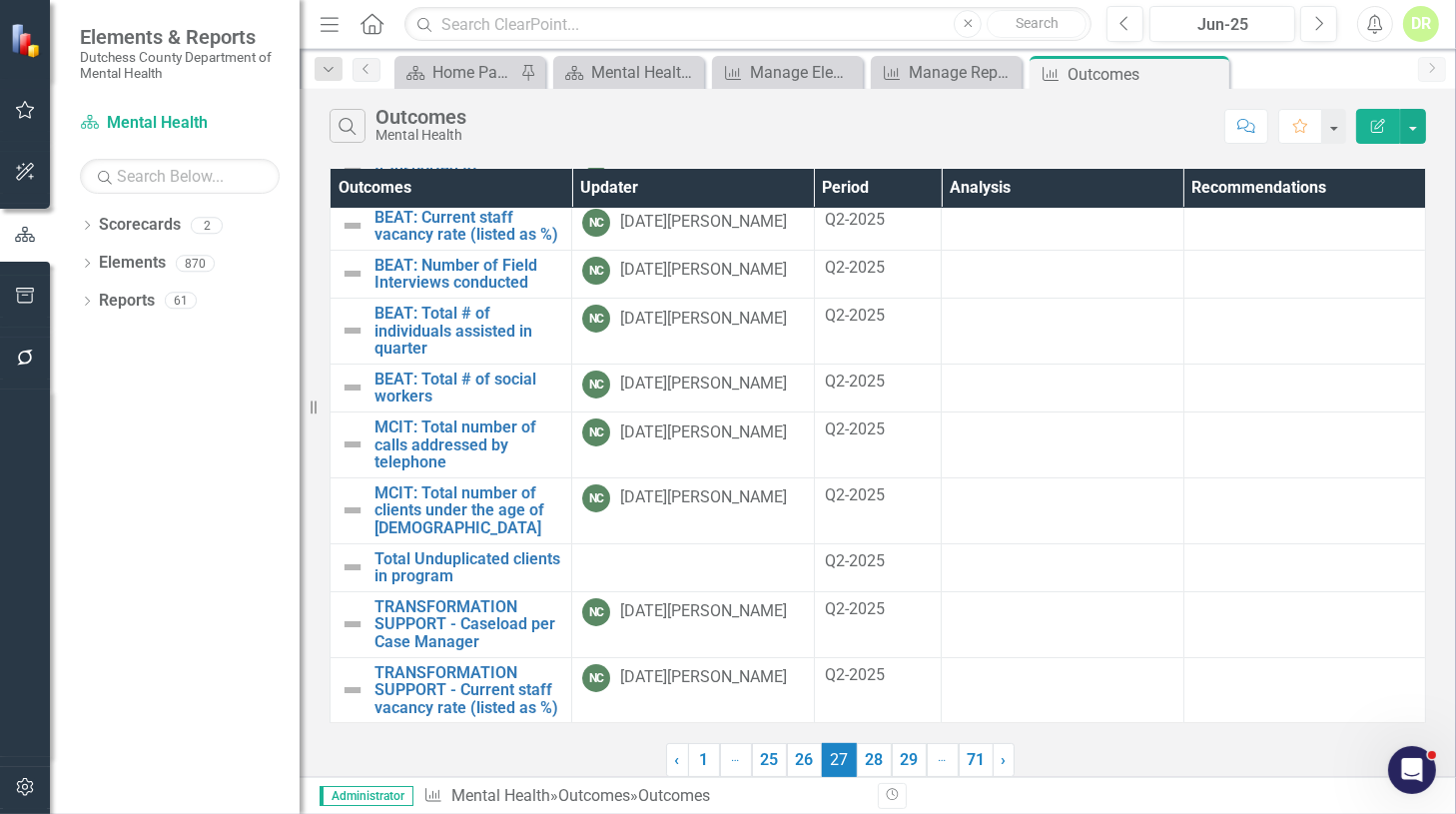 scroll, scrollTop: 0, scrollLeft: 0, axis: both 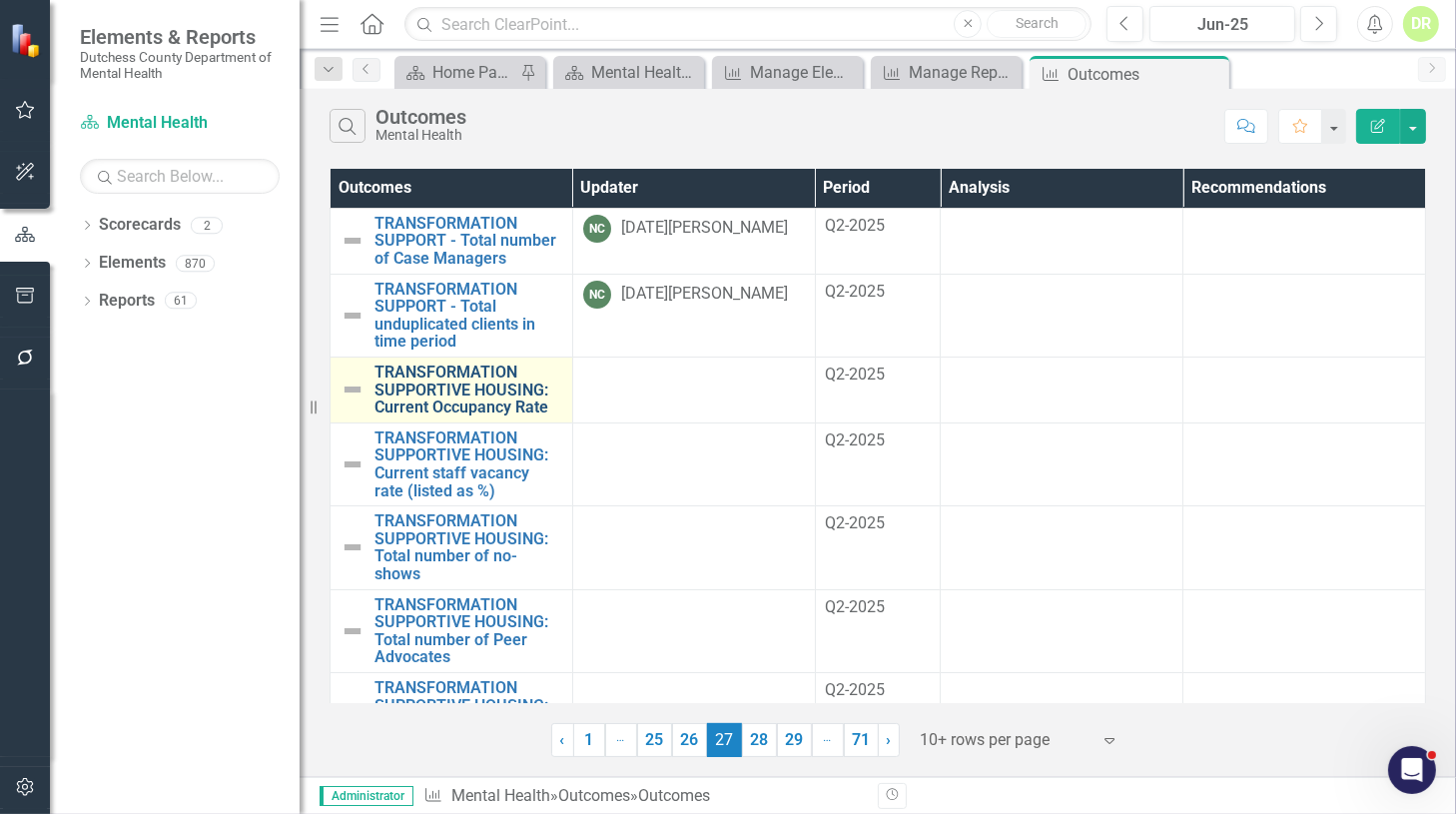 click on "TRANSFORMATION SUPPORTIVE HOUSING: Current Occupancy Rate" at bounding box center (468, 390) 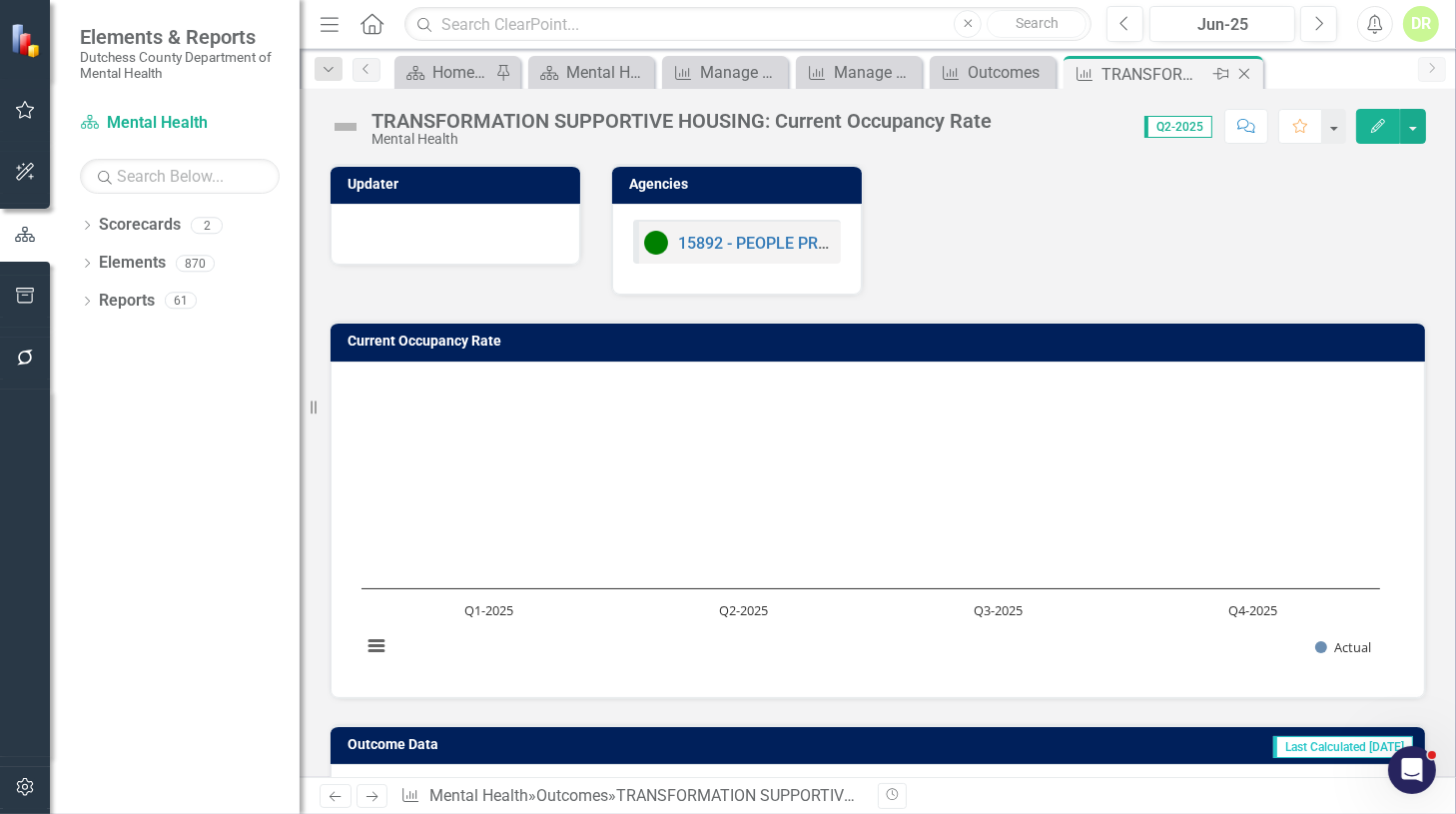 click 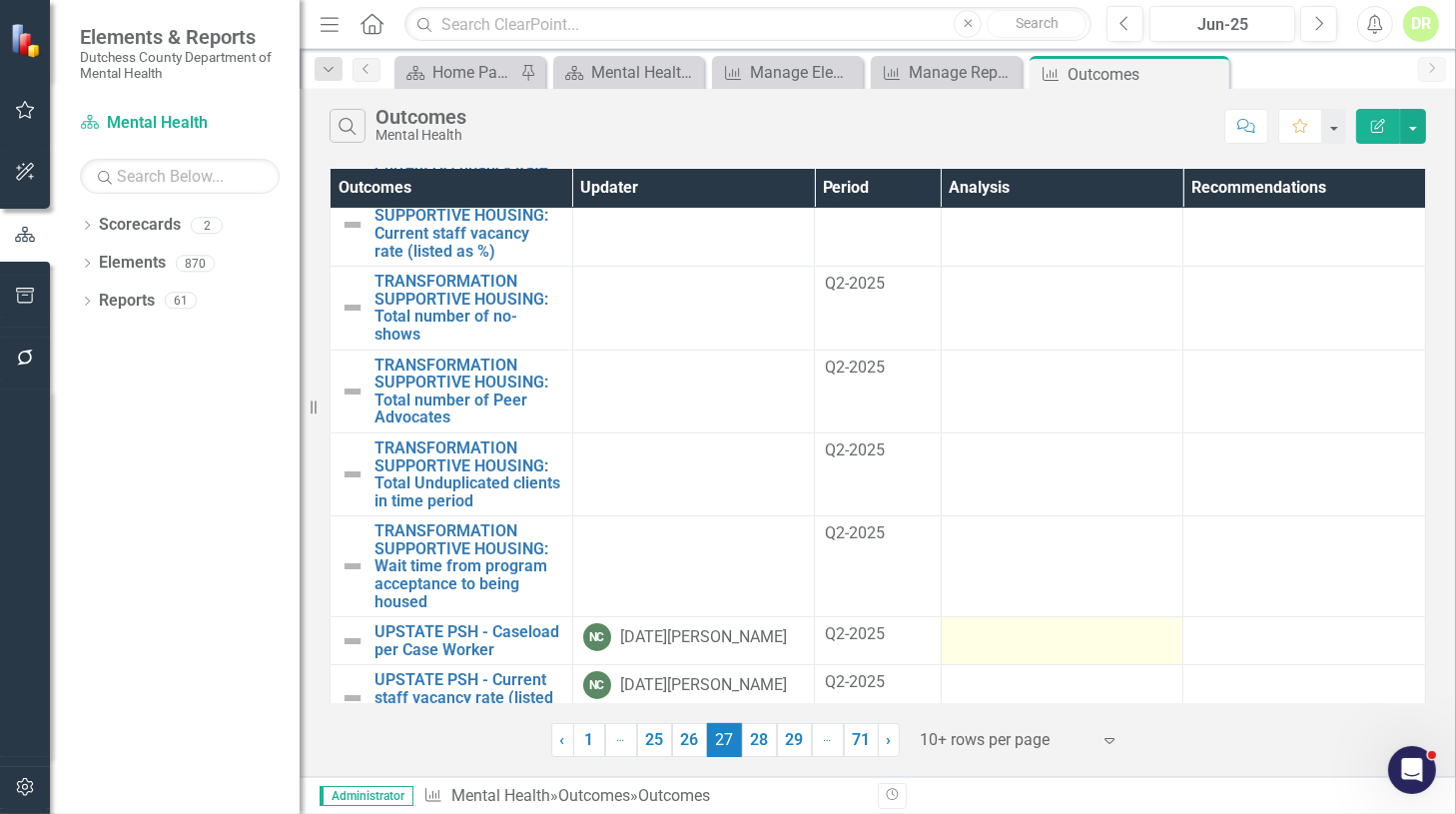 scroll, scrollTop: 267, scrollLeft: 0, axis: vertical 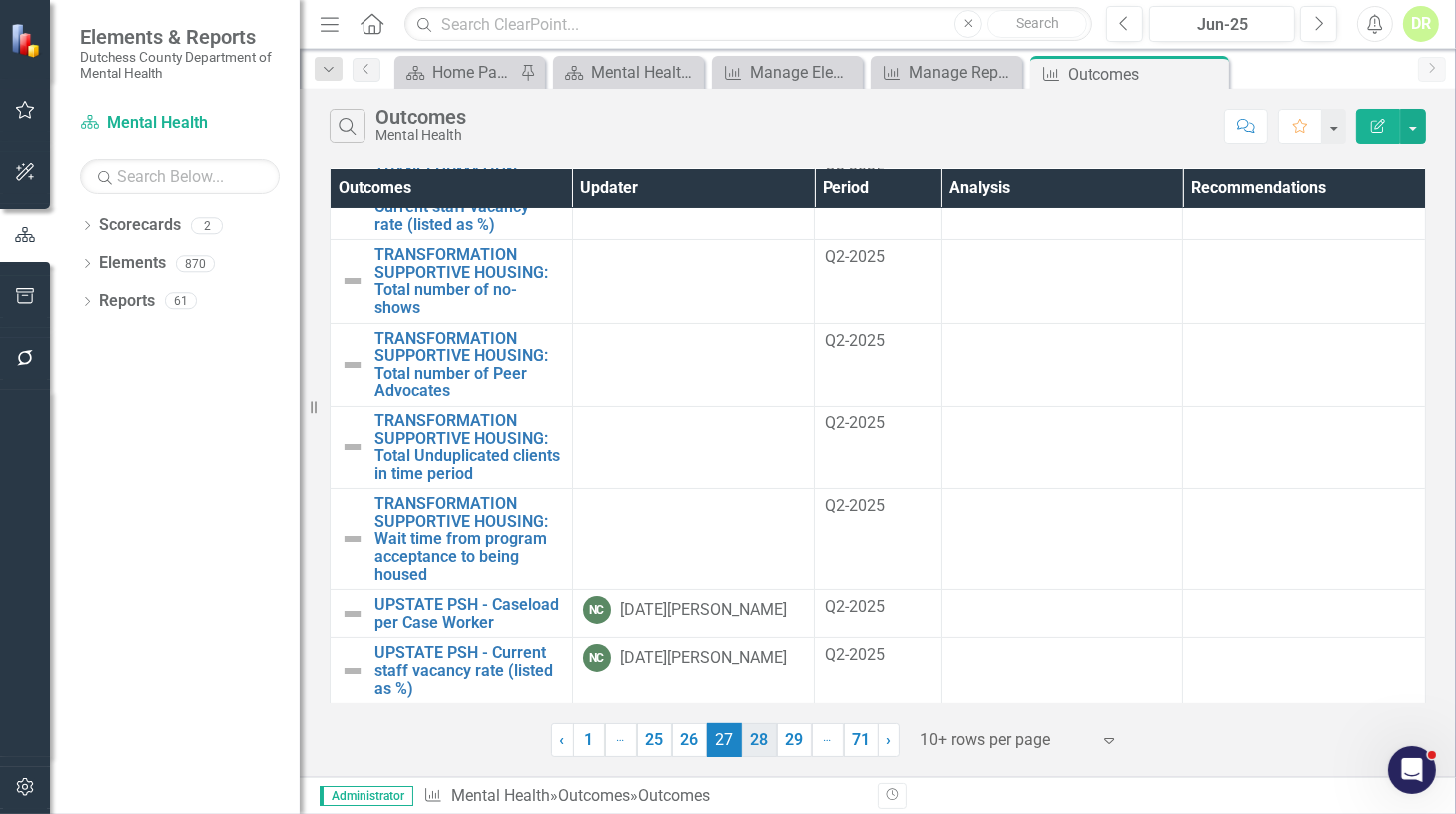 click on "28" at bounding box center (759, 740) 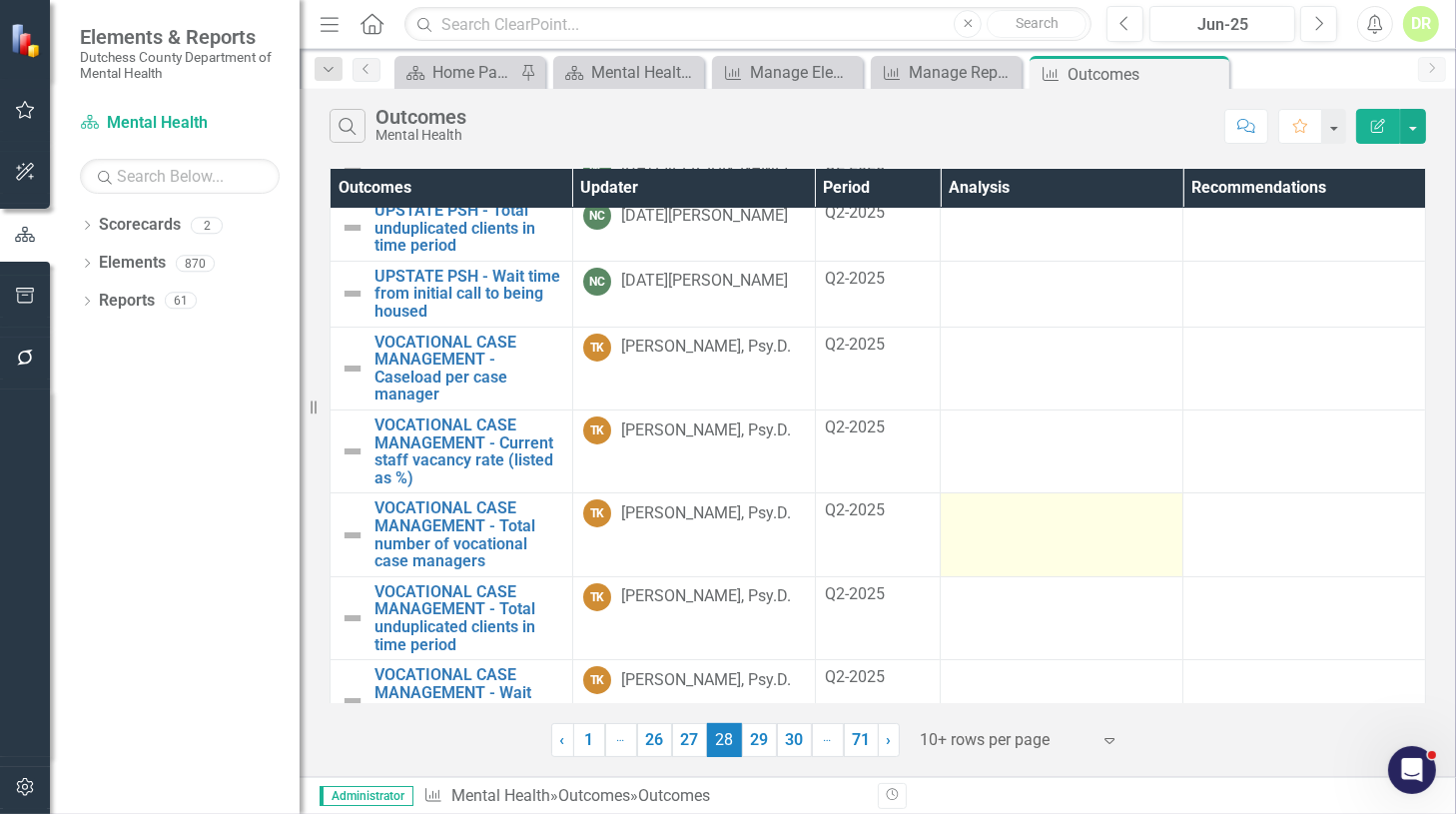 scroll, scrollTop: 246, scrollLeft: 0, axis: vertical 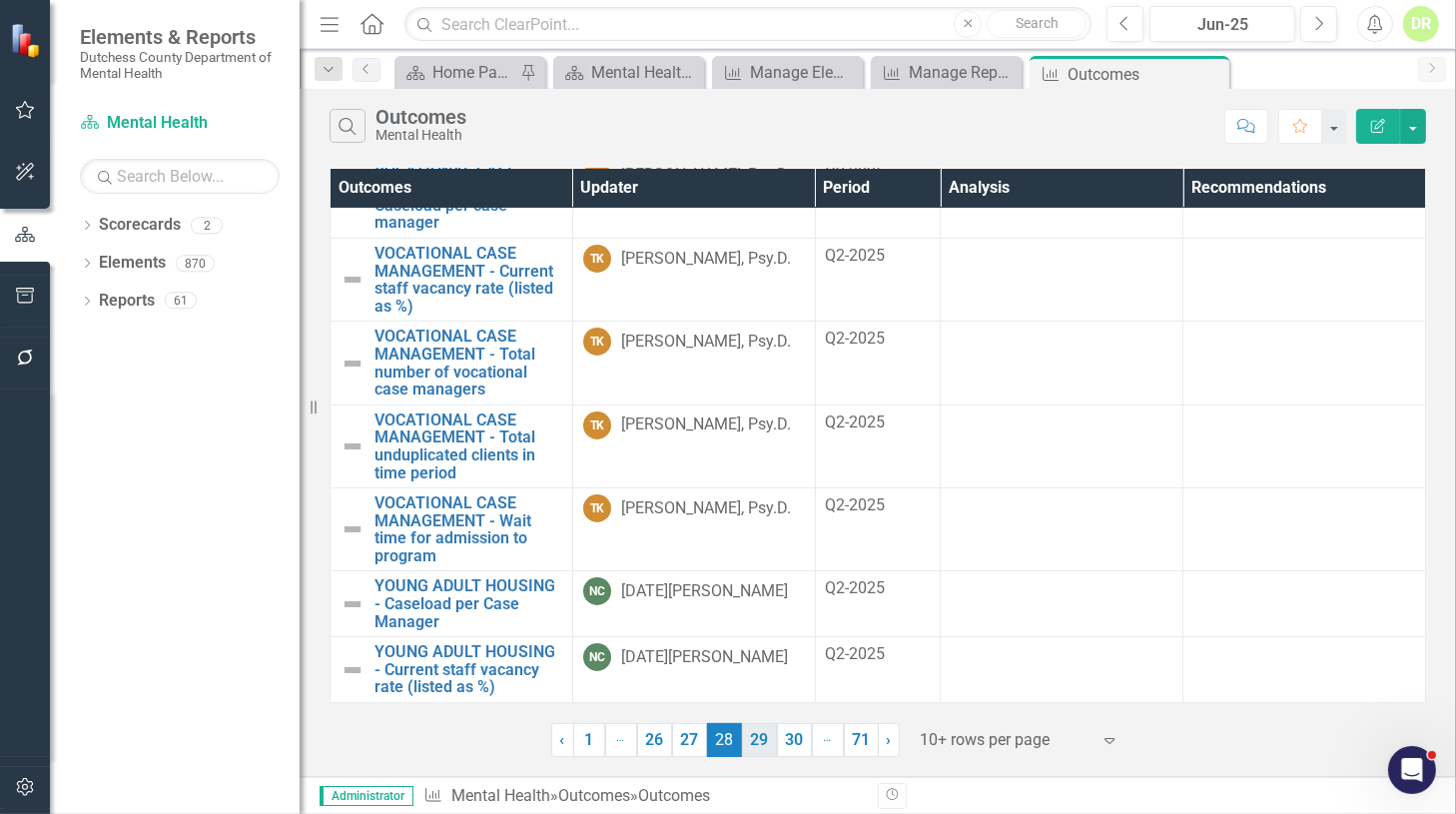 click on "29" at bounding box center [759, 740] 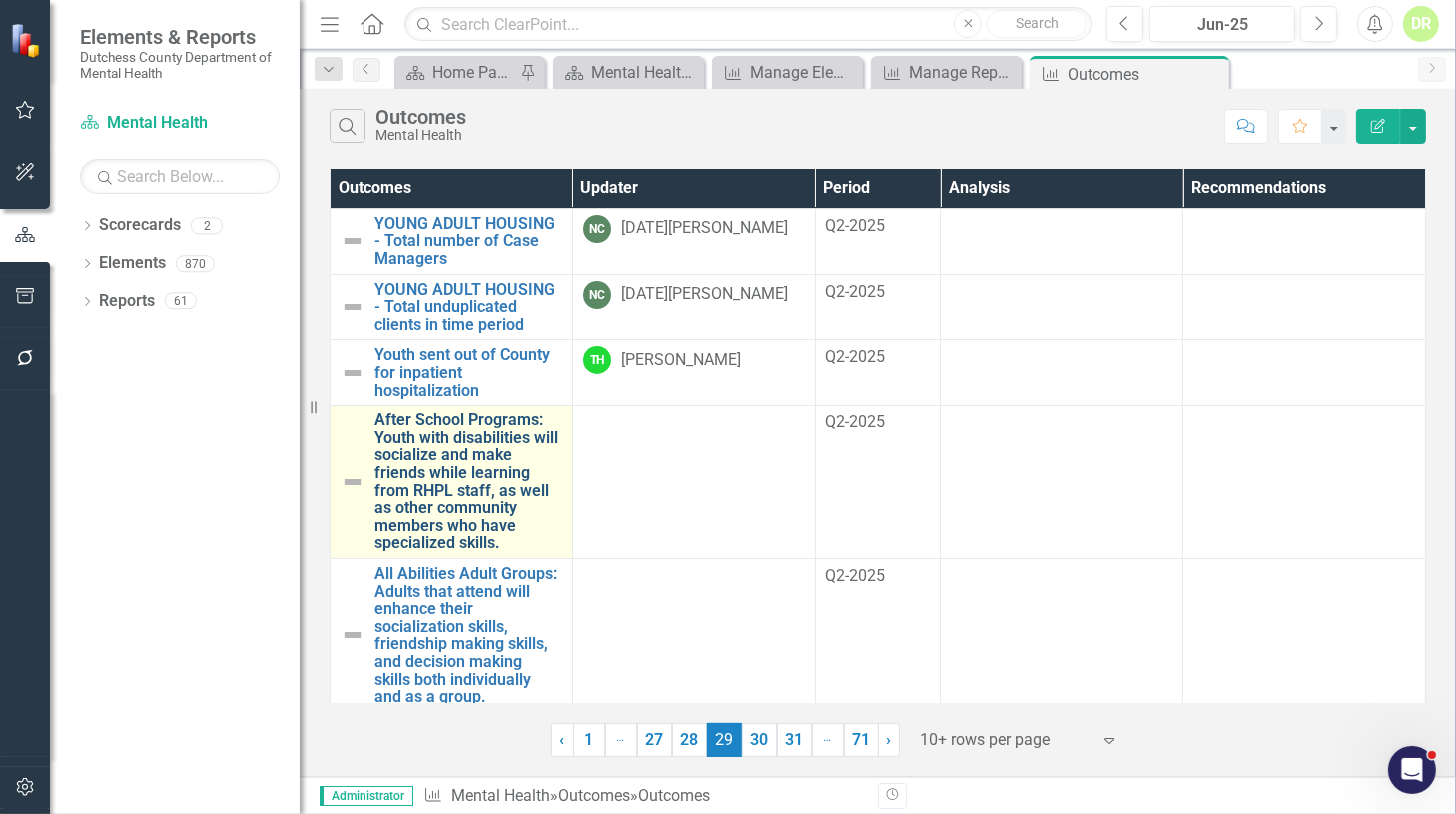 click on "After School Programs: Youth with disabilities will socialize and make friends while learning from RHPL staff, as well as other community members who have specialized skills." at bounding box center (468, 481) 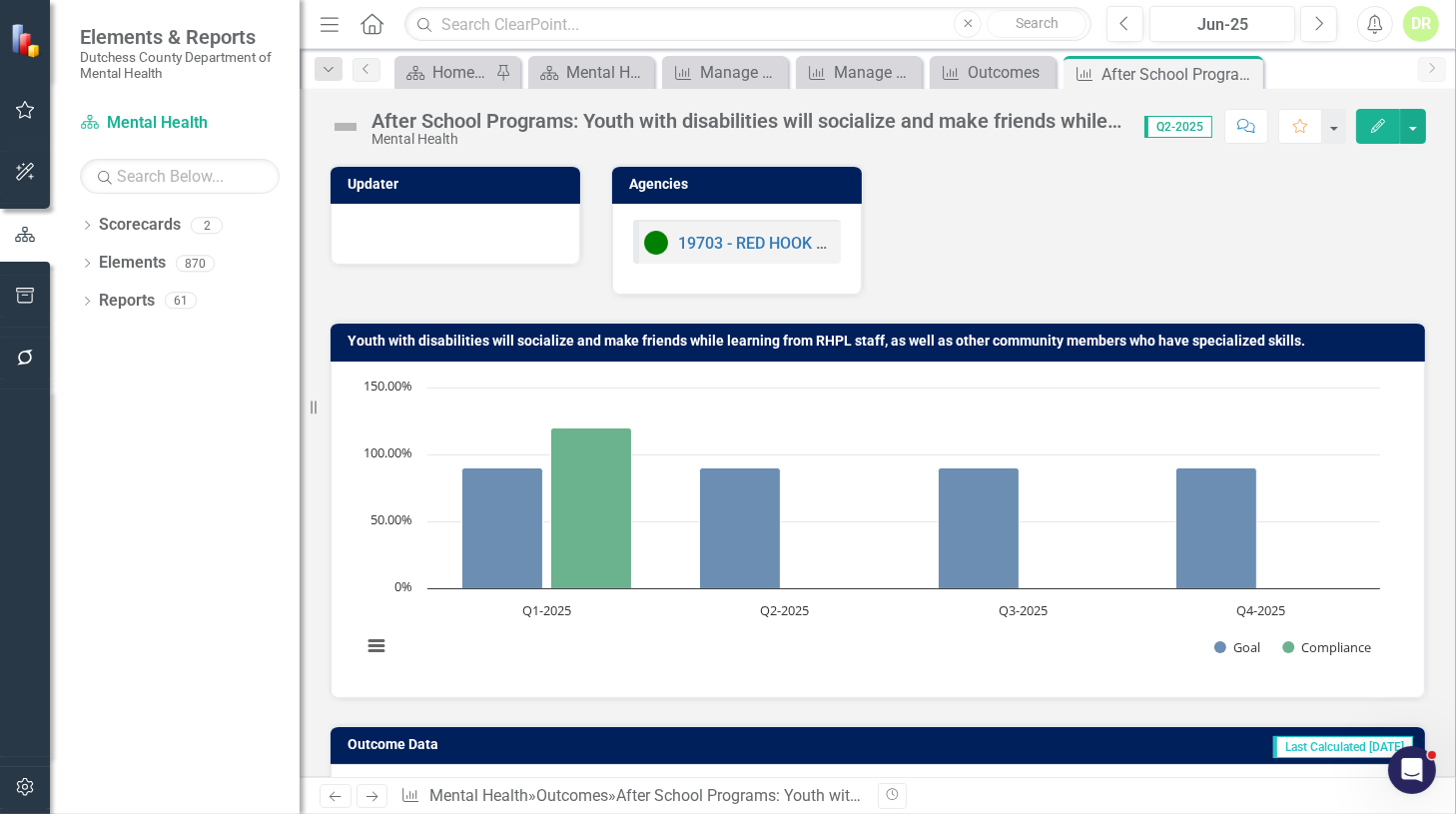 click at bounding box center [455, 232] 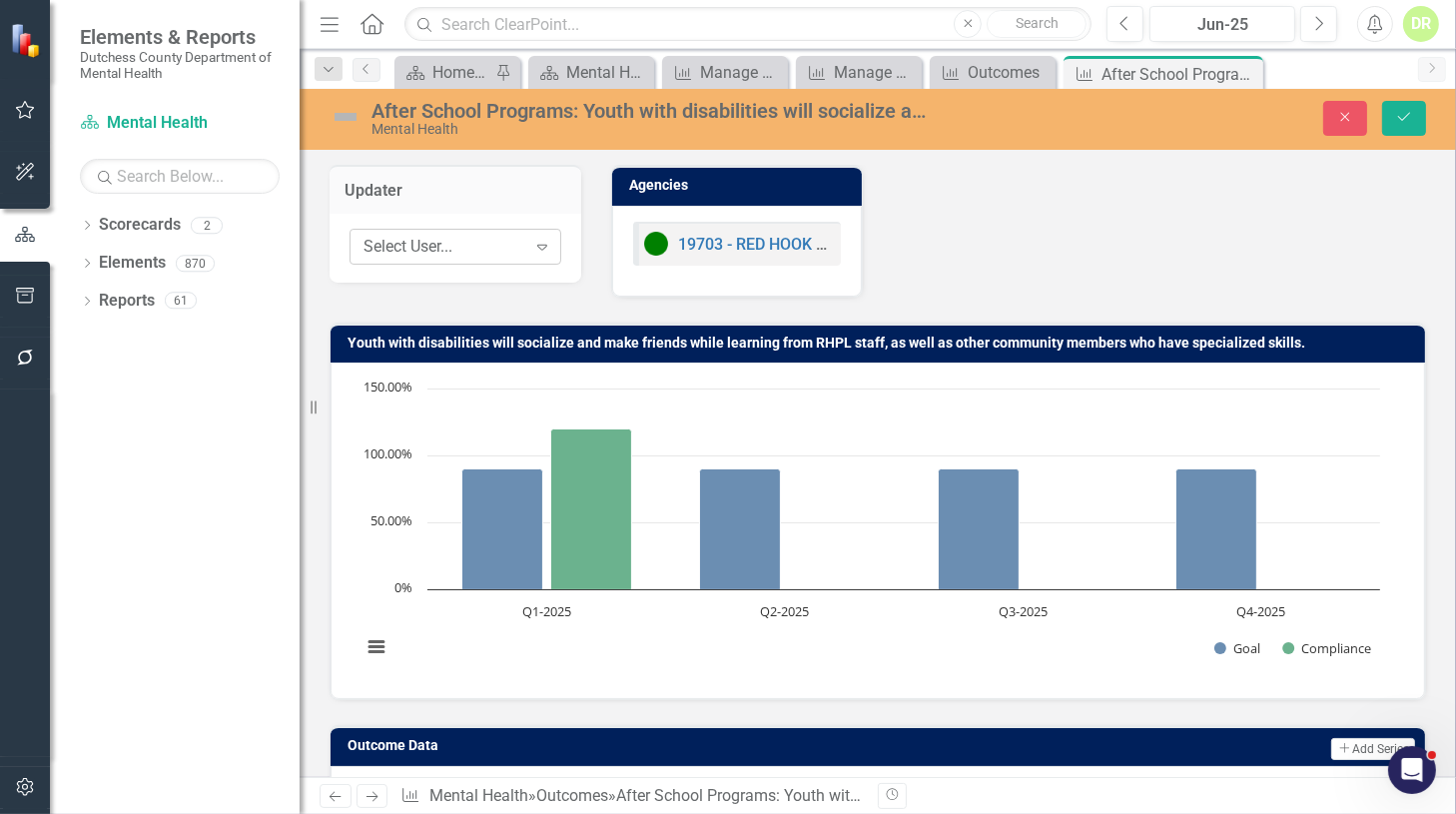 click on "Select User..." at bounding box center (444, 247) 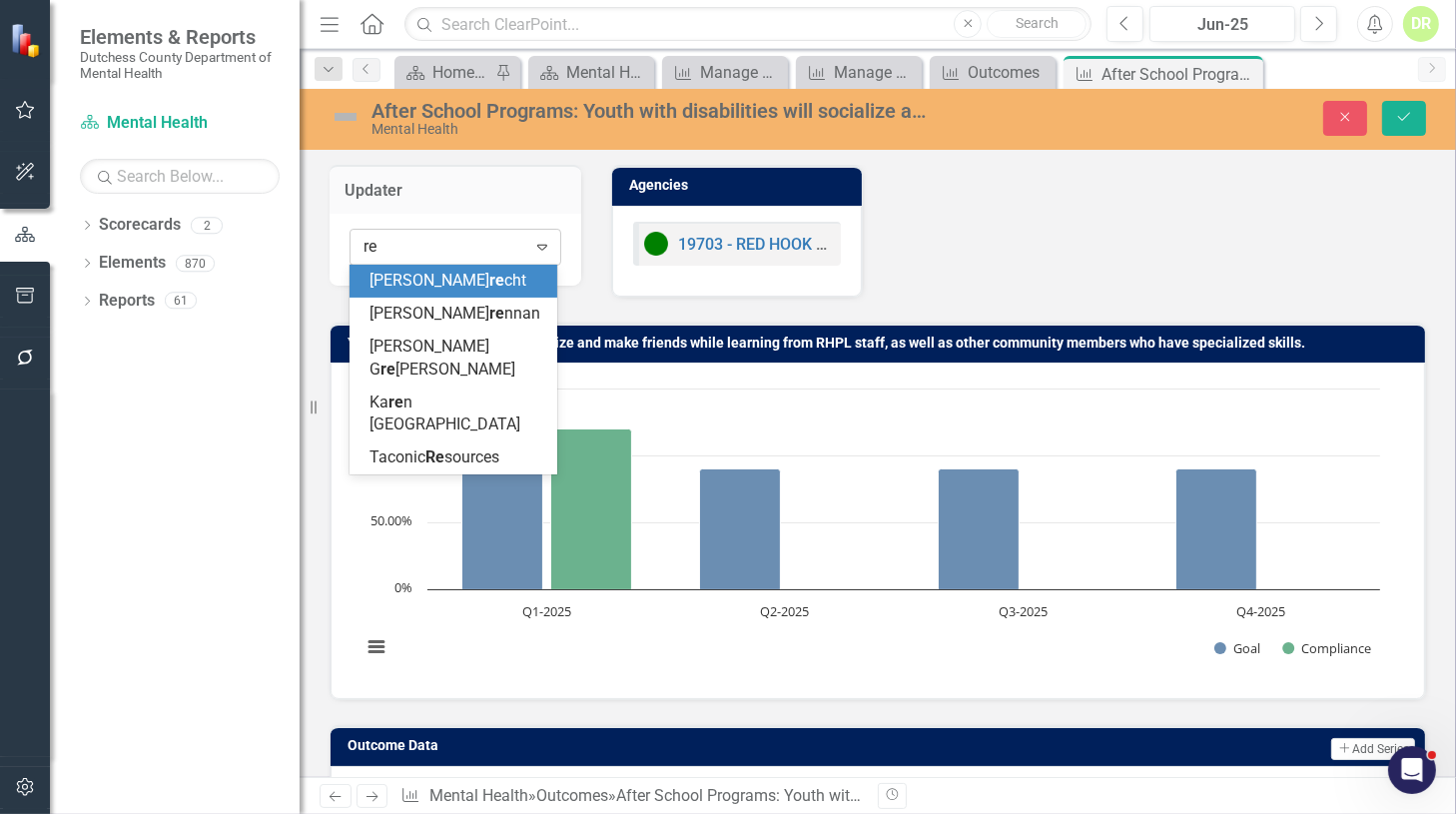 type on "red" 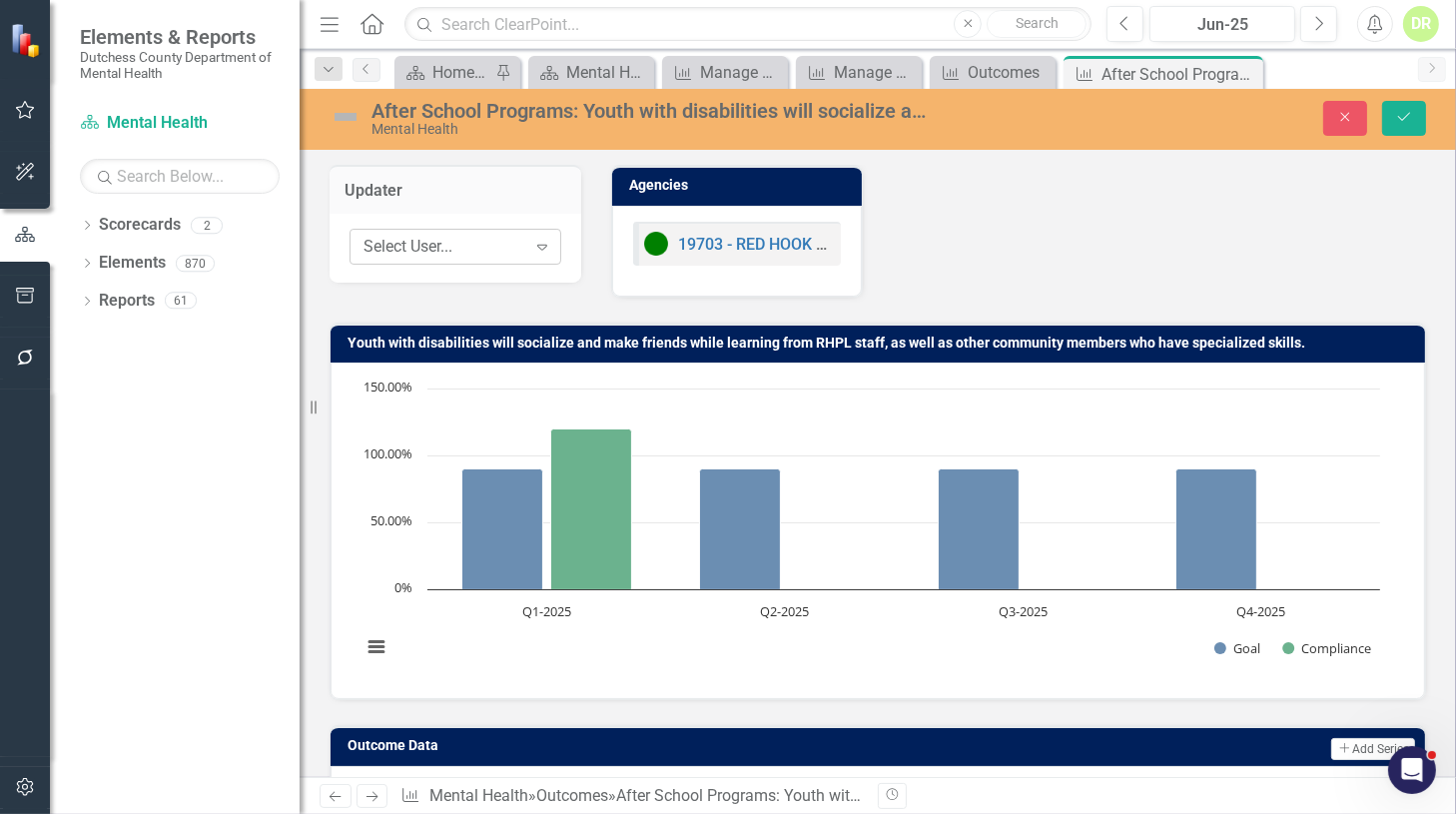 click on "Select User..." at bounding box center [444, 247] 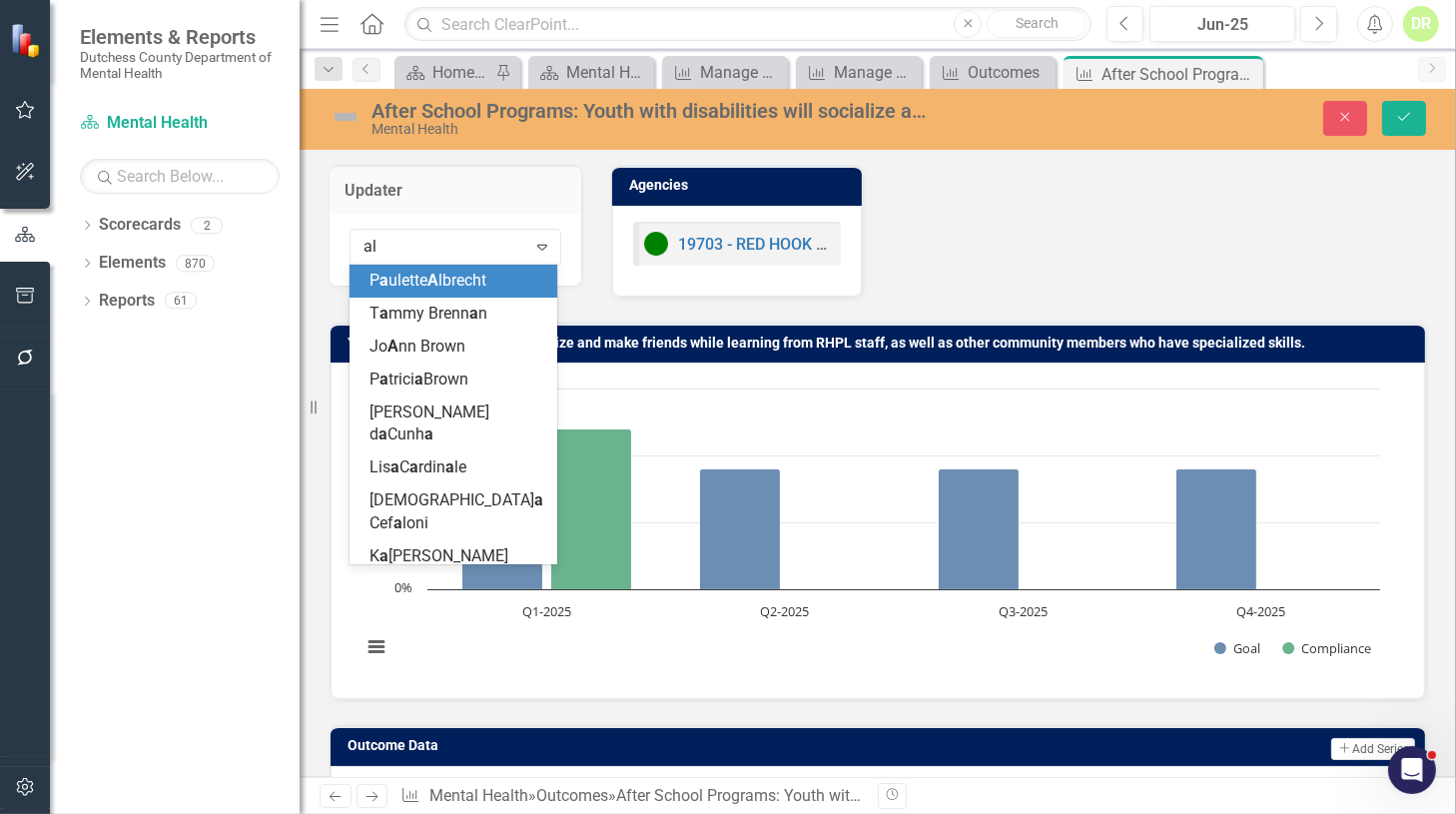 type on "ale" 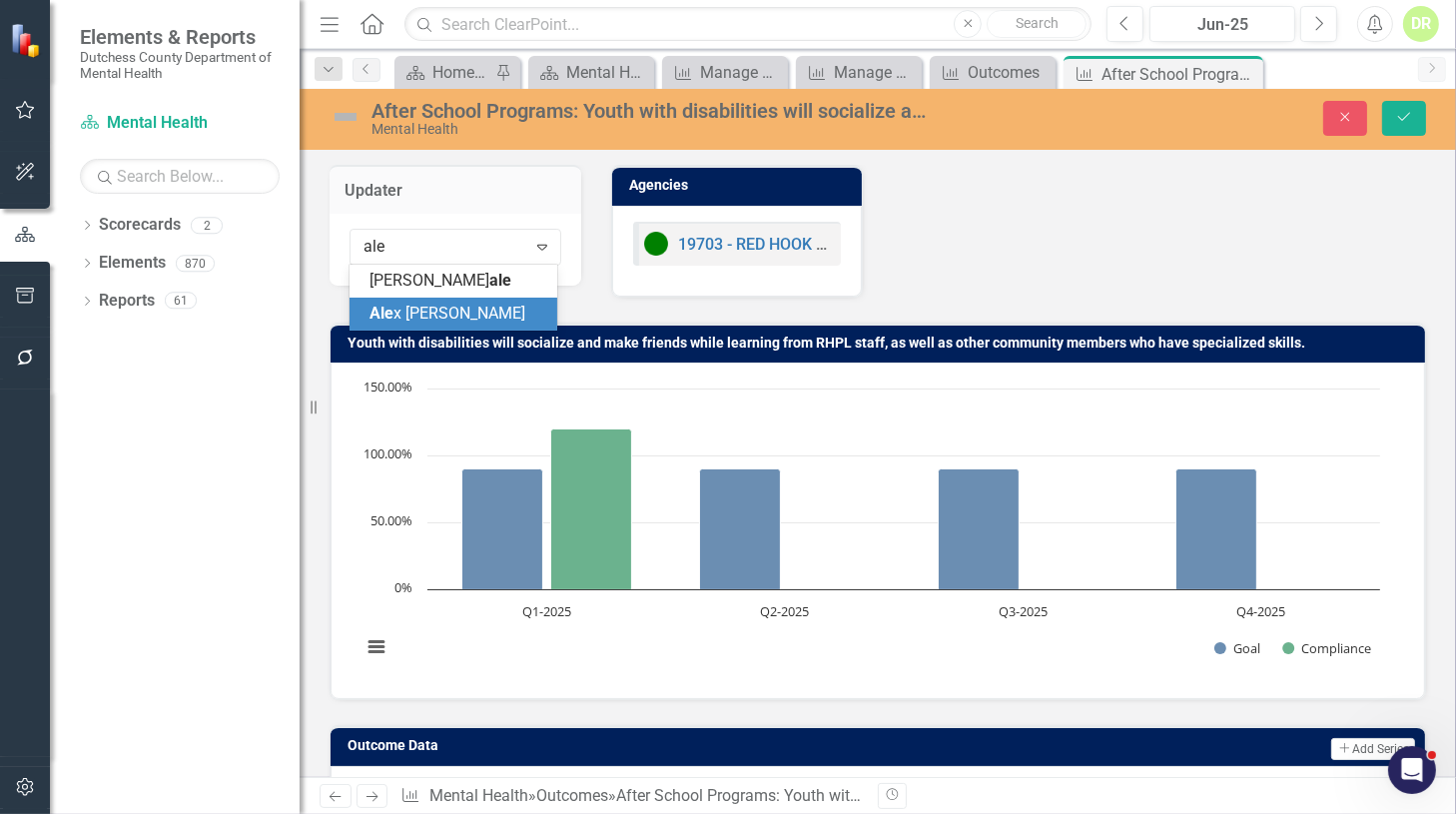 click on "Ale x Geller" at bounding box center (447, 313) 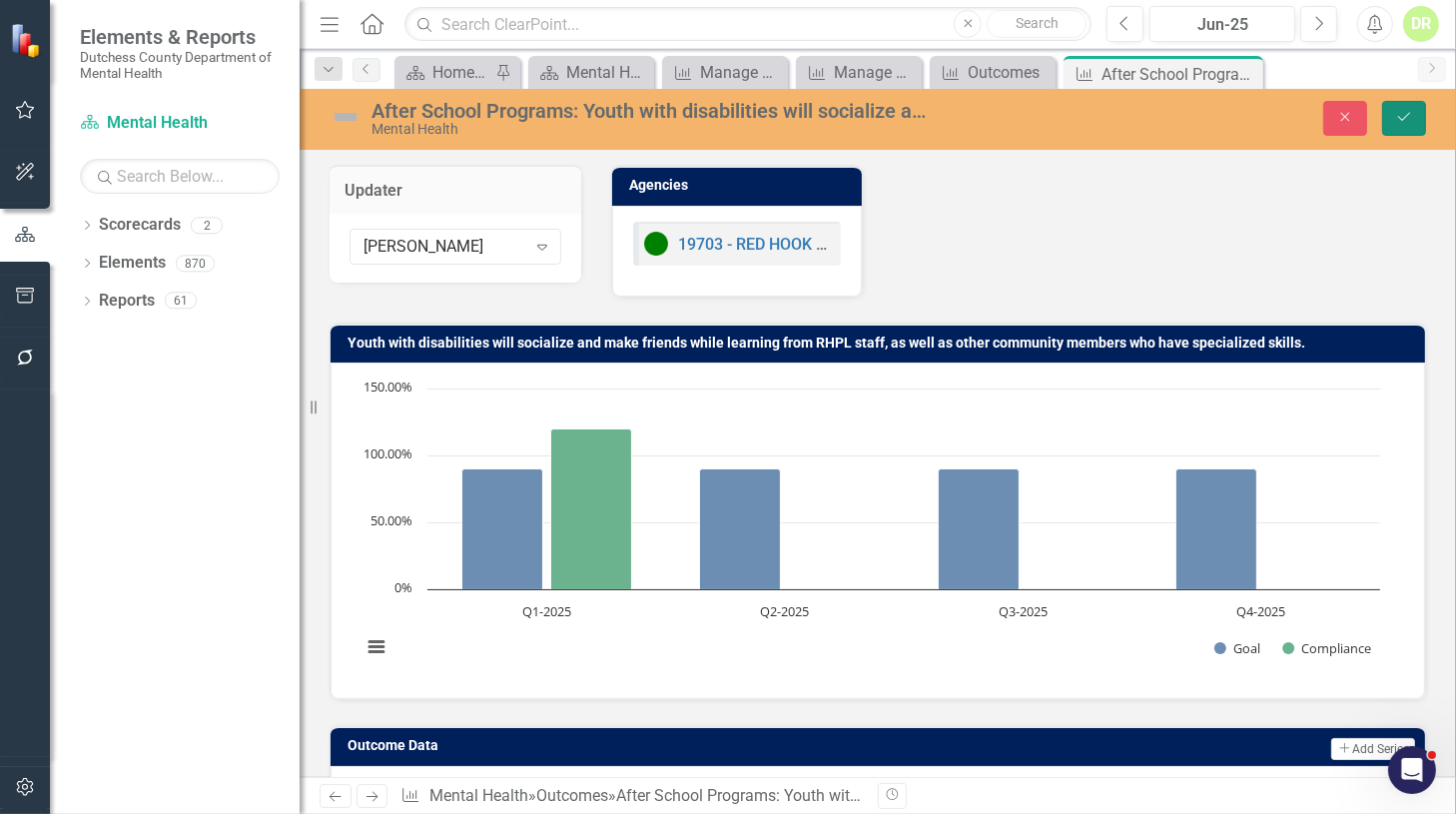 click on "Save" at bounding box center [1404, 118] 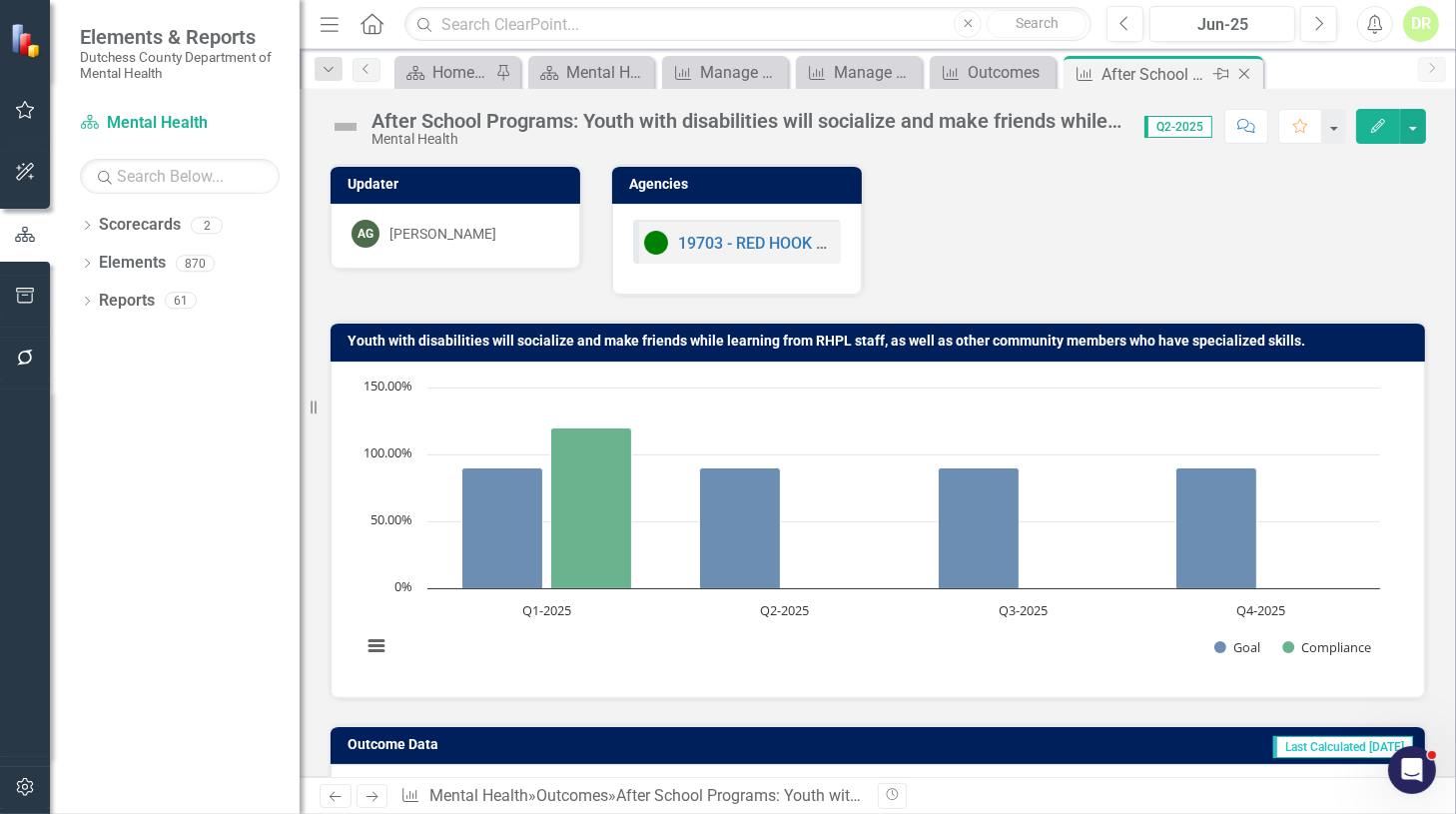 click 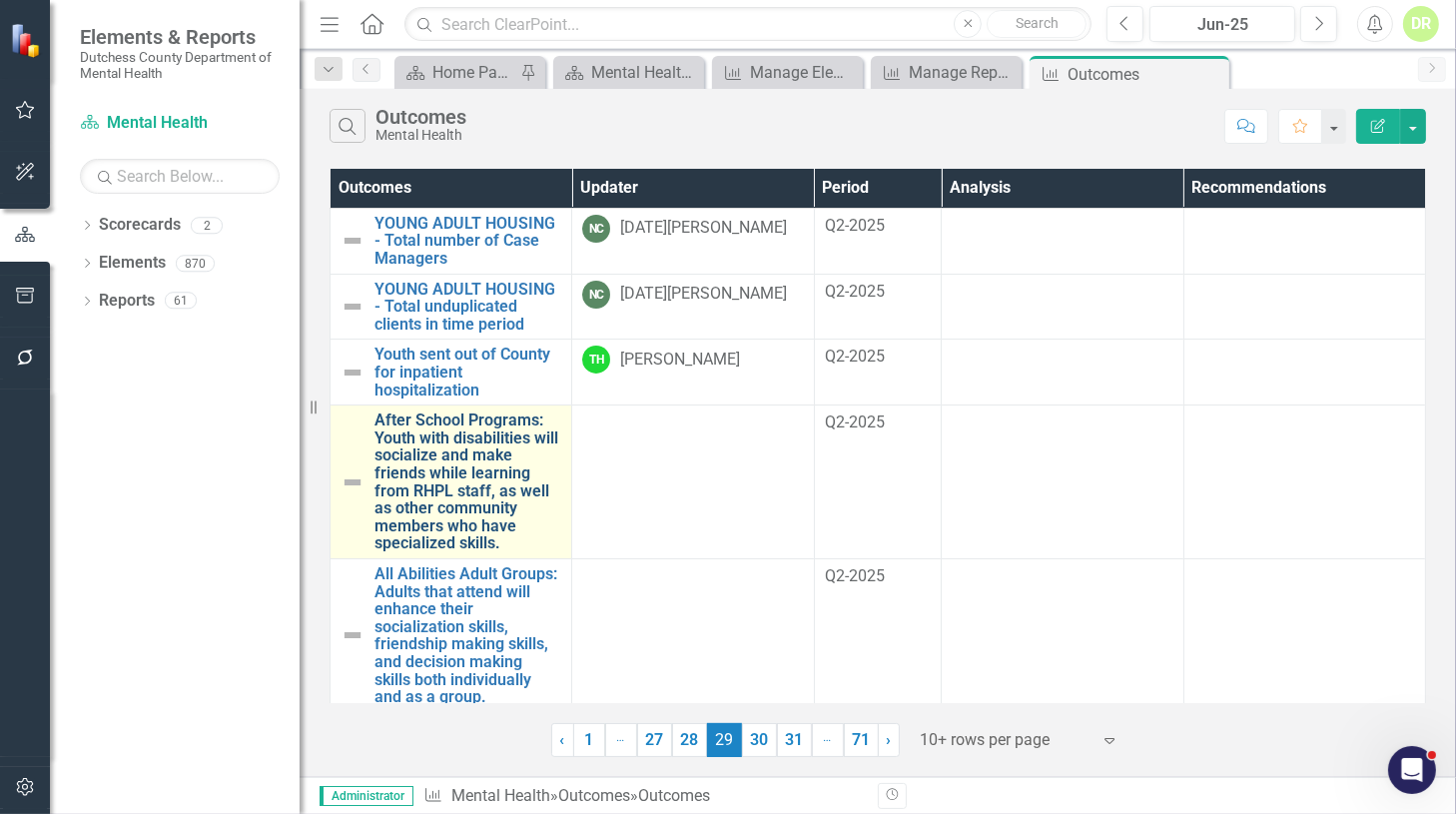 click on "After School Programs: Youth with disabilities will socialize and make friends while learning from RHPL staff, as well as other community members who have specialized skills." at bounding box center [467, 481] 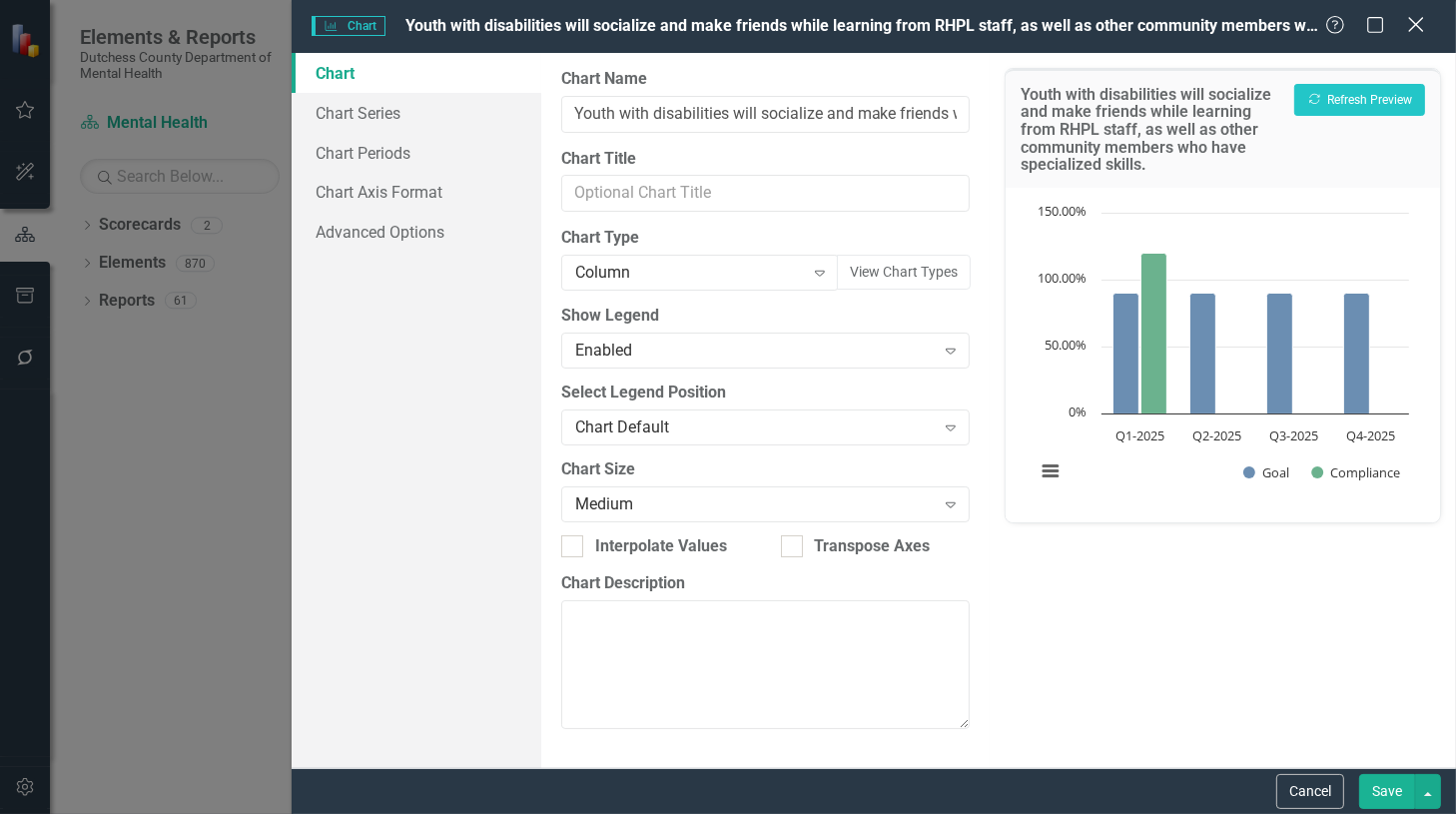 click on "Close" 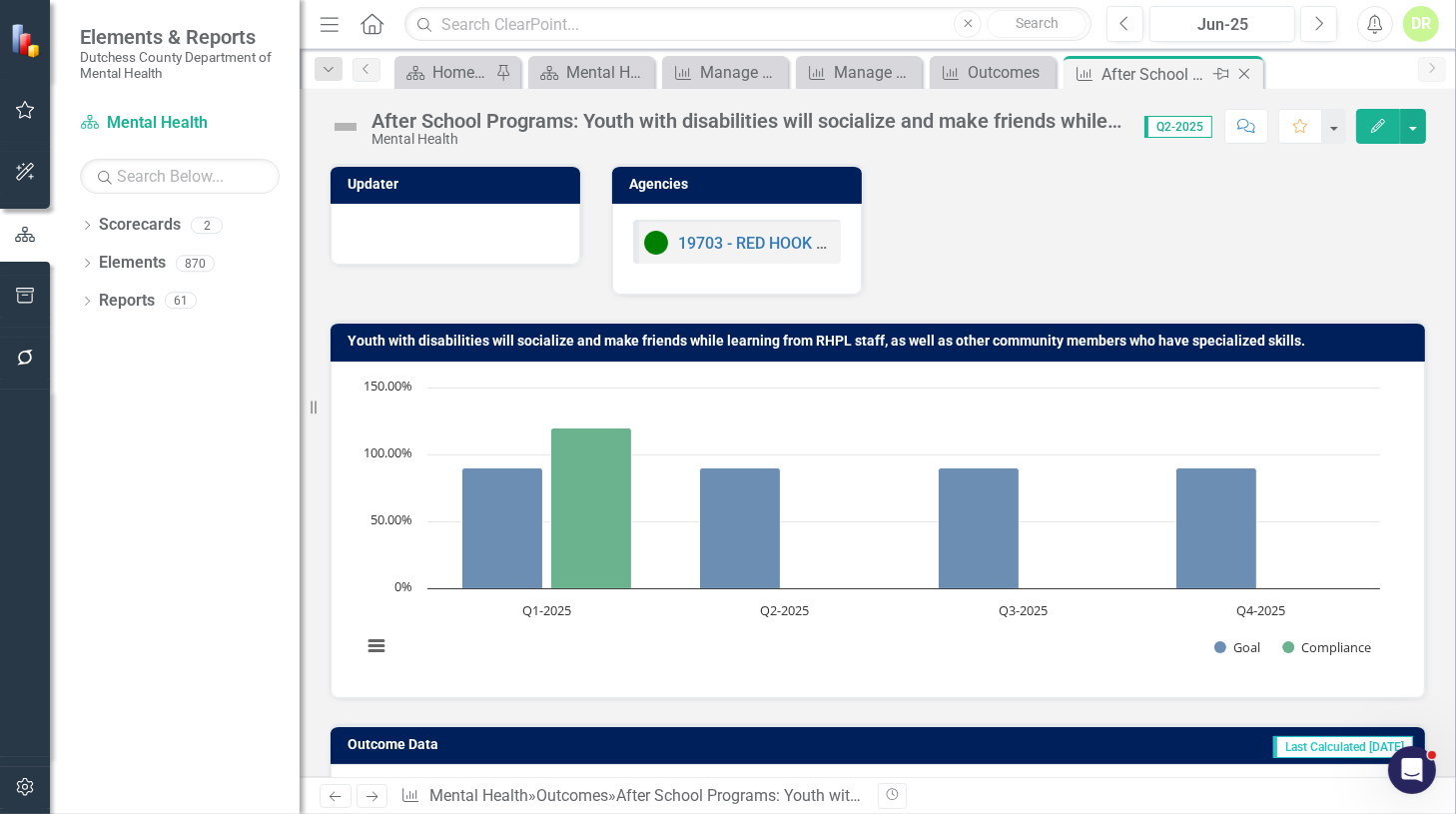 click on "Close" 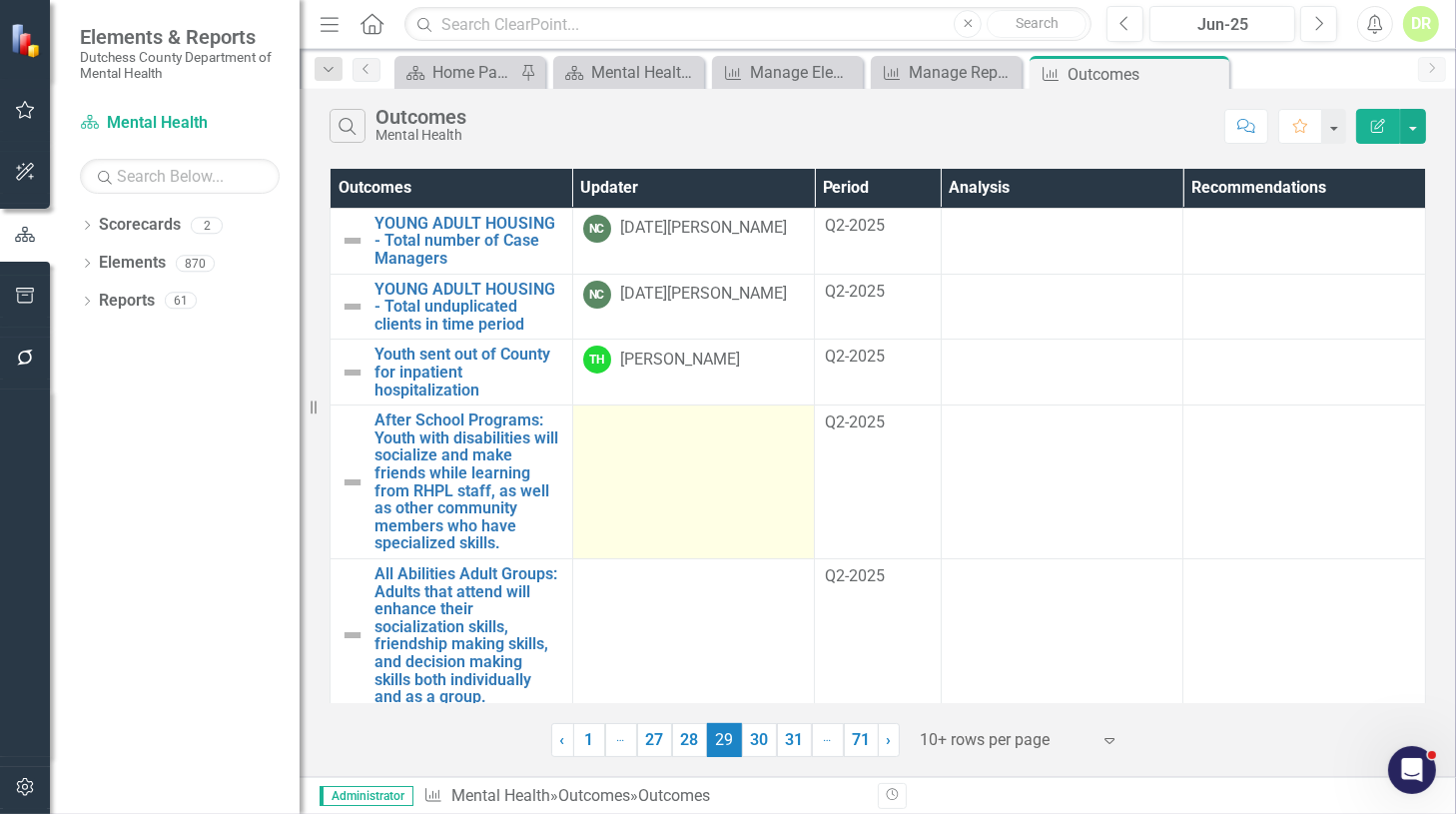 click at bounding box center [693, 482] 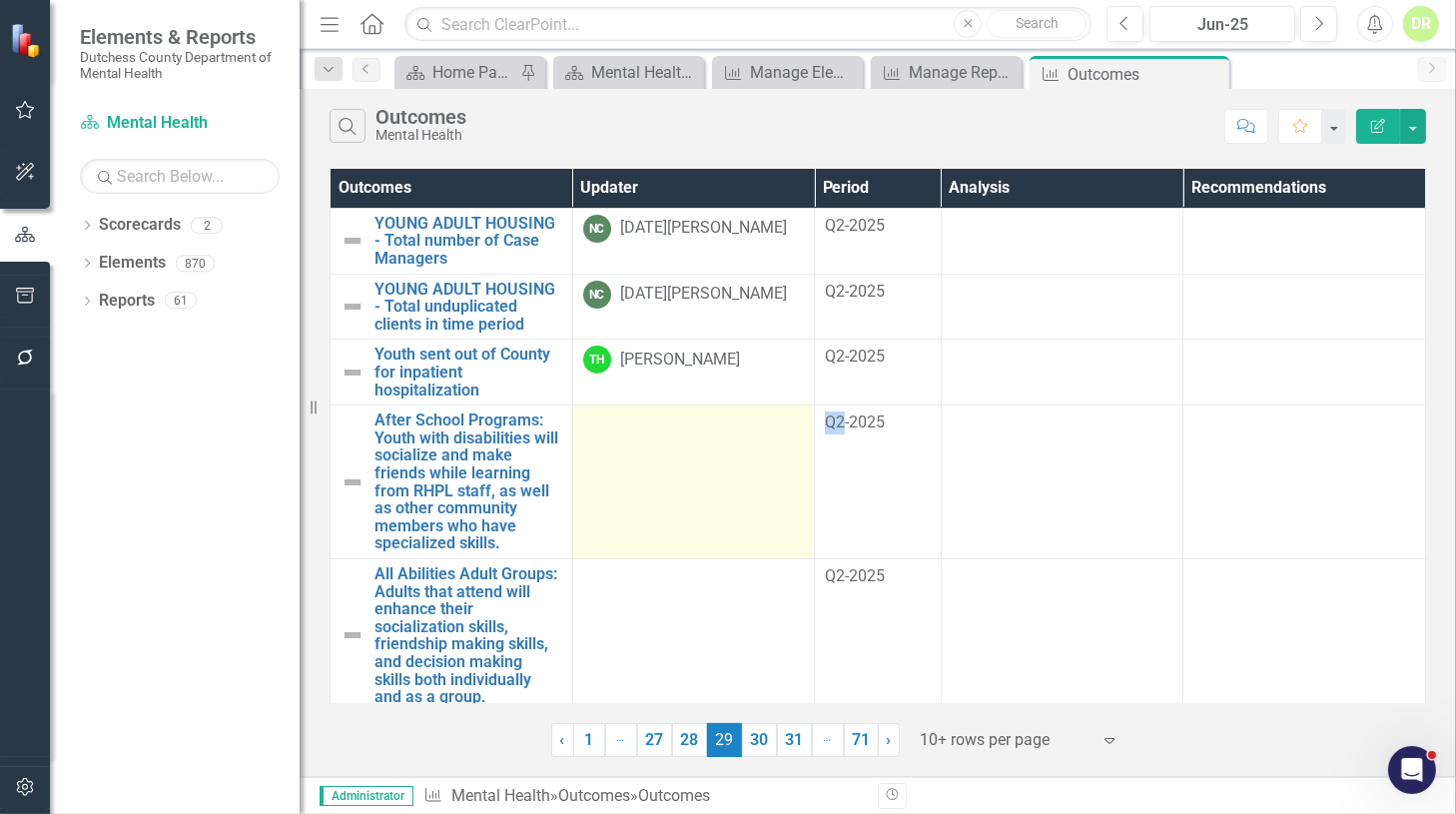click at bounding box center (693, 482) 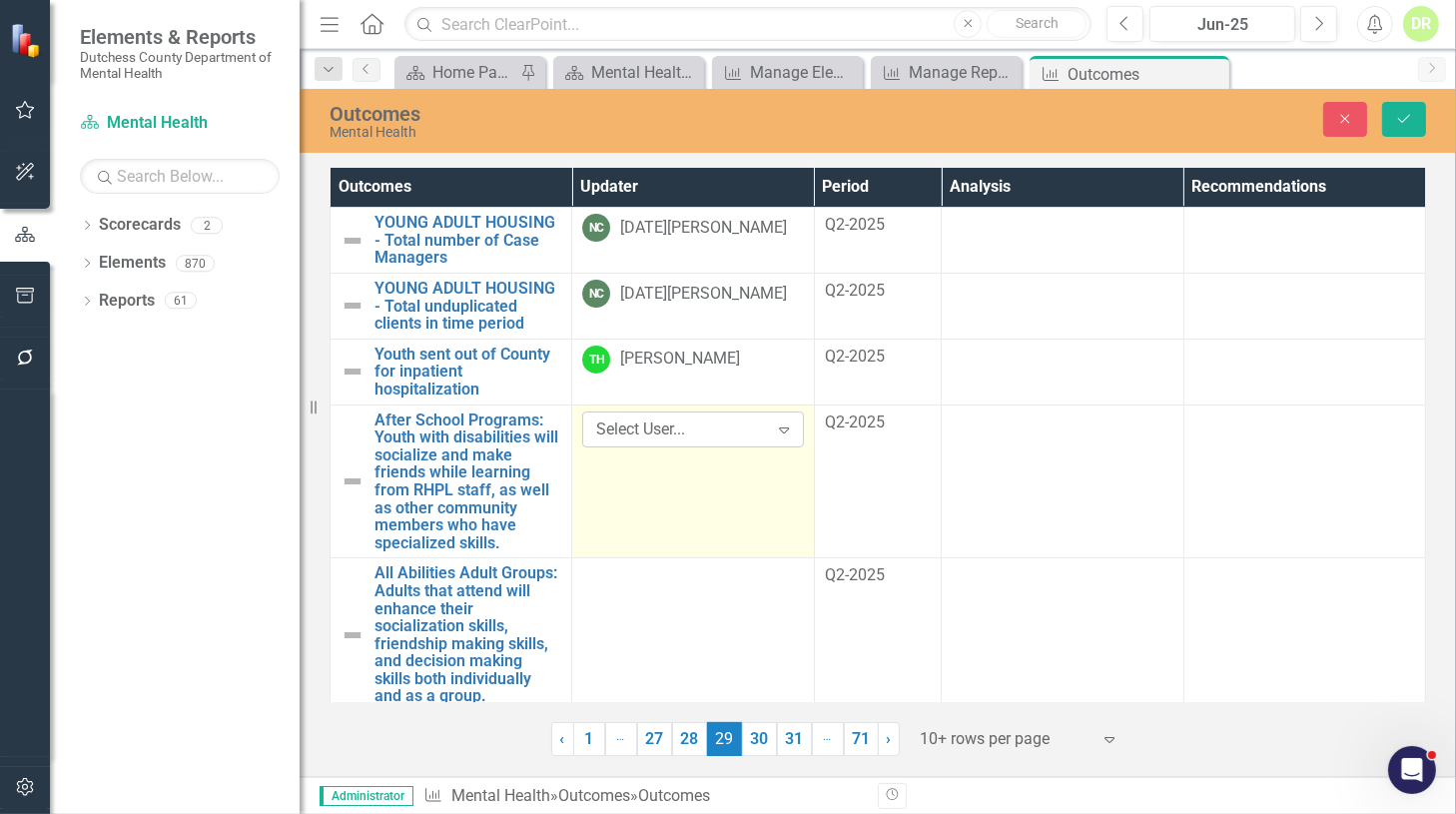 click on "Select User..." at bounding box center [682, 428] 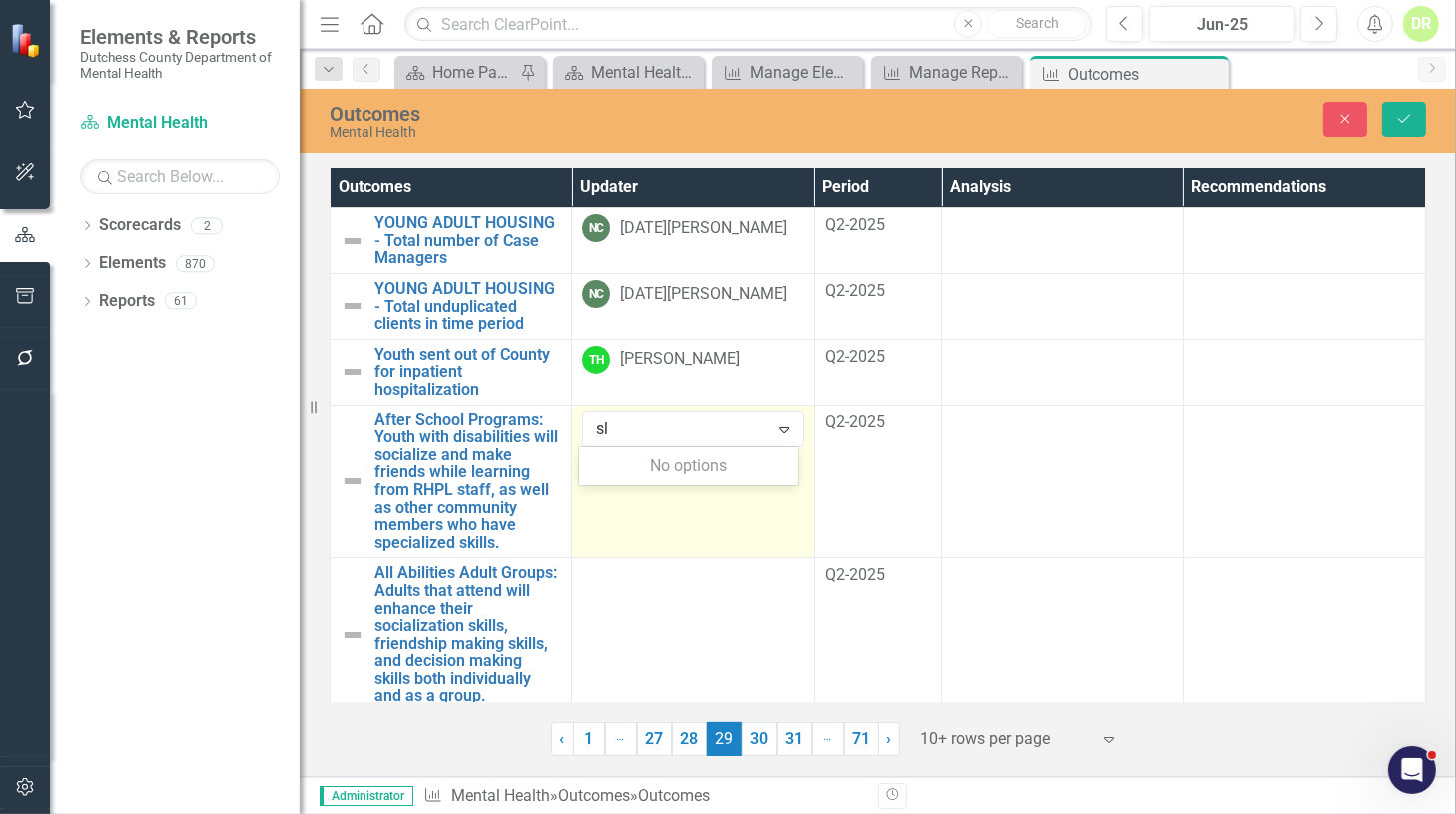 type on "s" 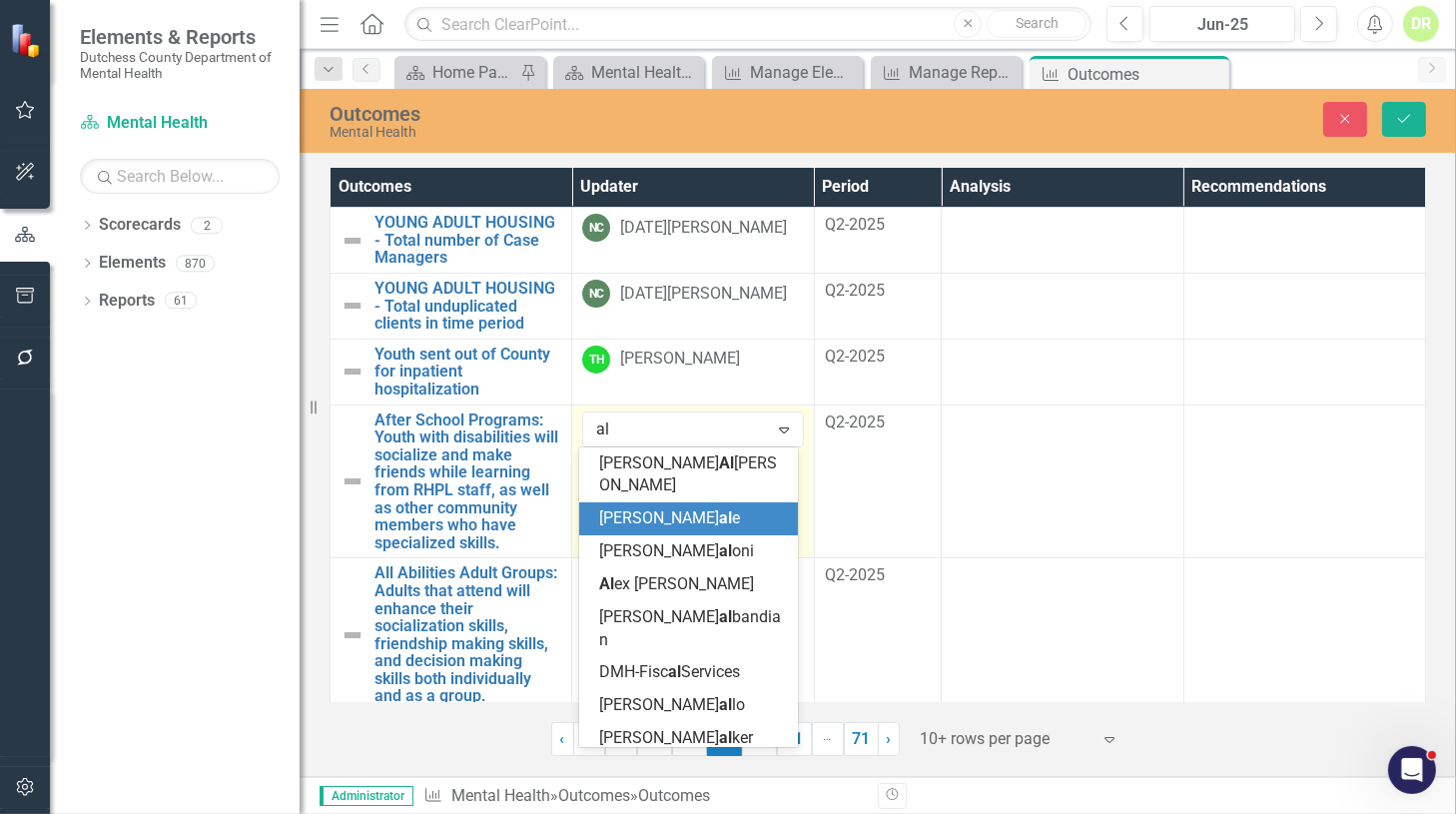 type on "ale" 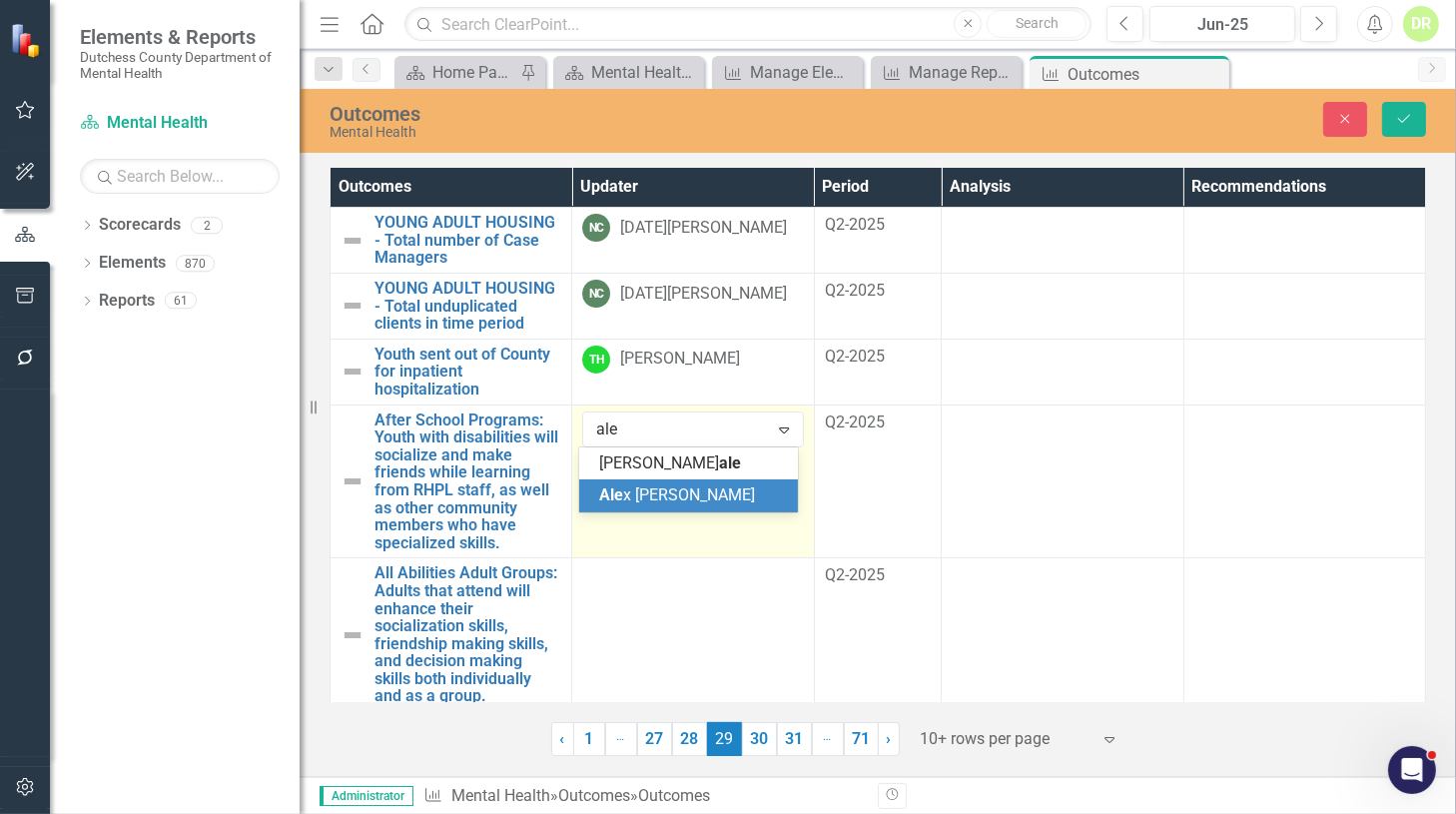 click on "Ale x Geller" at bounding box center (688, 495) 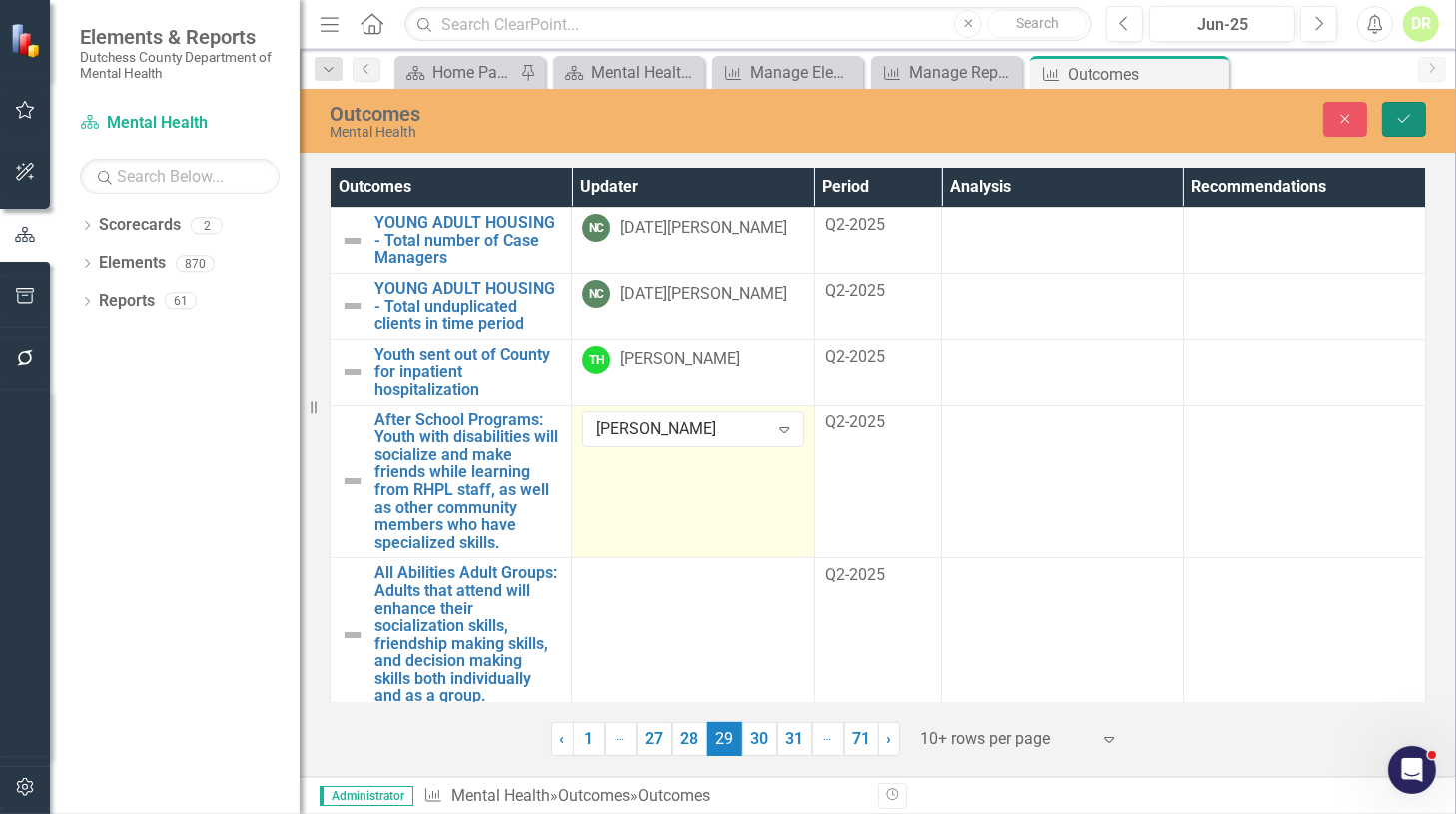 click on "Save" at bounding box center (1404, 119) 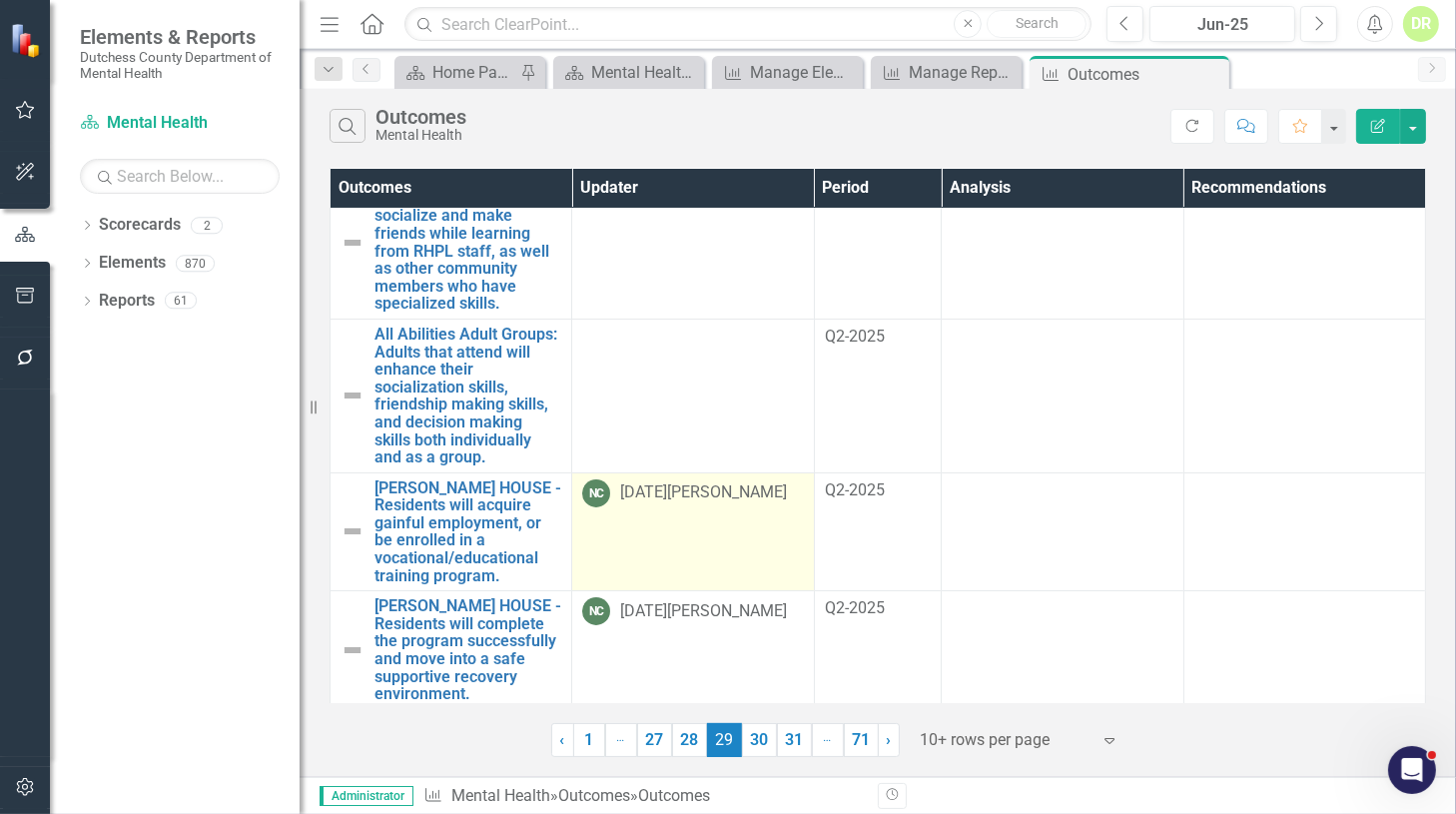 scroll, scrollTop: 272, scrollLeft: 0, axis: vertical 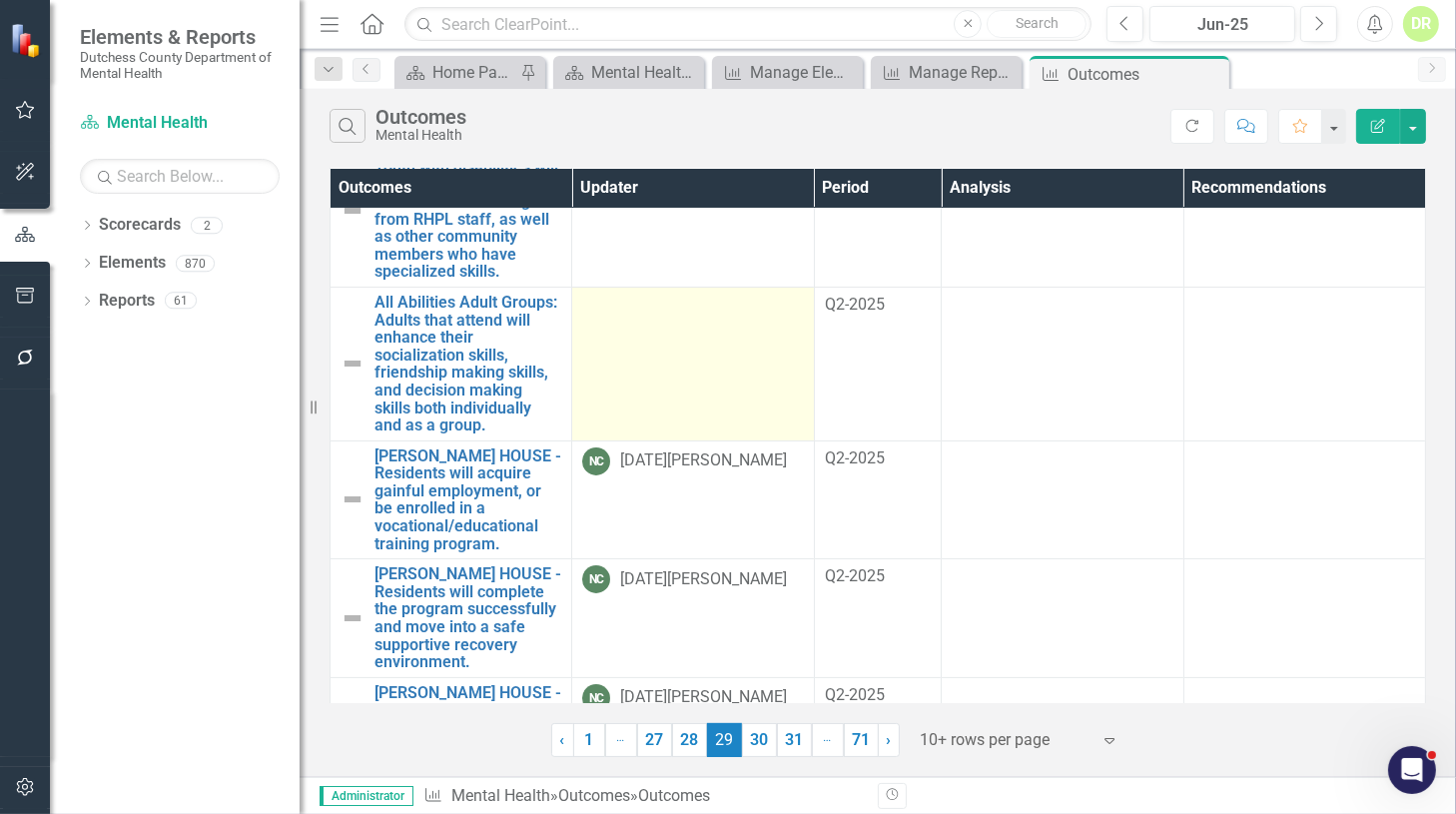 click at bounding box center [693, 364] 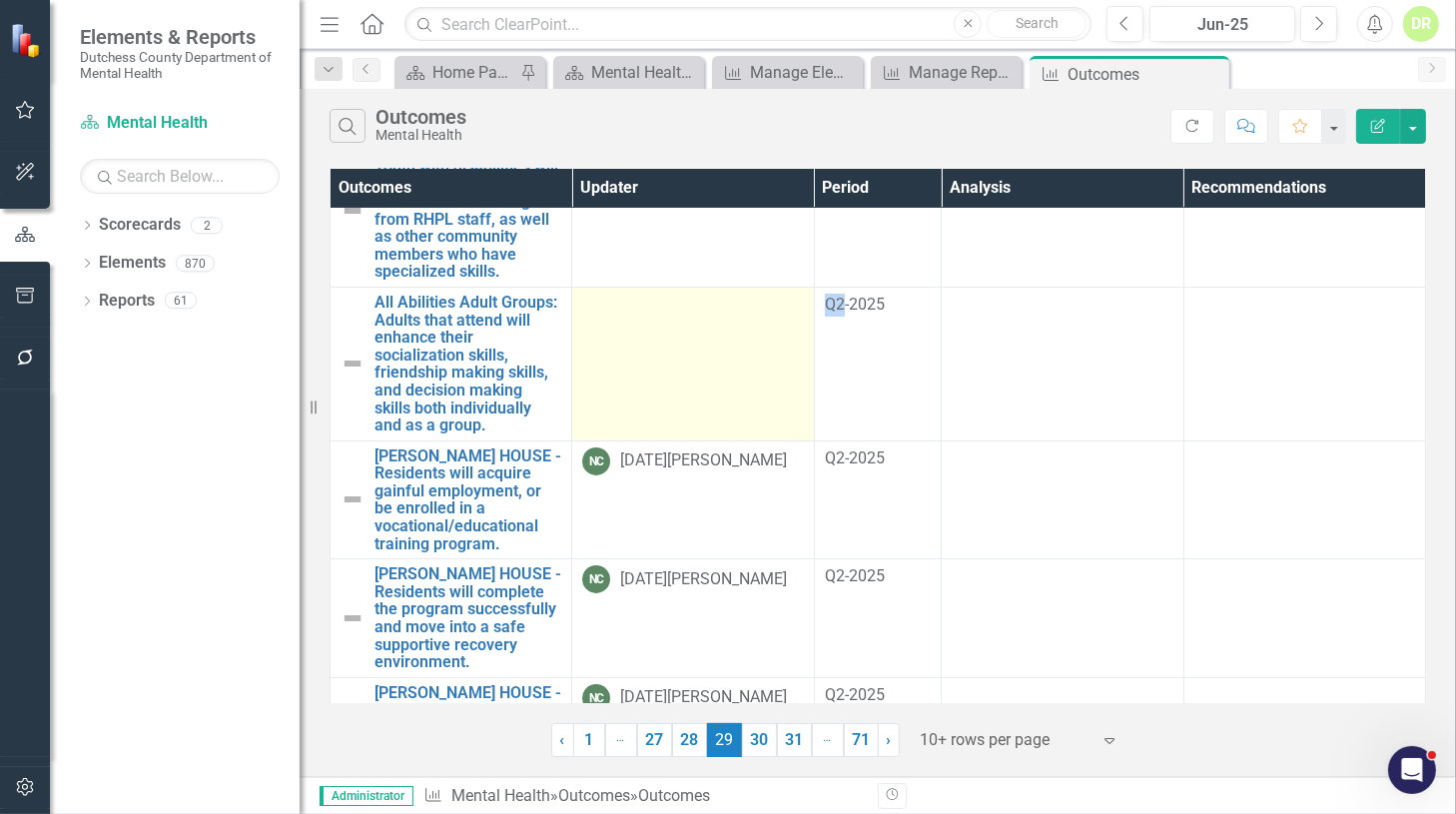 click at bounding box center (693, 364) 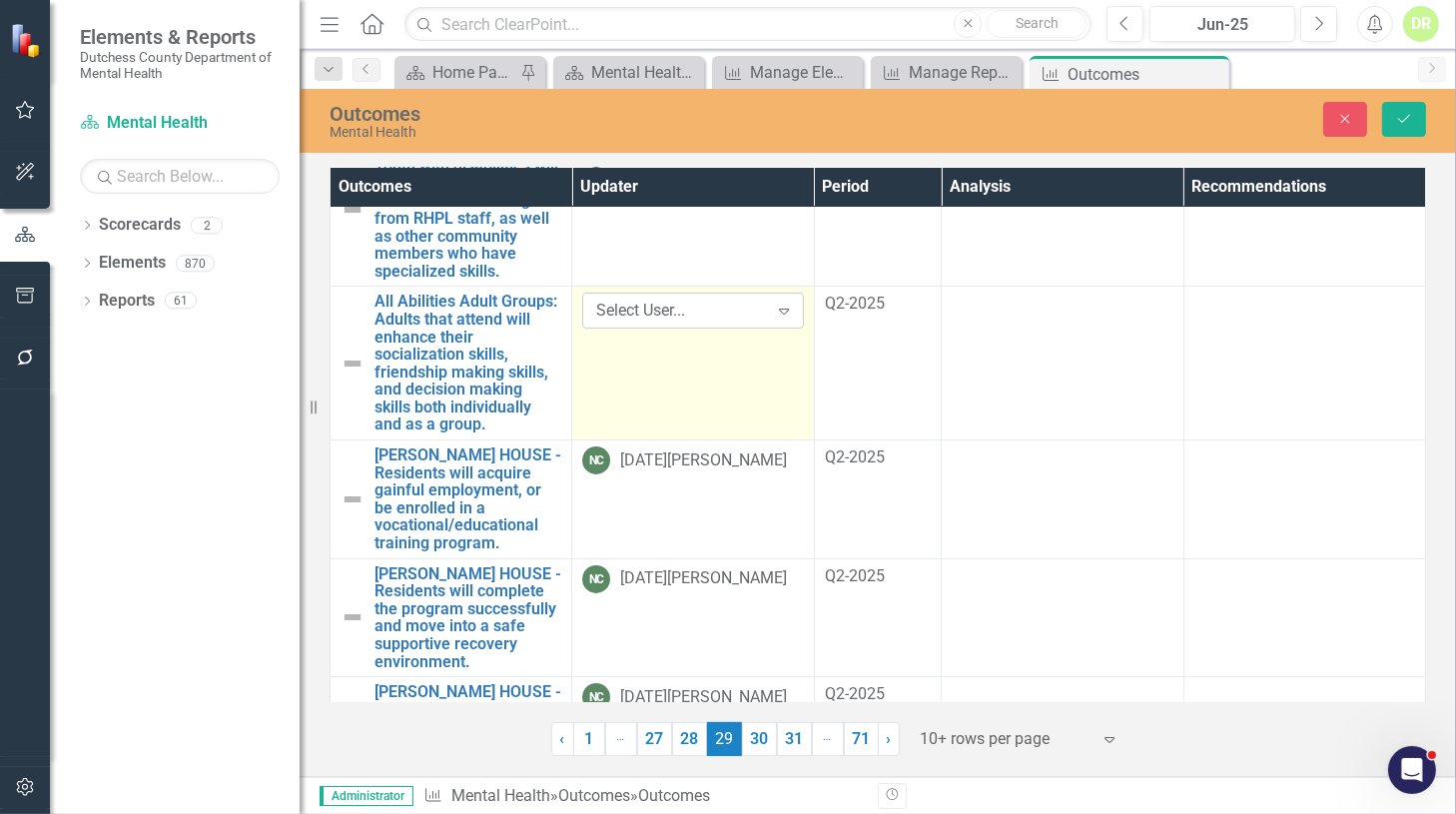 click on "Select User..." at bounding box center [682, 311] 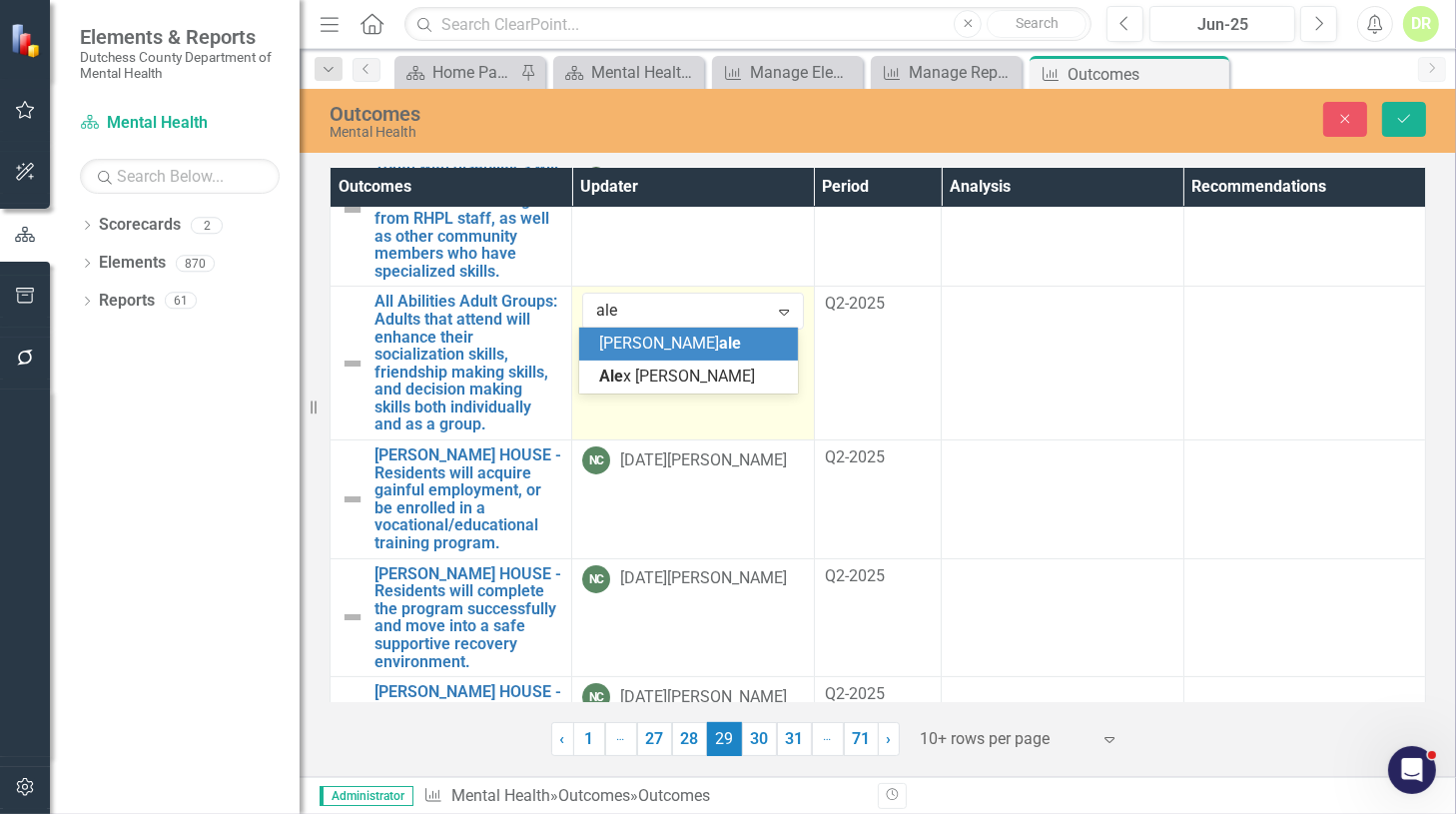 type on "alex" 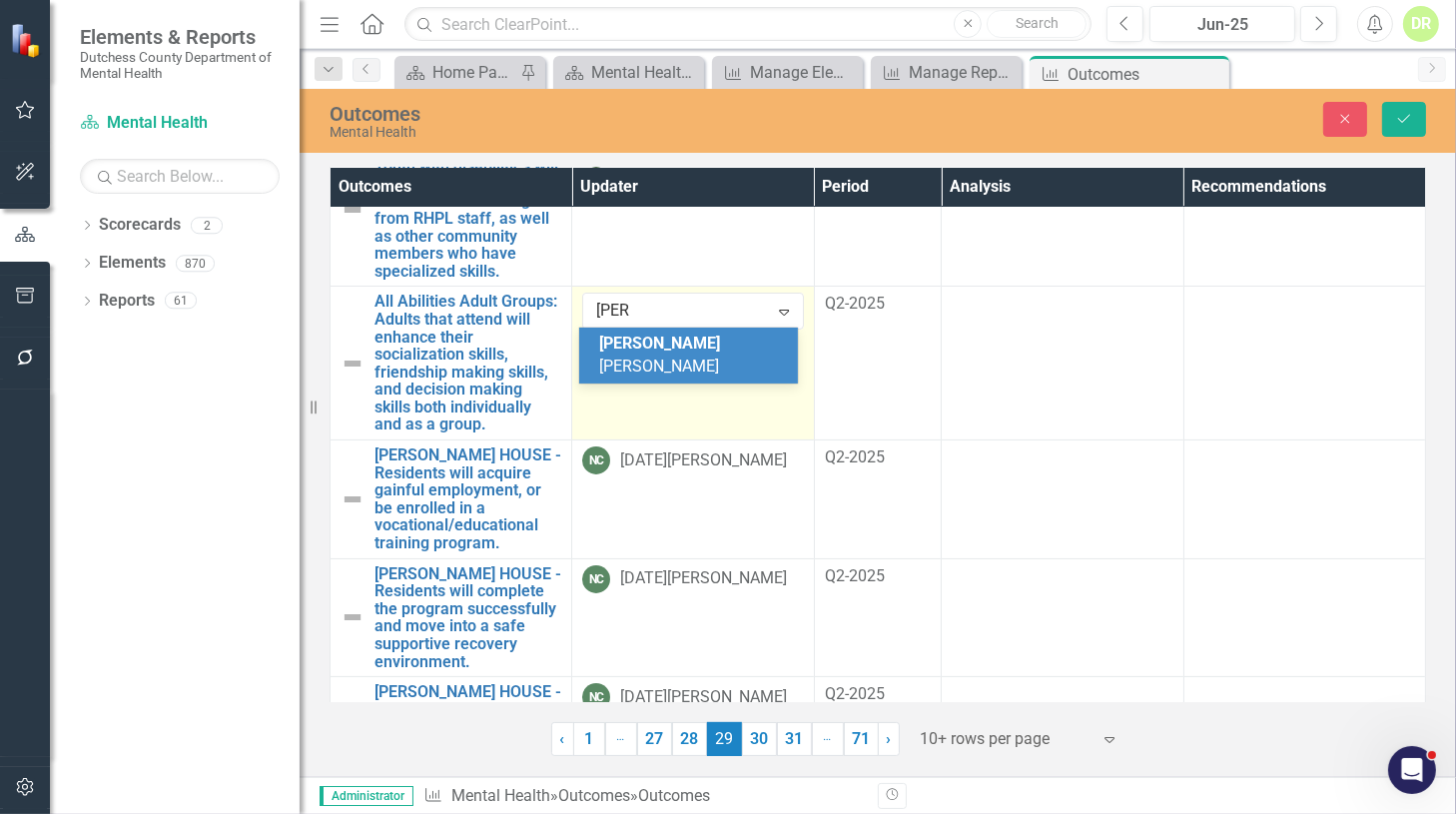 click on "Alex  Geller" at bounding box center [659, 355] 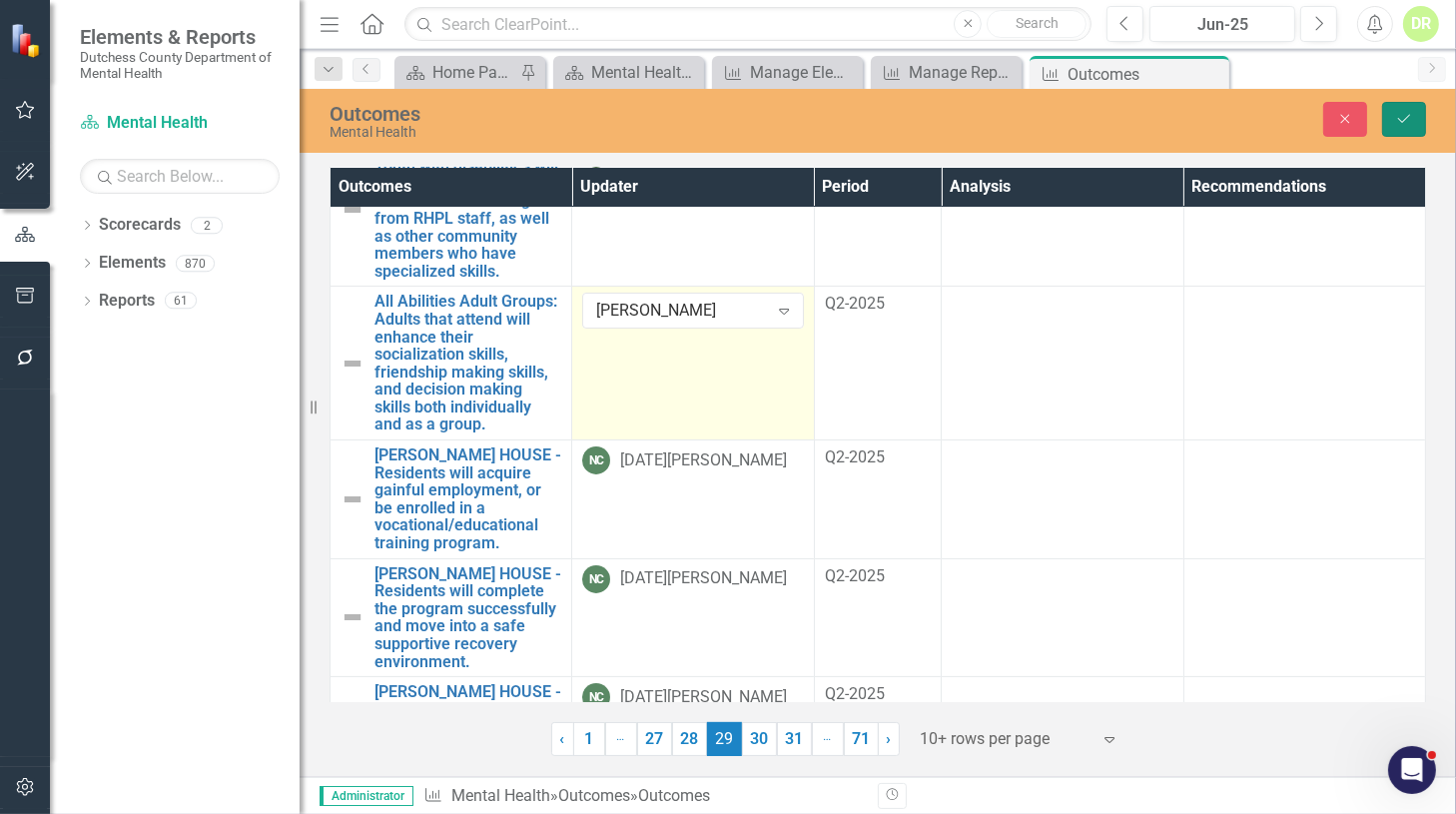 click on "Save" 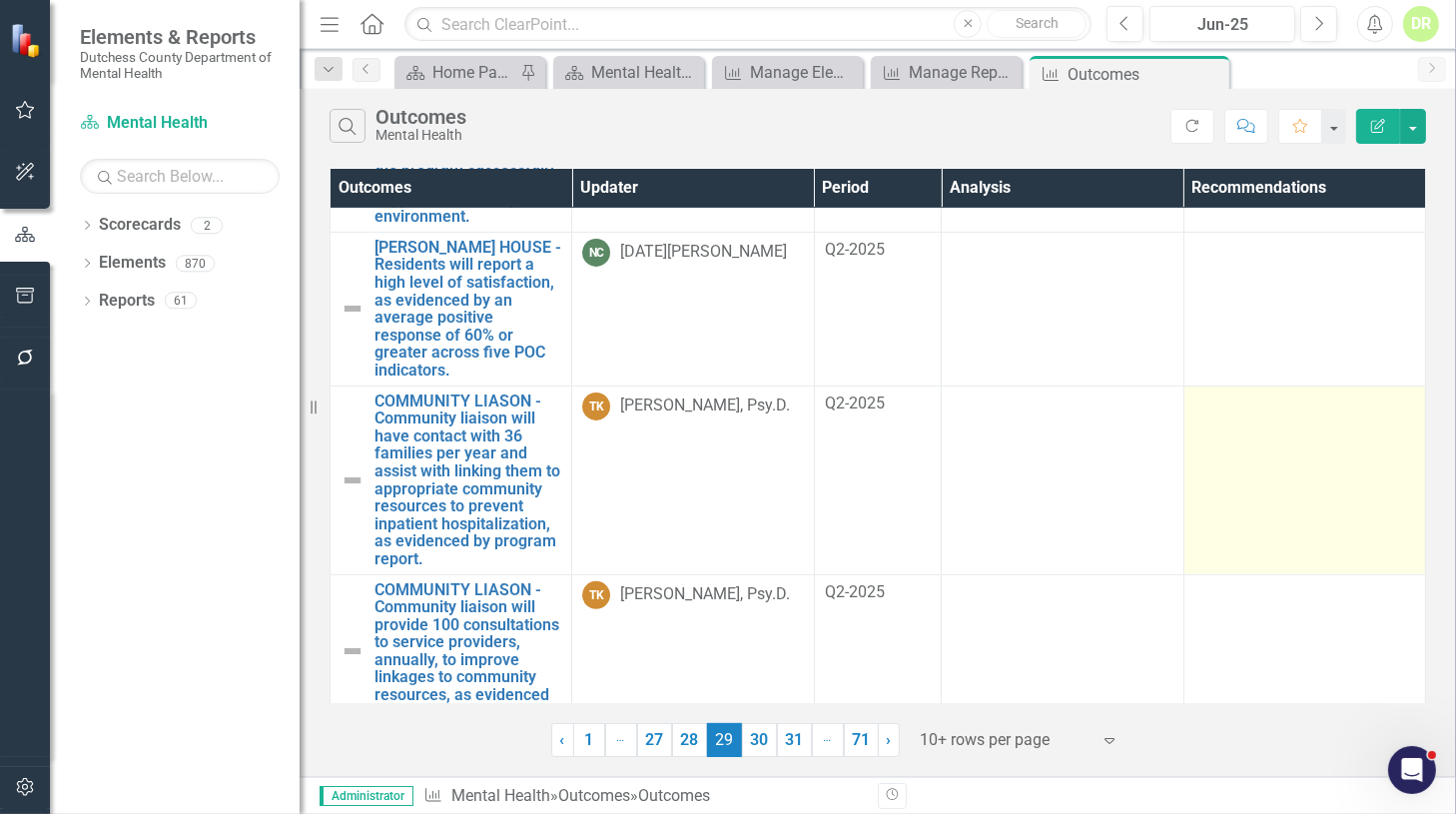 scroll, scrollTop: 776, scrollLeft: 0, axis: vertical 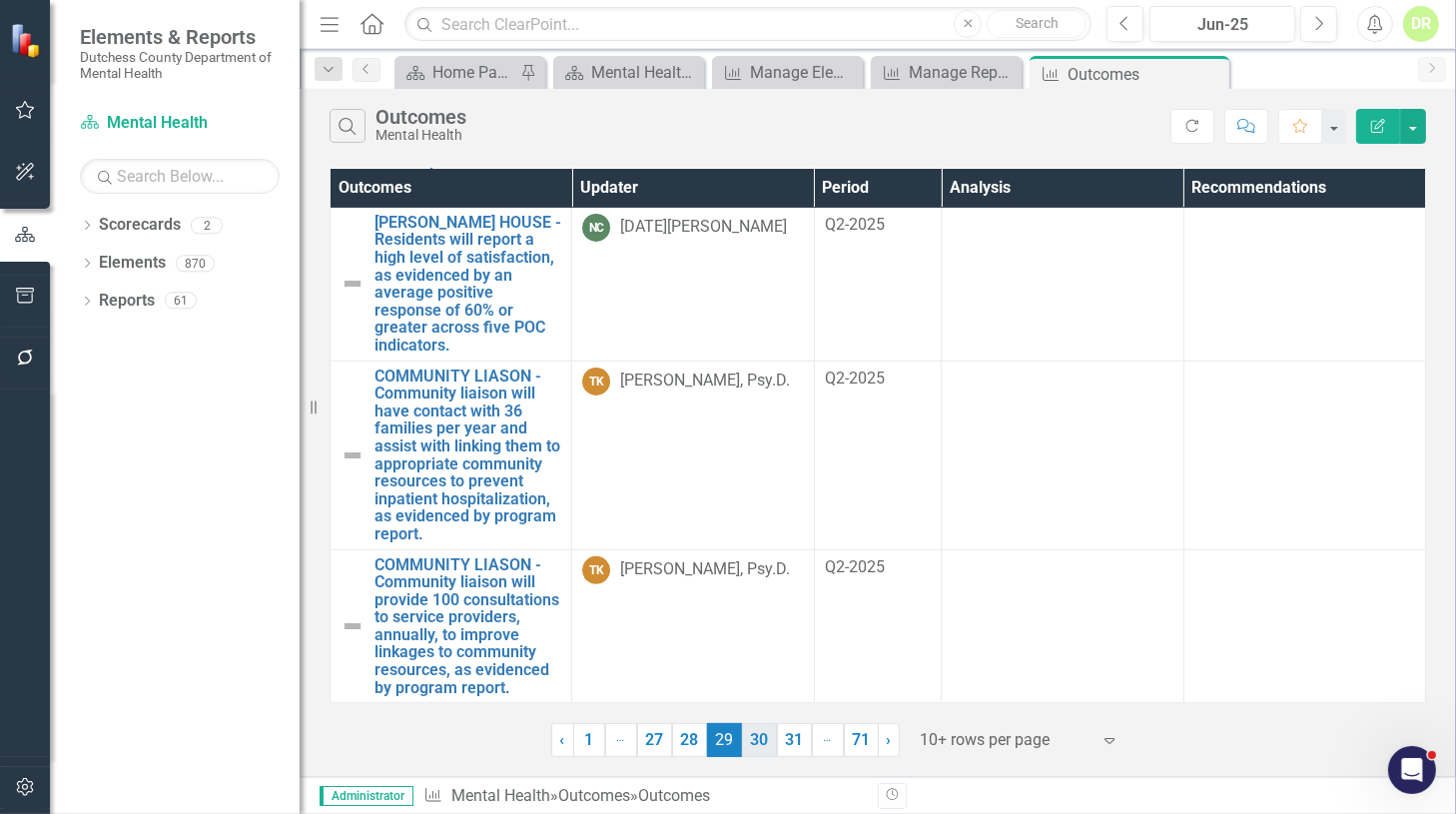 click on "30" at bounding box center [759, 740] 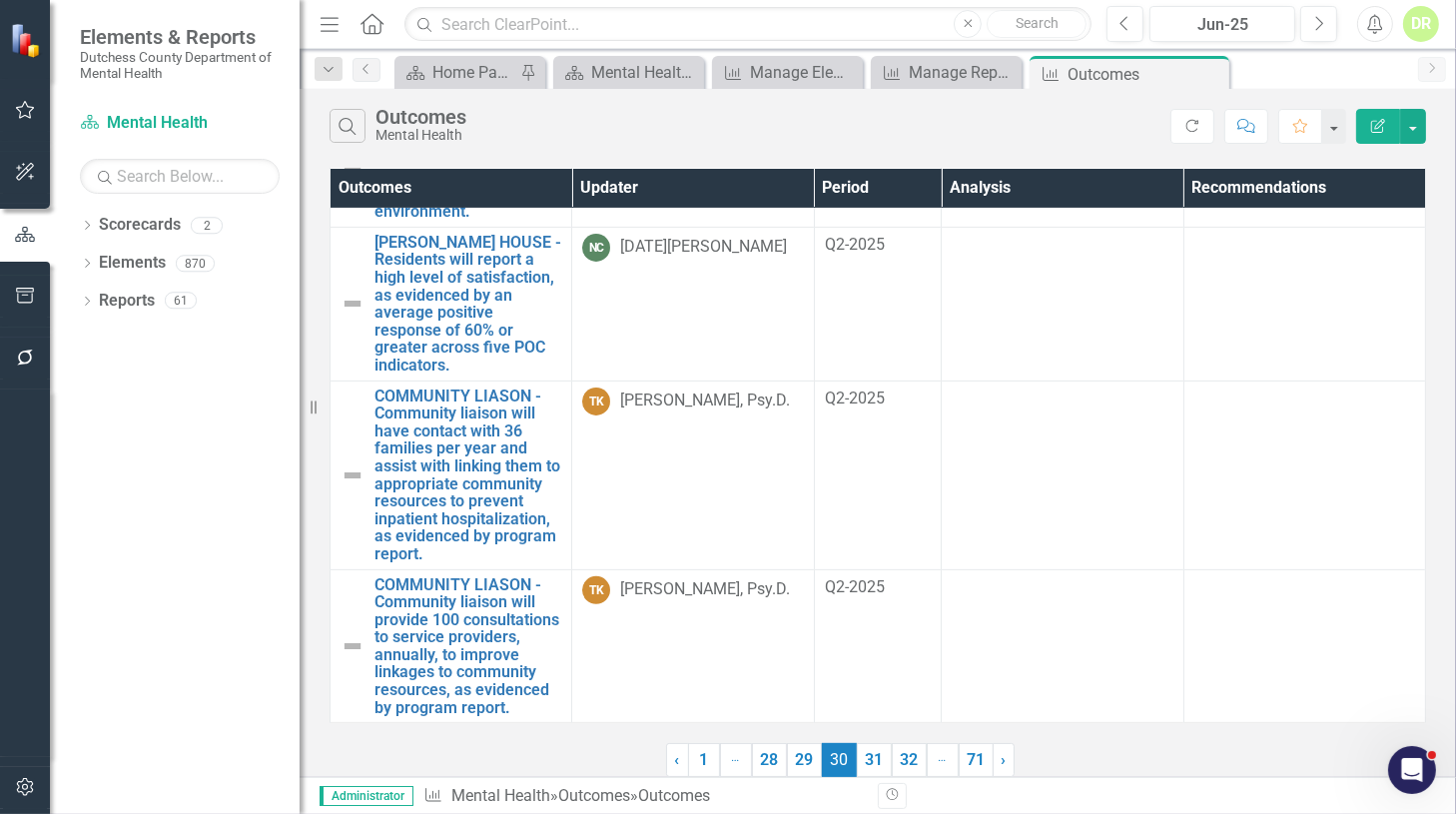 scroll, scrollTop: 0, scrollLeft: 0, axis: both 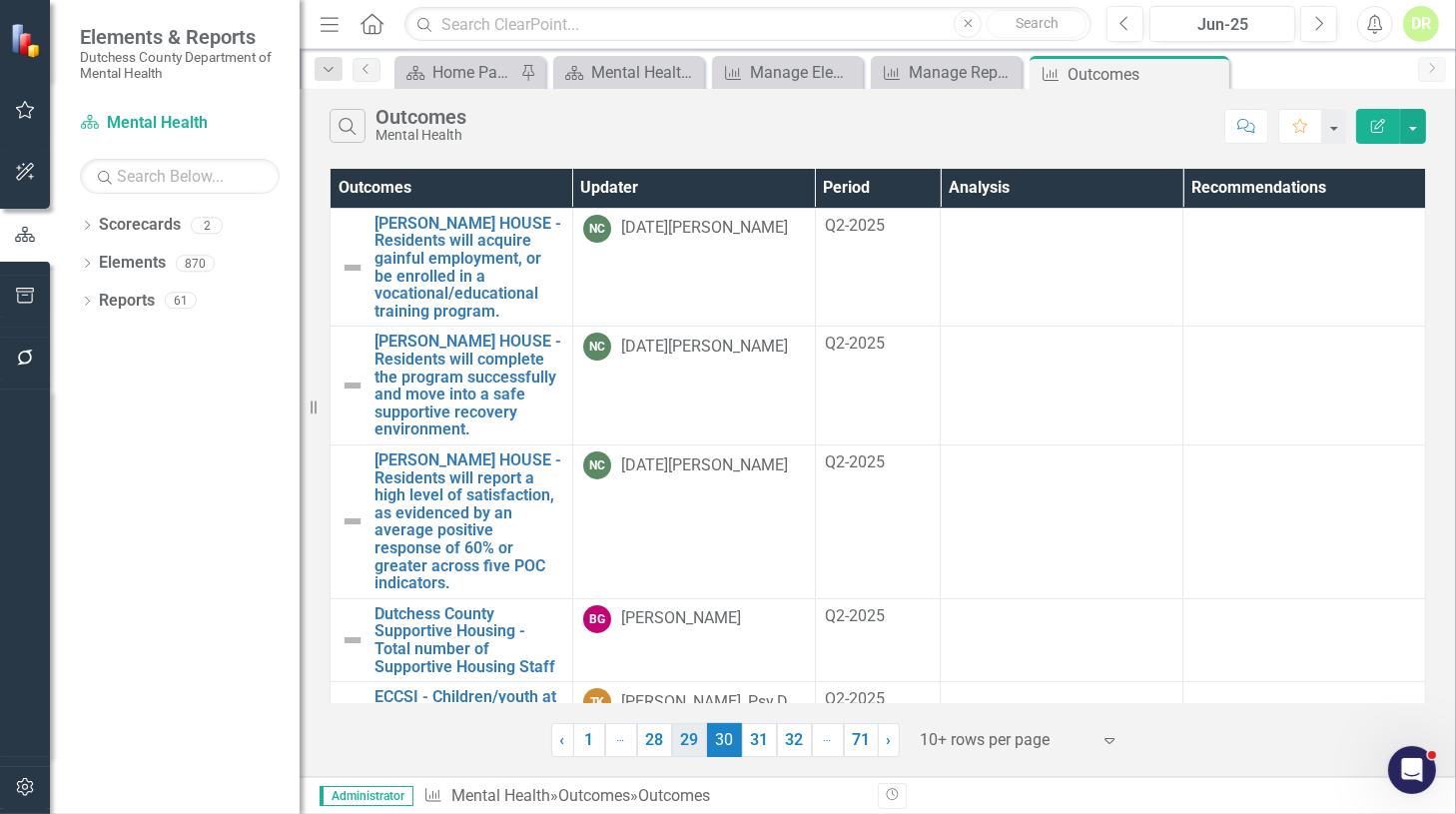 click on "29" at bounding box center (689, 740) 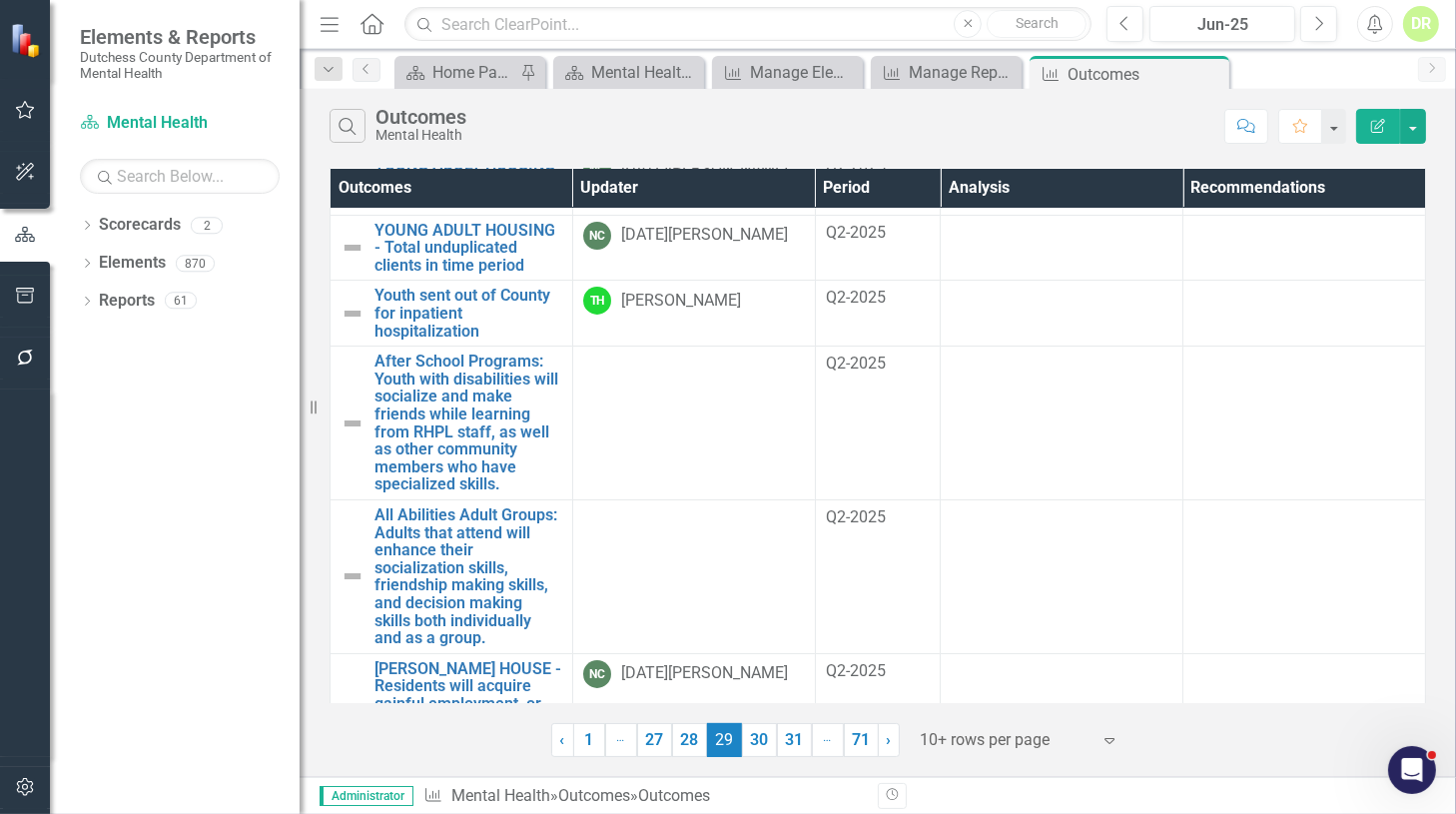 scroll, scrollTop: 90, scrollLeft: 0, axis: vertical 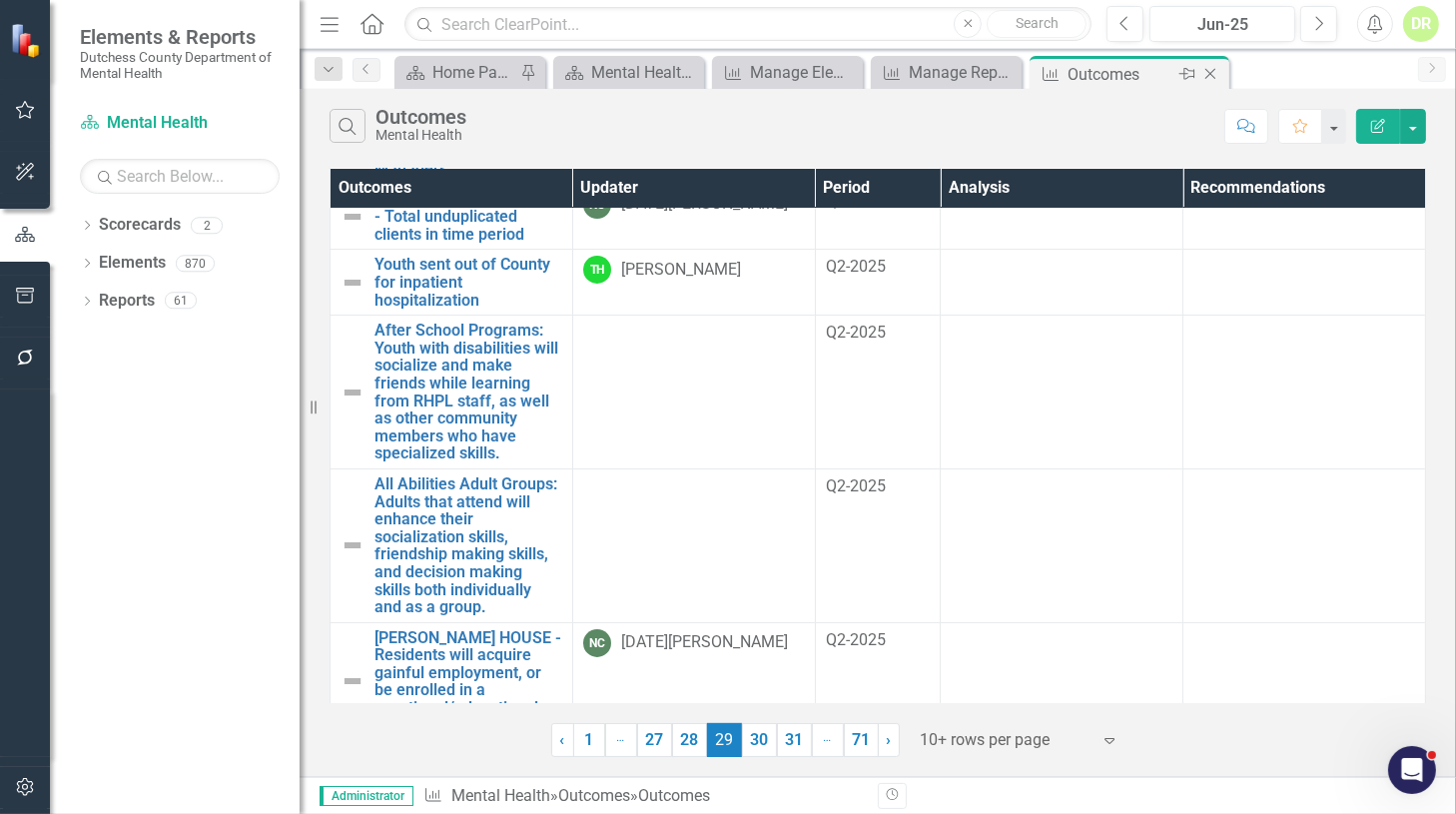click on "Close" 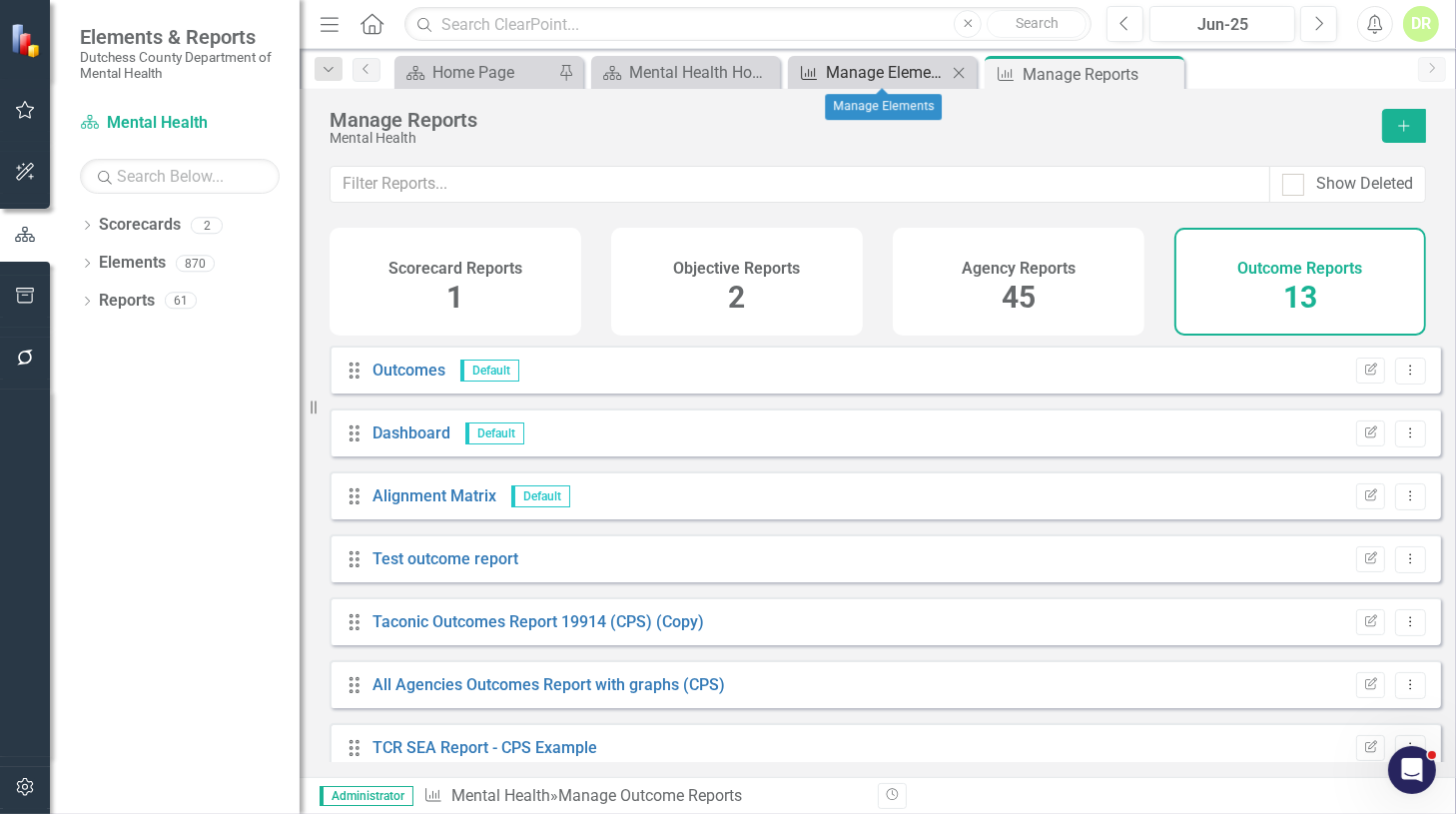 click on "Outcome" 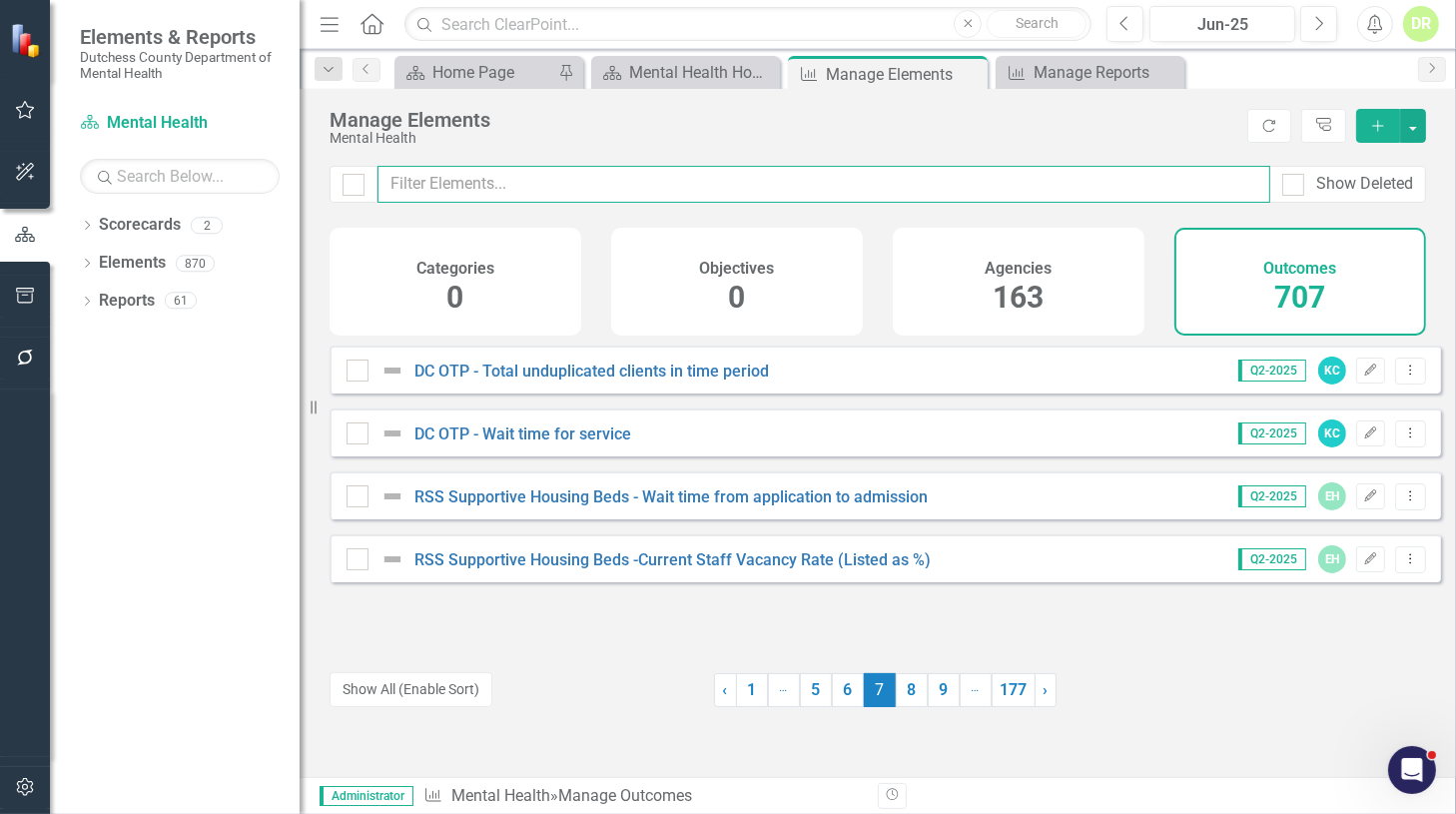 click at bounding box center [824, 184] 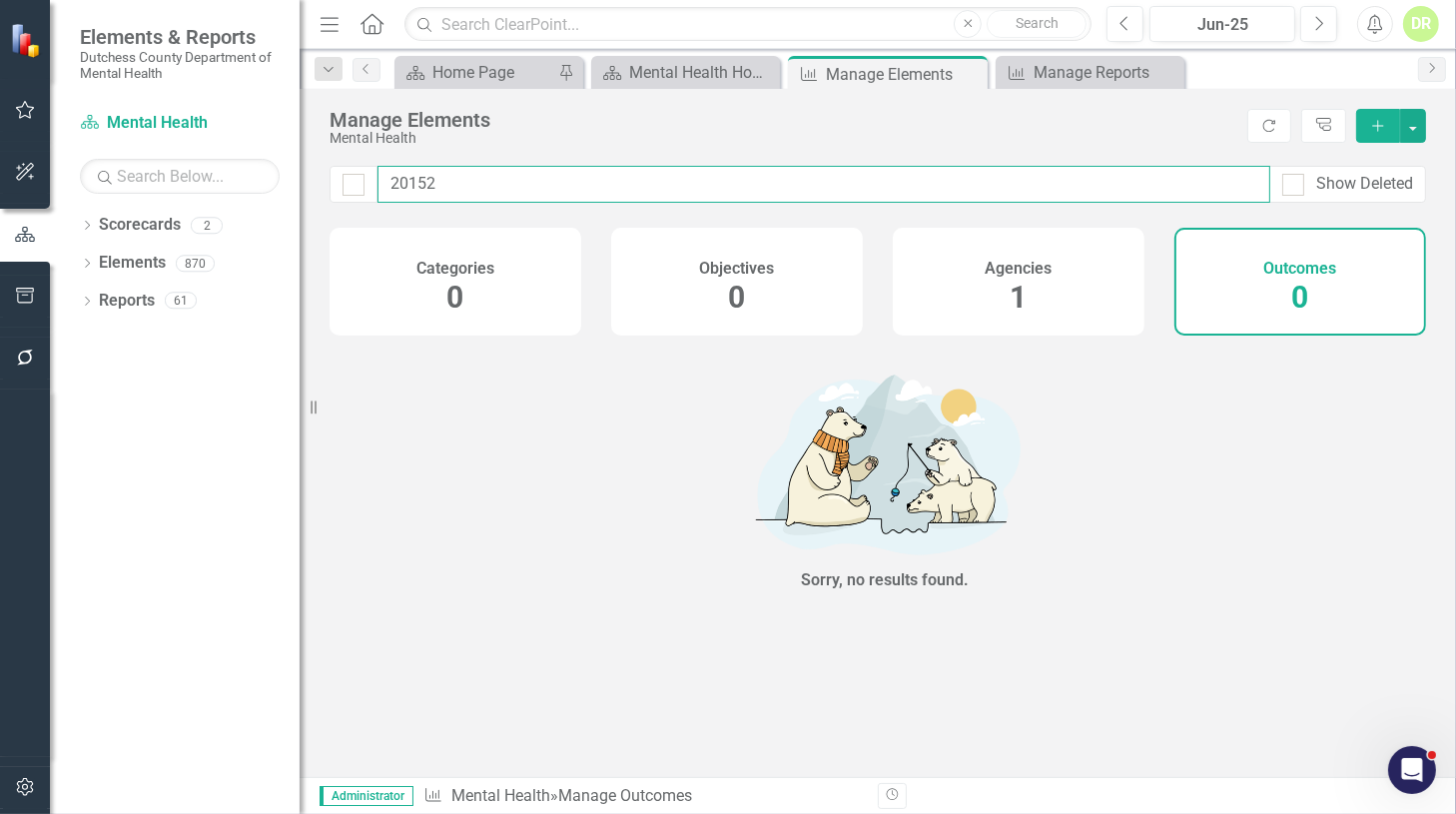 type on "20152" 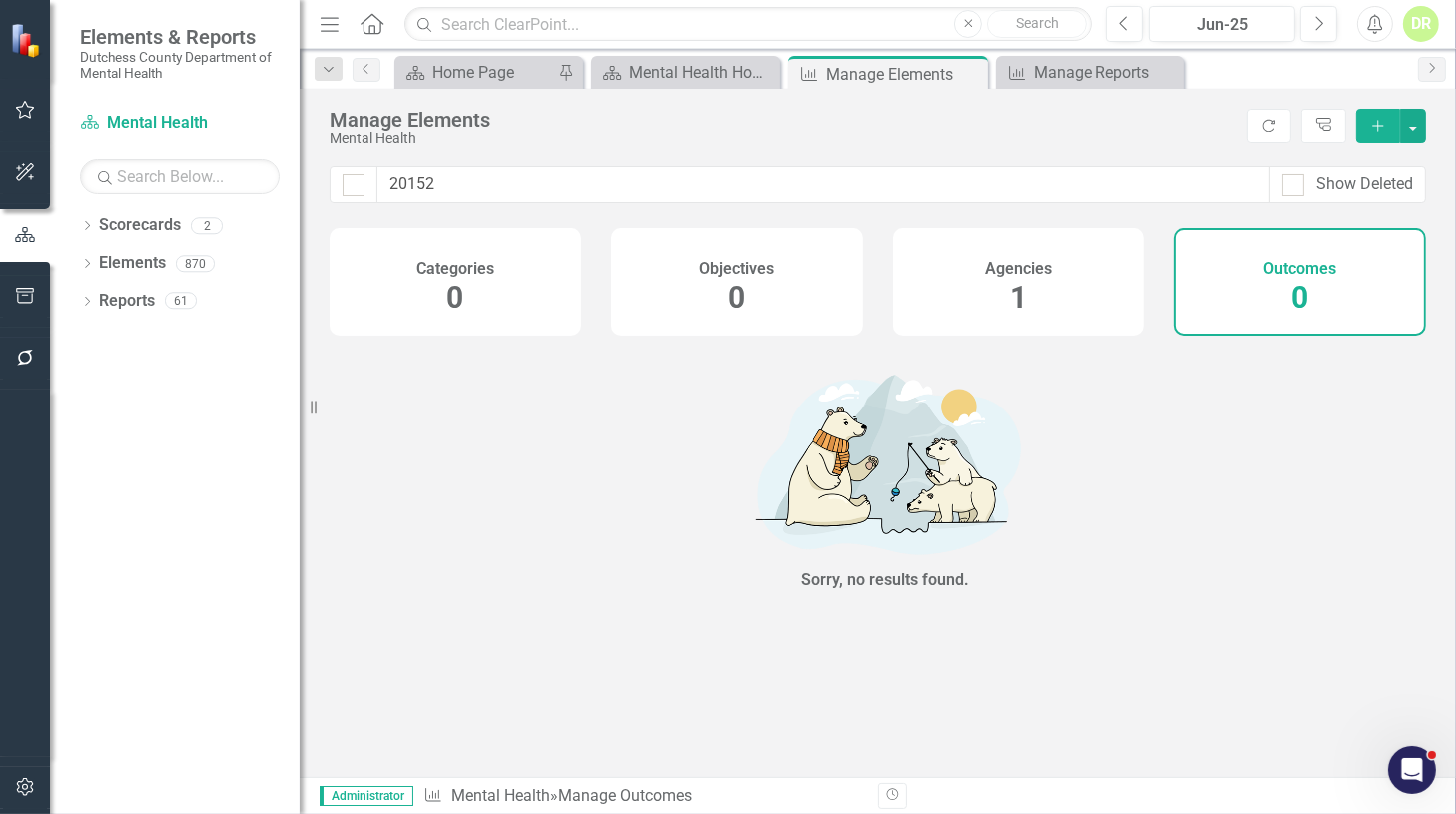 click on "Agencies" at bounding box center (1019, 269) 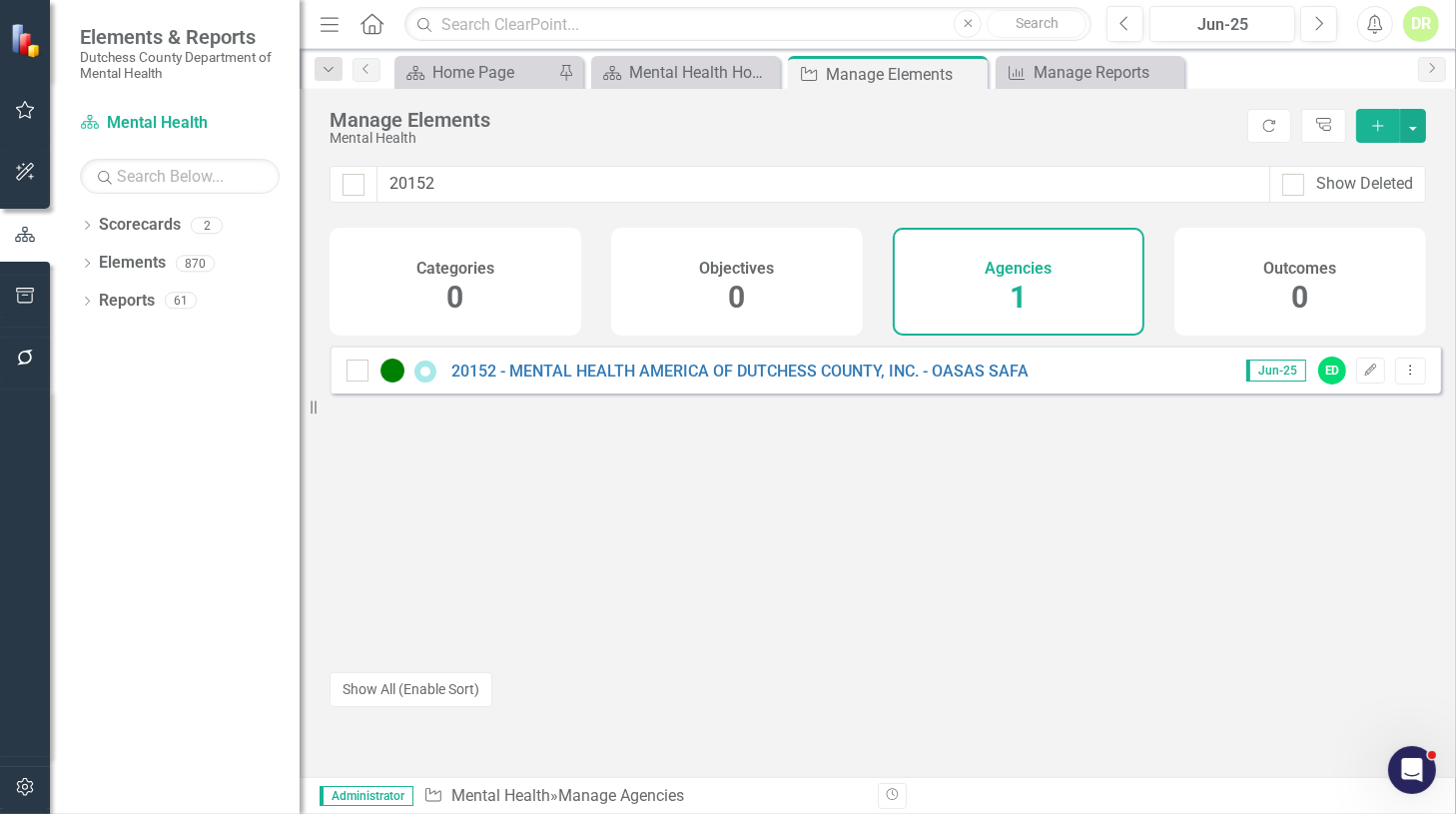 drag, startPoint x: 462, startPoint y: 518, endPoint x: 456, endPoint y: 503, distance: 16.155494 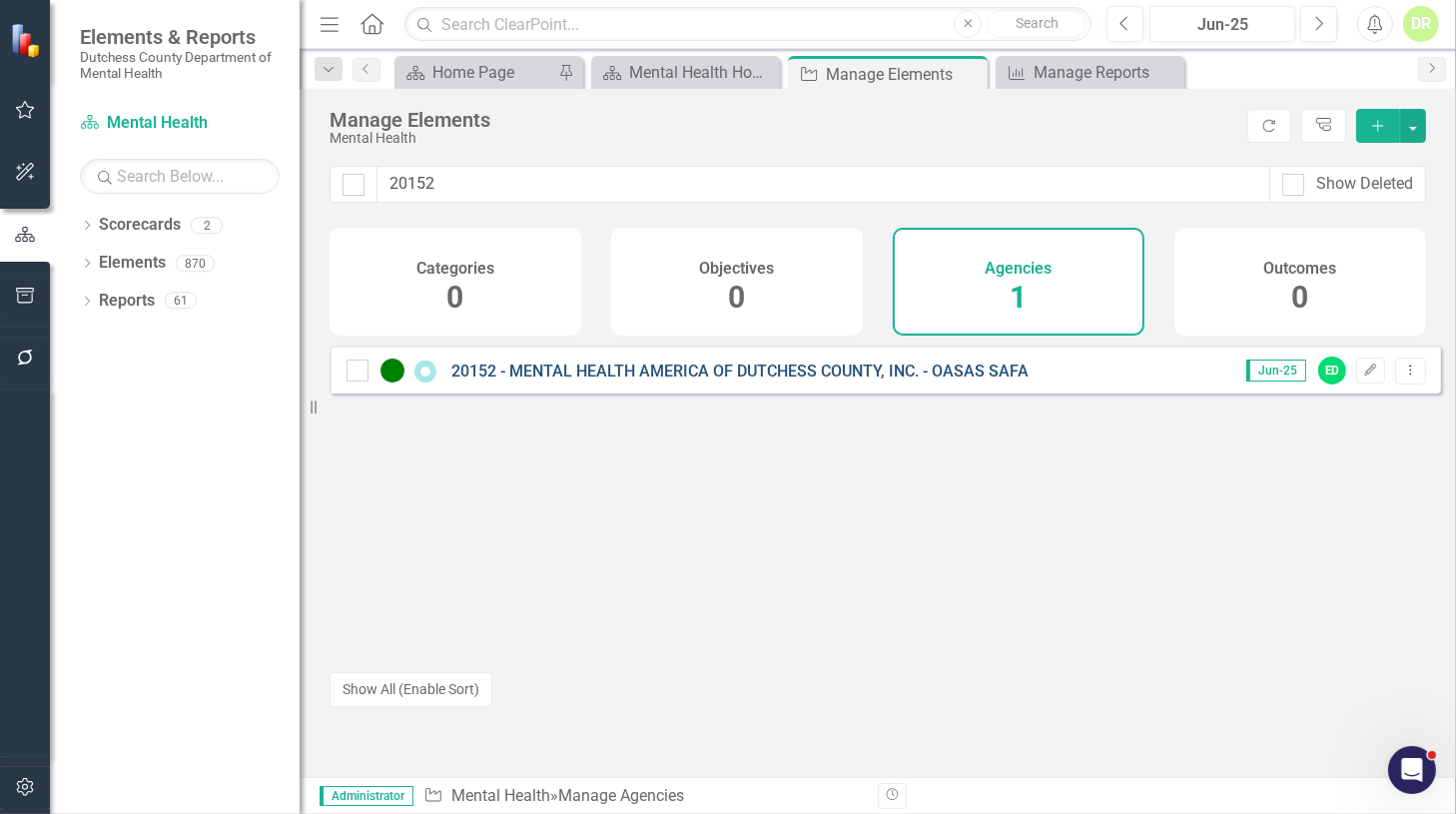 click on "20152 - MENTAL HEALTH AMERICA OF DUTCHESS COUNTY, INC. - OASAS SAFA" at bounding box center (740, 371) 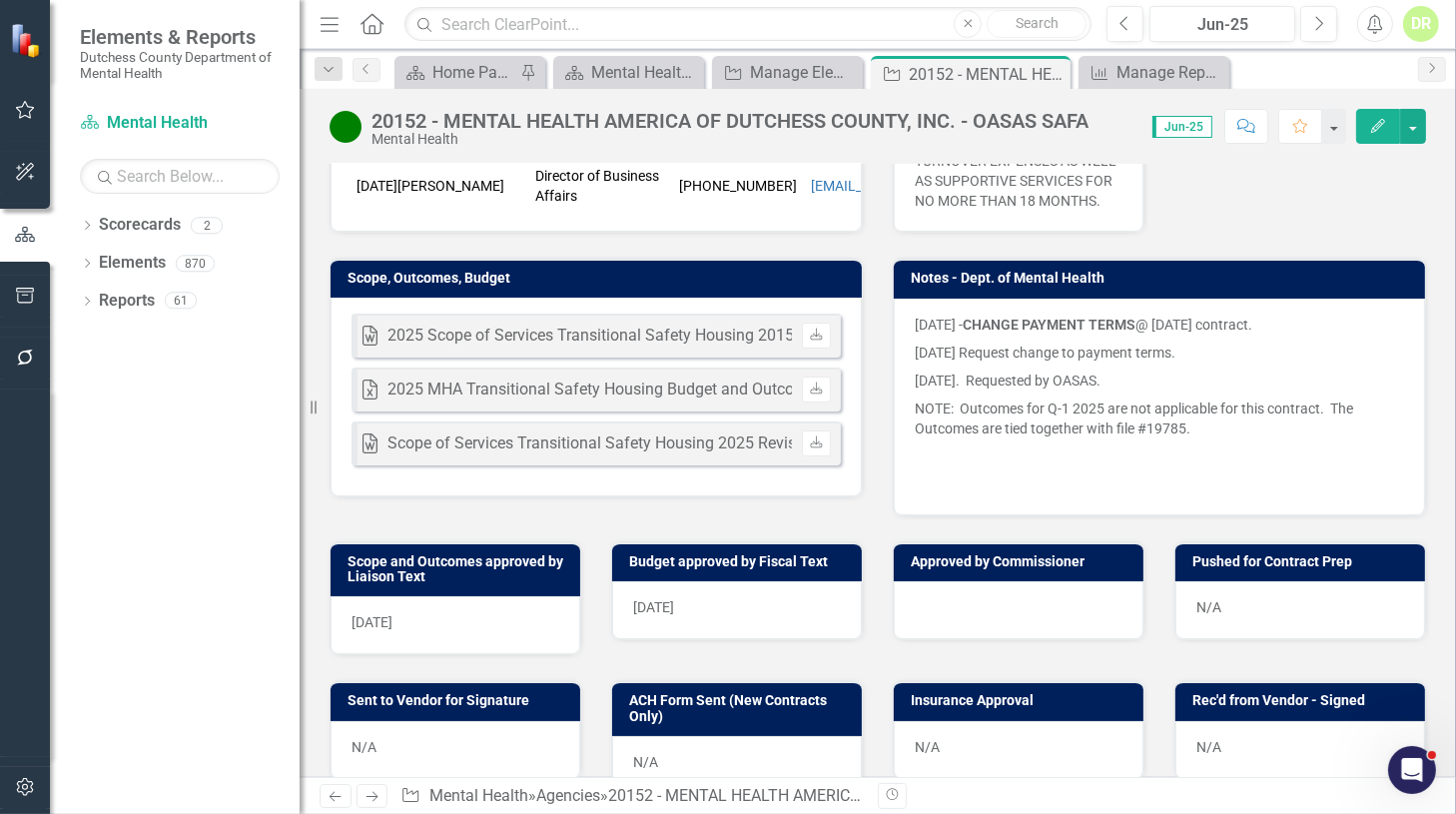 scroll, scrollTop: 635, scrollLeft: 0, axis: vertical 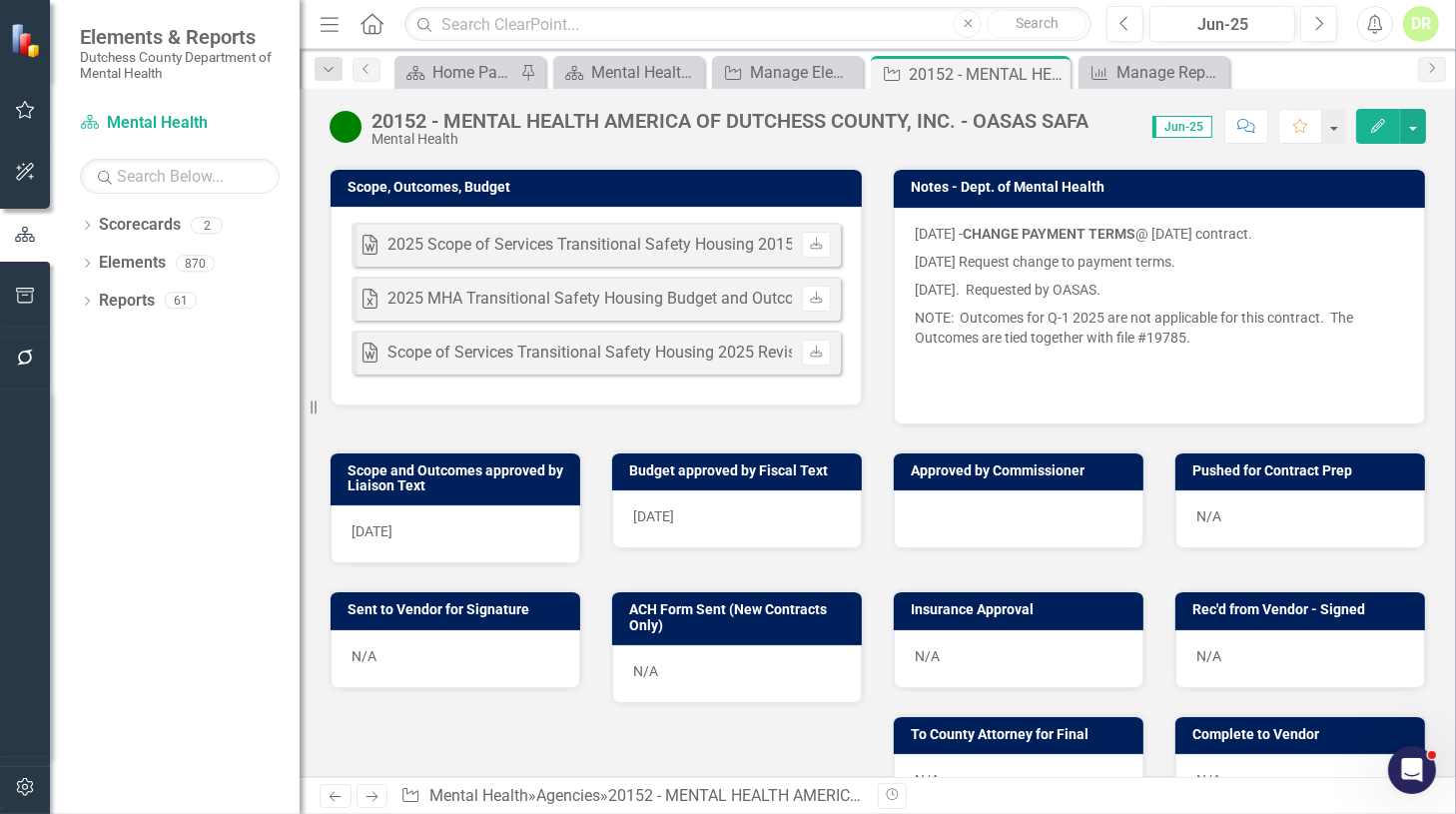 click on "6/10/2025" at bounding box center (737, 519) 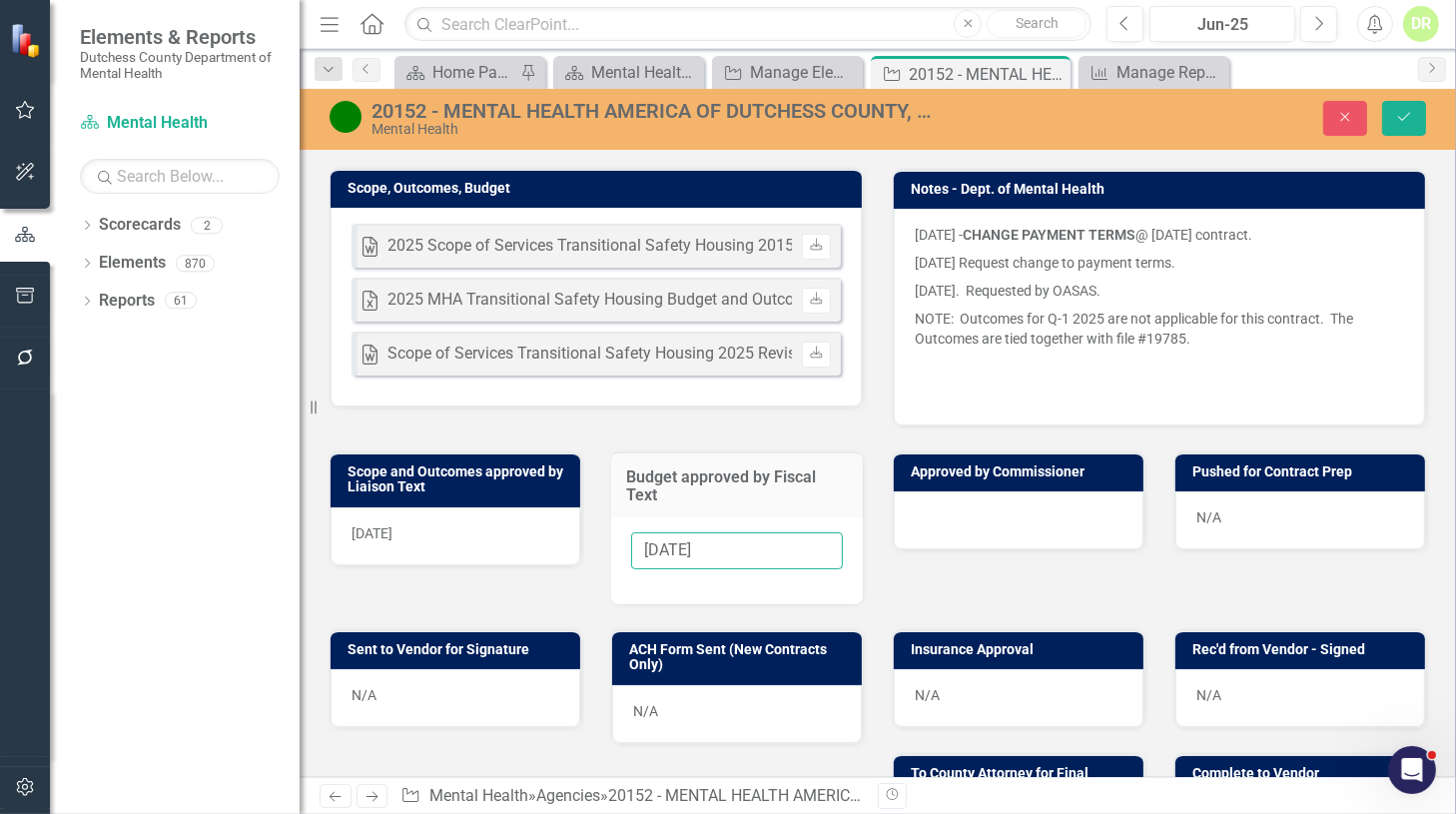 drag, startPoint x: 743, startPoint y: 606, endPoint x: 448, endPoint y: 610, distance: 295.02712 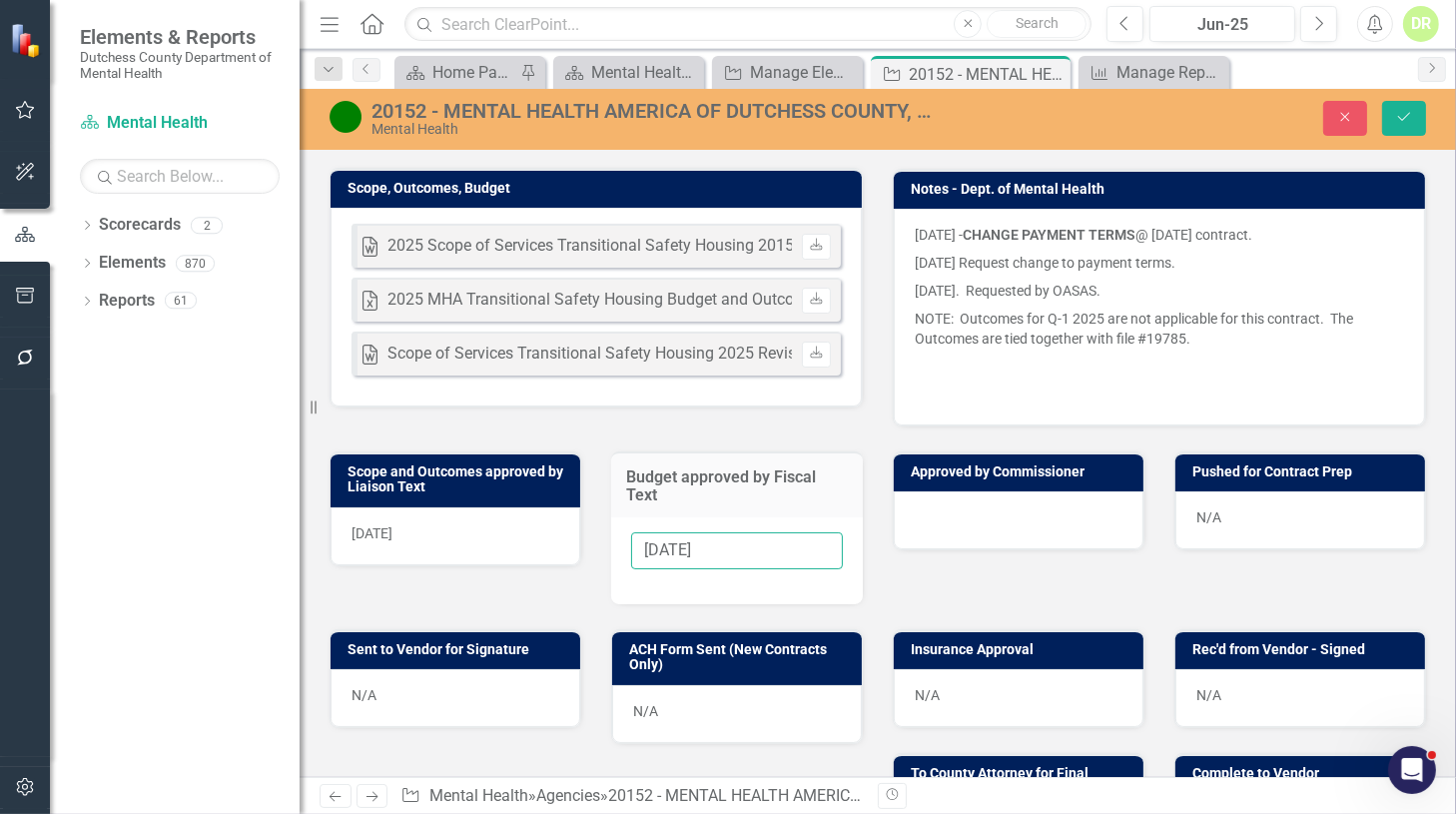click on "Scope and Outcomes approved by Liaison Text 5/27/25 Budget approved by Fiscal Text 6/10/2025 Approved by Commissioner Pushed for Contract Prep N/A" at bounding box center [878, 515] 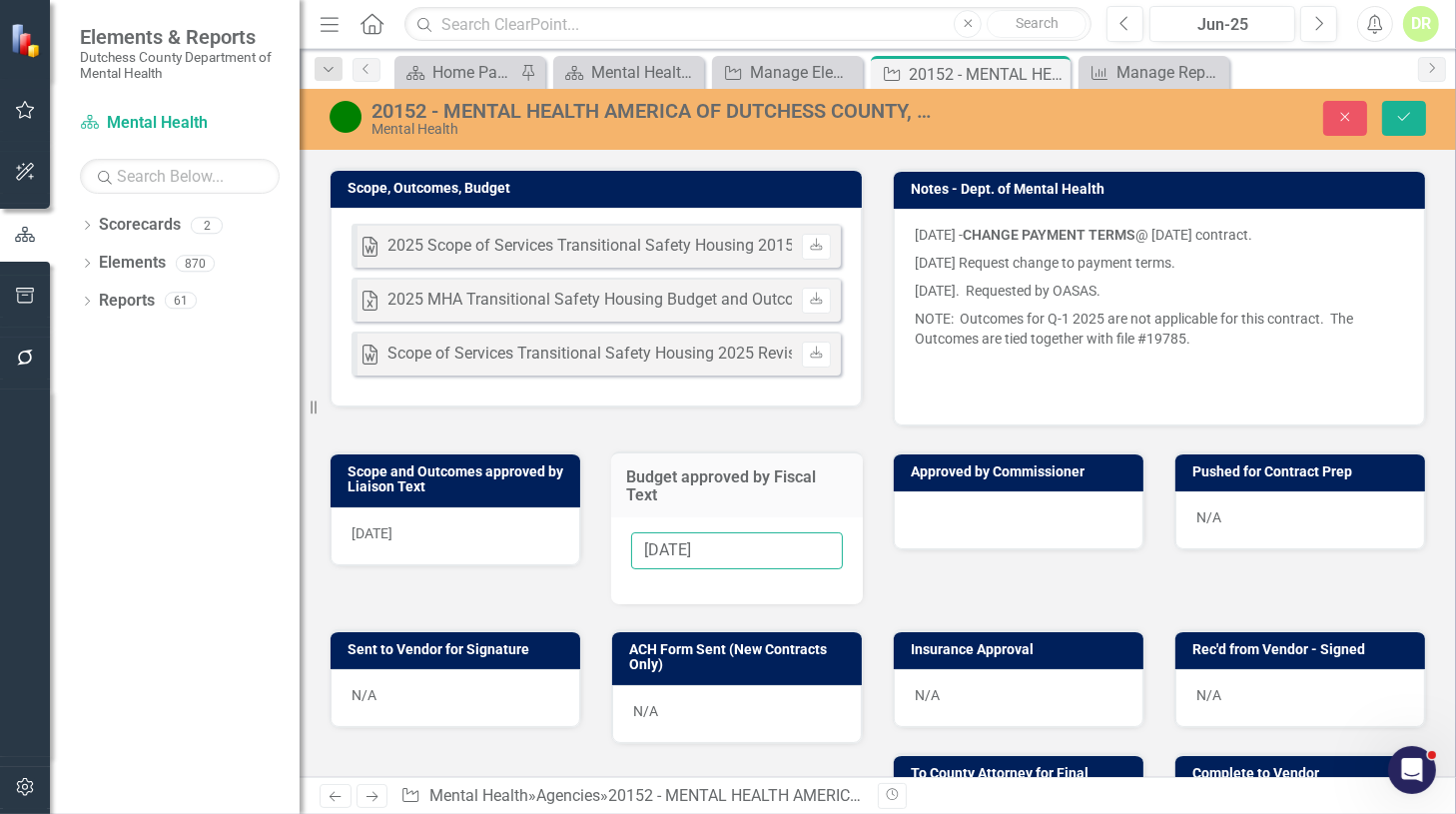 type on "N" 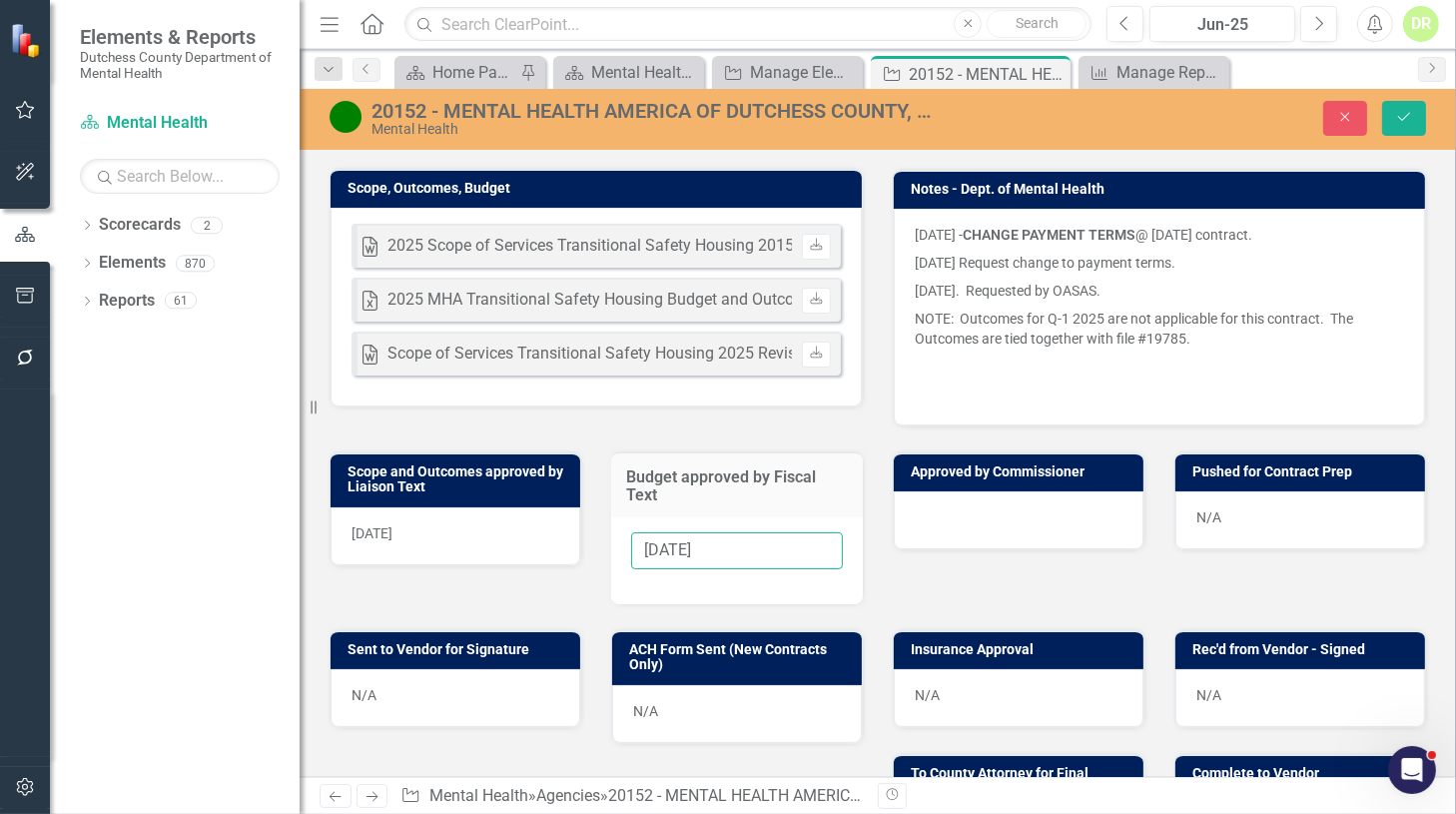 type on "7/3/2025" 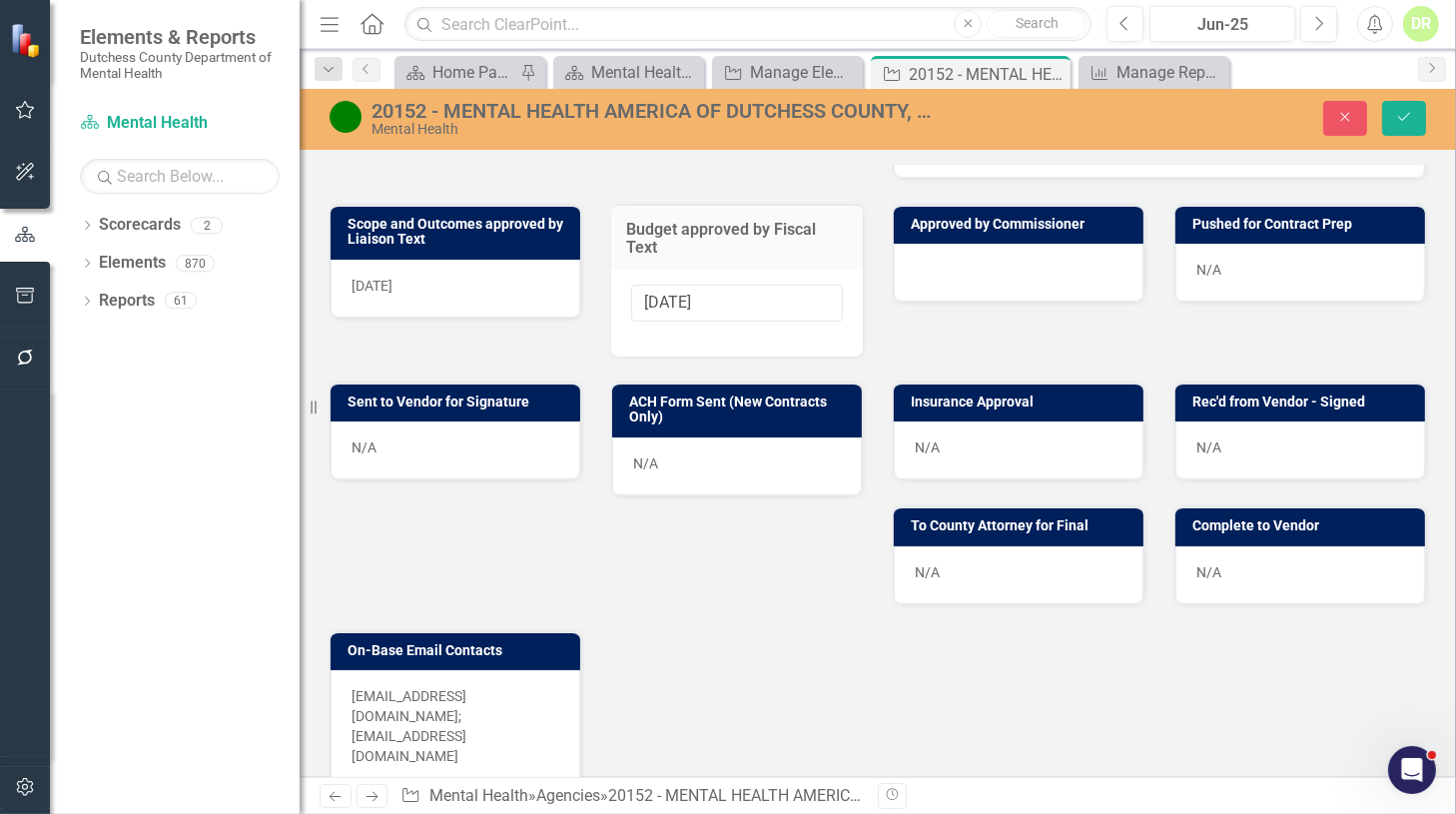 scroll, scrollTop: 842, scrollLeft: 0, axis: vertical 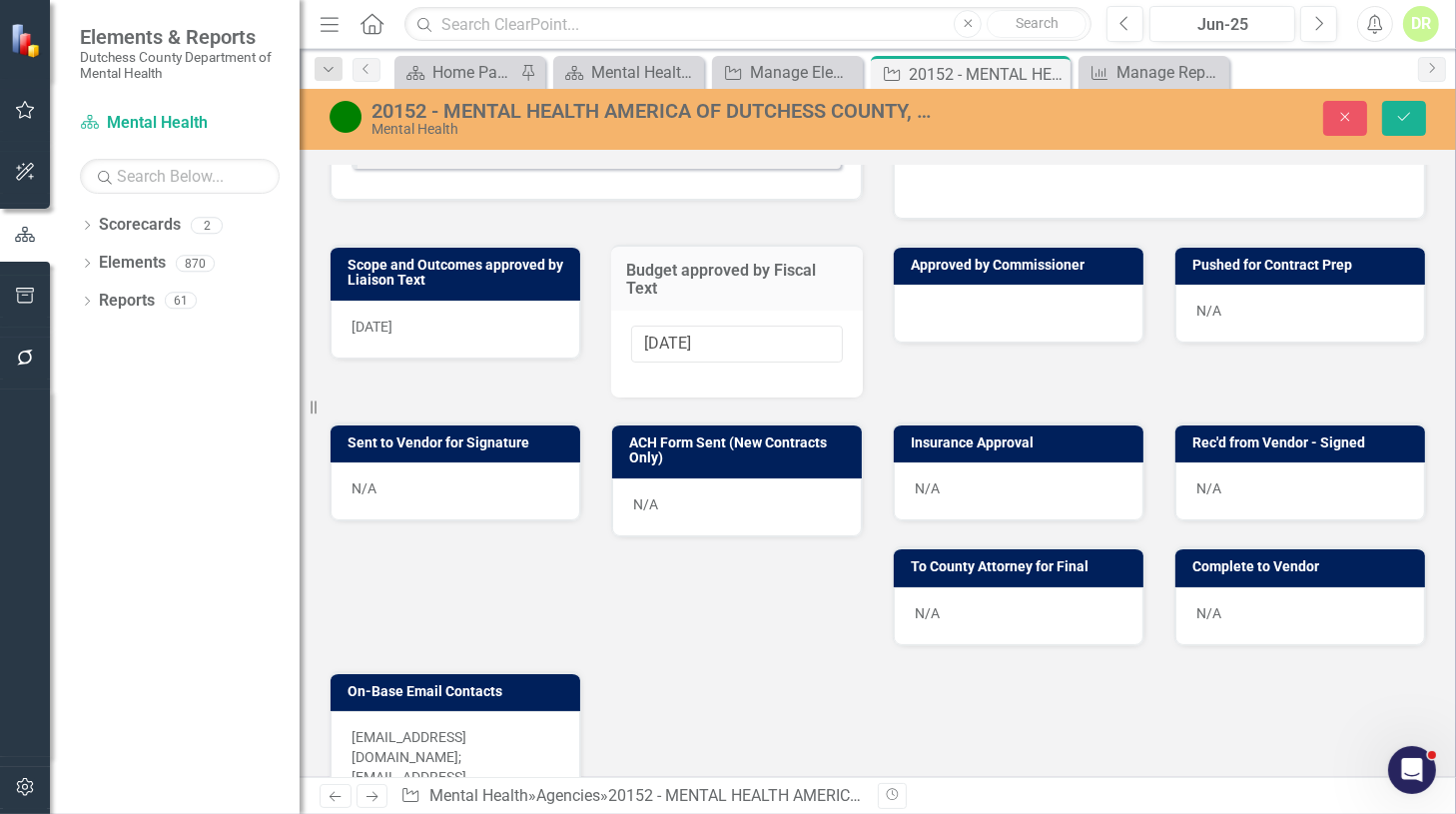 click on "5/27/25" at bounding box center [455, 330] 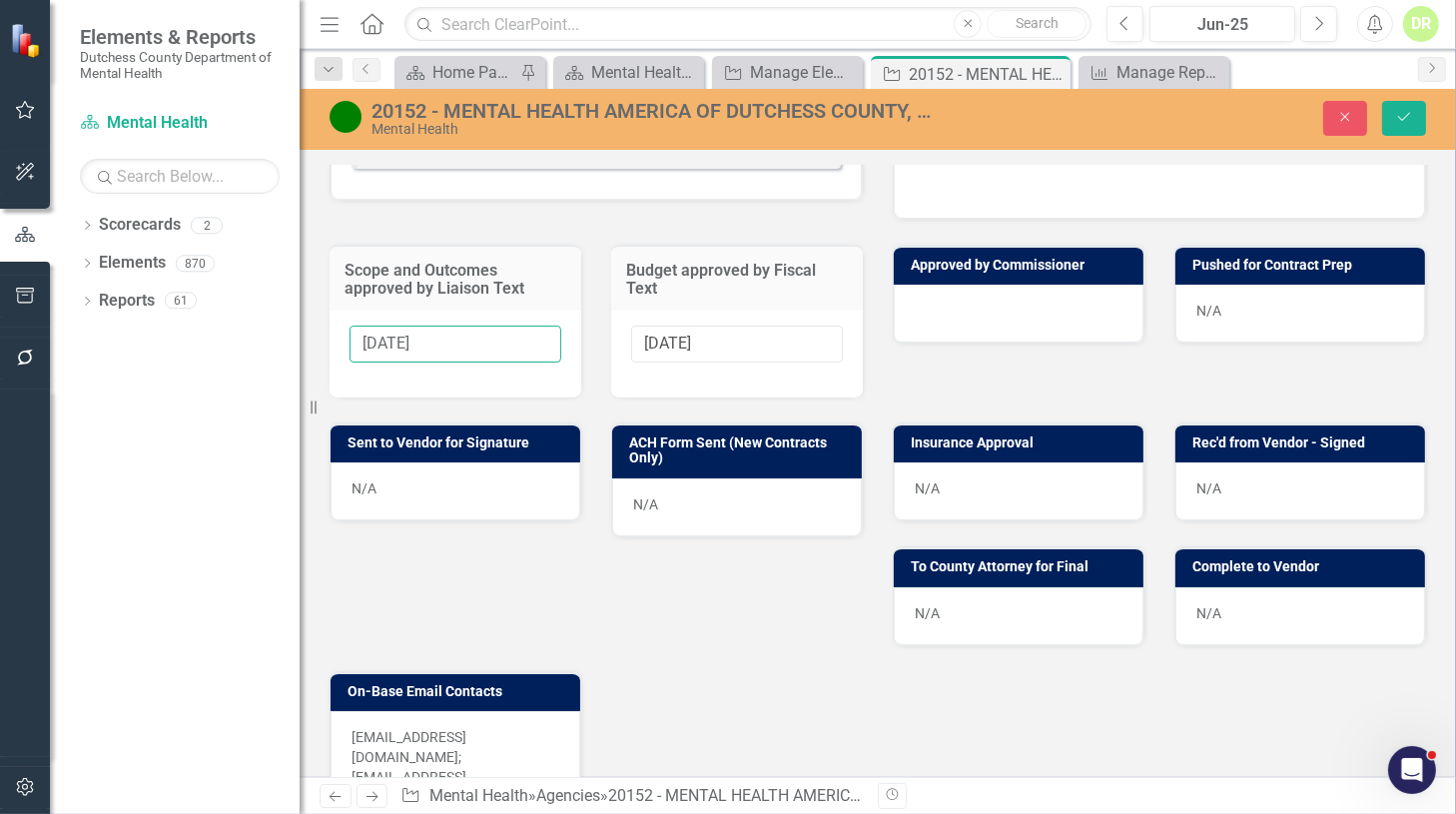 drag, startPoint x: 382, startPoint y: 395, endPoint x: 55, endPoint y: 393, distance: 327.0061 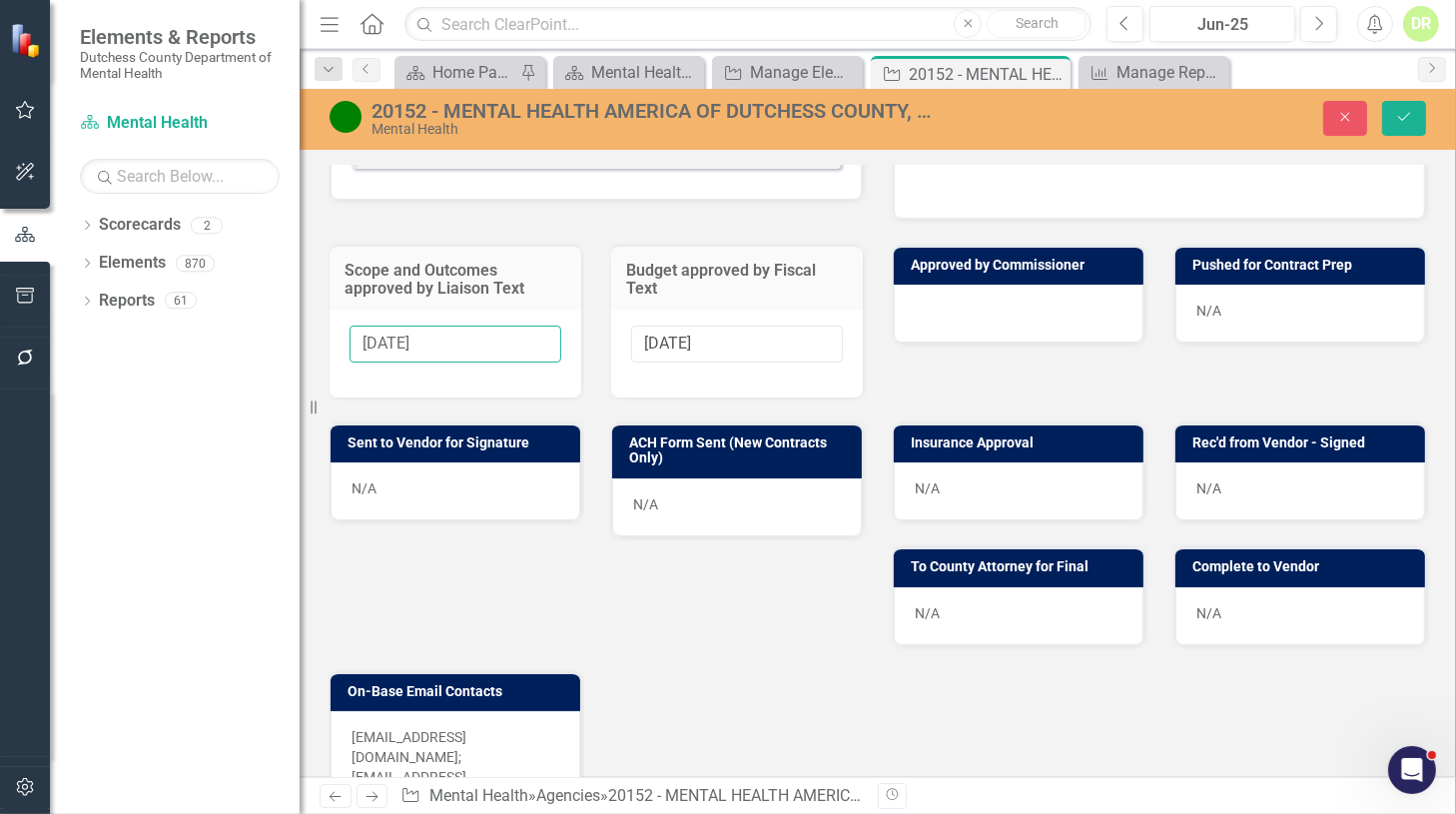 click on "Elements & Reports Dutchess County Department of Mental Health Scorecard Mental Health Search Dropdown Scorecards 2 Dutchess County Mental Health Dropdown Elements 870 Dropdown Objective Objectives 0 Dropdown Agency Agencies 163   19800 - ADVOWASTE MEDICAL SERVICES, LLC - Medical Waste Disposal   19762 - [GEOGRAPHIC_DATA], INC. - Microgrant   19766 - THE ART EFFECT OF THE [PERSON_NAME] VALLEY, INC. - Microgrant   19771 - LUCKY ORPHANS HORSE RESCUE, INC. - Microgrant   19783 - [GEOGRAPHIC_DATA] - Internship   19797 - [PERSON_NAME] GARDEN ASSOCATION, INC. - Microgrant   19816 - DOVER PLAINS LIBRARY ASSOCIATION - Microgrant   19817 - HIDDEN HOLLOW FARM RIDING CENTER, INC. - Microgrant   19818 - UNITE [GEOGRAPHIC_DATA] INC.   19851 - [US_STATE] STATE DEPARTMENT OF HEALTH - Biosatial Web Based Platform   19860 - THE CHILD ADVOCACY CENTER (CAC) OF DUTCHESS COUNTY - Trauma Reduction for Children & Families   19873 - [PERSON_NAME] VALLEY CARE COALITION, INC. - Screener Participant   19877 - [PERSON_NAME] VALLEY CARE COALITION, INC." at bounding box center [728, 407] 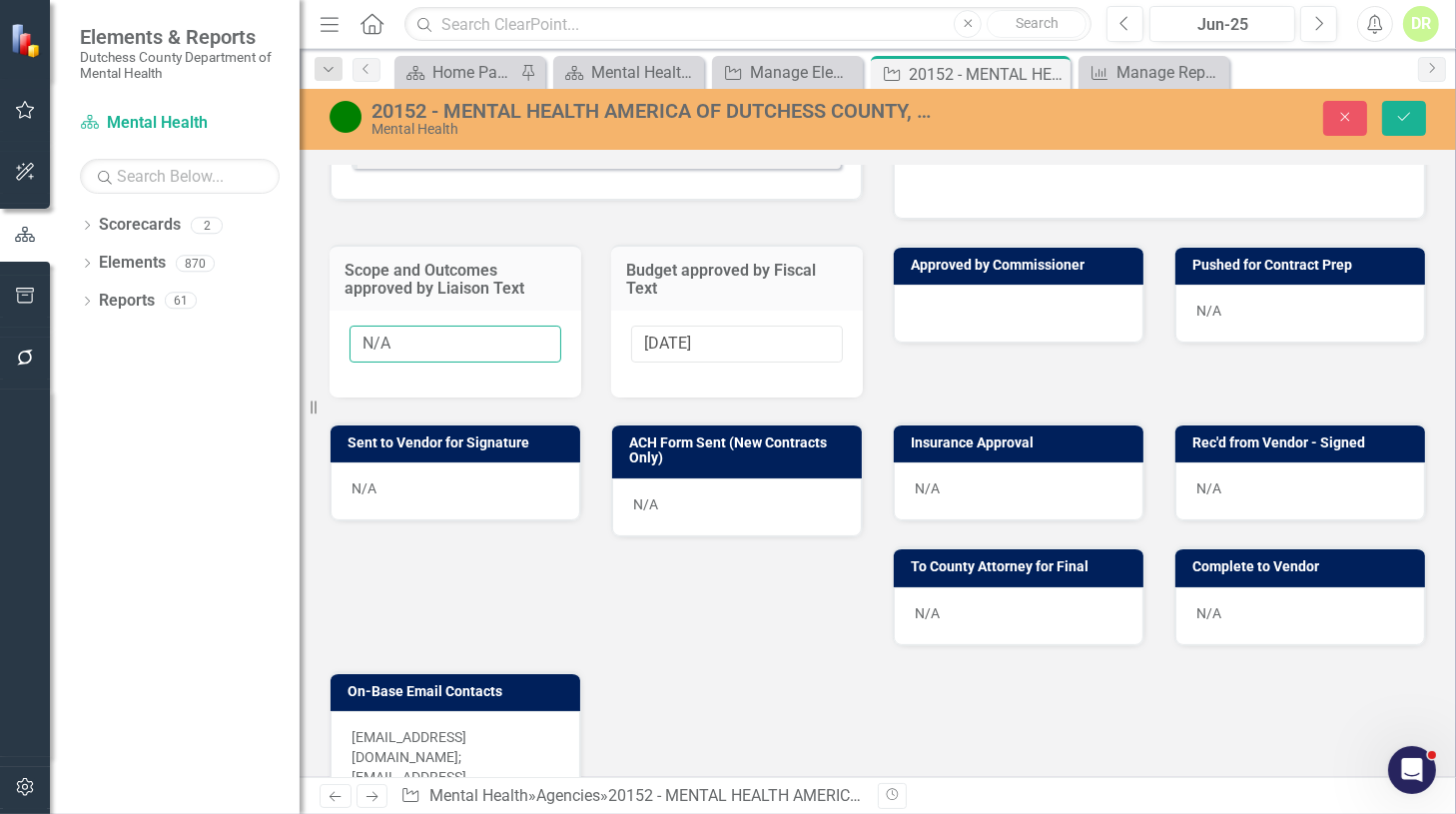 type on "N/A" 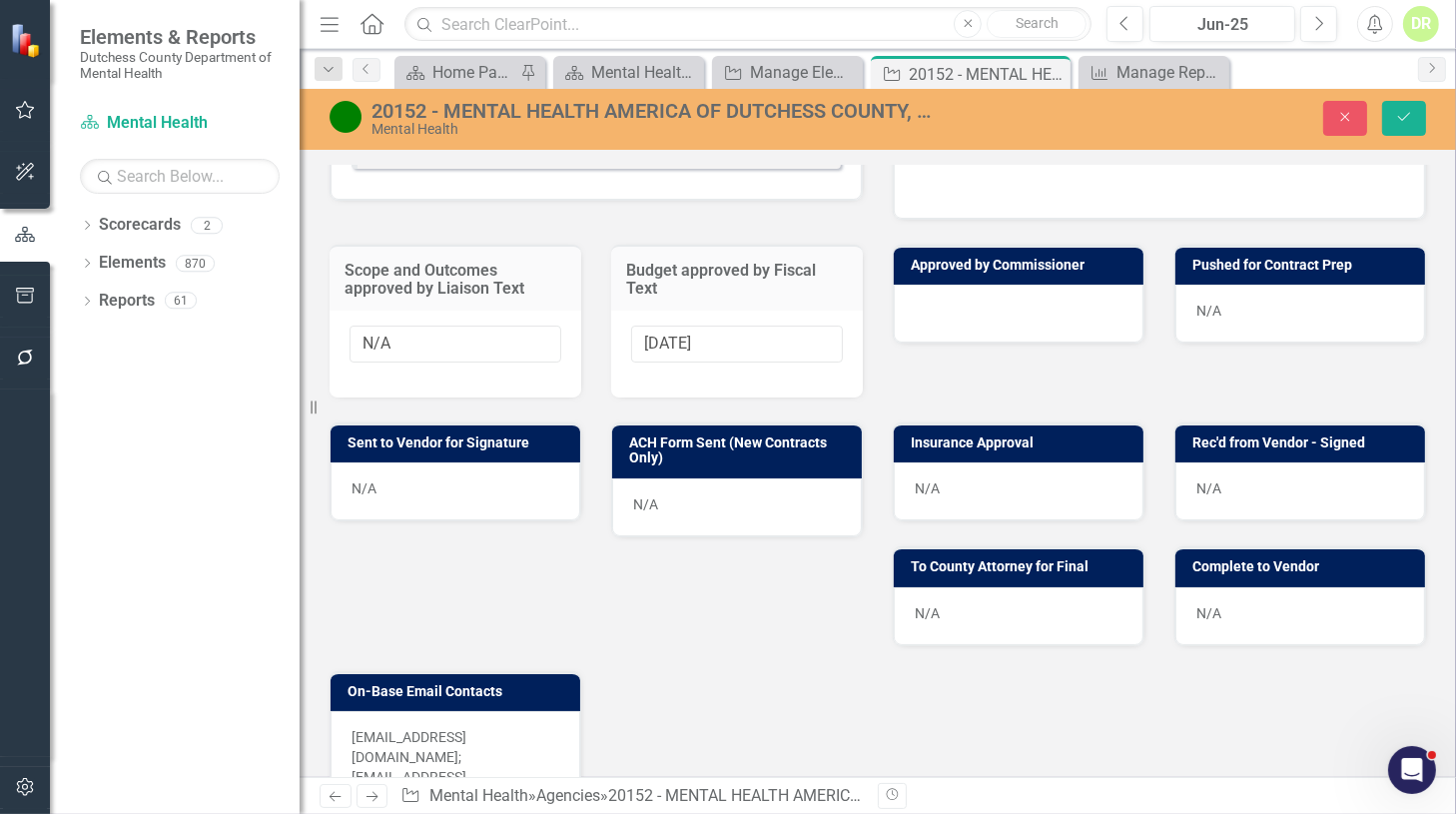 click at bounding box center (1019, 314) 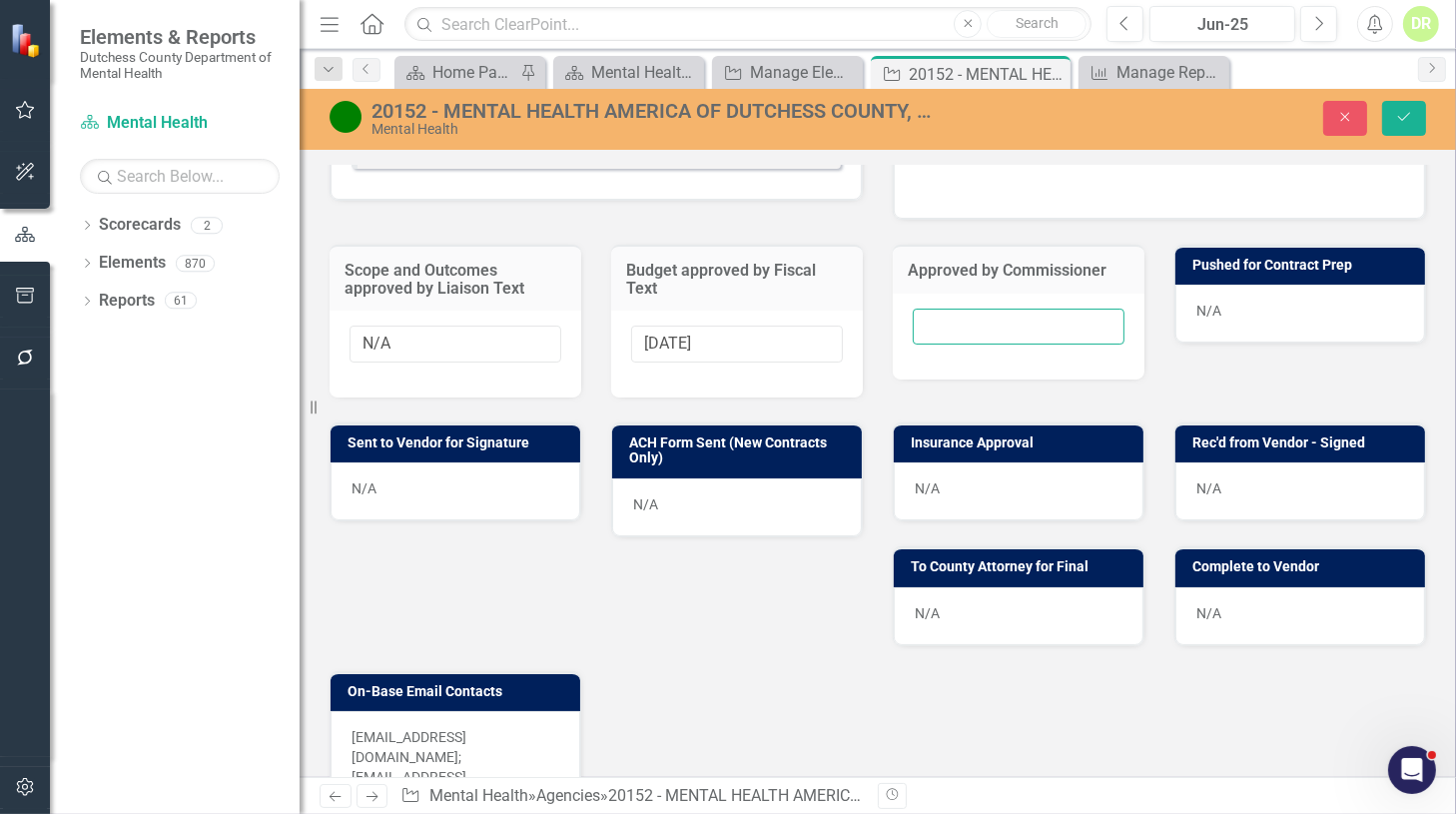 click at bounding box center (1019, 327) 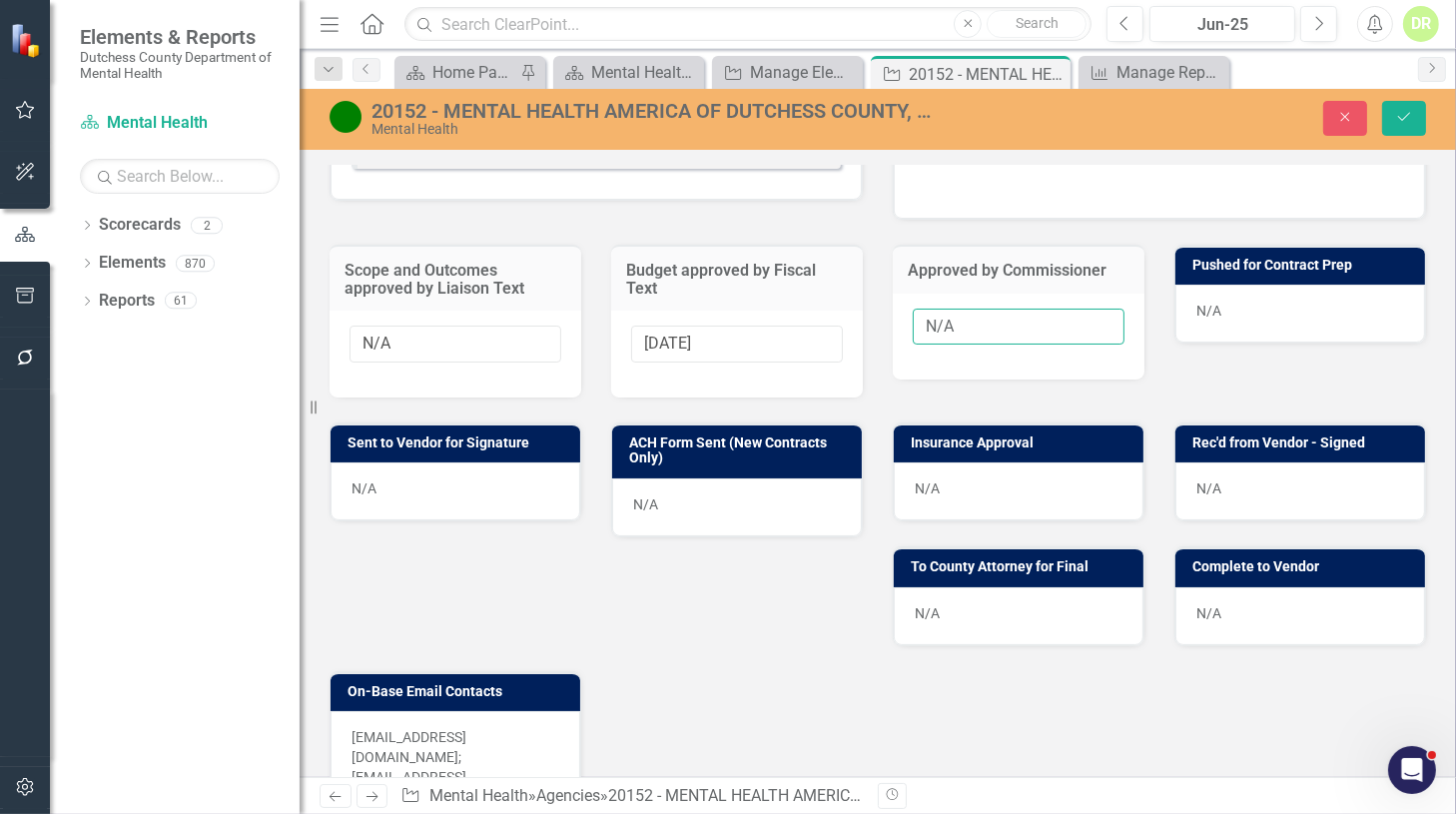 type on "N/A" 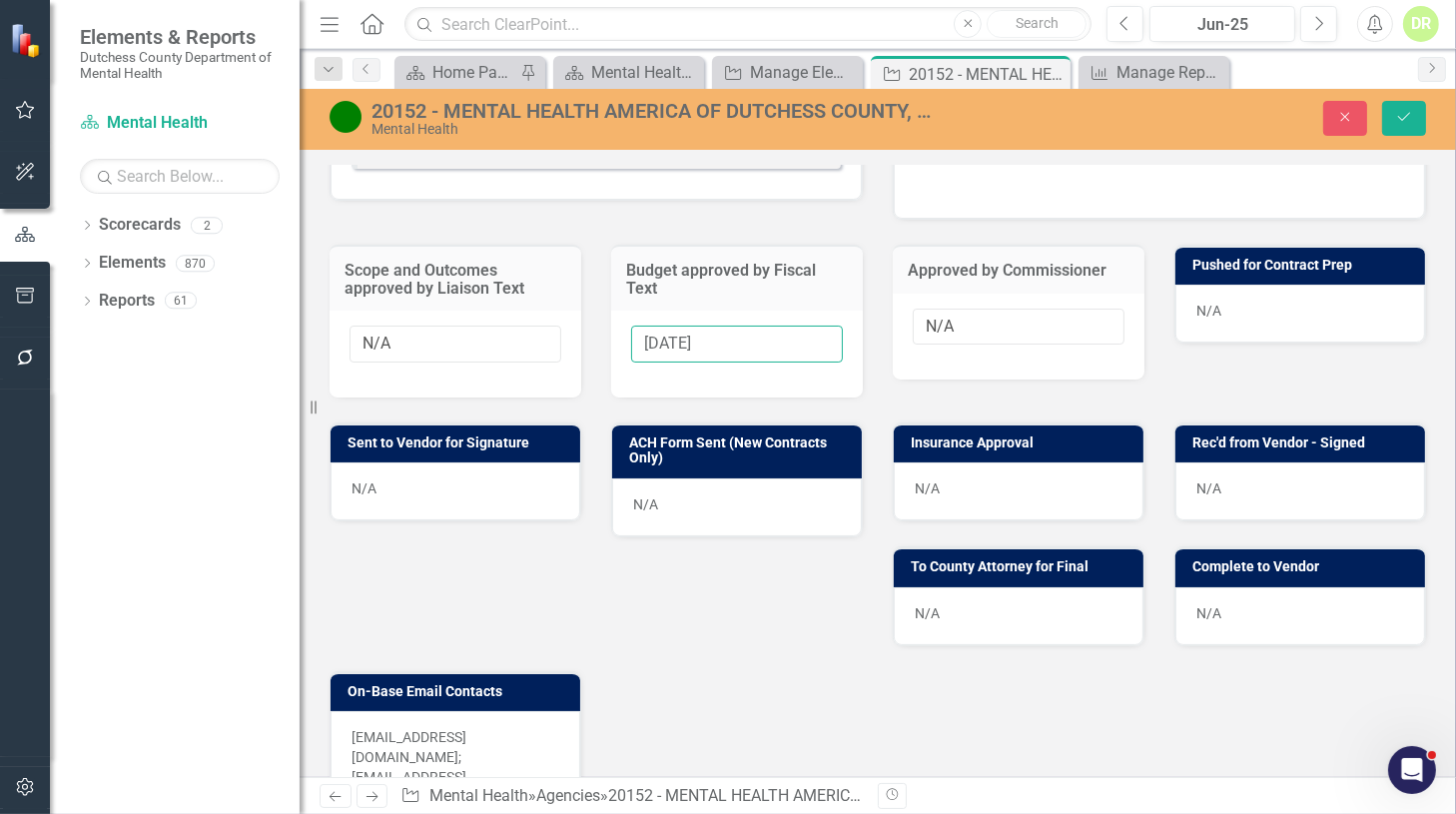 click on "7/3/2025" at bounding box center [737, 344] 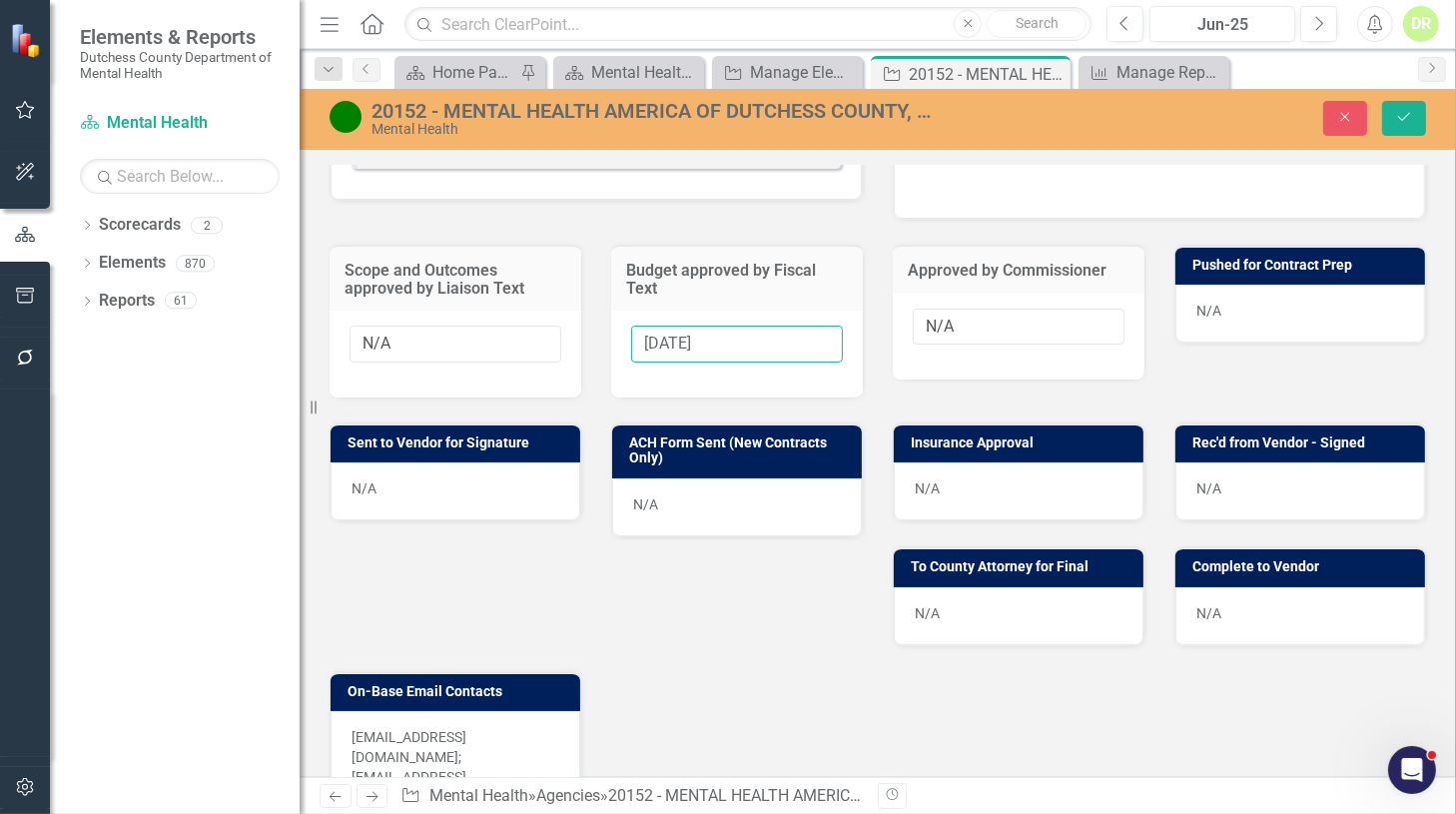 type on "7/2/2025" 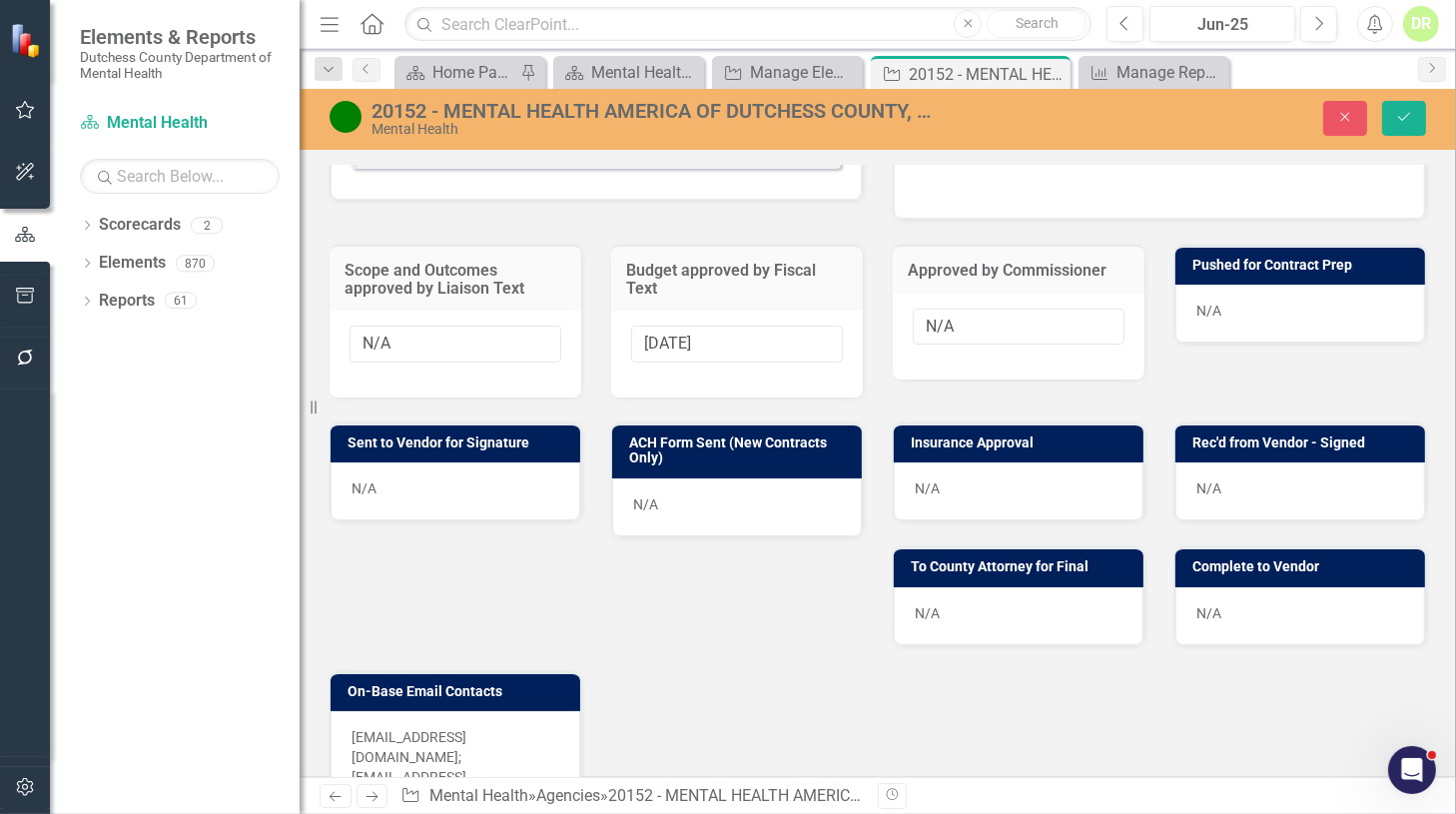 click on "N/A" at bounding box center (1300, 314) 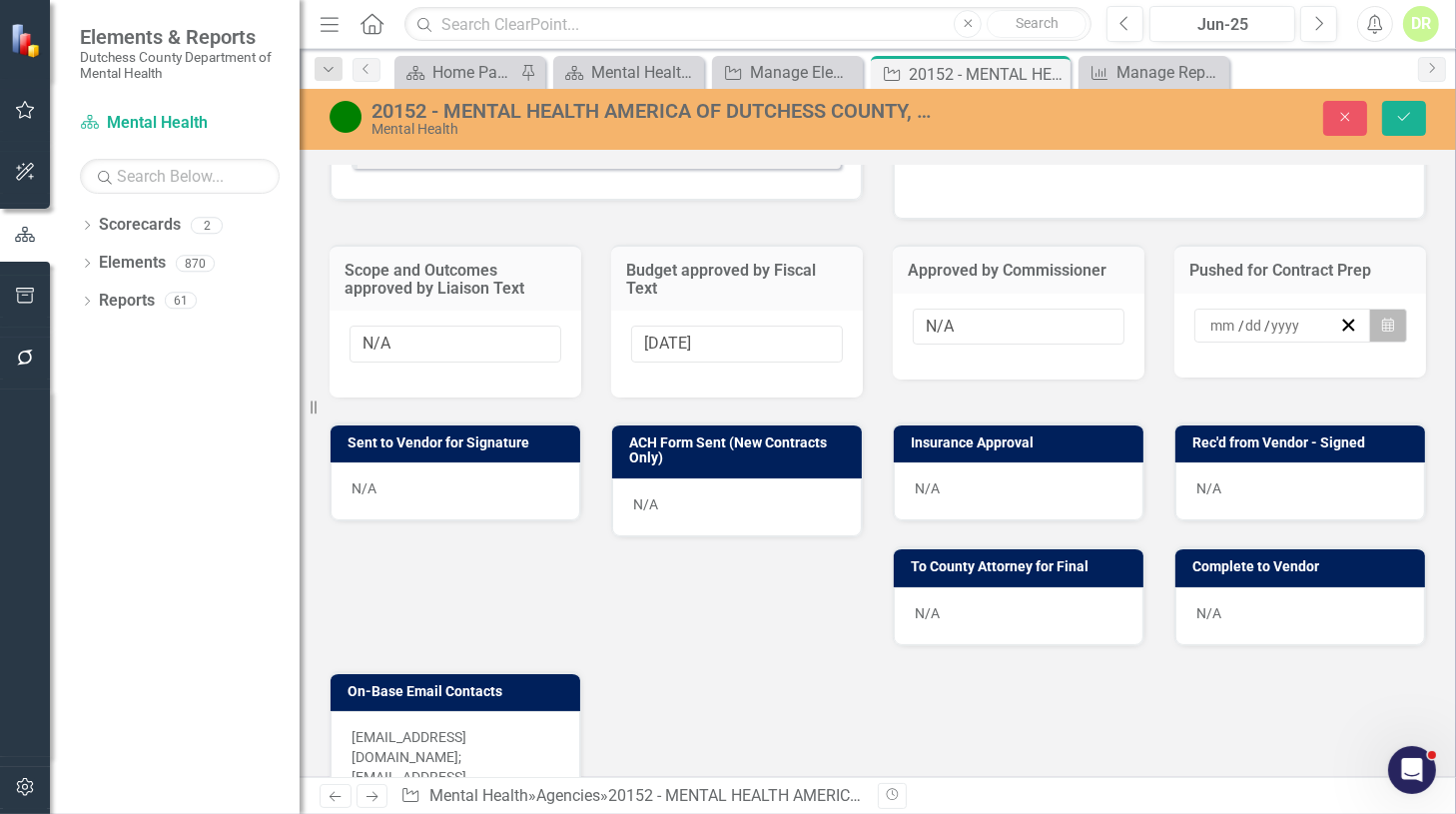 click on "Calendar" 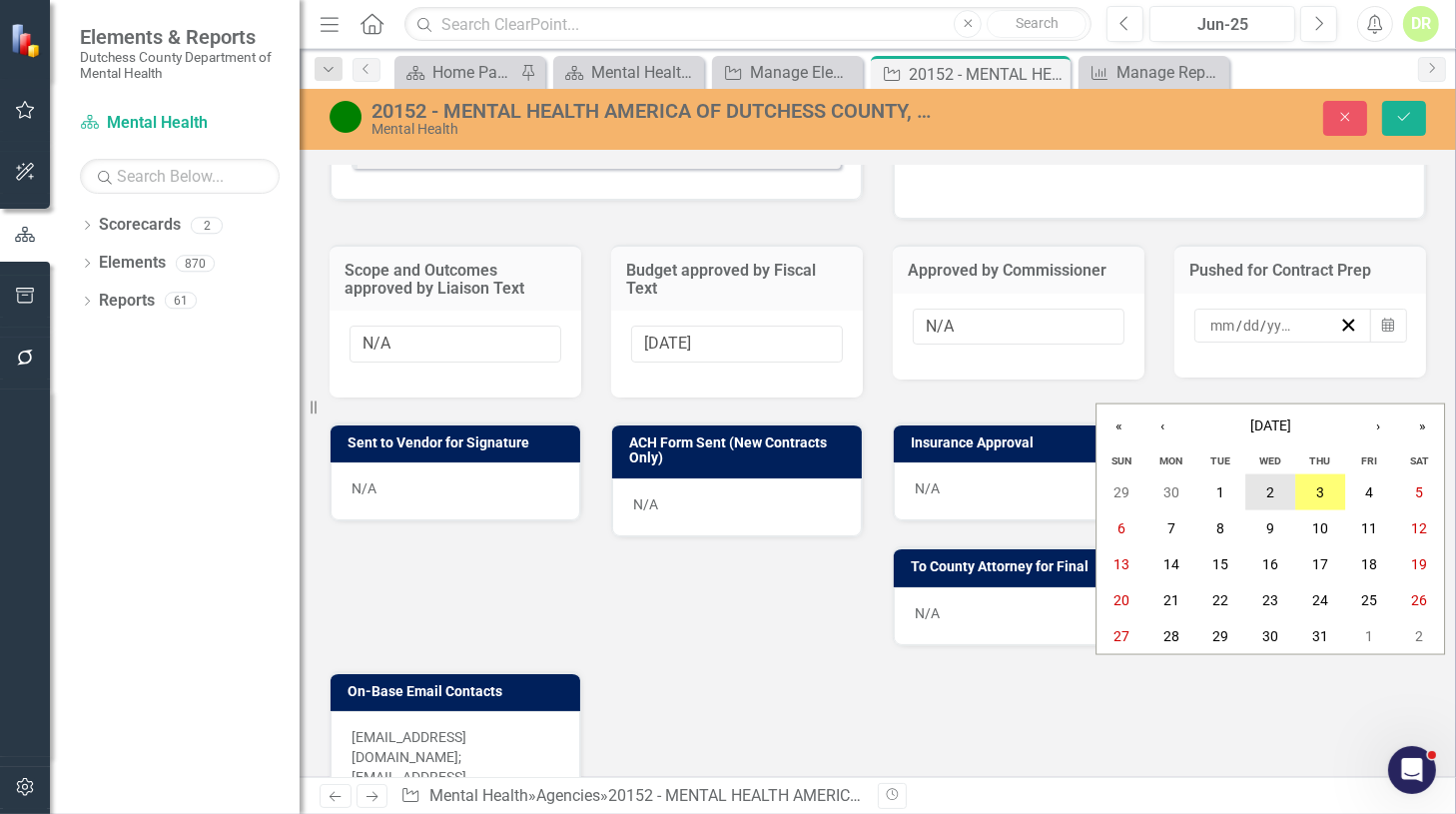 click on "2" at bounding box center [1270, 492] 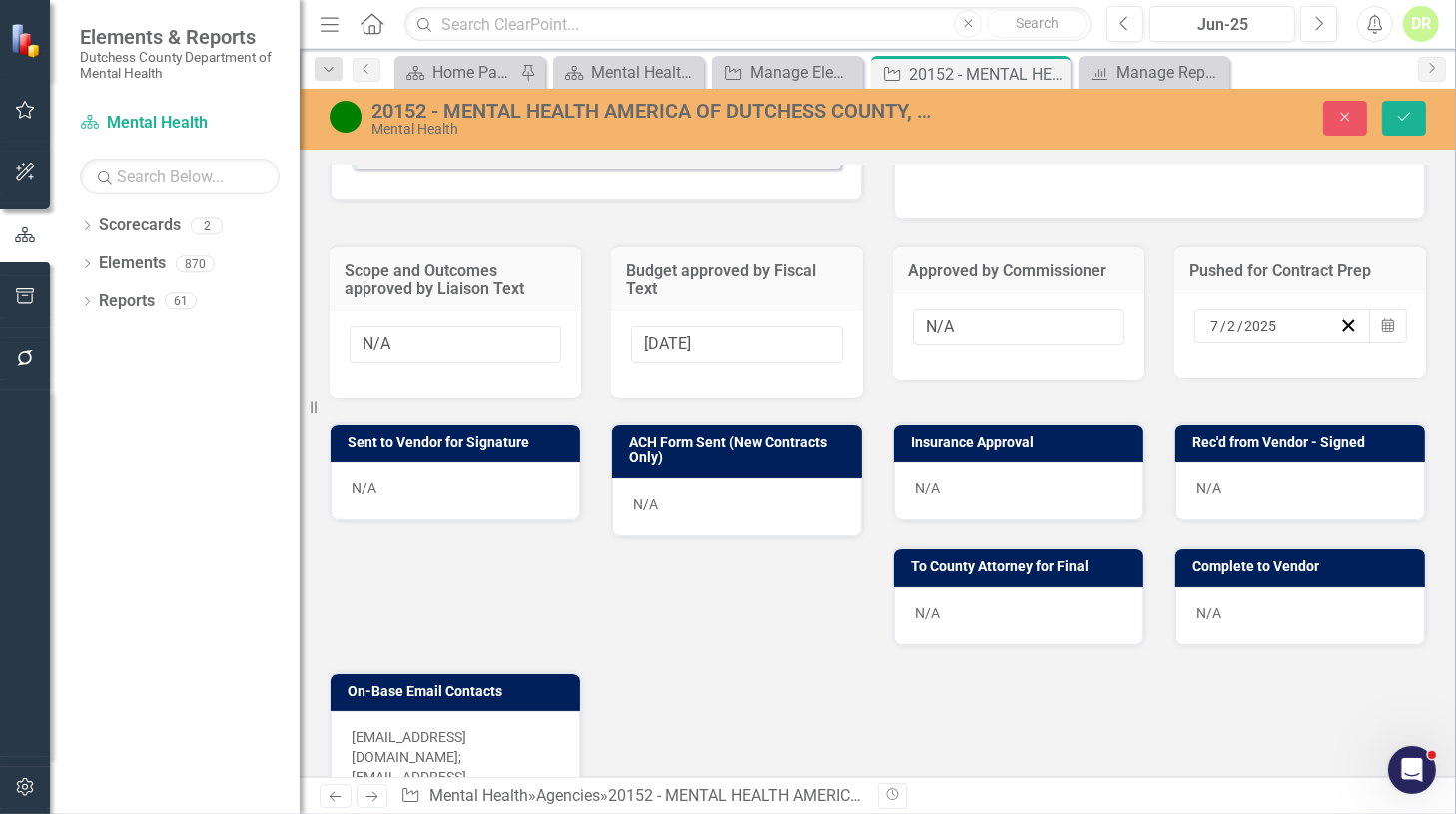 click on "N/A" at bounding box center [455, 491] 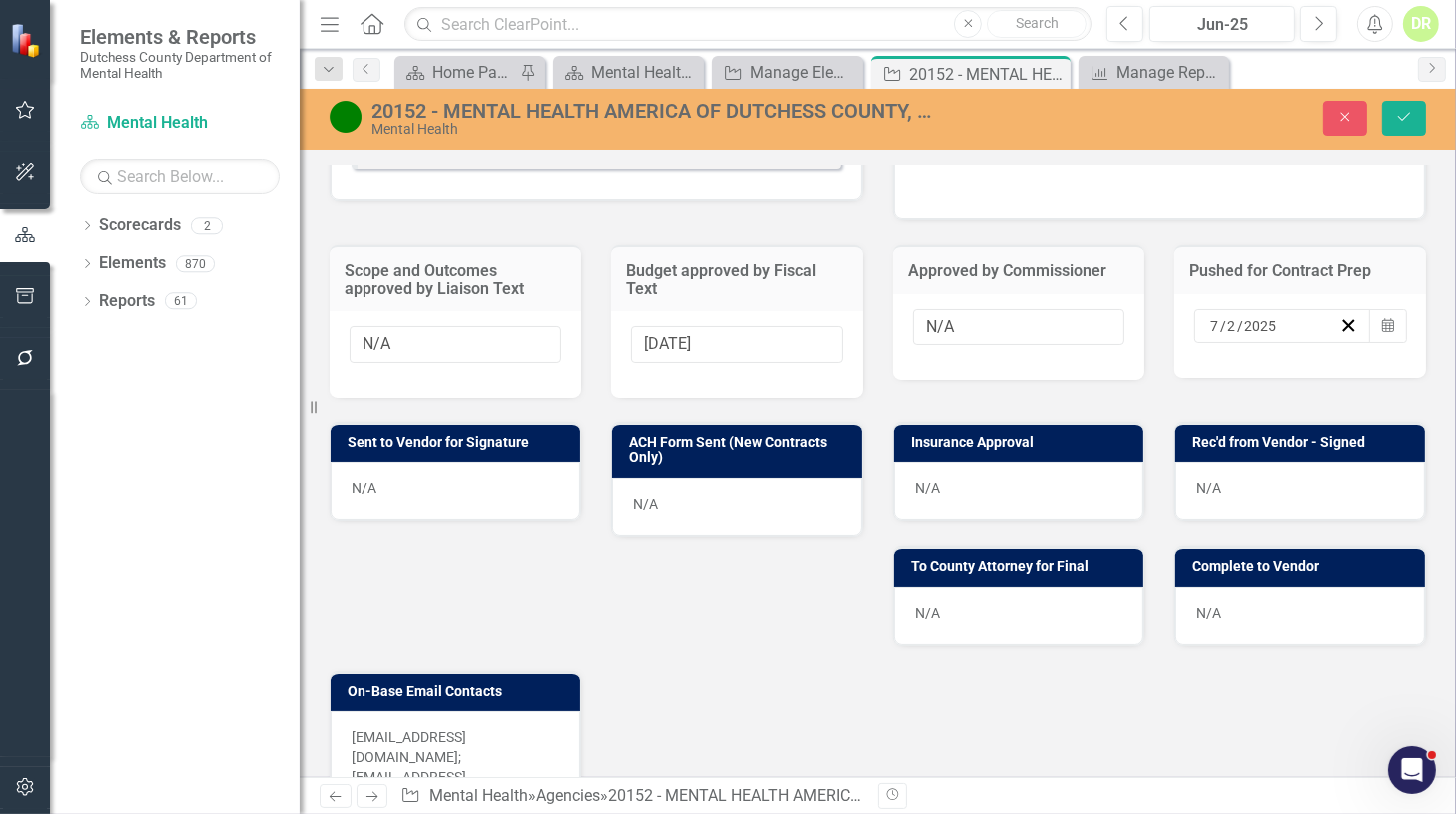 click on "N/A" at bounding box center (455, 491) 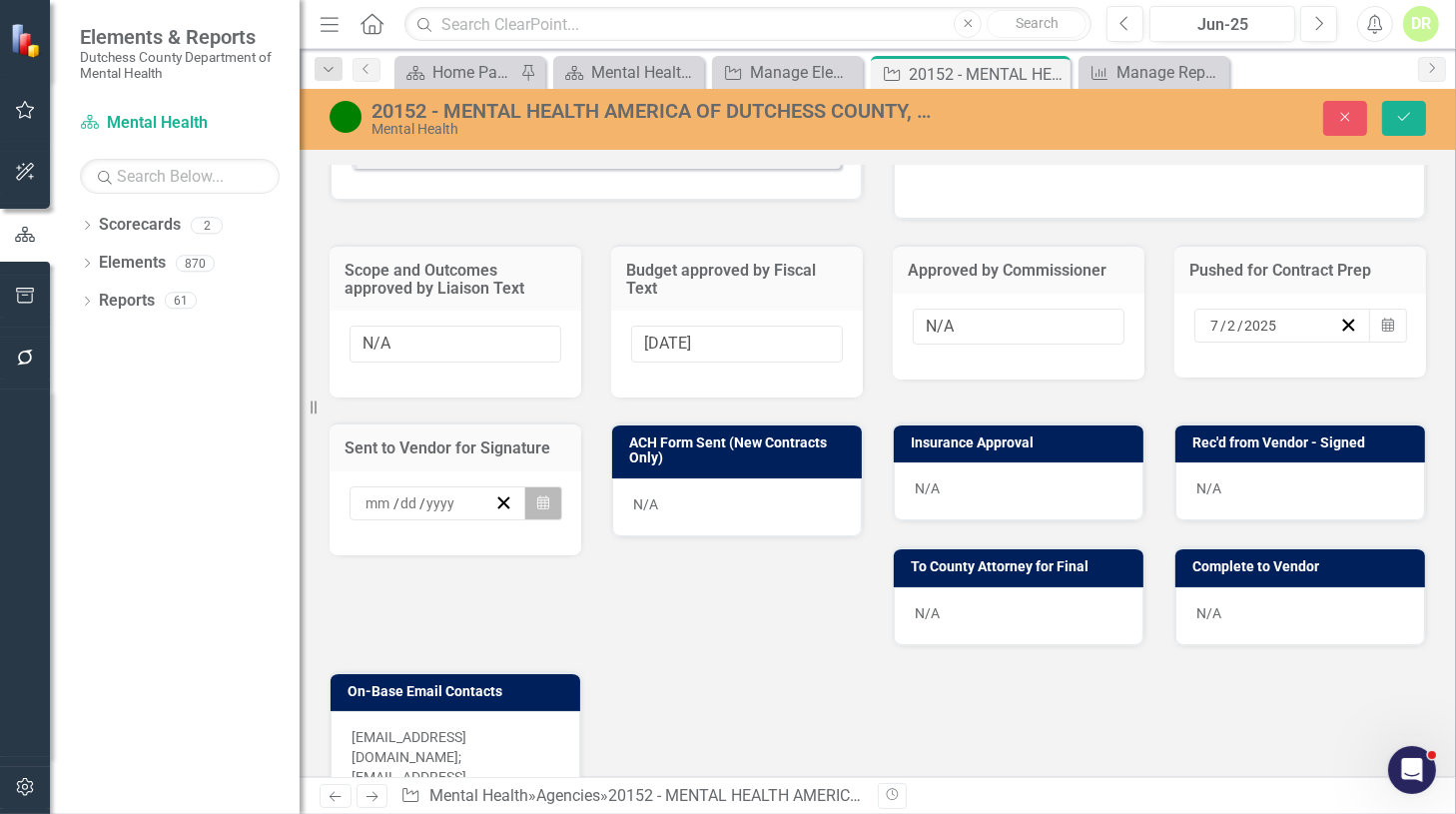 click on "Calendar" at bounding box center [543, 503] 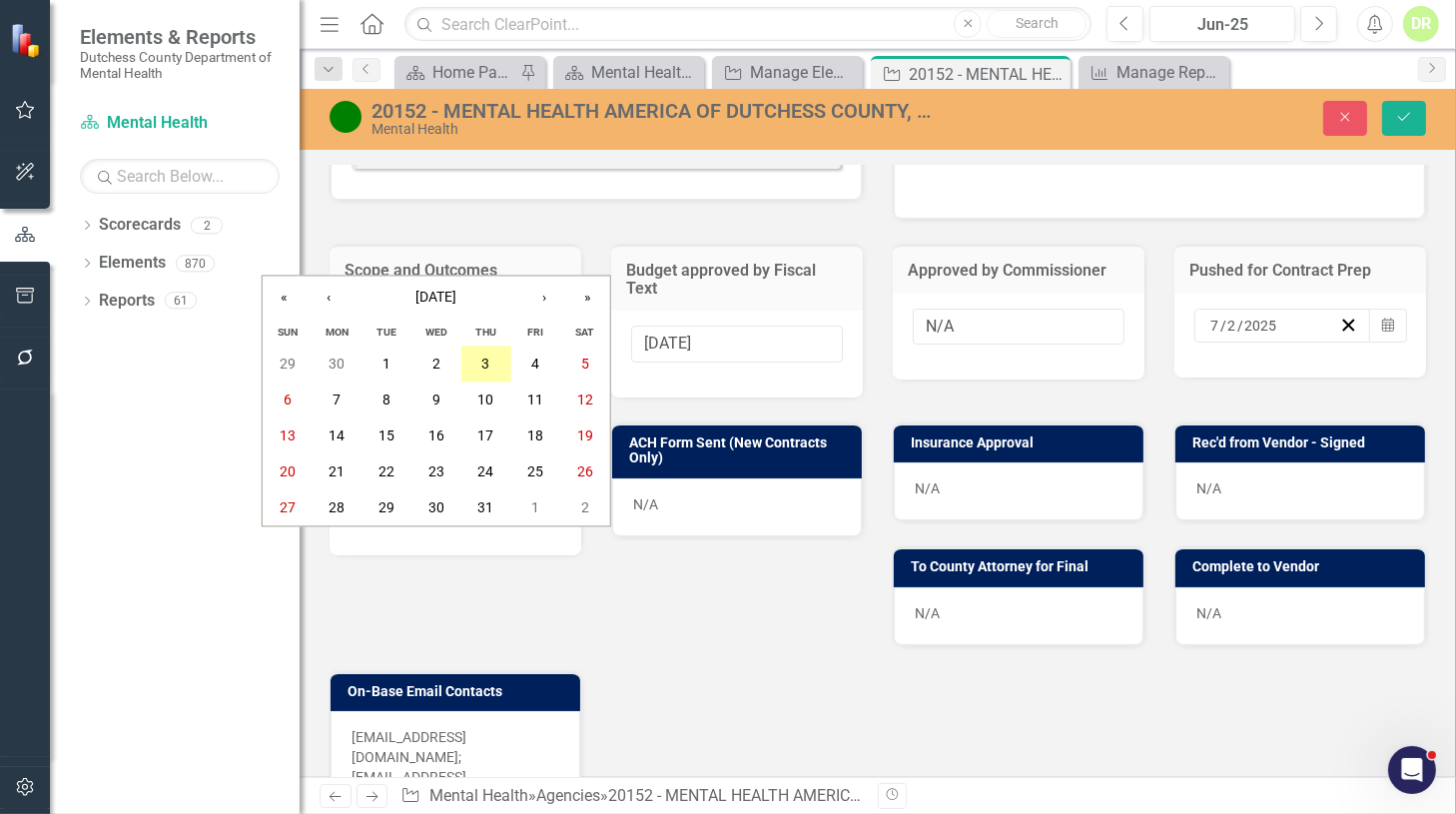 click on "3" at bounding box center (486, 365) 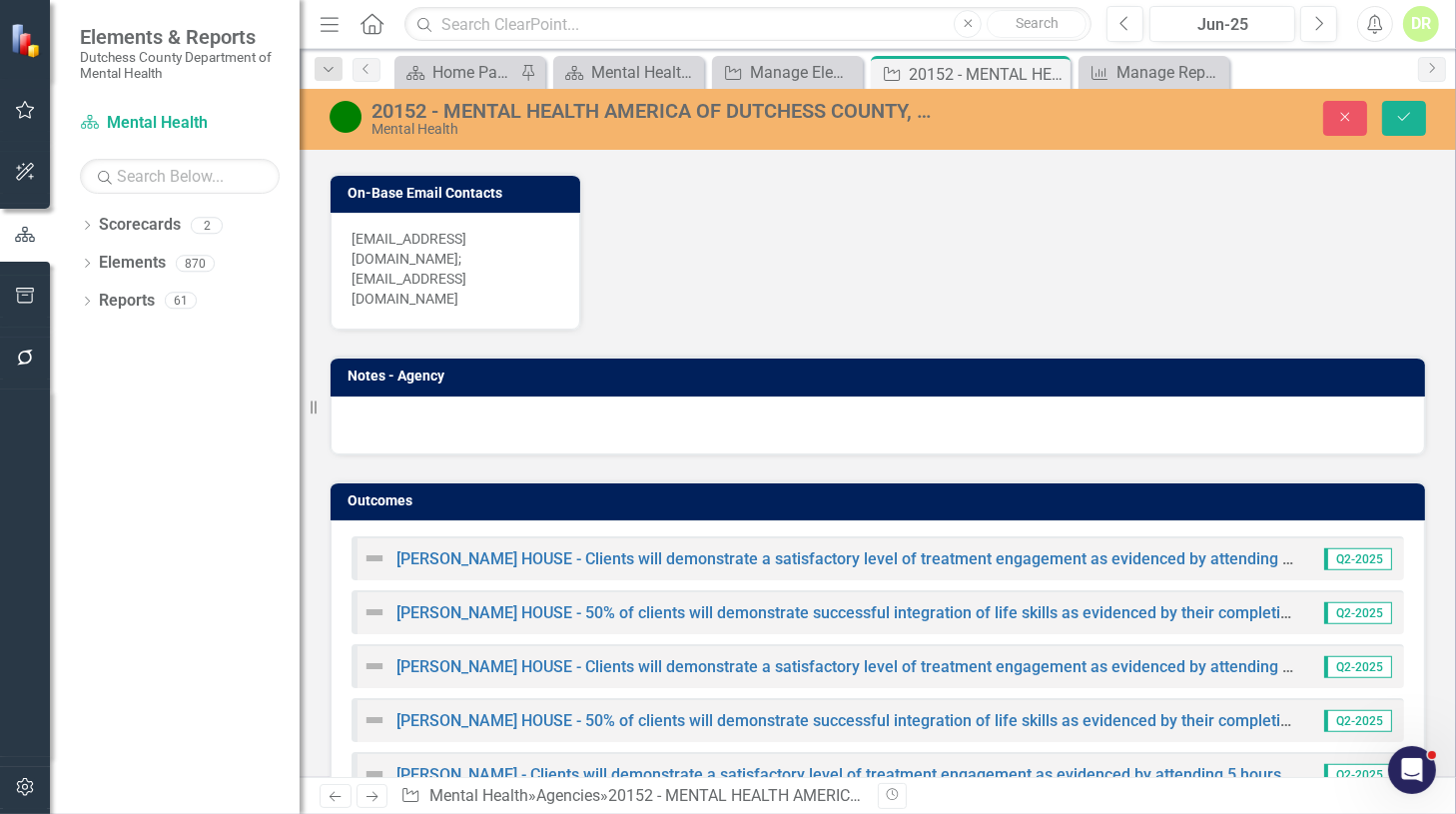 scroll, scrollTop: 1387, scrollLeft: 0, axis: vertical 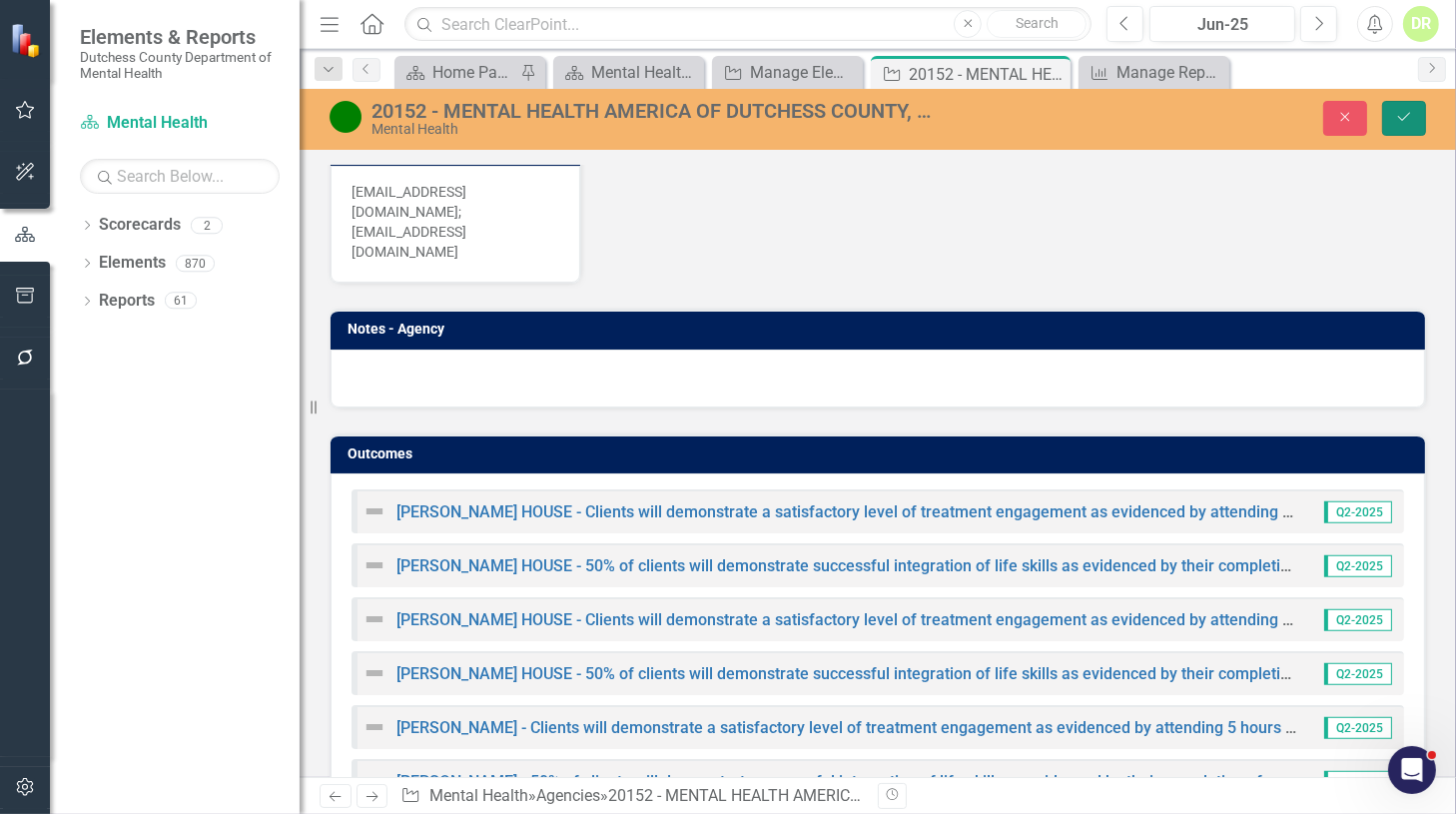 click on "Save" 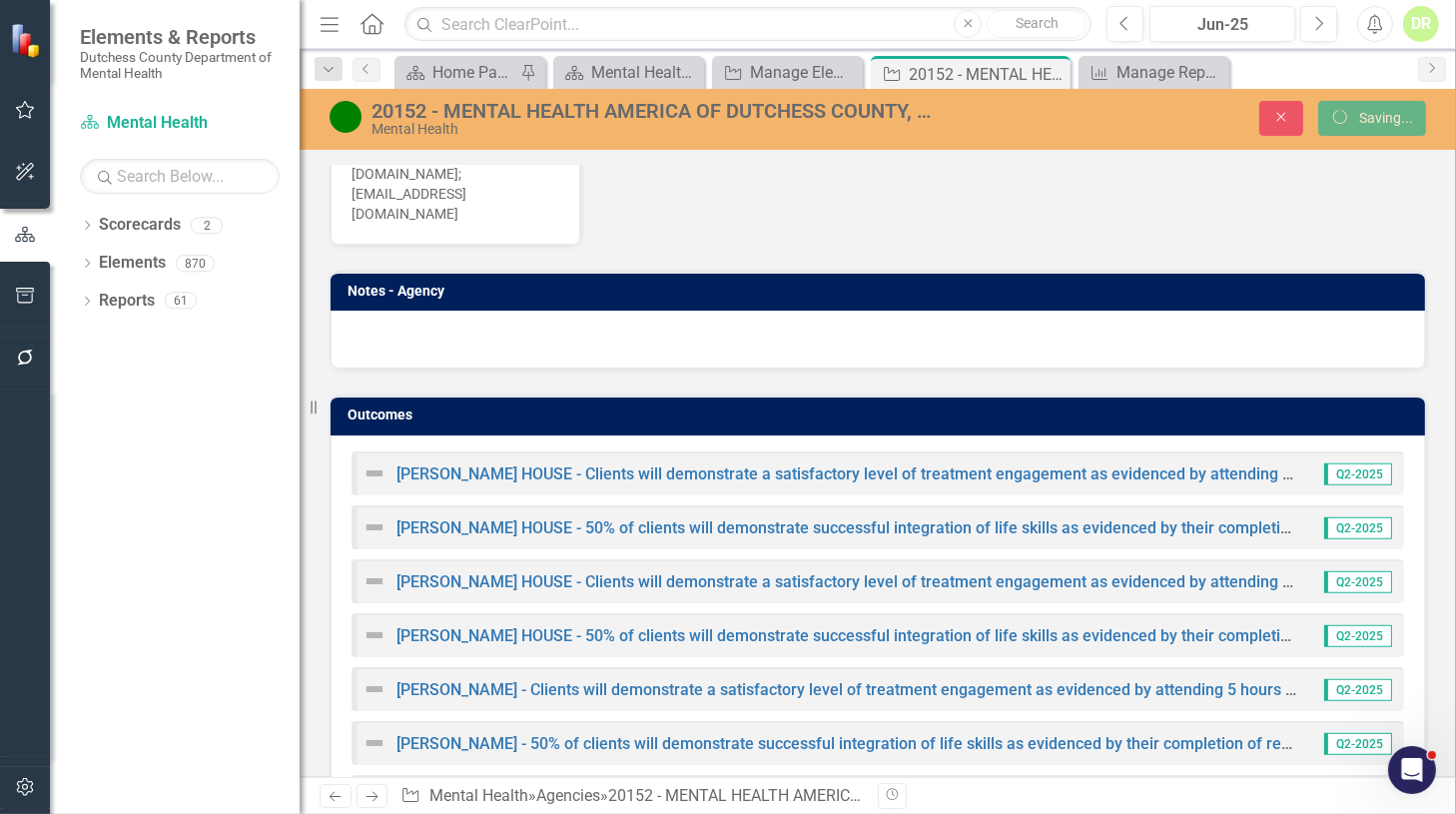 scroll, scrollTop: 1348, scrollLeft: 0, axis: vertical 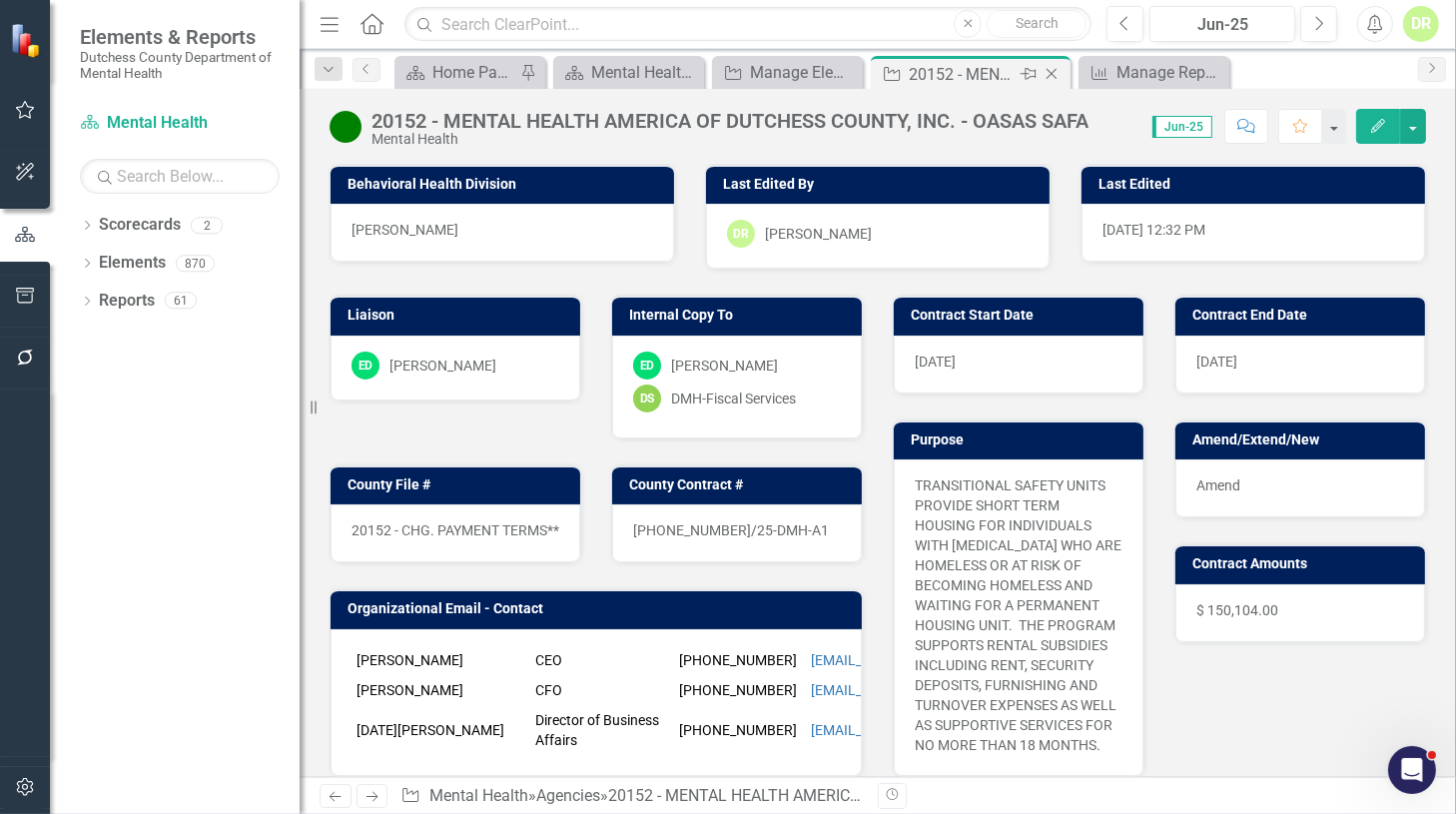 click on "Close" 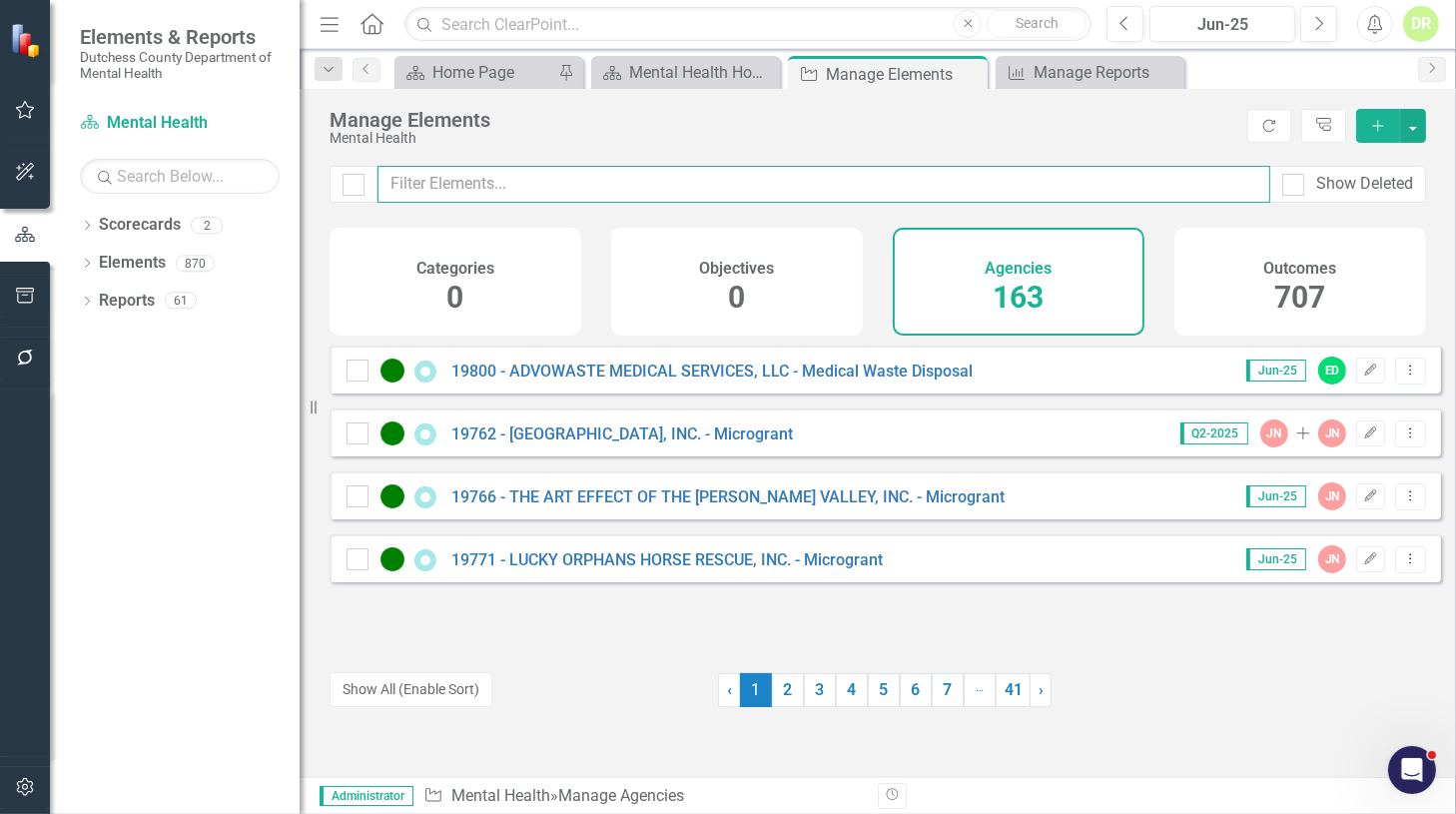 drag, startPoint x: 532, startPoint y: 173, endPoint x: 513, endPoint y: 177, distance: 19.416488 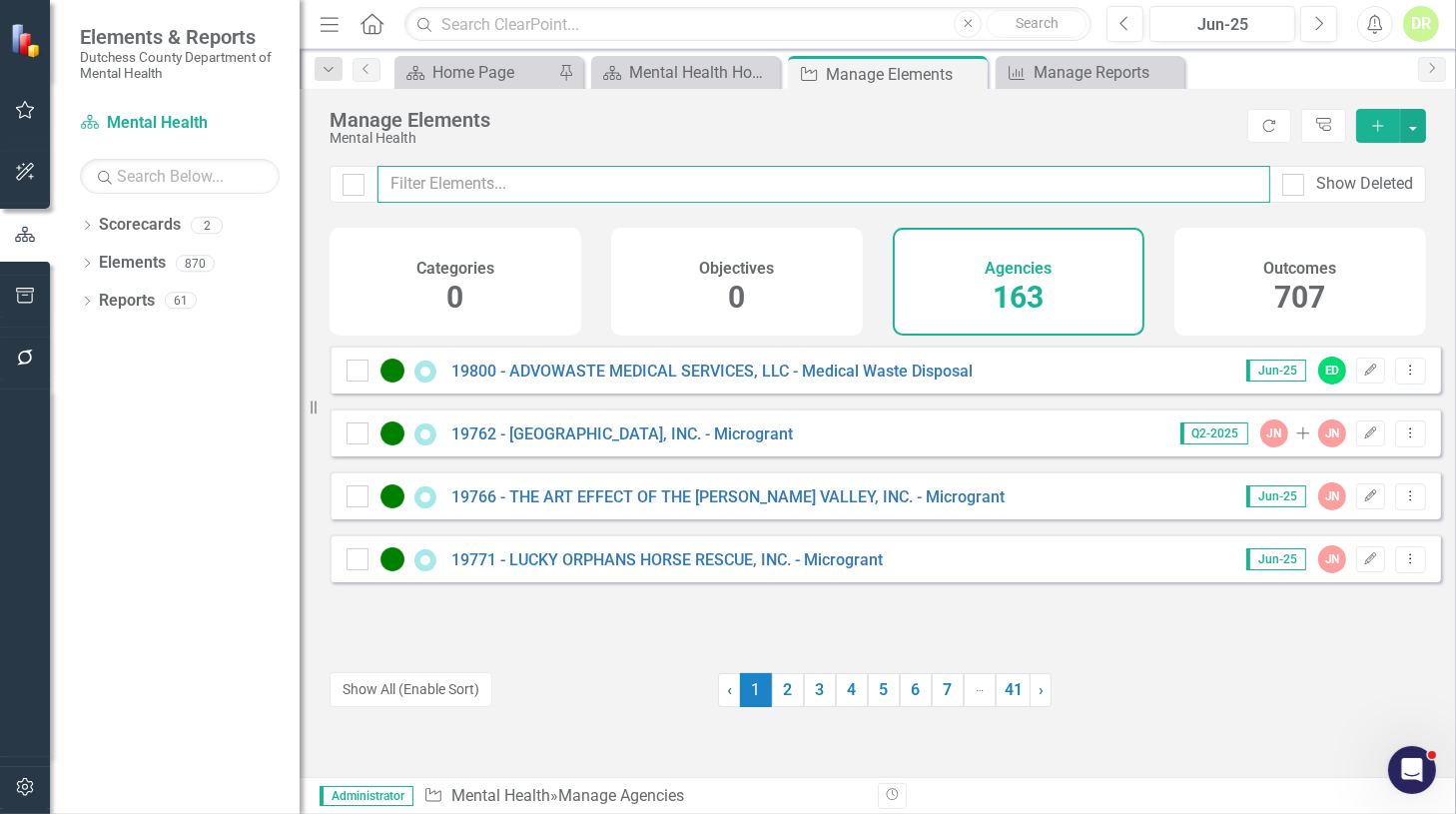 click at bounding box center [824, 184] 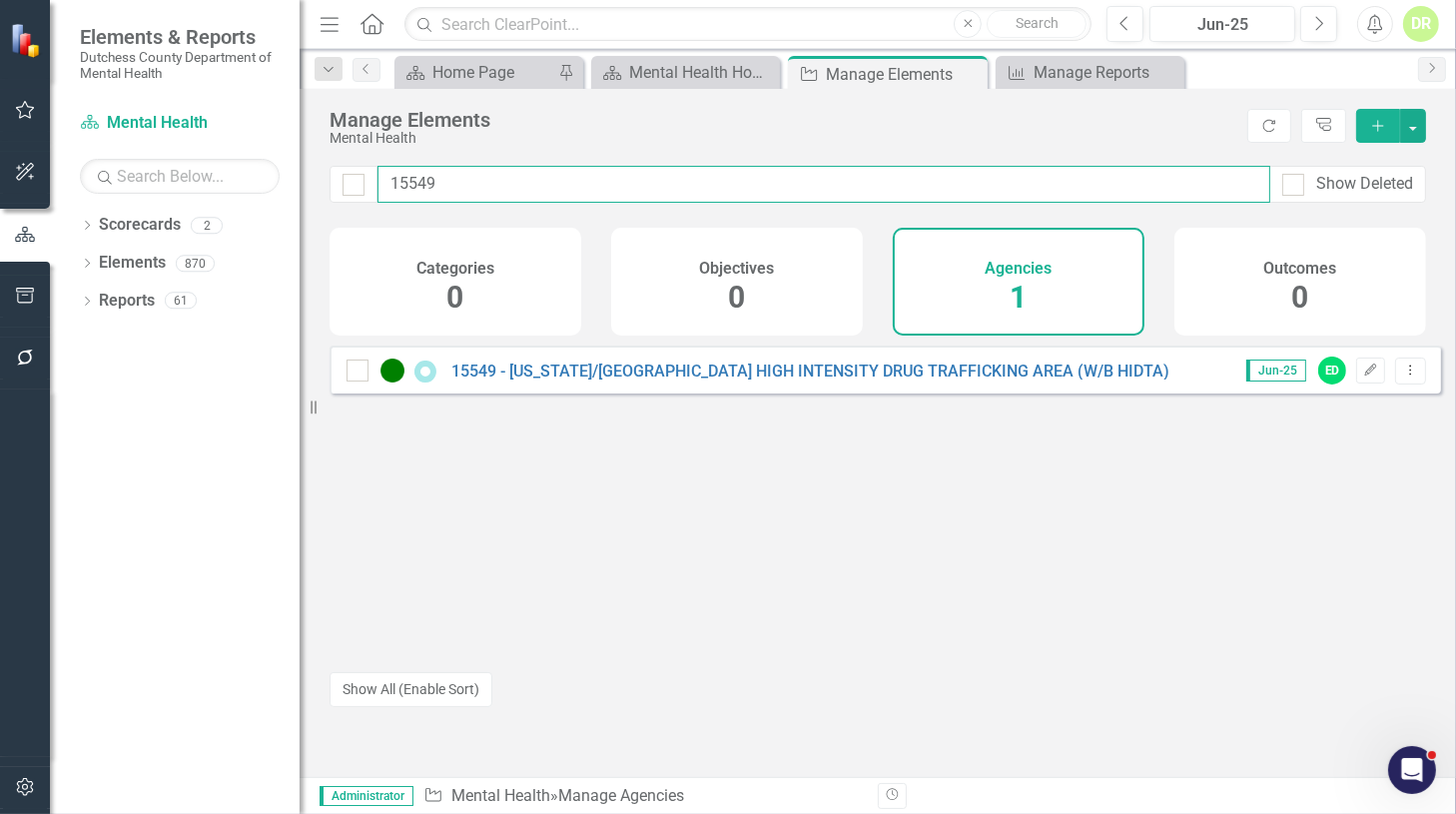 type on "15549" 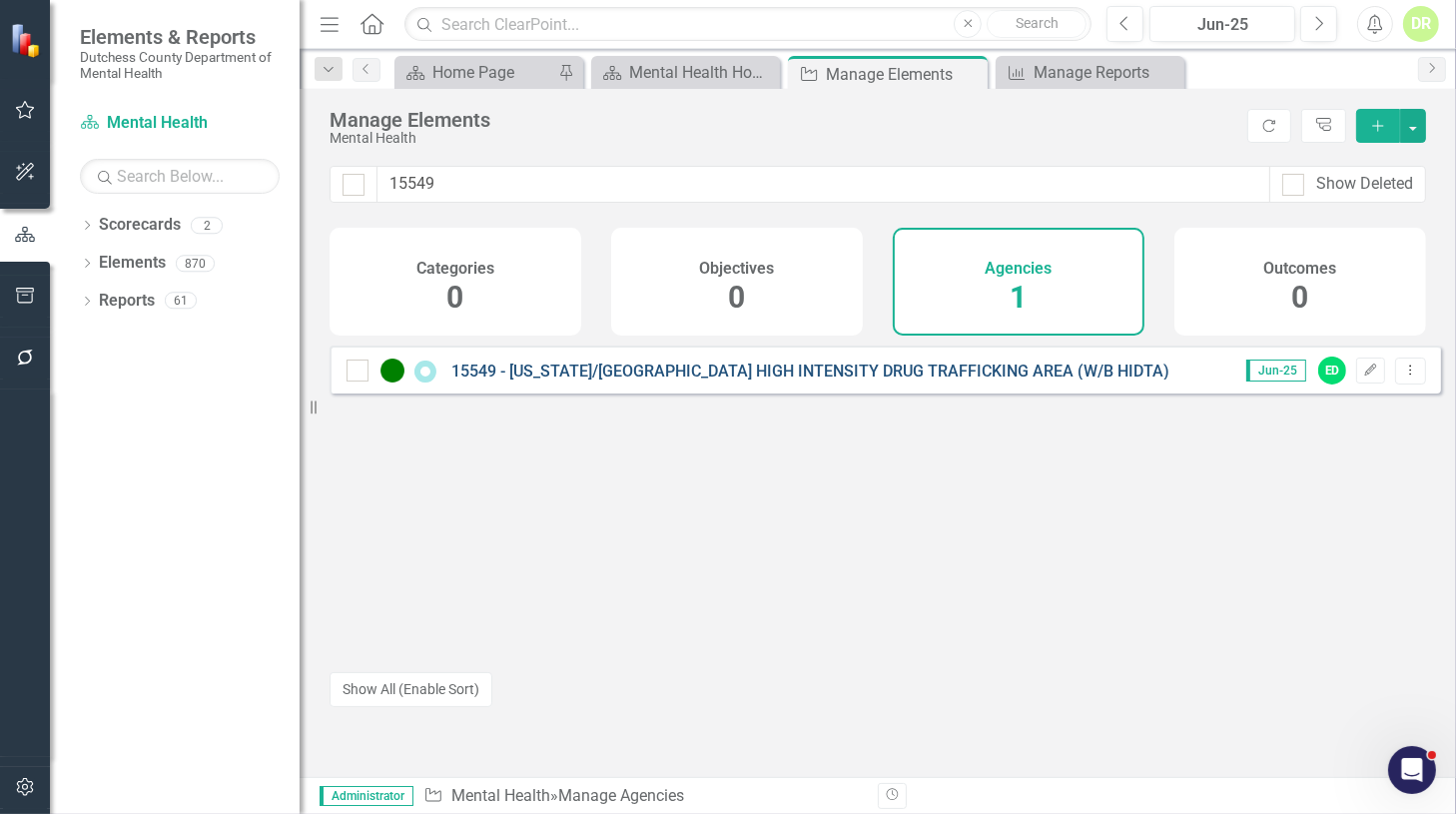 click on "15549 - [US_STATE]/[GEOGRAPHIC_DATA] HIGH INTENSITY DRUG TRAFFICKING AREA (W/B HIDTA)" at bounding box center [810, 371] 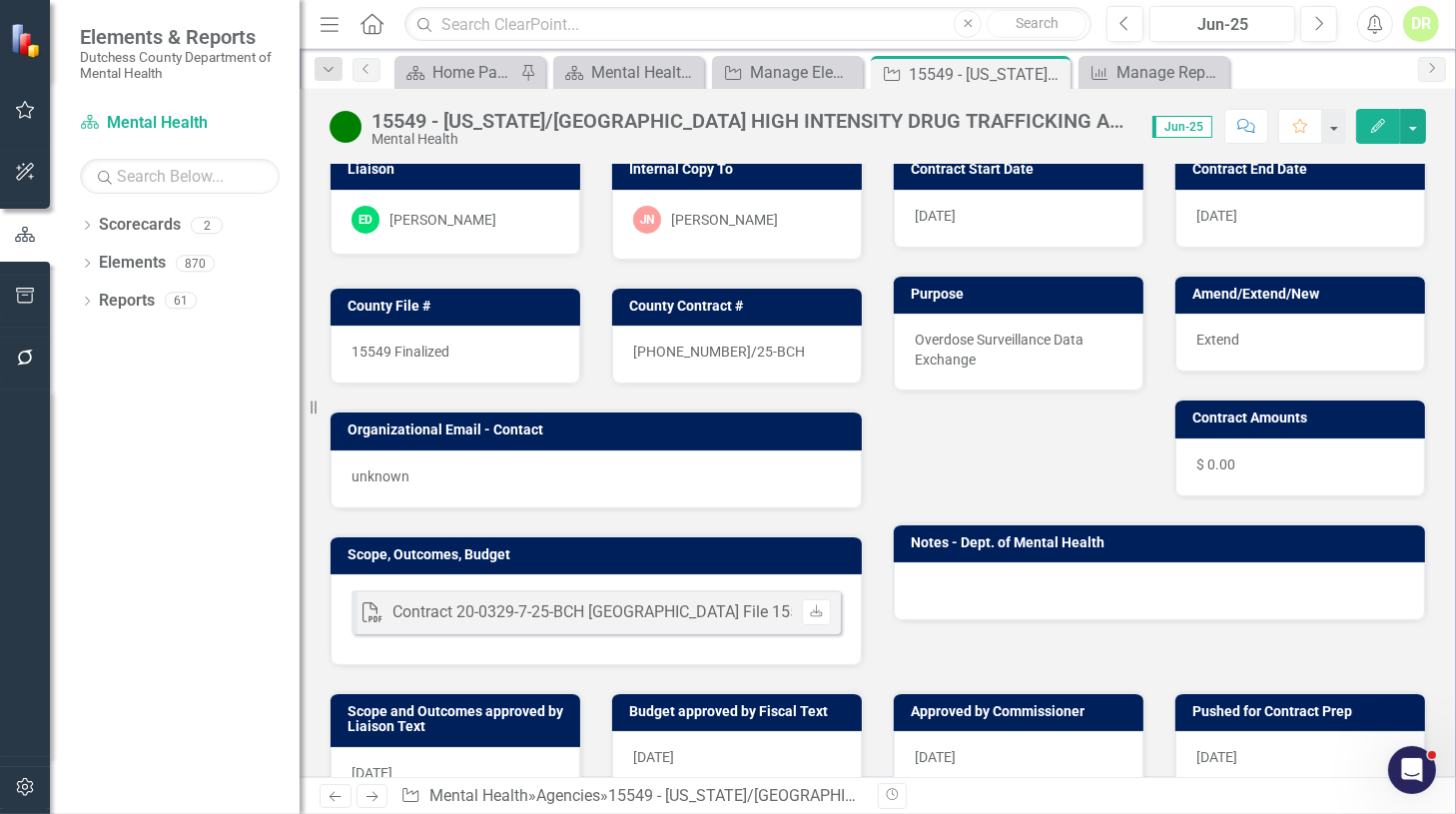 scroll, scrollTop: 181, scrollLeft: 0, axis: vertical 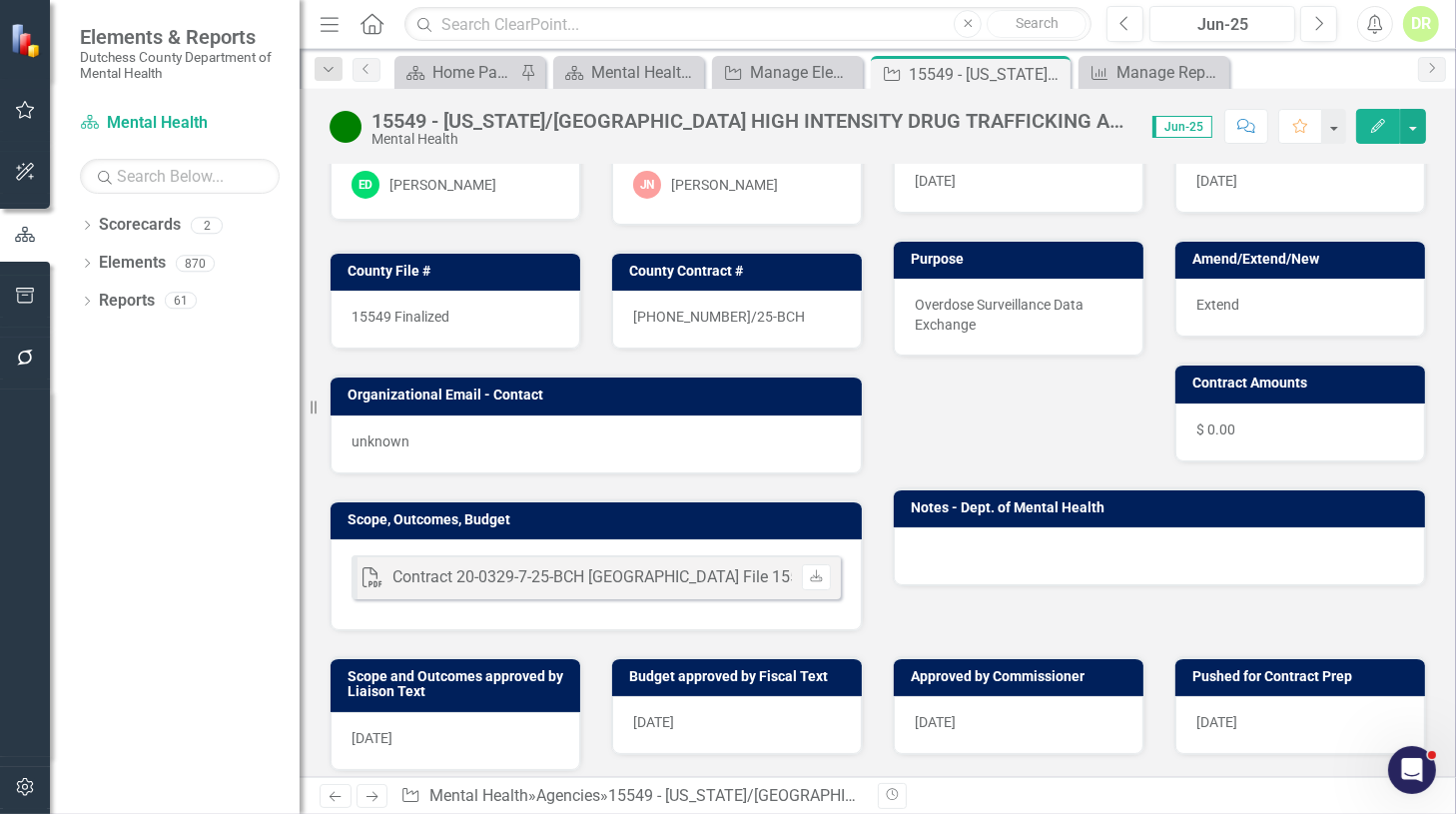 click on "15549  Finalized" at bounding box center (455, 320) 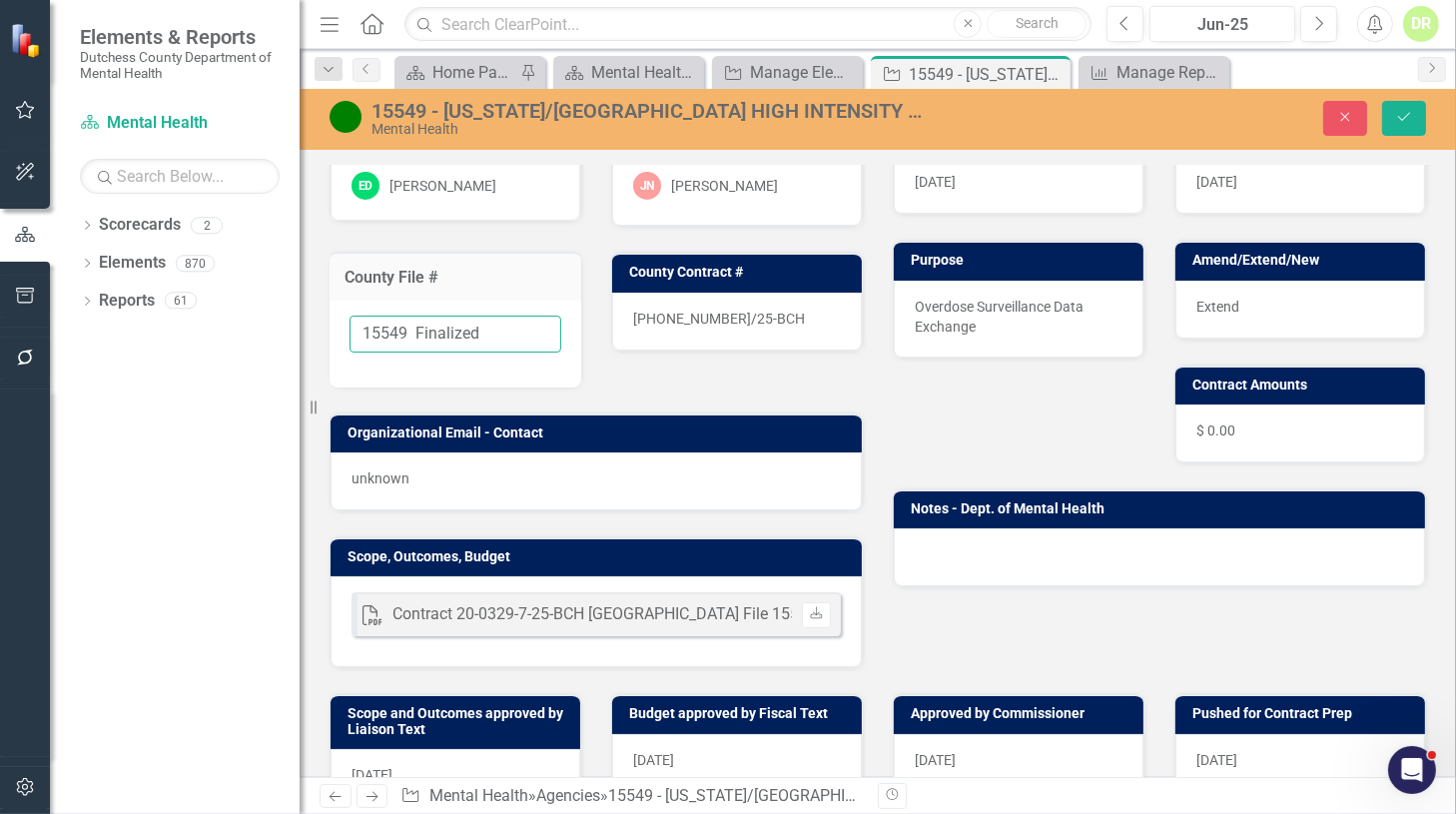 drag, startPoint x: 491, startPoint y: 338, endPoint x: 416, endPoint y: 330, distance: 75.42546 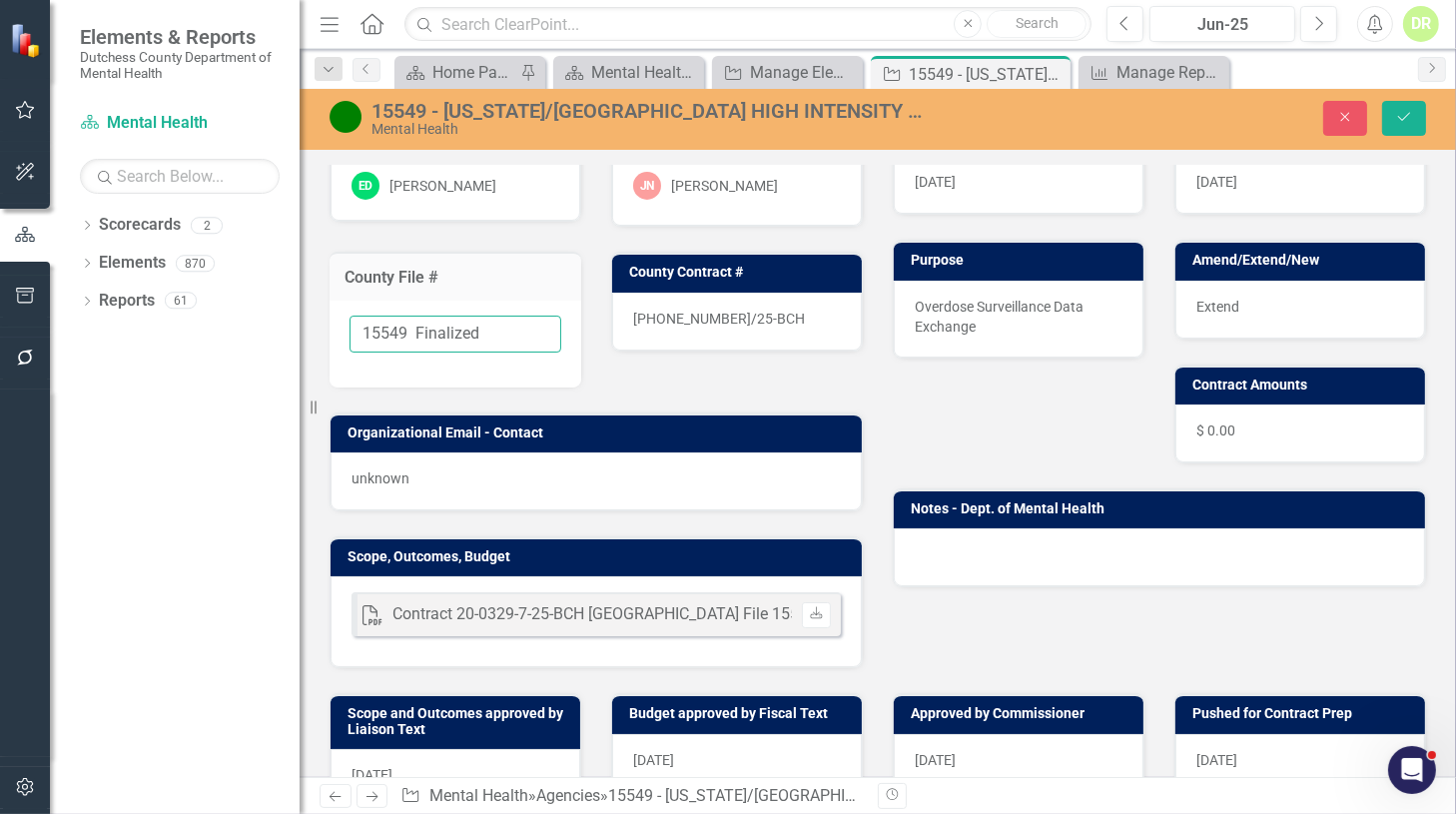 click on "15549  Finalized" at bounding box center [455, 334] 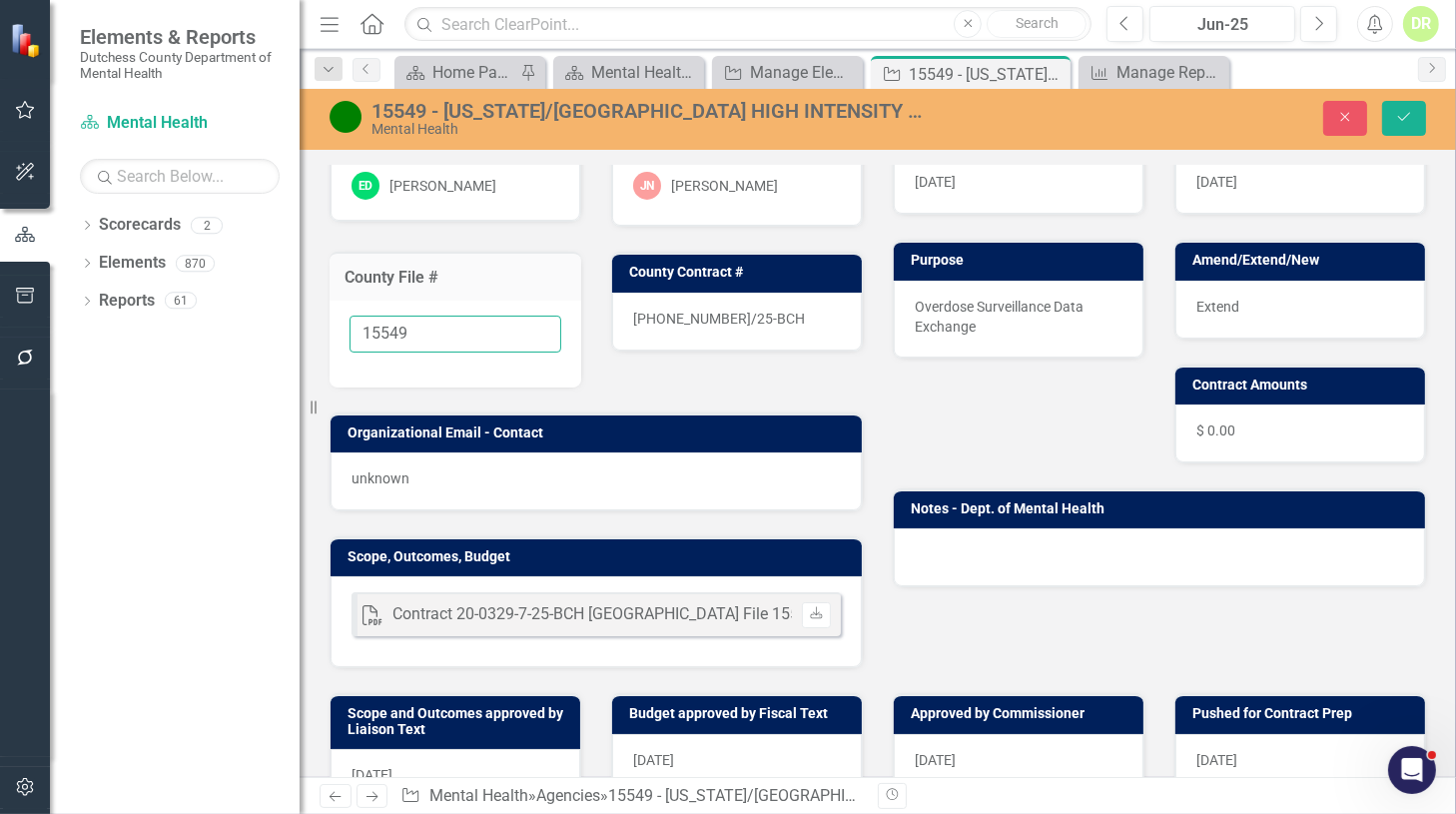 type on "15549" 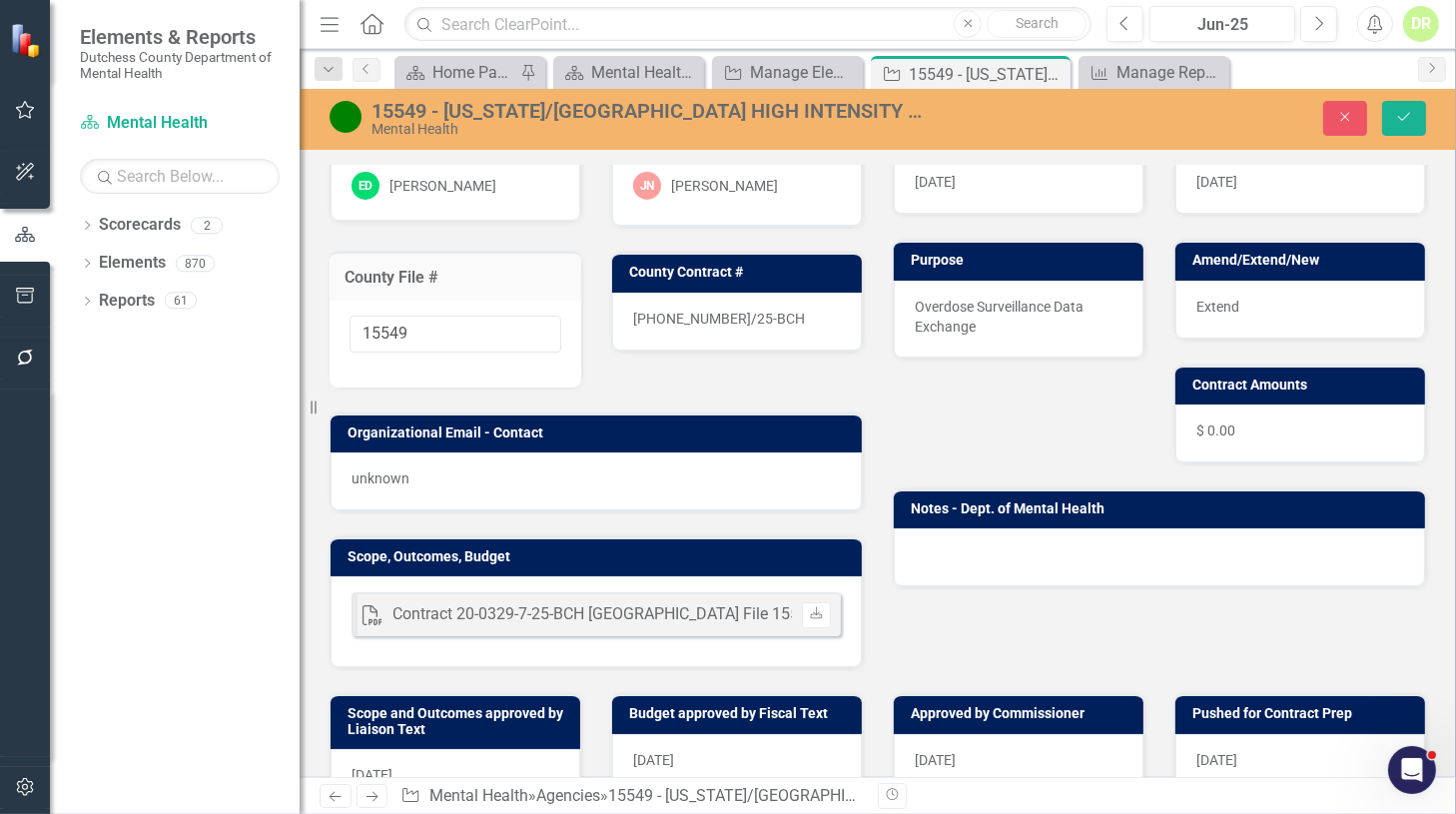 click on "unknown" at bounding box center (596, 481) 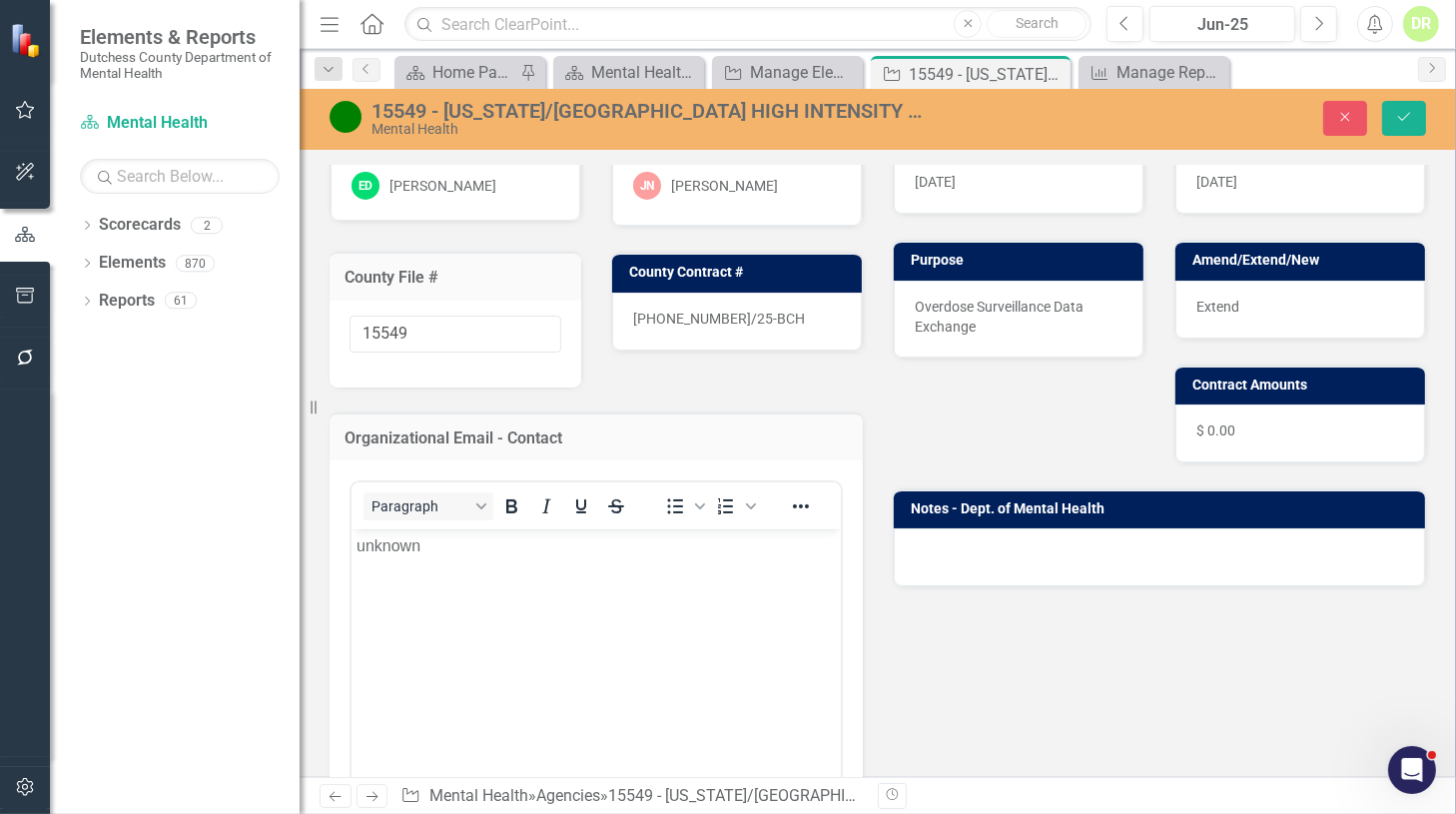scroll, scrollTop: 0, scrollLeft: 0, axis: both 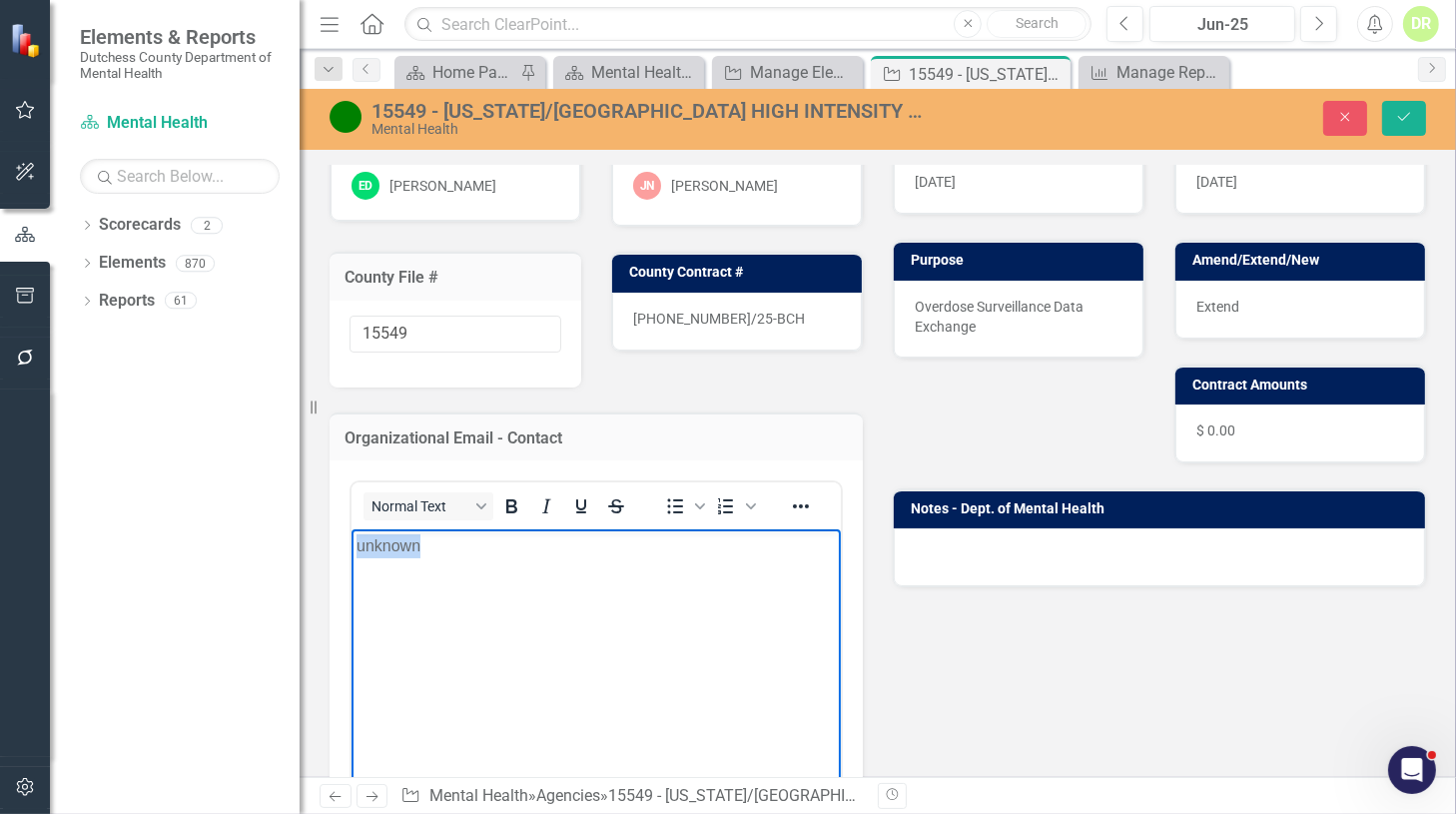 drag, startPoint x: 430, startPoint y: 545, endPoint x: 148, endPoint y: 589, distance: 285.41198 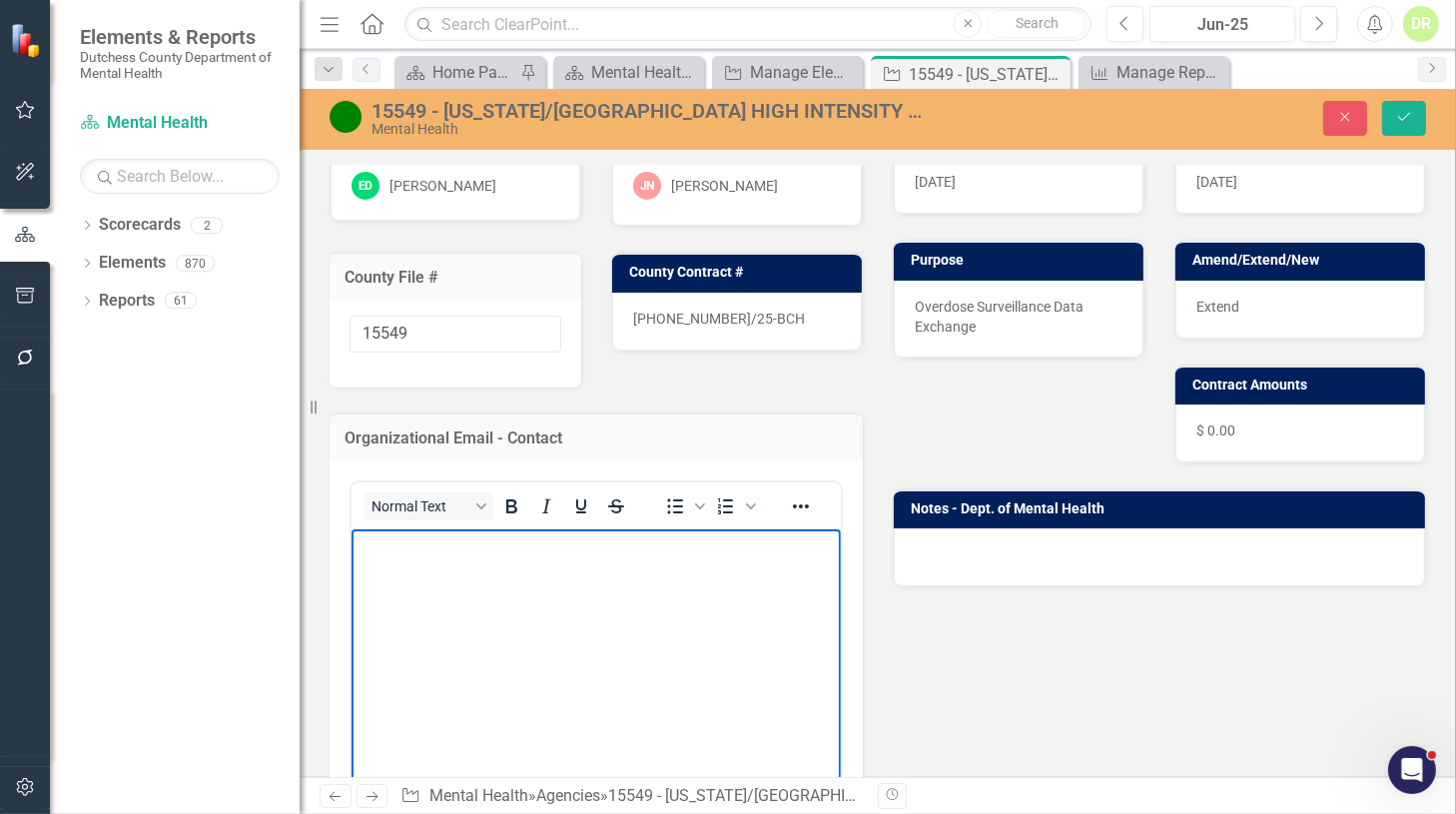 click at bounding box center (595, 679) 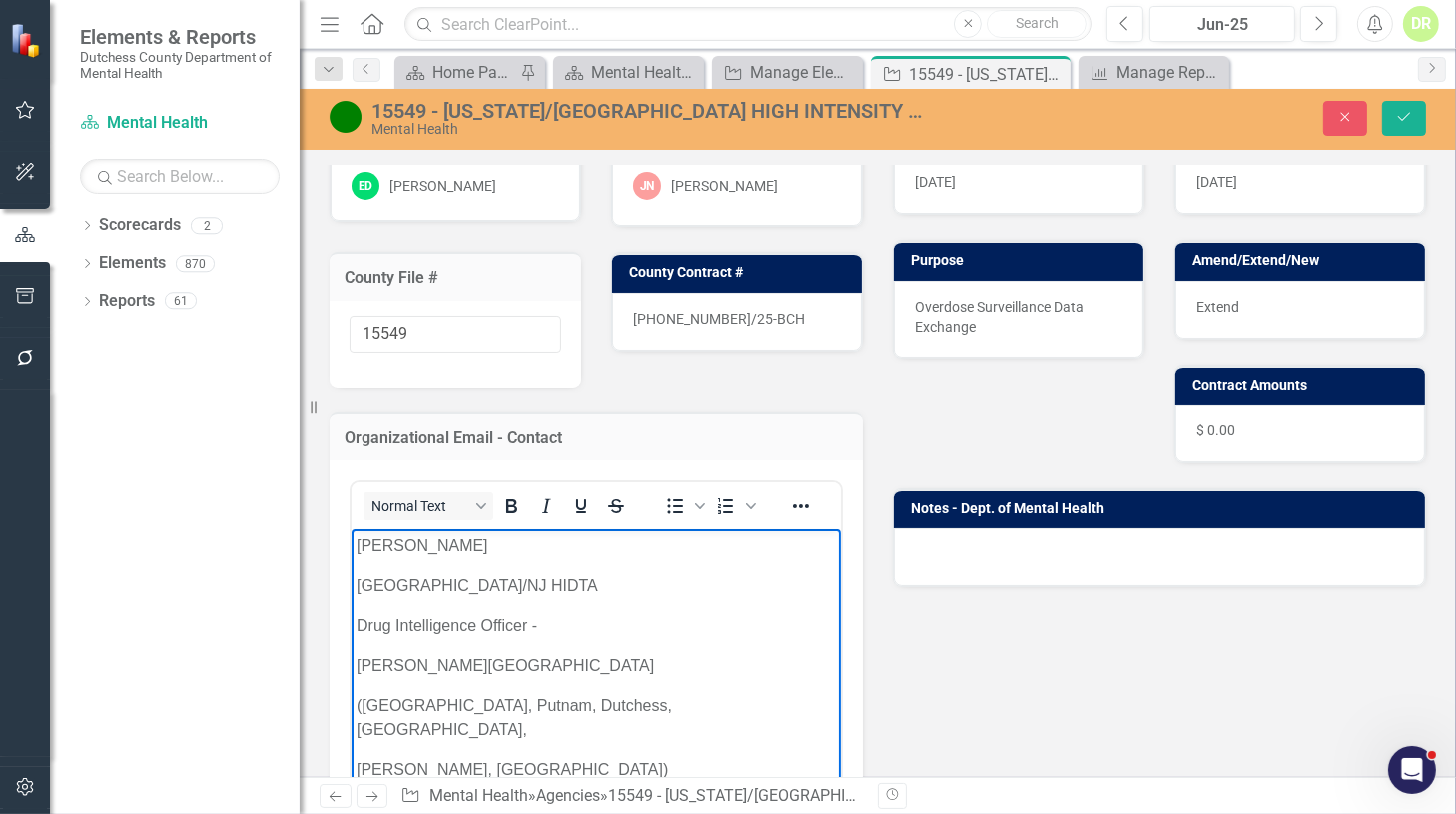 scroll, scrollTop: 220, scrollLeft: 0, axis: vertical 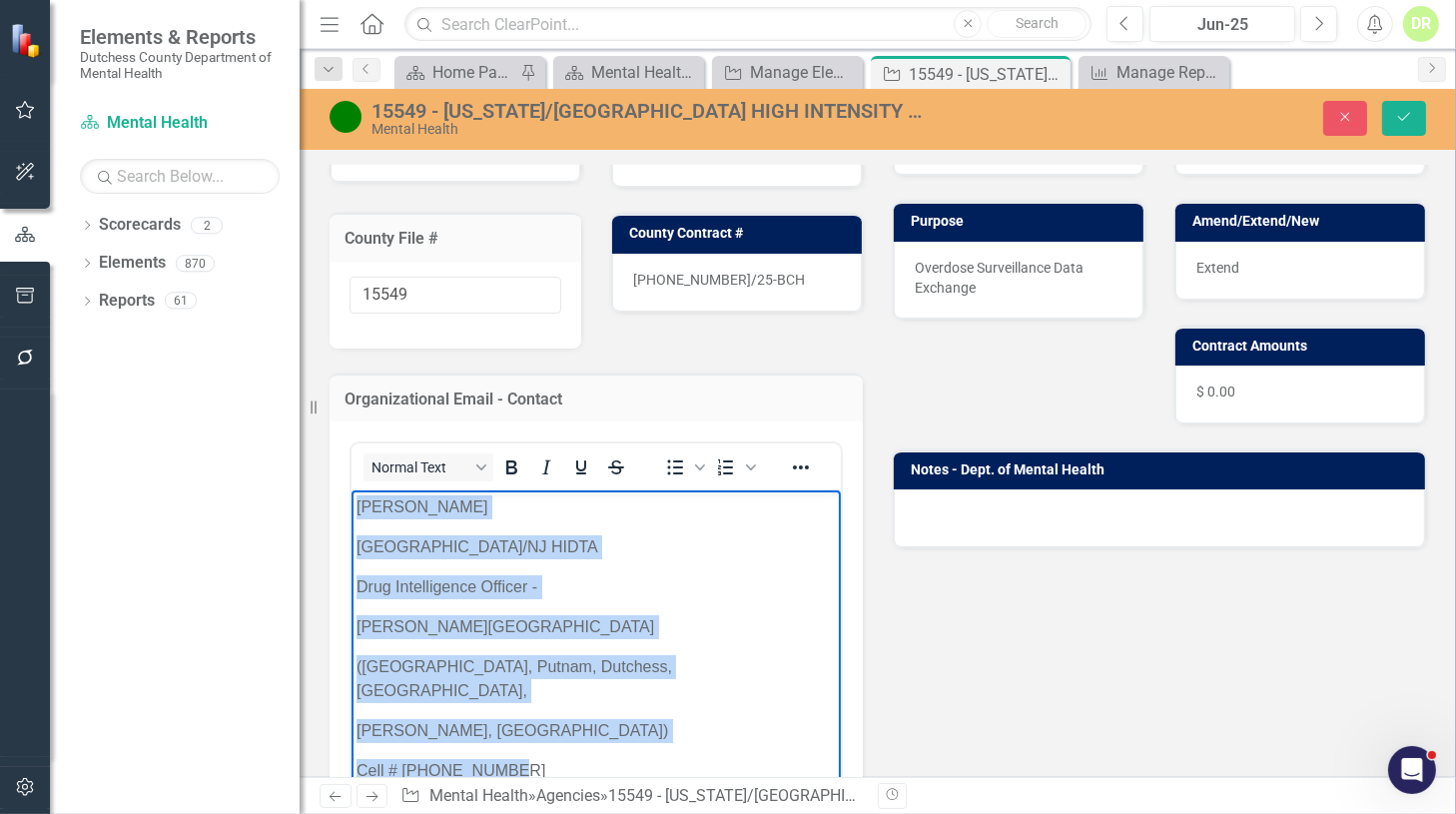 drag, startPoint x: 358, startPoint y: 504, endPoint x: 610, endPoint y: 728, distance: 337.16465 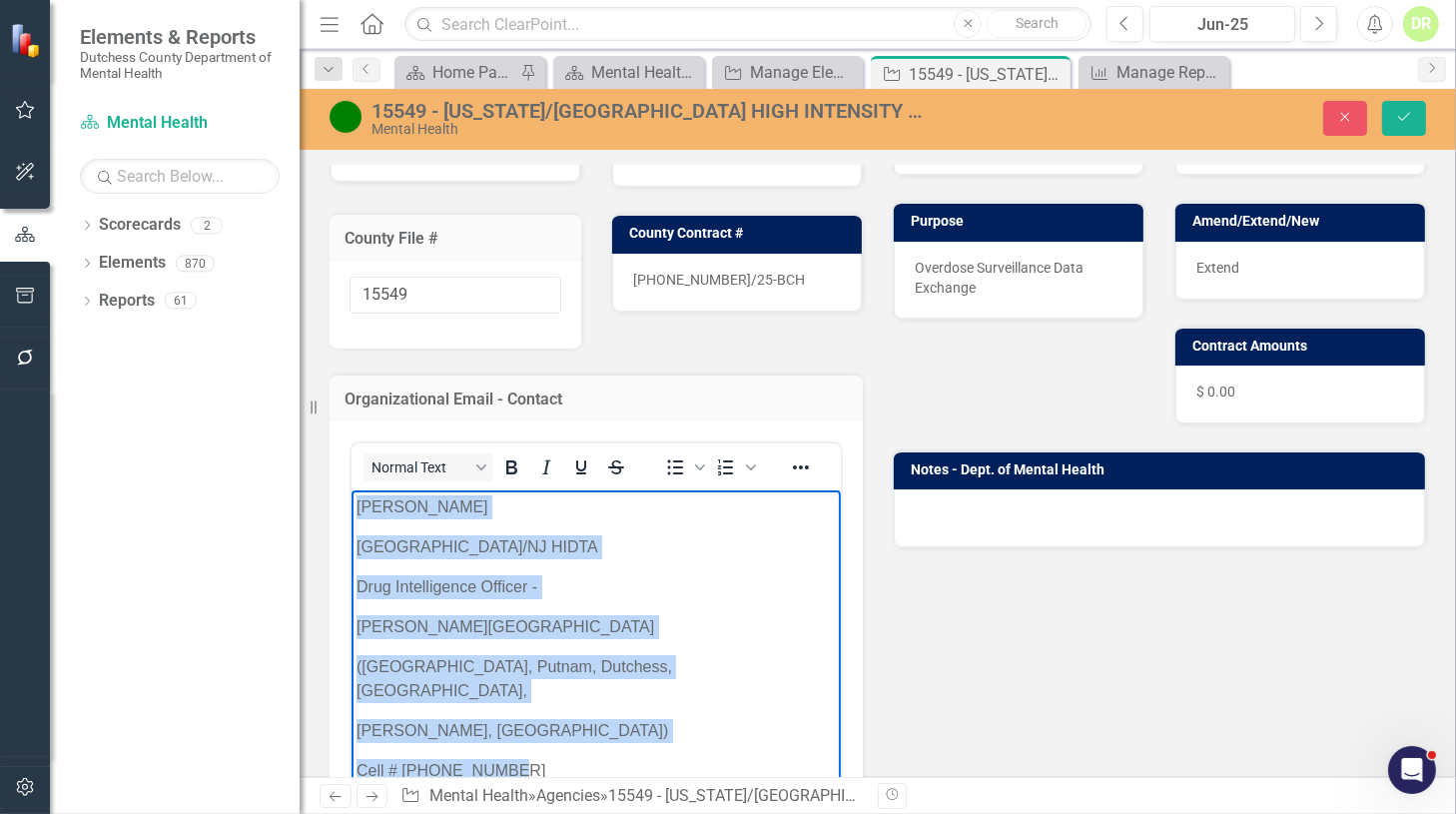 click on "Bernadette Wilton NY/NJ HIDTA Drug Intelligence Officer - Hudson Valley Region (Westchester, Putnam, Dutchess, Ulster, Sullivan, Orange & Rockland Counties) Cell # 646-489-7990 bwilton@nynjhidta.org" at bounding box center [595, 667] 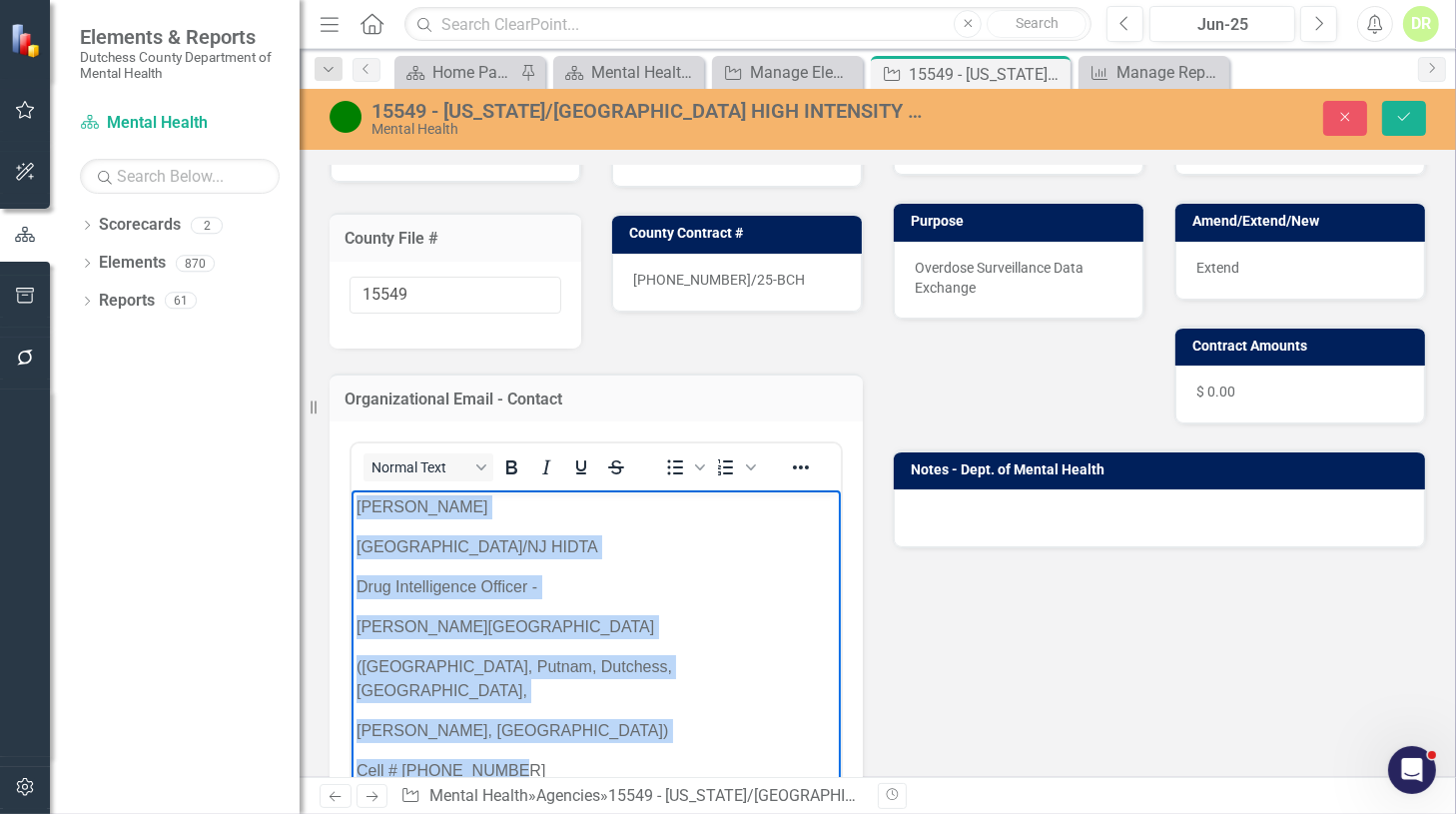 paste 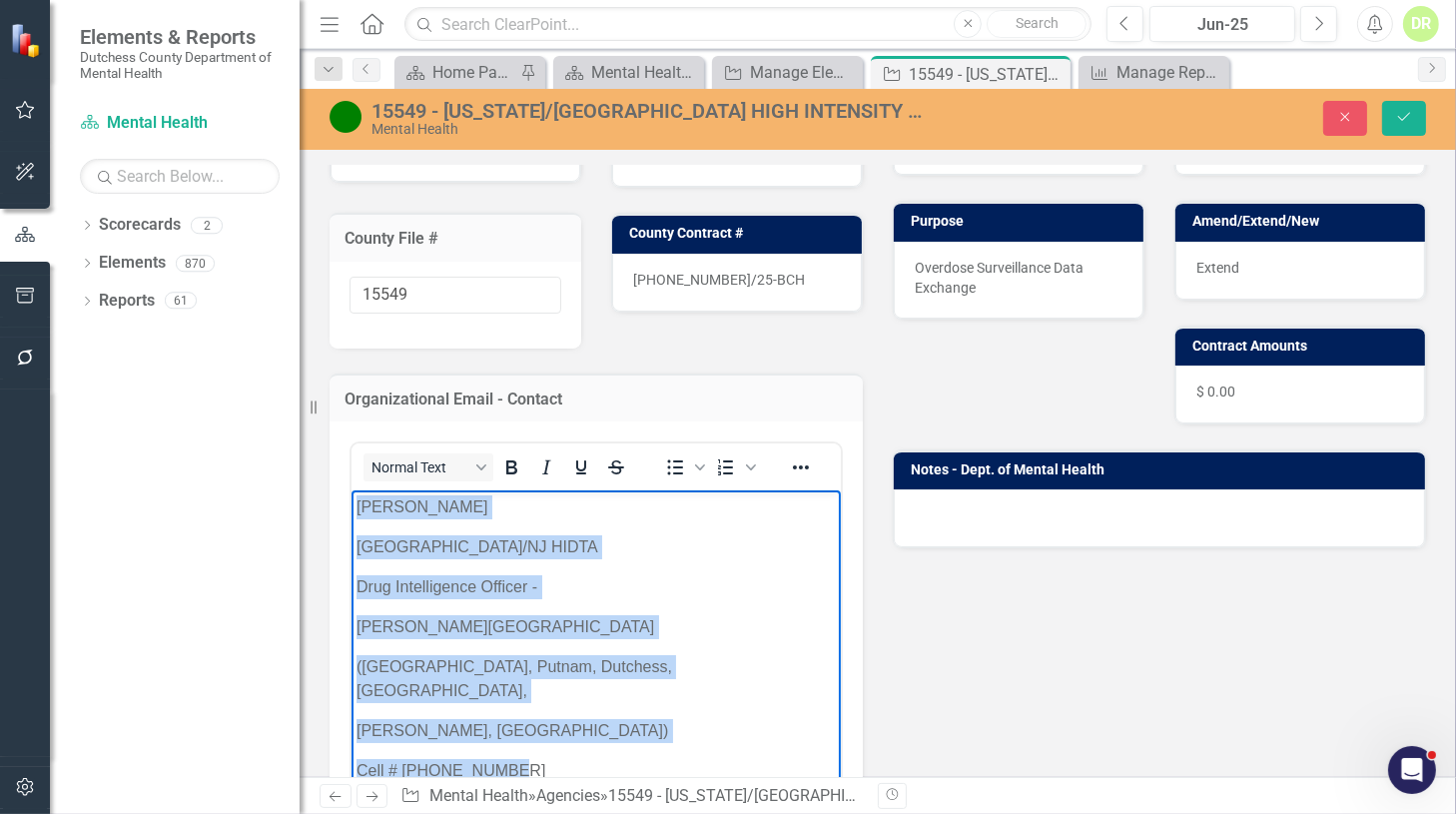 type 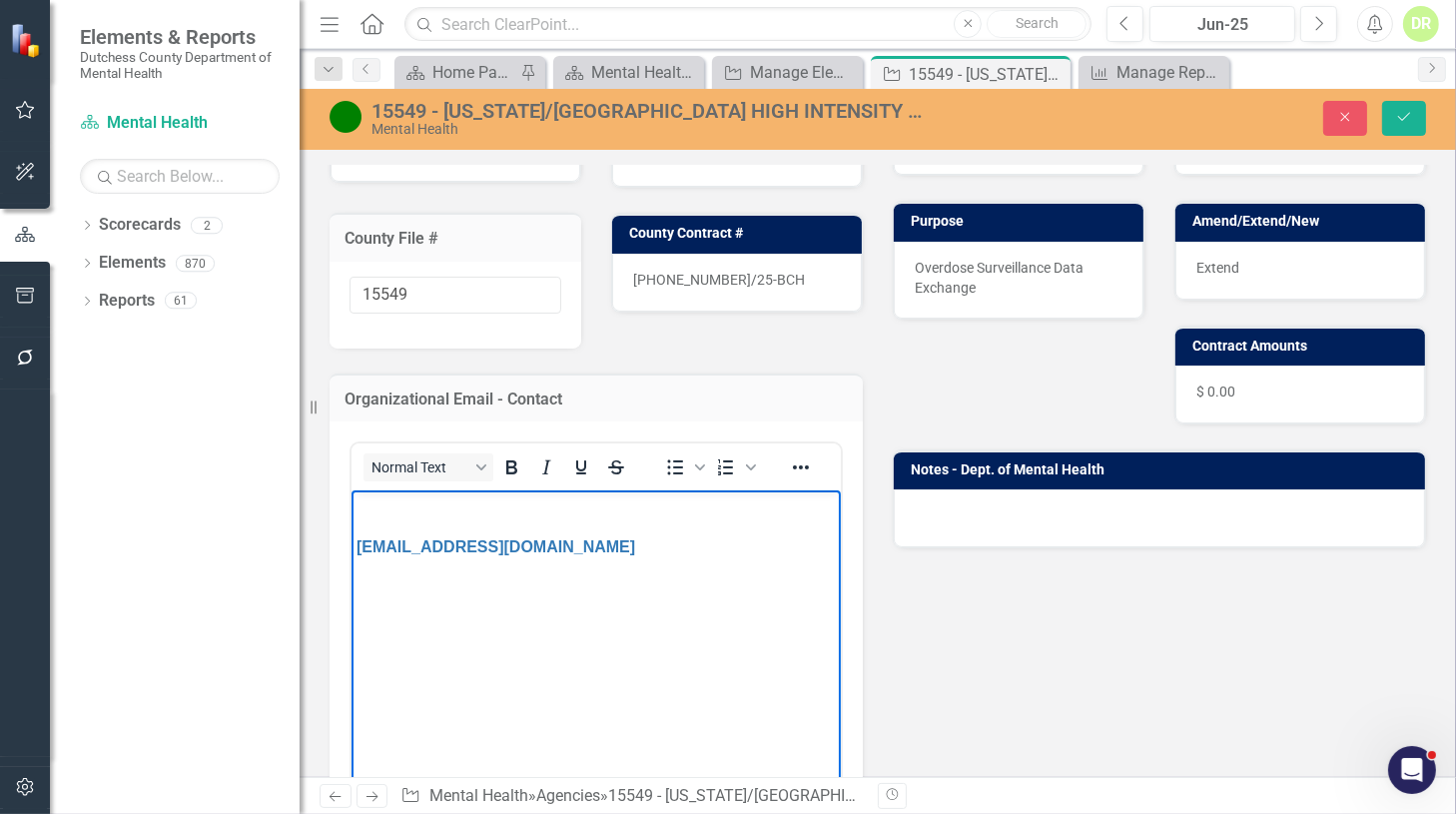 click at bounding box center (595, 507) 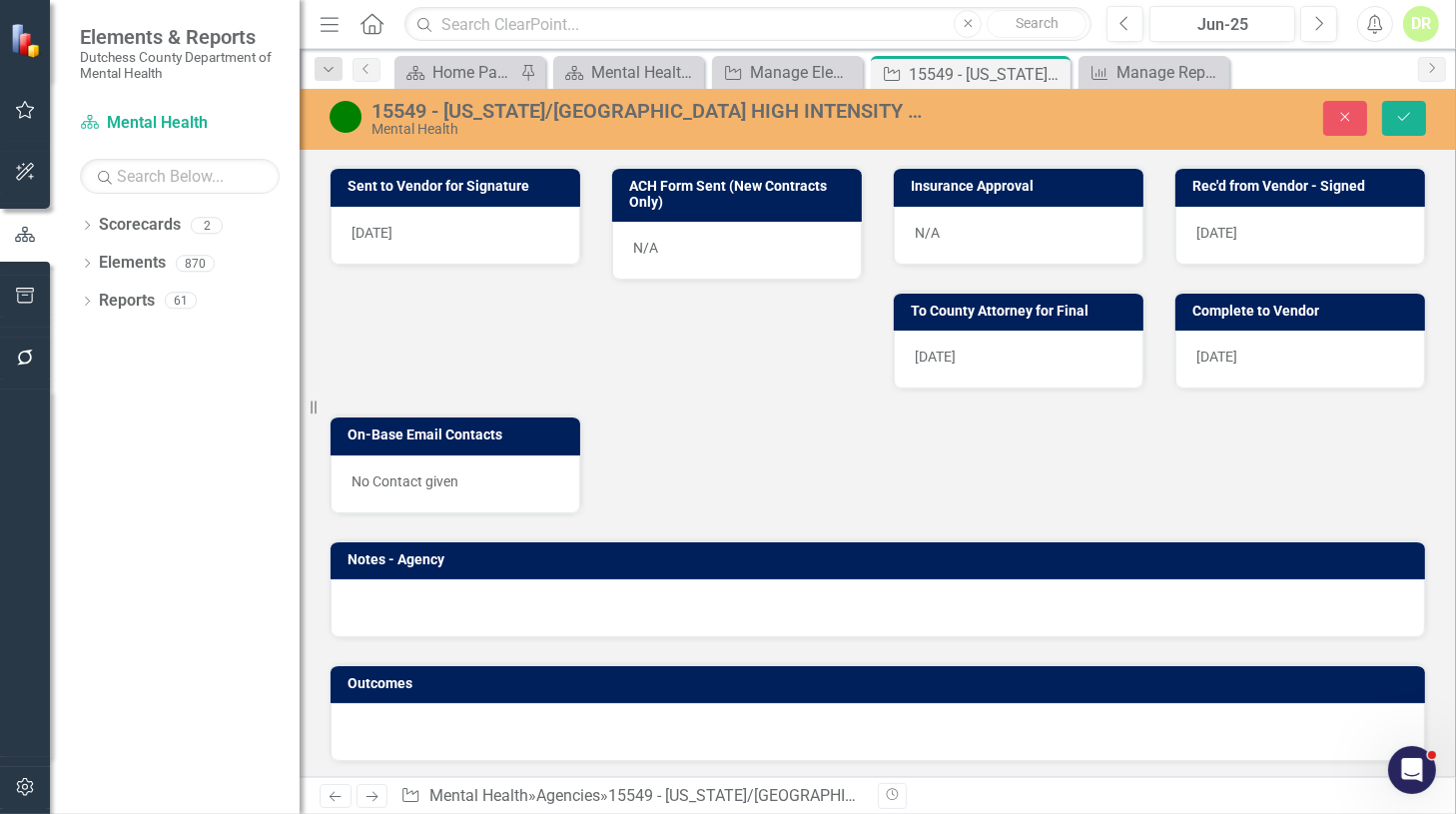 scroll, scrollTop: 0, scrollLeft: 0, axis: both 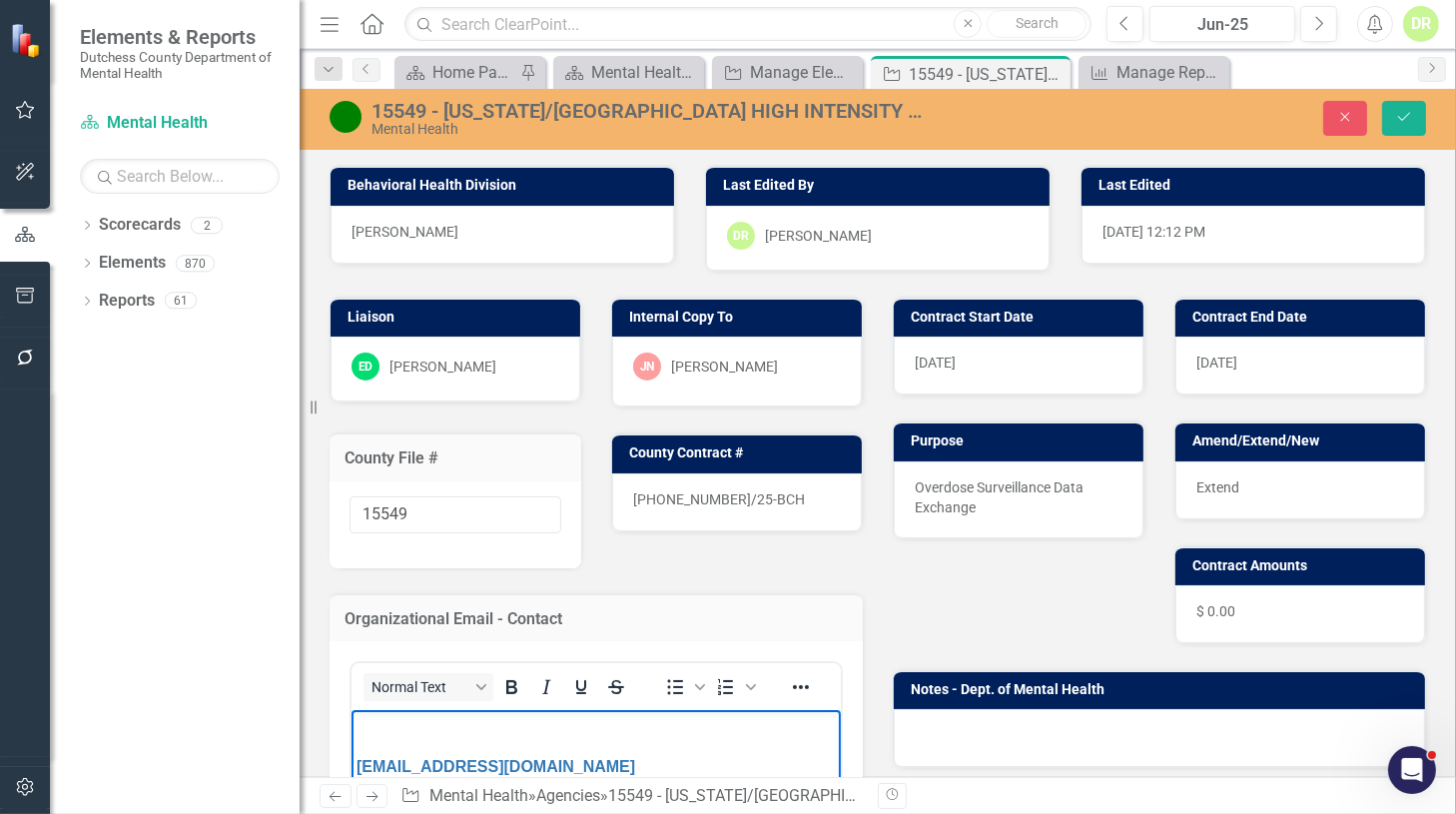 drag, startPoint x: 362, startPoint y: 728, endPoint x: 845, endPoint y: 1171, distance: 655.3915 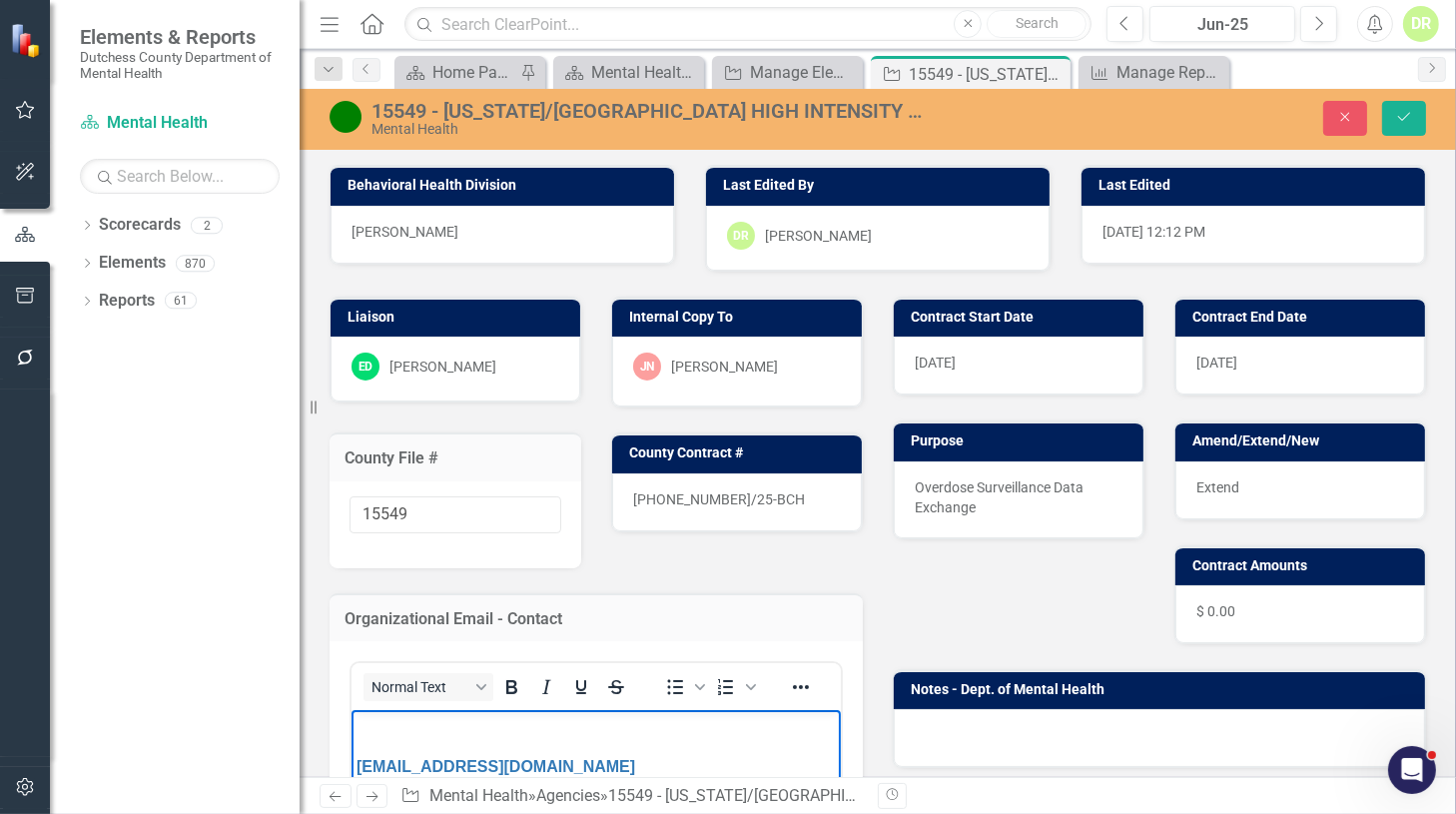 click on "bwilton@nynjhidta.org" at bounding box center [595, 860] 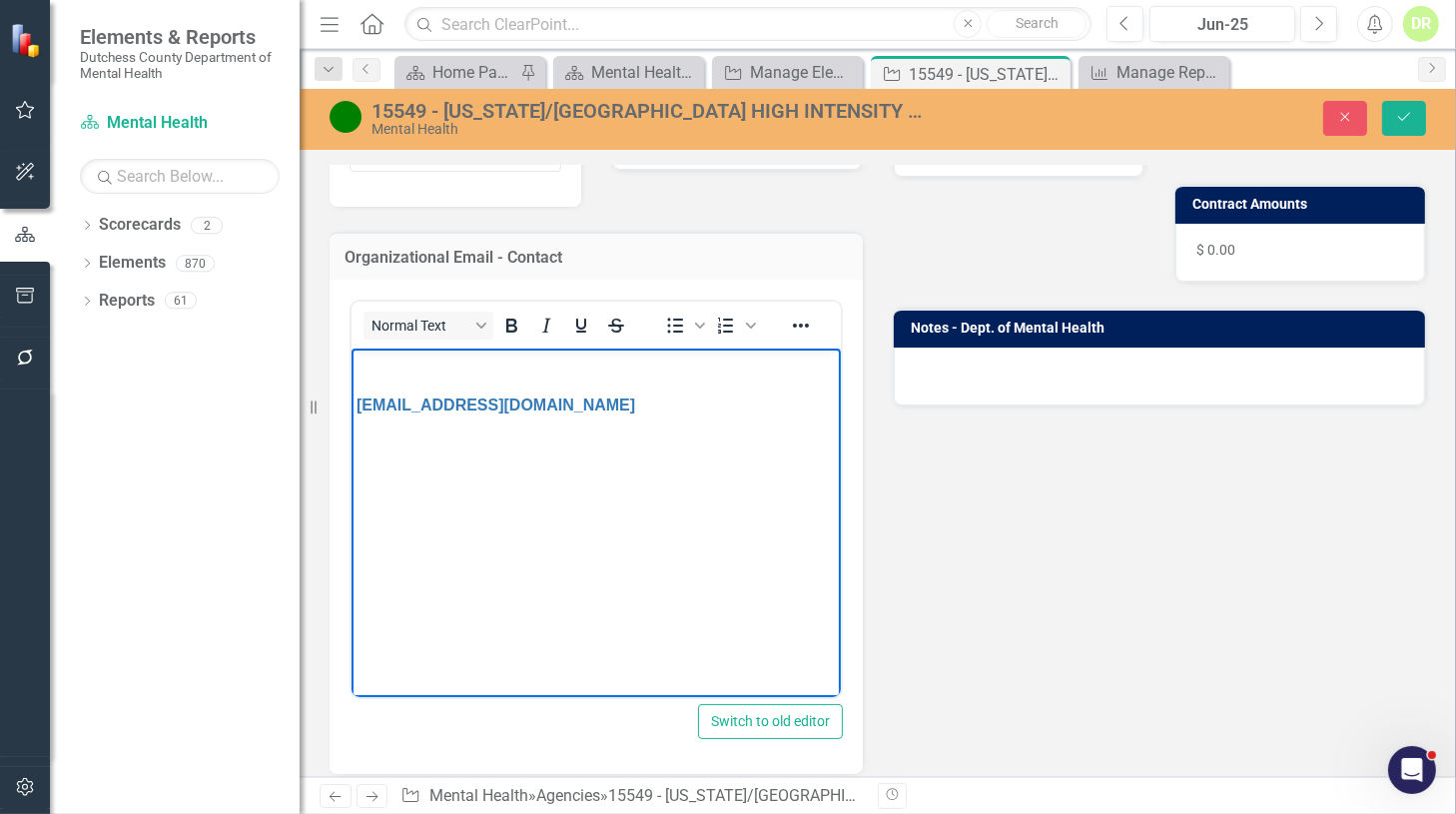 scroll, scrollTop: 363, scrollLeft: 0, axis: vertical 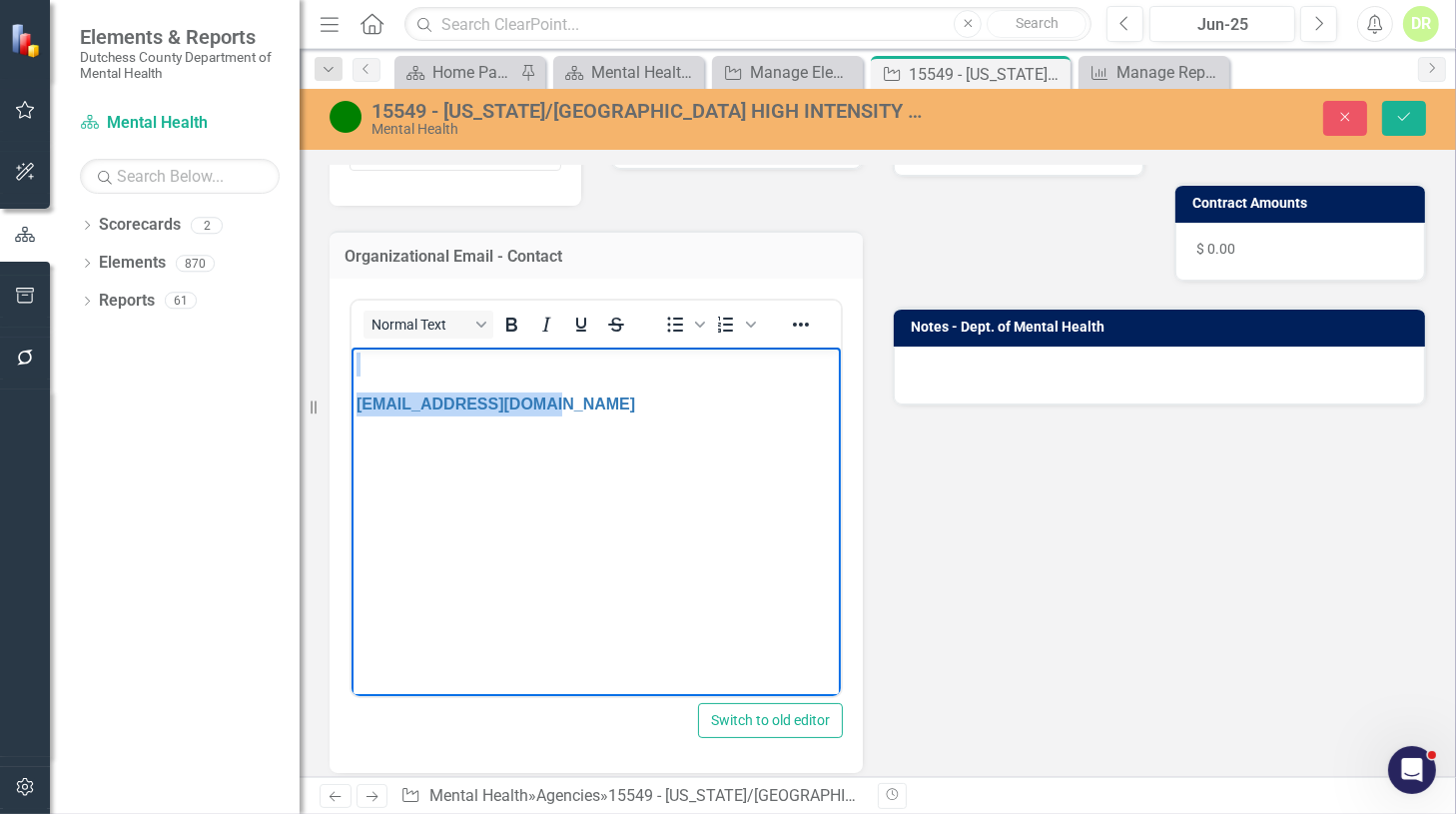 drag, startPoint x: 358, startPoint y: 364, endPoint x: 734, endPoint y: 426, distance: 381.0774 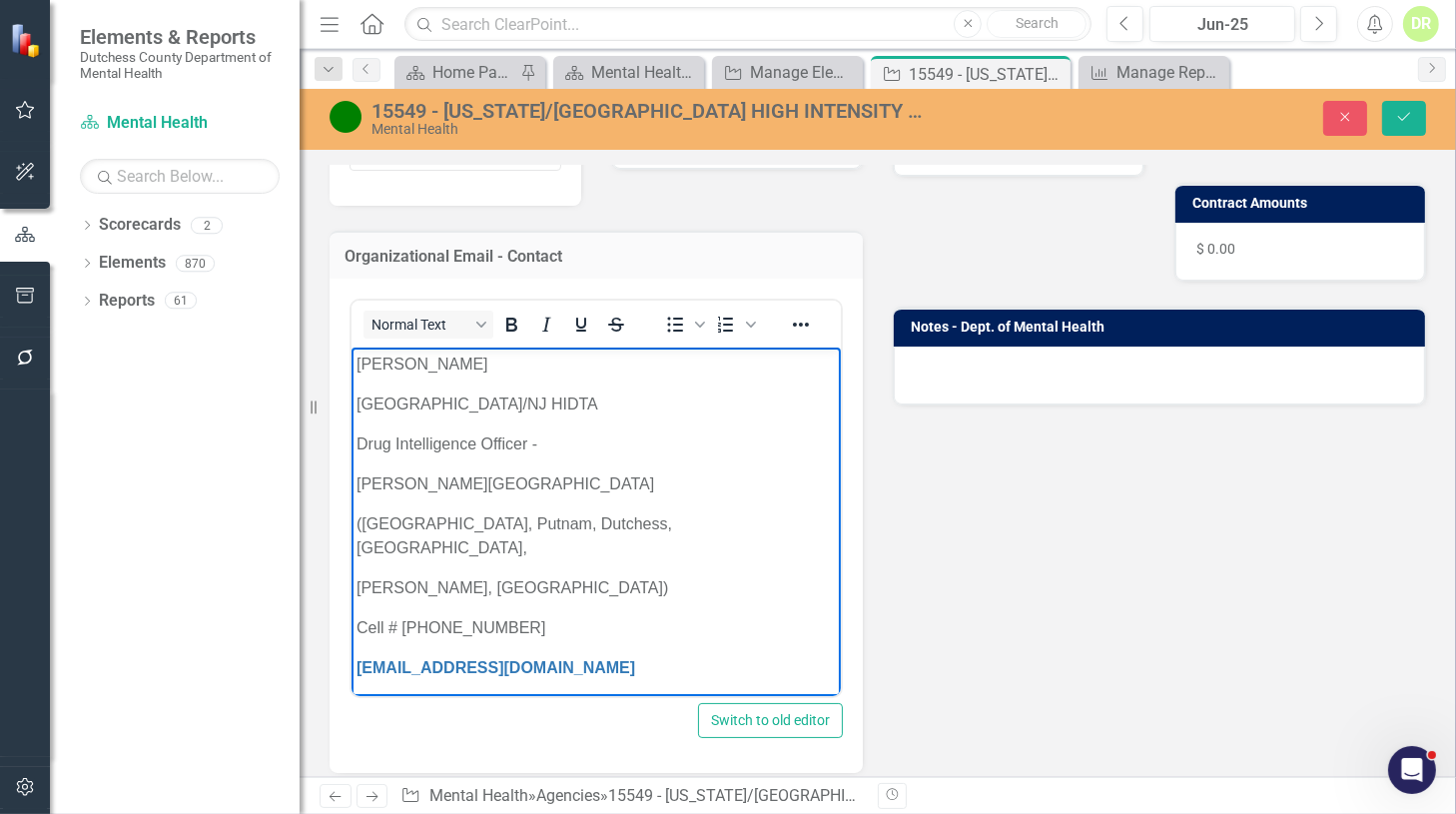 click on "Bernadette Wilton" at bounding box center (595, 365) 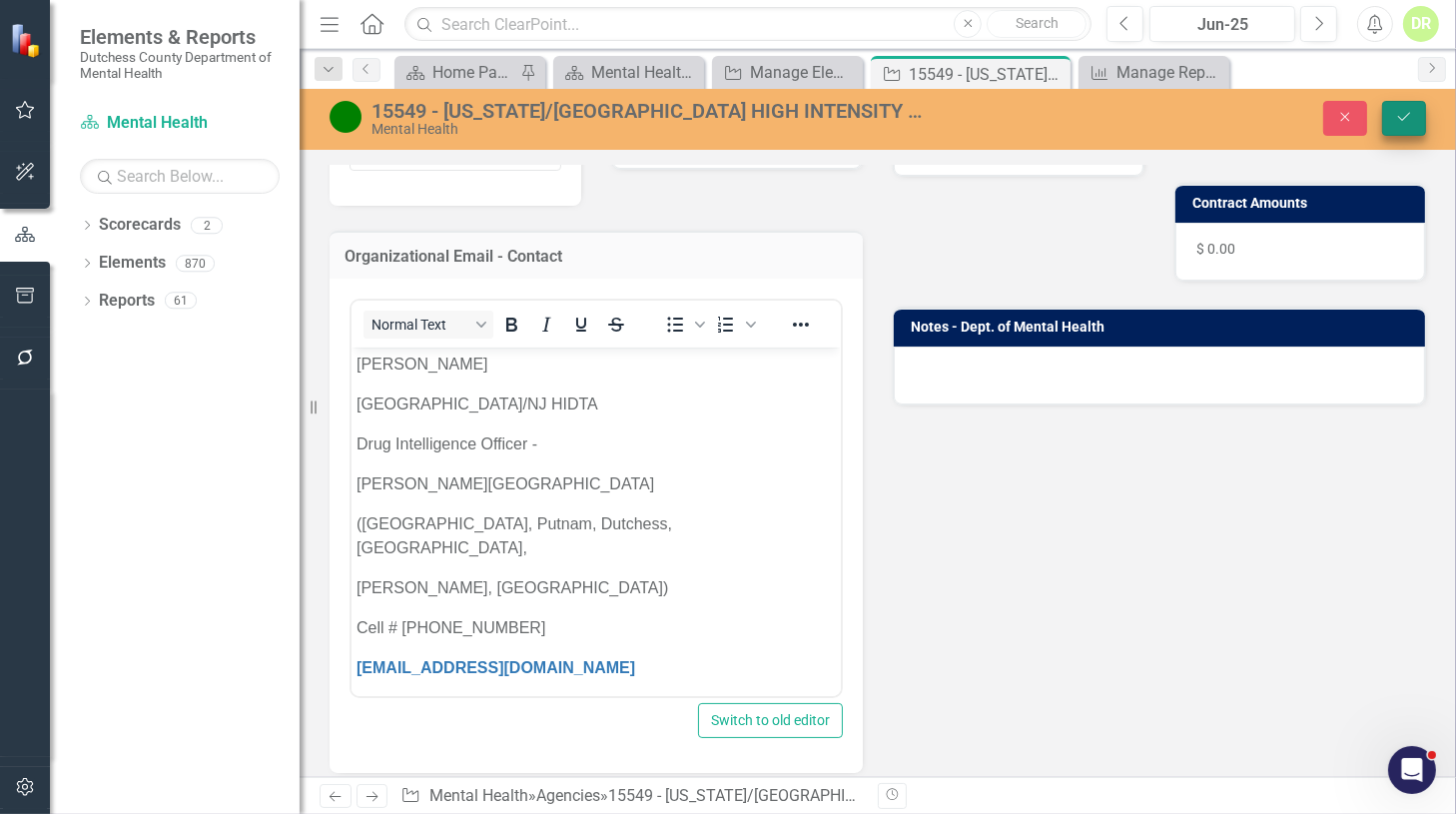 drag, startPoint x: 1400, startPoint y: 117, endPoint x: 690, endPoint y: 452, distance: 785.06369 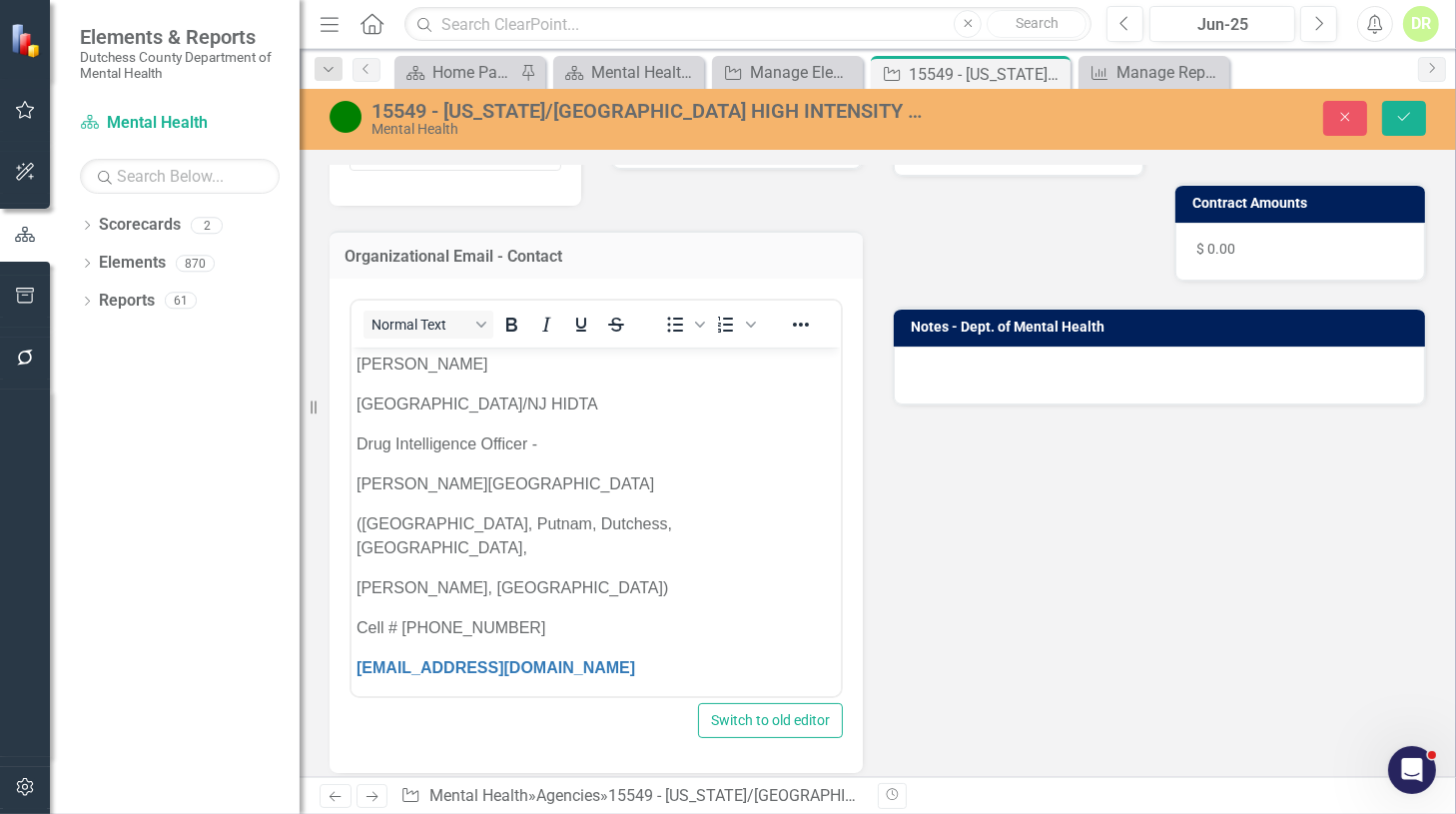 click on "Save" 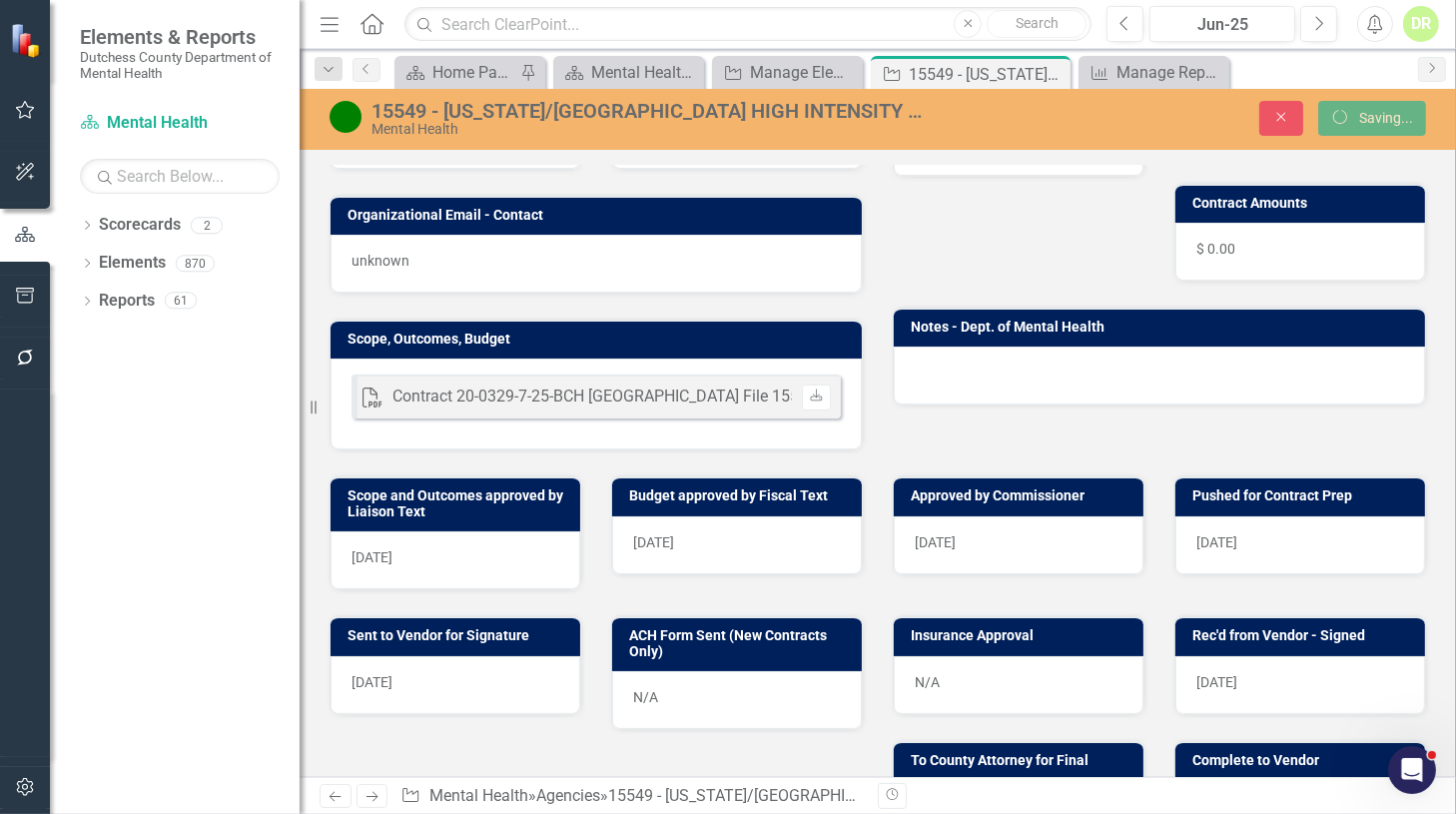 scroll, scrollTop: 354, scrollLeft: 0, axis: vertical 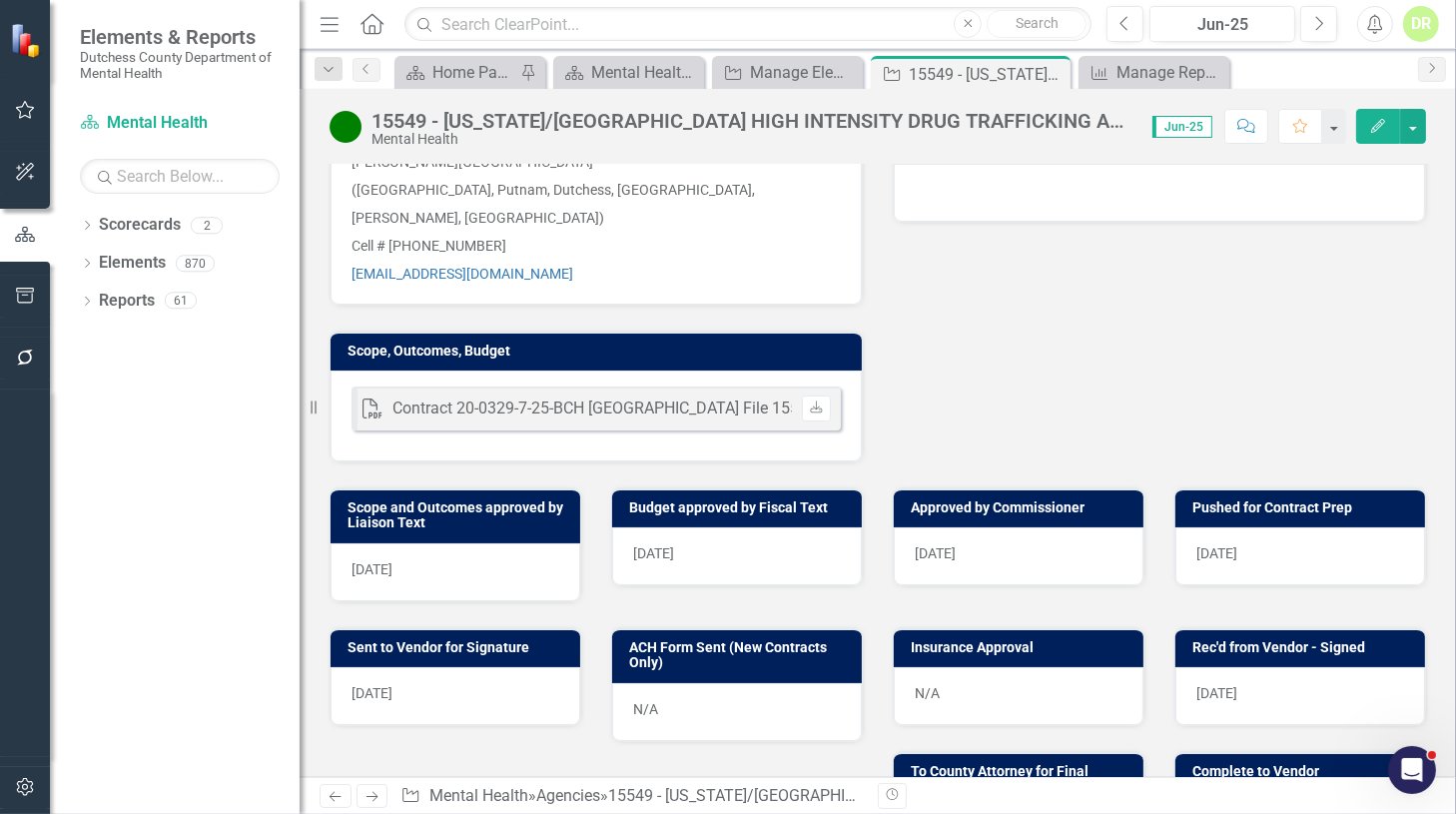 click on "7/1/2020" at bounding box center [455, 572] 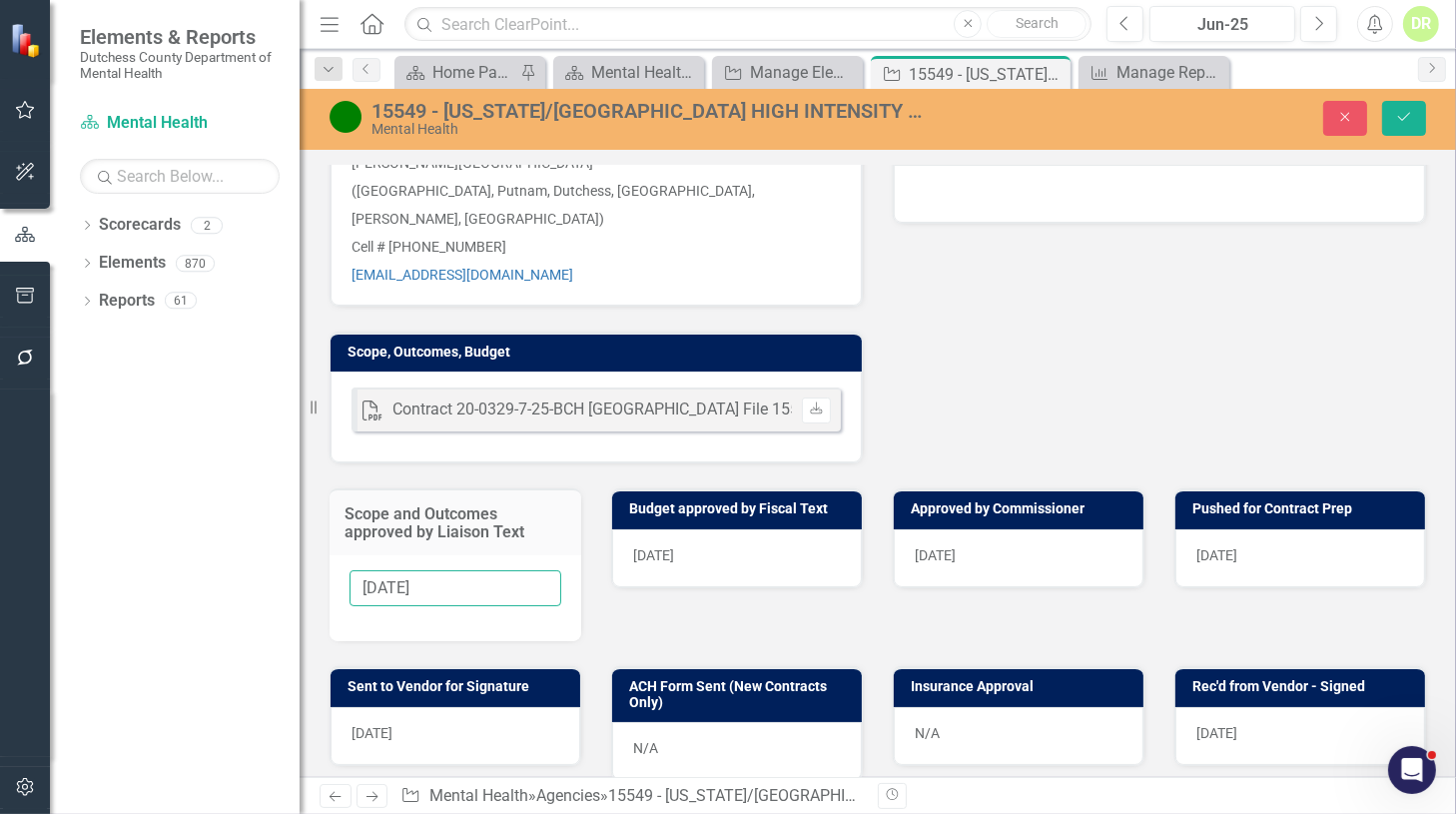 click on "7/1/2020" at bounding box center [455, 588] 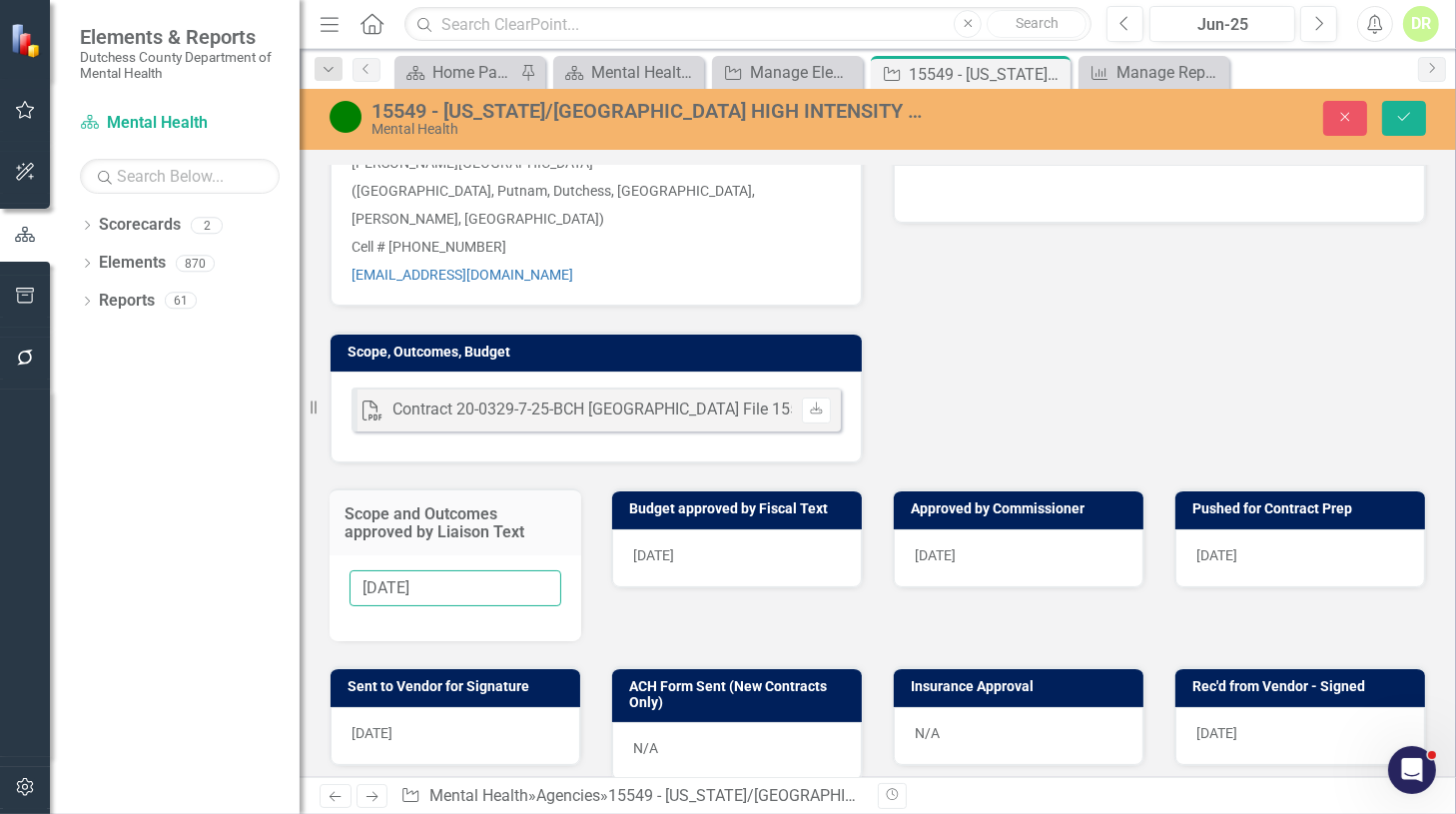 drag, startPoint x: 443, startPoint y: 588, endPoint x: -500, endPoint y: 810, distance: 968.779 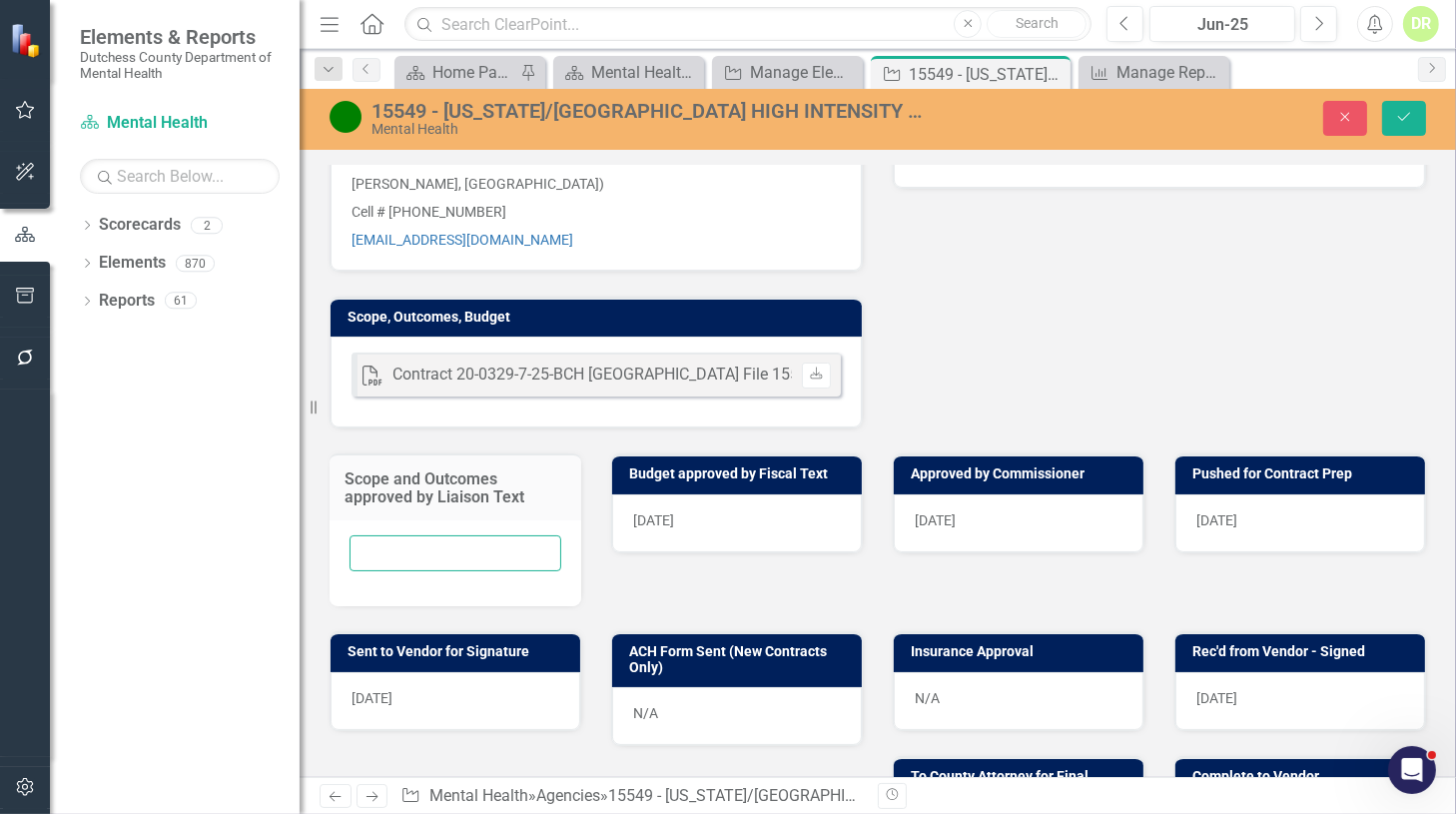 type 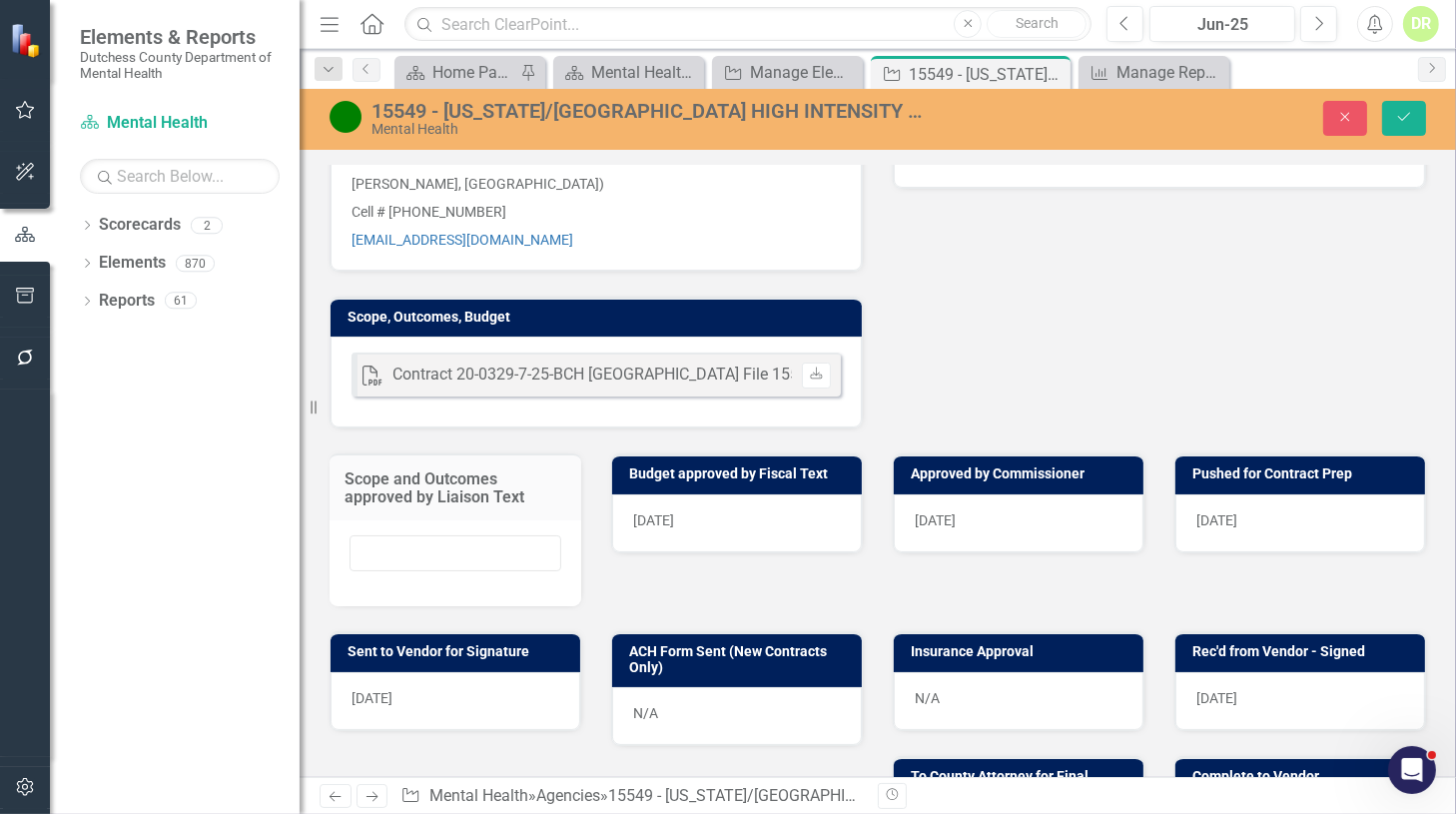click on "7/1/2020" at bounding box center [737, 523] 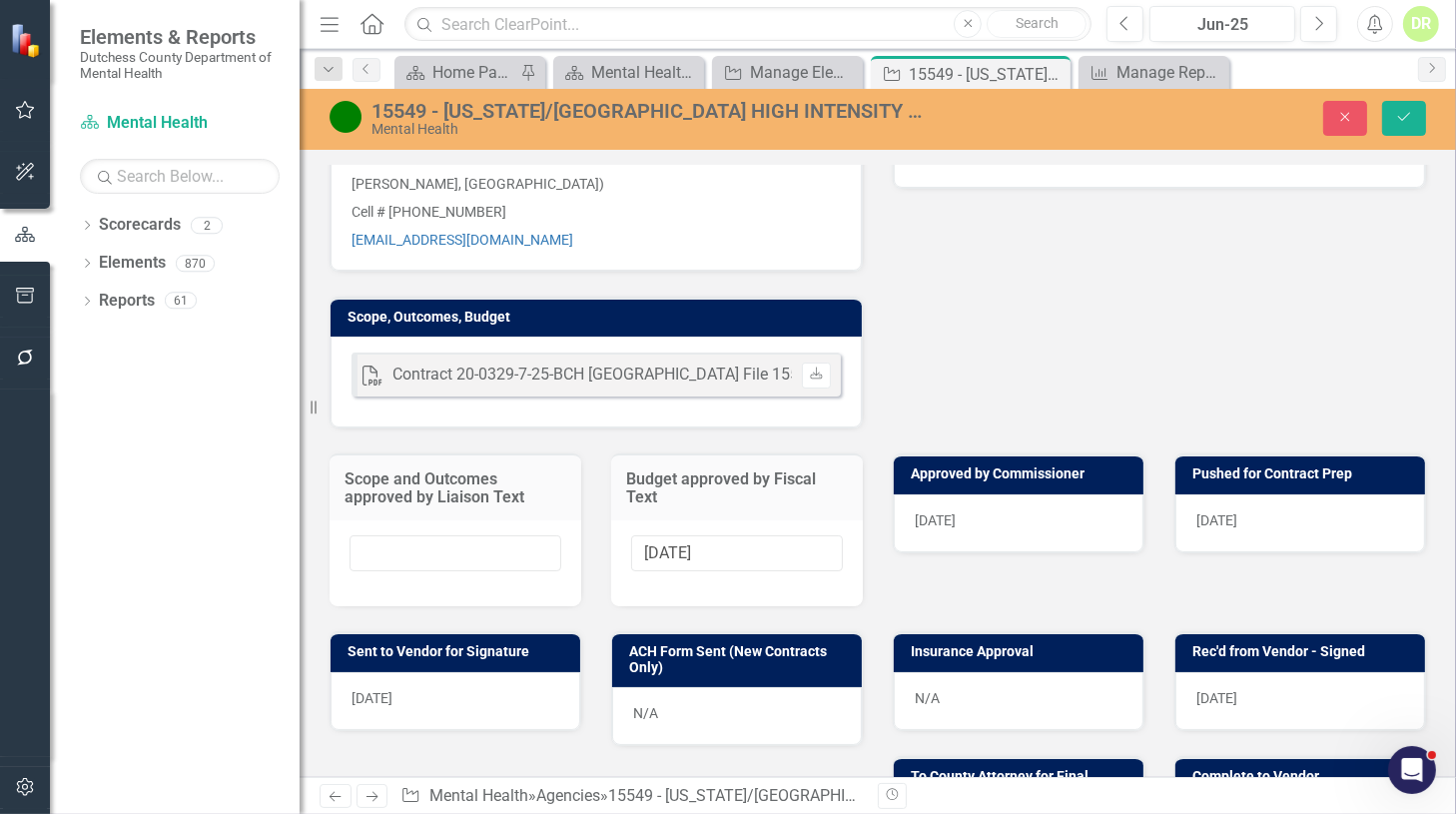 click on "Budget approved by Fiscal Text" at bounding box center (737, 486) 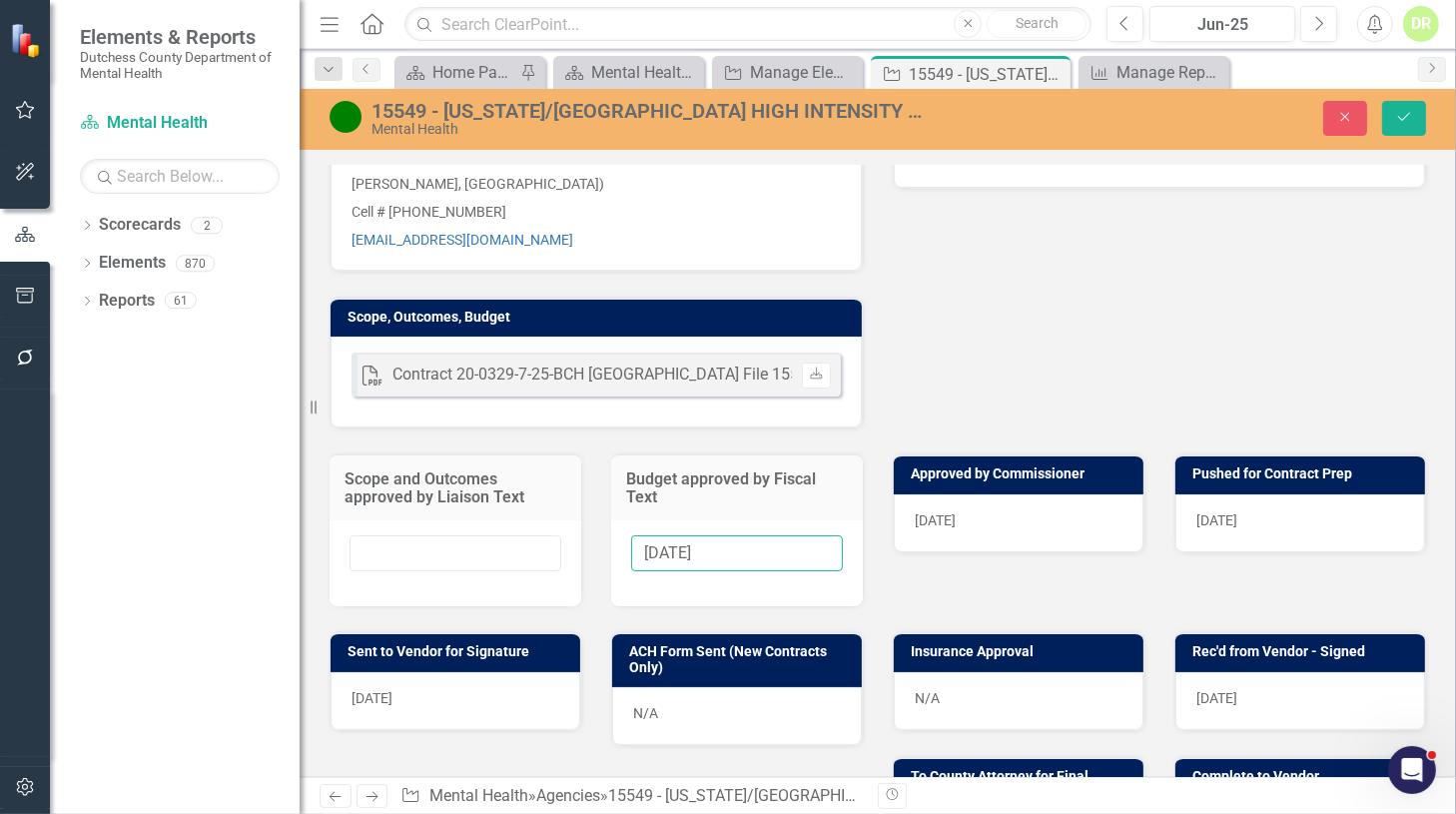 drag, startPoint x: 727, startPoint y: 551, endPoint x: -345, endPoint y: 715, distance: 1084.4722 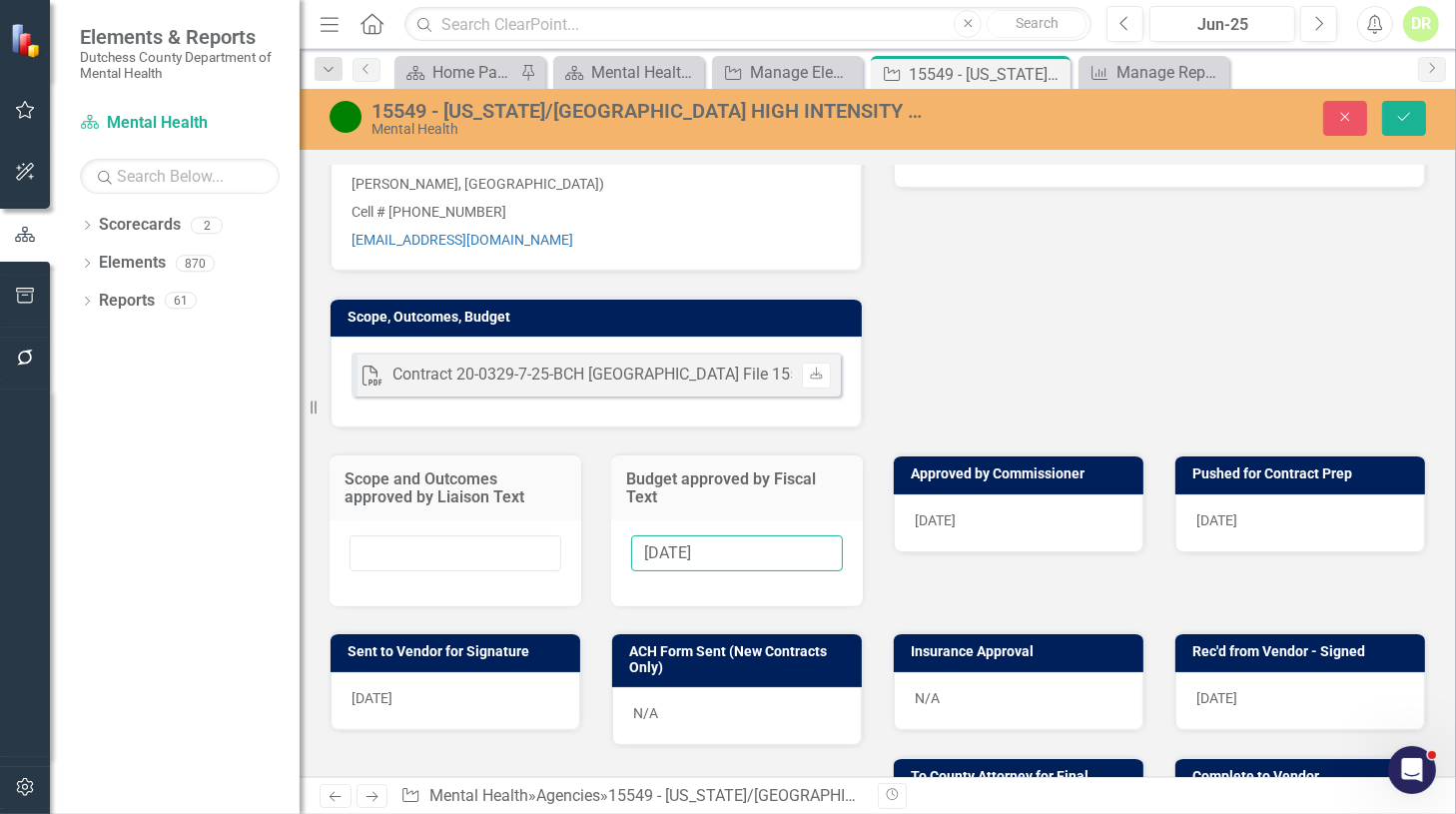 click on "Elements & Reports Dutchess County Department of Mental Health Scorecard Mental Health Search Dropdown Scorecards 2 Dutchess County Mental Health Dropdown Elements 870 Dropdown Objective Objectives 0 Dropdown Agency Agencies 163   19800 - ADVOWASTE MEDICAL SERVICES, LLC - Medical Waste Disposal   19762 - DUTCHESS COUNTY PRIDE CENTER, INC. - Microgrant   19766 - THE ART EFFECT OF THE HUDSON VALLEY, INC. - Microgrant   19771 - LUCKY ORPHANS HORSE RESCUE, INC. - Microgrant   19783 - CAPELLA UNIVERSITY - Internship   19797 - BEATRIX FARRAND GARDEN ASSOCATION, INC. - Microgrant   19816 - DOVER PLAINS LIBRARY ASSOCIATION - Microgrant   19817 - HIDDEN HOLLOW FARM RIDING CENTER, INC. - Microgrant   19818 - UNITE USA INC.   19851 - NEW YORK STATE DEPARTMENT OF HEALTH - Biosatial Web Based Platform   19860 - THE CHILD ADVOCACY CENTER (CAC) OF DUTCHESS COUNTY - Trauma Reduction for Children & Families   19873 - HUDSON VALLEY CARE COALITION, INC. - Screener Participant" at bounding box center [728, 407] 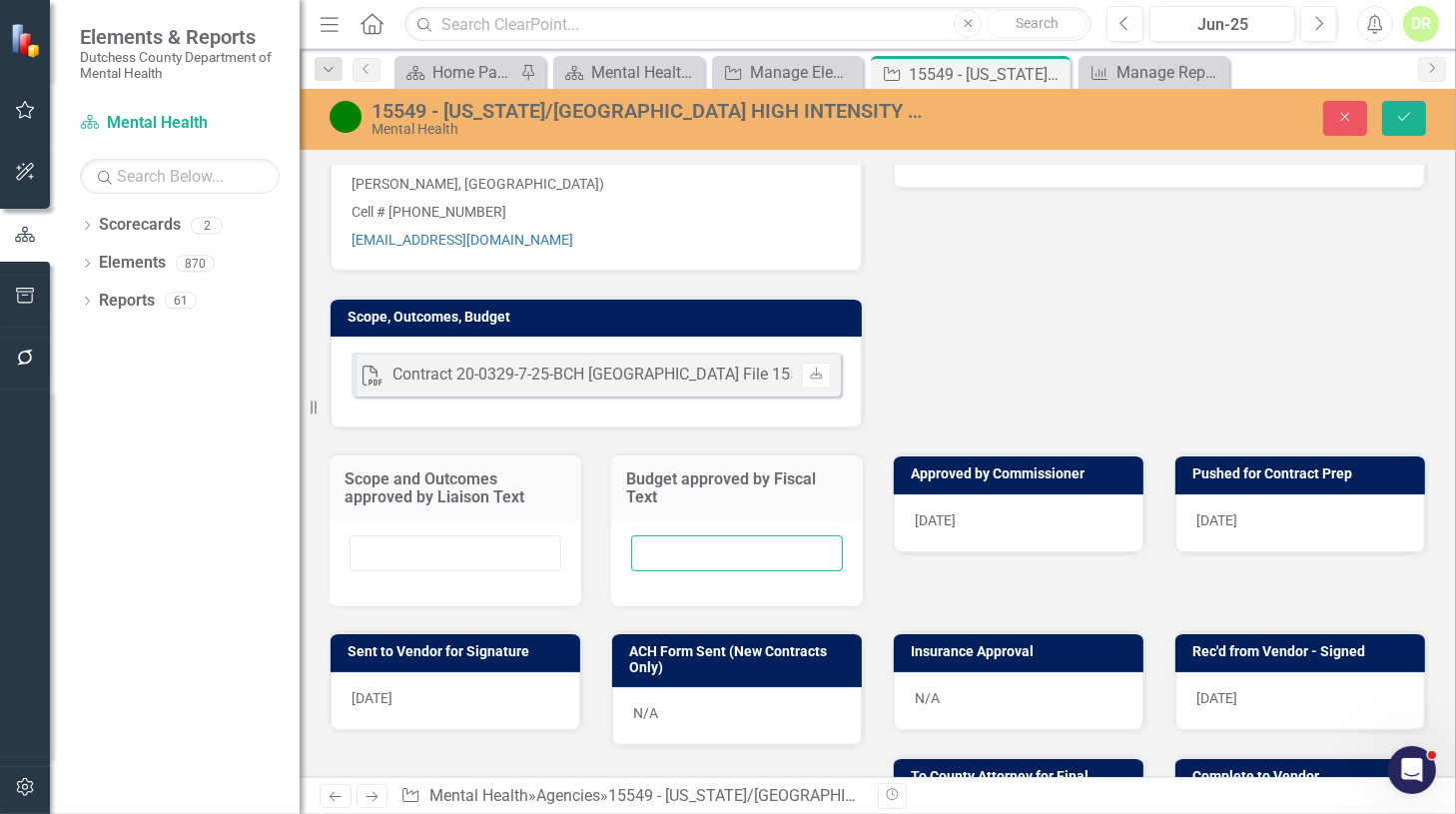 type 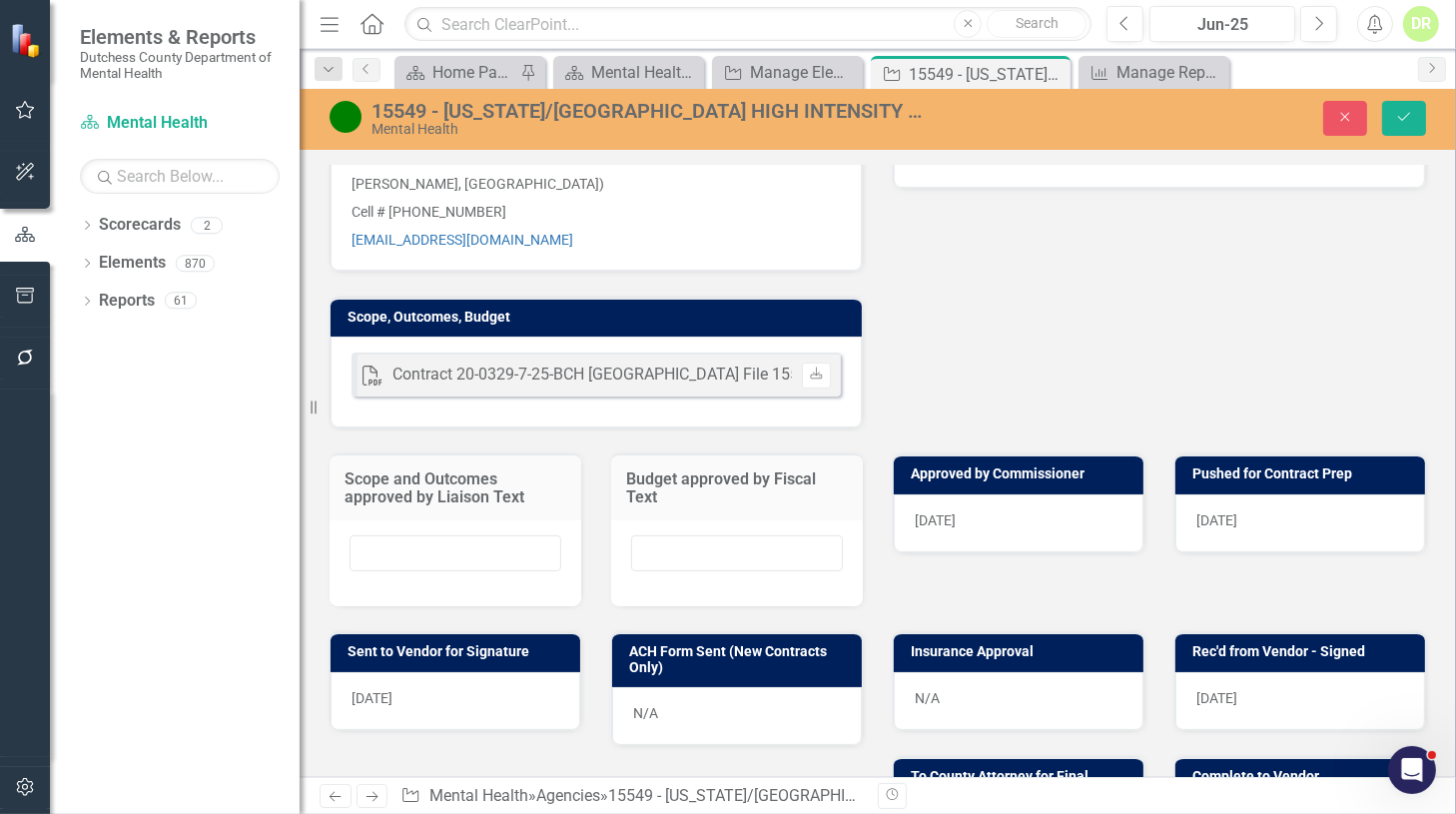 click on "7/1/2020" at bounding box center (1019, 523) 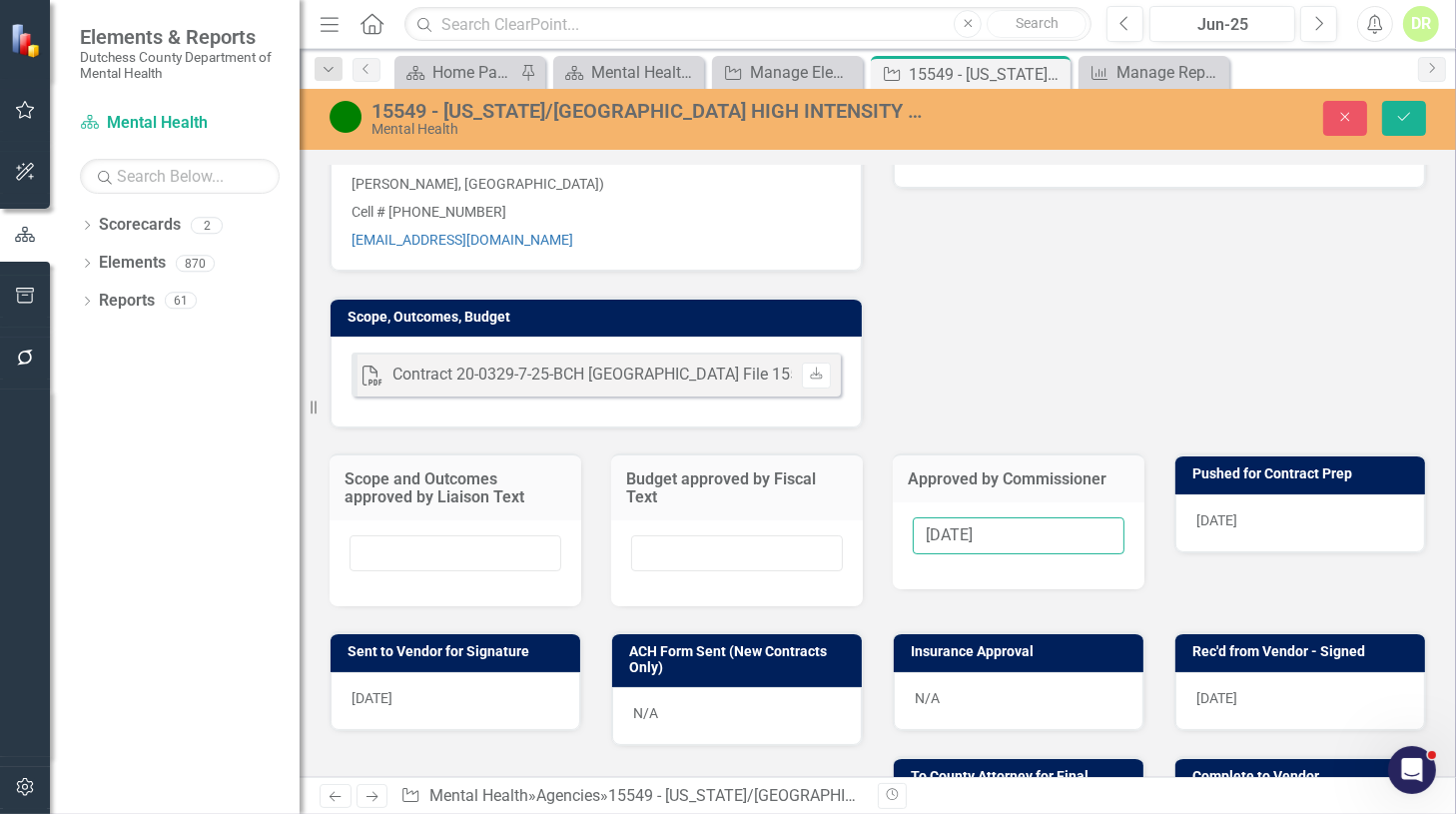 drag, startPoint x: 1018, startPoint y: 535, endPoint x: 653, endPoint y: 607, distance: 372.0336 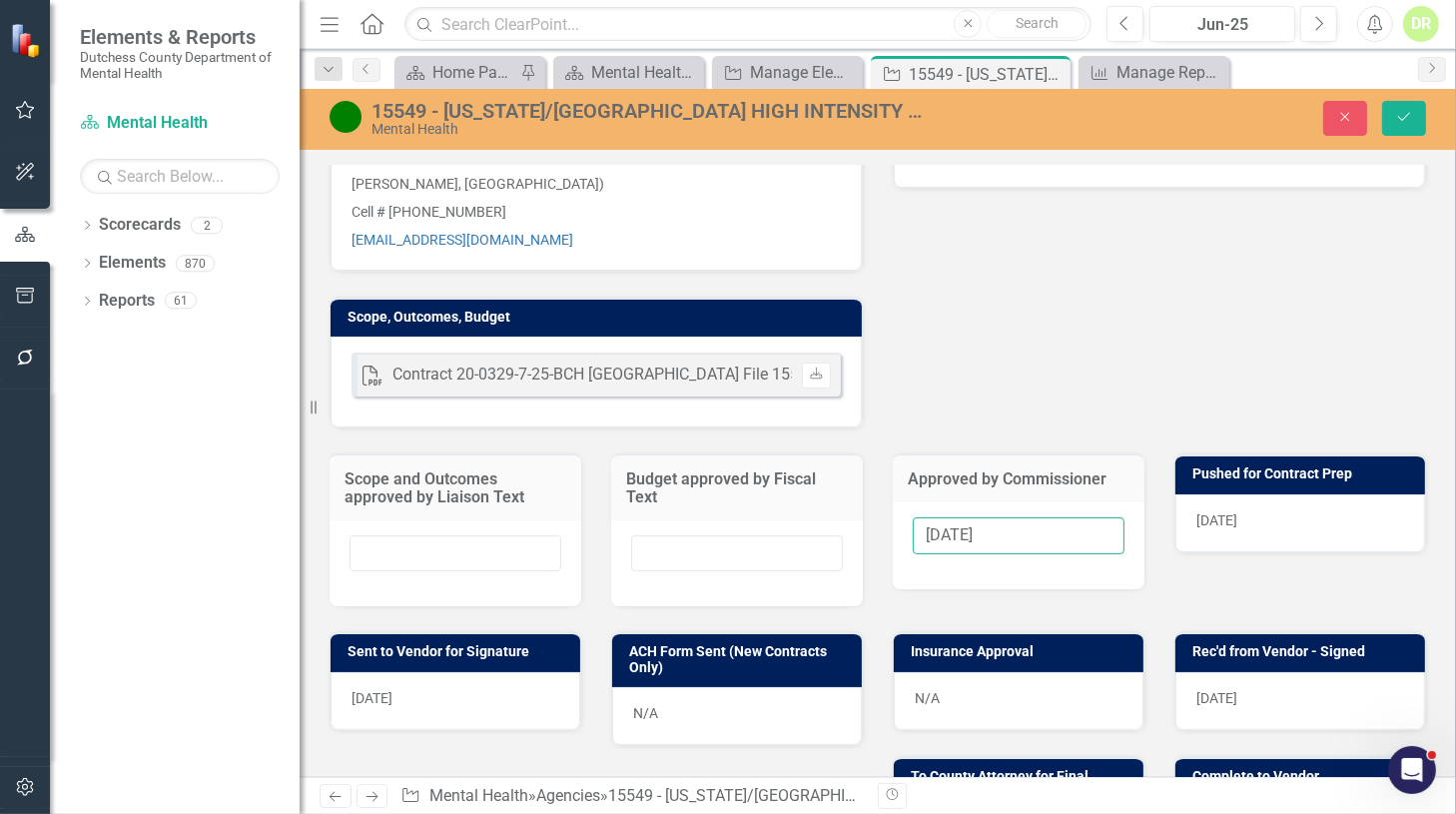 click on "Behavioral Health Division MH- Eric D'Entrone Last Edited By DR Diane Richard Last Edited 7/3/25 @ 1:25 PM Liaison ED Eric D'Entrone Internal Copy To JN Jean-Marie Niebuhr County File # 15549 County Contract # 20-0329-7/25-BCH Organizational  Email - Contact Bernadette Wilton
NY/NJ HIDTA
Drug Intelligence Officer -
Hudson Valley Region
(Westchester, Putnam, Dutchess, Ulster,
Sullivan, Orange & Rockland Counties)
Cell # 646-489-7990
bwilton@nynjhidta.org Scope, Outcomes, Budget PDF Contract 20-0329-7-25-BCH CA File 15549 .pdf Uploaded   Jul 3, 2024 2:26 PM Download Contract Start Date 7/28/20 Contract End Date 7/27/25 Purpose Overdose Surveillance Data Exchange Amend/Extend/New Extend Contract Amounts $ 0.00 Notes - Dept. of Mental Health Scope and Outcomes approved by Liaison Text Budget approved by Fiscal Text Approved by Commissioner 7/1/2020 Pushed for Contract Prep 7/1/20 Sent to Vendor for Signature 7/14/20 ACH Form Sent (New Contracts Only) N/A Insurance Approval N/A 7/20/20 7/28/20" at bounding box center (878, 394) 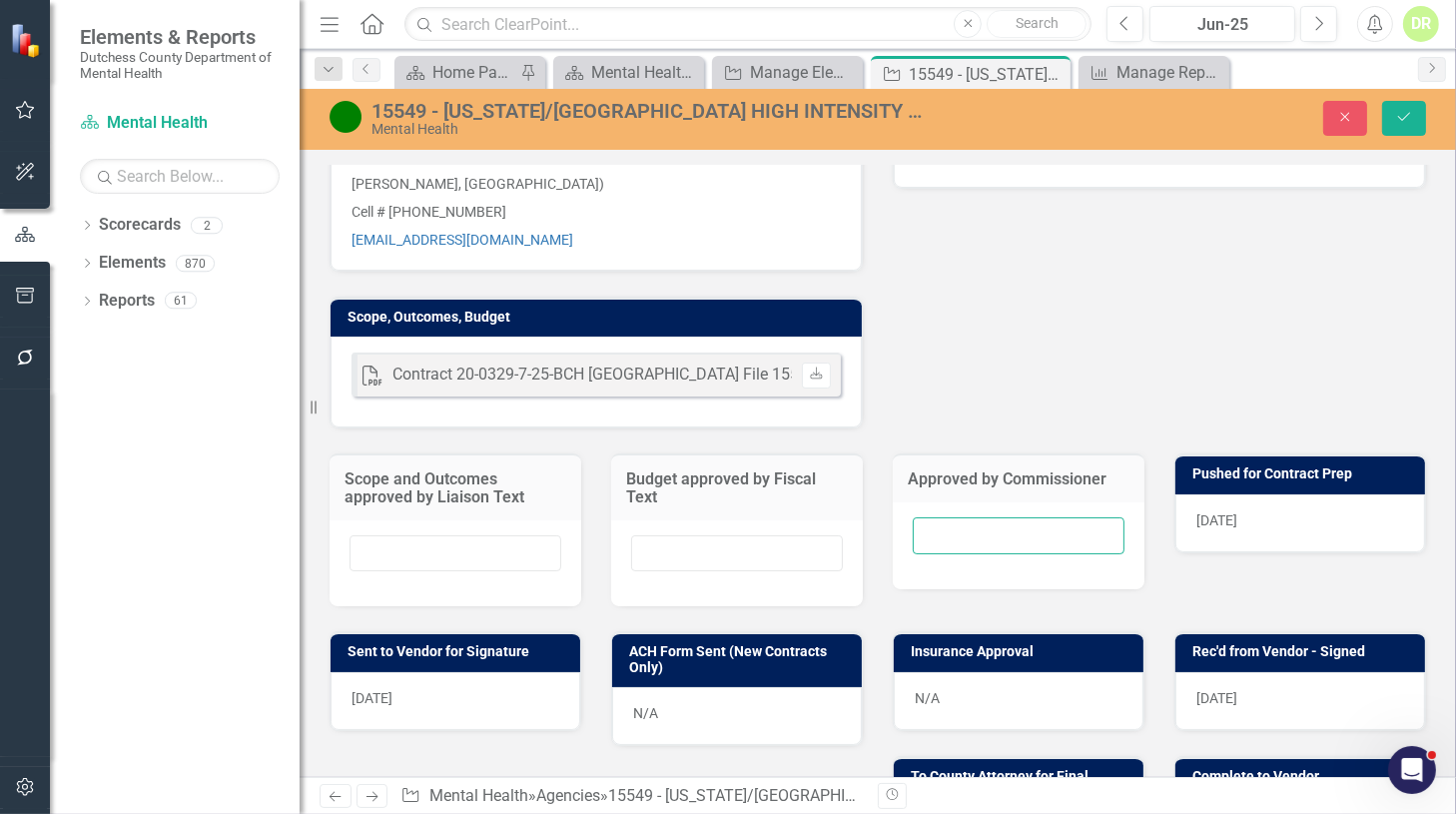 type 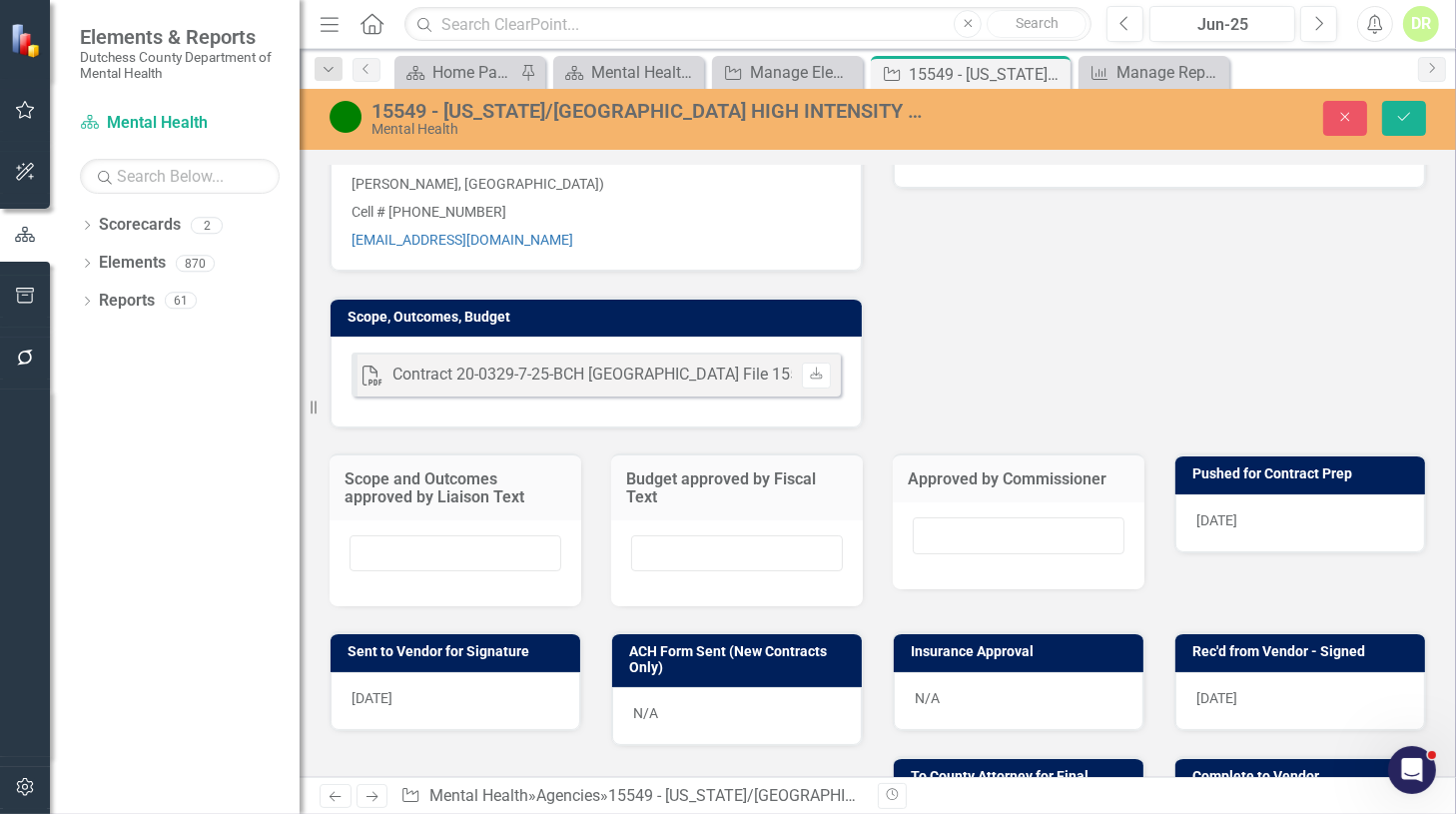 click on "7/1/20" at bounding box center (1300, 523) 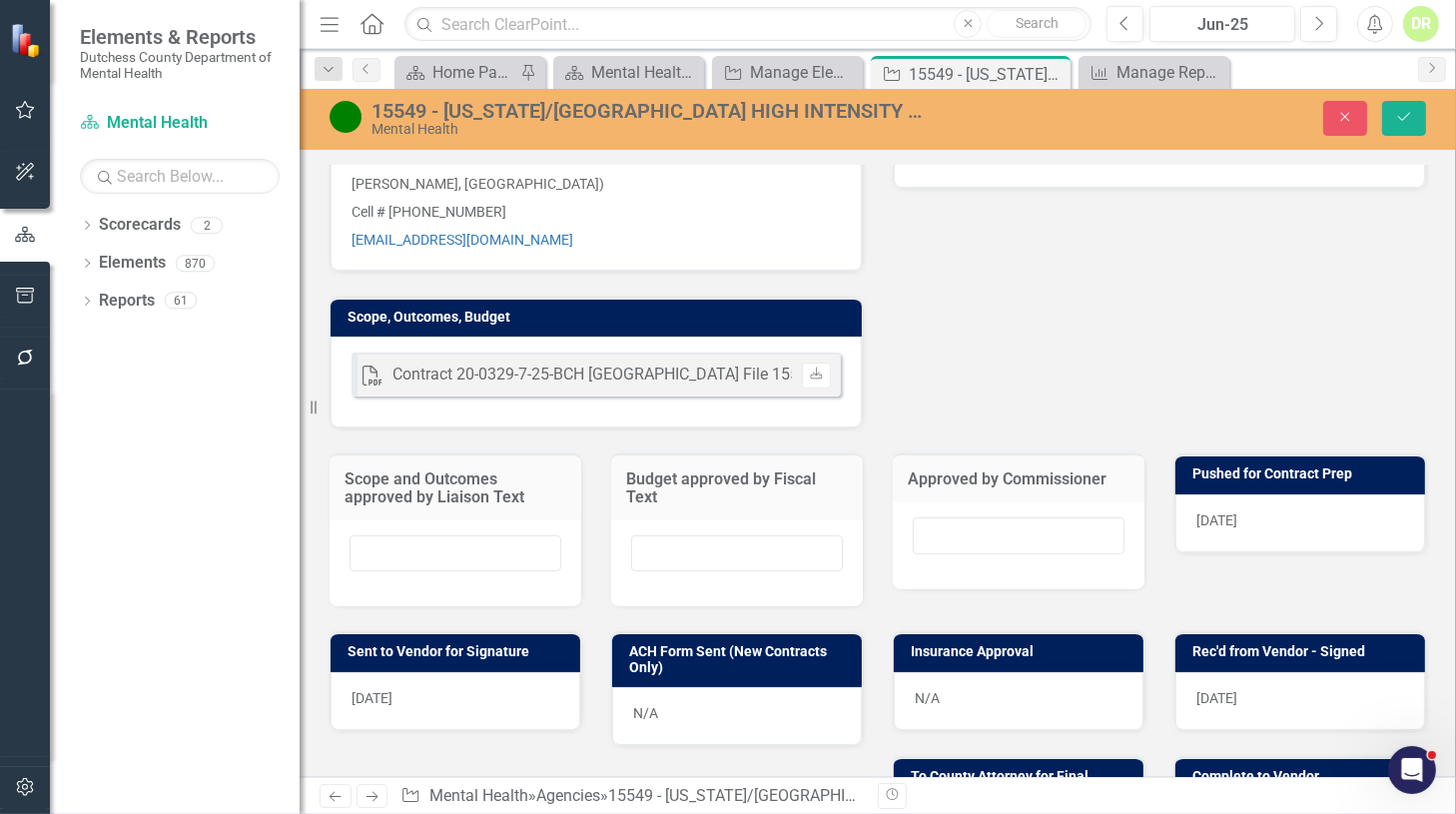click on "7/1/20" at bounding box center (1300, 523) 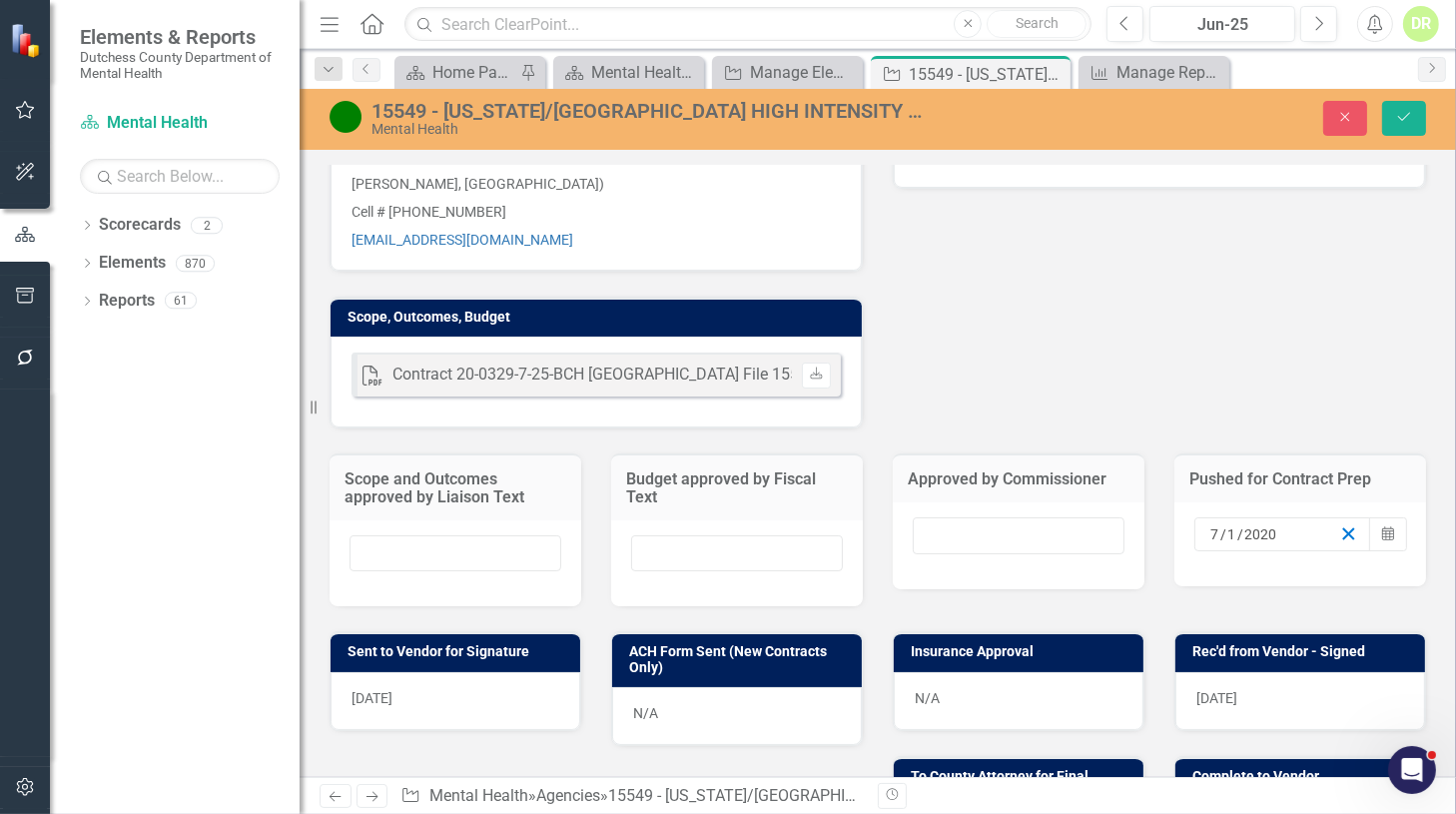 click 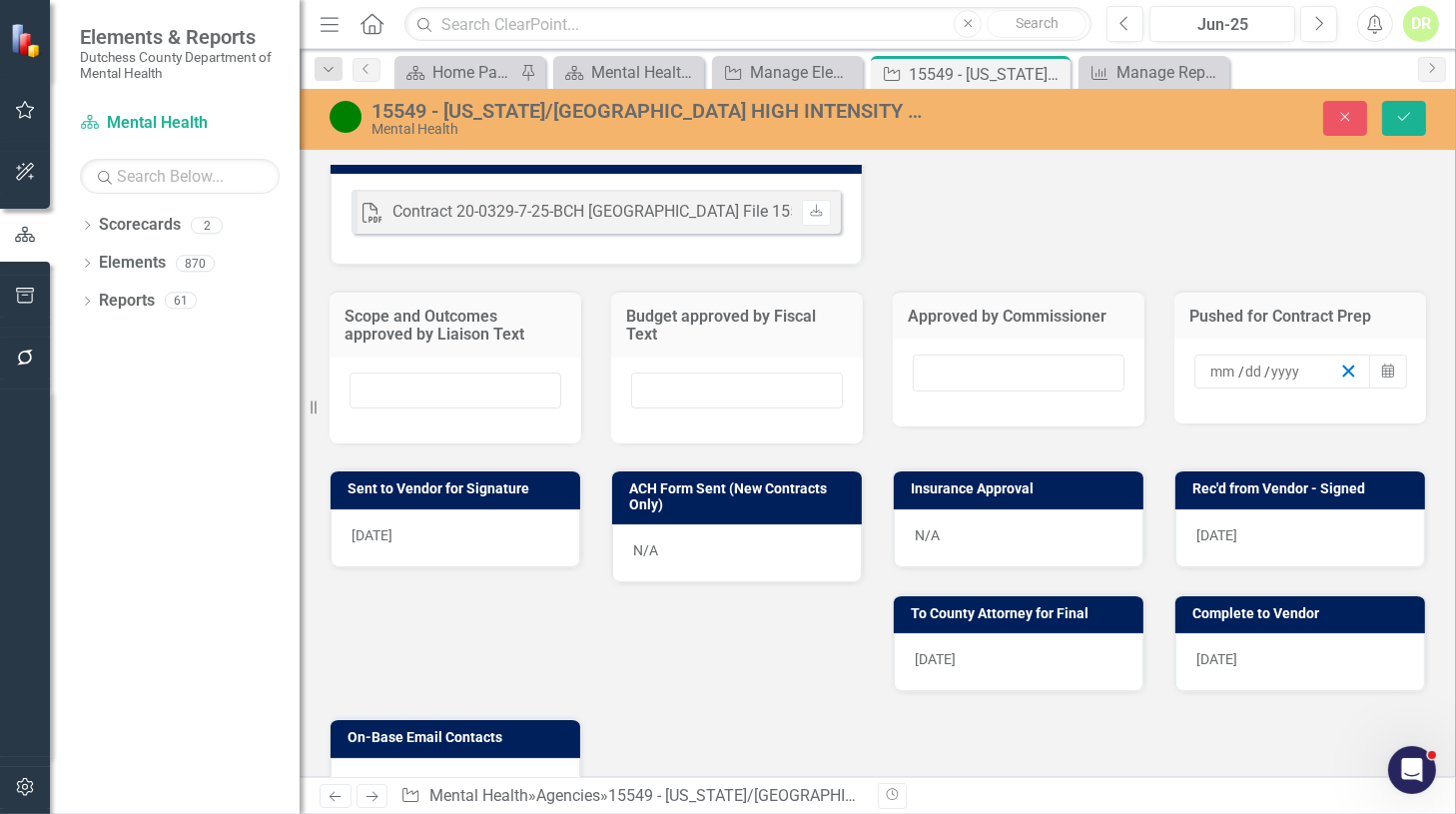 scroll, scrollTop: 761, scrollLeft: 0, axis: vertical 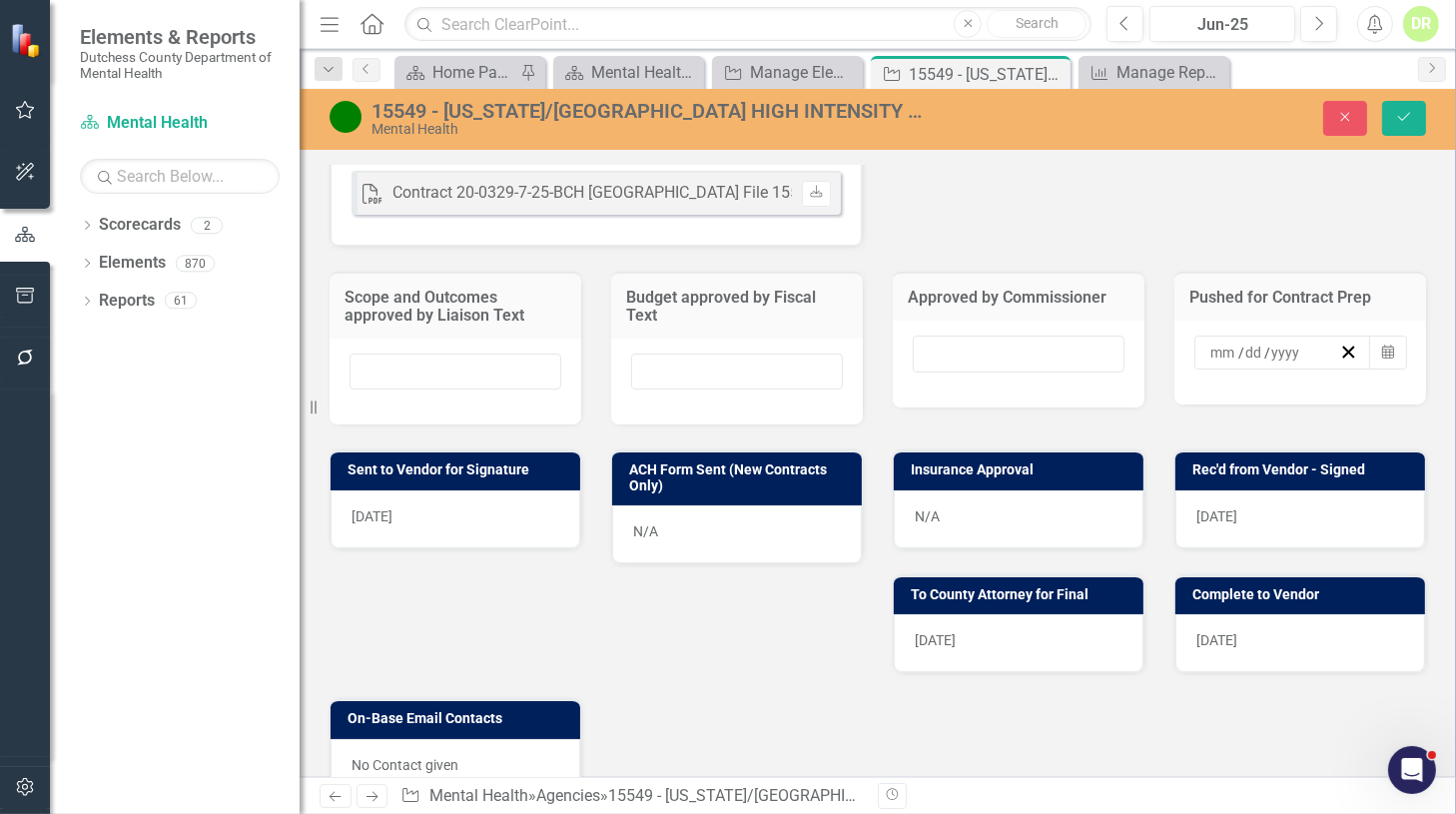 click on "7/14/20" at bounding box center [455, 519] 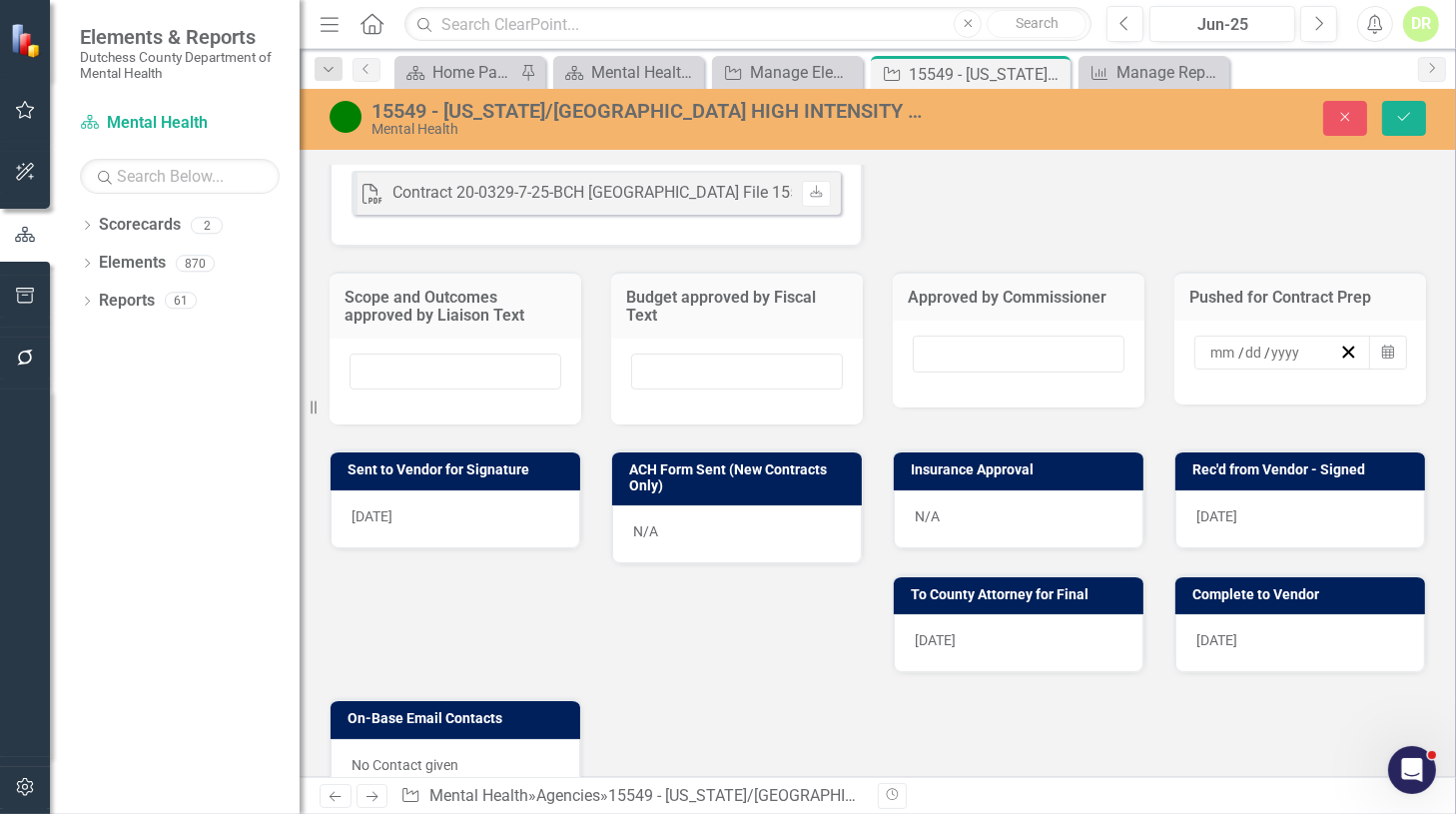 click on "7/14/20" at bounding box center (371, 516) 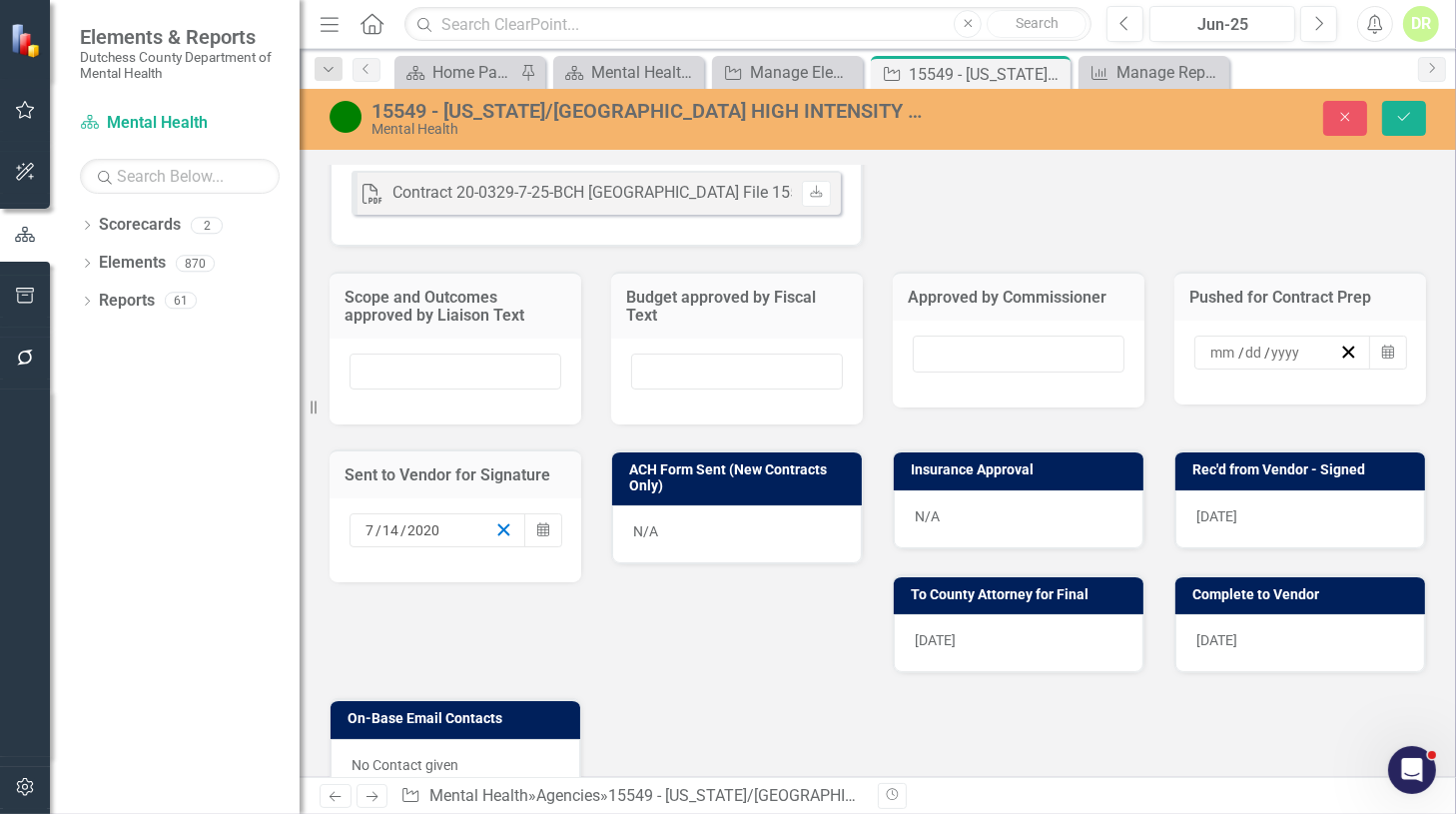 click 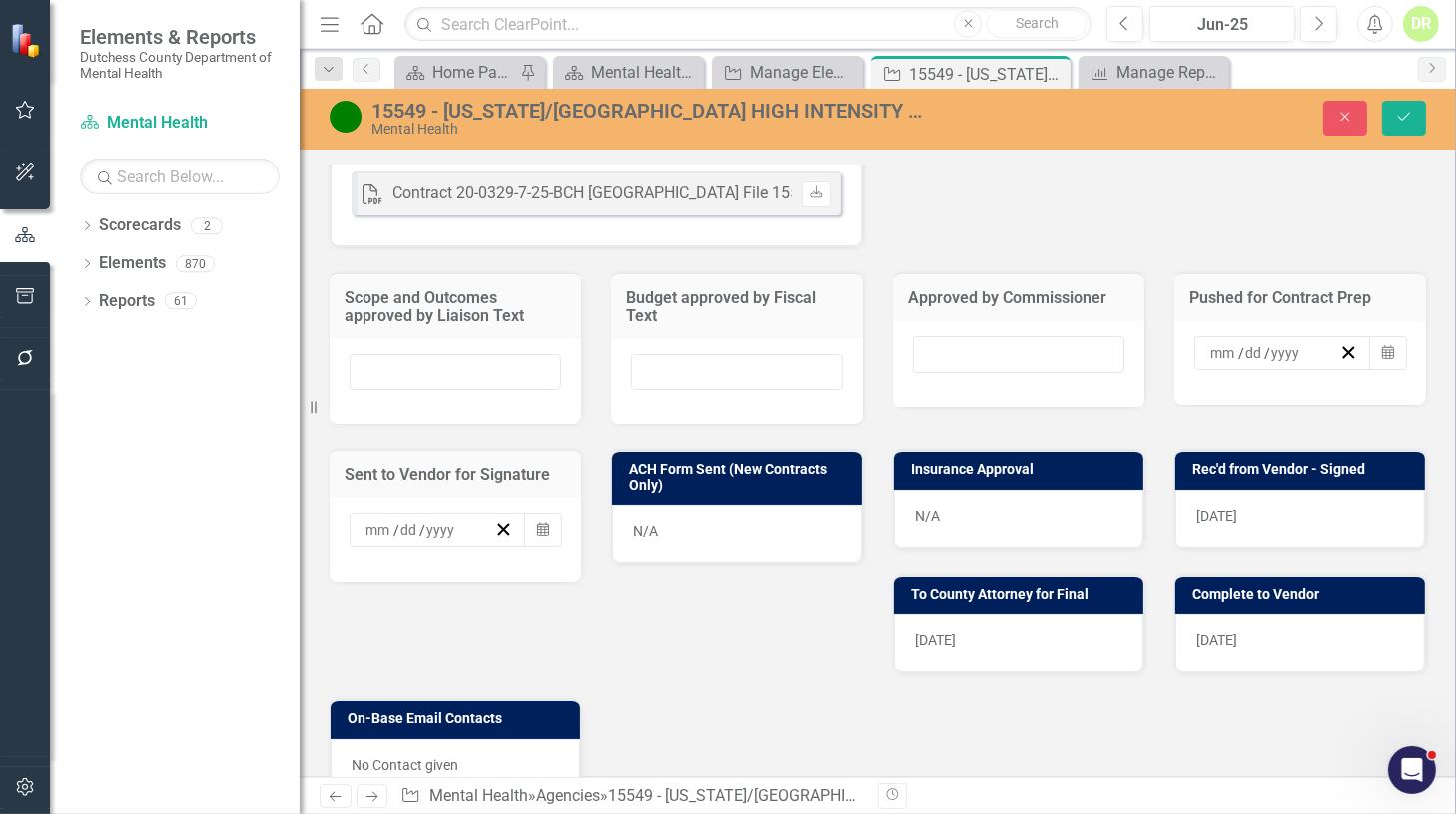 click on "7/20/20" at bounding box center (1300, 519) 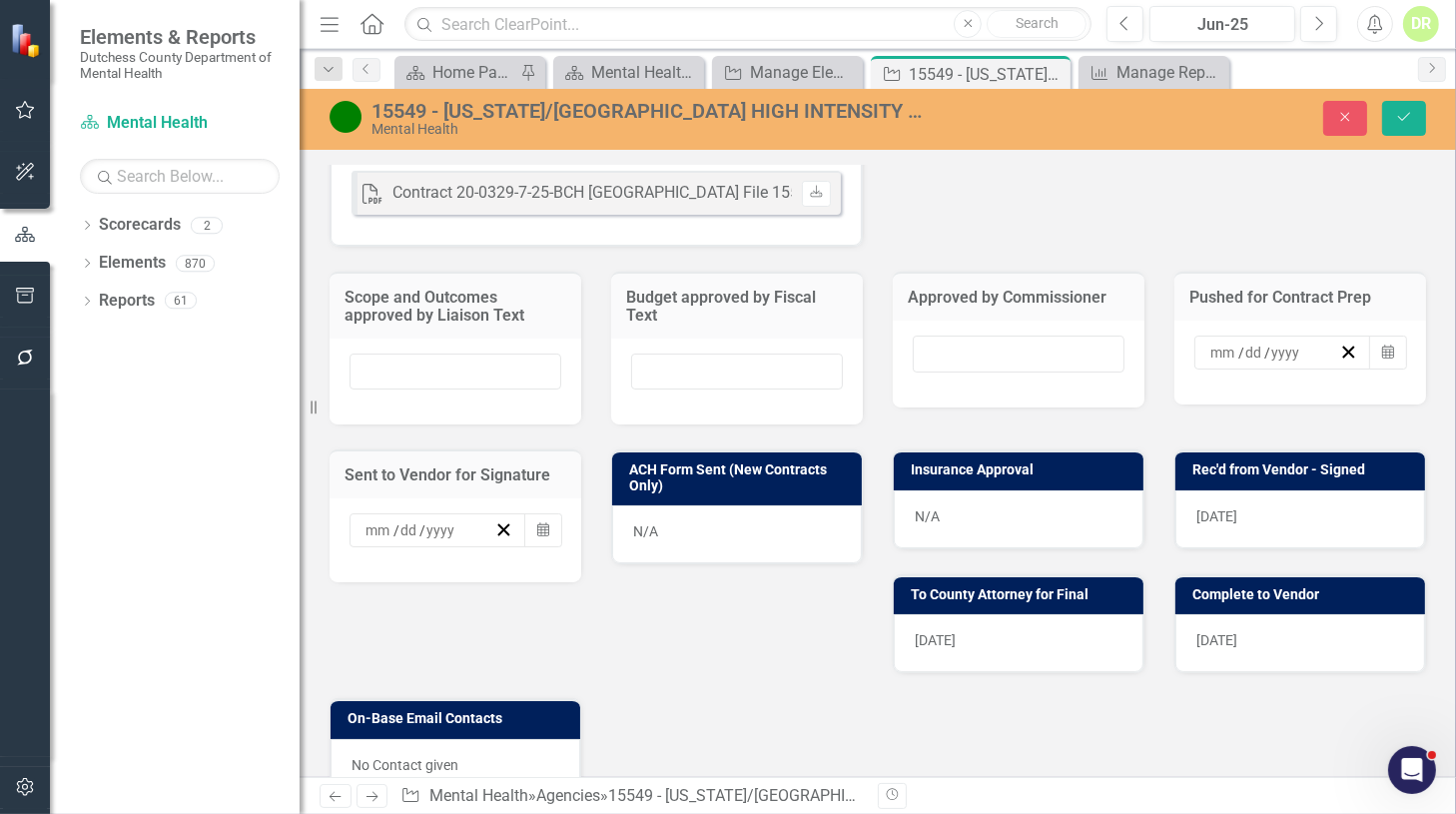 click on "7/20/20" at bounding box center (1300, 519) 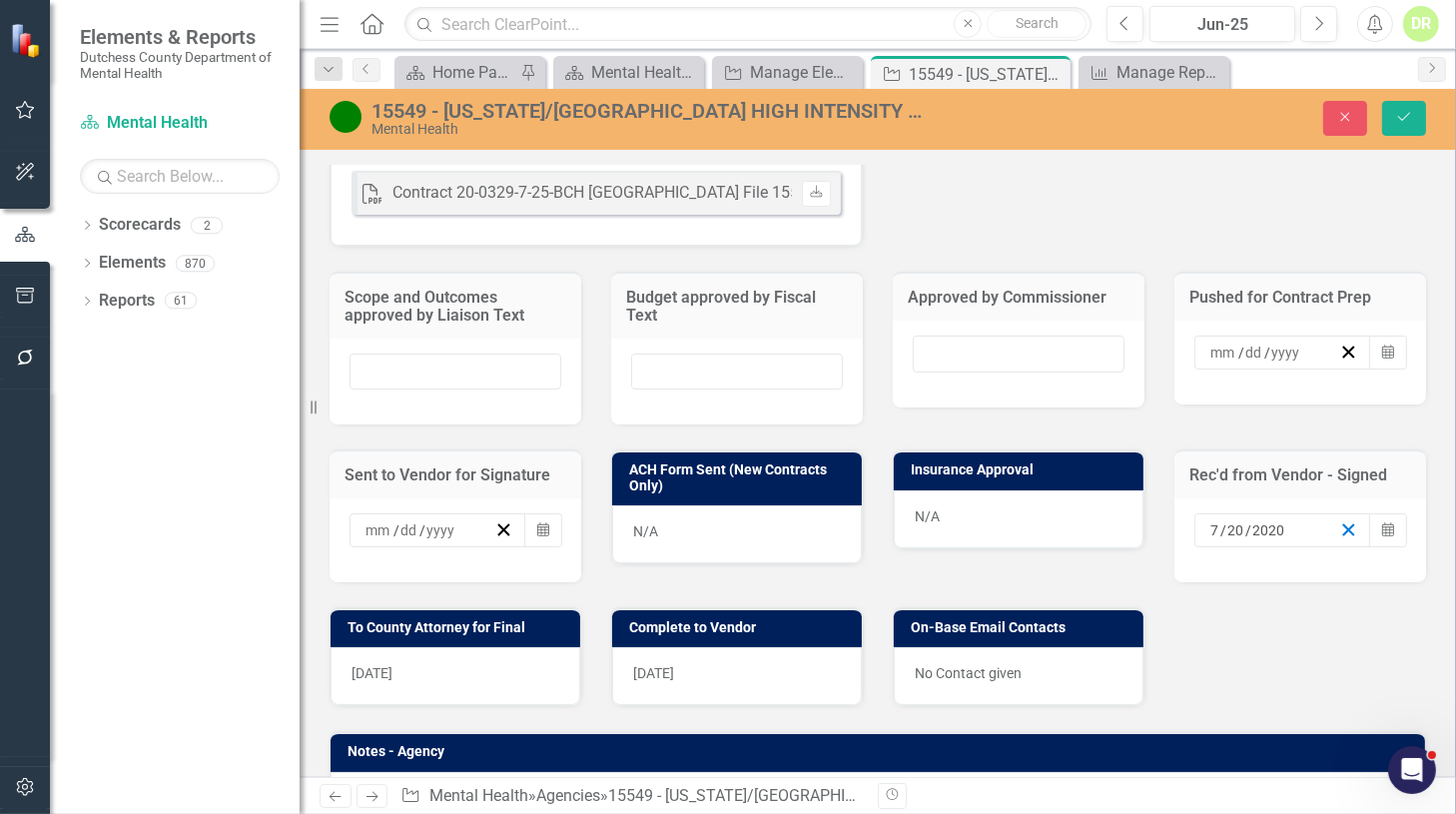 click 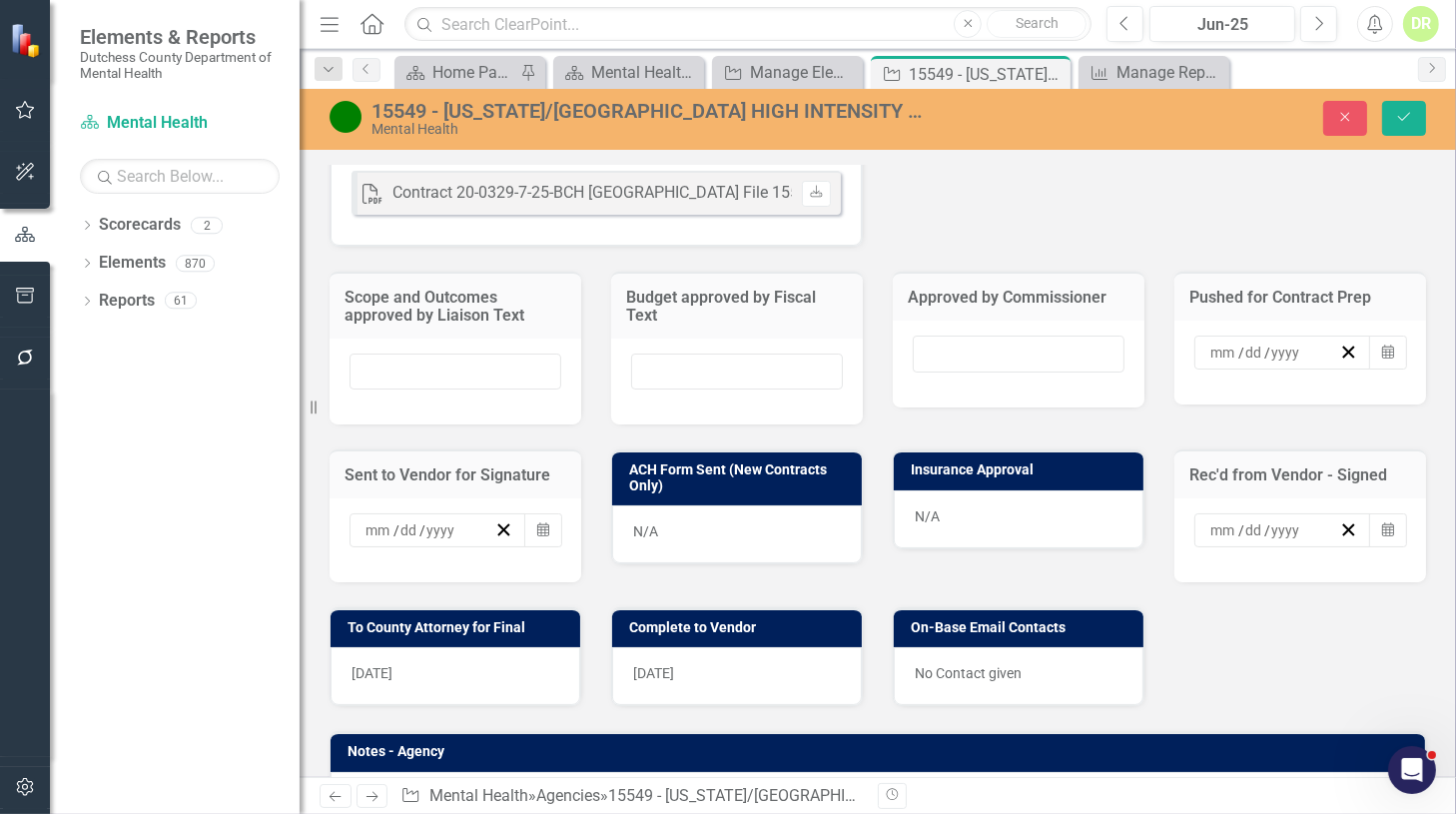 click on "[DATE]" at bounding box center (455, 676) 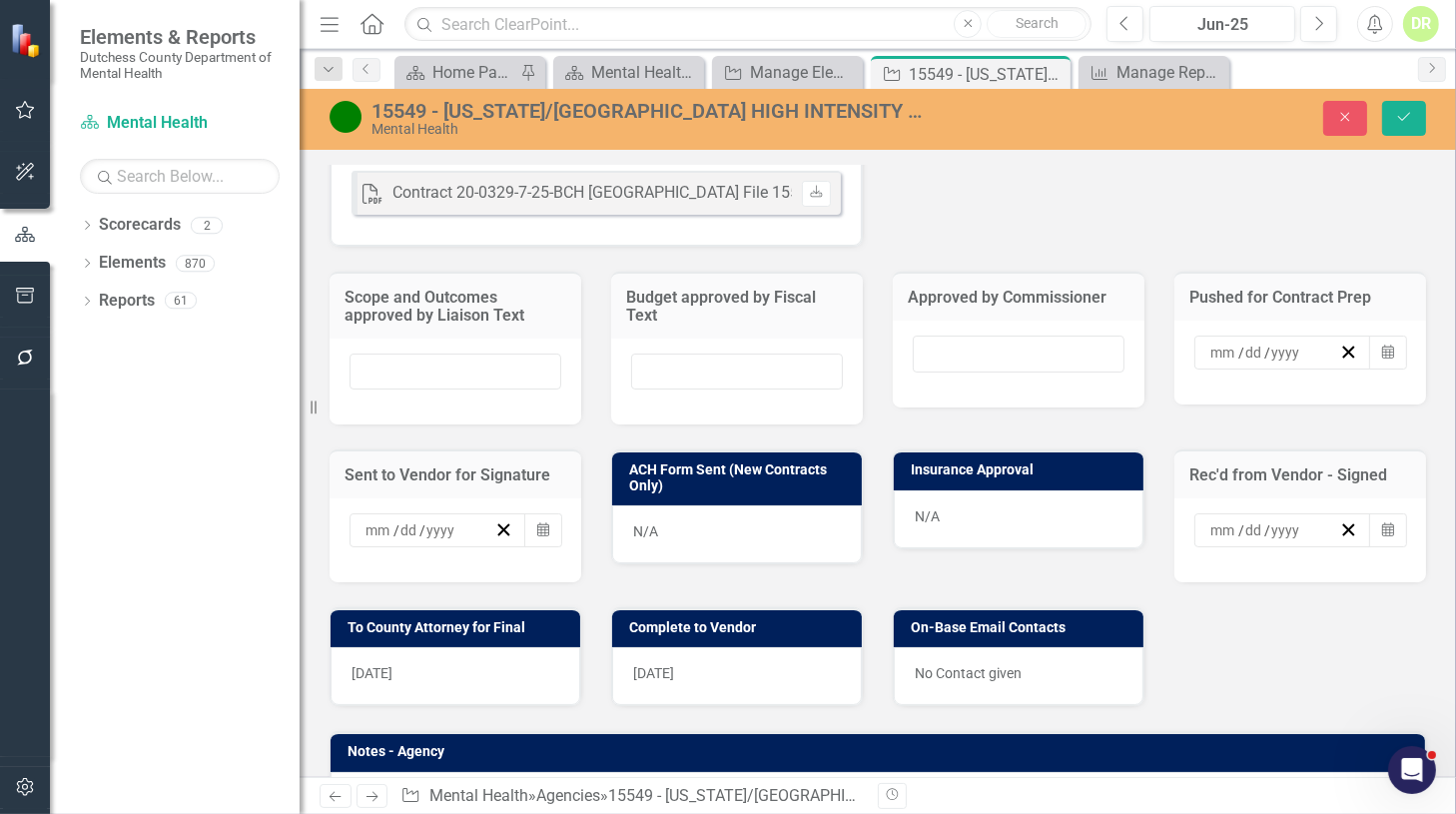 click on "[DATE]" at bounding box center [455, 676] 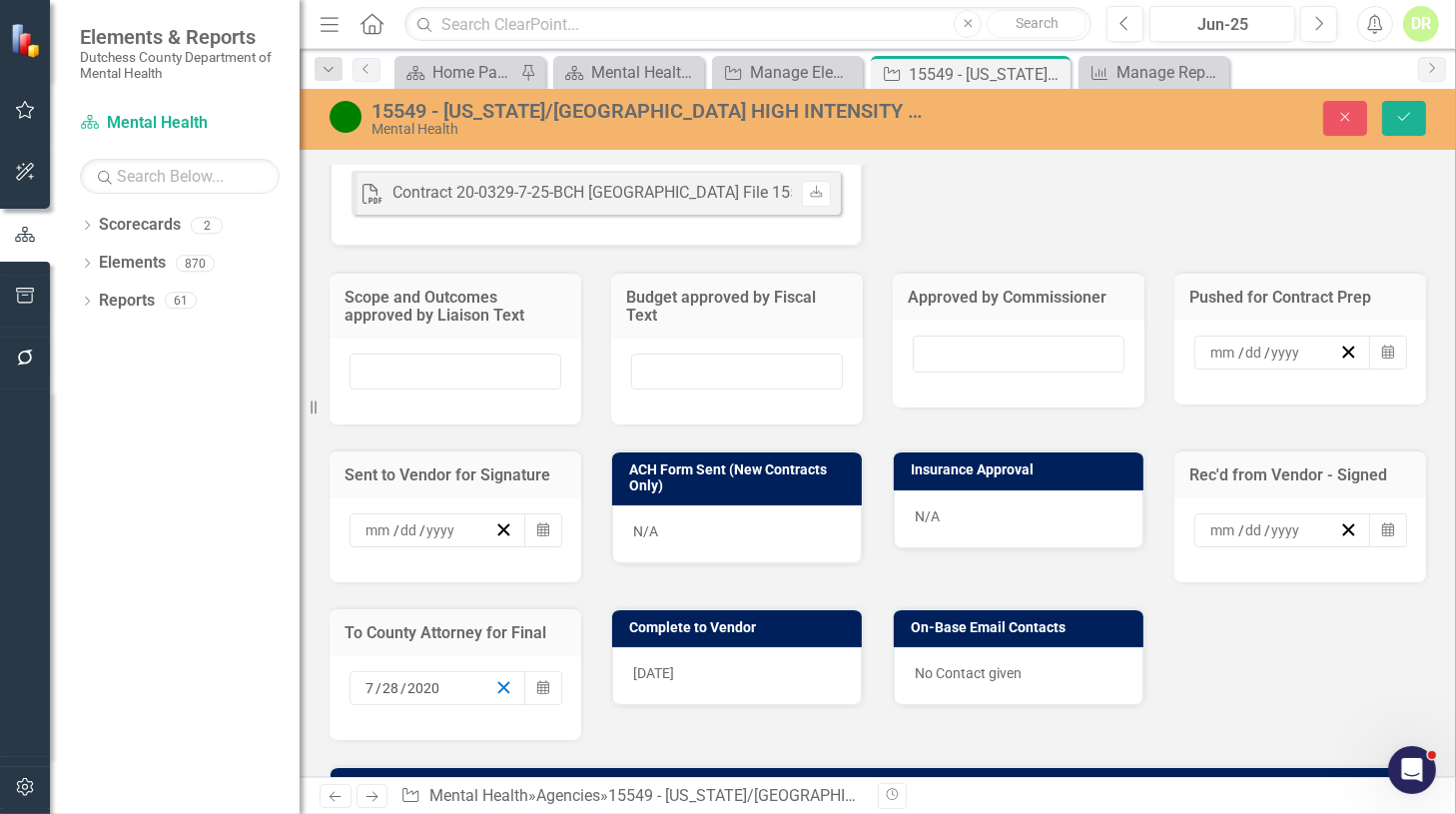 click 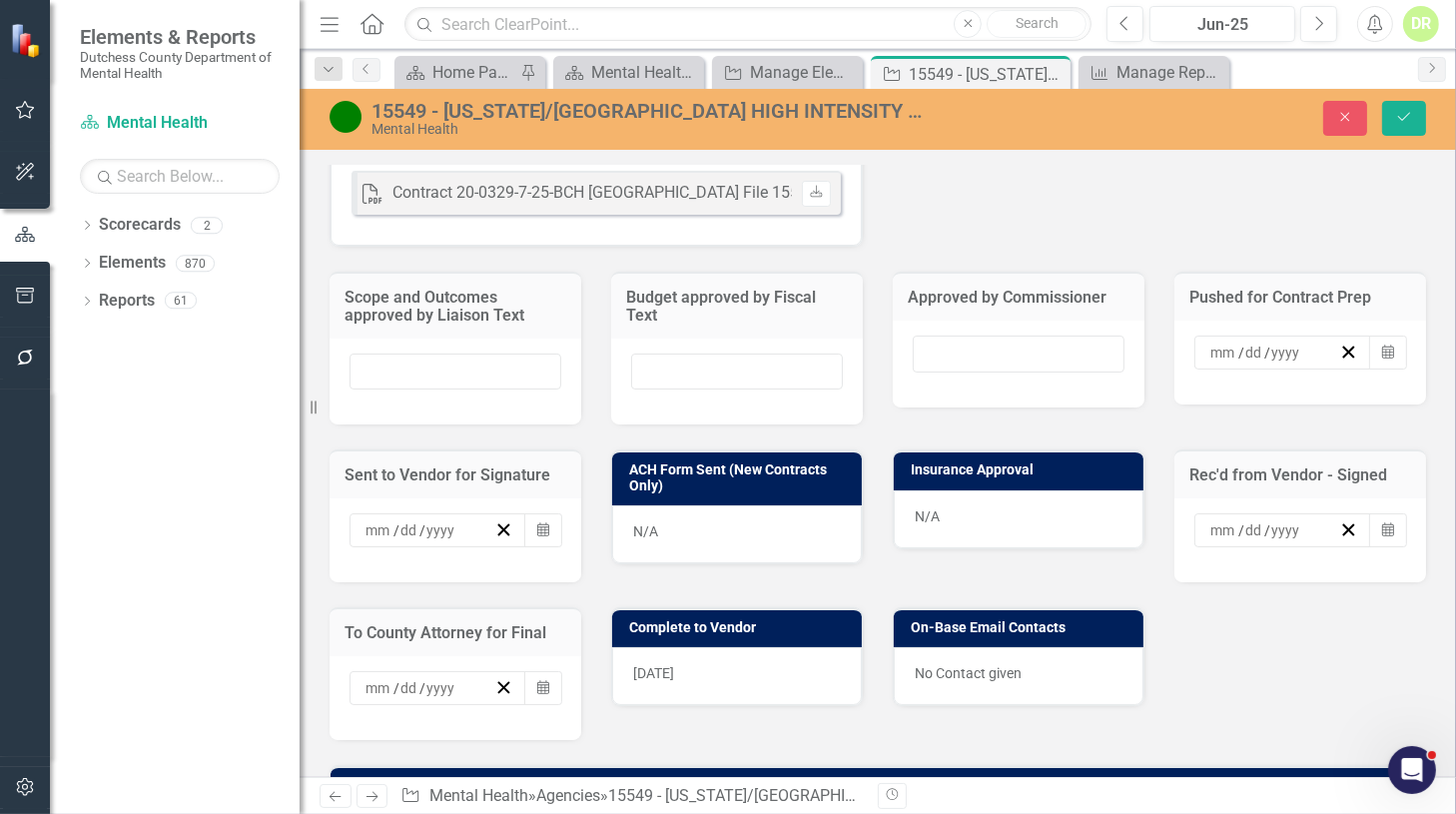 click on "[DATE]" at bounding box center [737, 676] 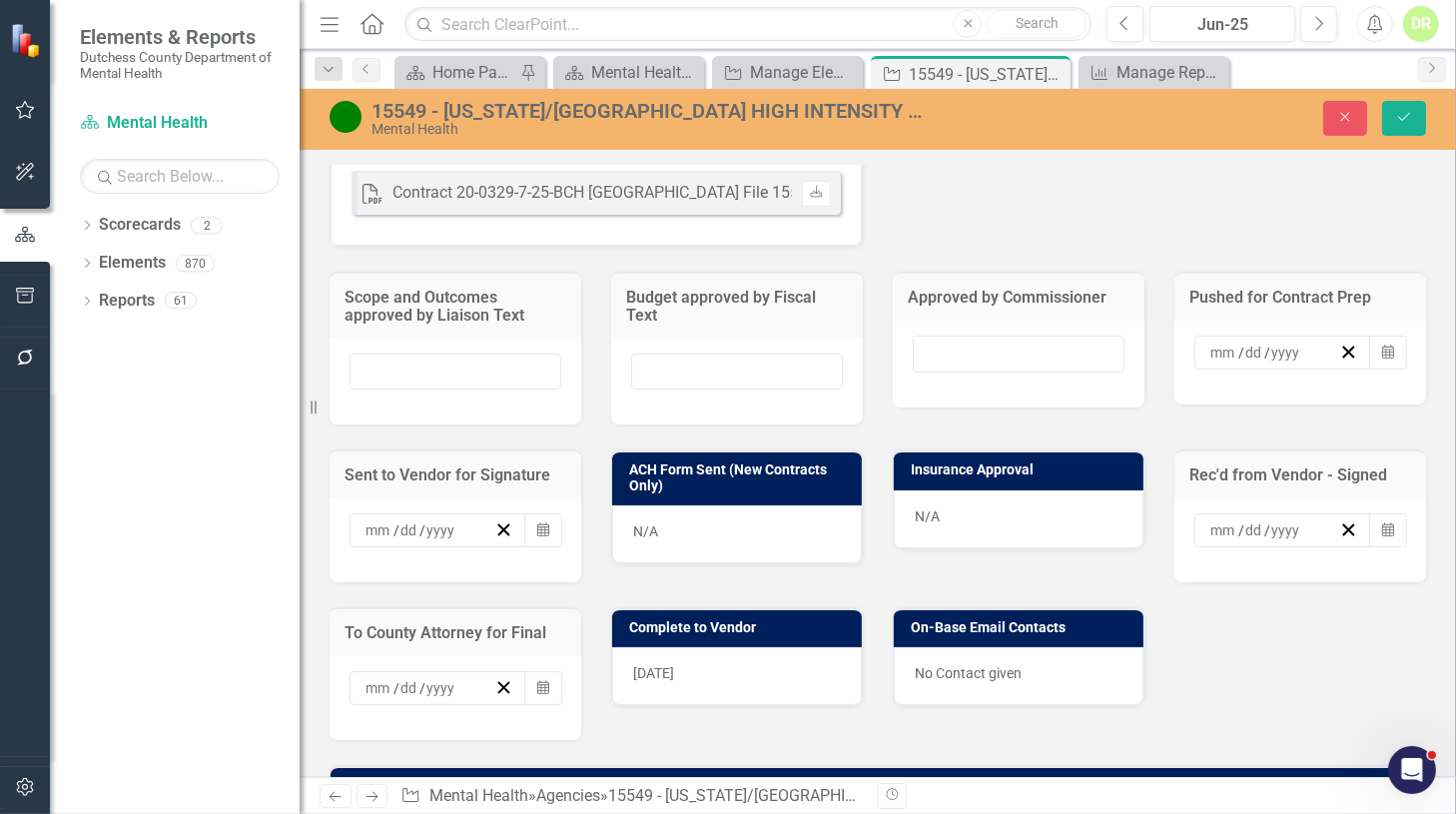 click on "[DATE]" at bounding box center [737, 676] 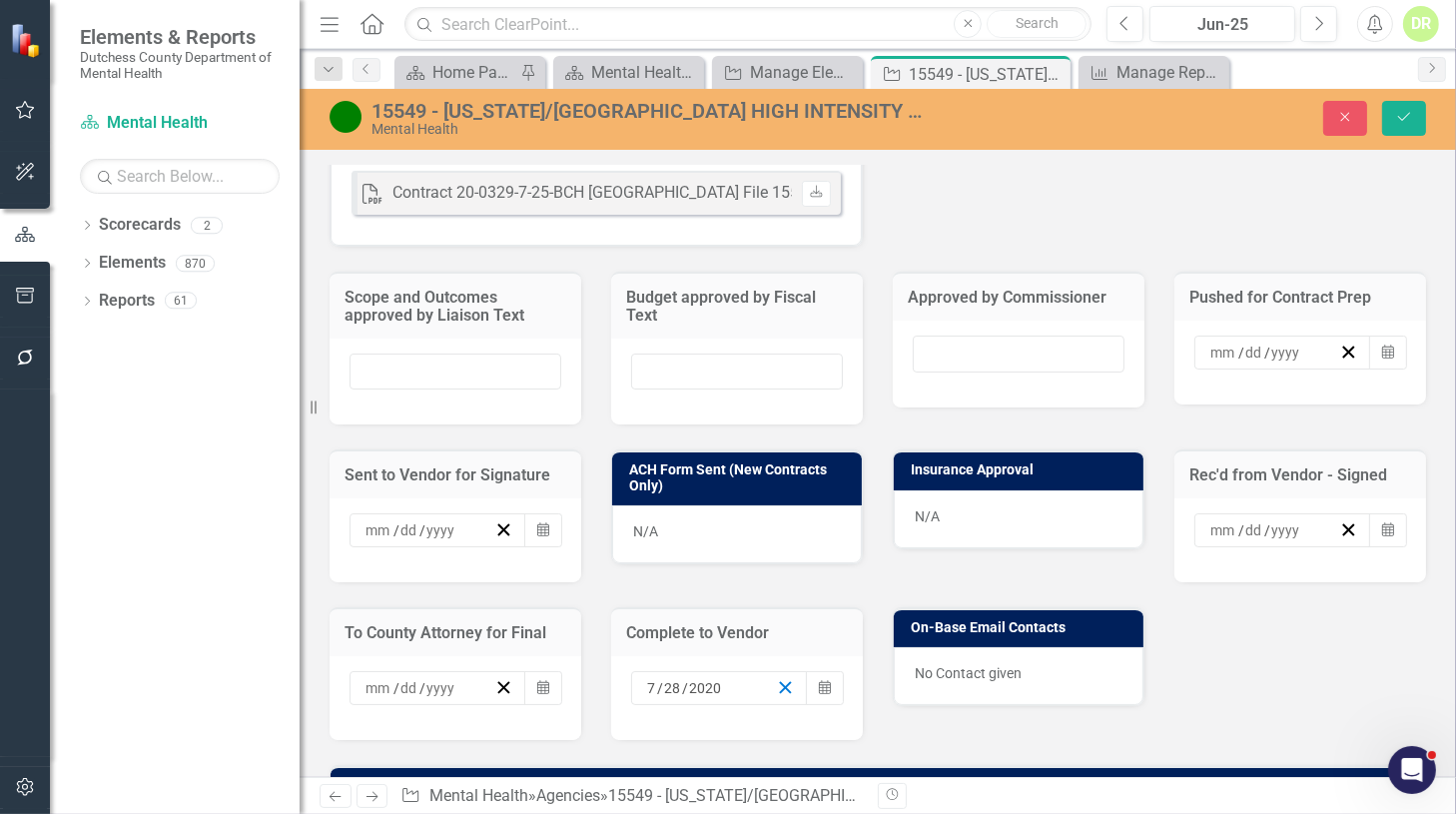 click 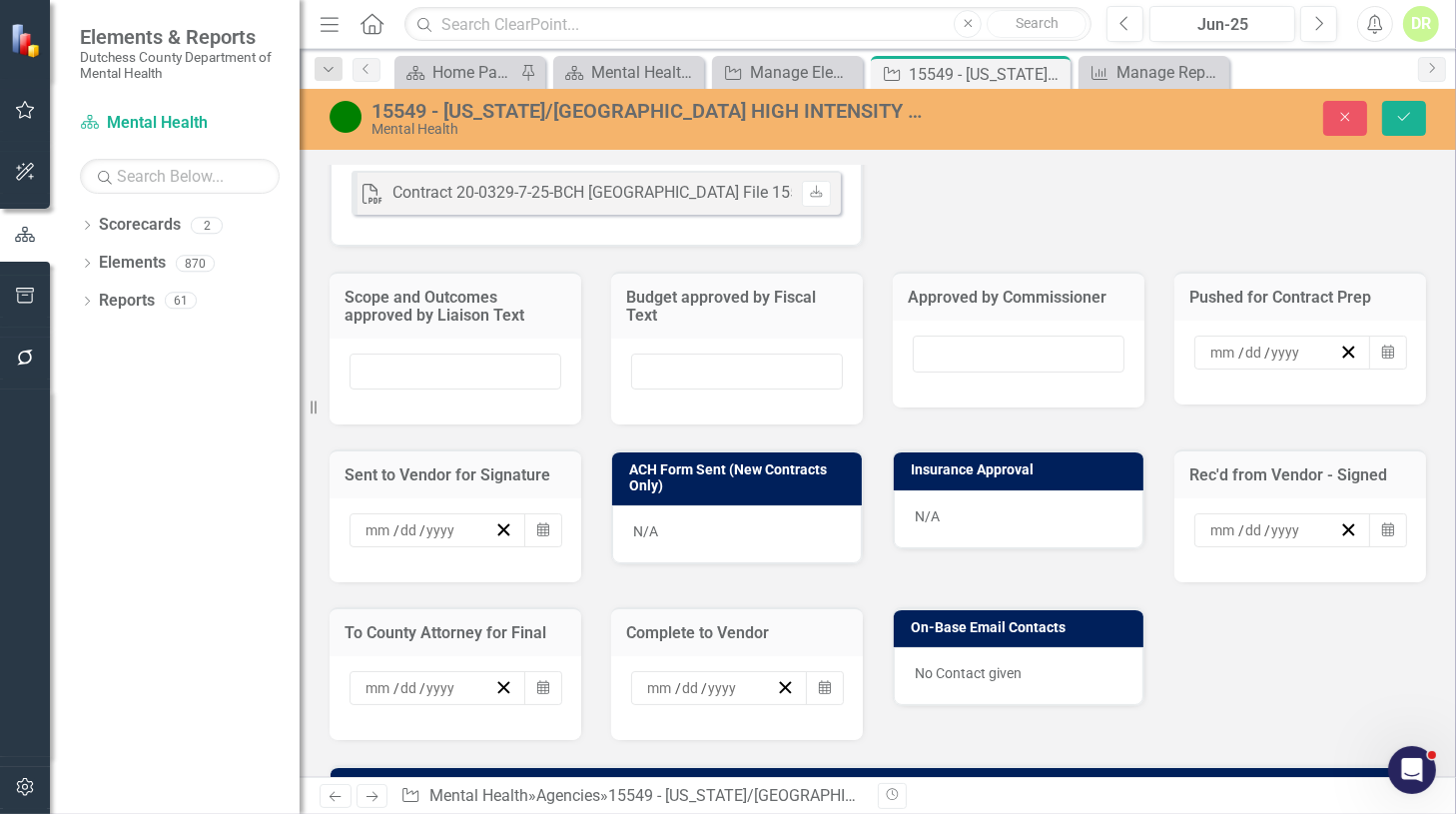 click on "No Contact given" at bounding box center [1019, 673] 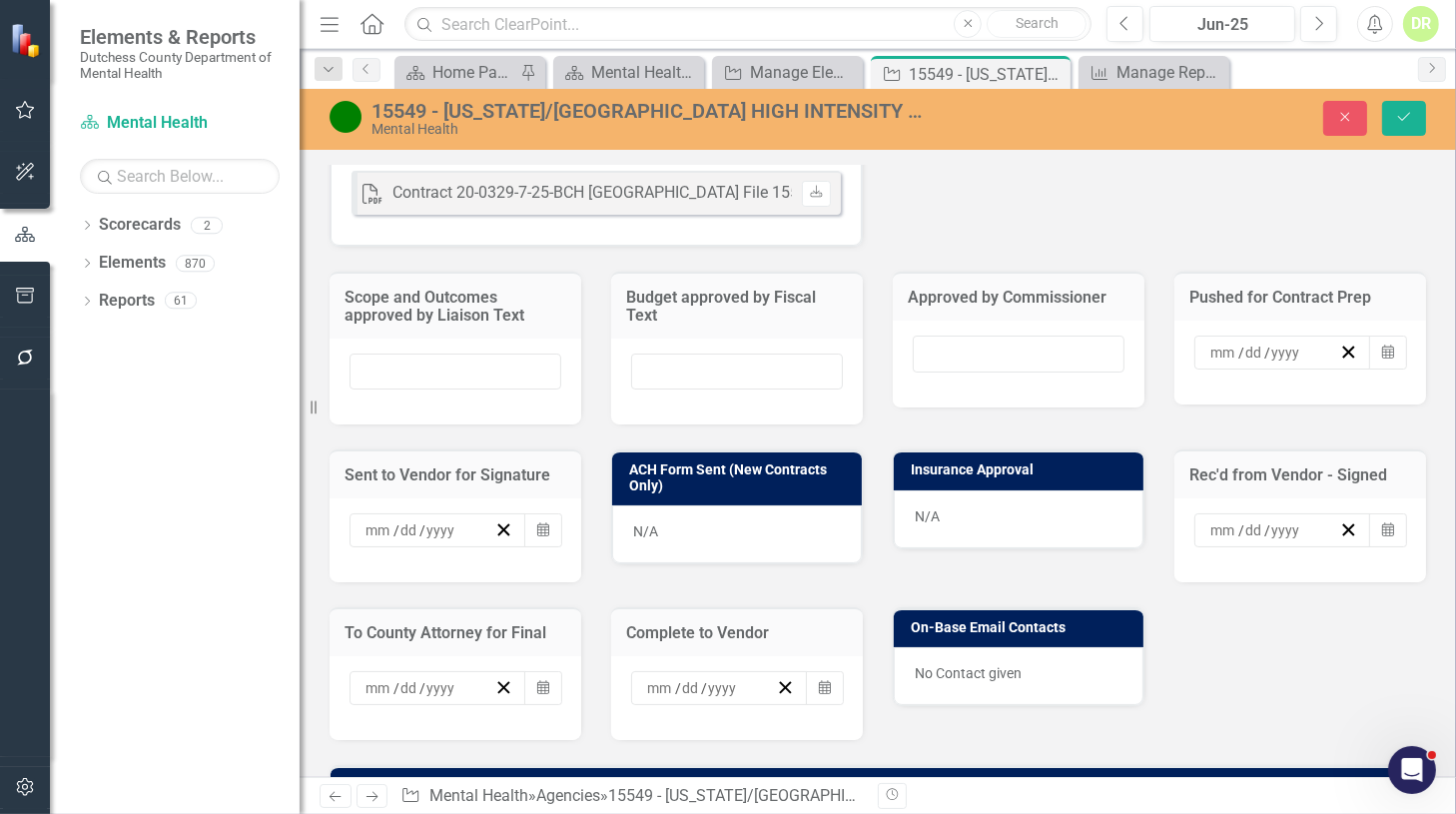 click on "No Contact given" at bounding box center [1019, 673] 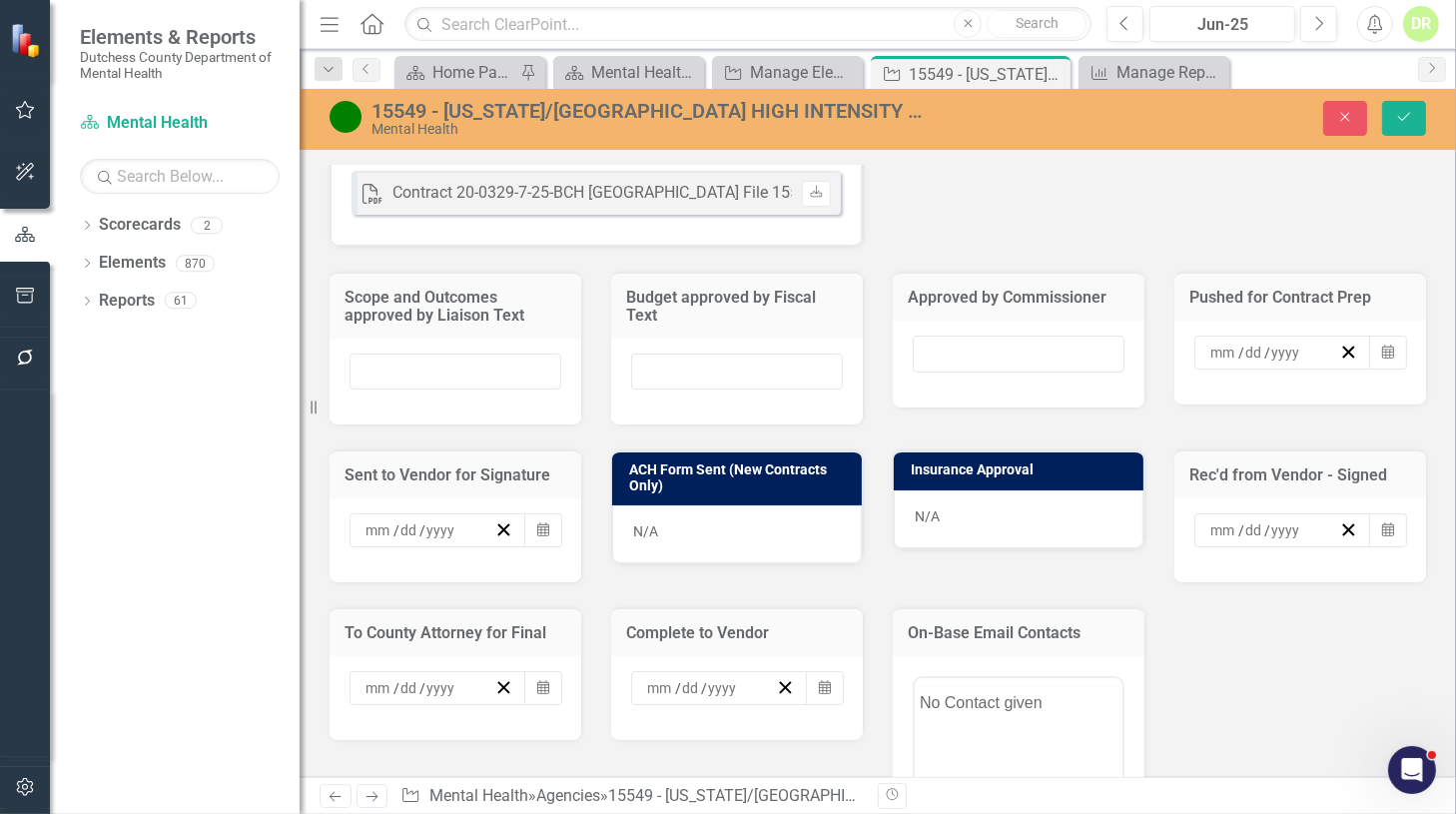 scroll, scrollTop: 0, scrollLeft: 0, axis: both 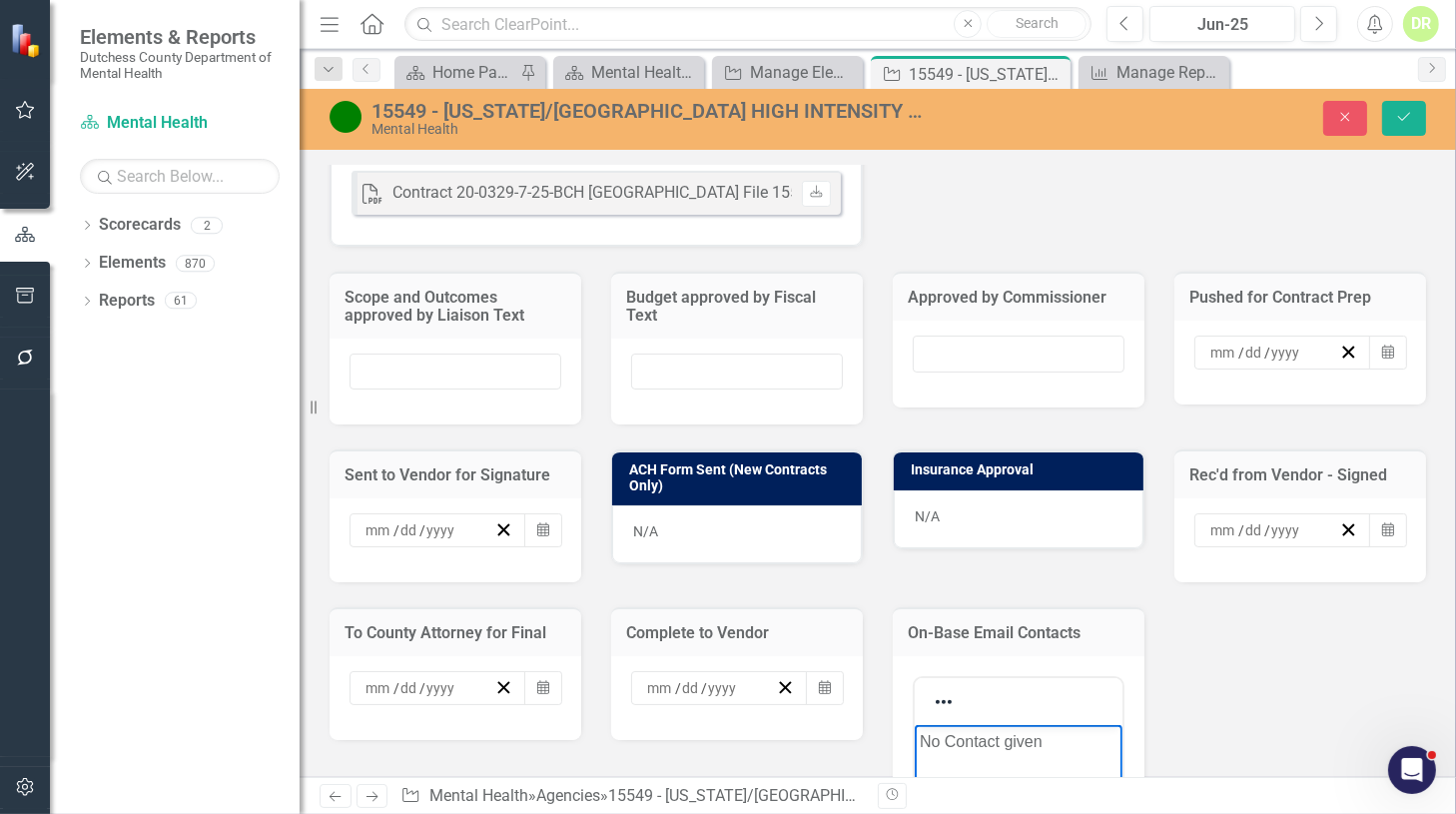 click on "No Contact given" at bounding box center [1018, 874] 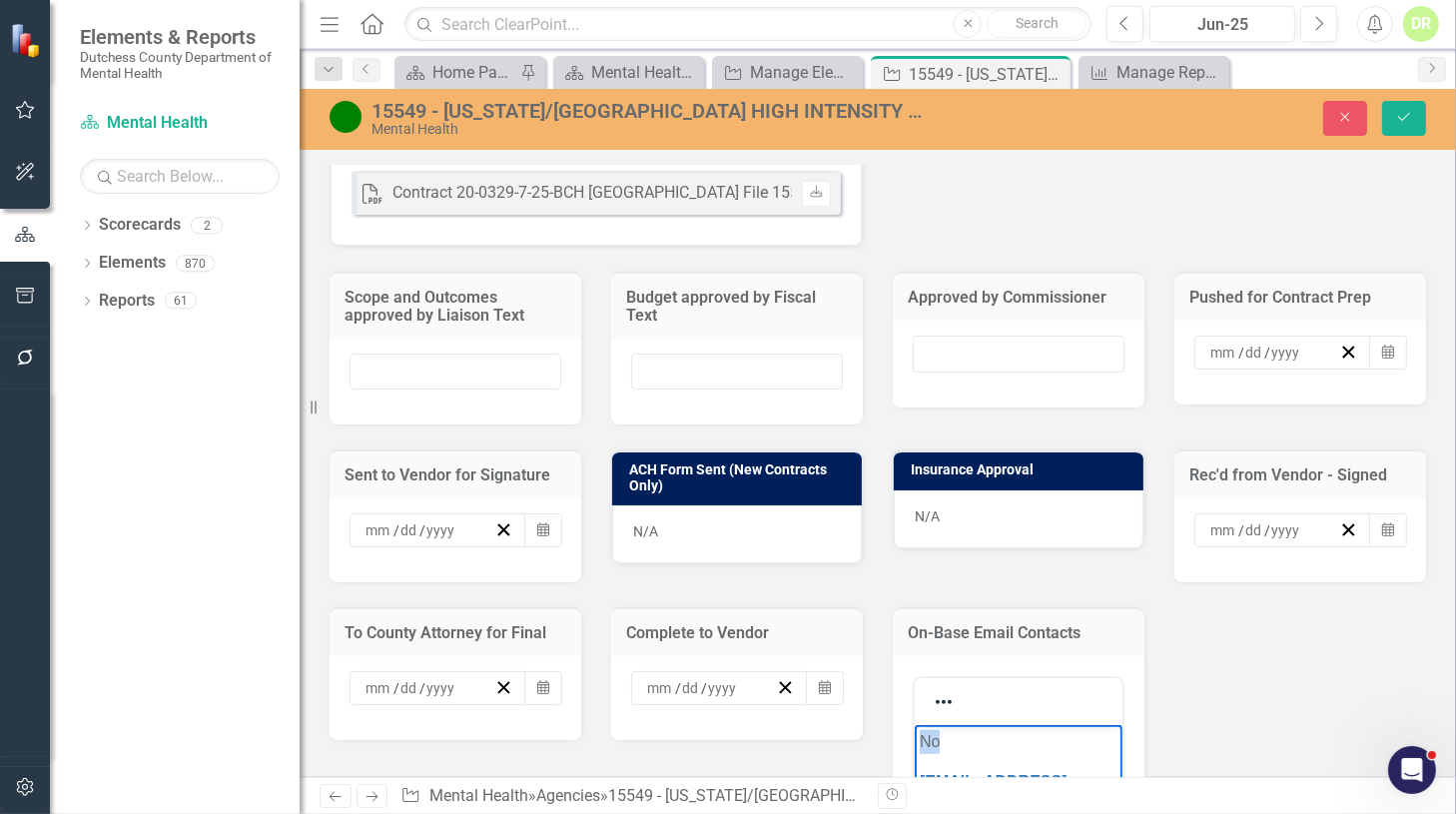 drag, startPoint x: 945, startPoint y: 749, endPoint x: 745, endPoint y: 728, distance: 201.09948 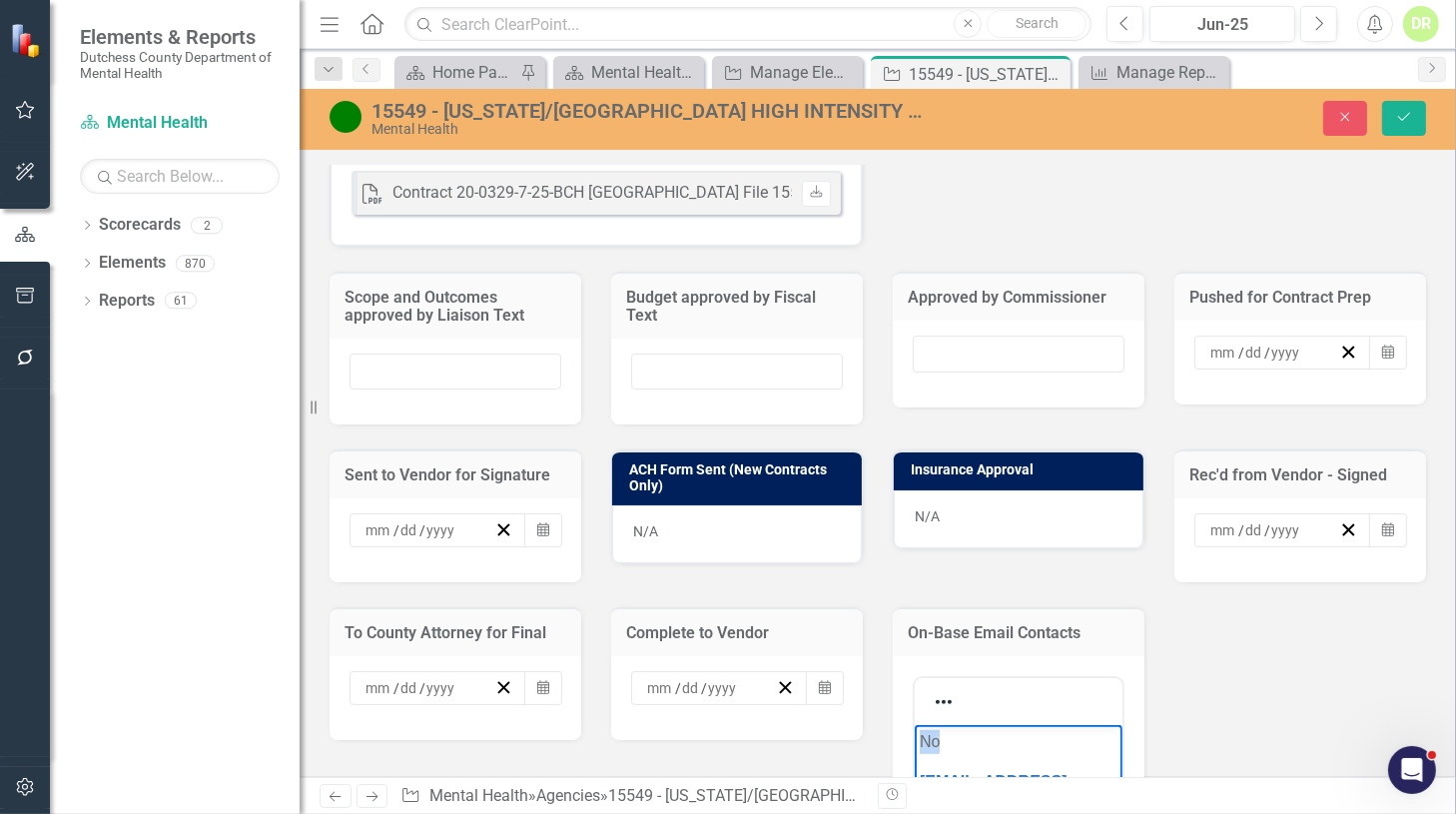 click on "No  bwilton@nynjhidta.org Contact given" at bounding box center [1018, 874] 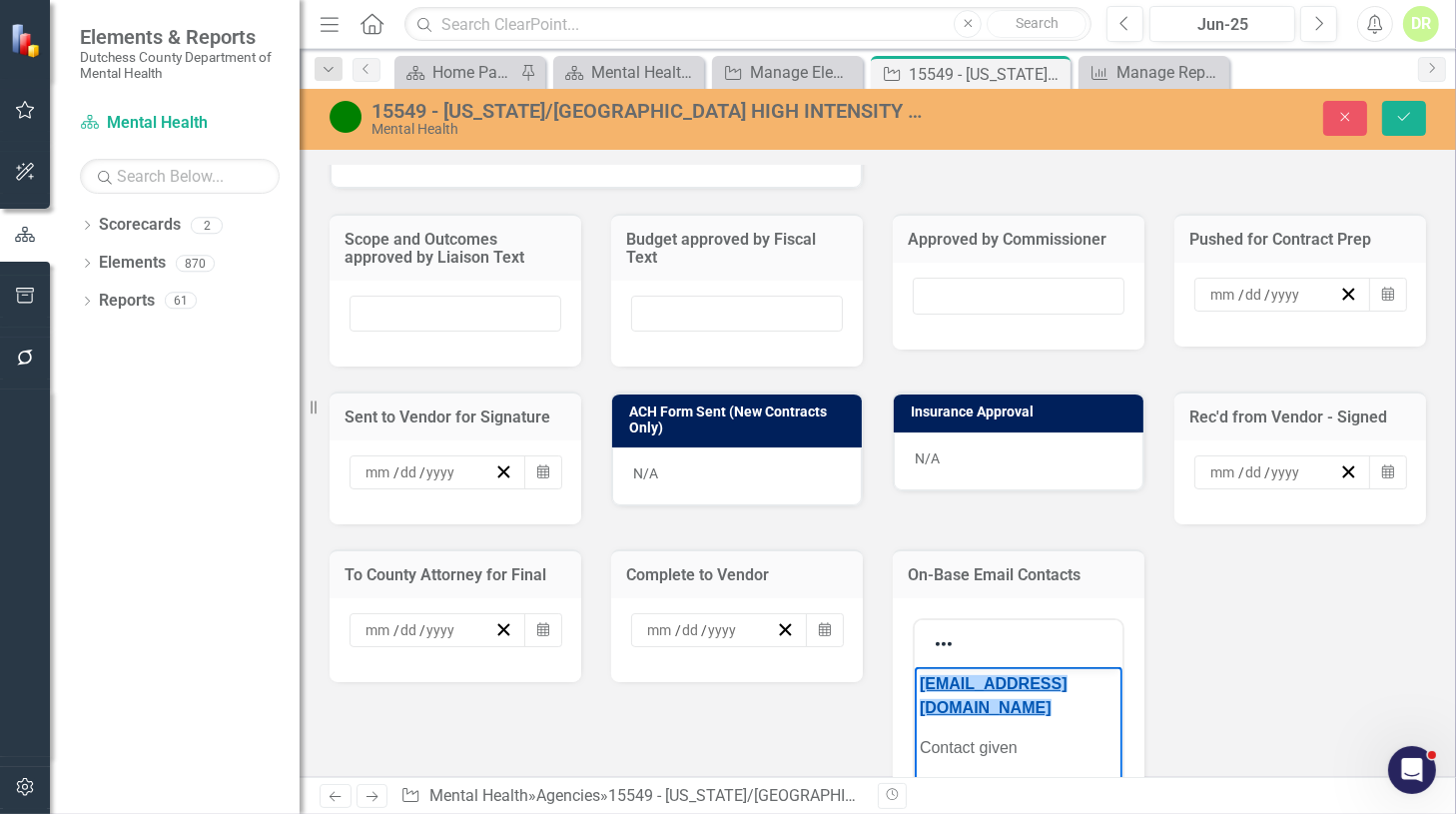 scroll, scrollTop: 852, scrollLeft: 0, axis: vertical 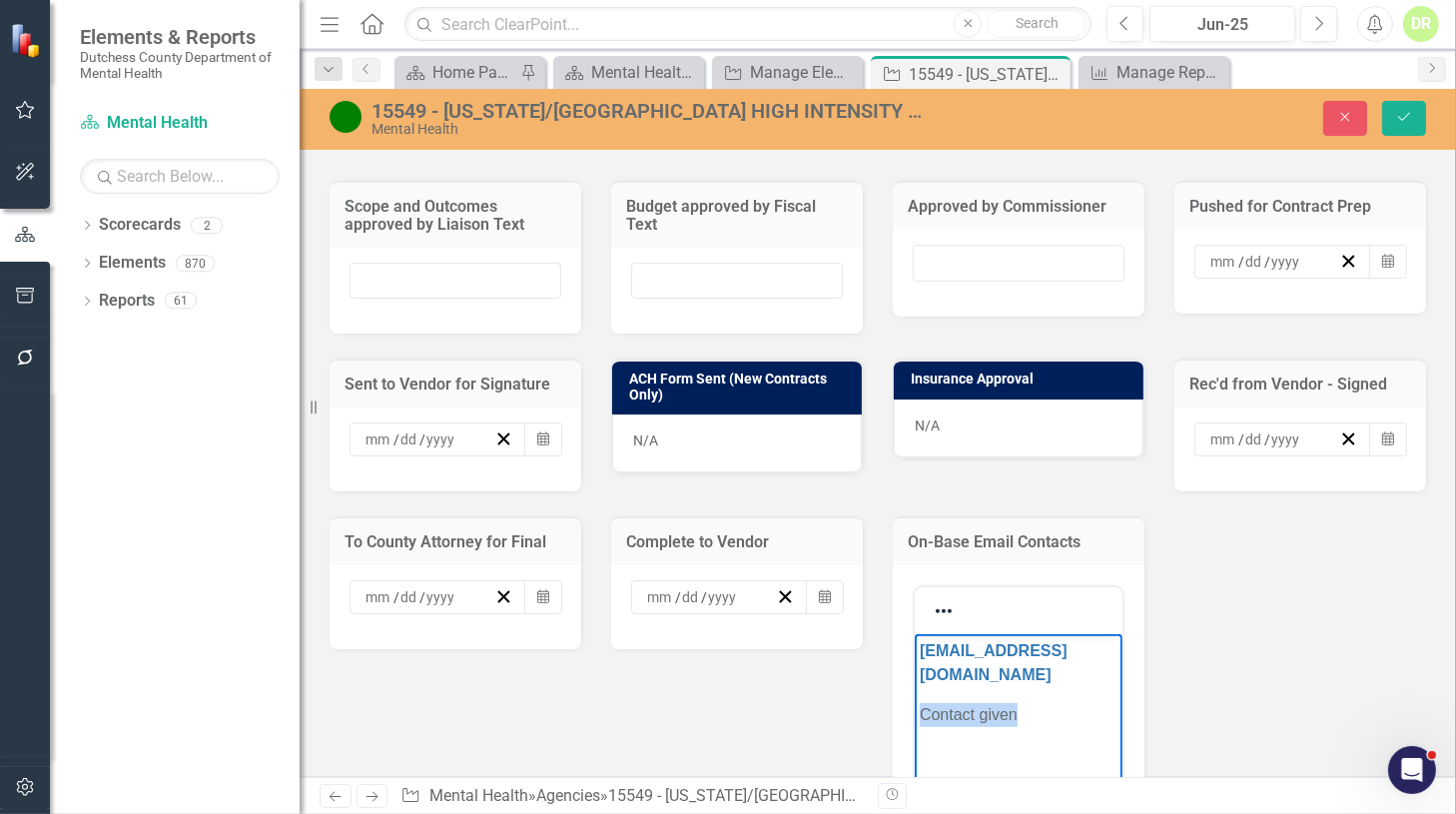 drag, startPoint x: 1009, startPoint y: 696, endPoint x: 894, endPoint y: 663, distance: 119.64113 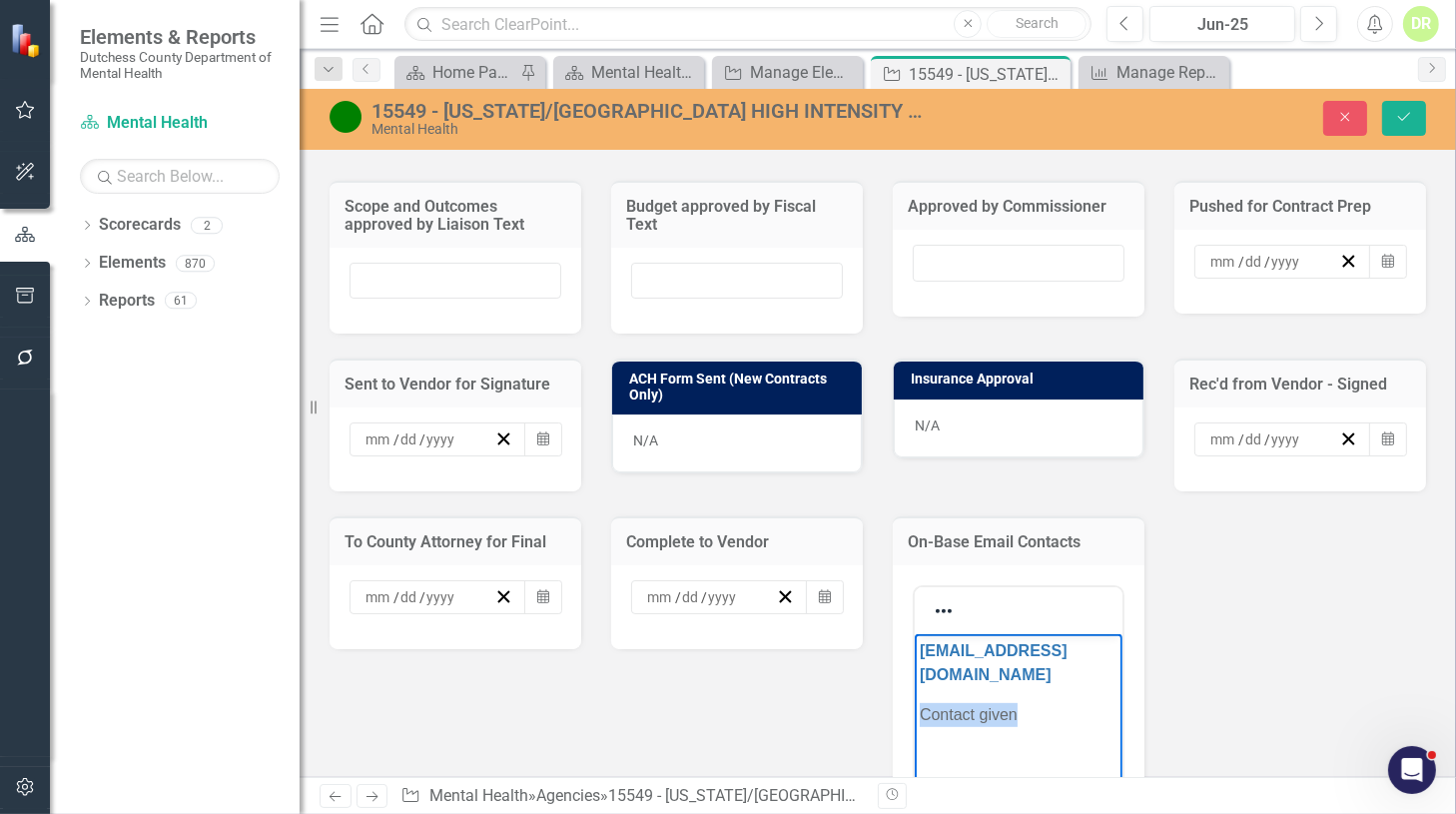 click on "bwilton@nynjhidta.org Contact given" at bounding box center (1018, 783) 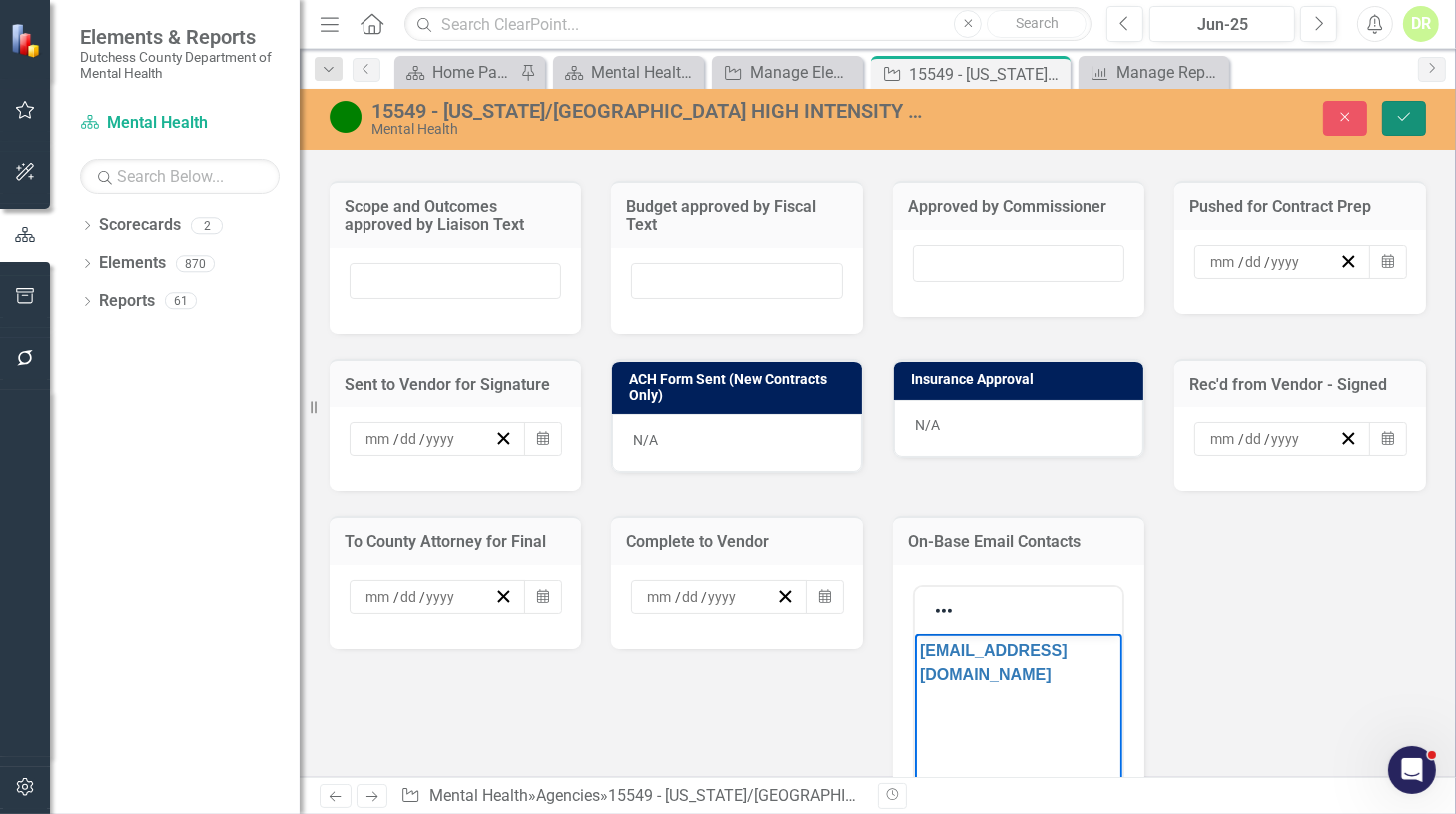 click on "Save" at bounding box center [1404, 118] 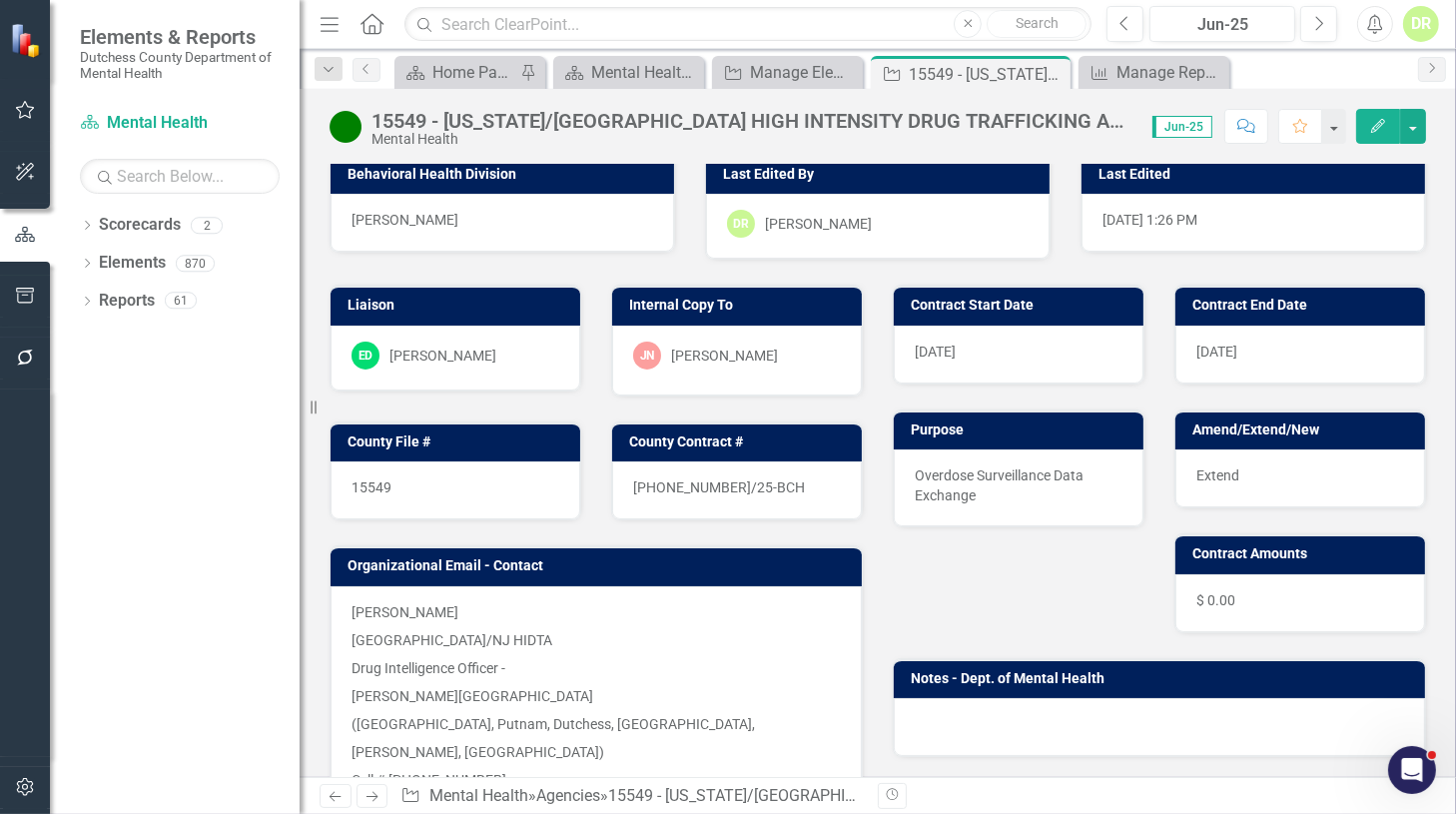 scroll, scrollTop: 0, scrollLeft: 0, axis: both 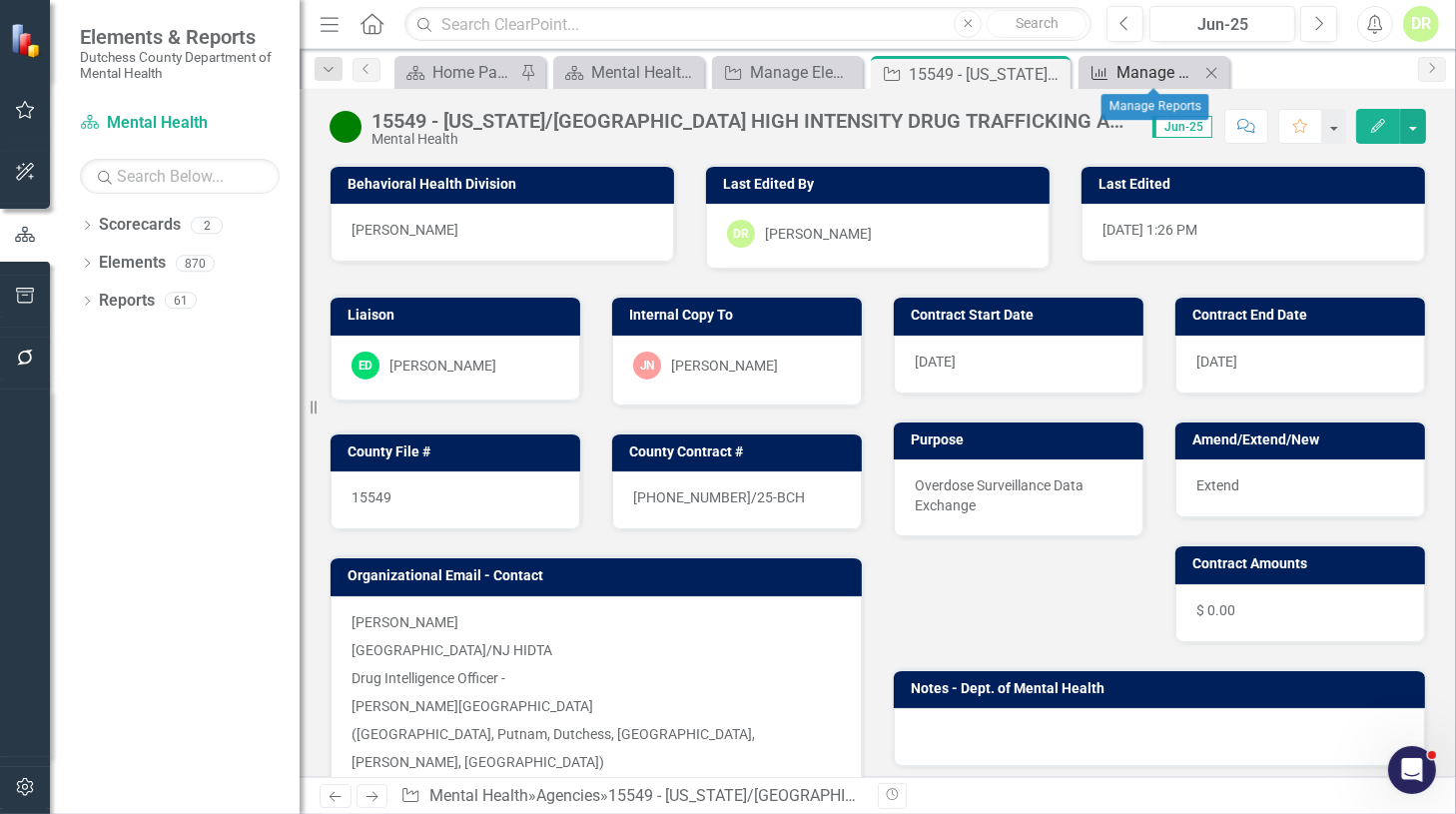 click on "Manage Reports" at bounding box center (1157, 72) 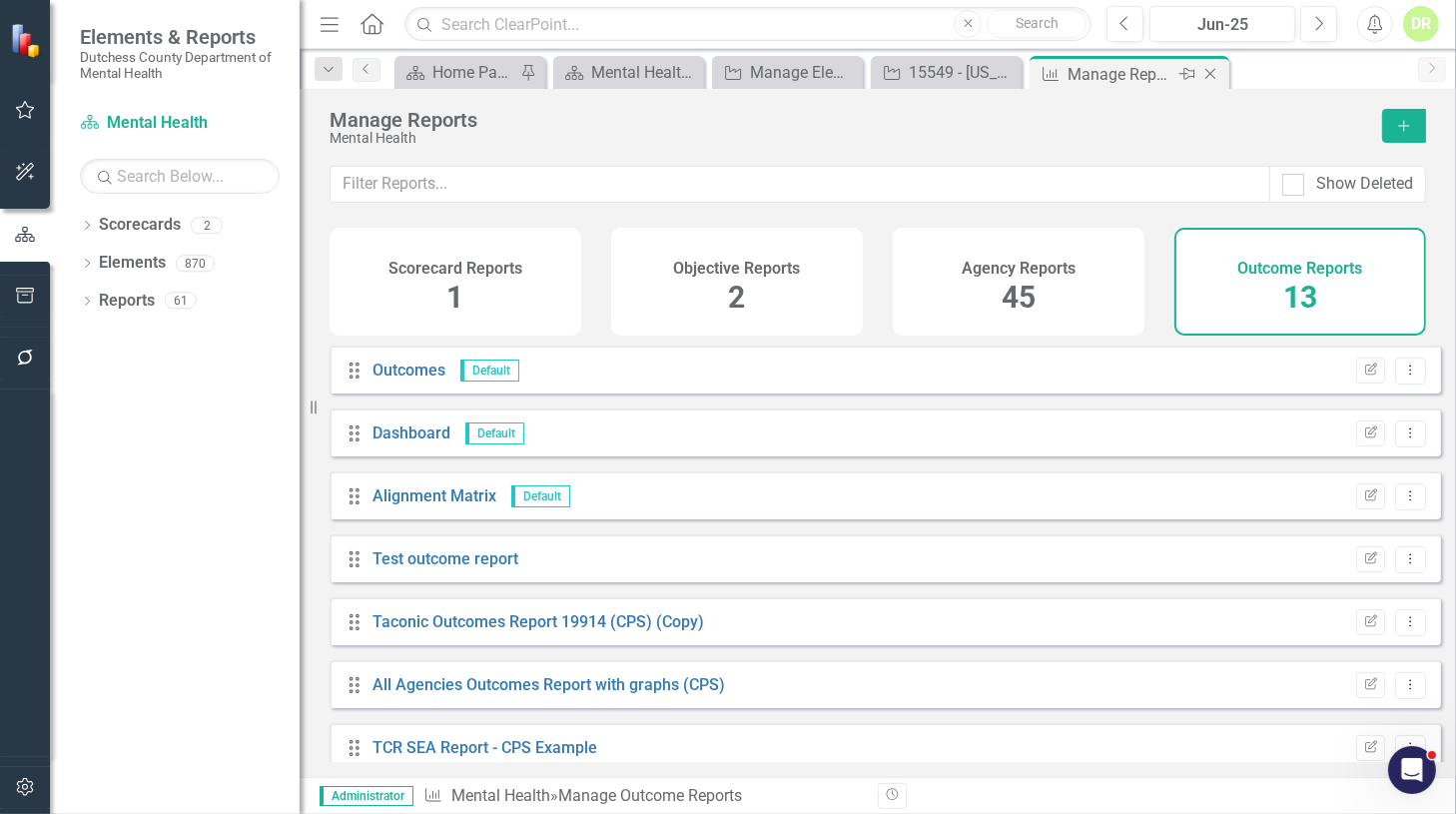 click 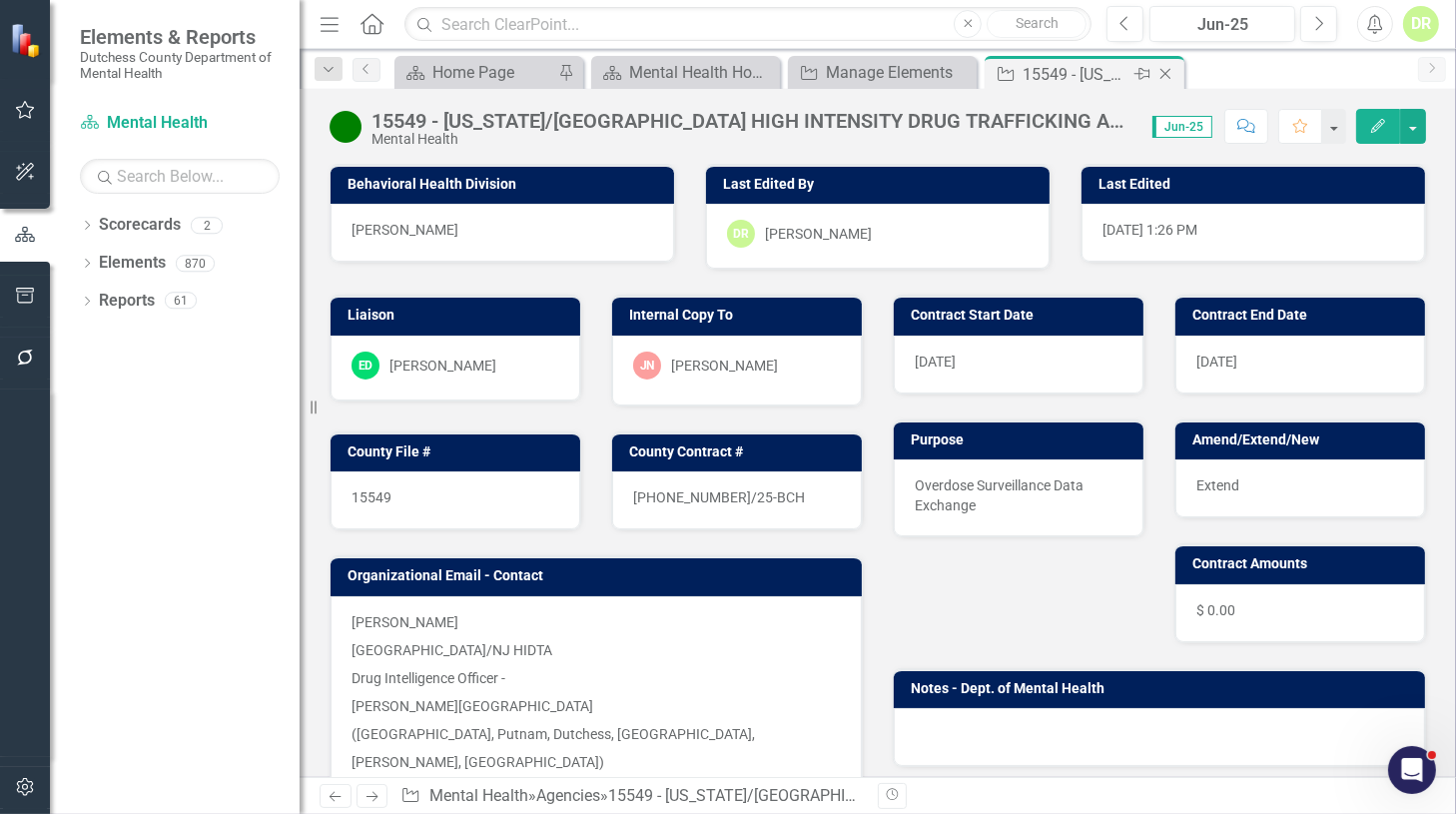 click on "Close" 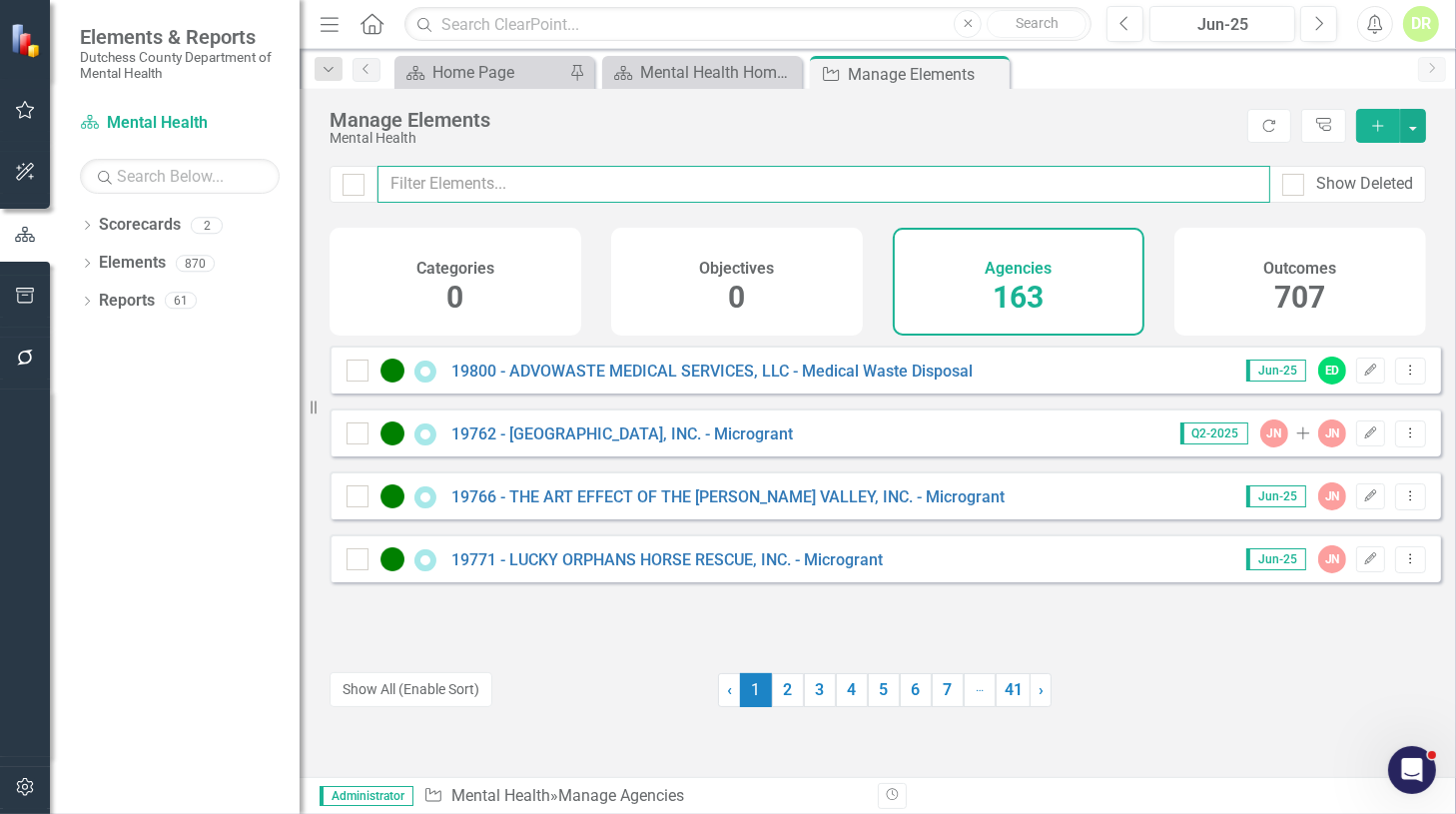click at bounding box center [824, 184] 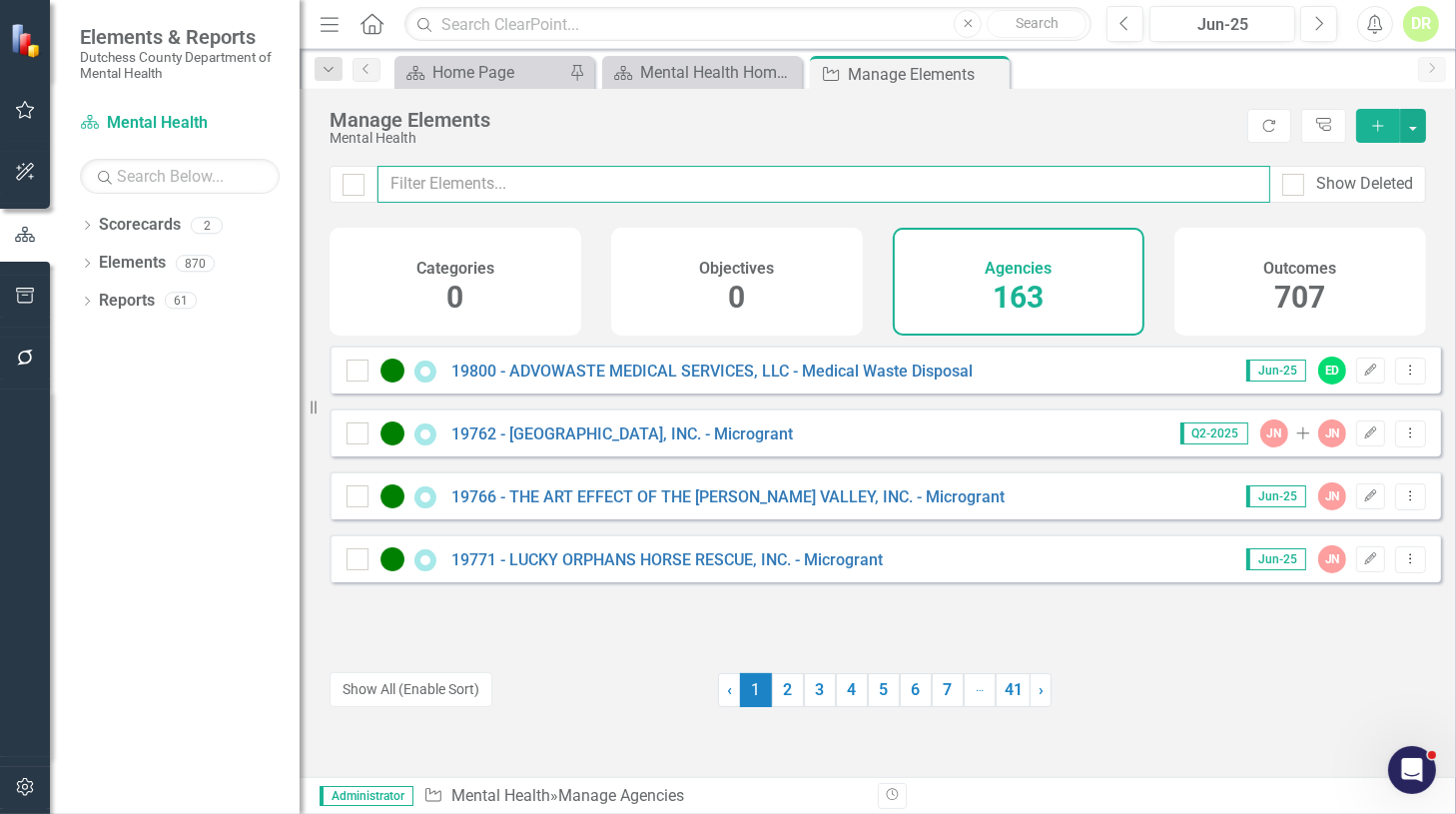 click at bounding box center [824, 184] 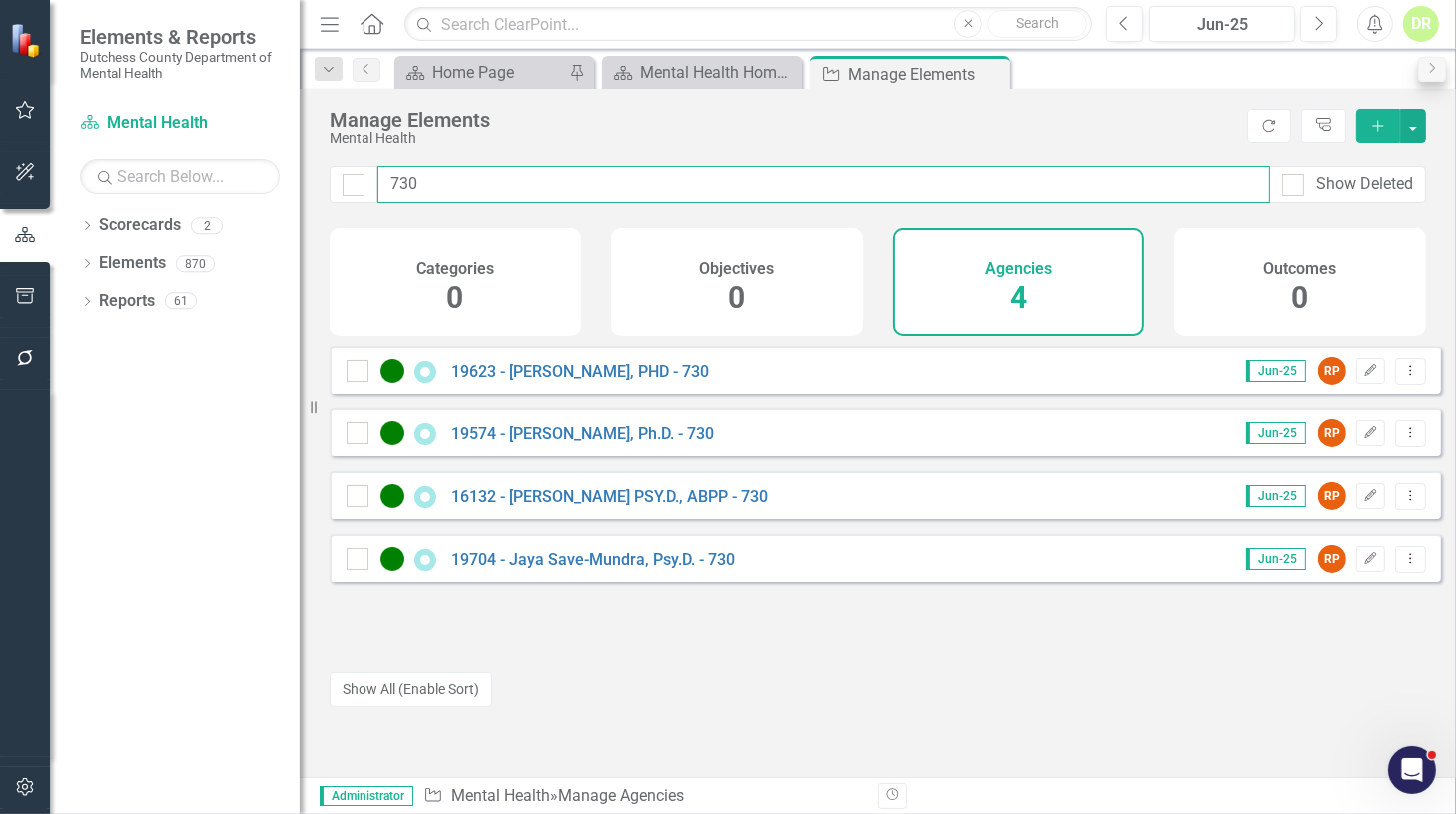 type on "730" 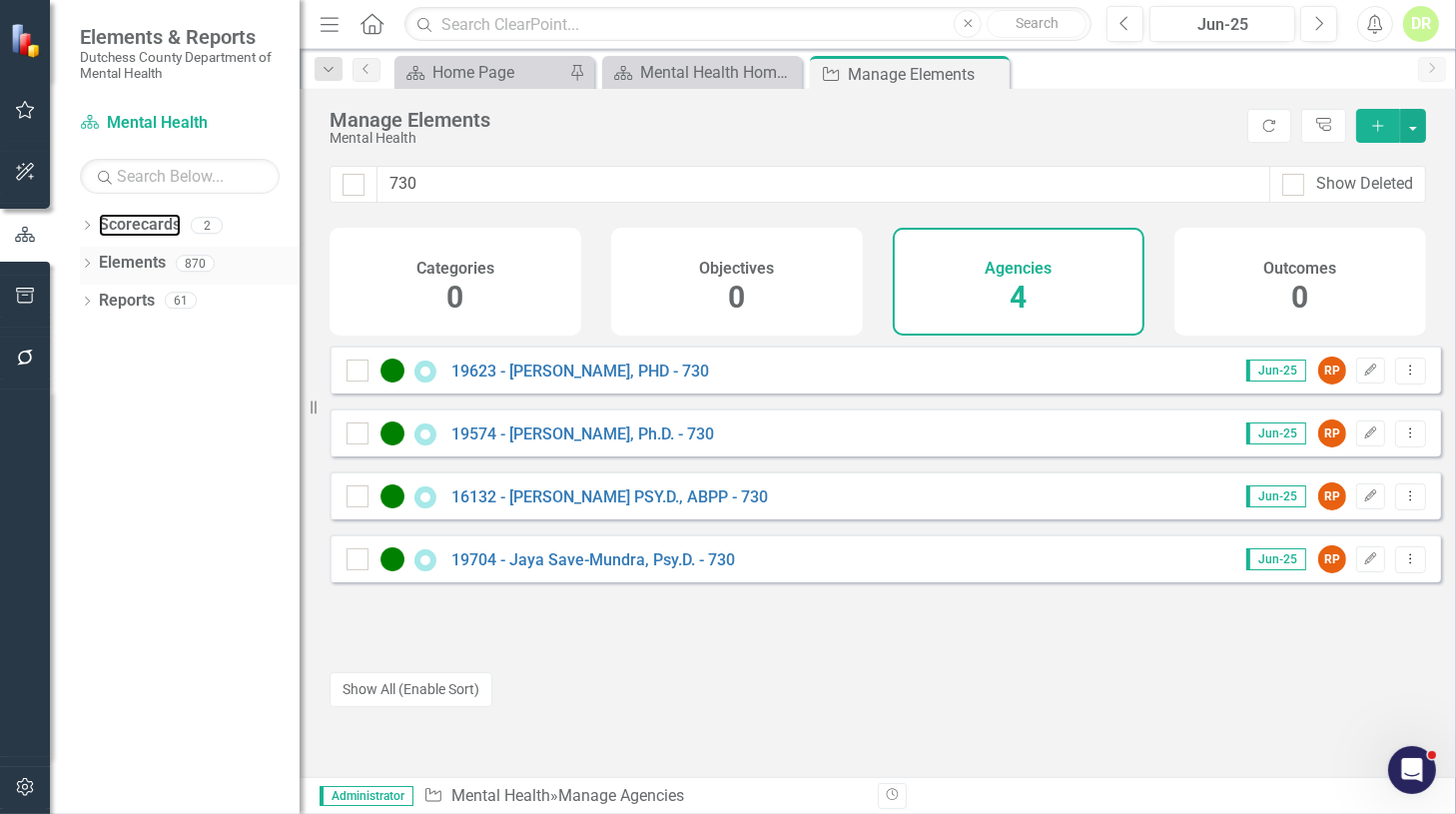 drag, startPoint x: 164, startPoint y: 214, endPoint x: 178, endPoint y: 260, distance: 48.08326 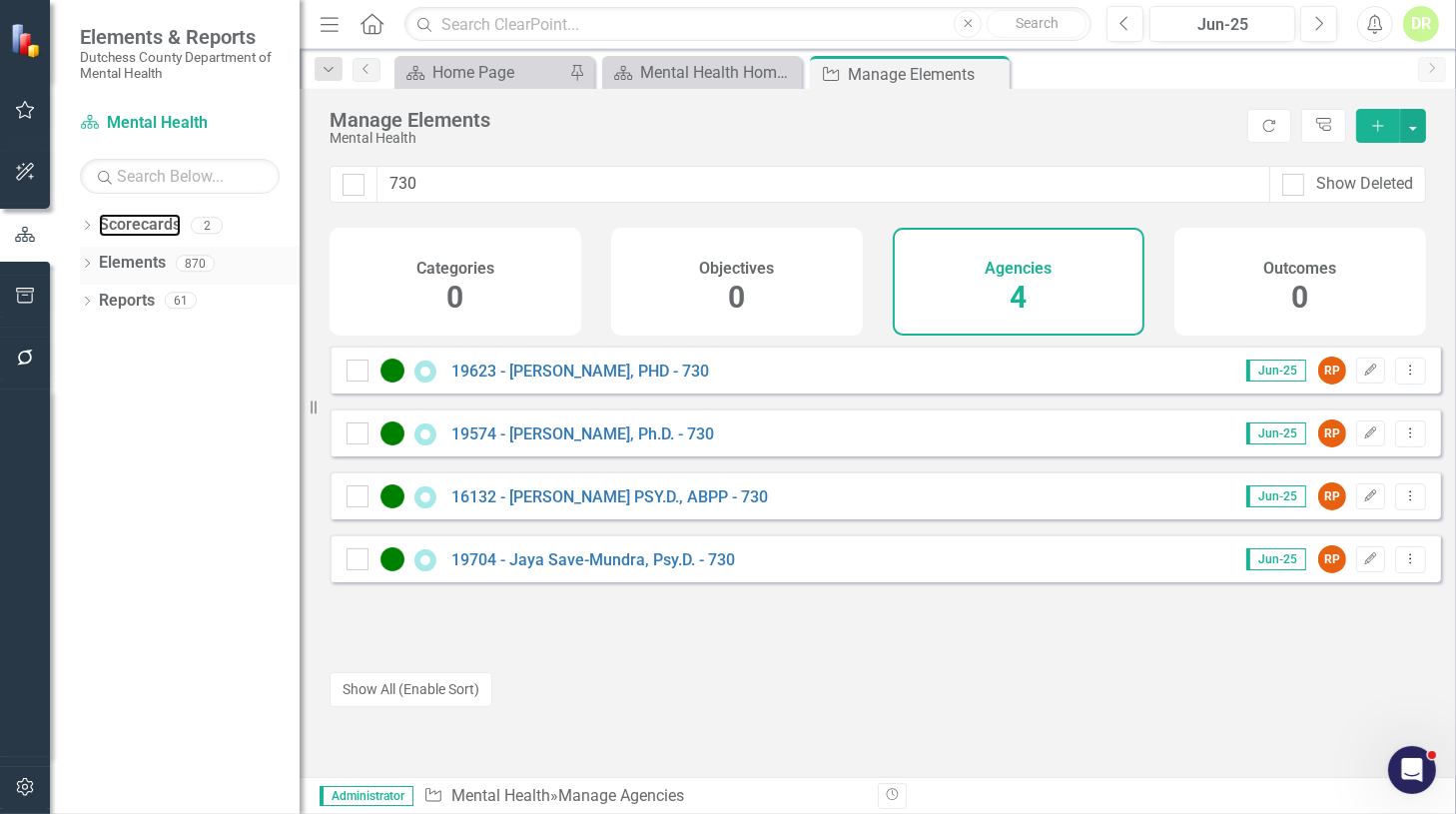 click on "Scorecards" at bounding box center [140, 225] 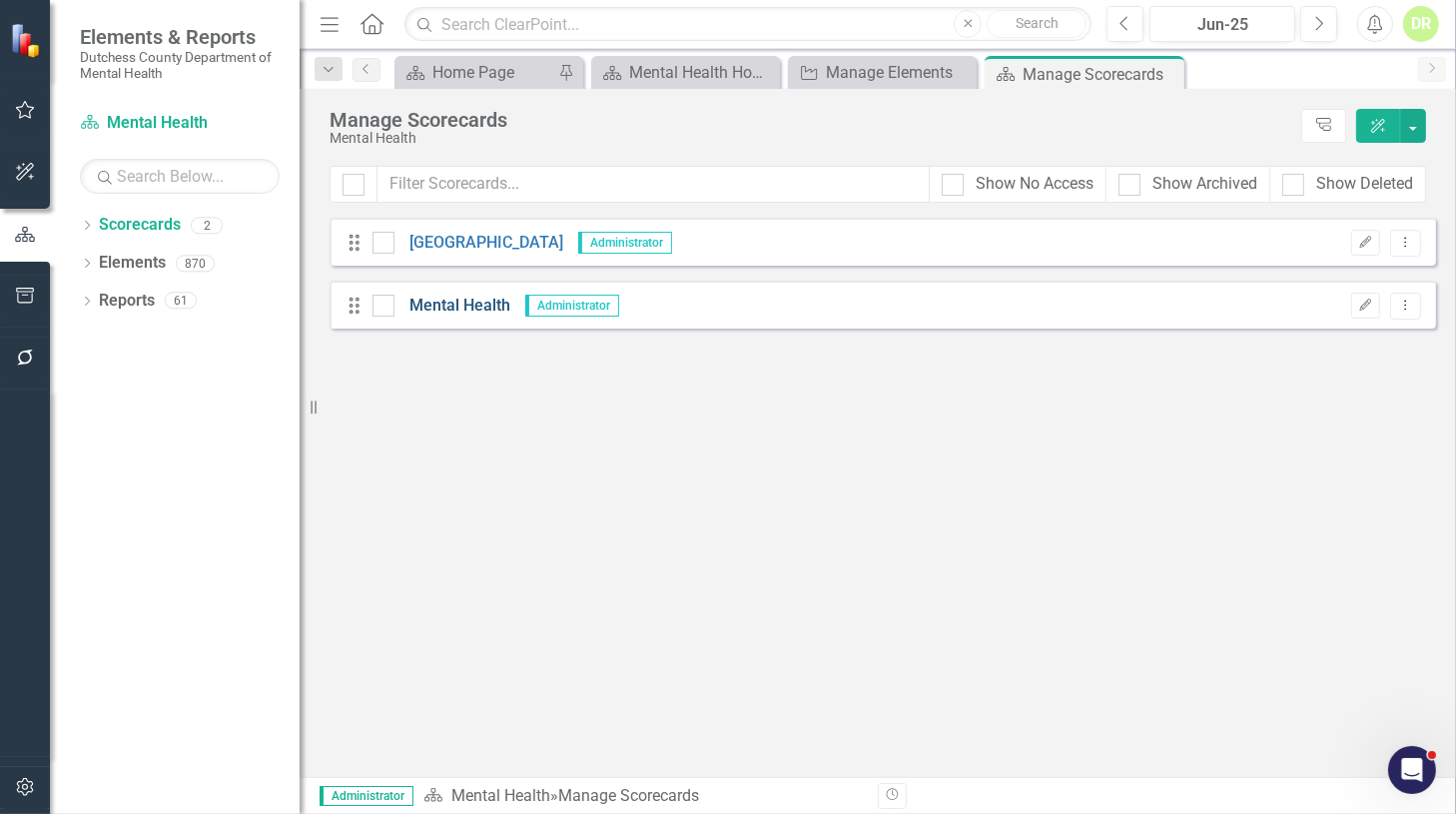 click on "Mental Health" at bounding box center (452, 306) 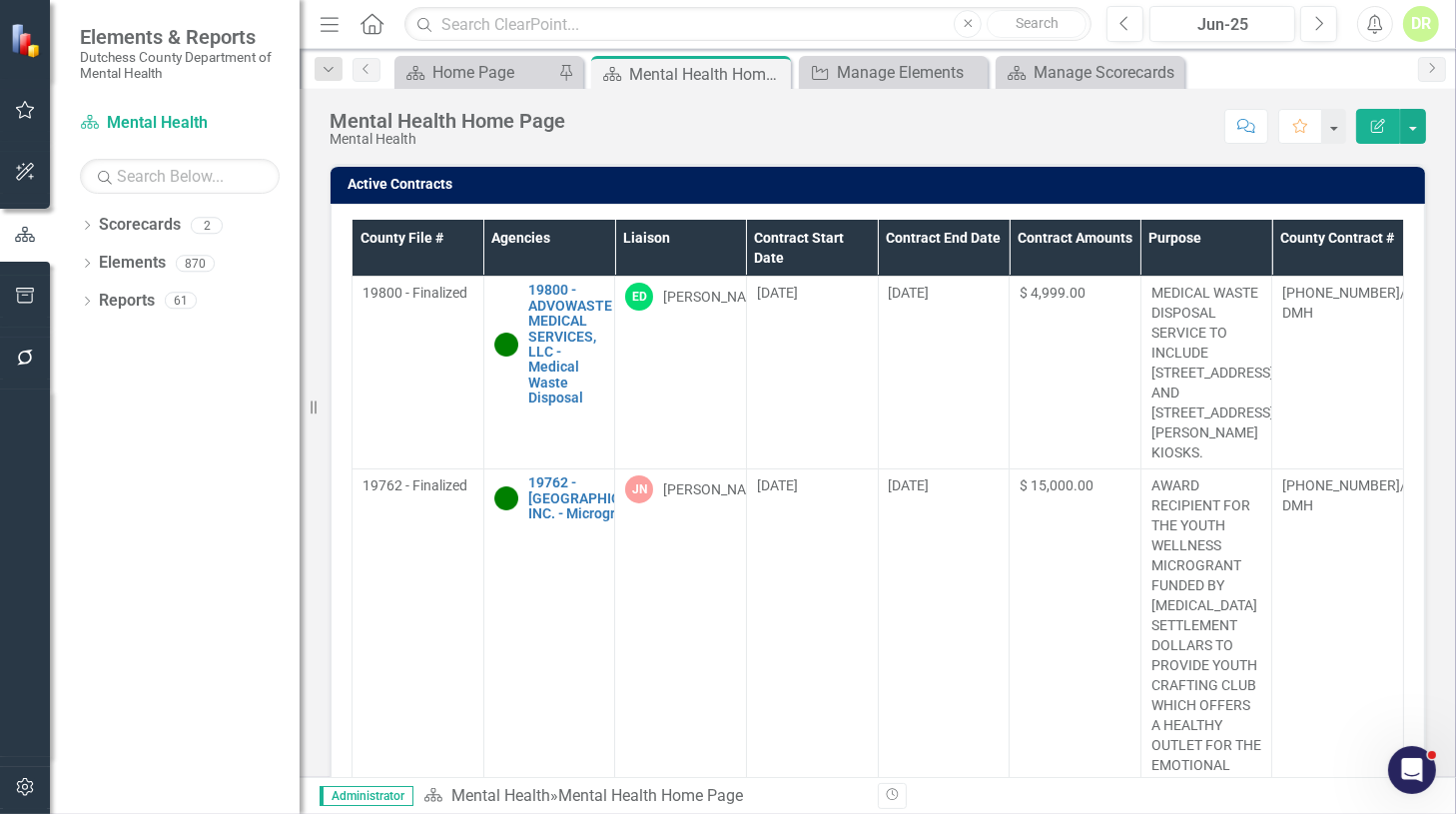 click on "Contract End Date" at bounding box center [944, 248] 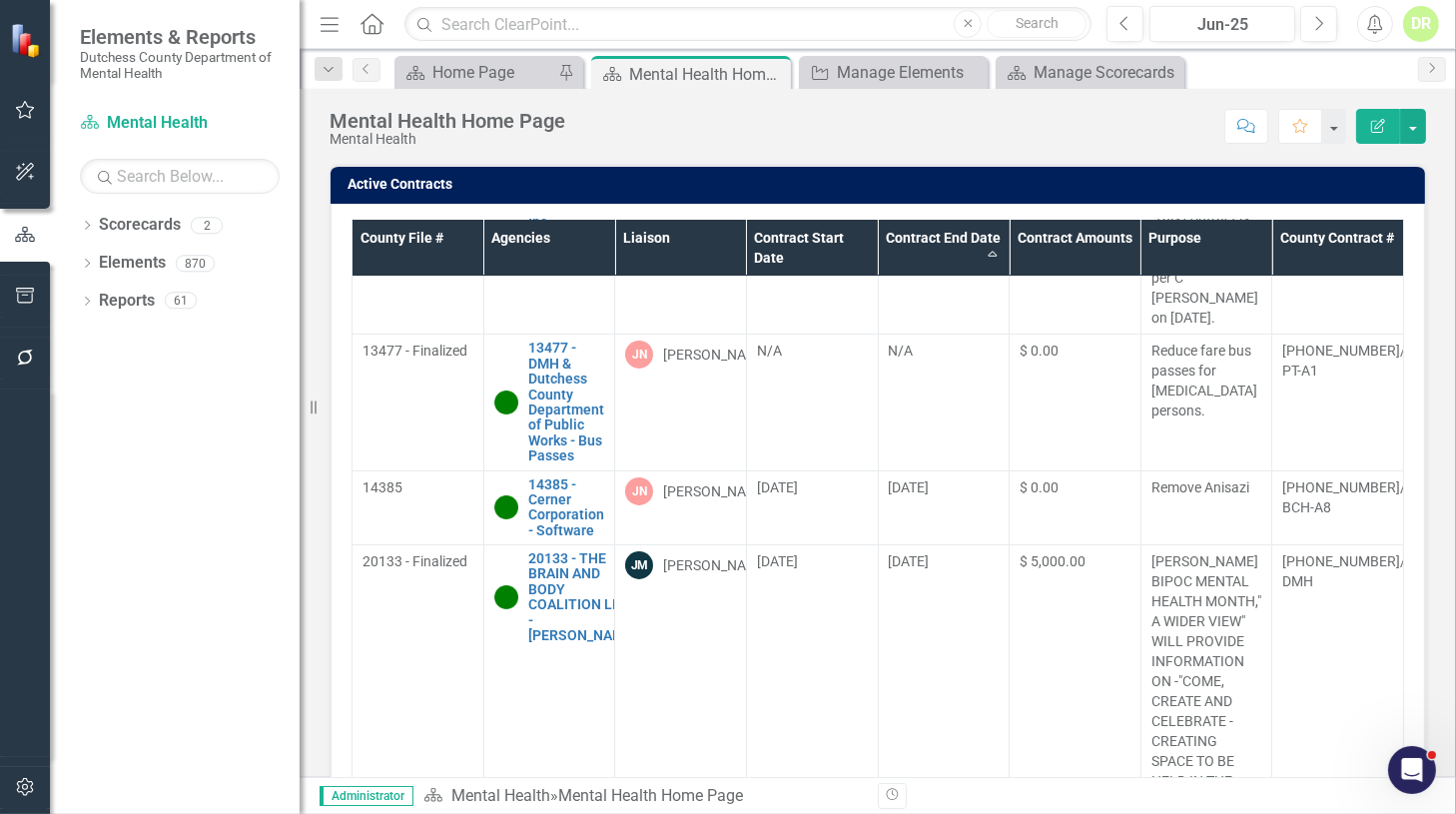 scroll, scrollTop: 181, scrollLeft: 0, axis: vertical 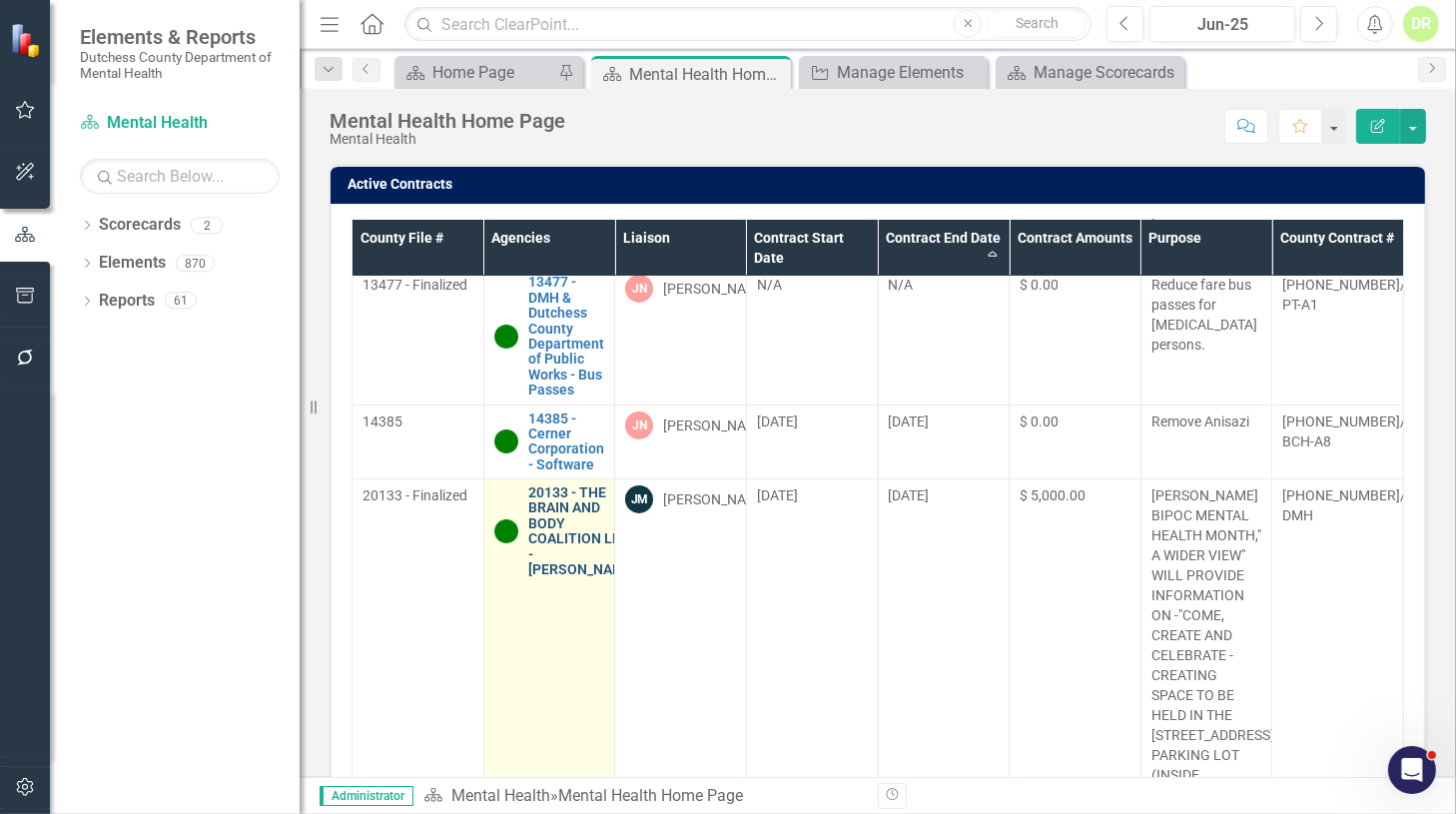 click on "20133 - THE BRAIN AND BODY COALITION LLC - [PERSON_NAME]" at bounding box center (582, 531) 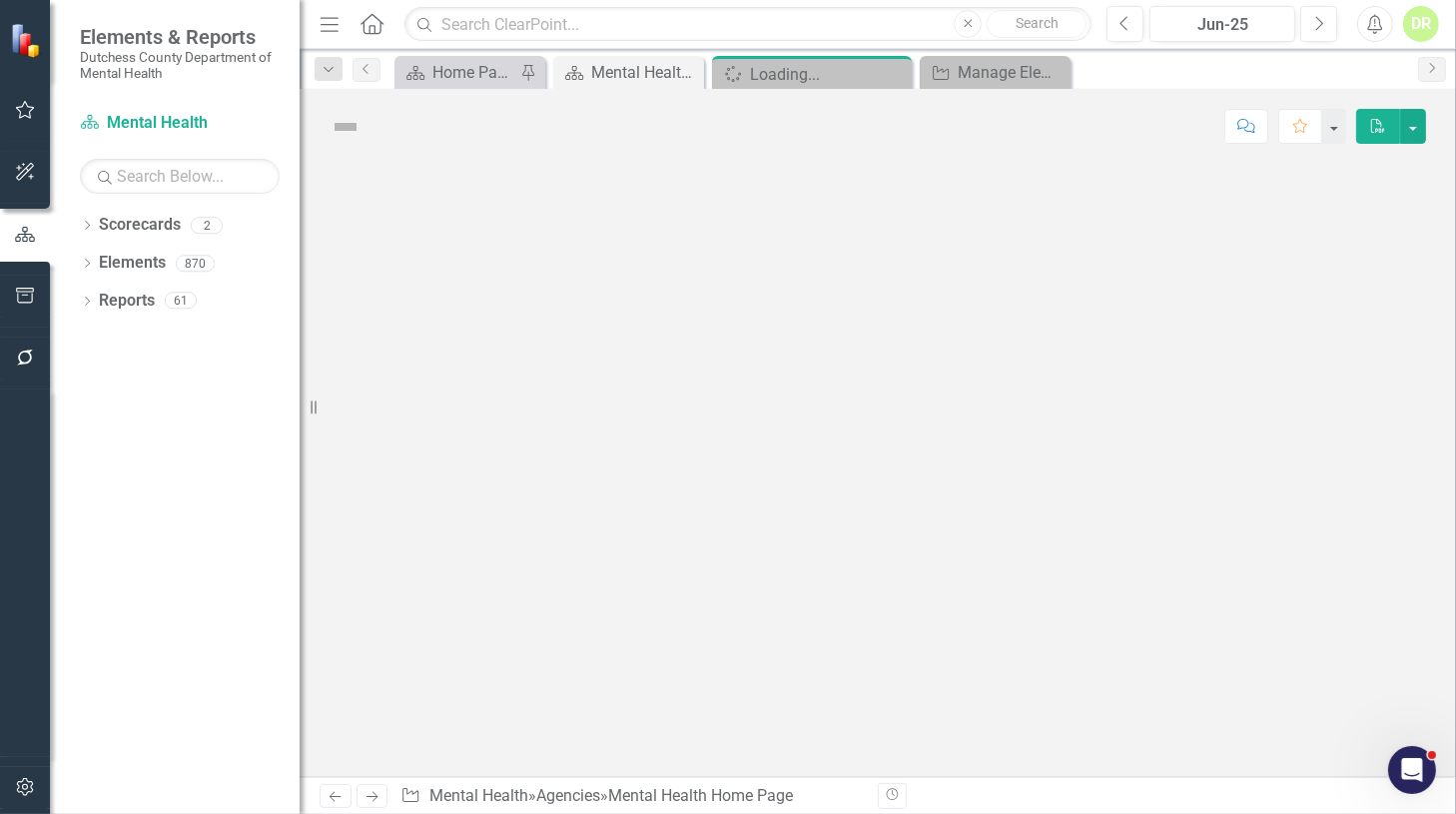 click at bounding box center (878, 470) 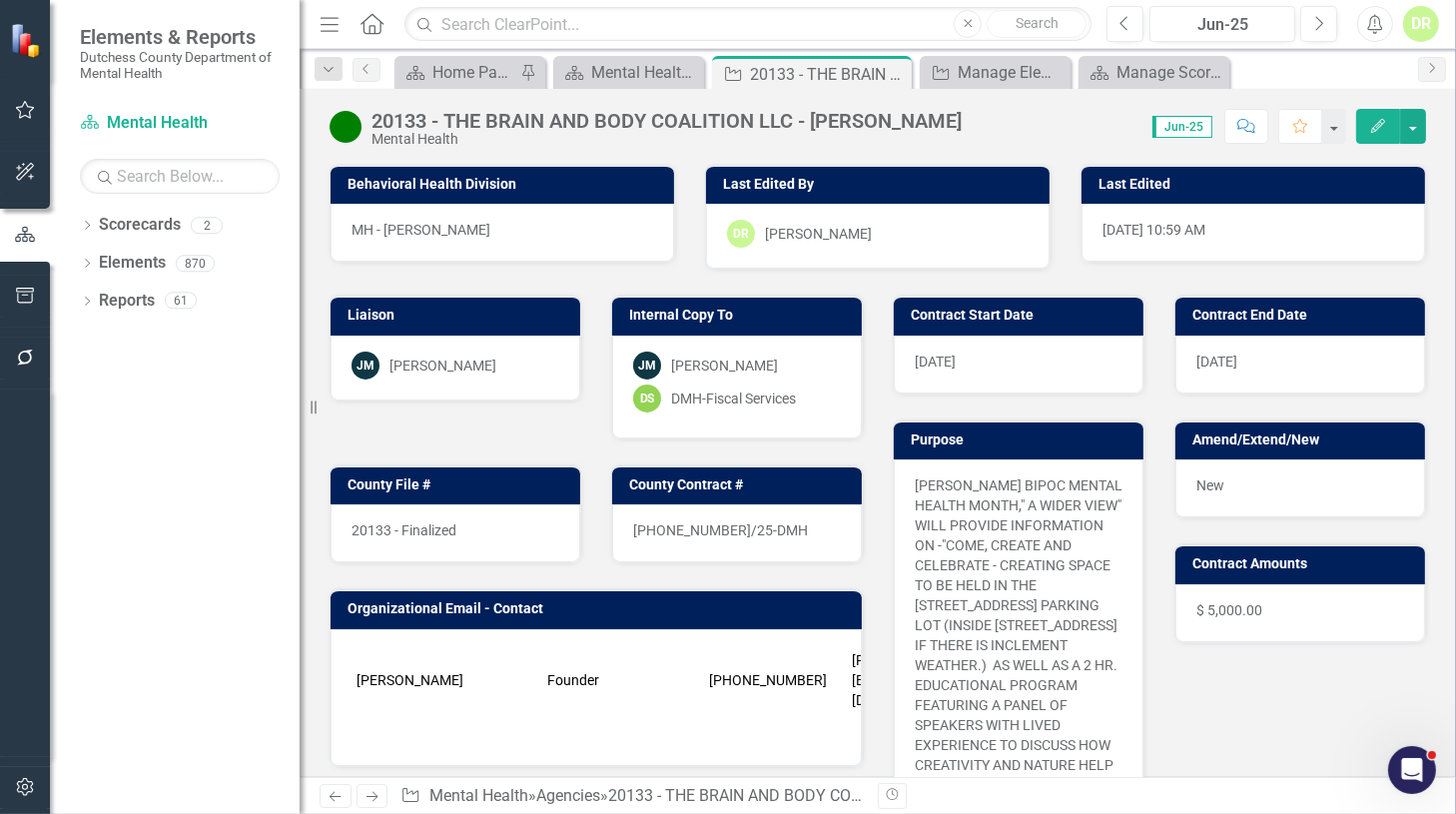click at bounding box center [346, 127] 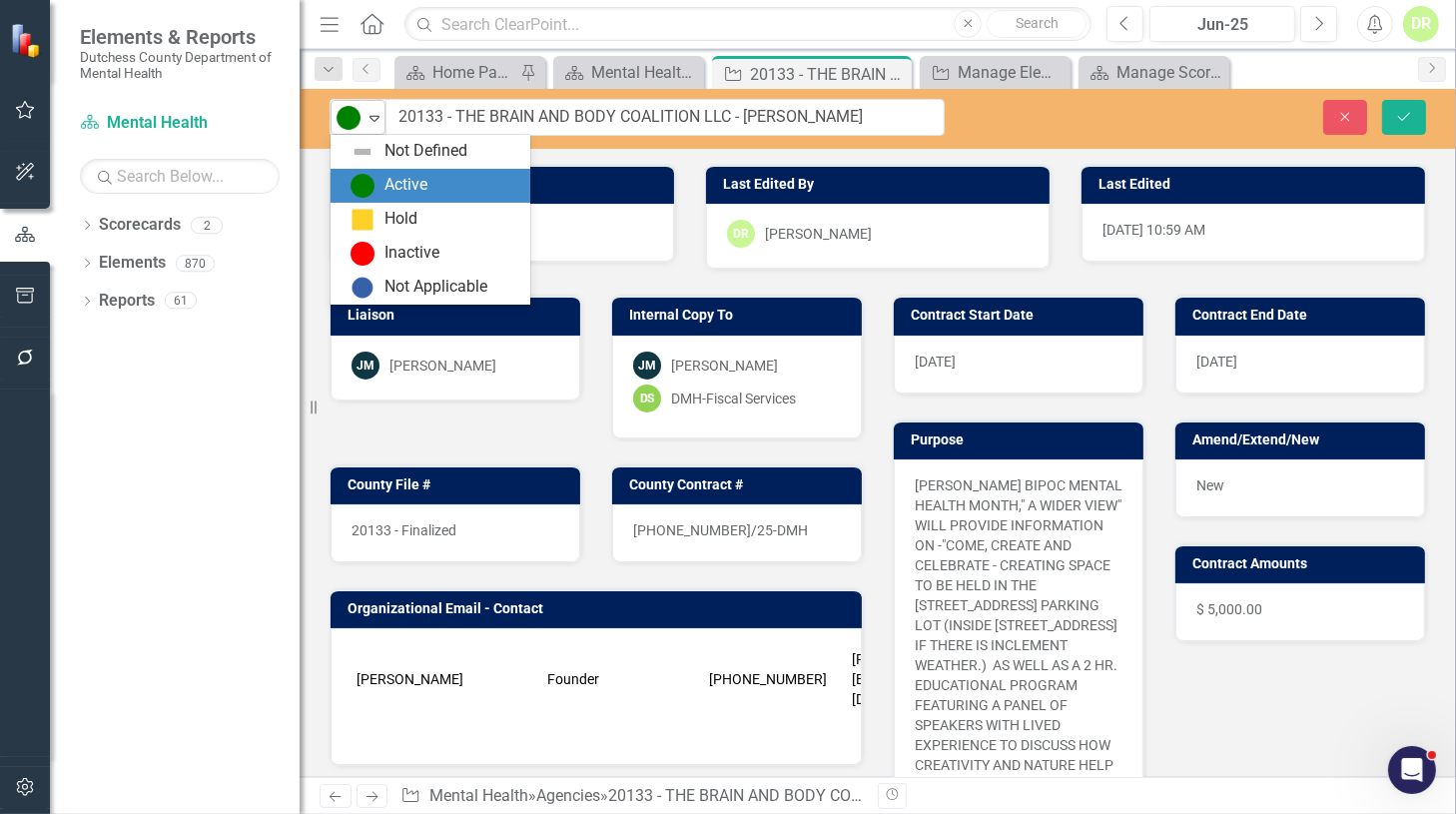 click on "Expand" 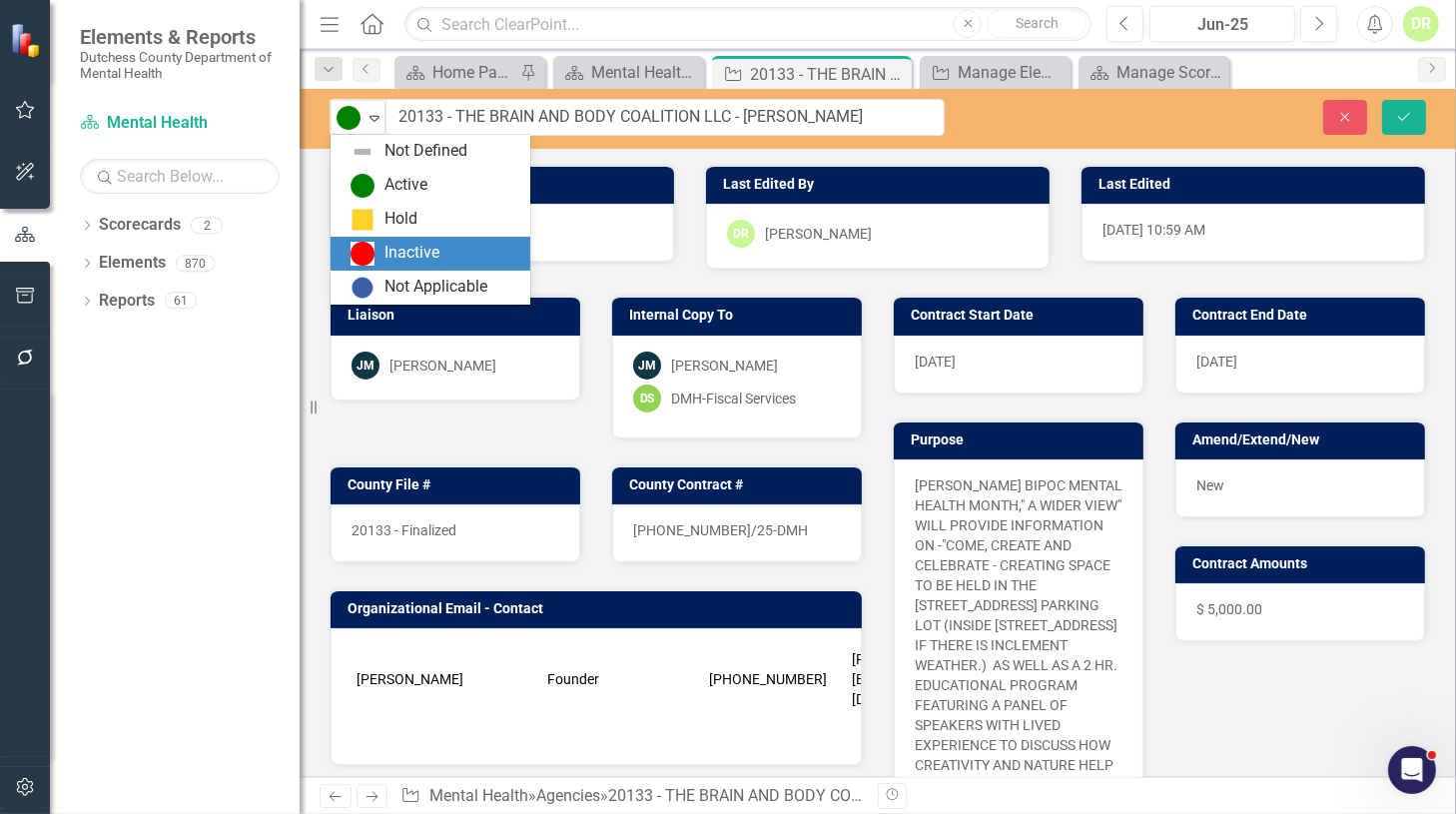 click at bounding box center (363, 254) 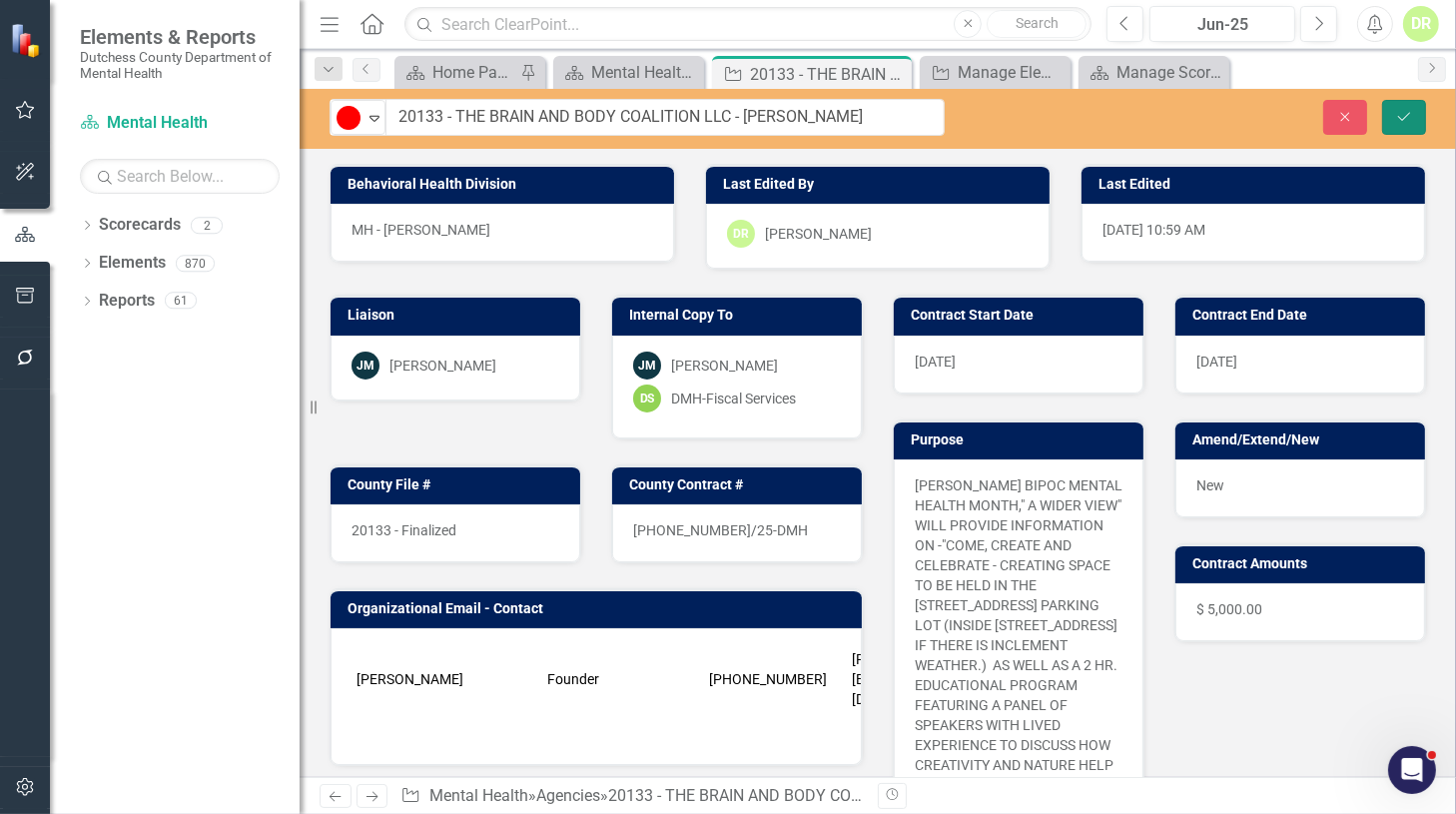 click on "Save" 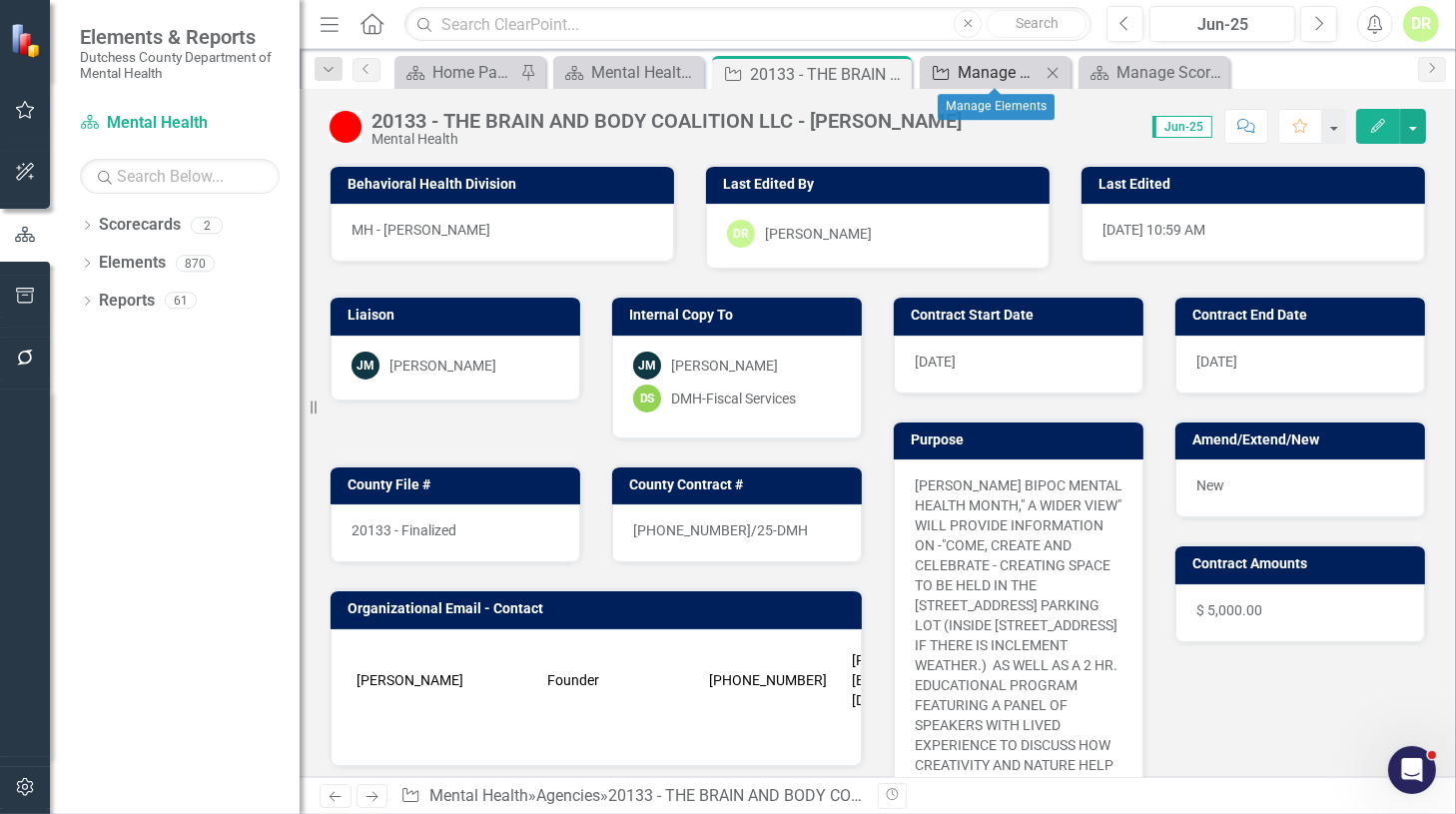 click on "Manage Elements" at bounding box center (999, 72) 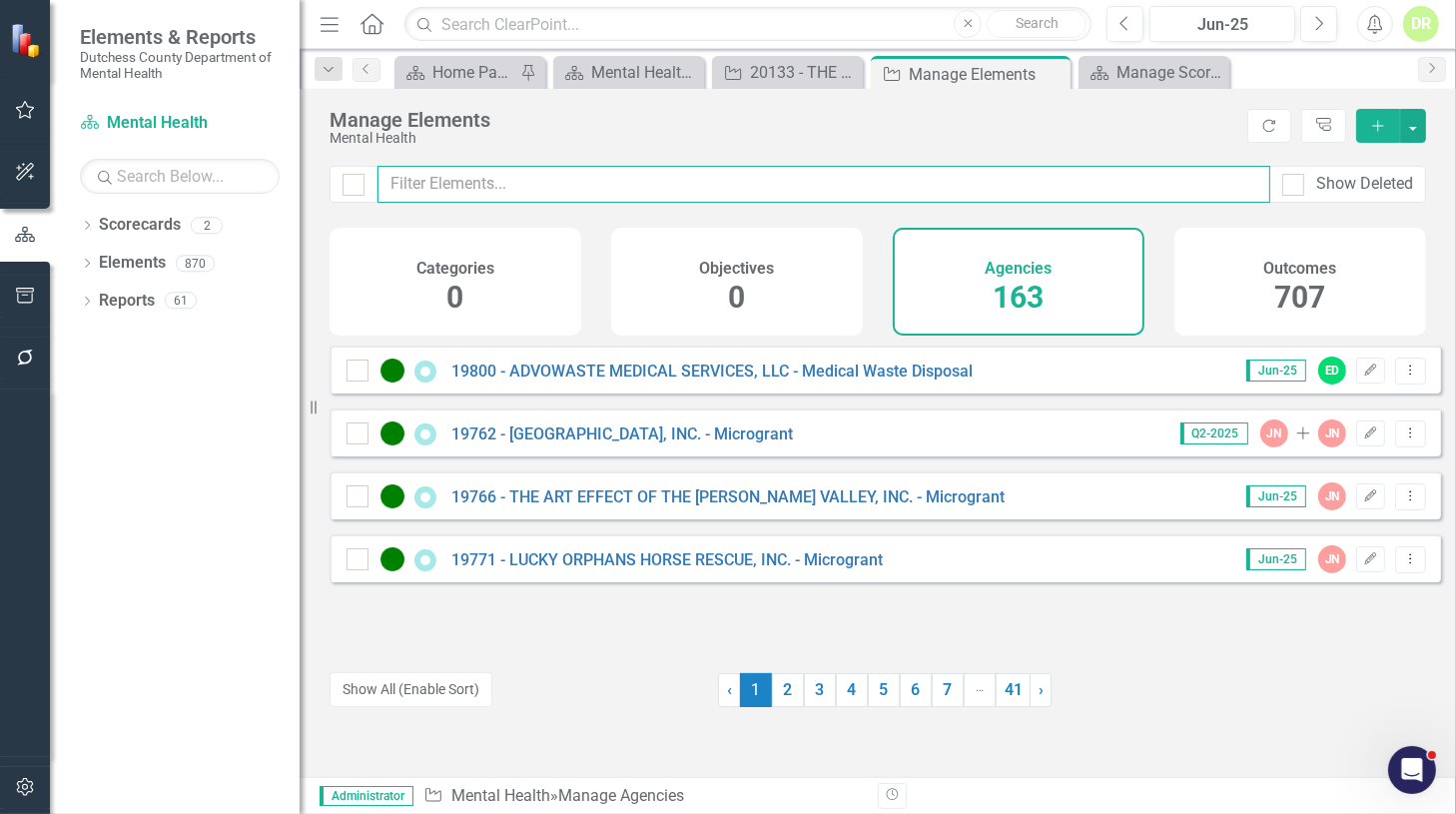 click at bounding box center [824, 184] 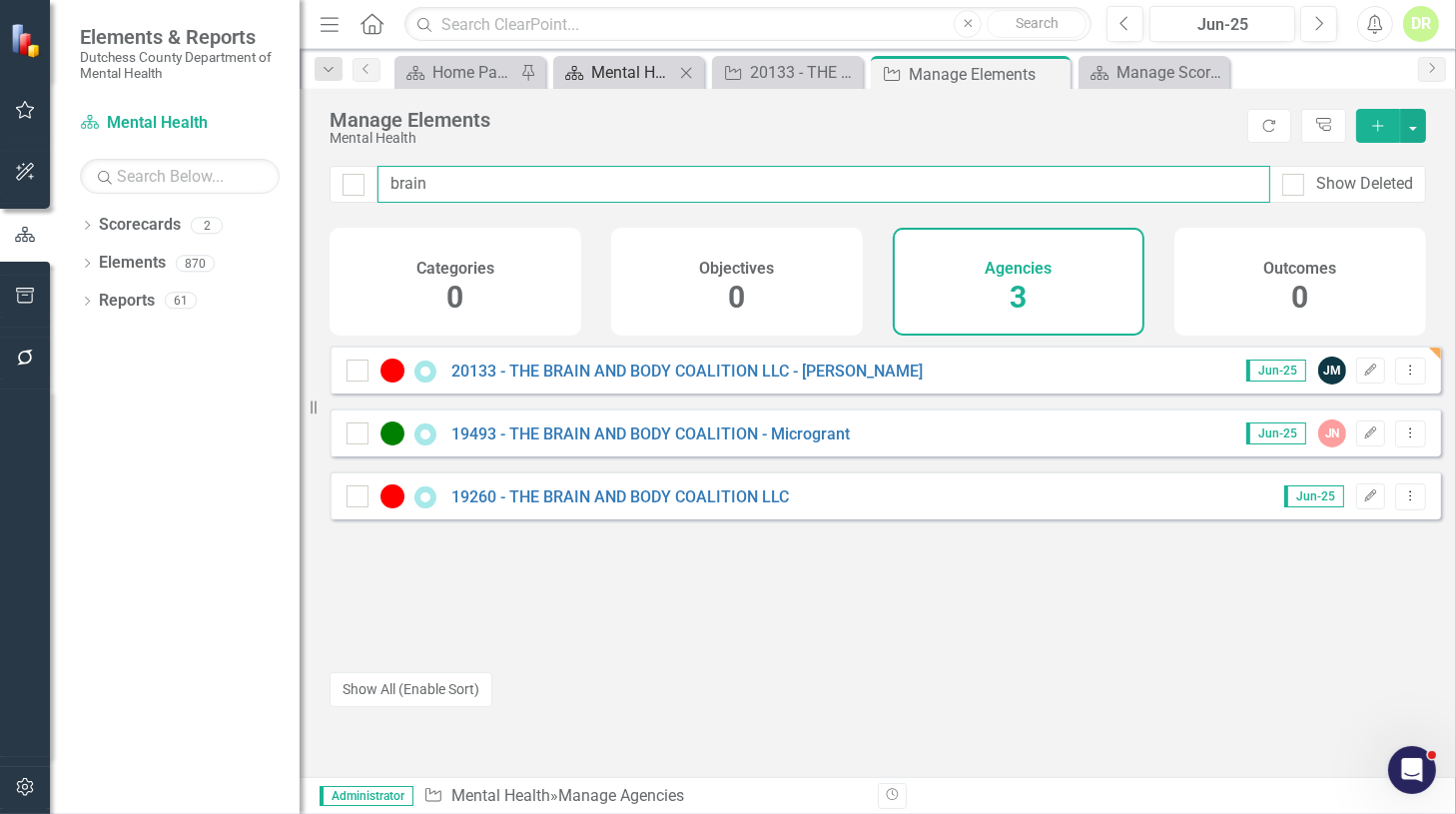 type on "brain" 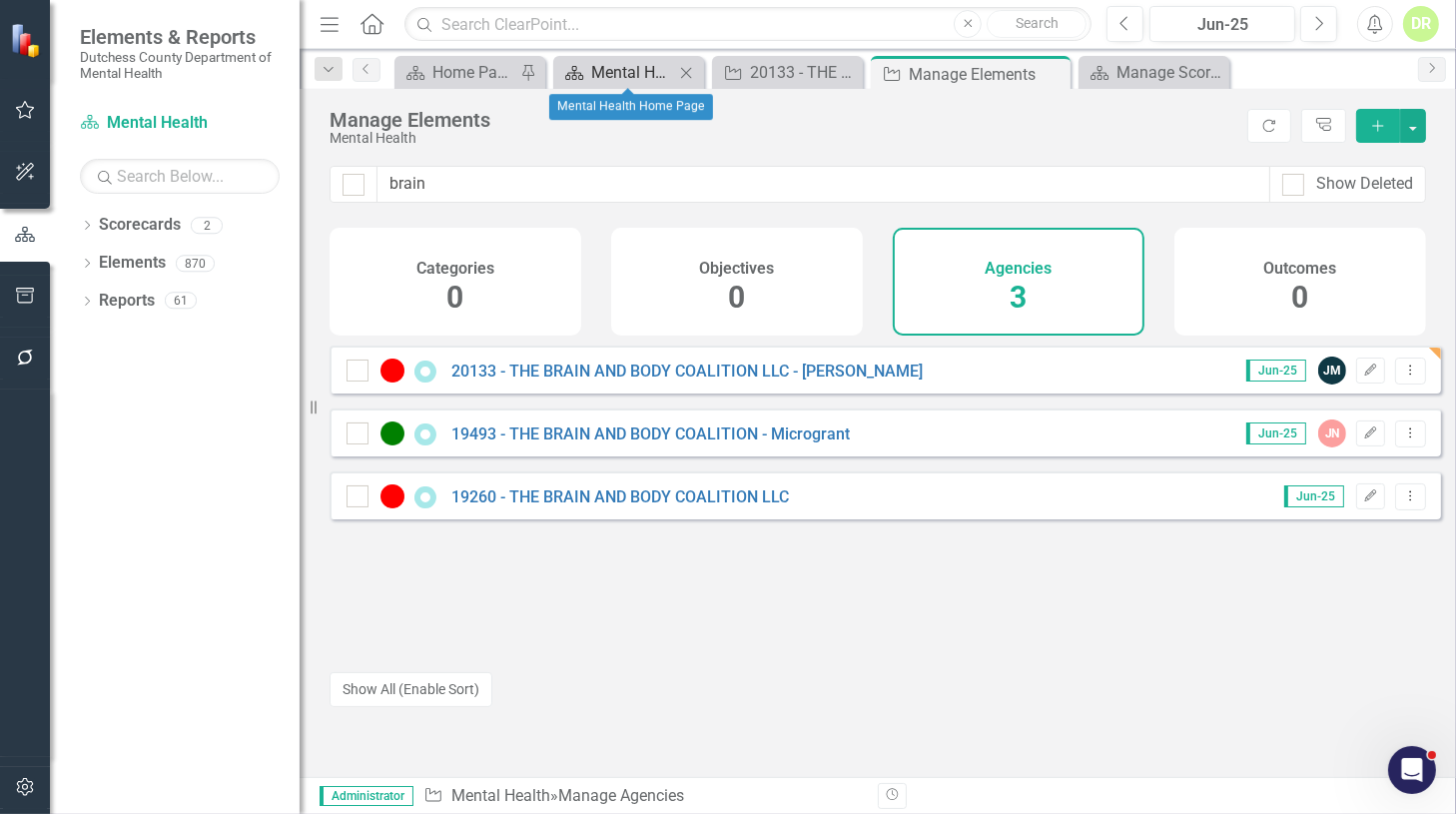 click on "Mental Health Home Page" at bounding box center (632, 72) 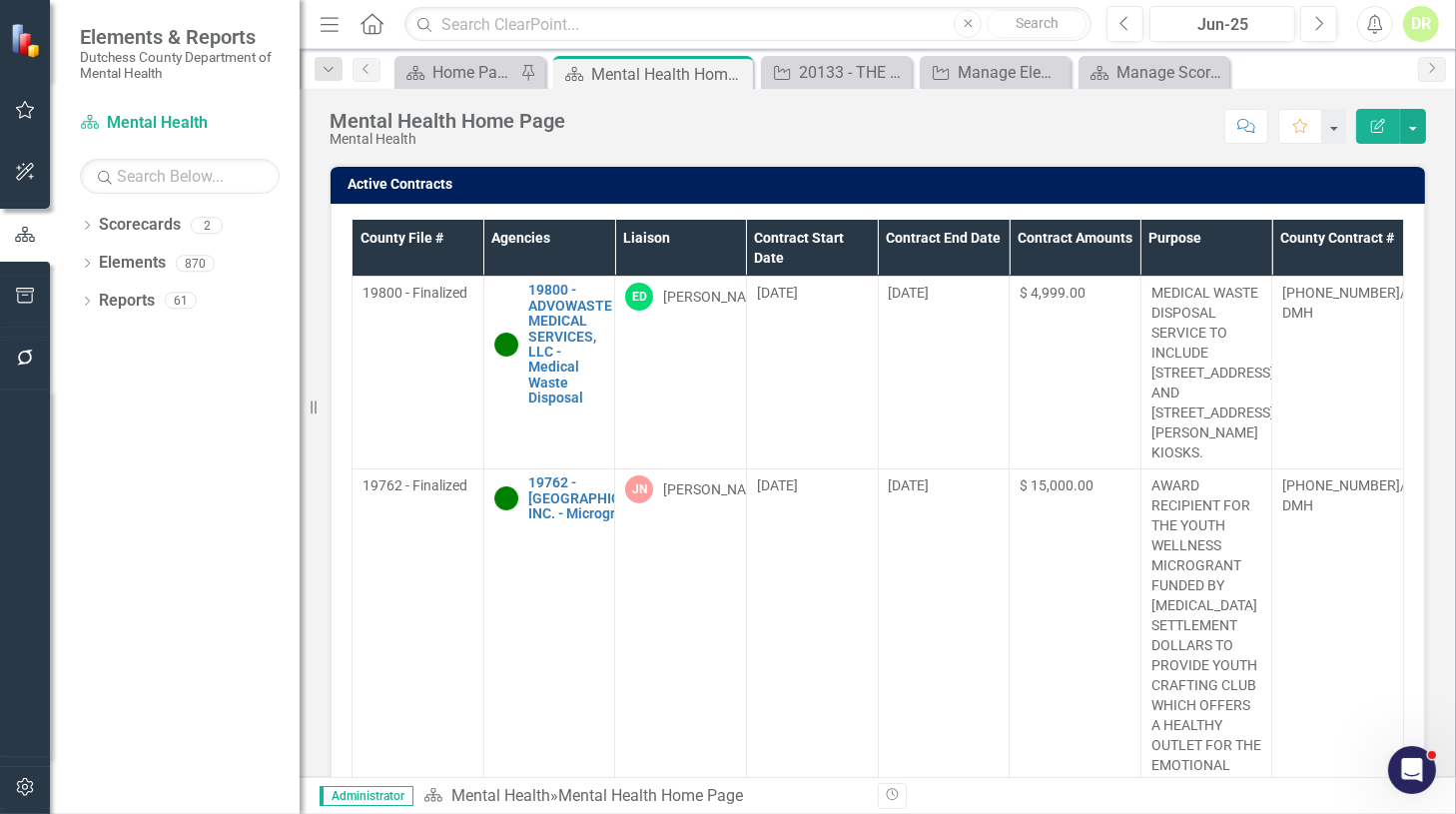 click on "Contract End Date" at bounding box center (944, 248) 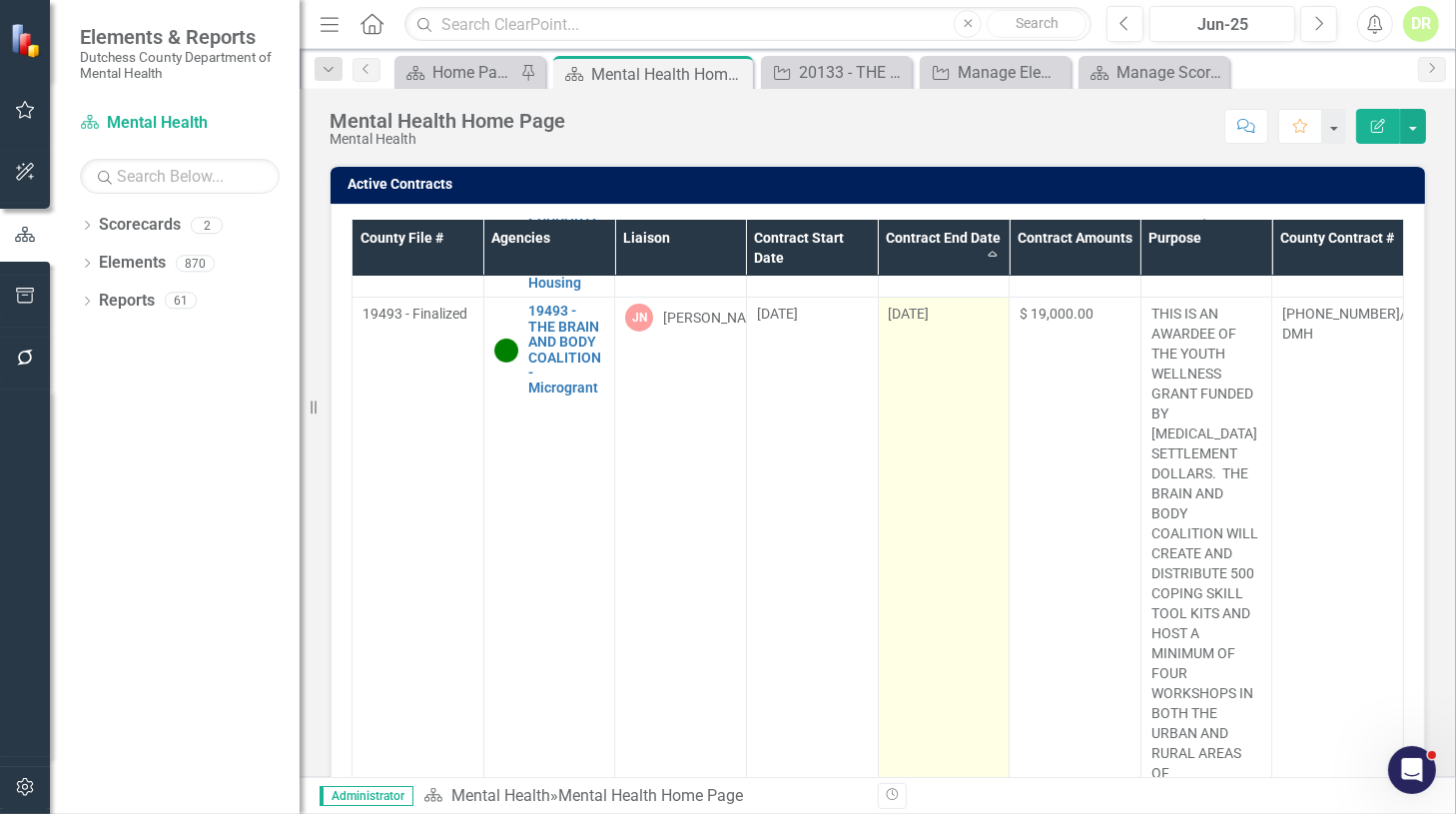 scroll, scrollTop: 453, scrollLeft: 0, axis: vertical 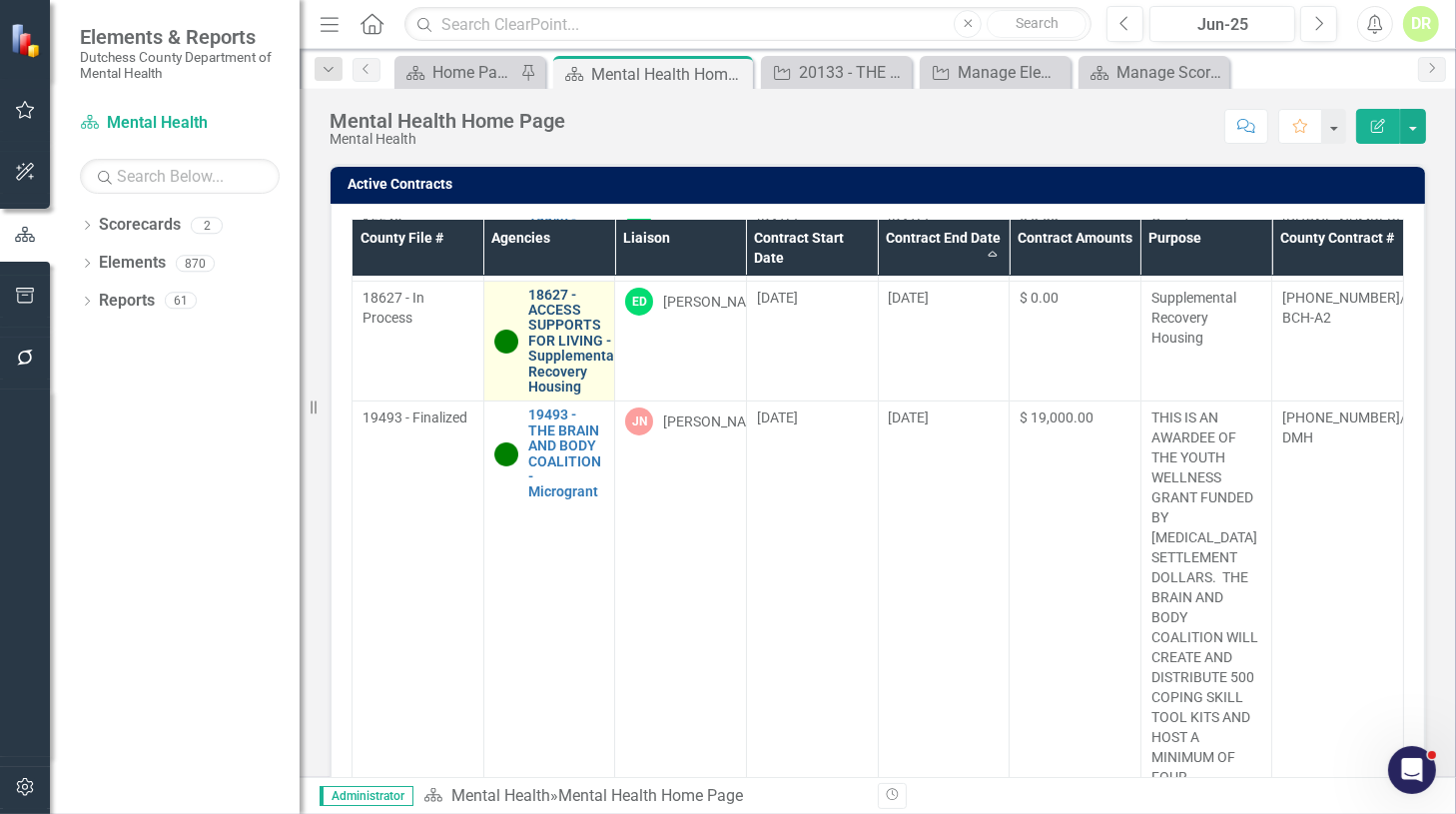 click on "18627 - ACCESS SUPPORTS FOR LIVING - Supplemental Recovery Housing" at bounding box center [573, 342] 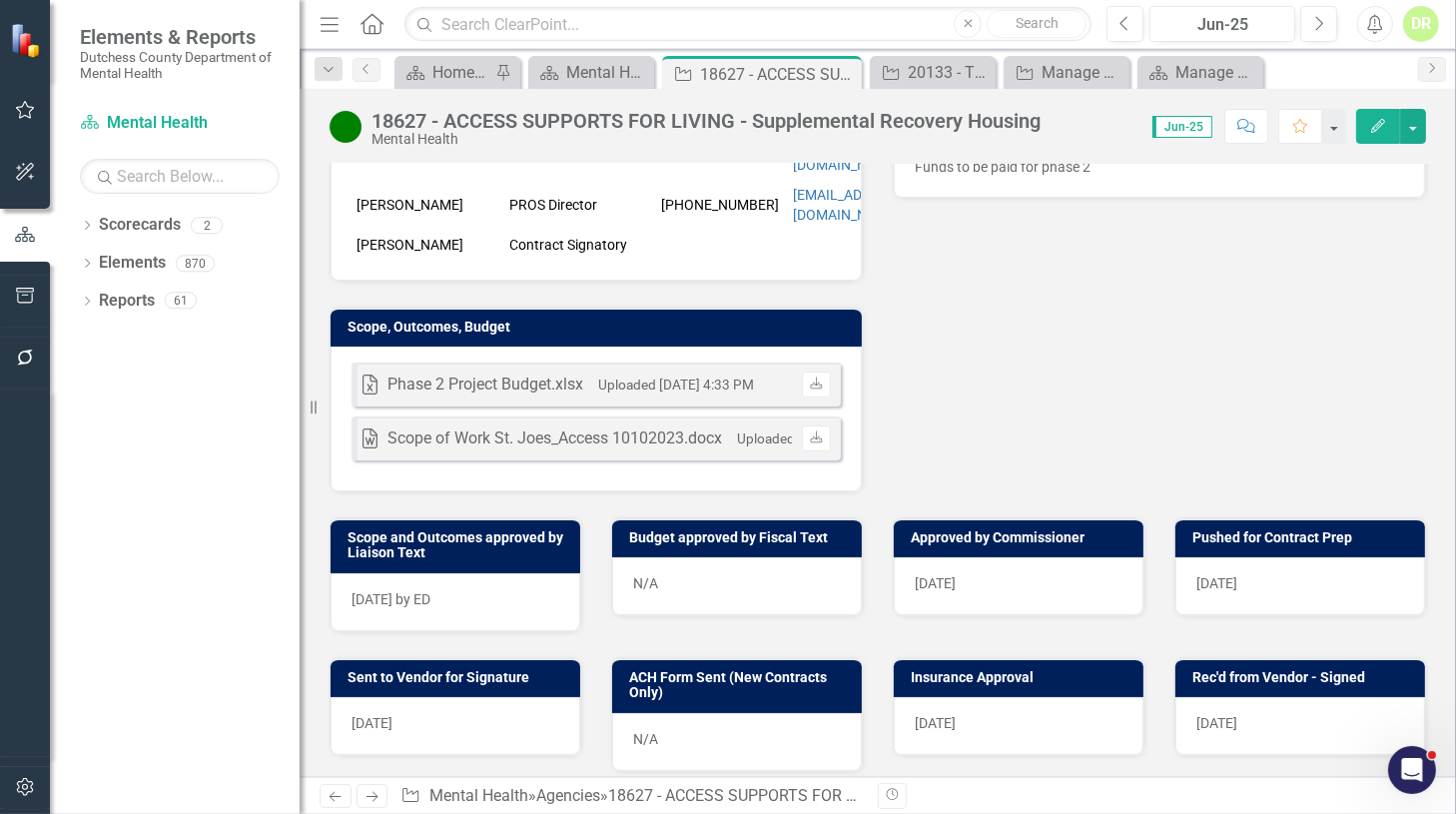 scroll, scrollTop: 726, scrollLeft: 0, axis: vertical 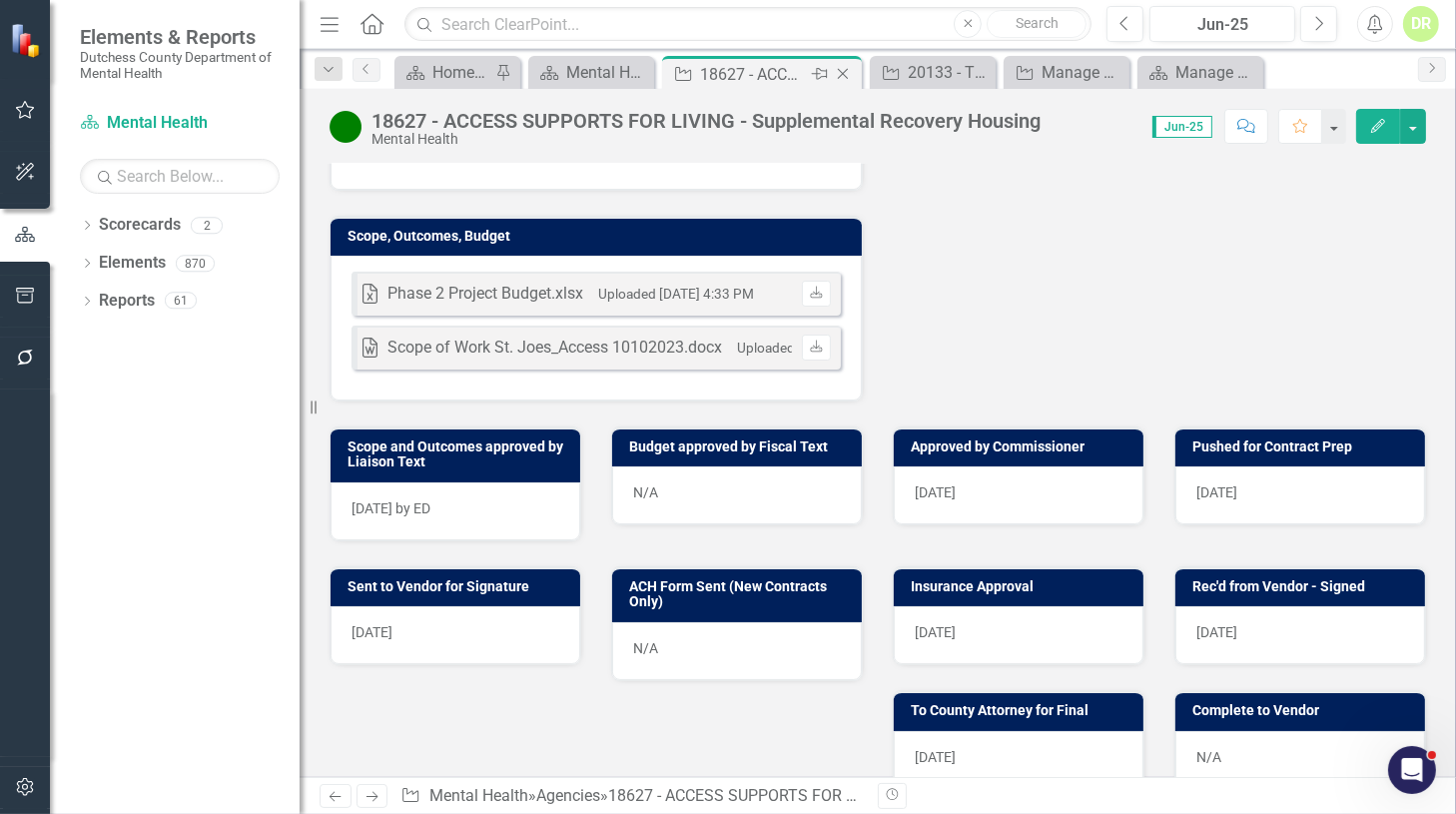 click on "Close" 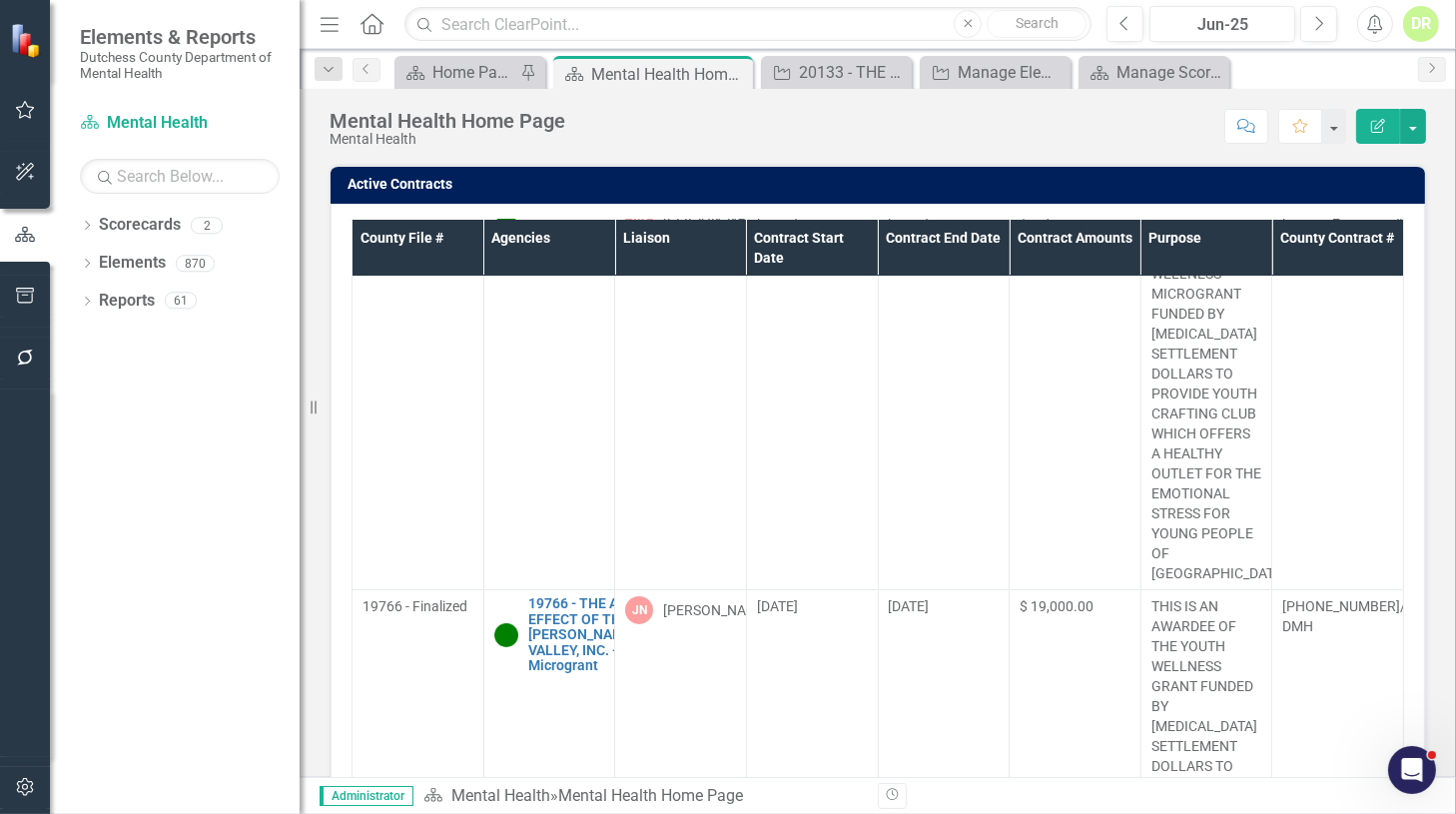 scroll, scrollTop: 0, scrollLeft: 0, axis: both 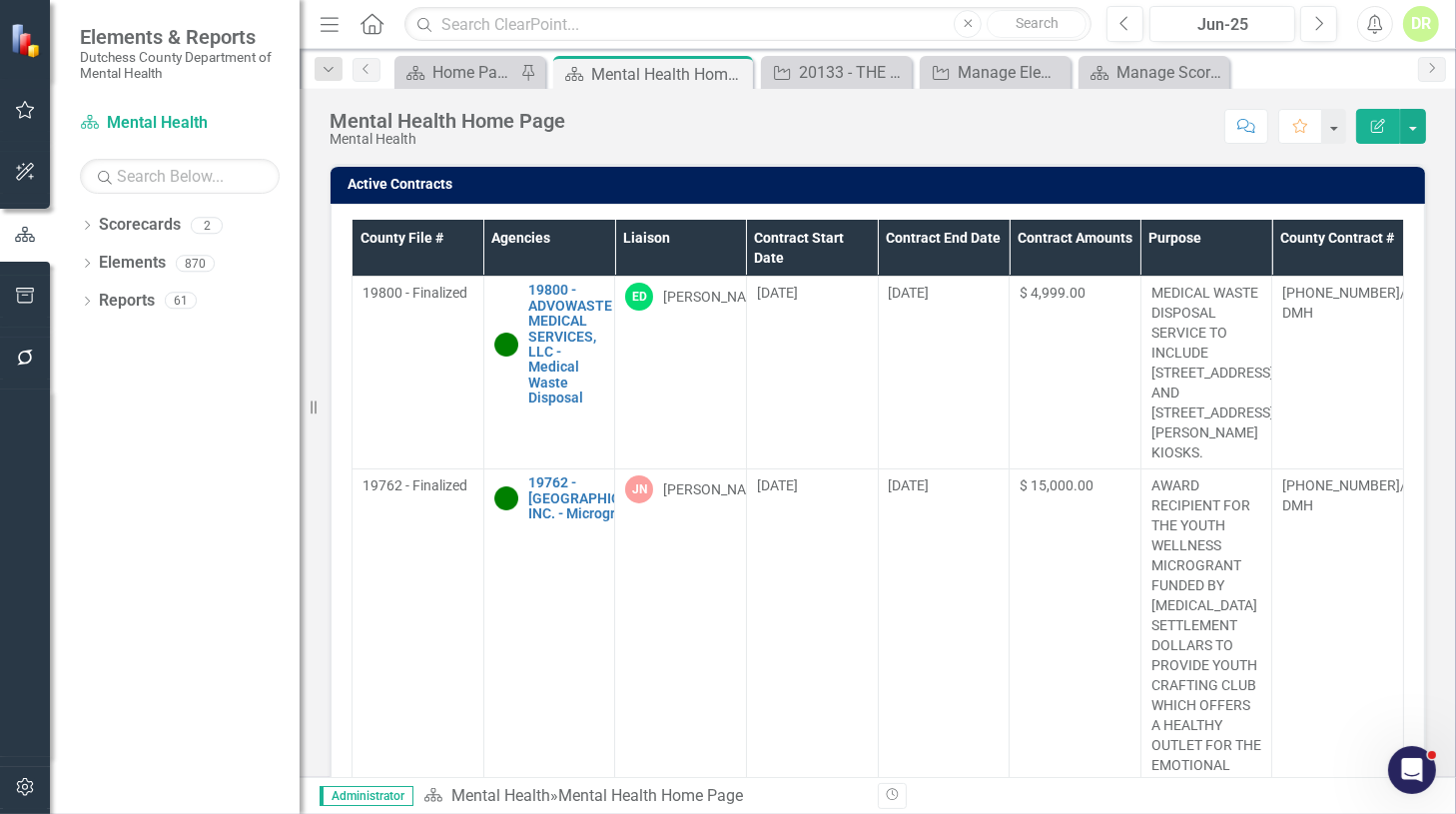 click on "Contract End Date" at bounding box center (944, 248) 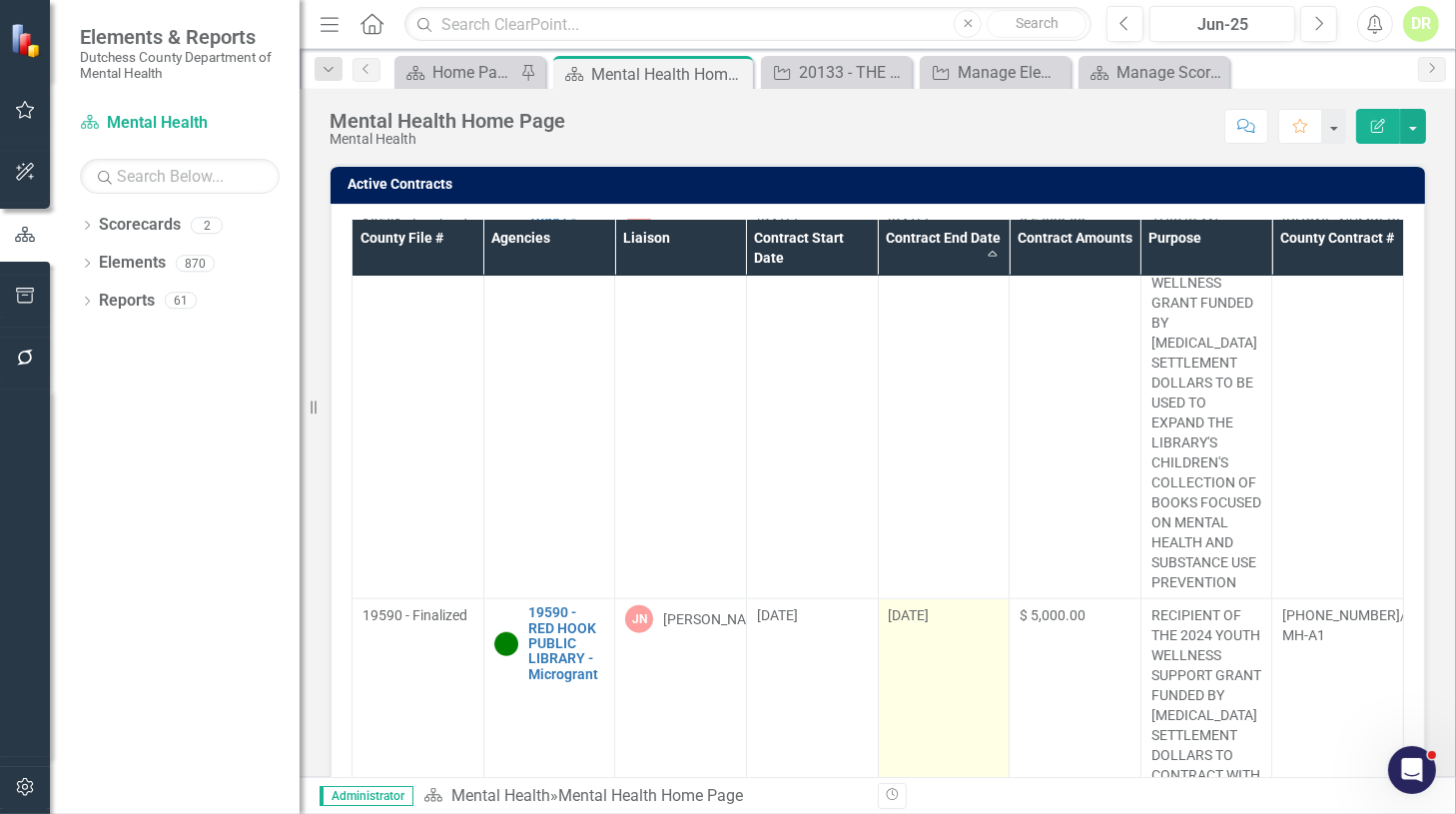 scroll, scrollTop: 2083, scrollLeft: 0, axis: vertical 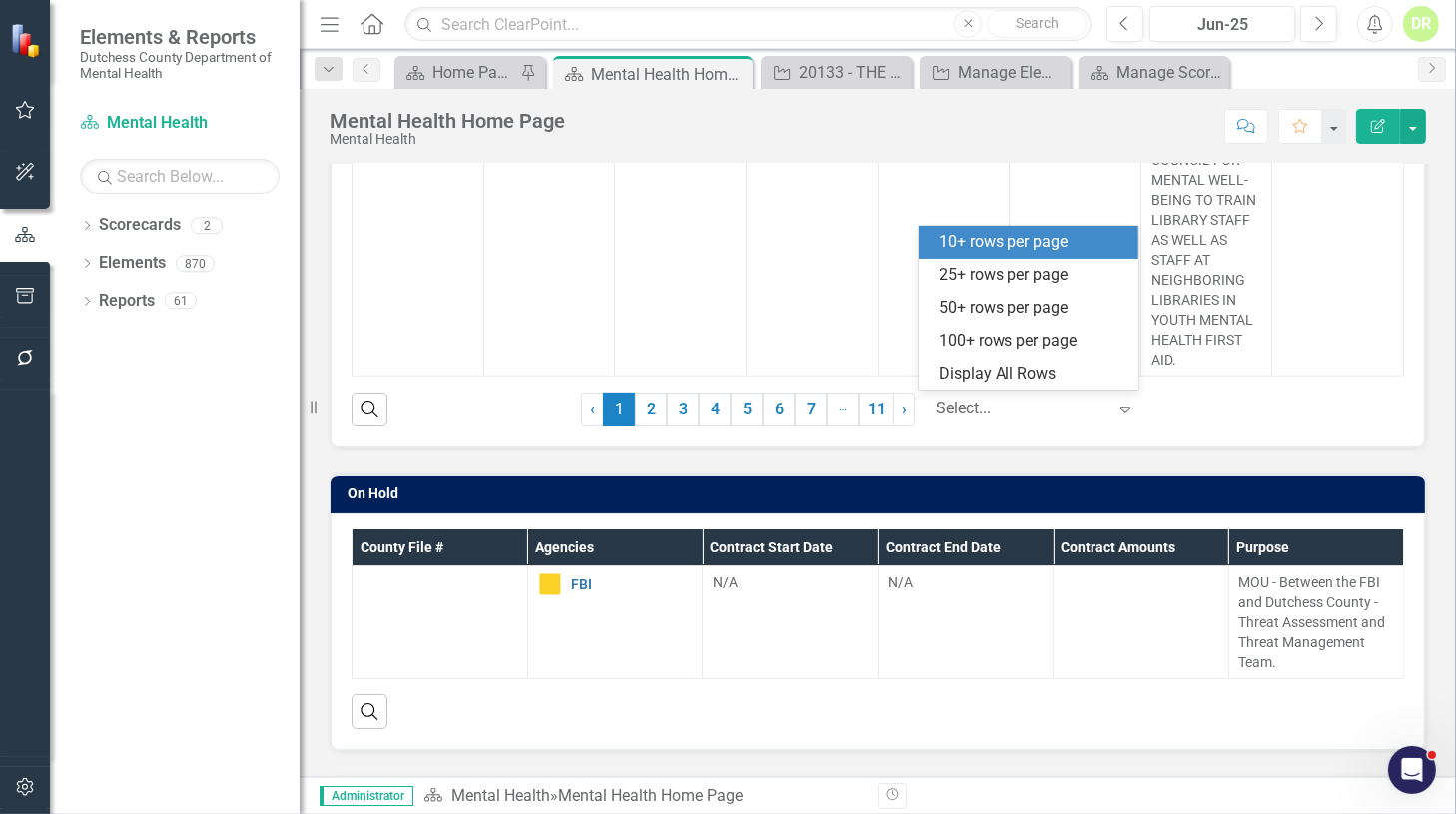 click at bounding box center (1021, 408) 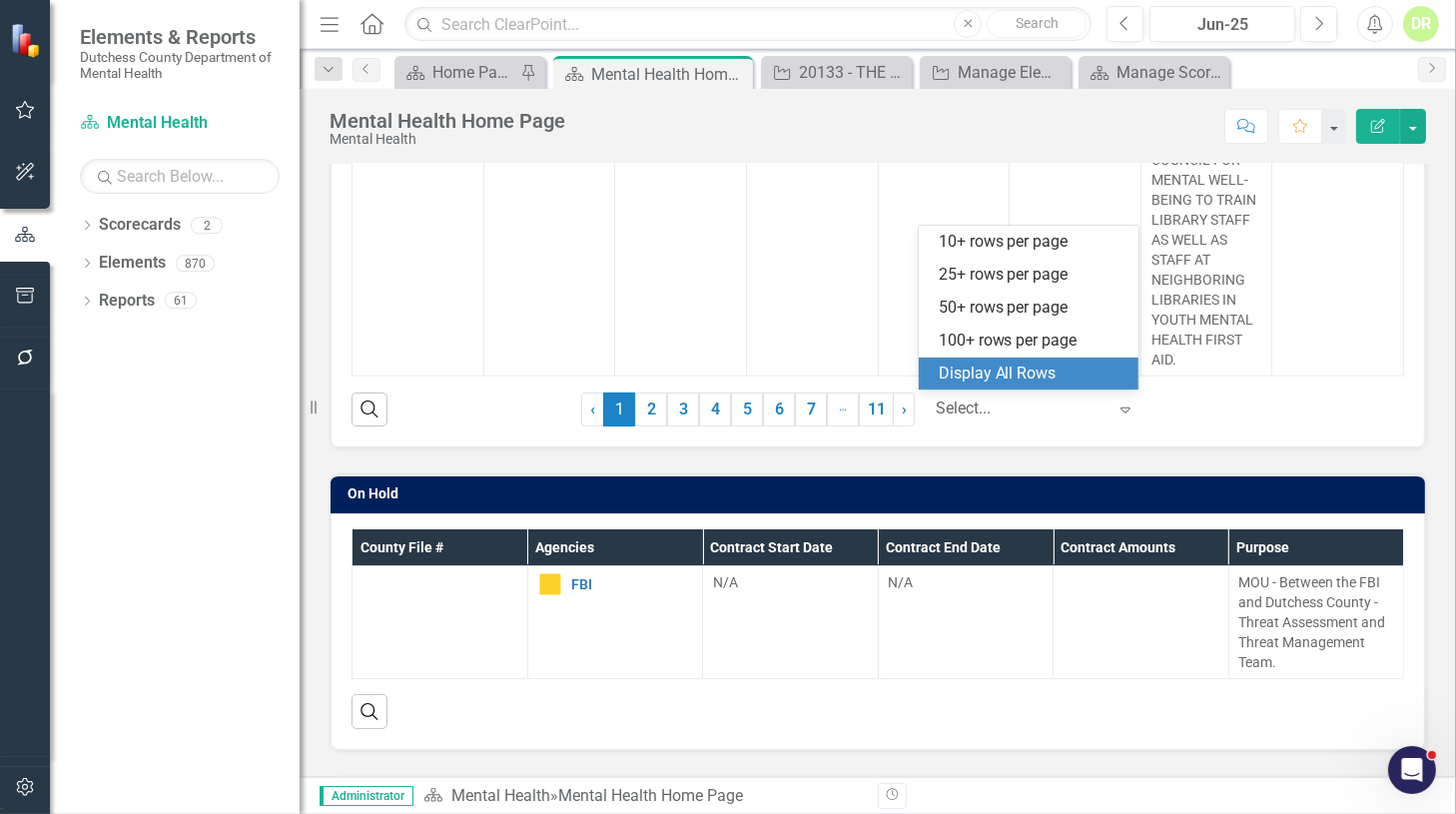 click on "Display All Rows" at bounding box center (1033, 374) 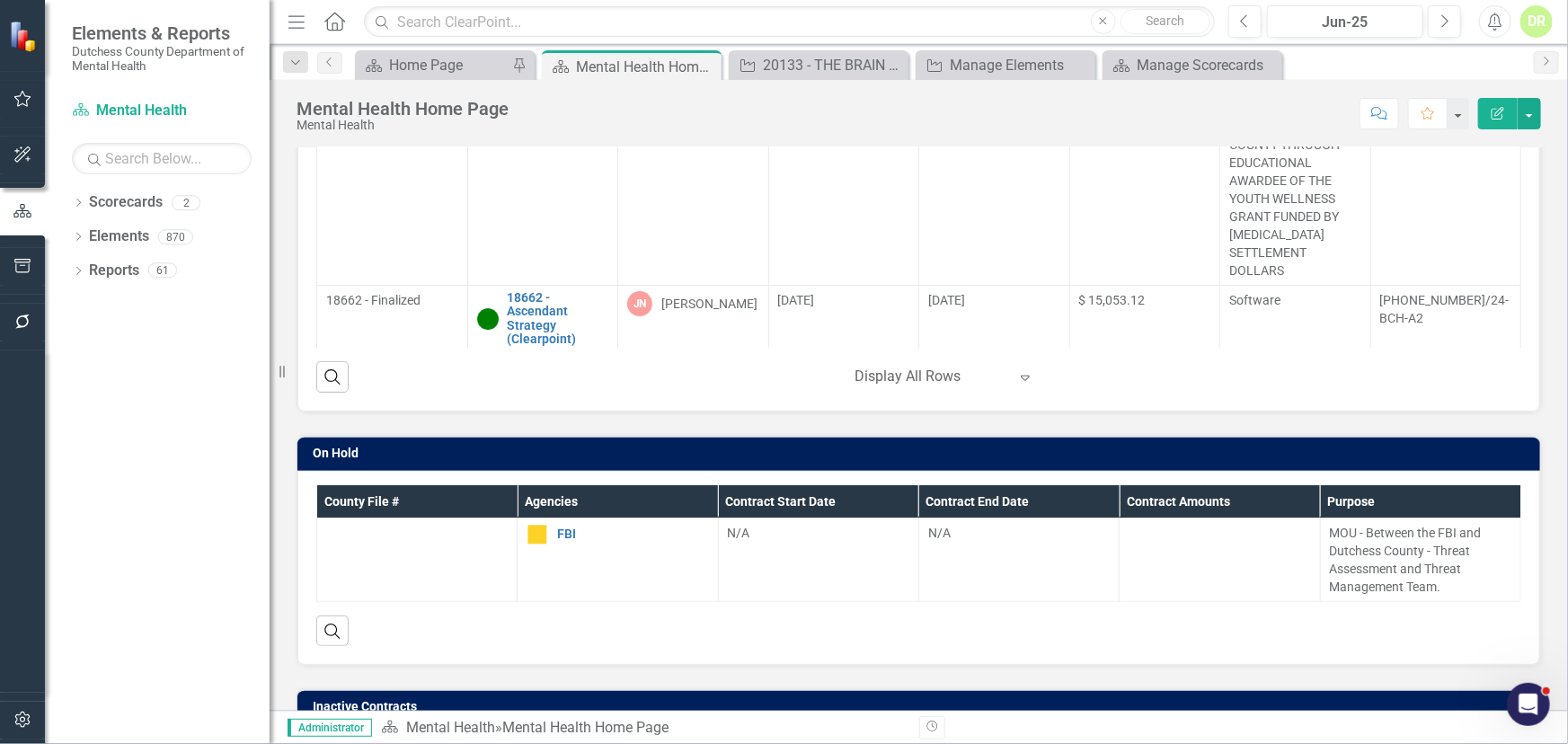 scroll, scrollTop: 2773, scrollLeft: 0, axis: vertical 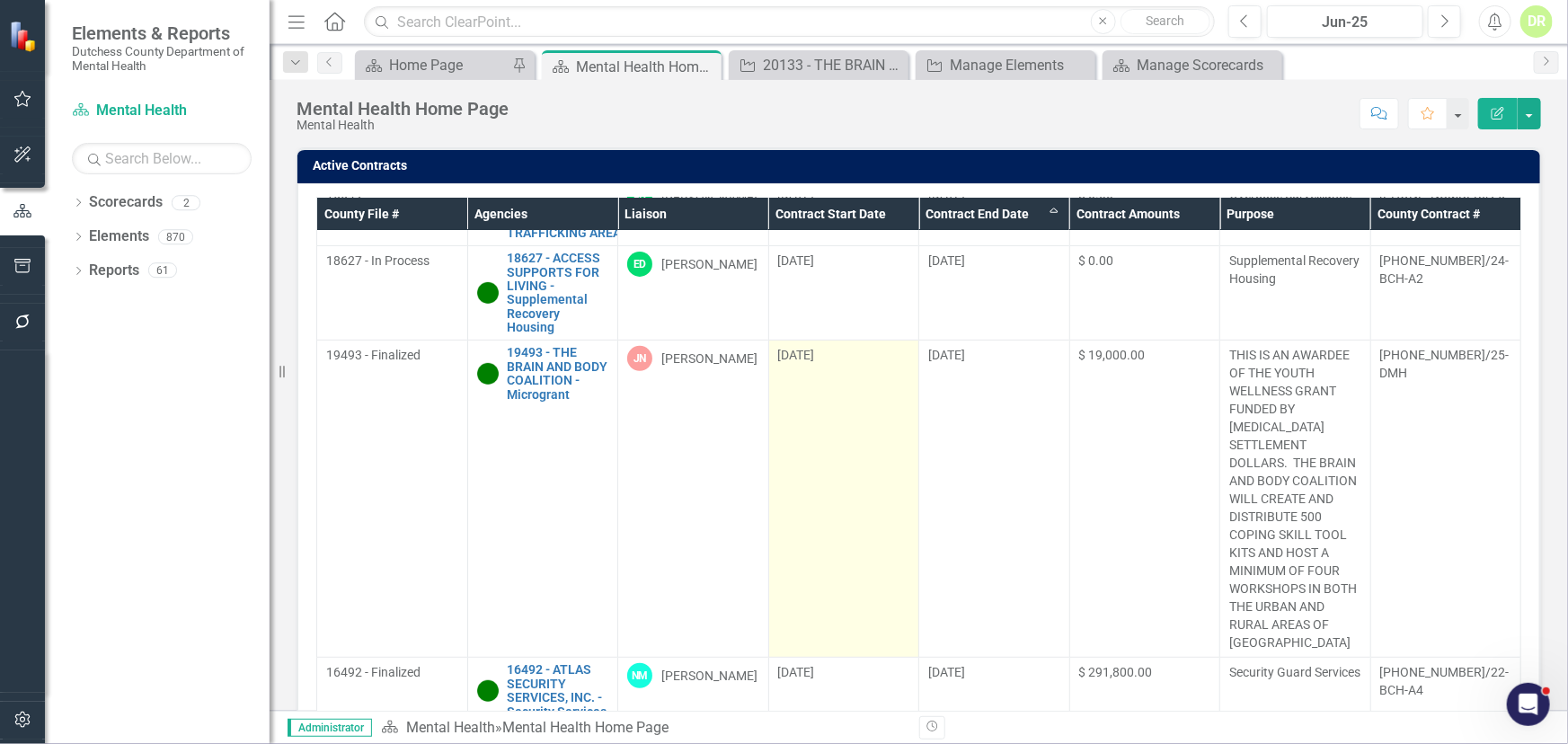 click on "[DATE]" at bounding box center (844, 499) 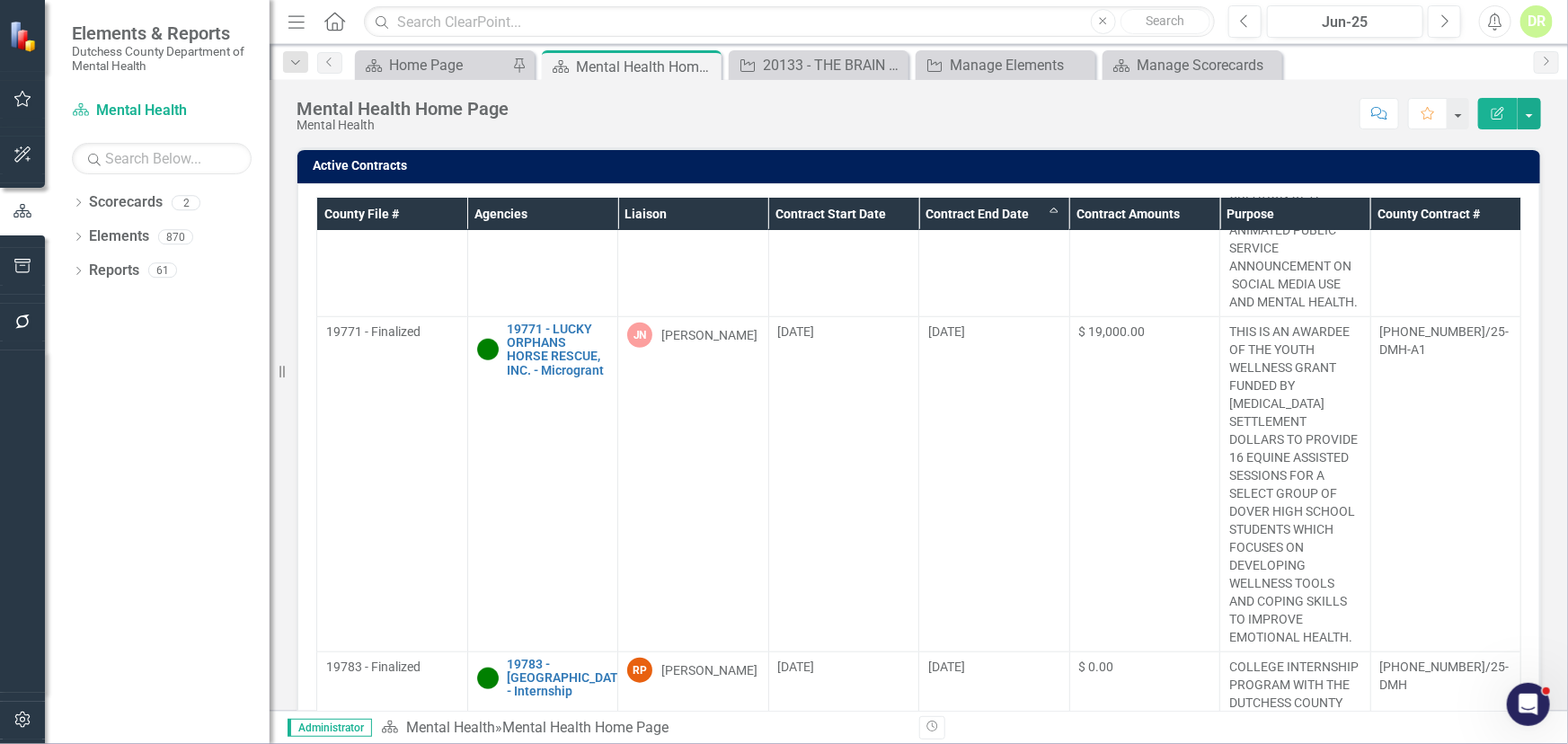 scroll, scrollTop: 8038, scrollLeft: 0, axis: vertical 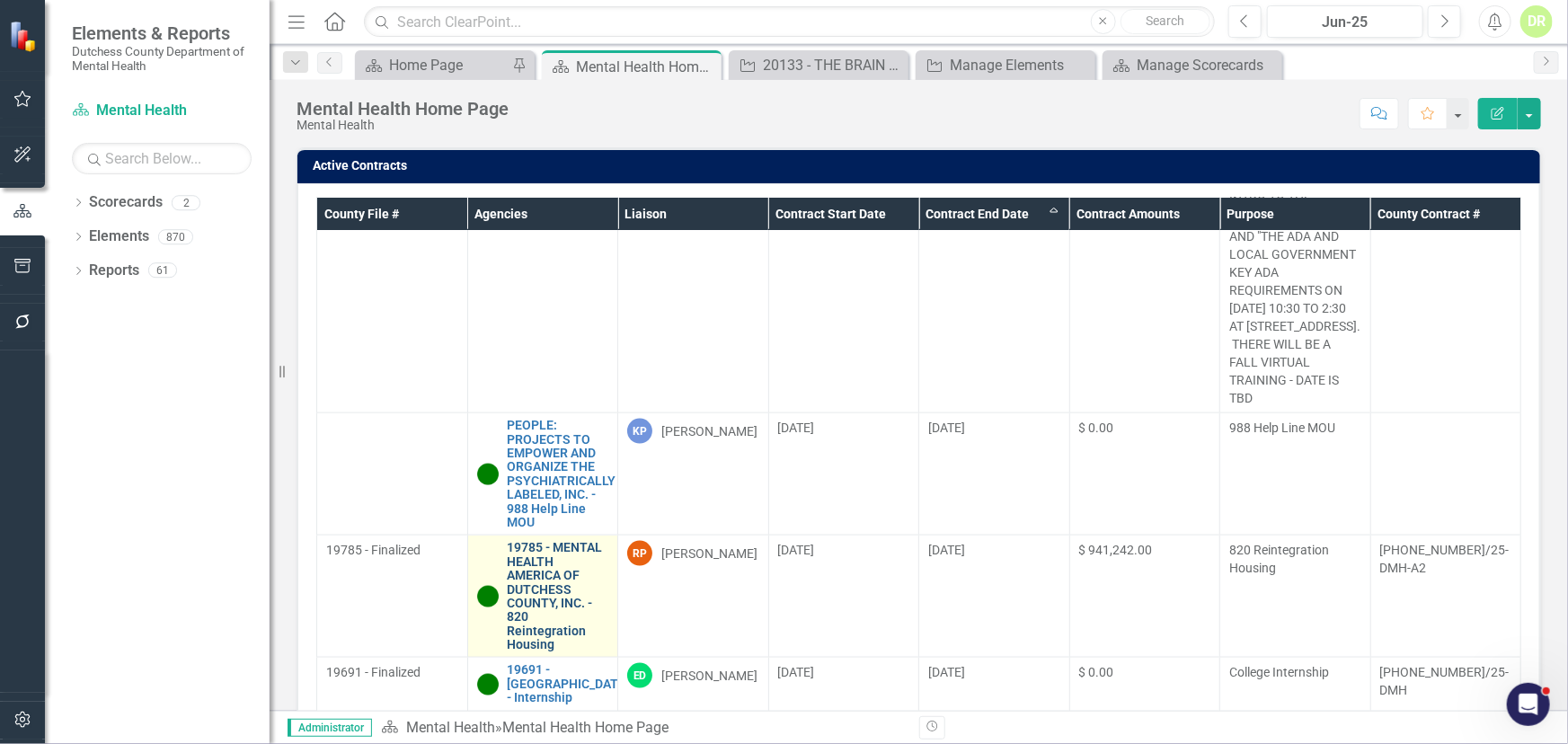 click on "19785 - MENTAL HEALTH AMERICA OF DUTCHESS COUNTY, INC. - 820 Reintegration Housing" at bounding box center (558, 596) 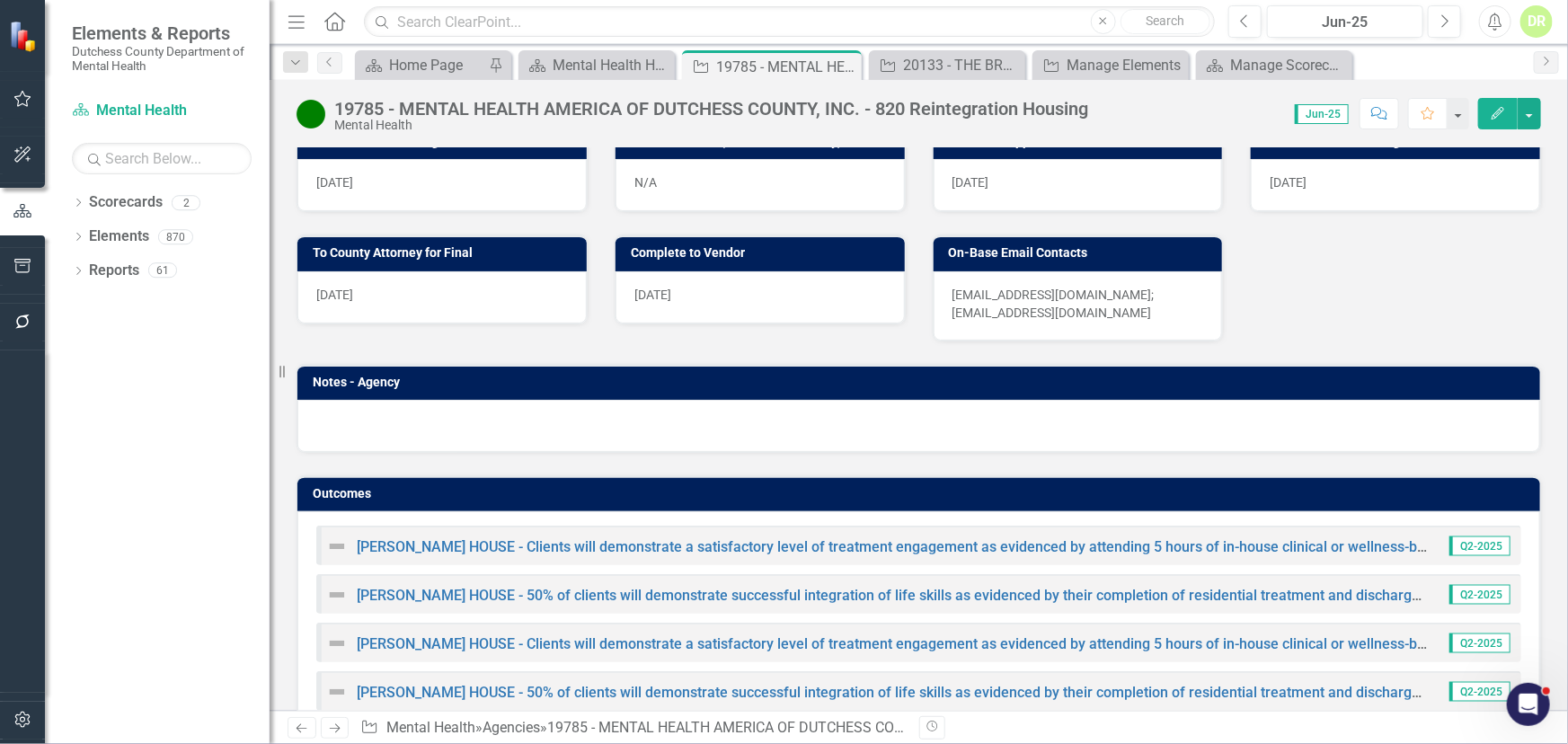 scroll, scrollTop: 1038, scrollLeft: 0, axis: vertical 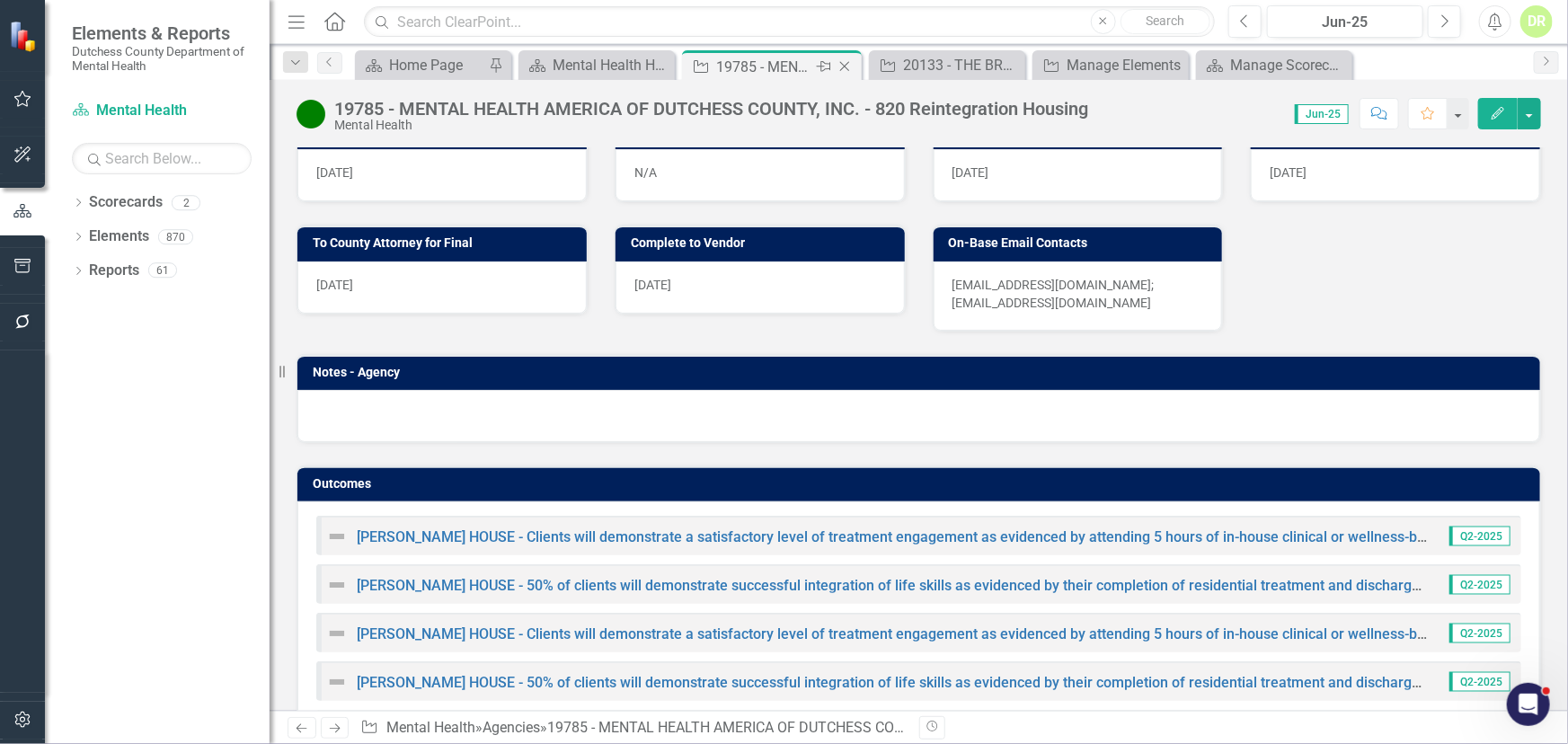 click on "Close" 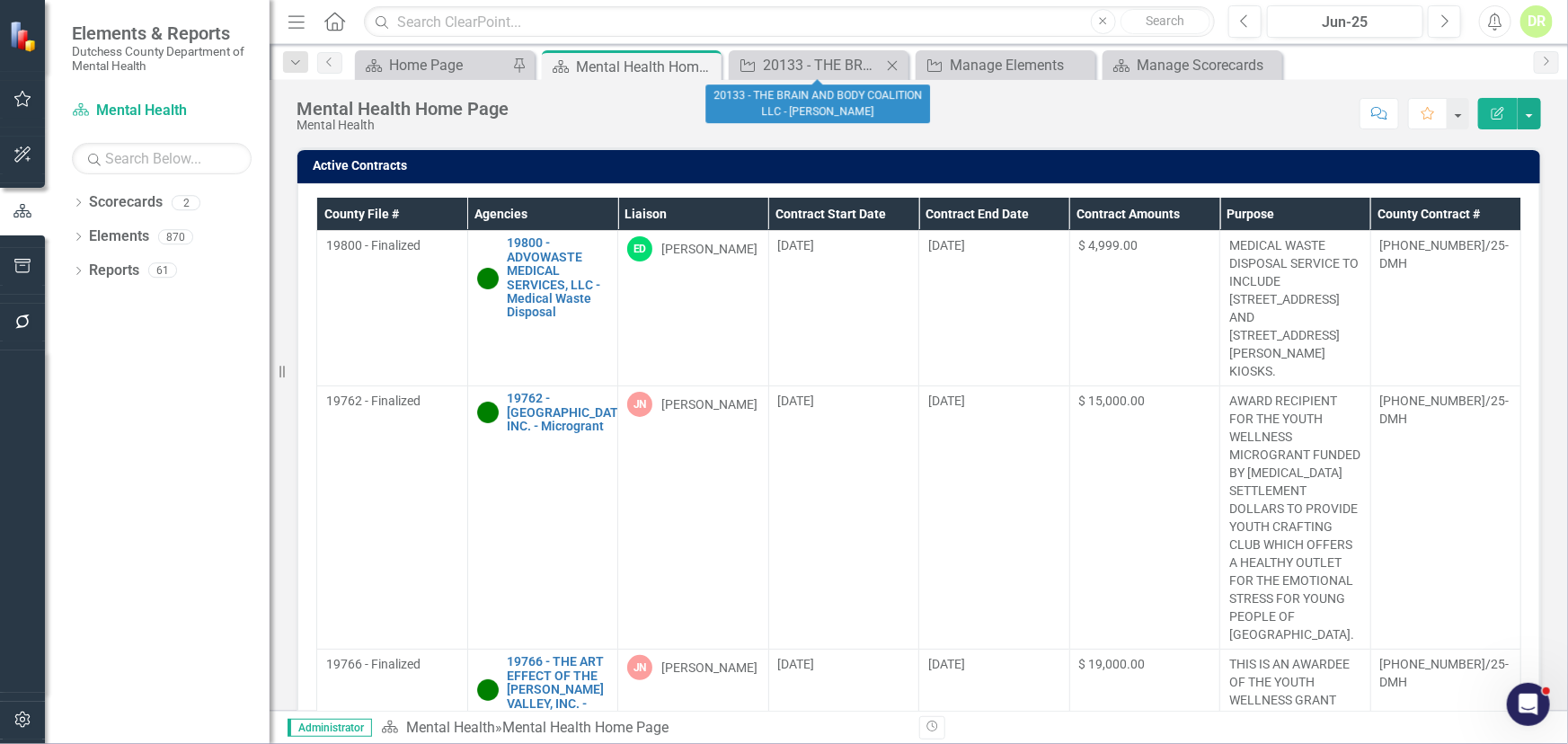 click 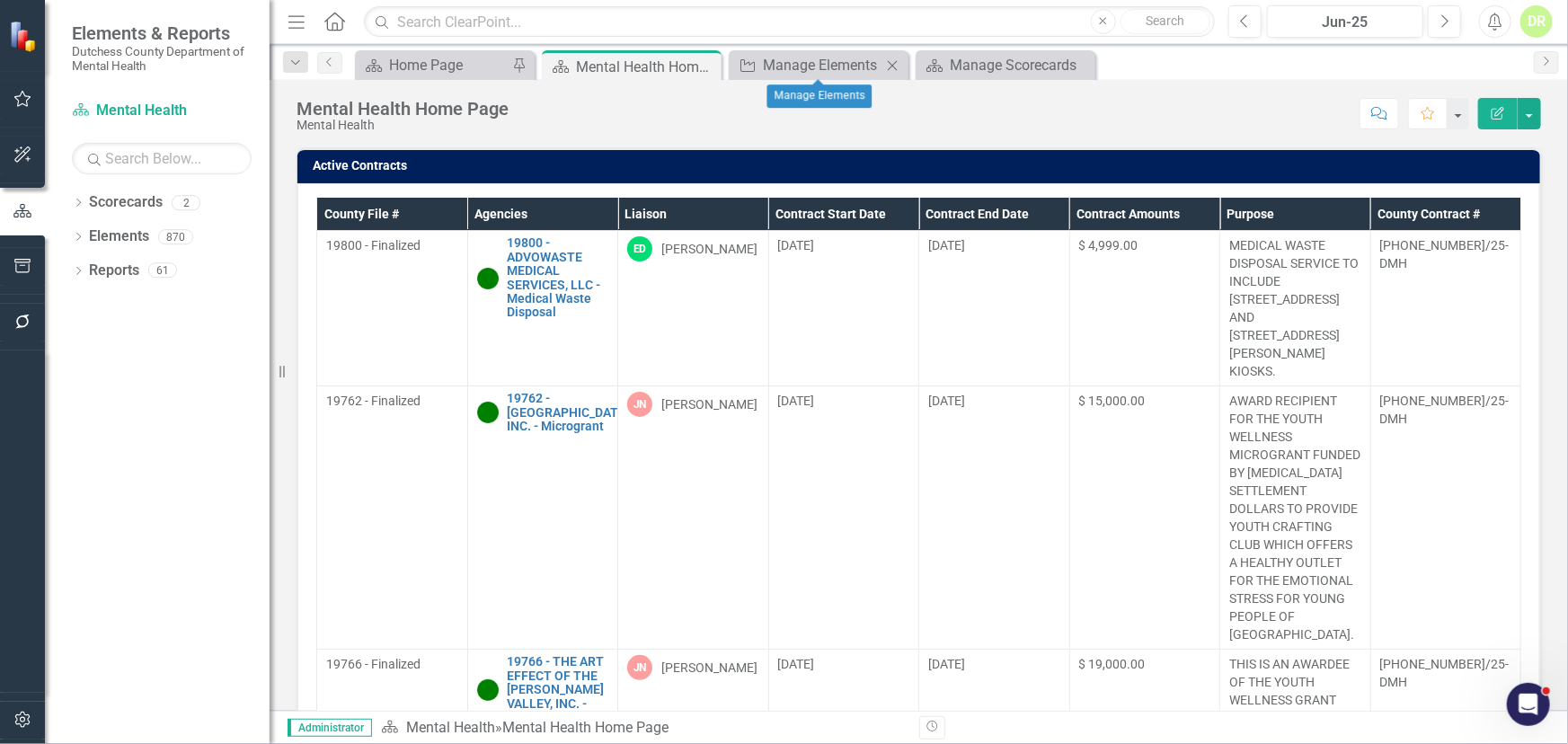 click on "Close" 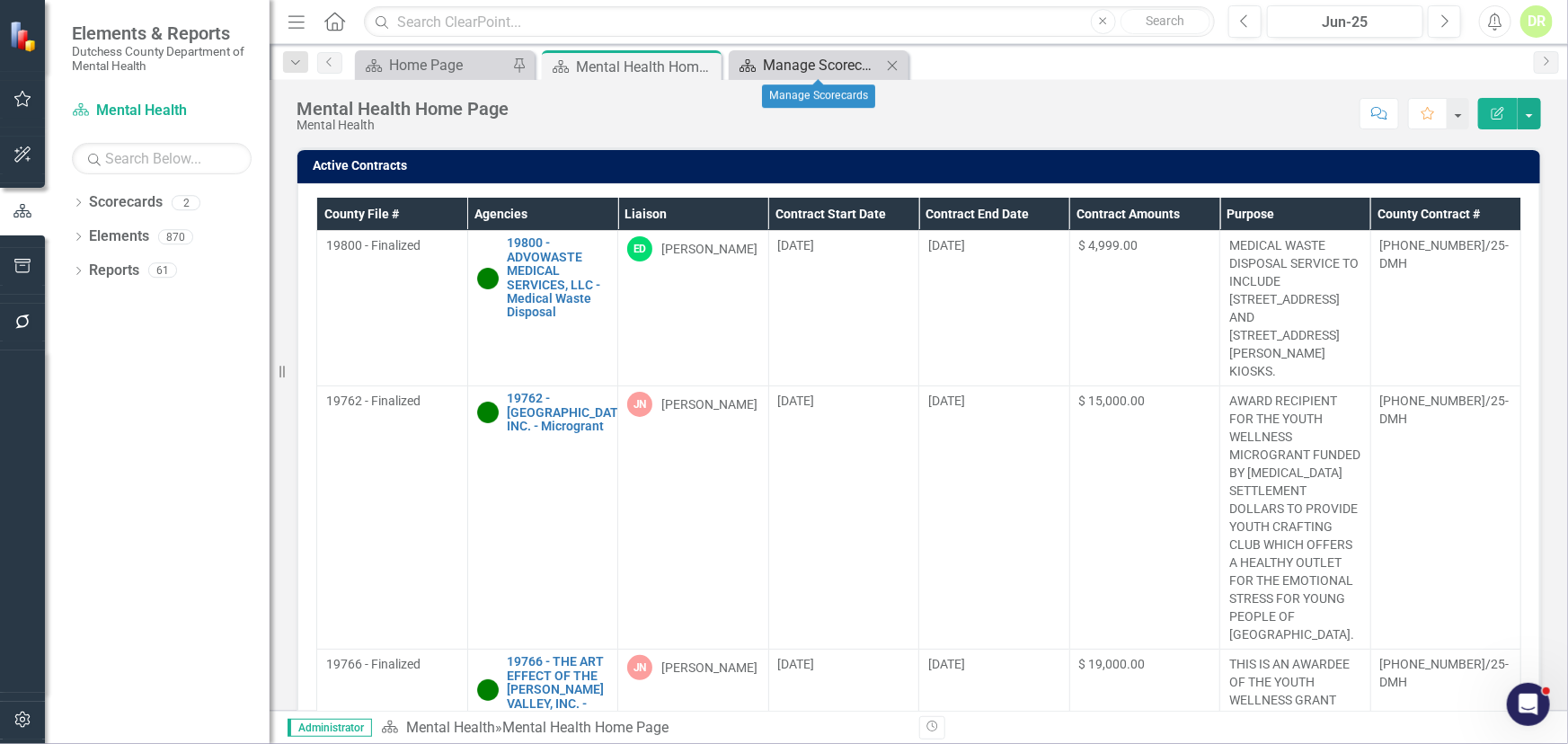 click on "Manage Scorecards" at bounding box center (822, 65) 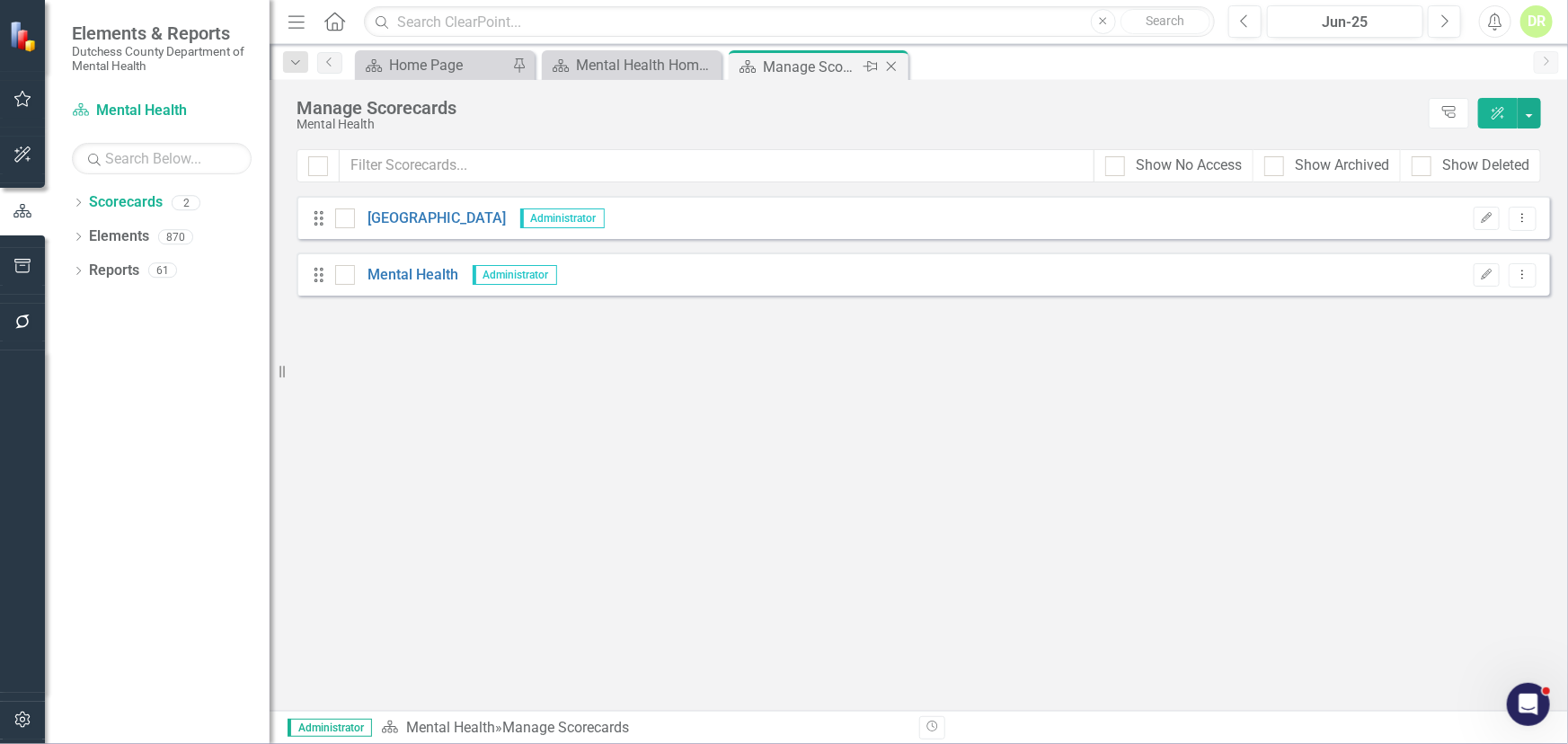 click on "Close" at bounding box center [892, 66] 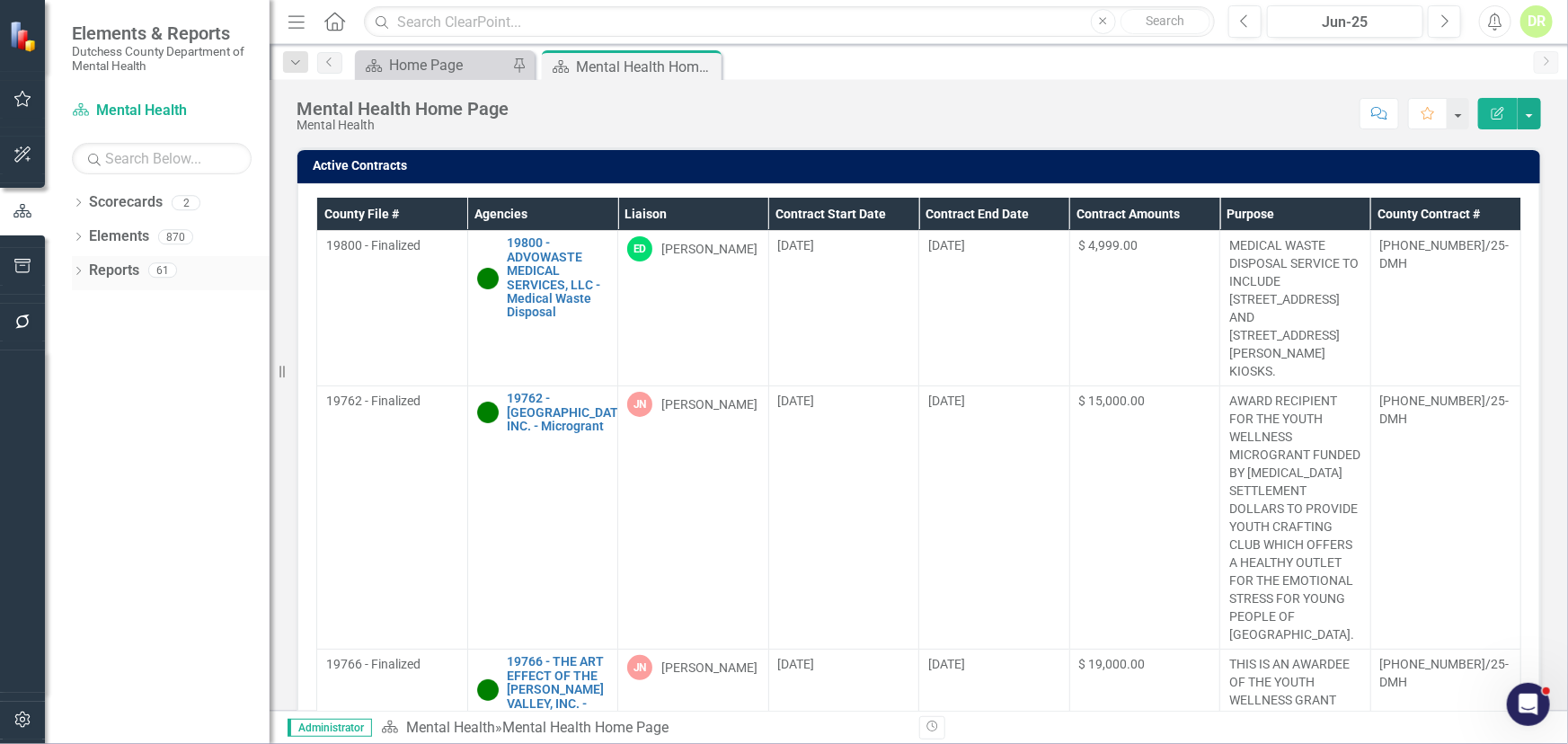 click on "Reports" at bounding box center (114, 270) 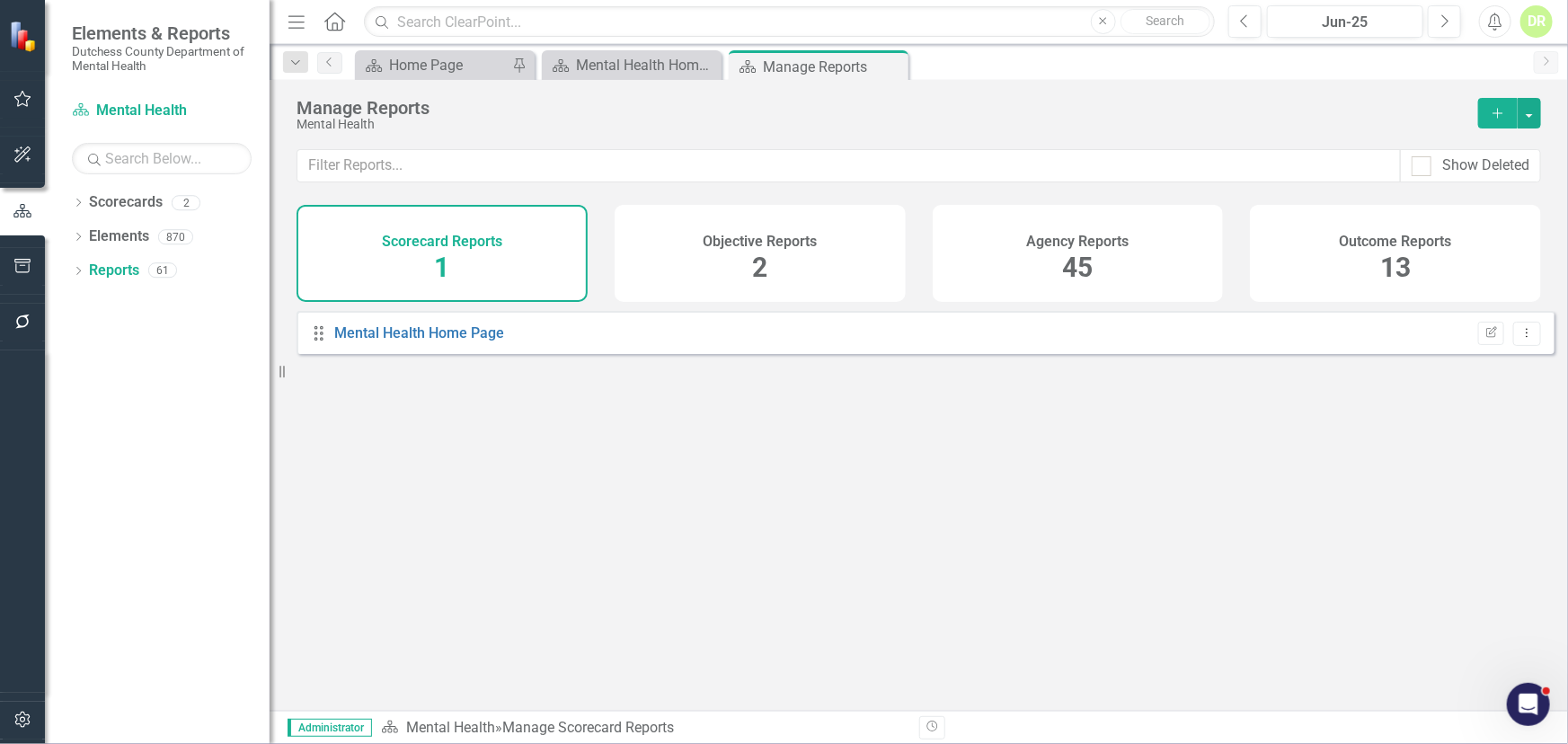 click on "Agency Reports" at bounding box center [1077, 242] 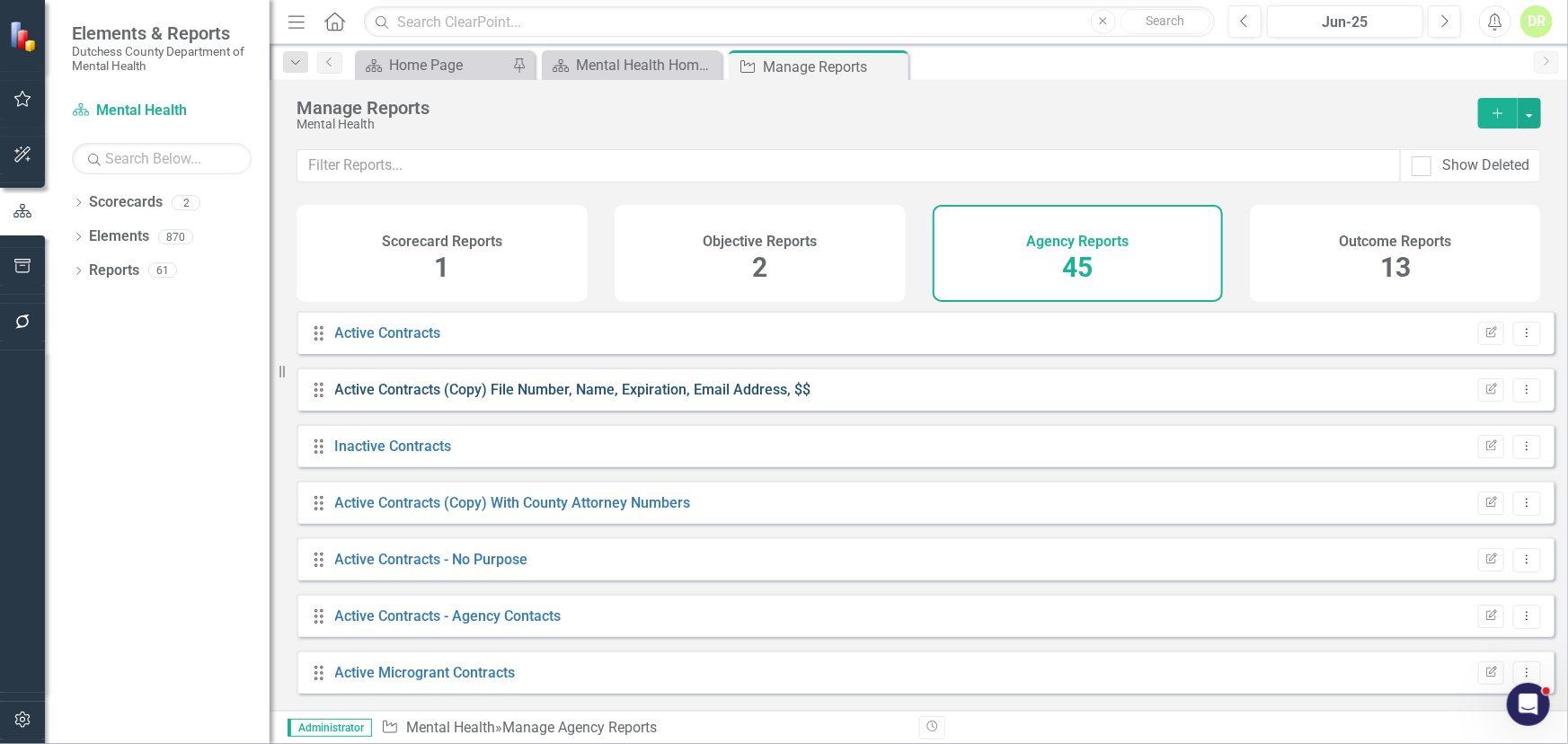 click on "Active Contracts (Copy) File Number, Name, Expiration, Email Address, $$" at bounding box center (573, 389) 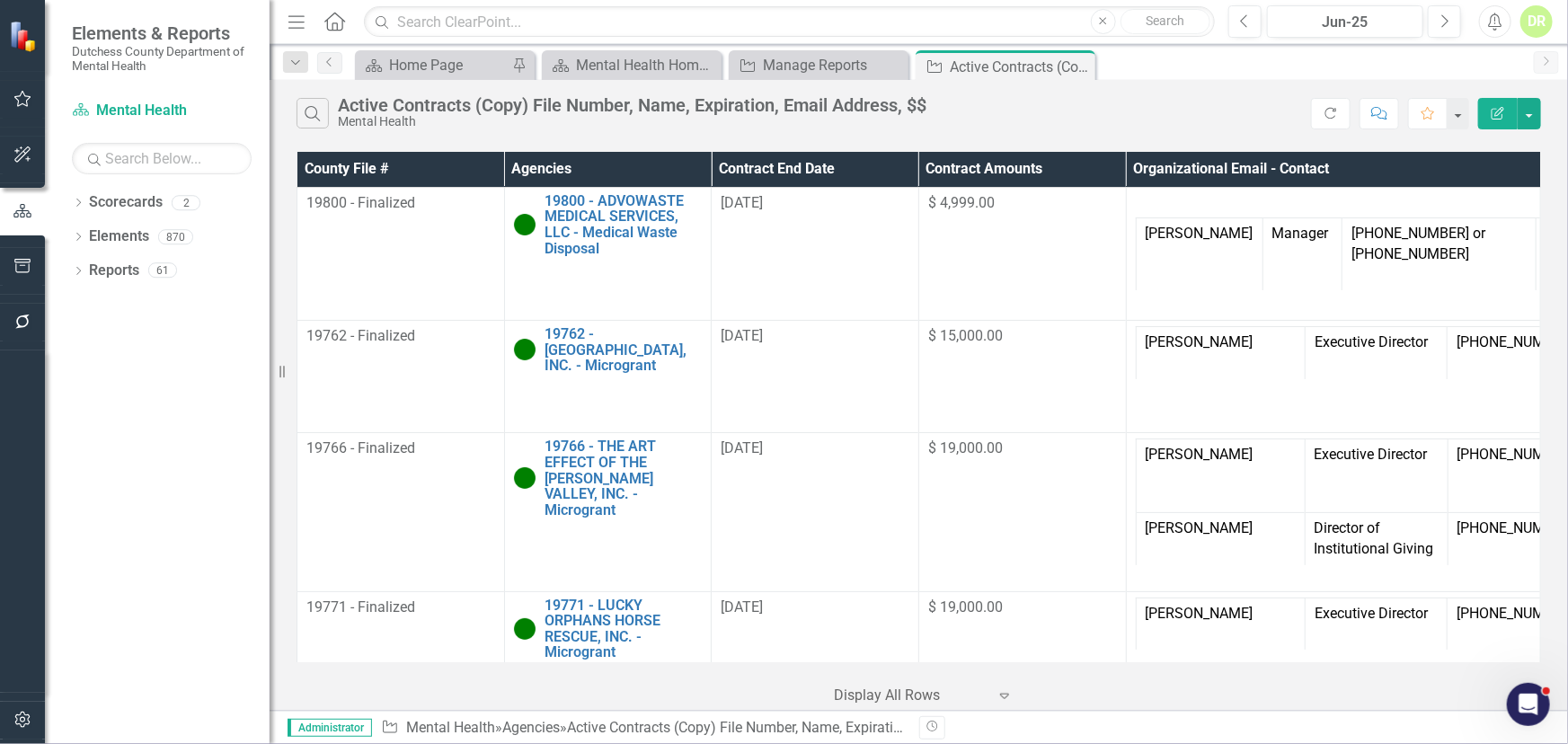 click on "Contract Amounts" at bounding box center [1022, 169] 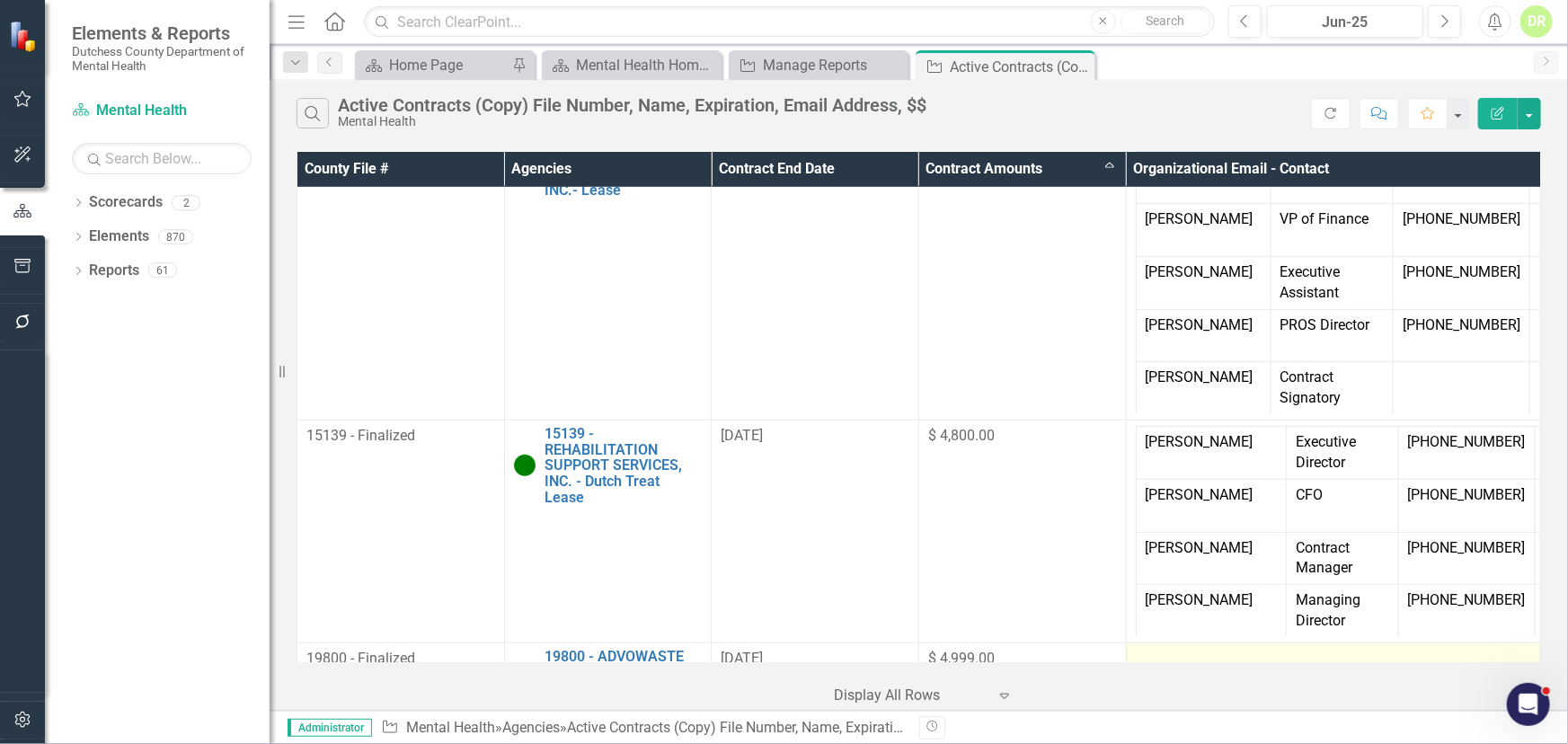 scroll, scrollTop: 735, scrollLeft: 0, axis: vertical 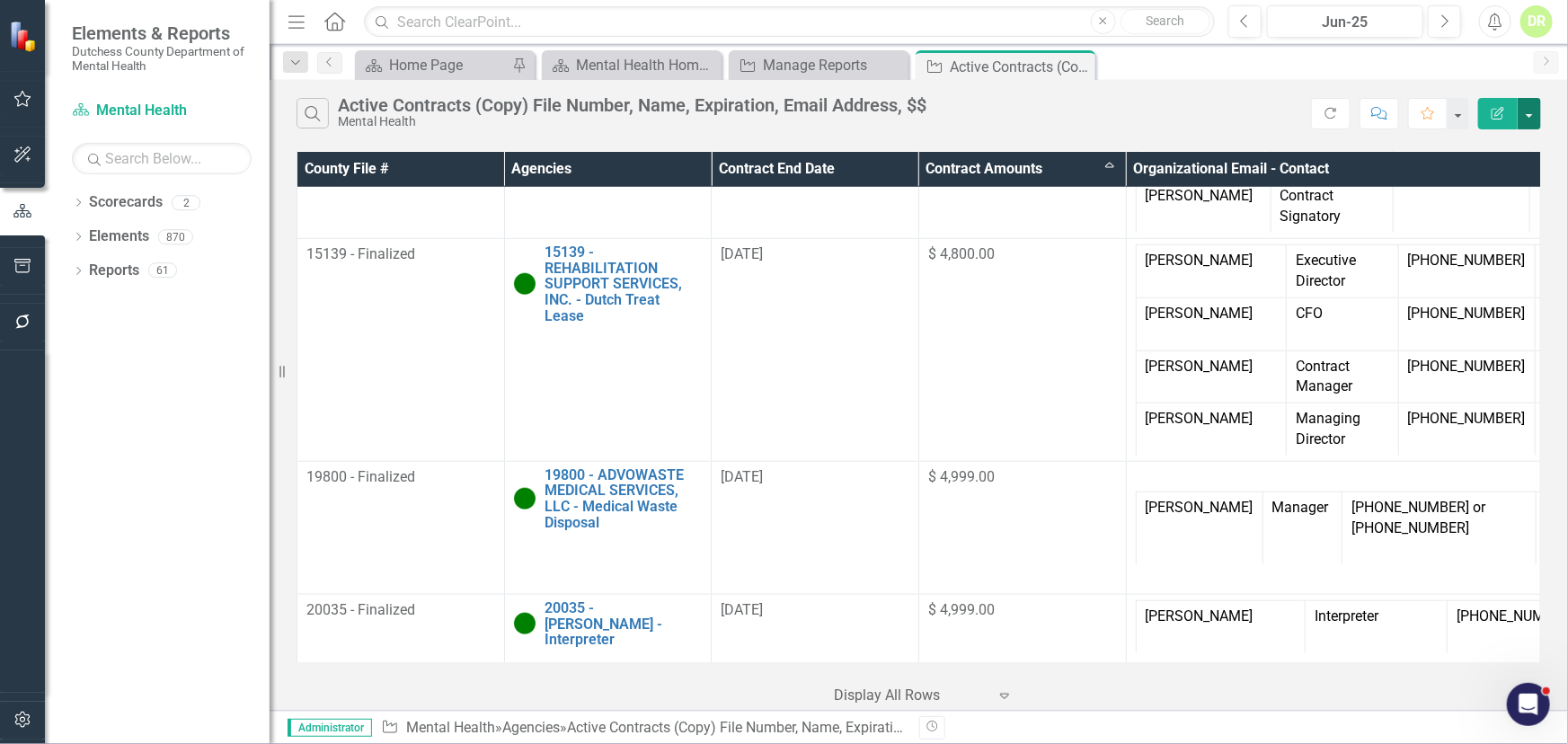 click at bounding box center [1529, 113] 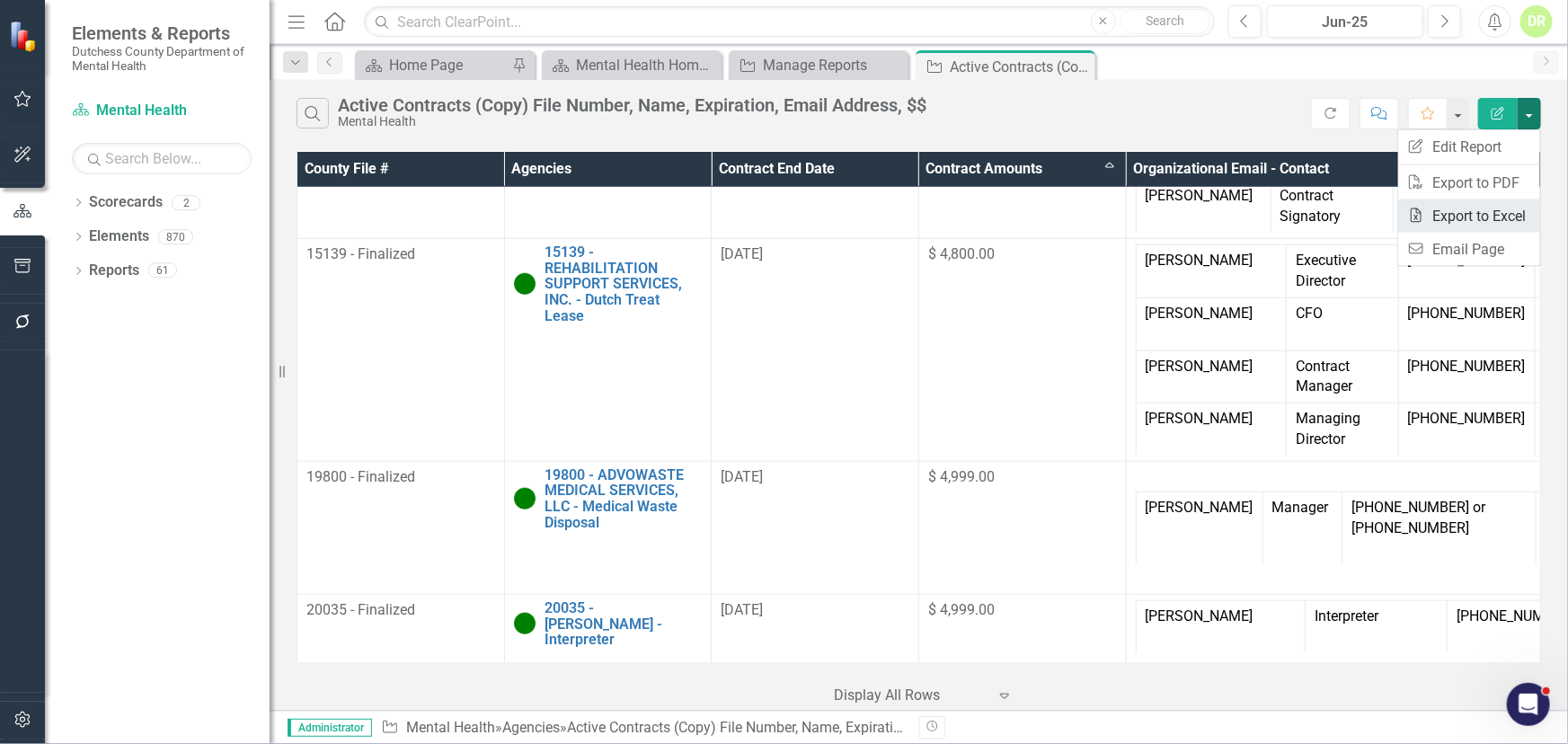click on "Excel Export to Excel" at bounding box center (1469, 216) 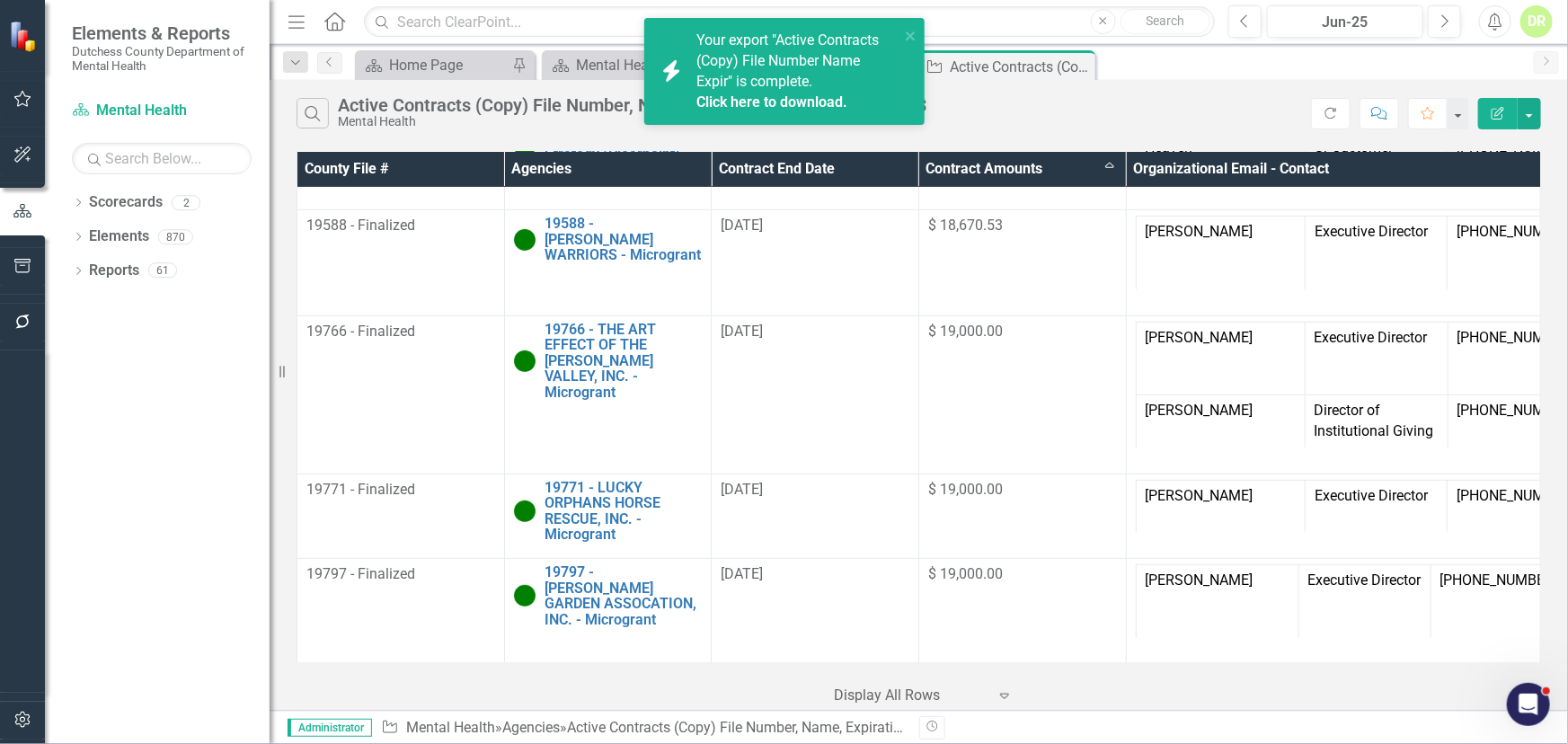 scroll, scrollTop: 7543, scrollLeft: 0, axis: vertical 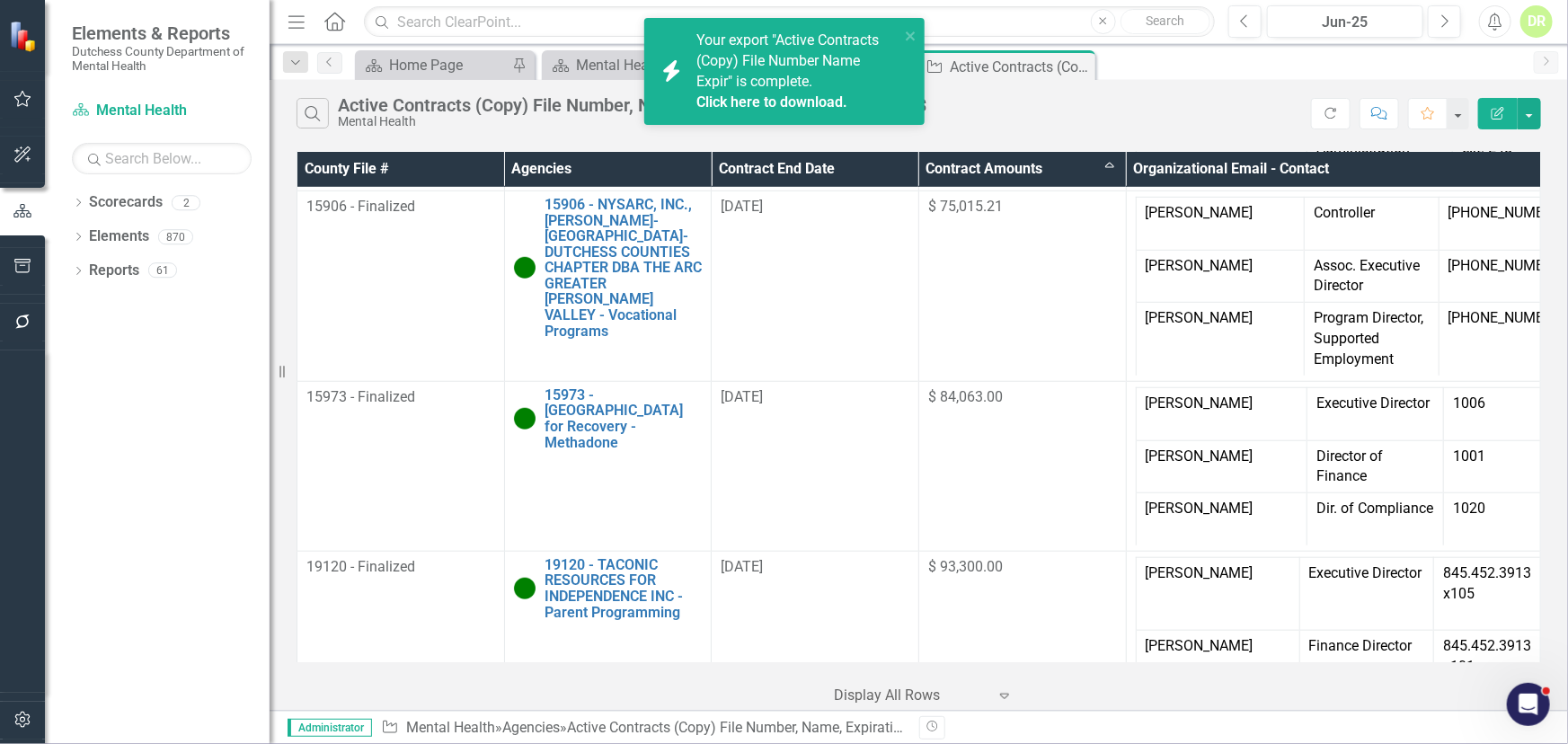click on "19705 - CITY OF POUGHKEEPSIE - [MEDICAL_DATA] Program" at bounding box center [624, 1531] 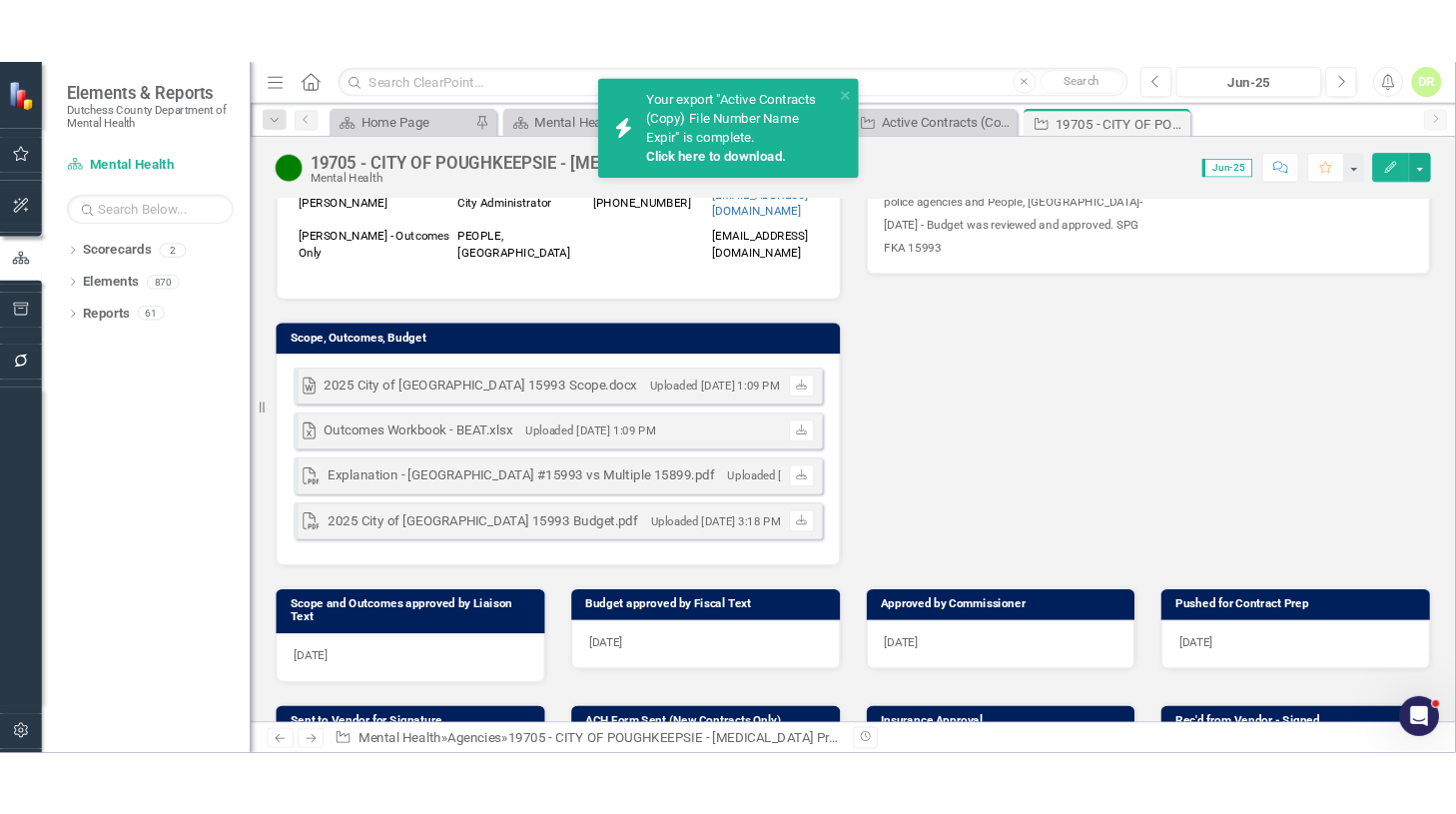 scroll, scrollTop: 1270, scrollLeft: 0, axis: vertical 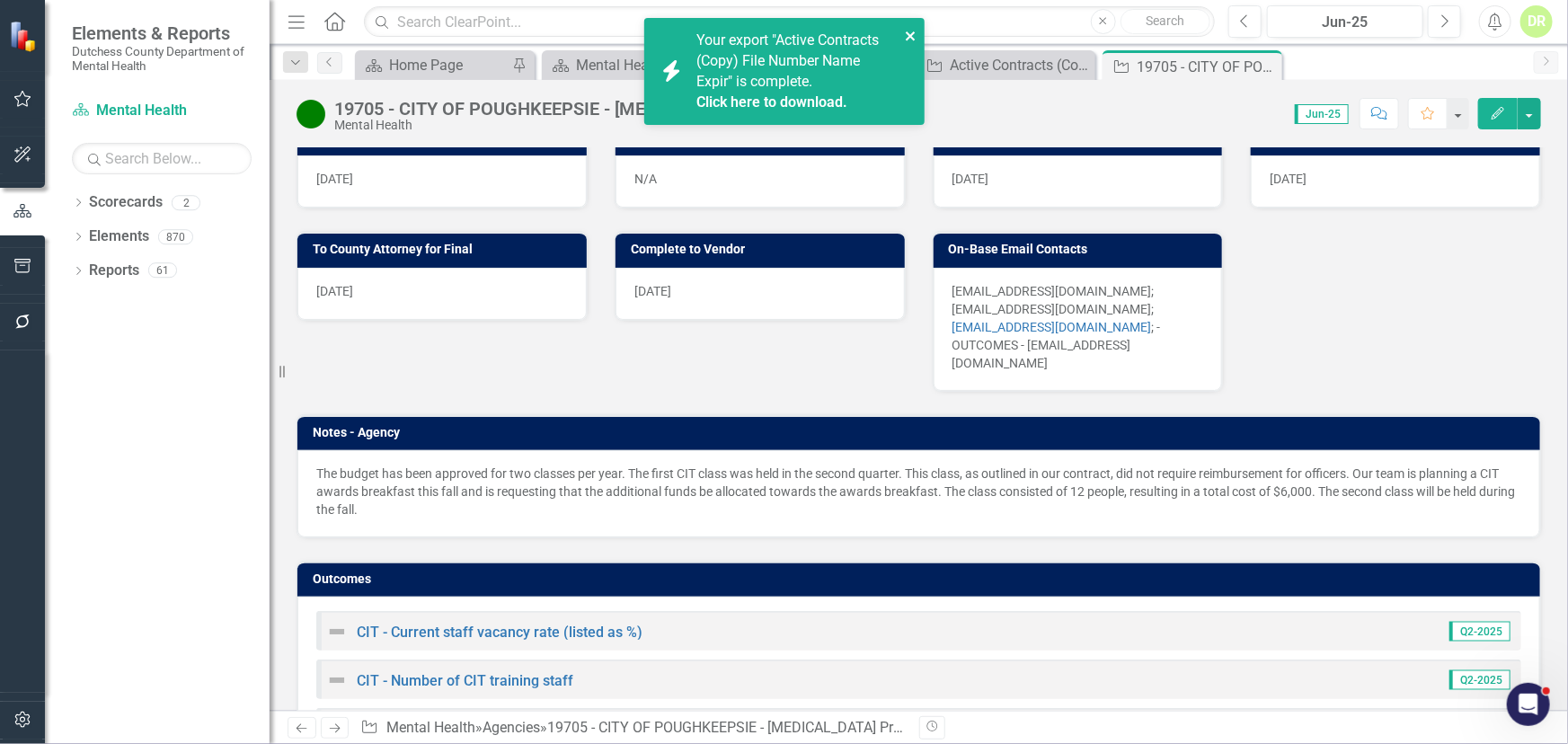 click 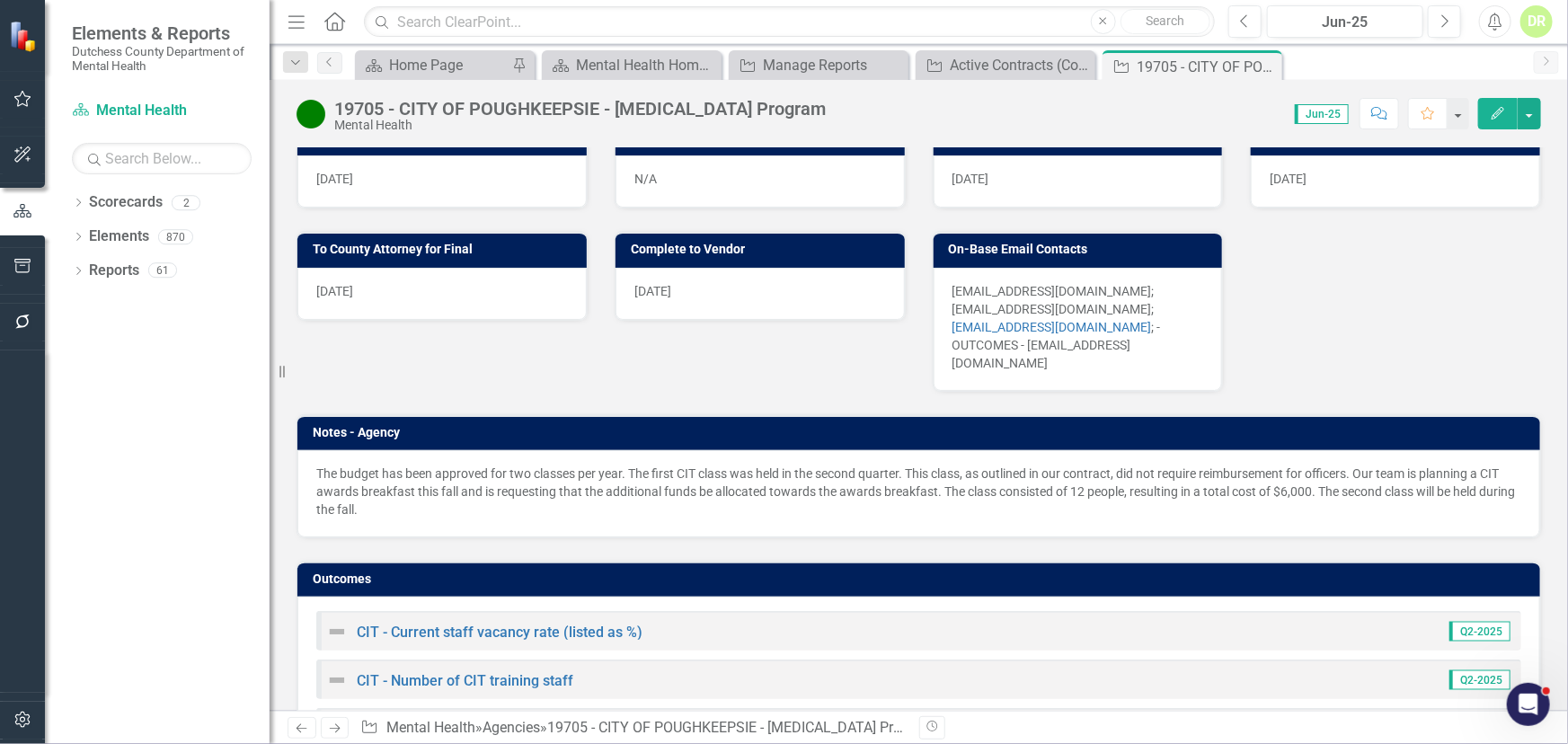 click on "Close" 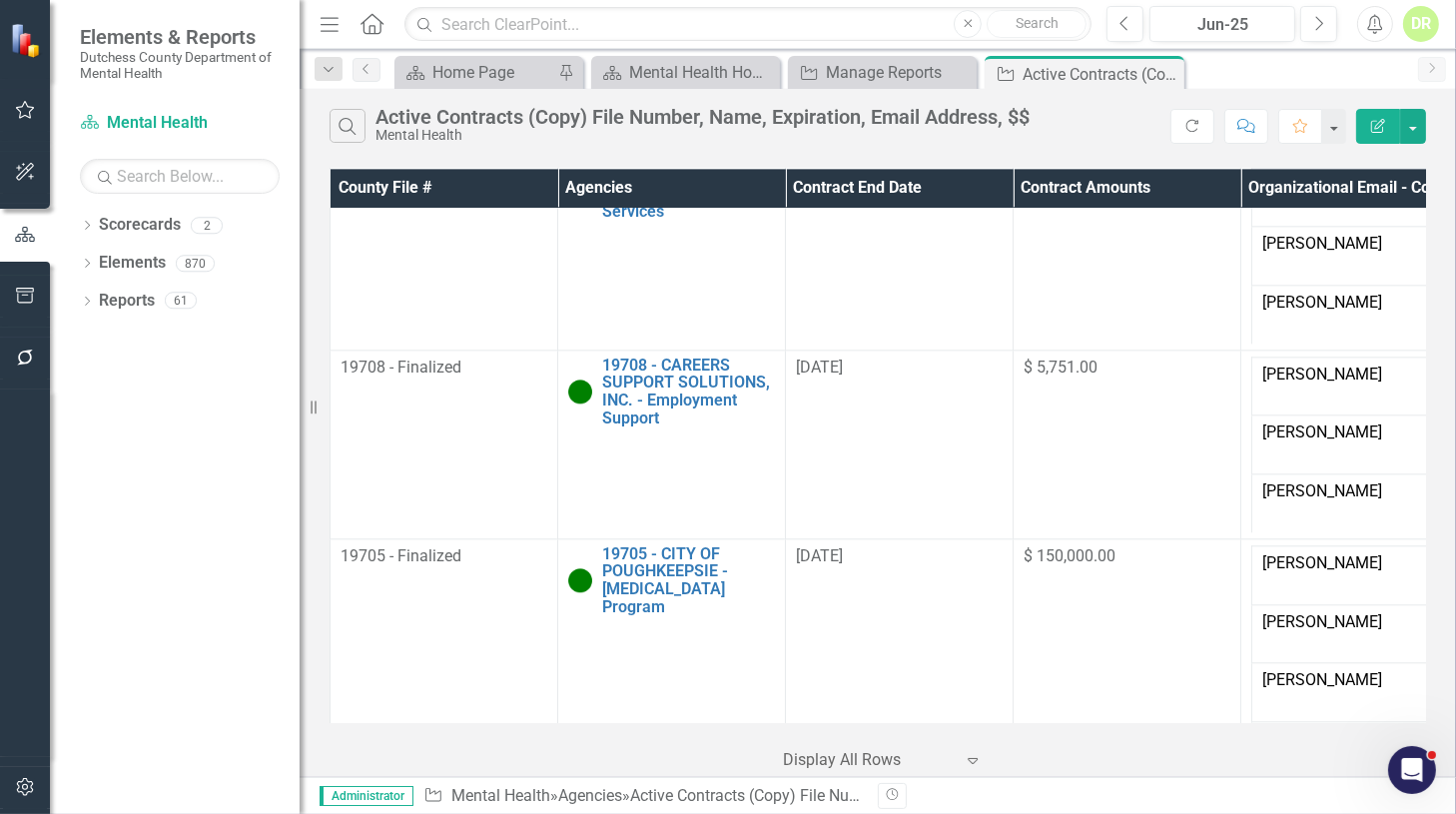 scroll, scrollTop: 10449, scrollLeft: 0, axis: vertical 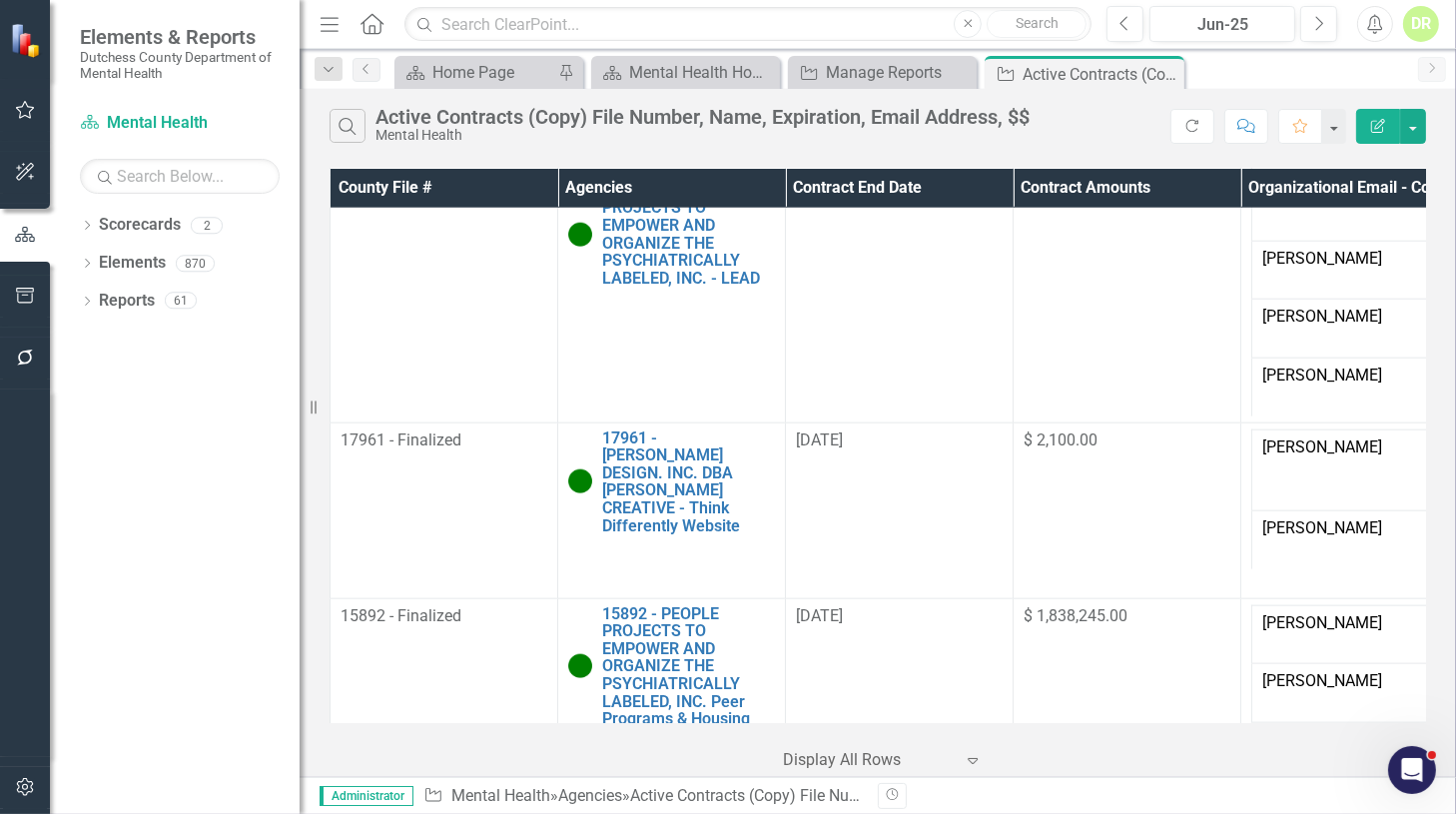 click on "19907 - COMMUNITY BASED SERVICES INC  - Transition Planning - APG Funds" at bounding box center (688, 1639) 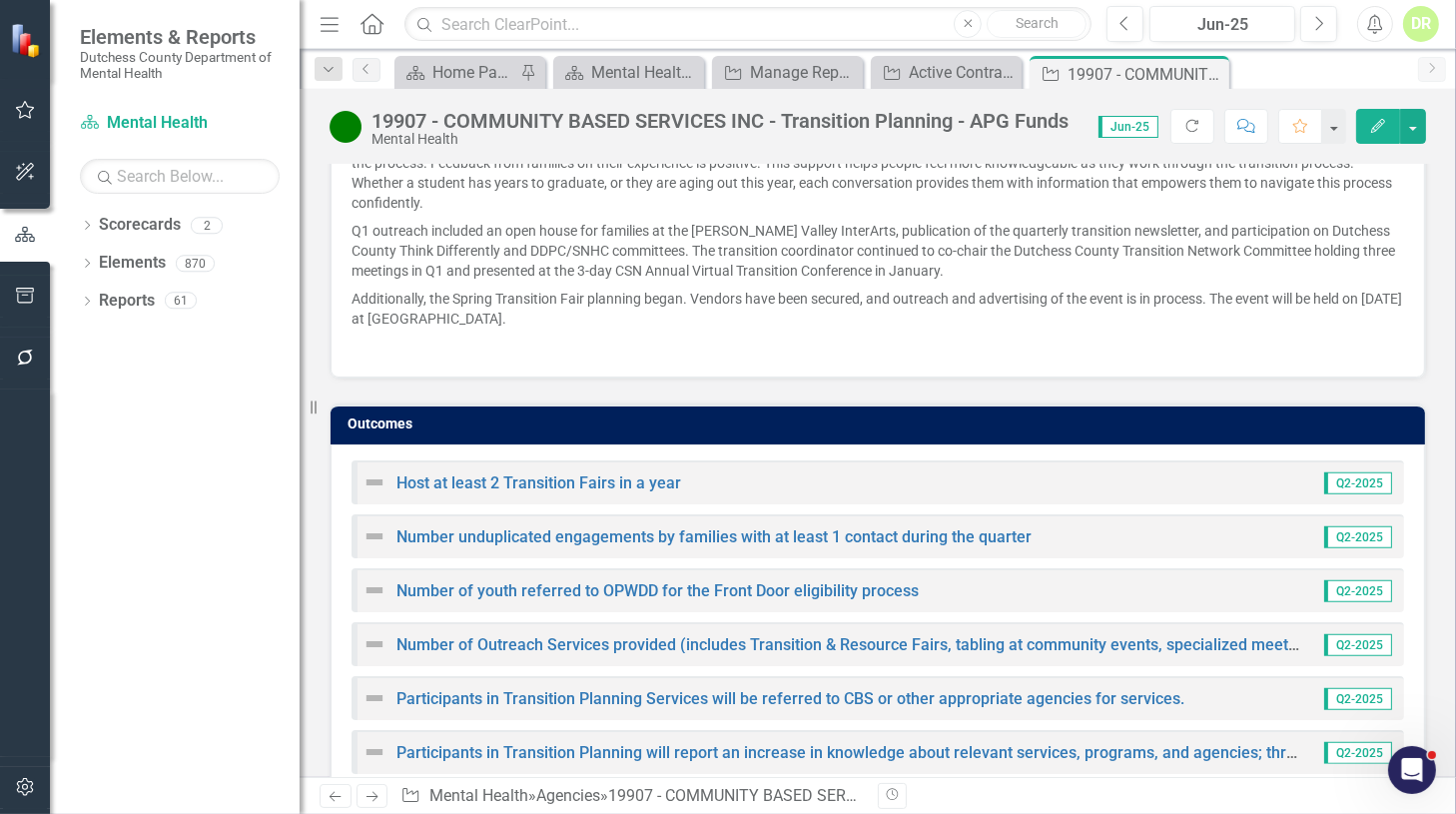 scroll, scrollTop: 1705, scrollLeft: 0, axis: vertical 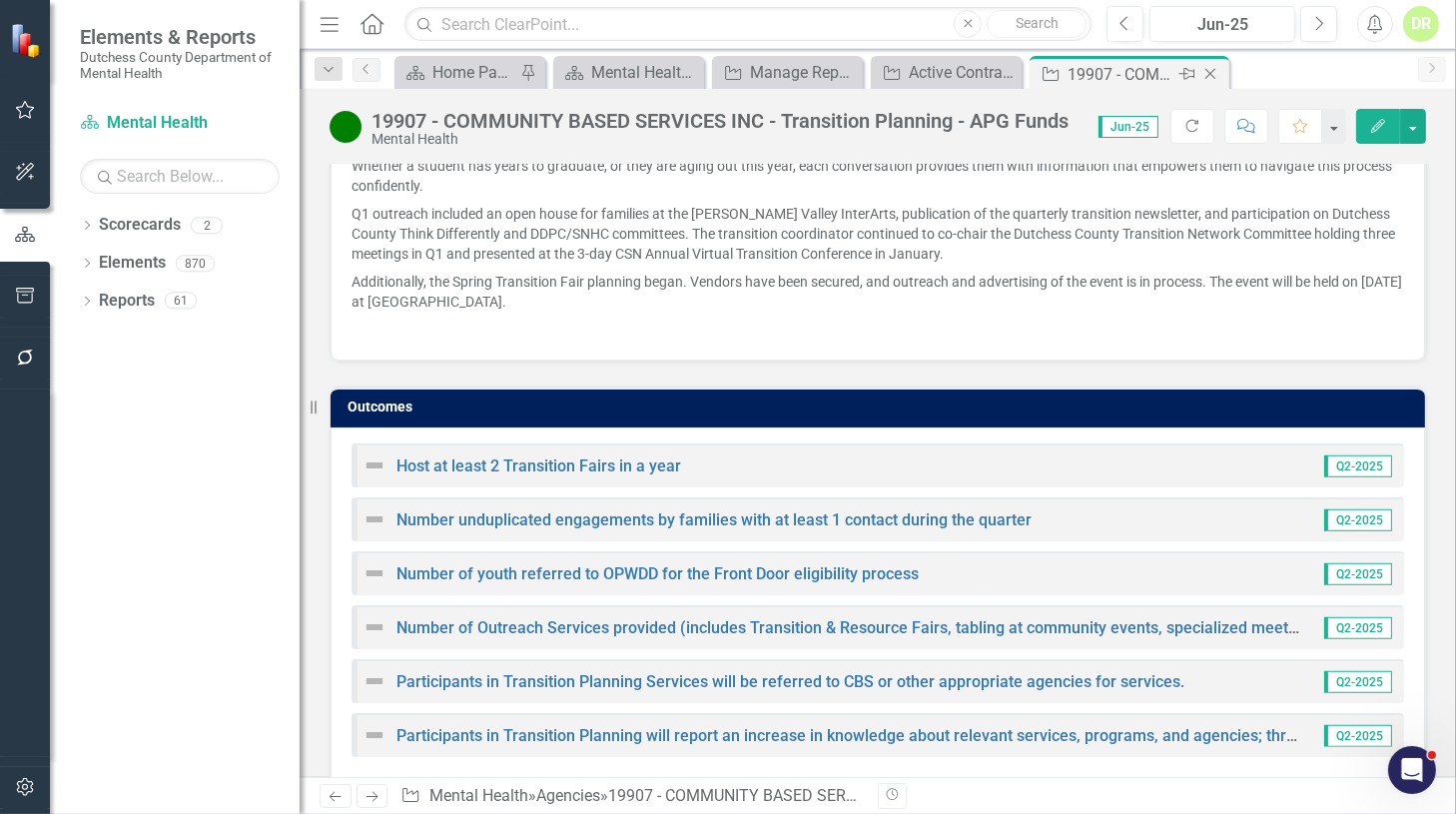 click on "Close" 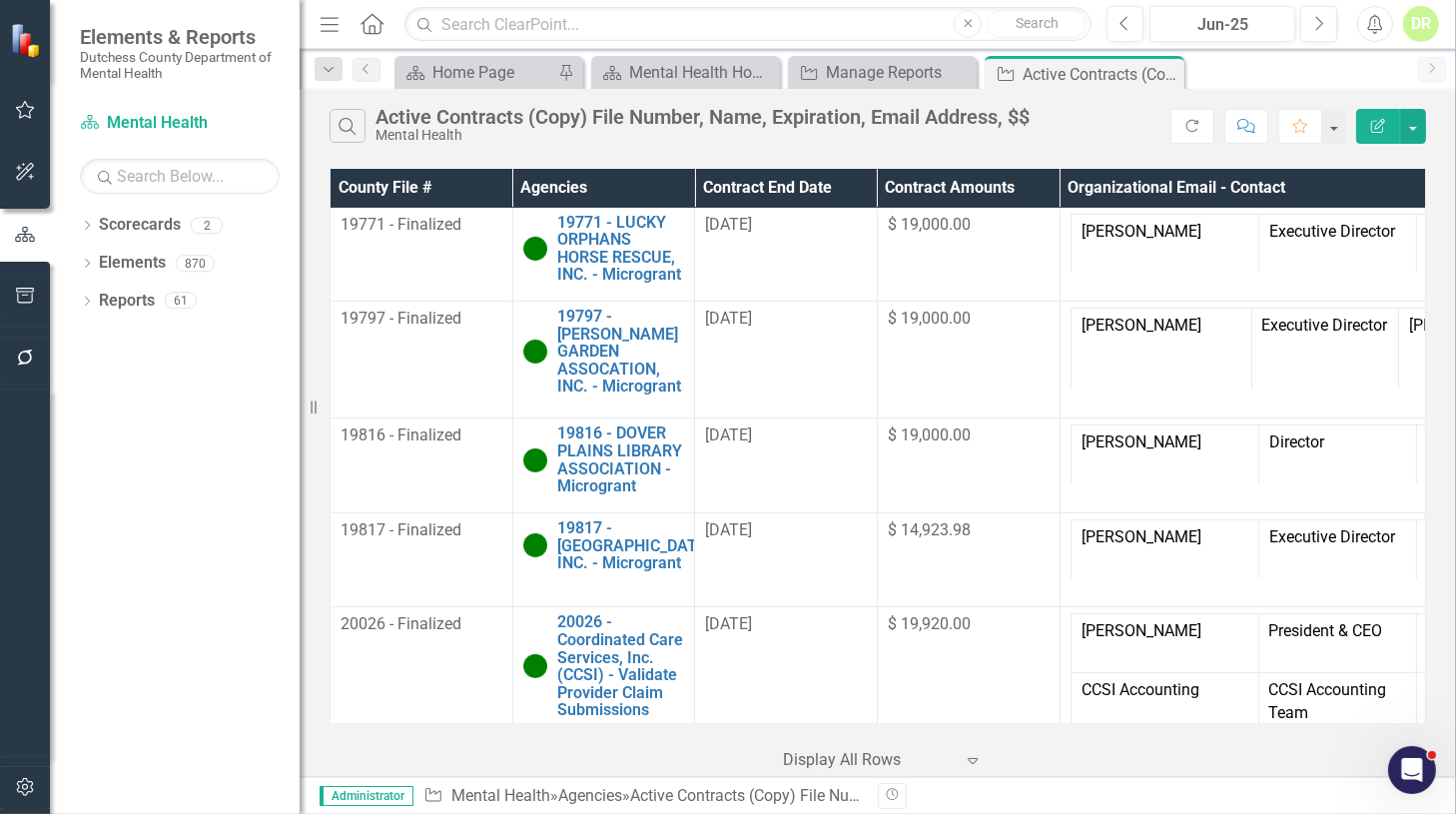 scroll, scrollTop: 11253, scrollLeft: 0, axis: vertical 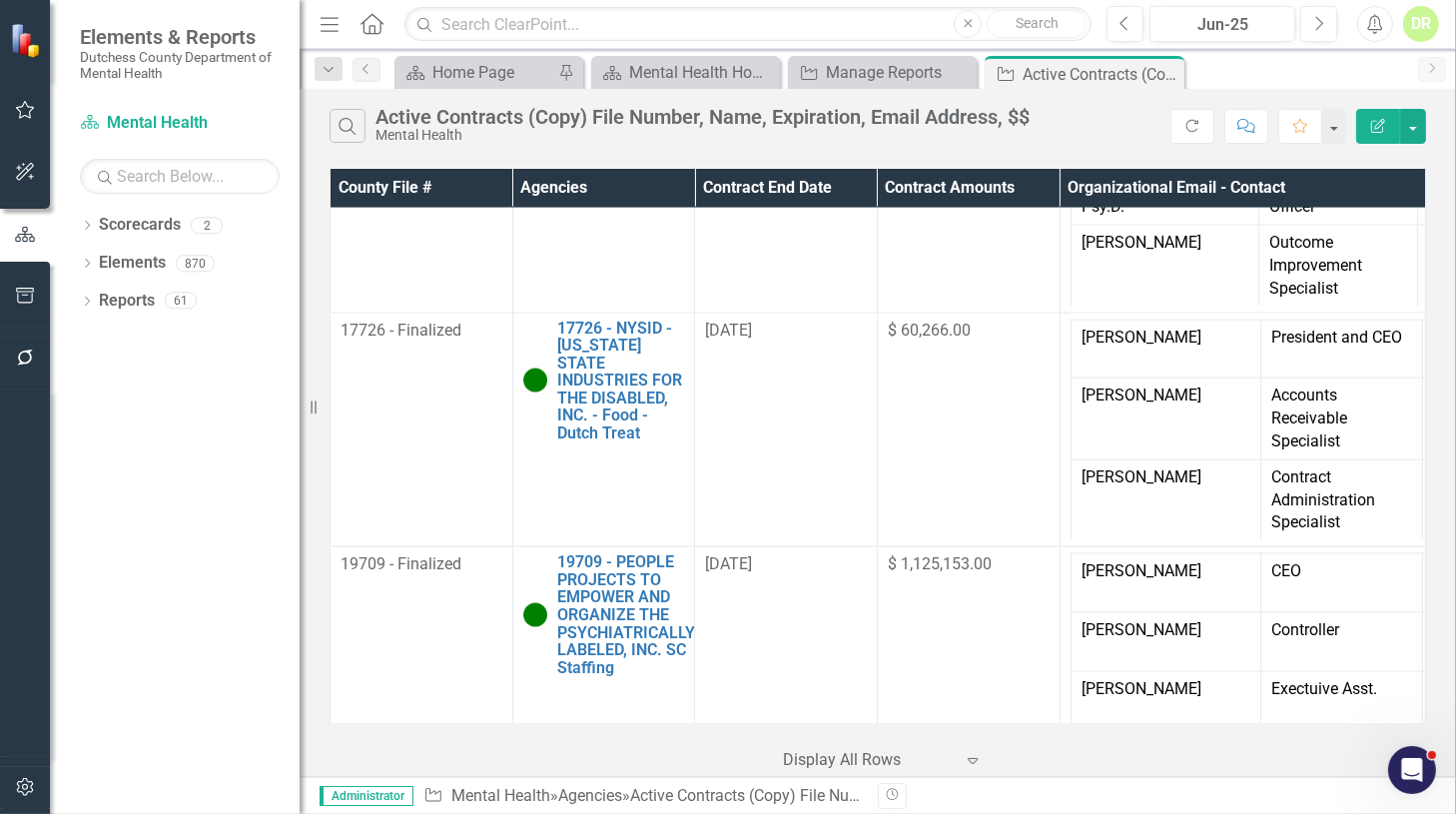 click on "17336 - WESTCHESTER COUNTY HEALTHCARE CORPORATION d/b/a [GEOGRAPHIC_DATA] of [GEOGRAPHIC_DATA]  - Trauma Informed Care Model" at bounding box center [634, 1632] 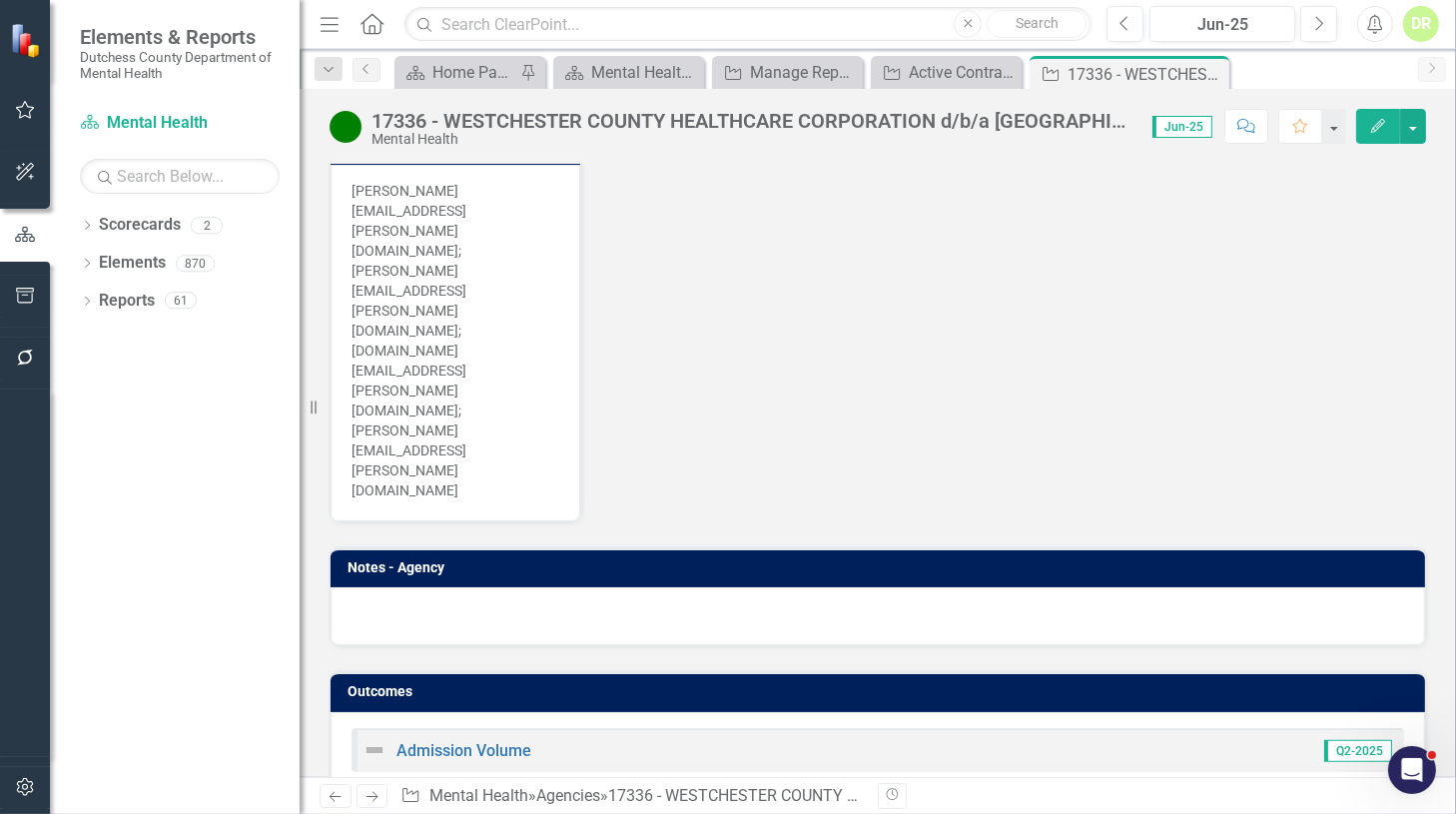 scroll, scrollTop: 1543, scrollLeft: 0, axis: vertical 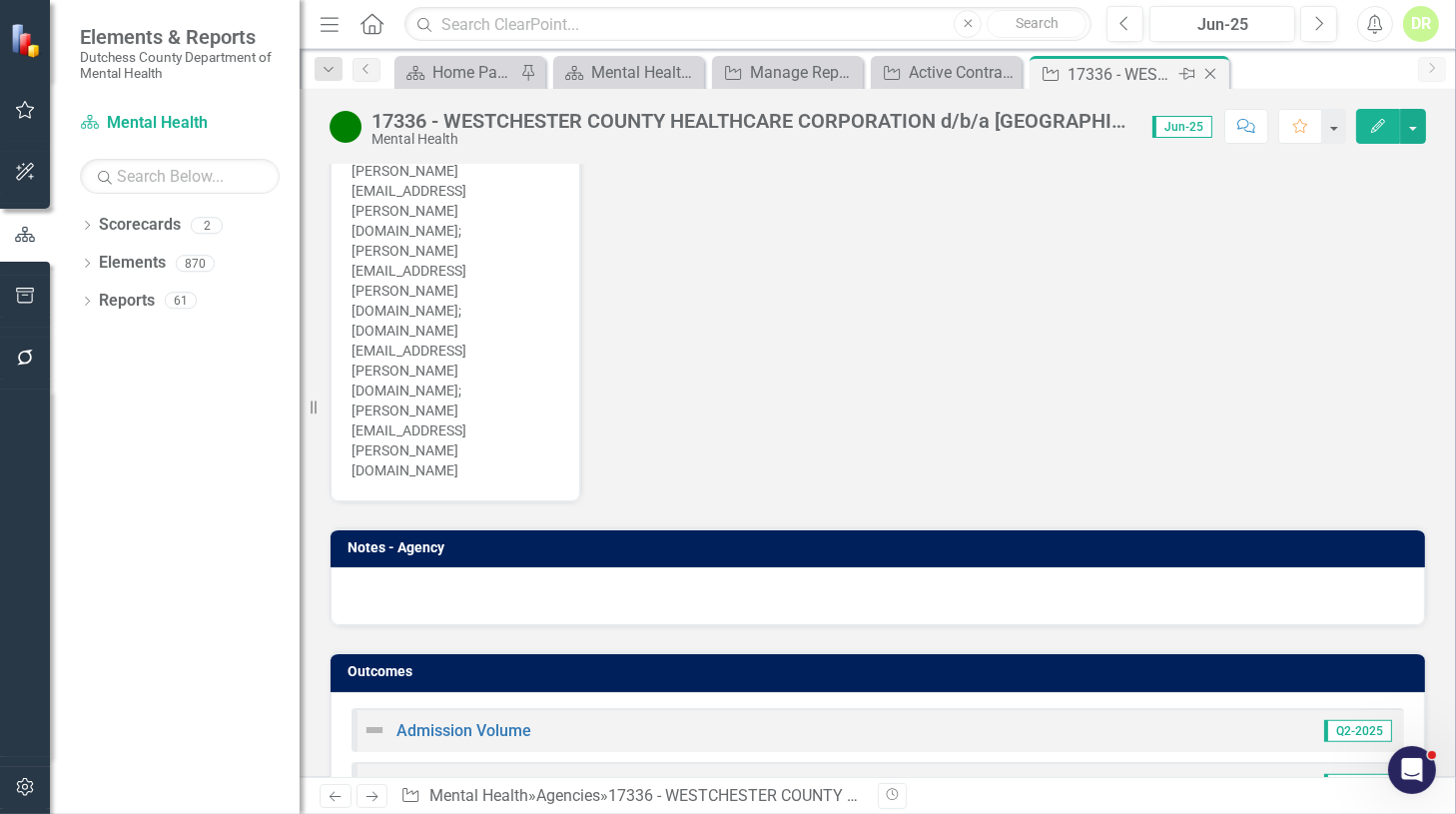 click on "Close" 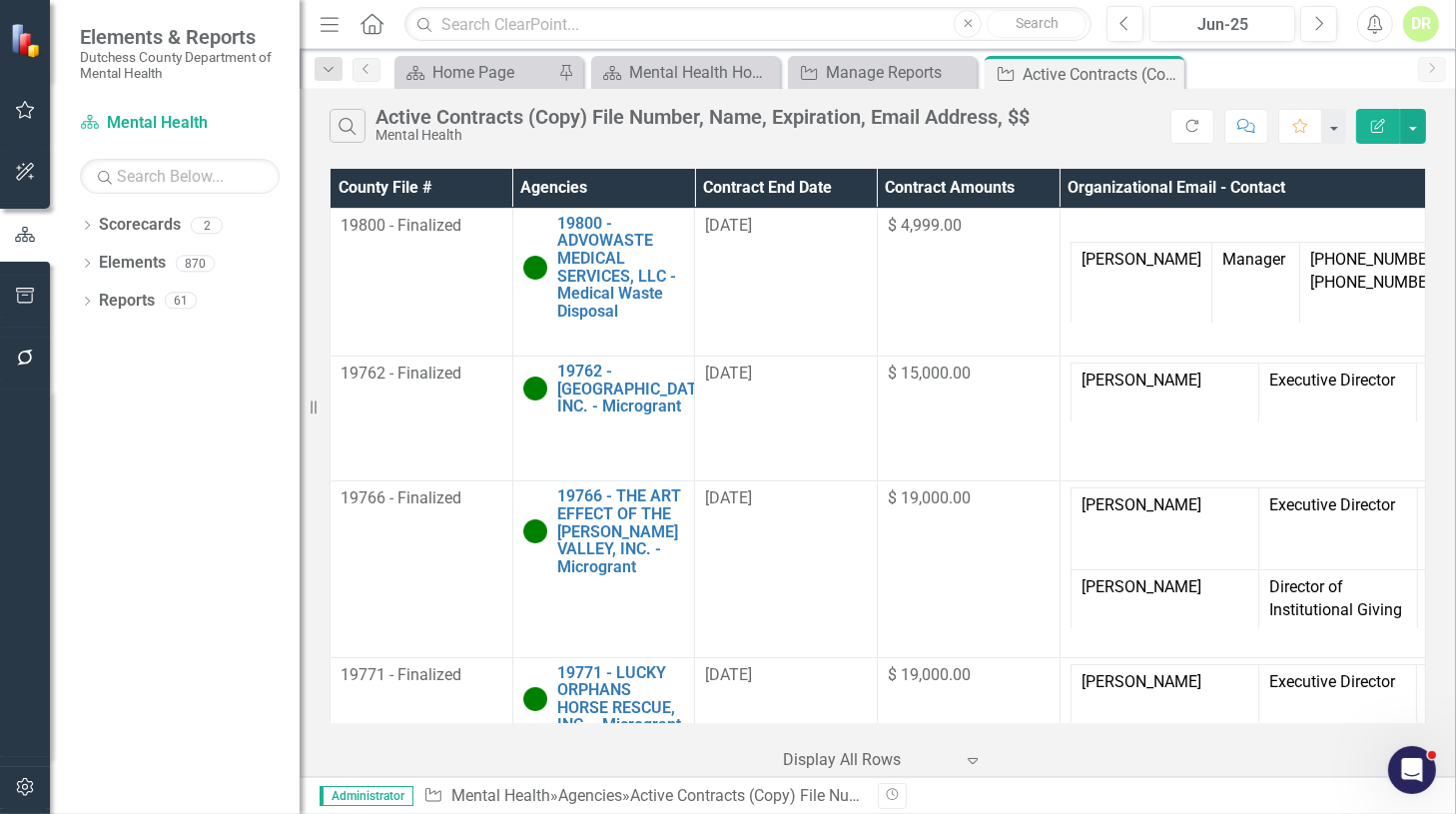 scroll, scrollTop: 11620, scrollLeft: 0, axis: vertical 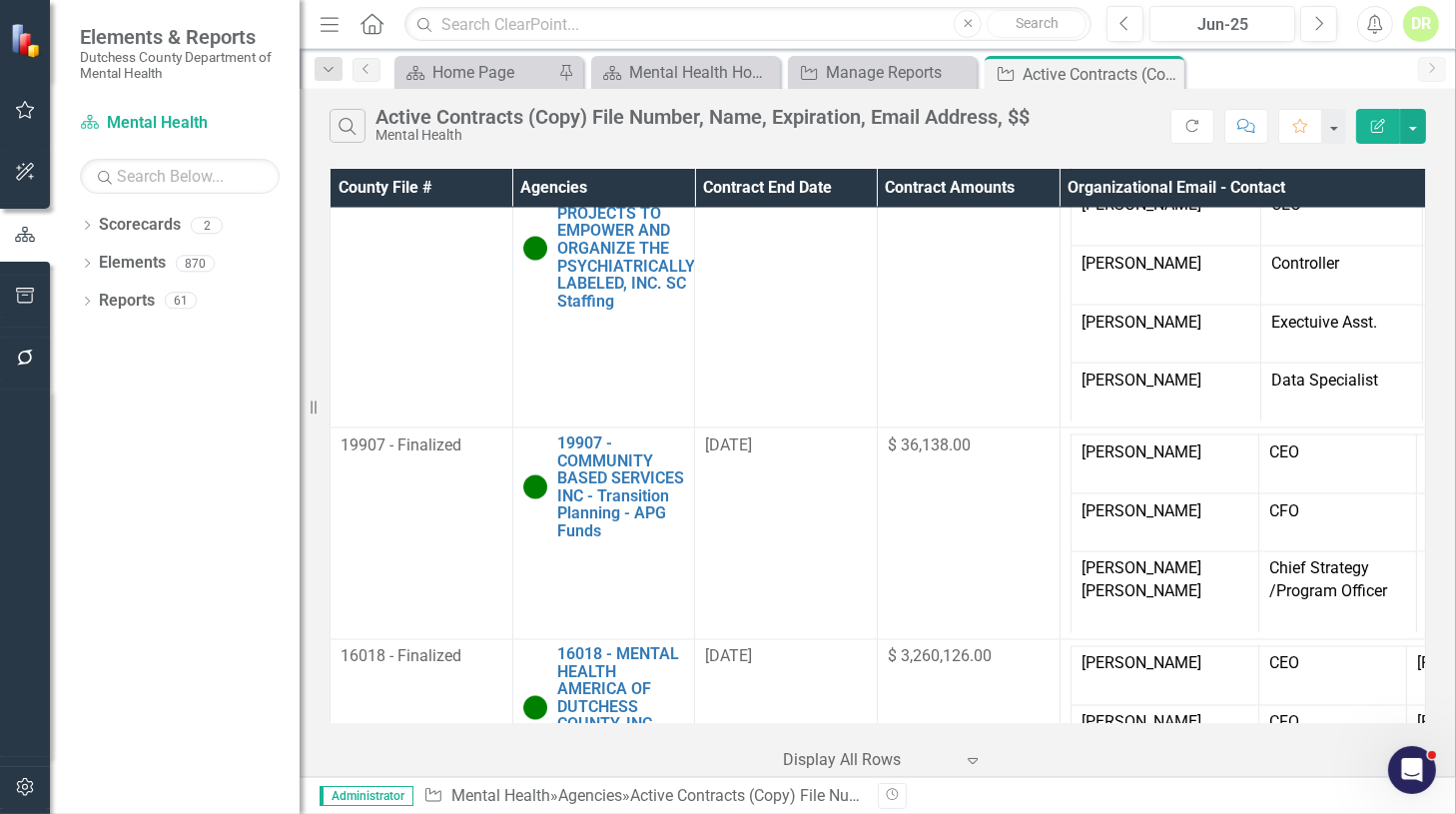 click on "17815 - NEW HORIZONS RESOURCES INC - Community Engagement Coordinator" at bounding box center (621, 1709) 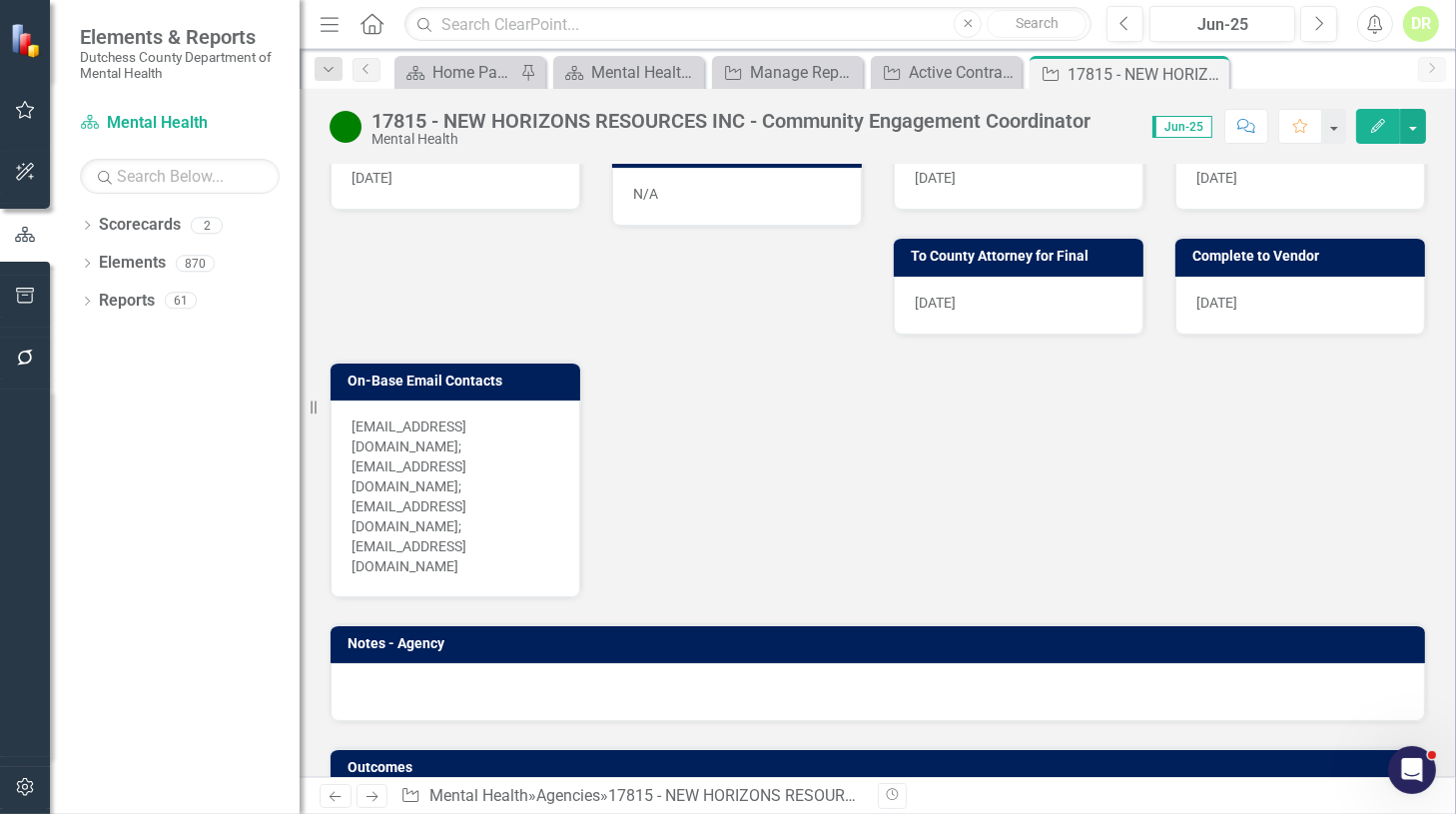 scroll, scrollTop: 1180, scrollLeft: 0, axis: vertical 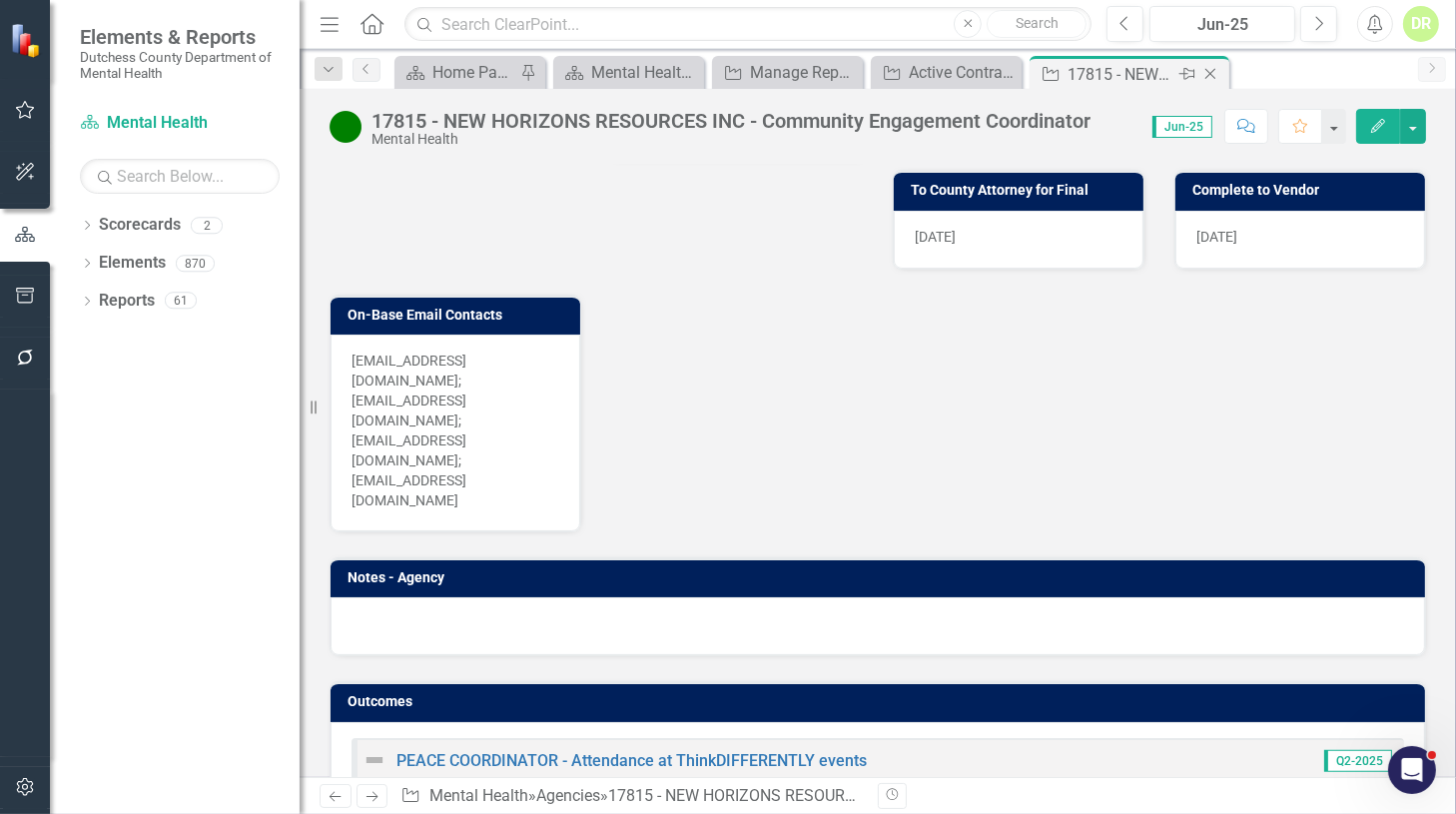 click on "Close" 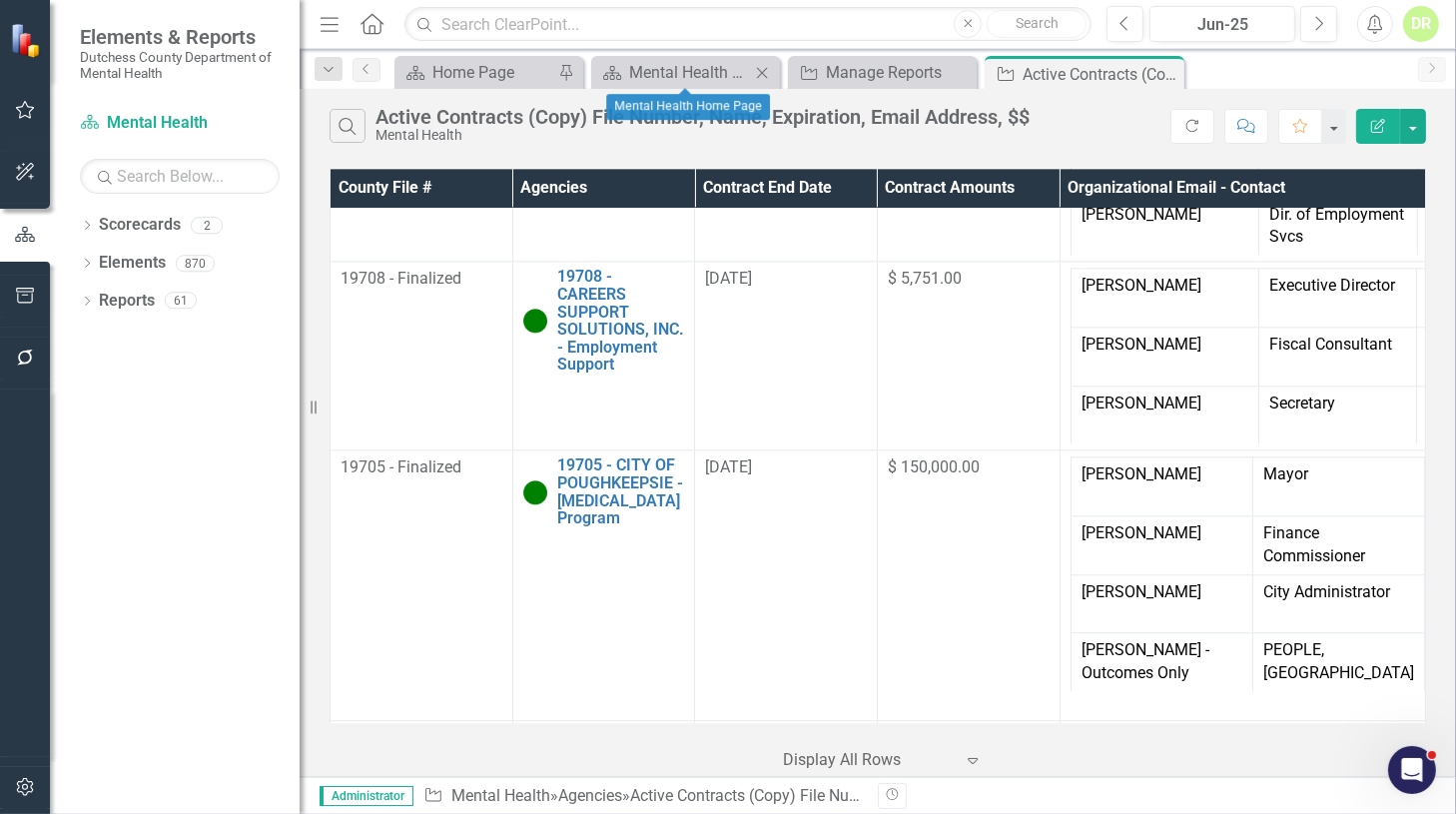 scroll, scrollTop: 11828, scrollLeft: 0, axis: vertical 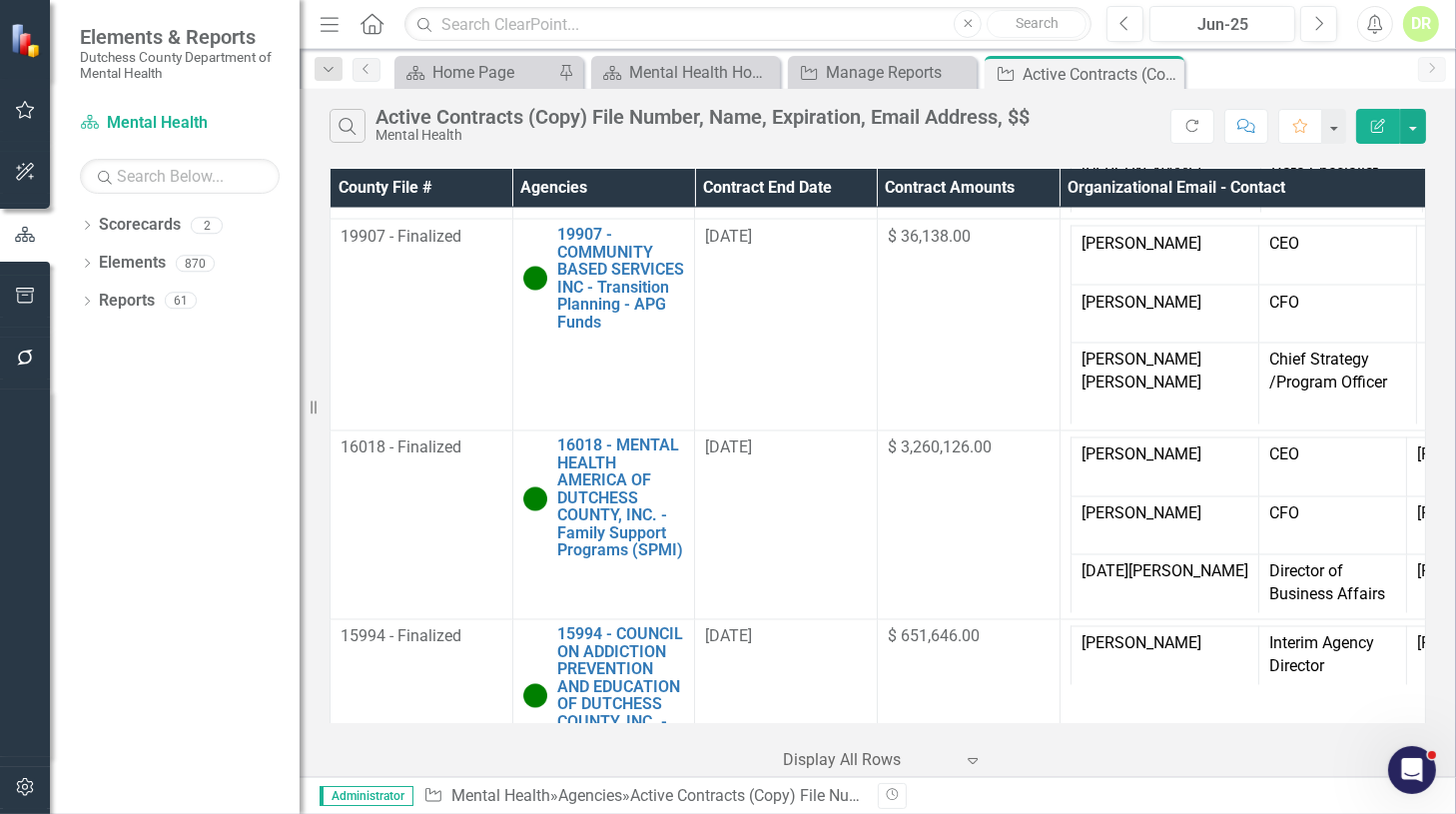 click on "19912 - RAMAPO FOR CHILDREN, INC. FKA 19122 - APG Funds" at bounding box center (621, 1694) 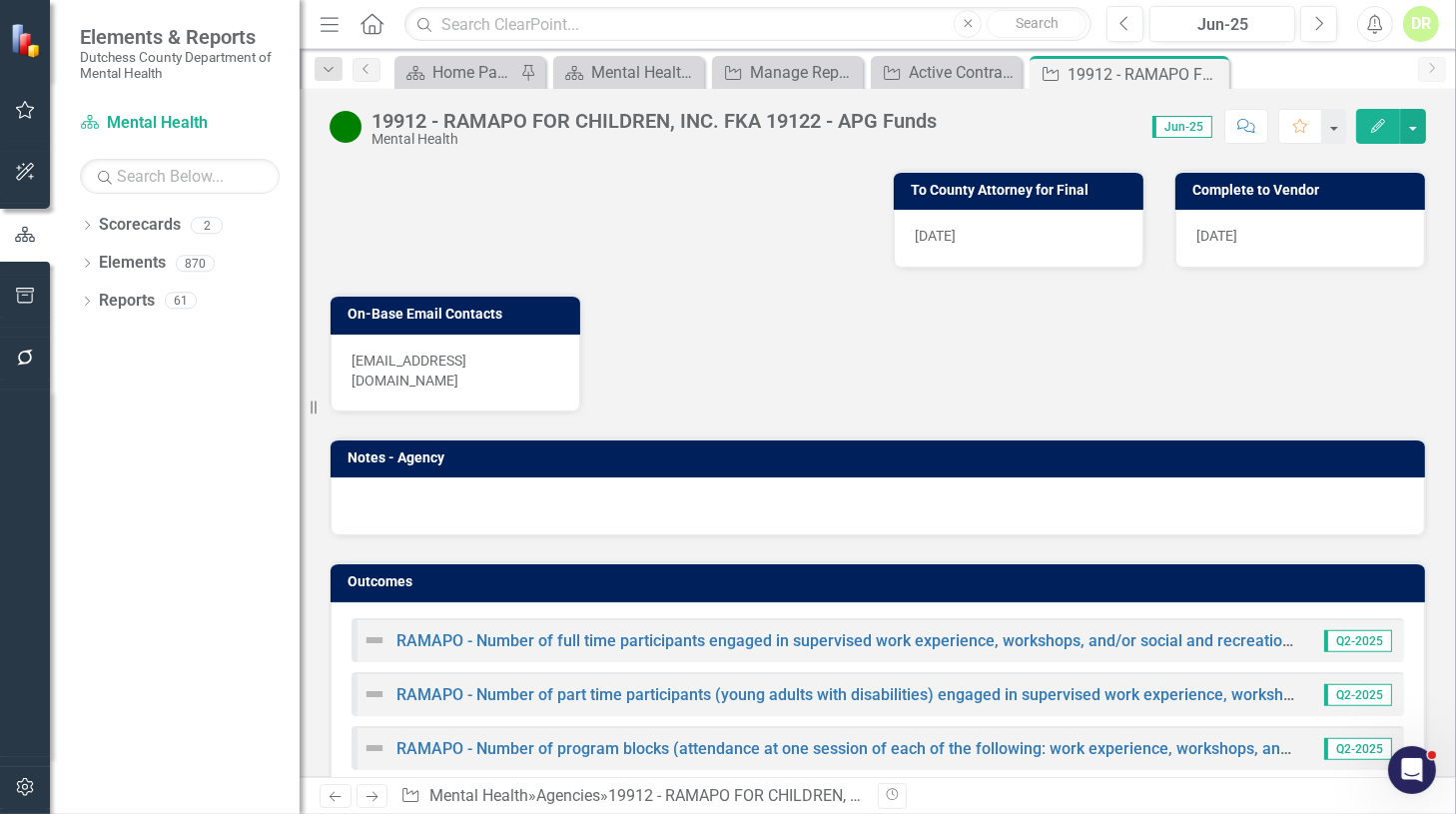 scroll, scrollTop: 1270, scrollLeft: 0, axis: vertical 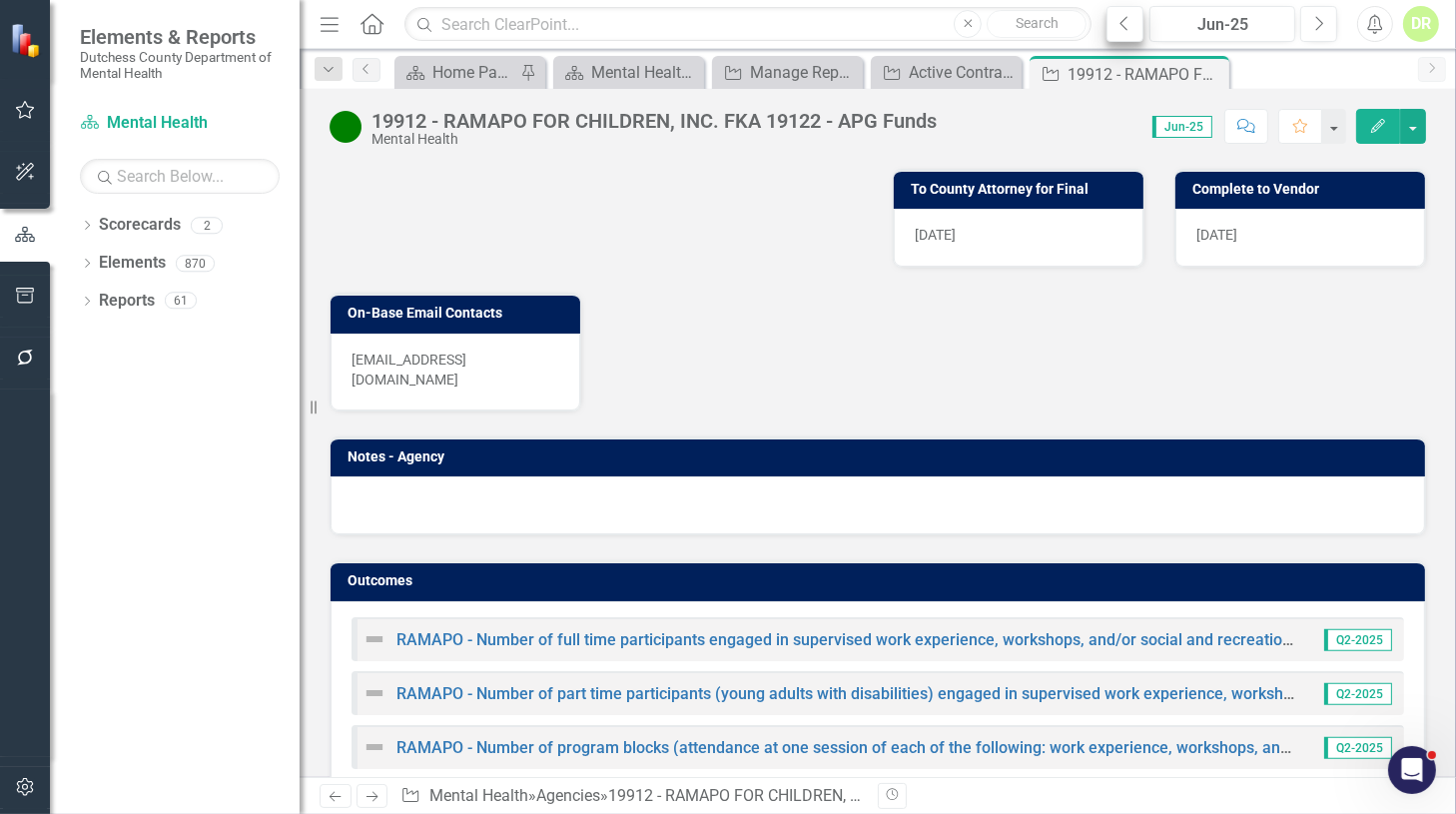 drag, startPoint x: 1205, startPoint y: 78, endPoint x: 1117, endPoint y: 32, distance: 99.29753 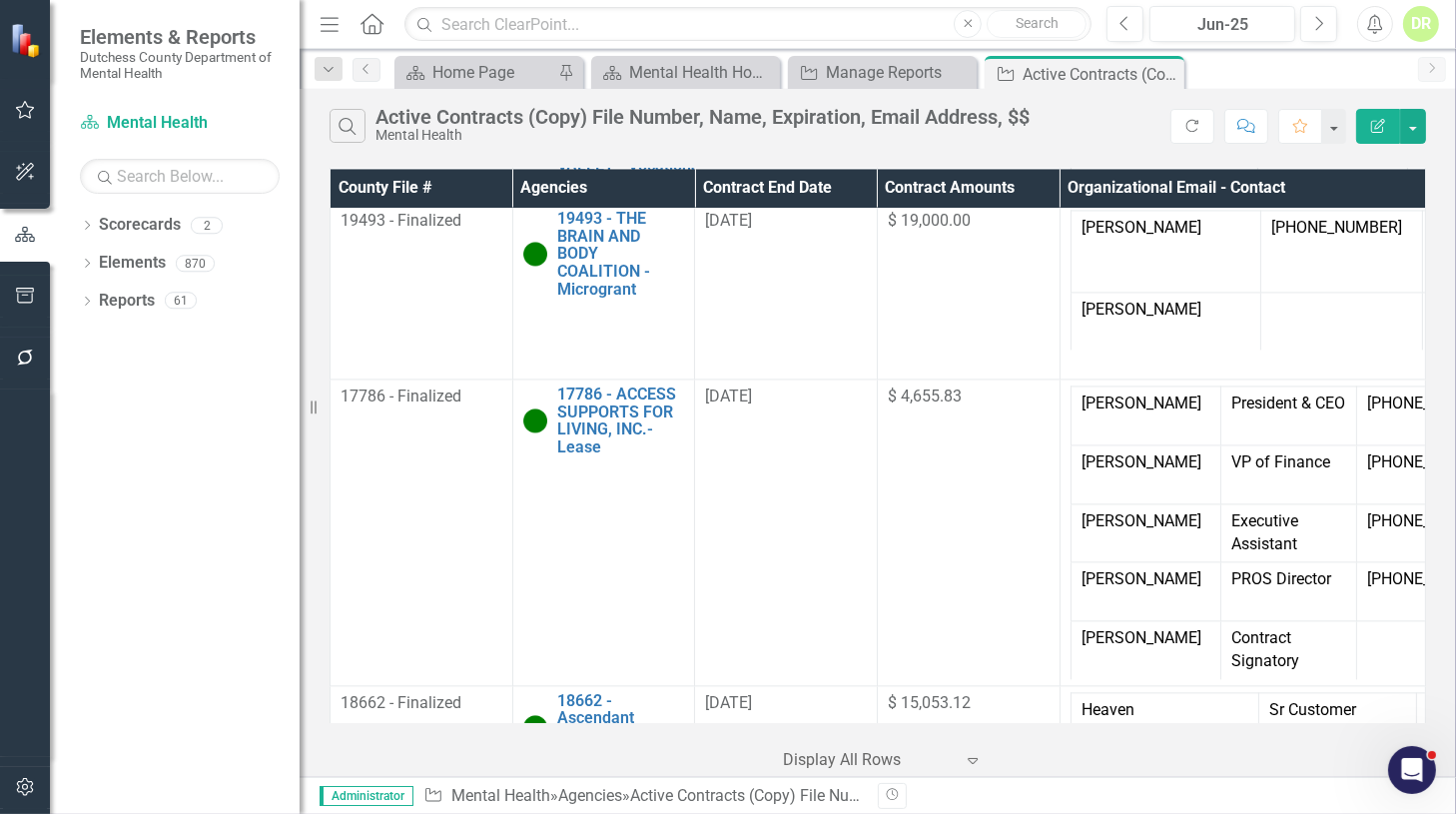 scroll, scrollTop: 12096, scrollLeft: 0, axis: vertical 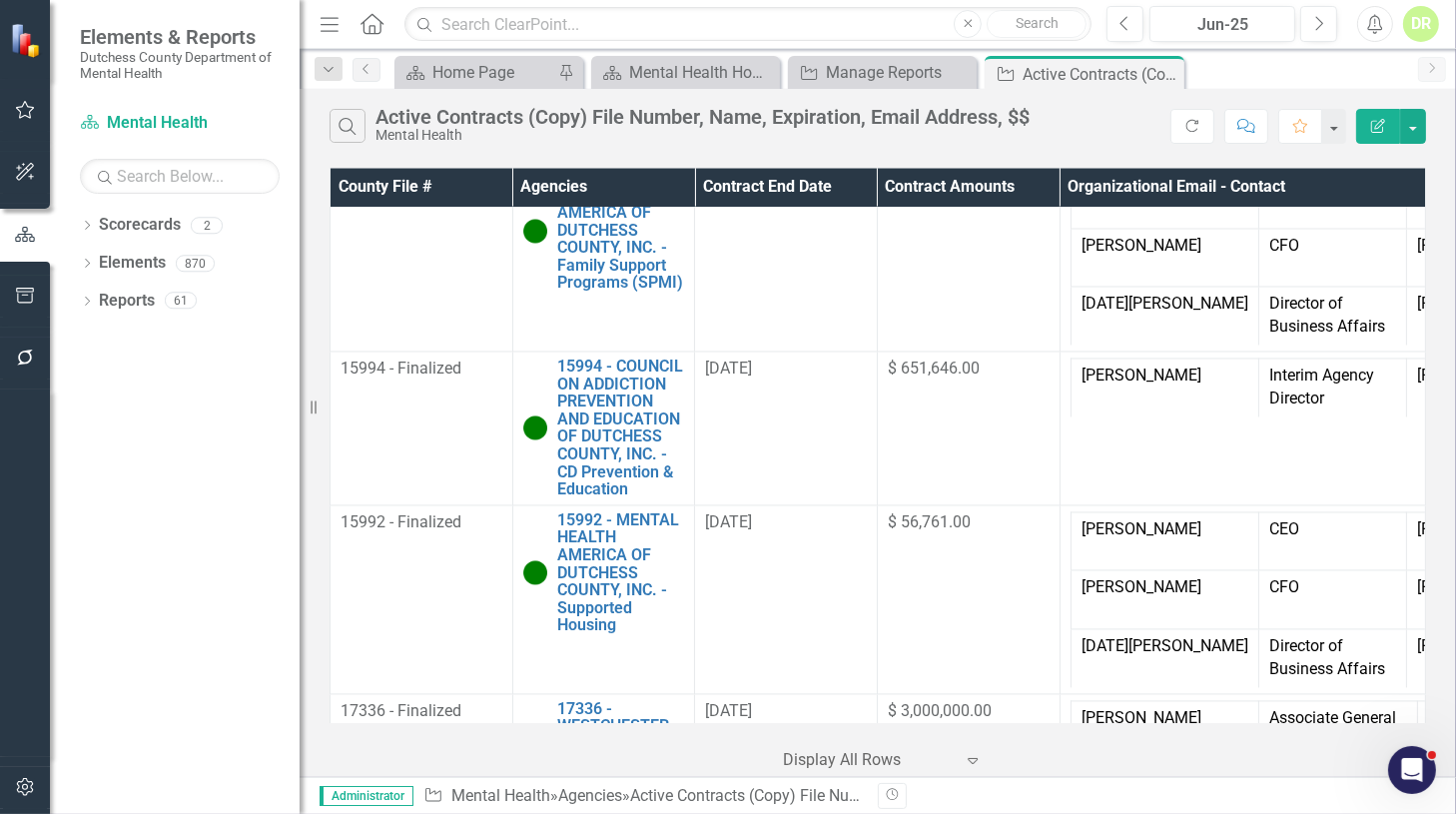 click on "19703 - RED HOOK PUBLIC LIBRARY INC. - All abilities special needs program" at bounding box center (621, 1710) 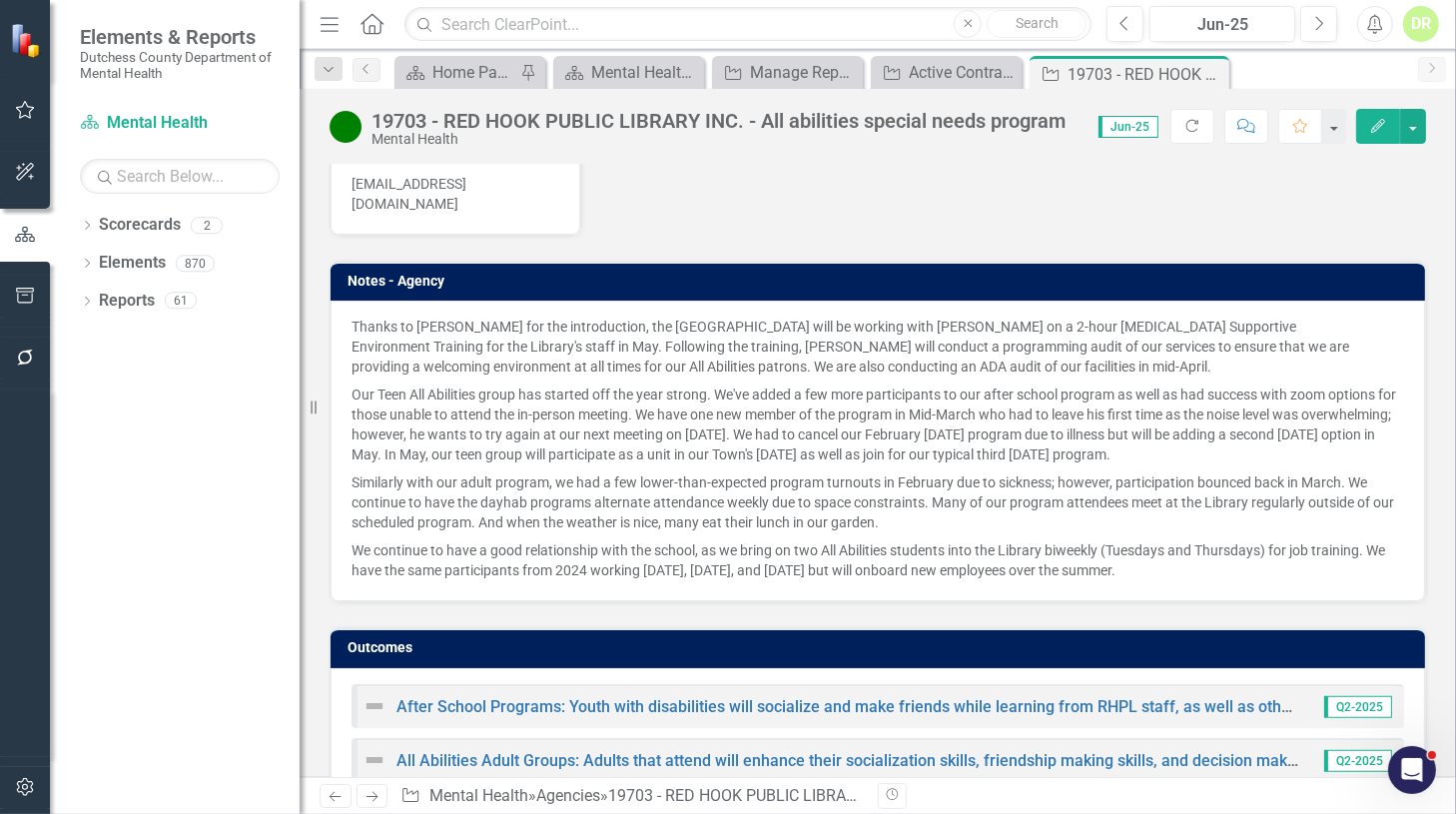 scroll, scrollTop: 1355, scrollLeft: 0, axis: vertical 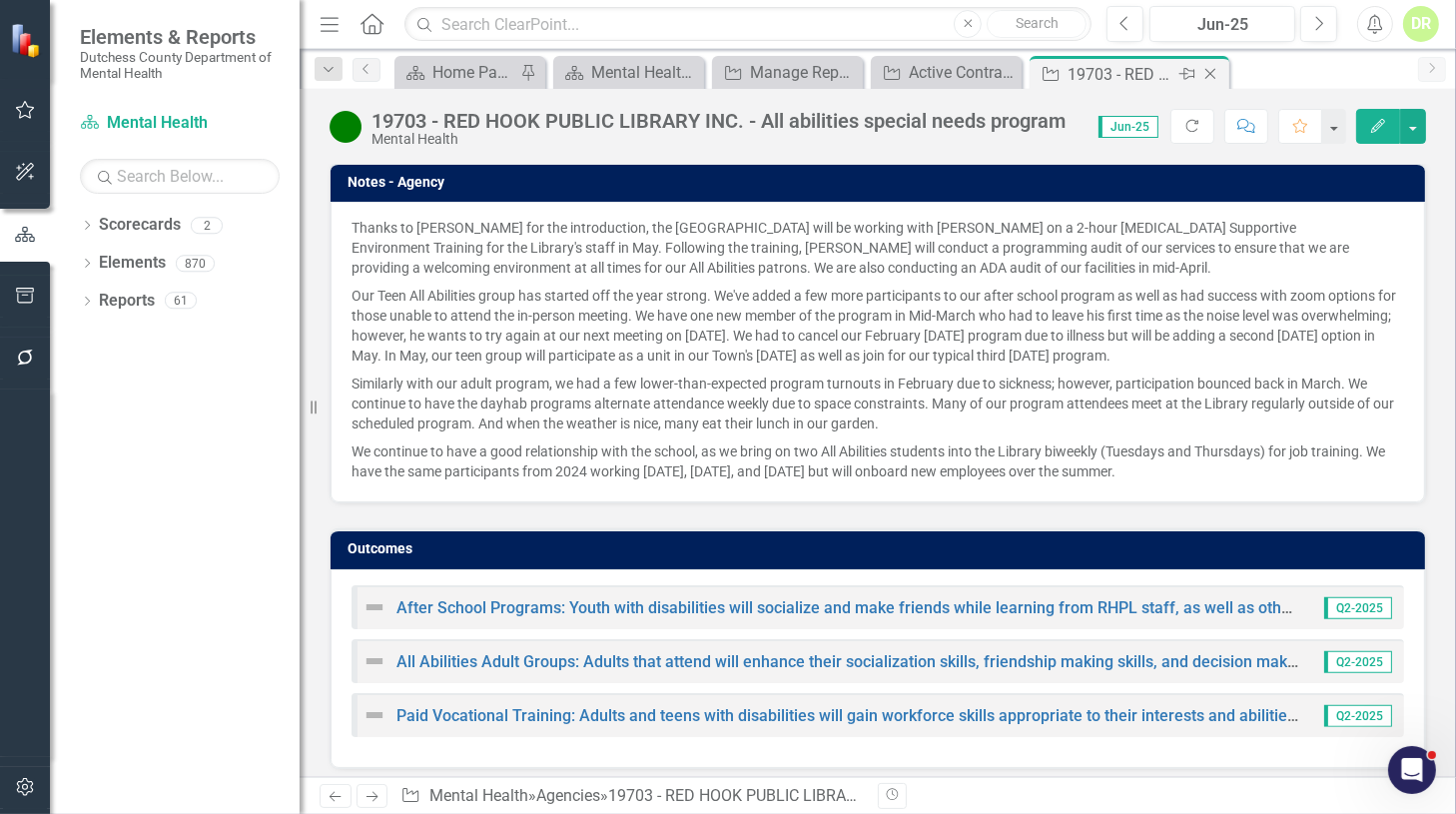 click on "Close" 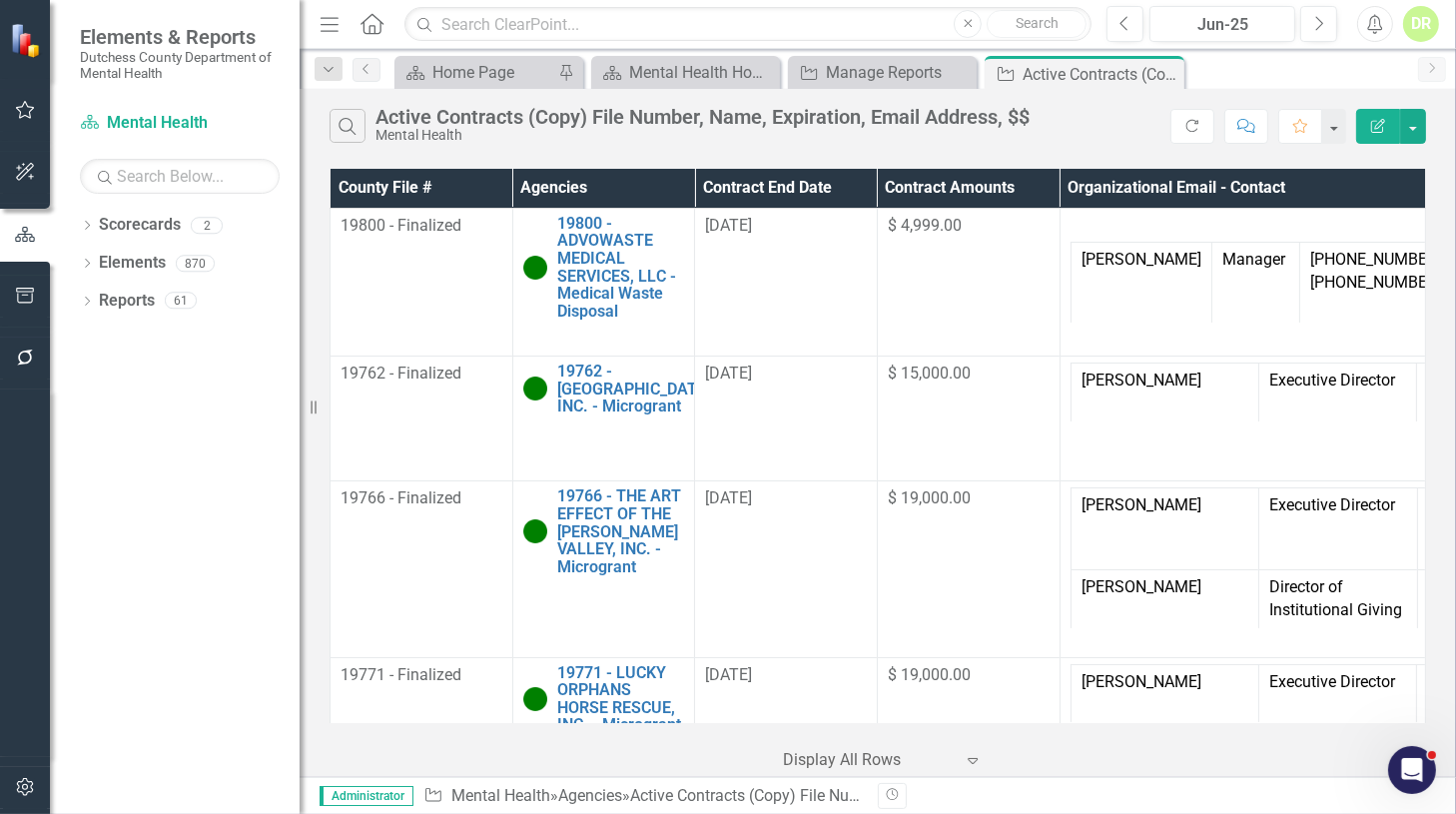 scroll, scrollTop: 1455, scrollLeft: 0, axis: vertical 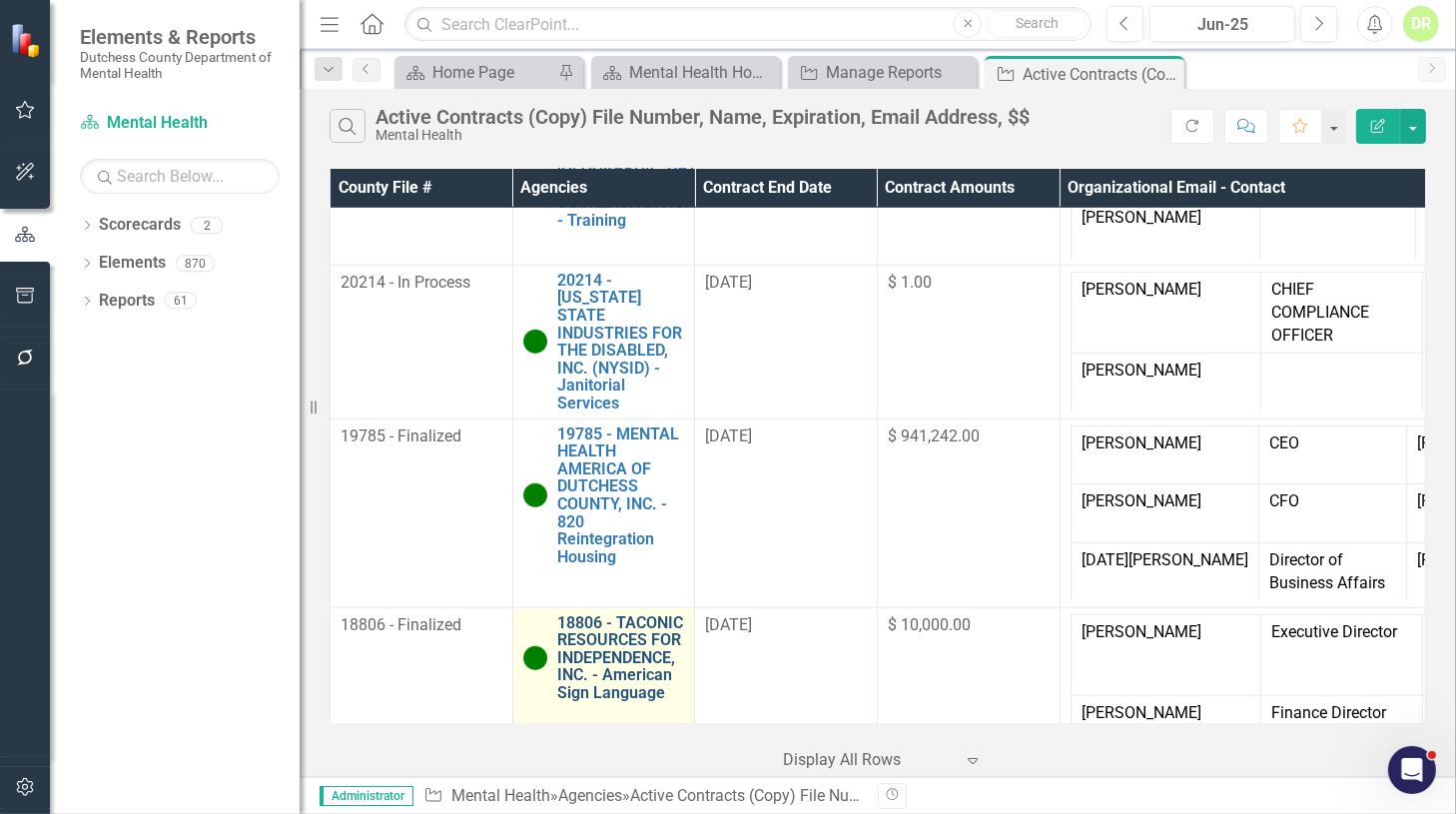 click on "18806 - TACONIC RESOURCES FOR INDEPENDENCE, INC. - American Sign Language" at bounding box center (621, 658) 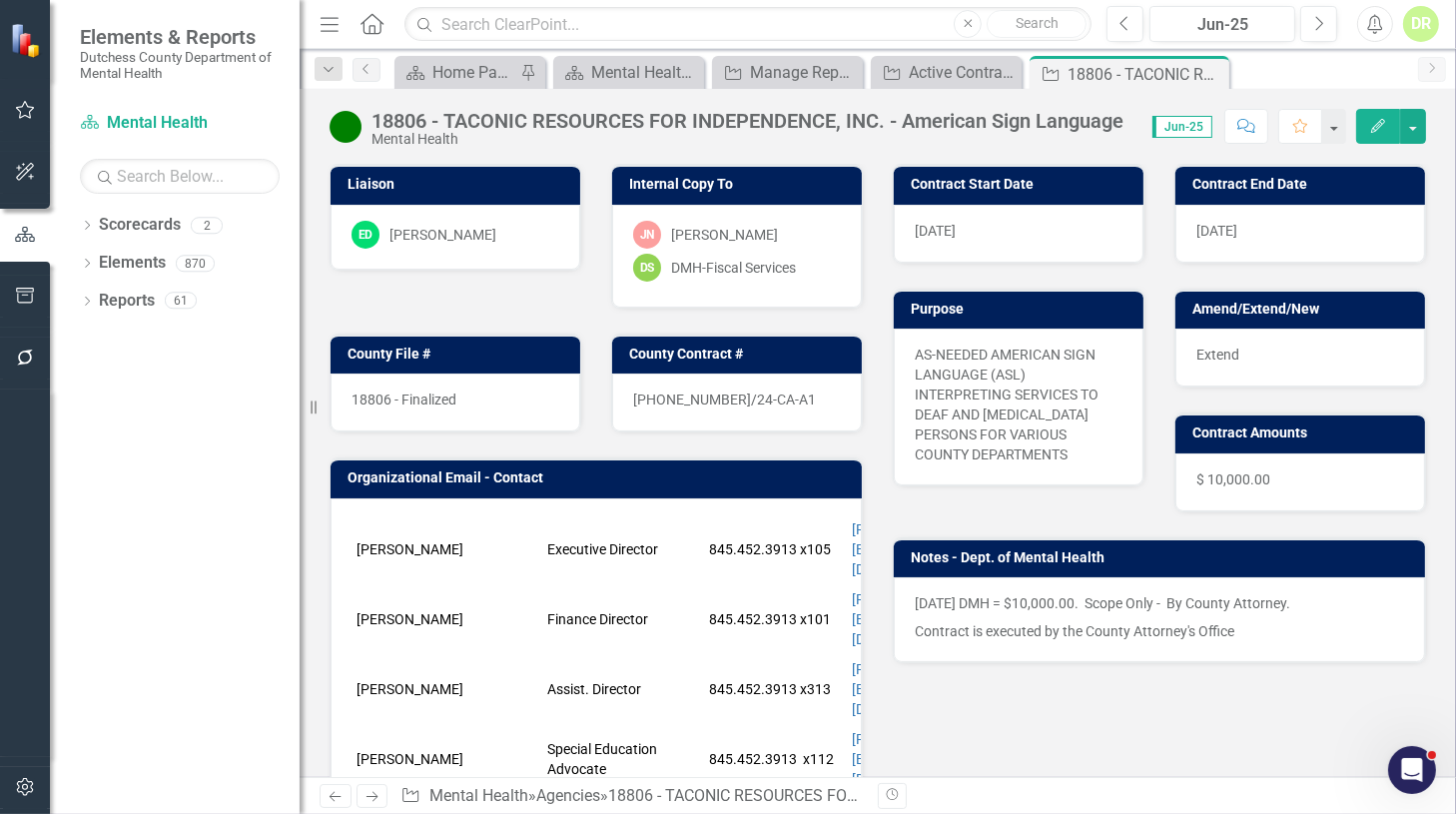scroll, scrollTop: 126, scrollLeft: 0, axis: vertical 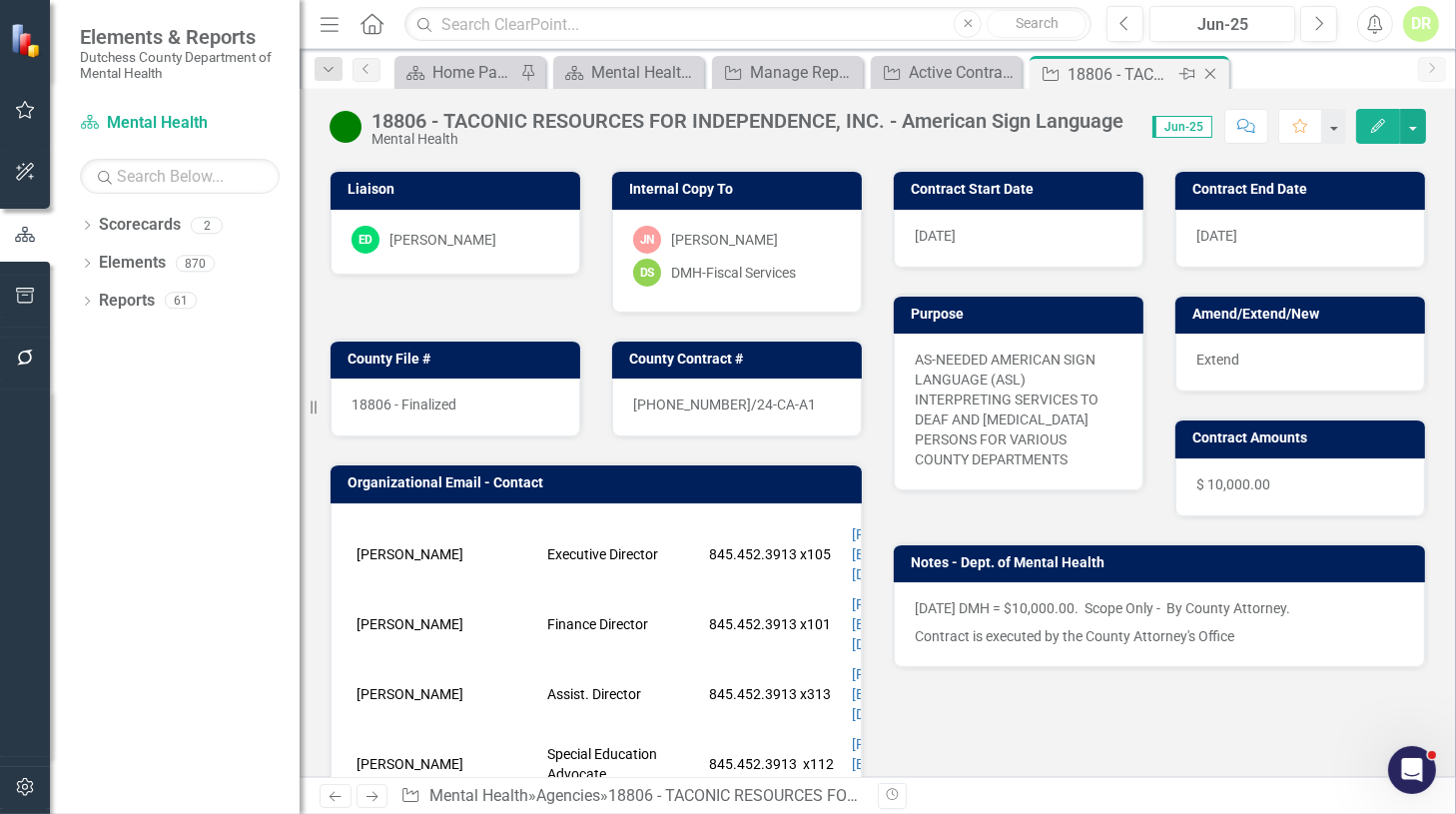 click on "Close" 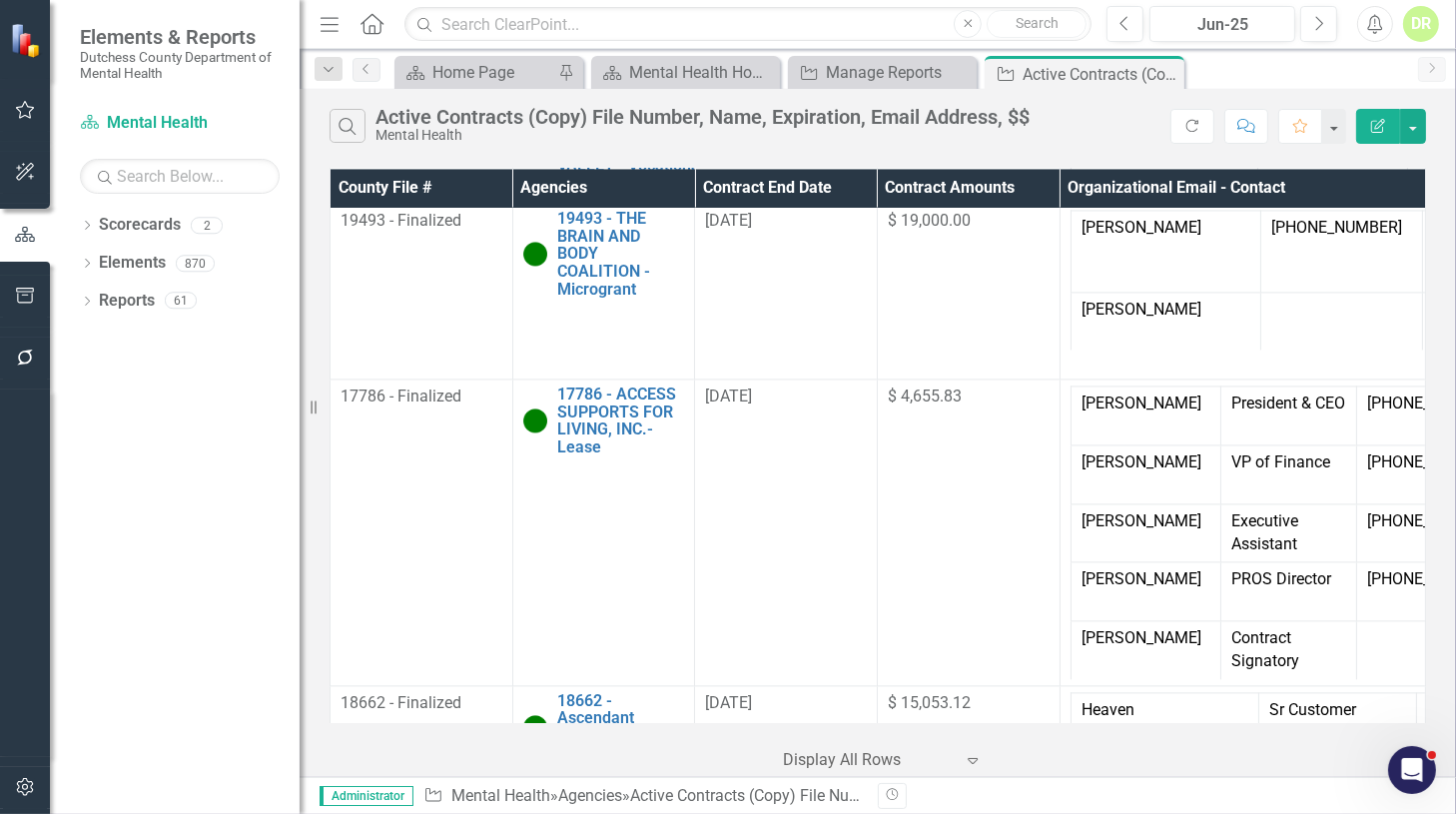 scroll, scrollTop: 10291, scrollLeft: 0, axis: vertical 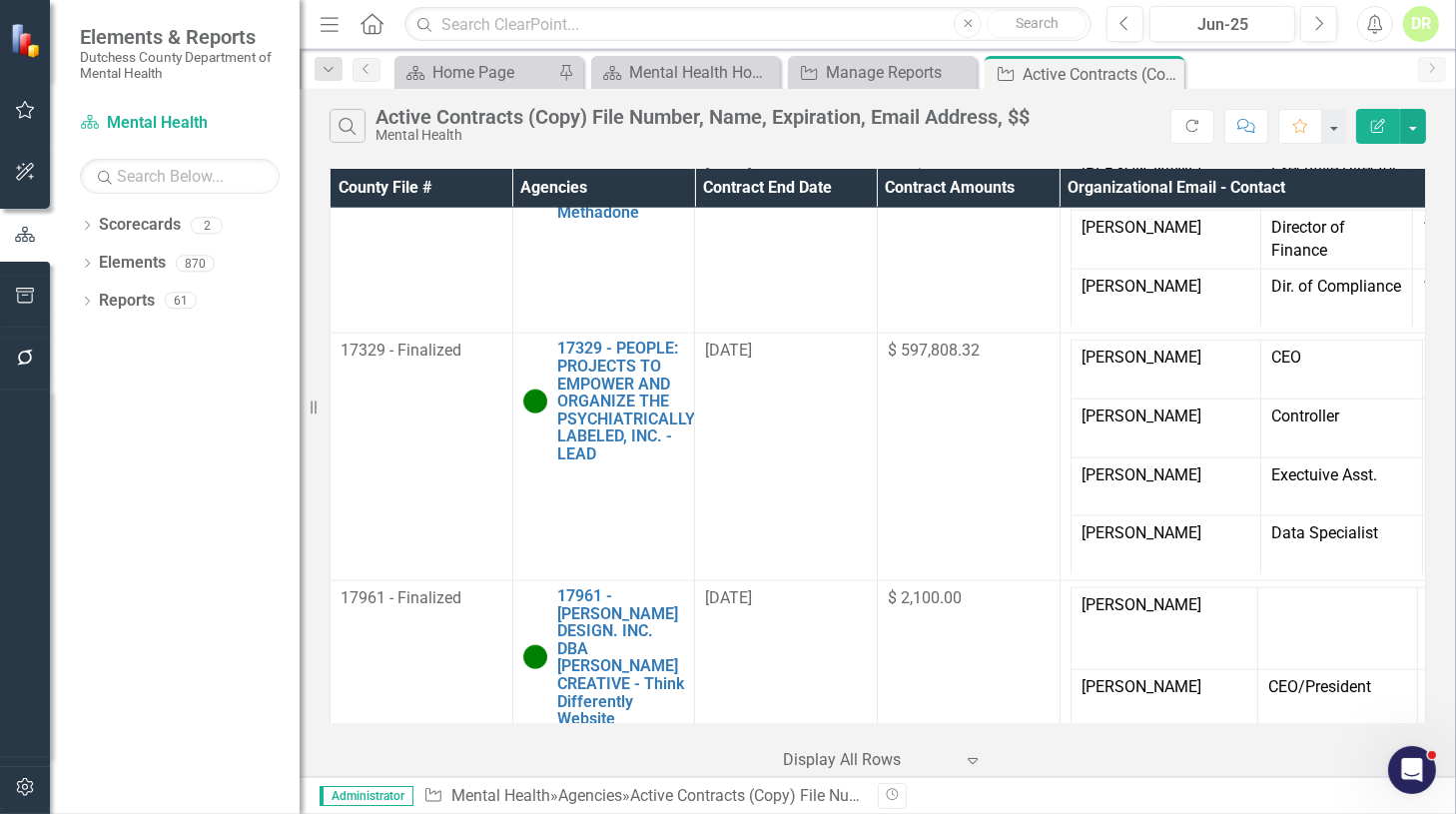 click on "19709 - PEOPLE PROJECTS TO EMPOWER AND ORGANIZE THE PSYCHIATRICALLY LABELED, INC. SC Staffing" at bounding box center (626, 1576) 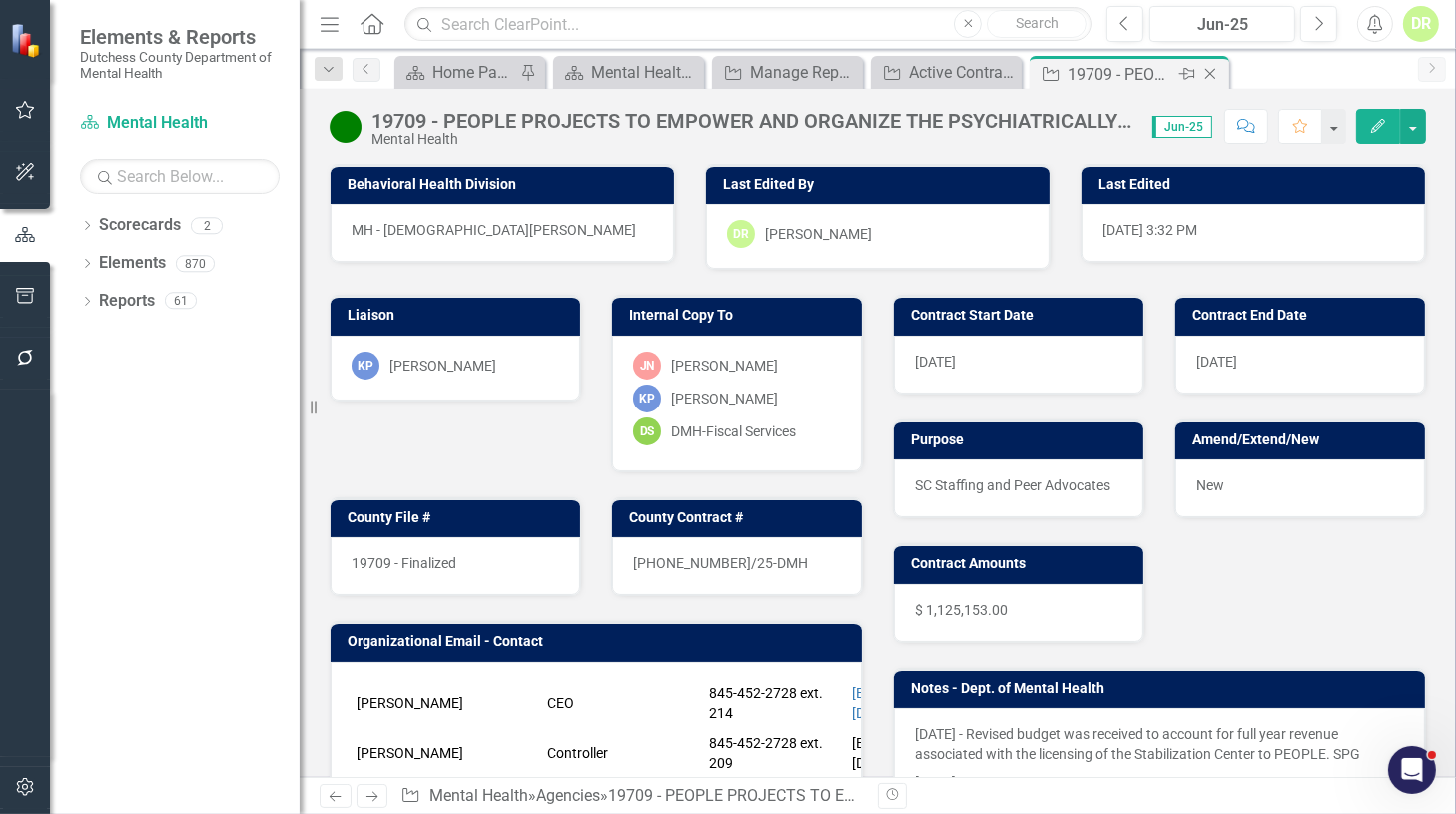 click on "Close" 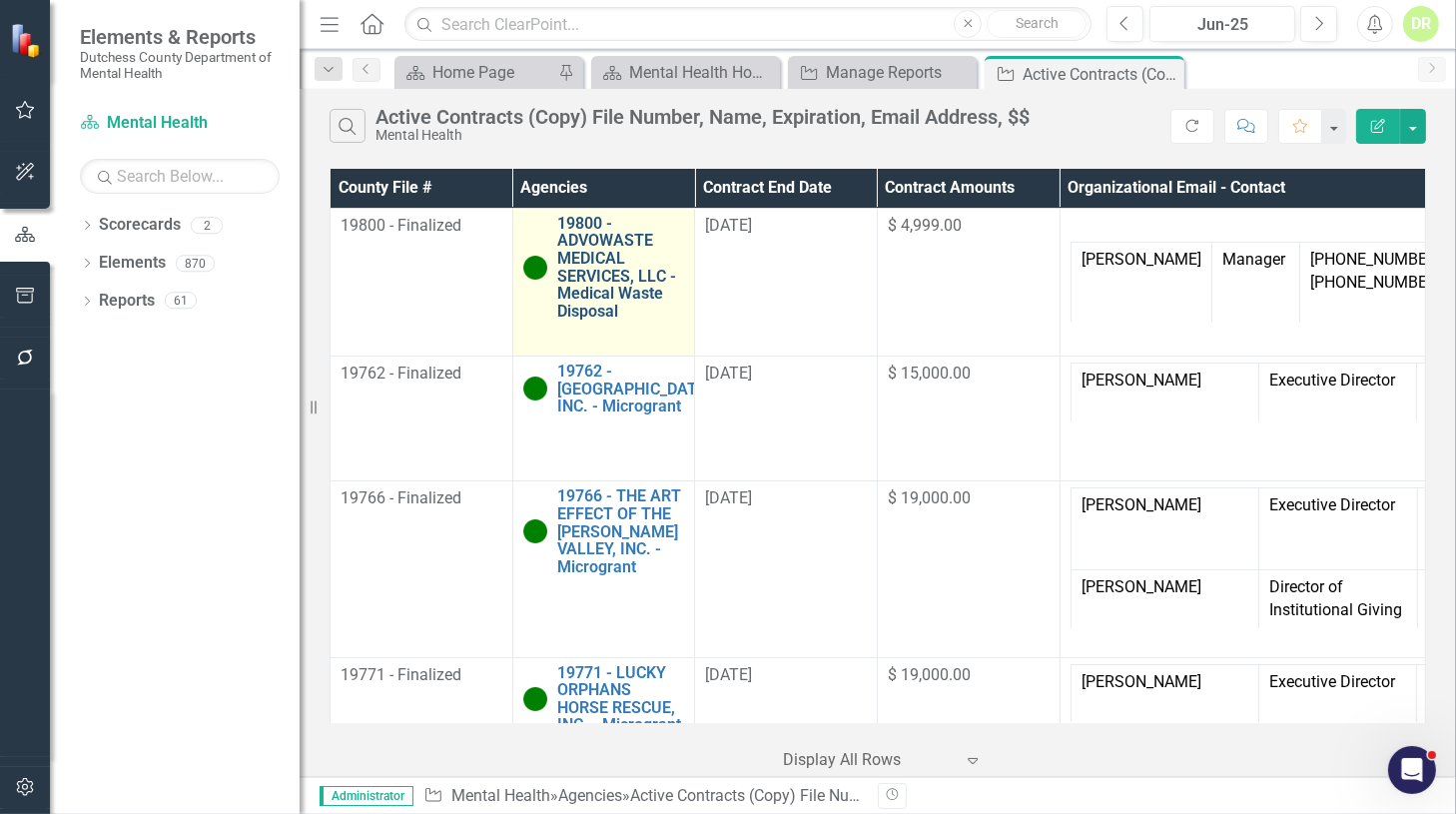 scroll, scrollTop: 10538, scrollLeft: 0, axis: vertical 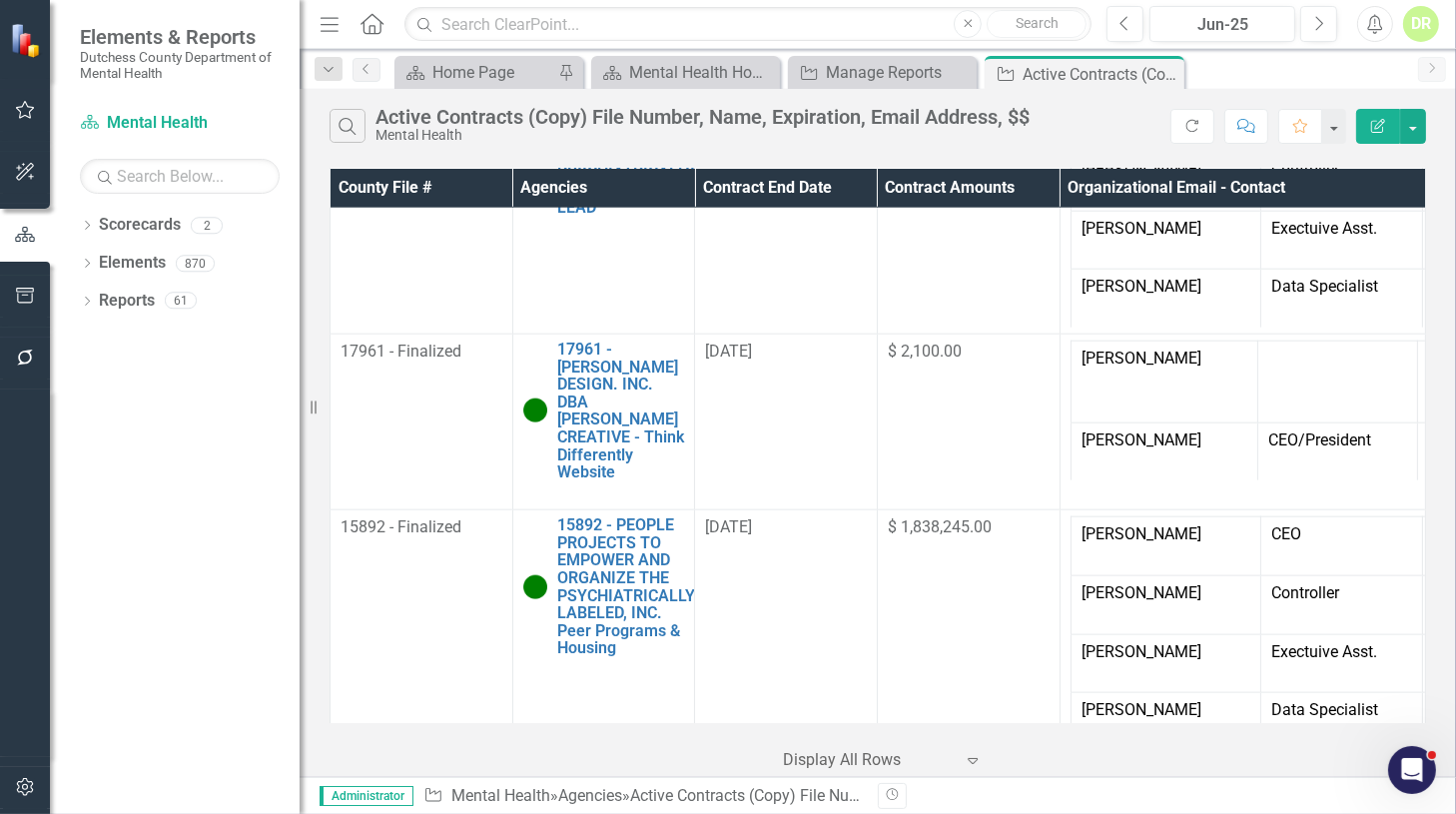 click on "19907 - COMMUNITY BASED SERVICES INC  - Transition Planning - APG Funds" at bounding box center [621, 1569] 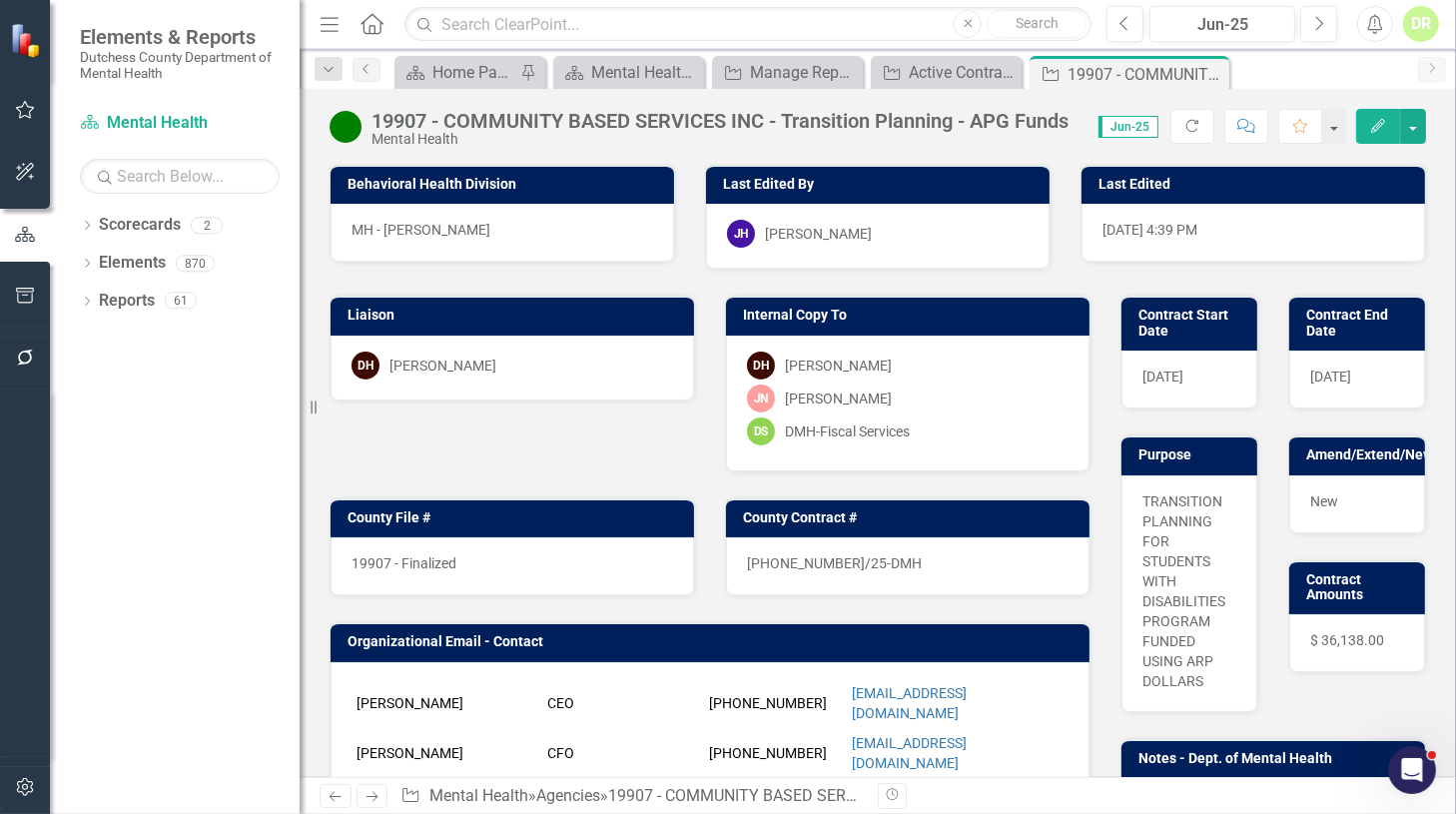 click on "Liaison DH [PERSON_NAME] Internal Copy To DH [PERSON_NAME] [PERSON_NAME]-[PERSON_NAME] DS DMH-Fiscal Services County File # 19907 - Finalized County Contract # [PHONE_NUMBER]/25-DMH Organizational  Email - Contact
[PERSON_NAME]
CEO
[PHONE_NUMBER]
[EMAIL_ADDRESS][DOMAIN_NAME]
[PERSON_NAME]
CFO
[PHONE_NUMBER]
[EMAIL_ADDRESS][DOMAIN_NAME]
[PERSON_NAME] [PERSON_NAME]
Chief Strategy /Program Officer
[PHONE_NUMBER]
[PERSON_NAME][EMAIL_ADDRESS][DOMAIN_NAME]
Scope, Outcomes, Budget Excel 2025 CBS 19032 -Workbook.xlsx Uploaded   [DATE] 10:47 AM Download Word 2025 Comm Based Services 19032- scope.docx Uploaded   [DATE] 10:47 AM Download" at bounding box center (710, 675) 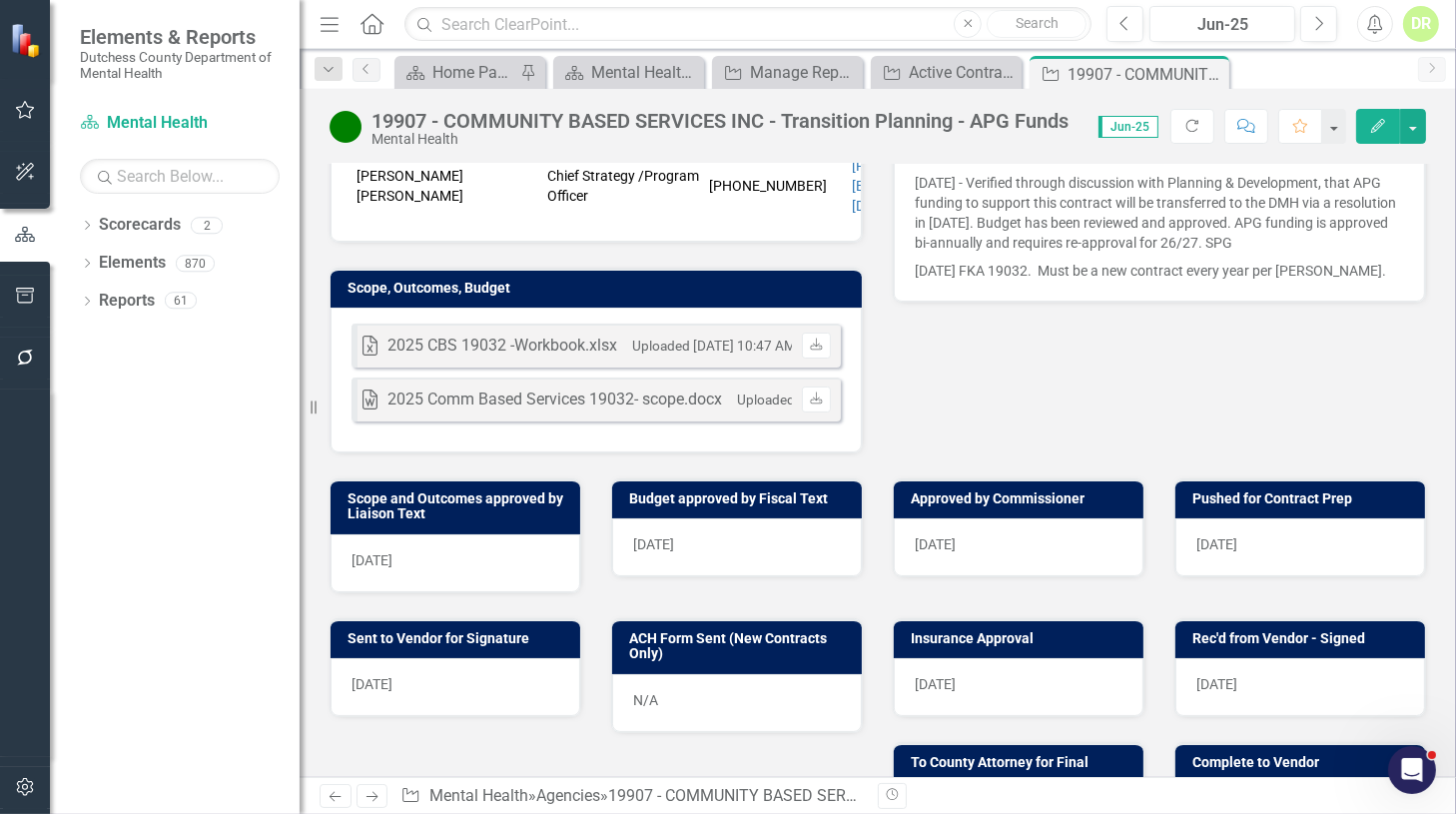 scroll, scrollTop: 453, scrollLeft: 0, axis: vertical 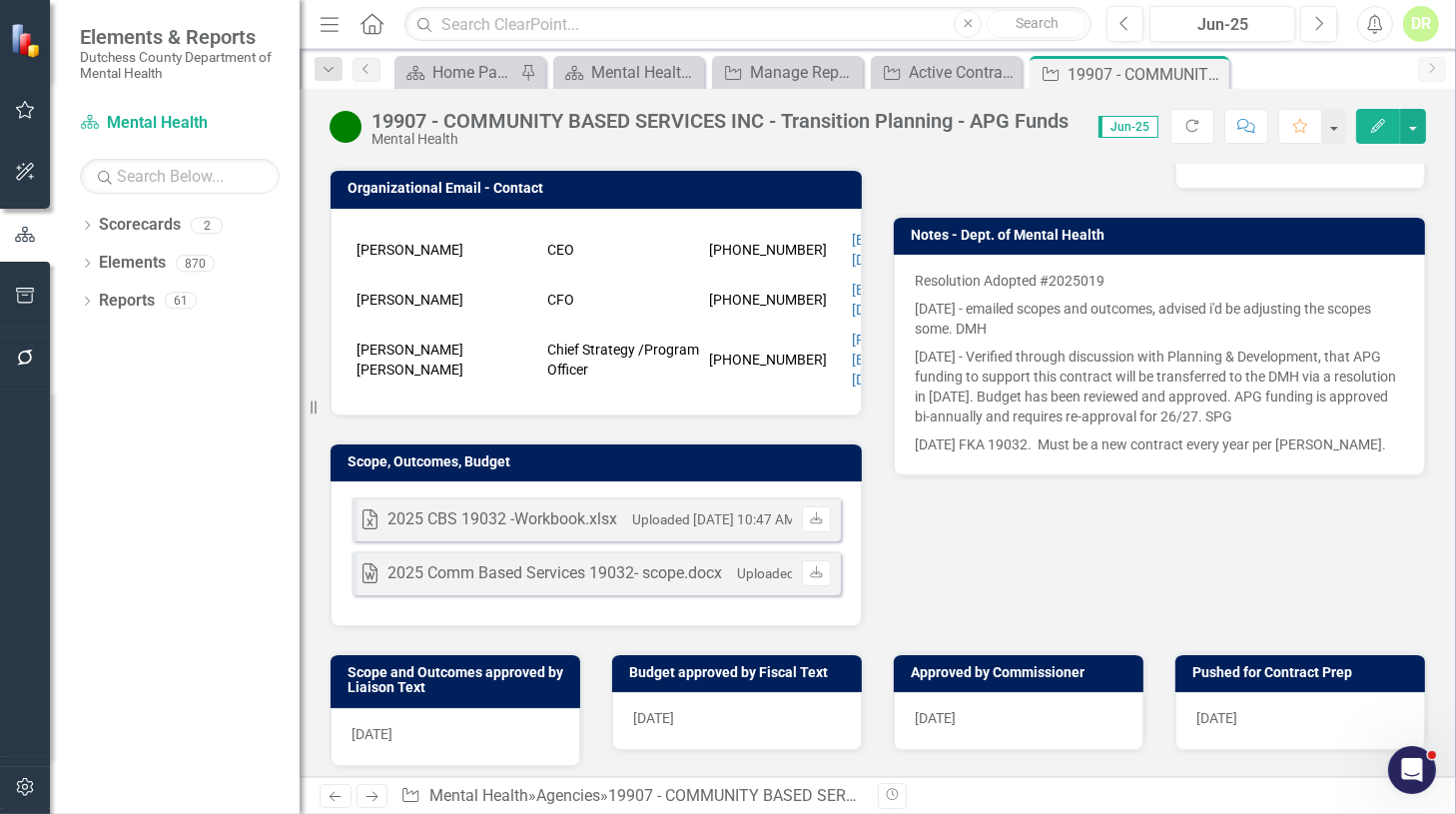 click on "Insurance Approval [DATE]" at bounding box center [1019, 829] 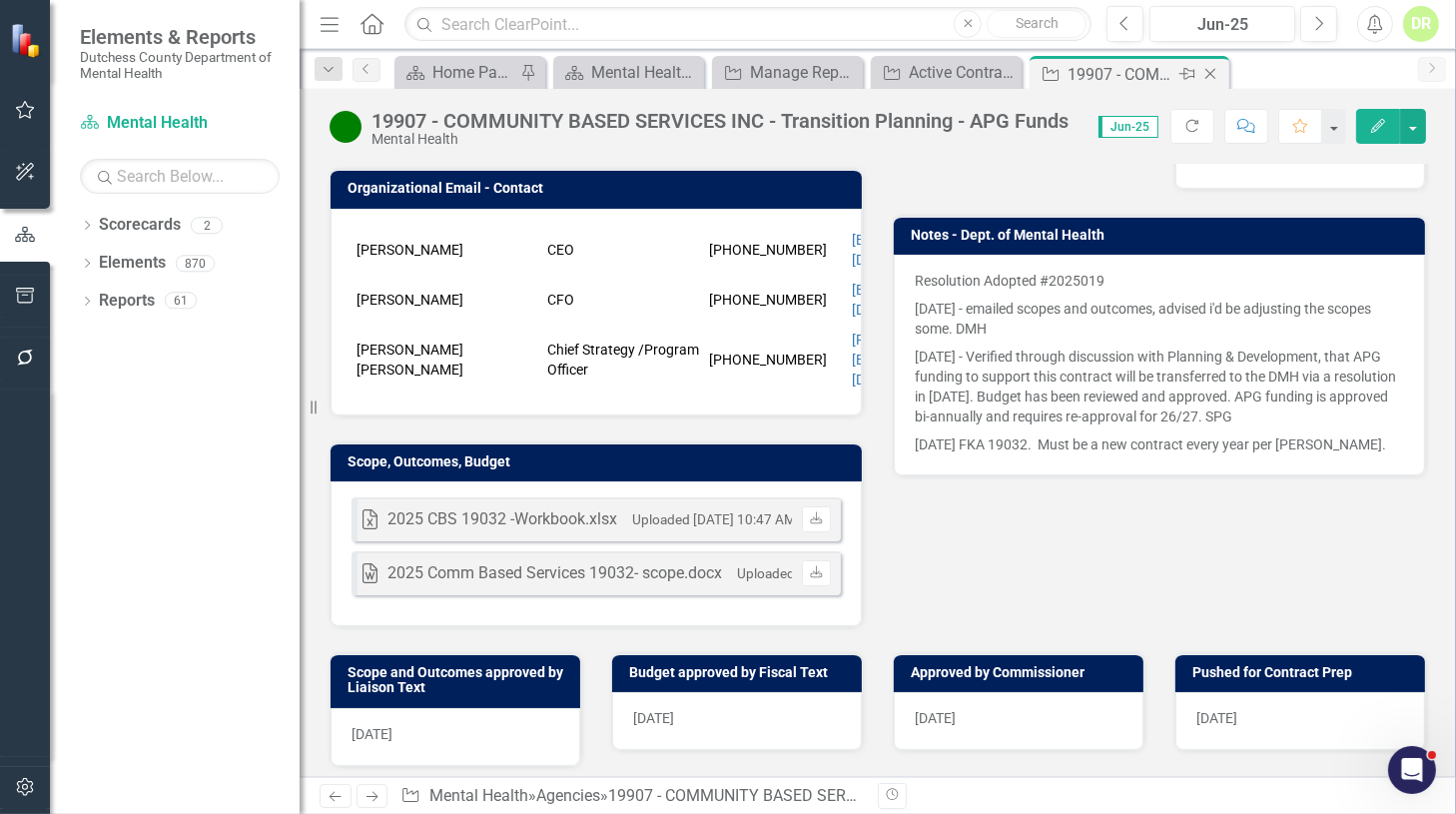 click on "Close" 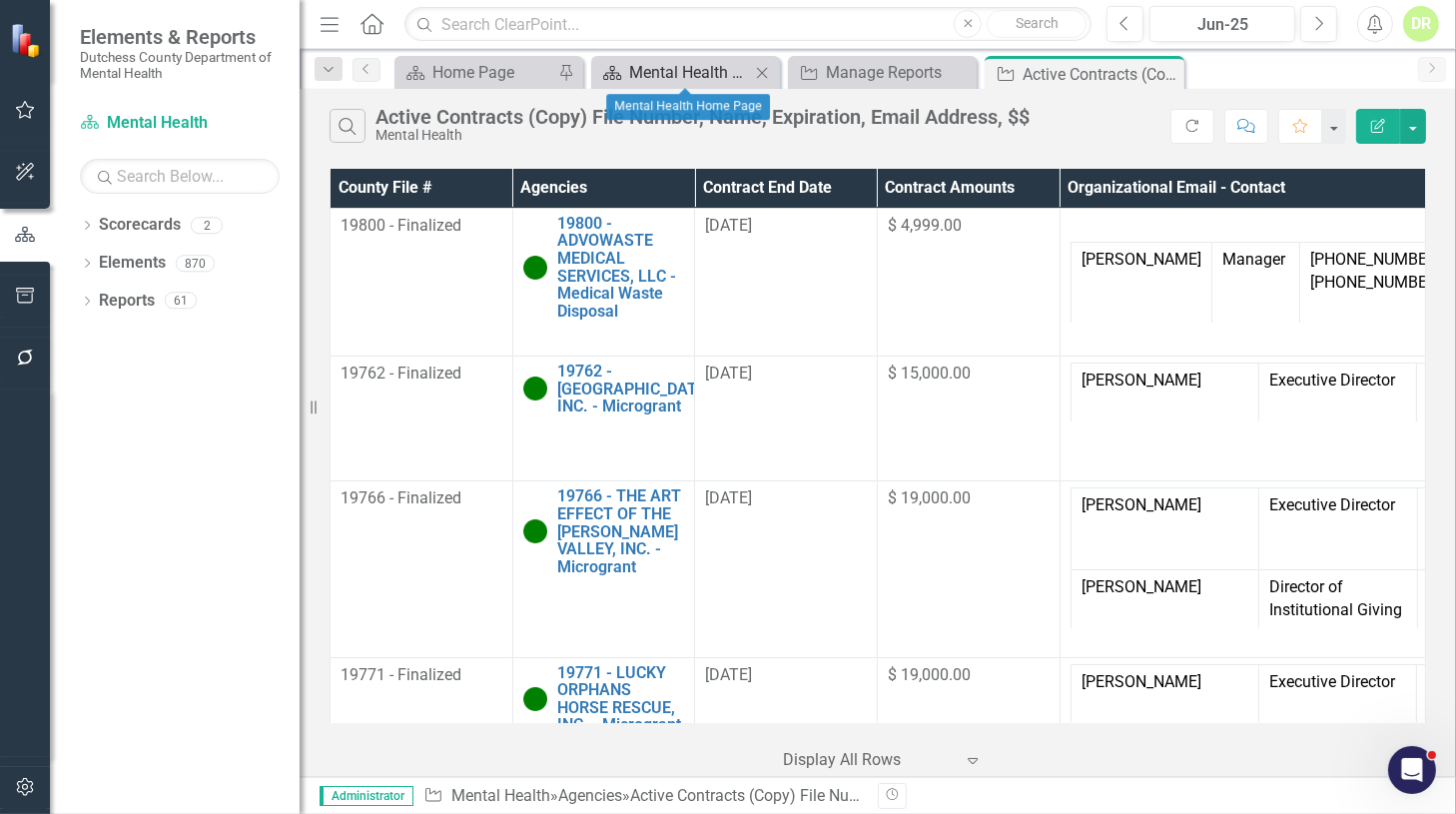 scroll, scrollTop: 4285, scrollLeft: 0, axis: vertical 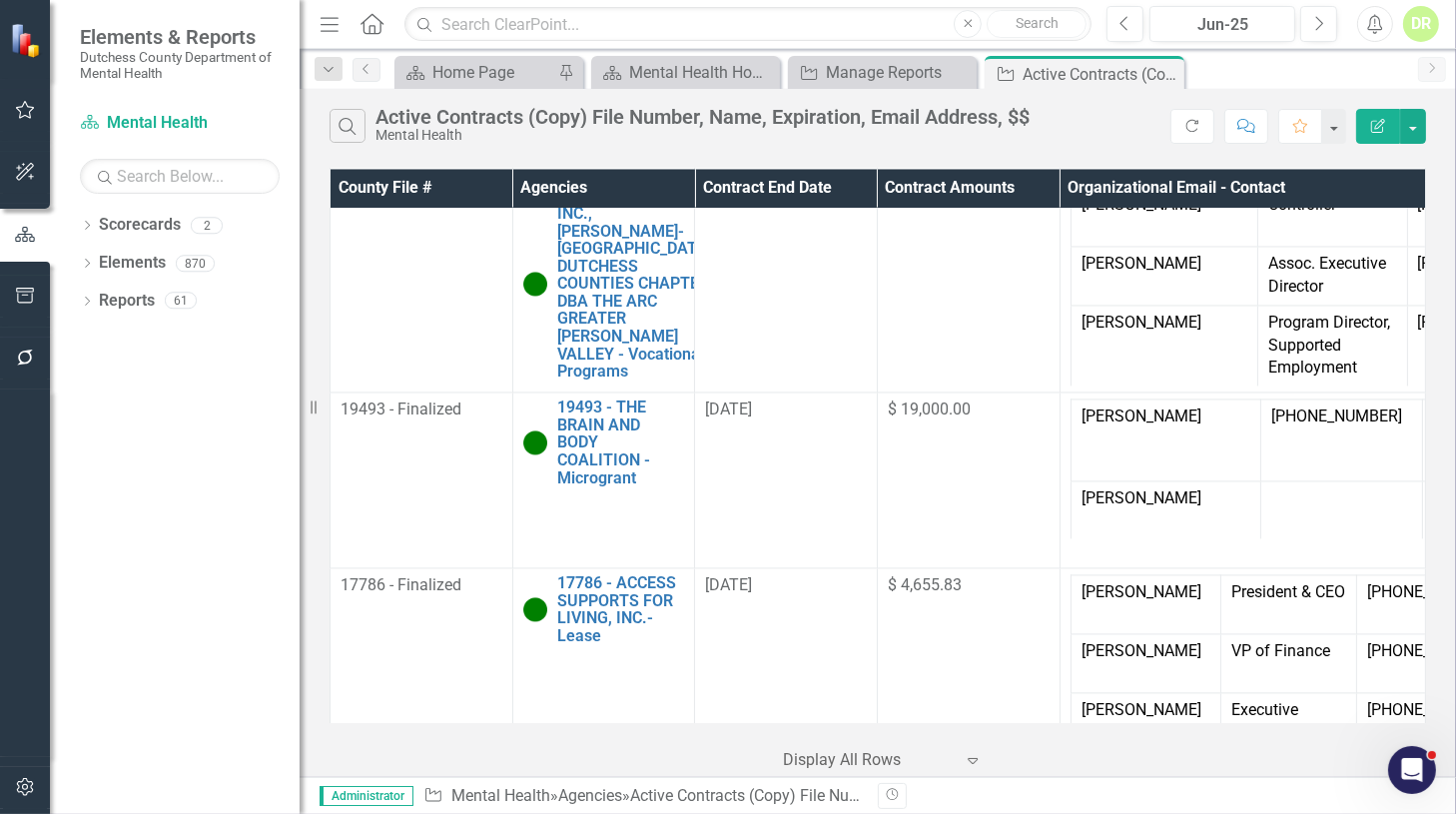 click on "16278 - ABILITIES FIRST, INC. - Vocational Services" at bounding box center [621, 1010] 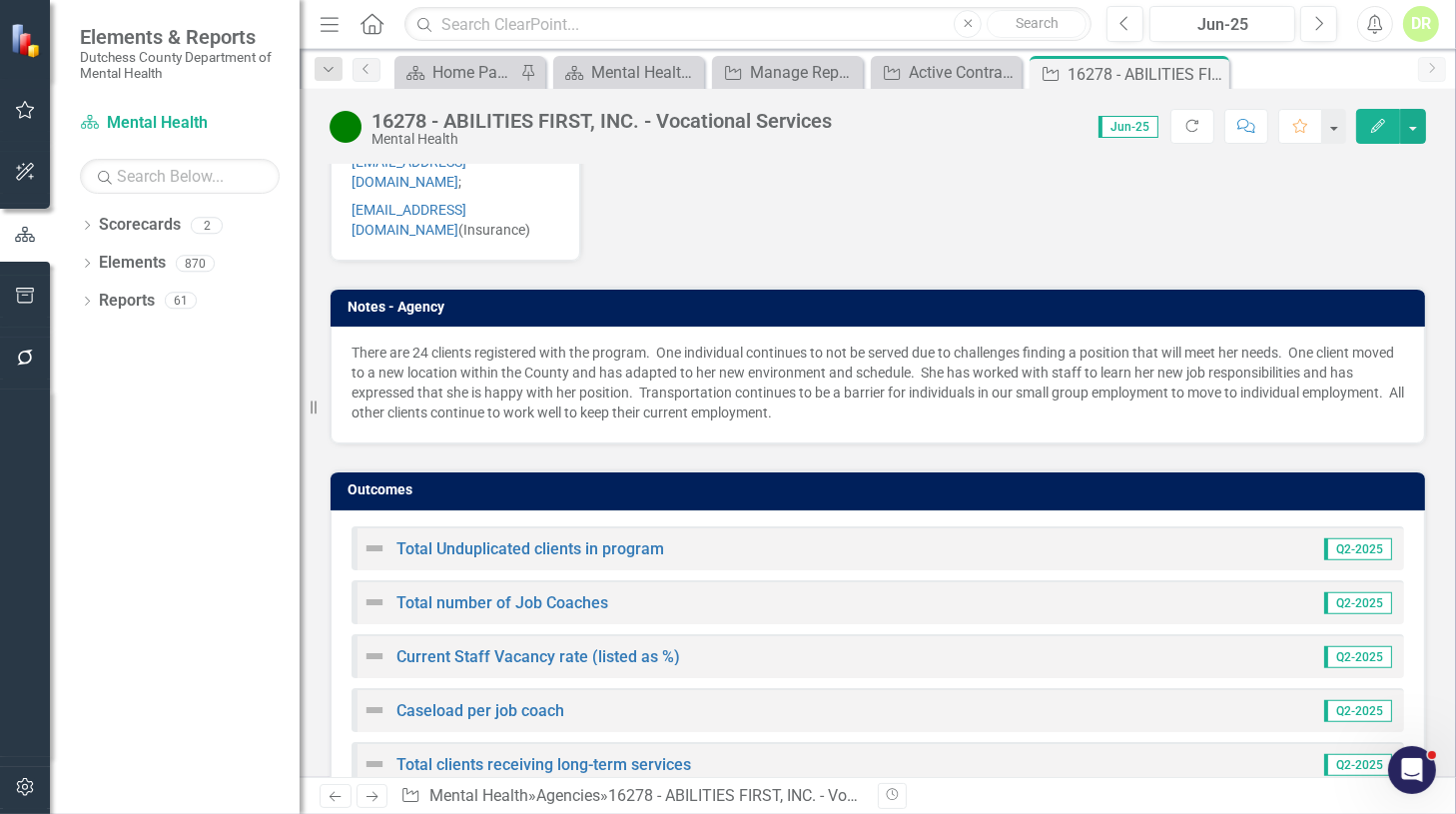 scroll, scrollTop: 1452, scrollLeft: 0, axis: vertical 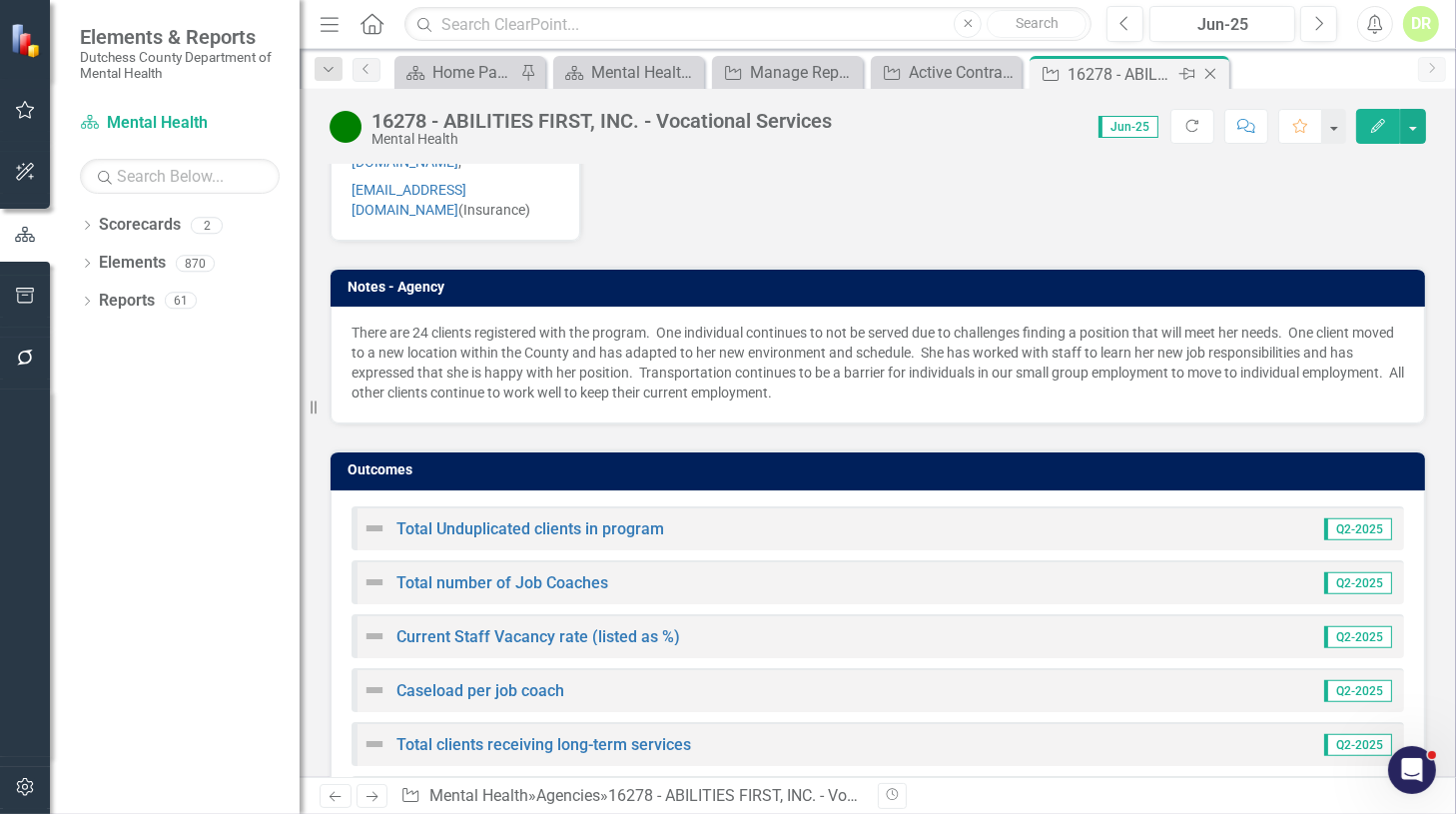 click on "Close" at bounding box center (1211, 74) 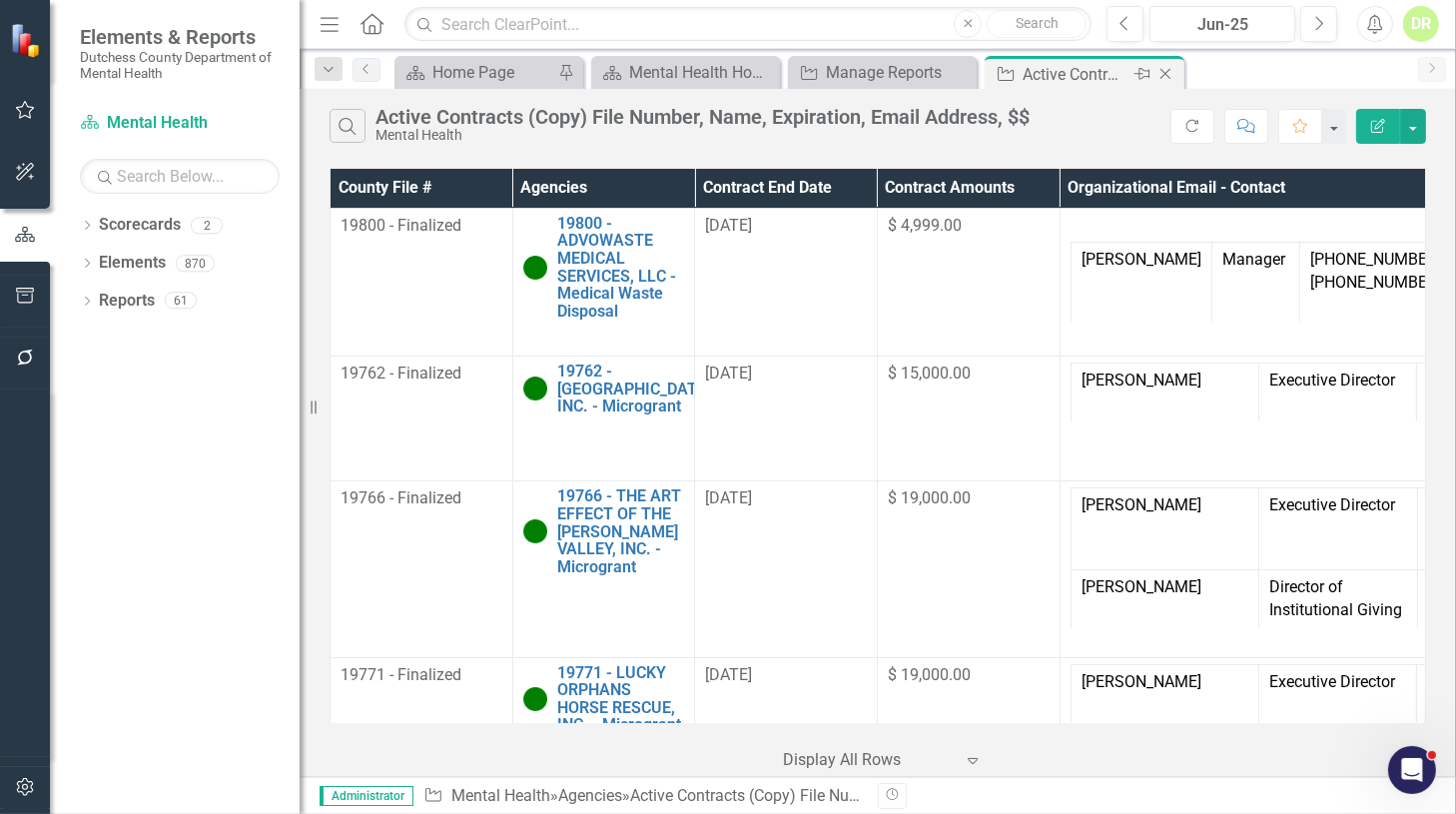 click on "Pin" at bounding box center [1140, 74] 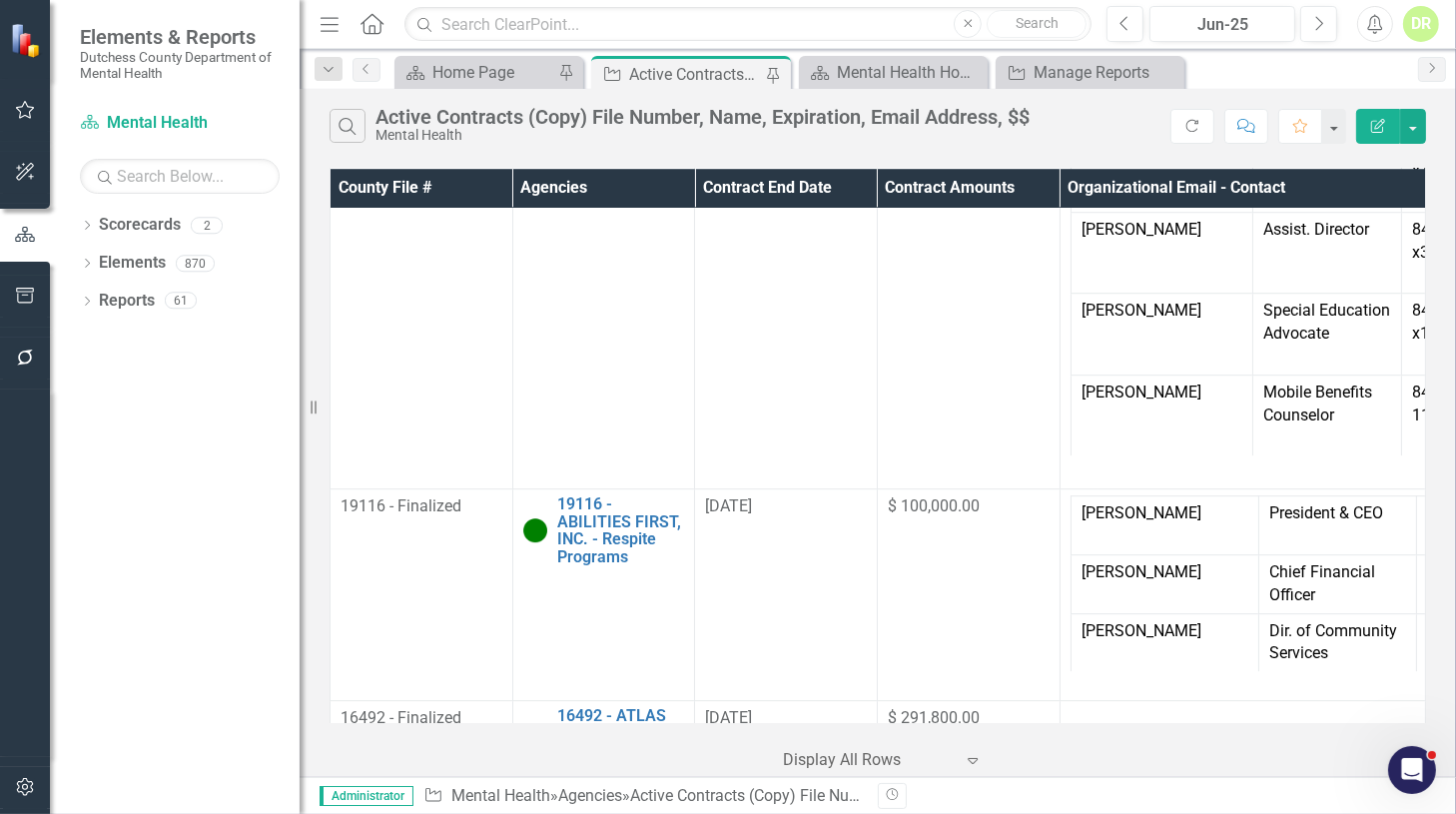 scroll, scrollTop: 6267, scrollLeft: 0, axis: vertical 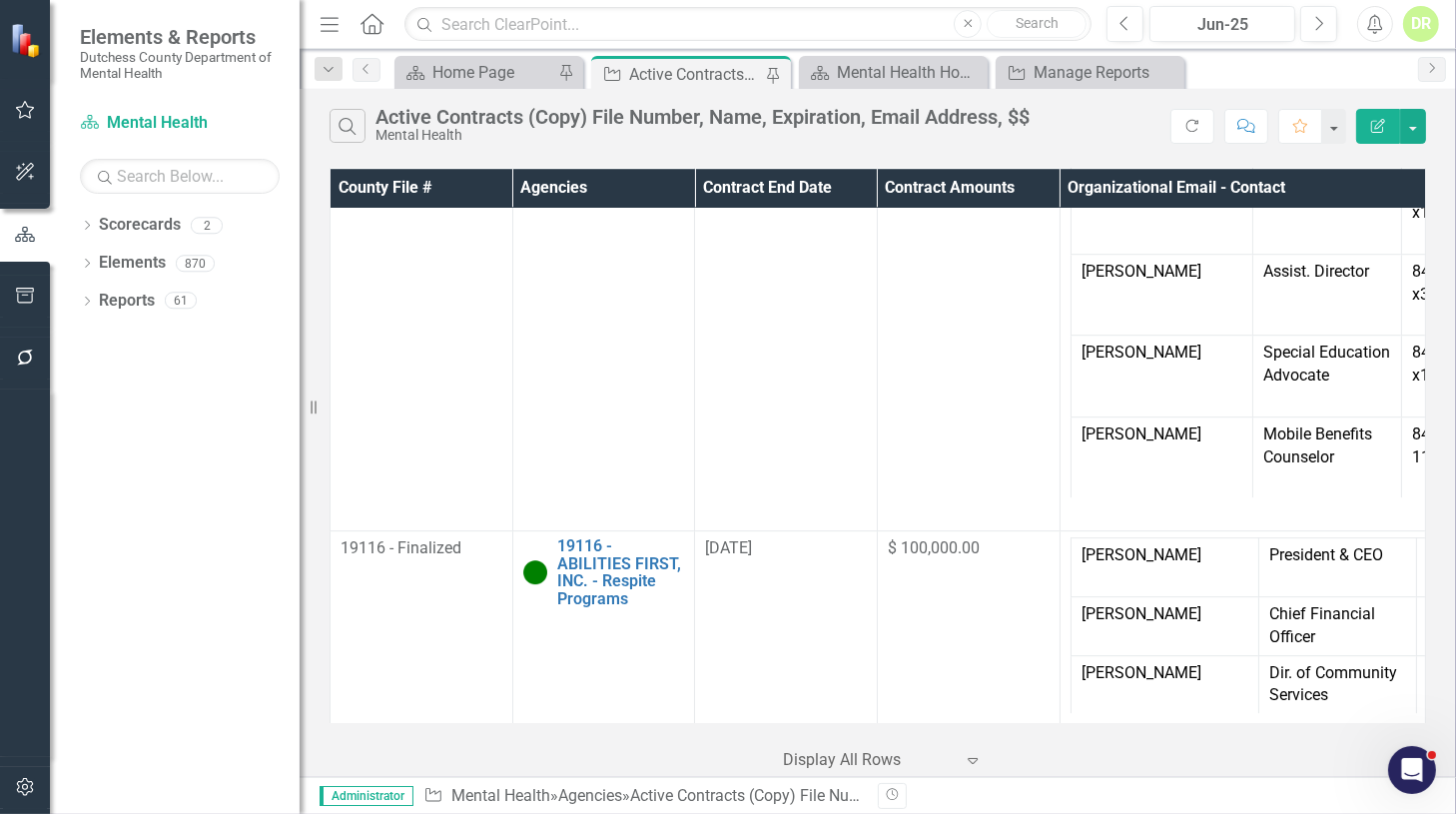 click on "[DATE]" at bounding box center (786, 1408) 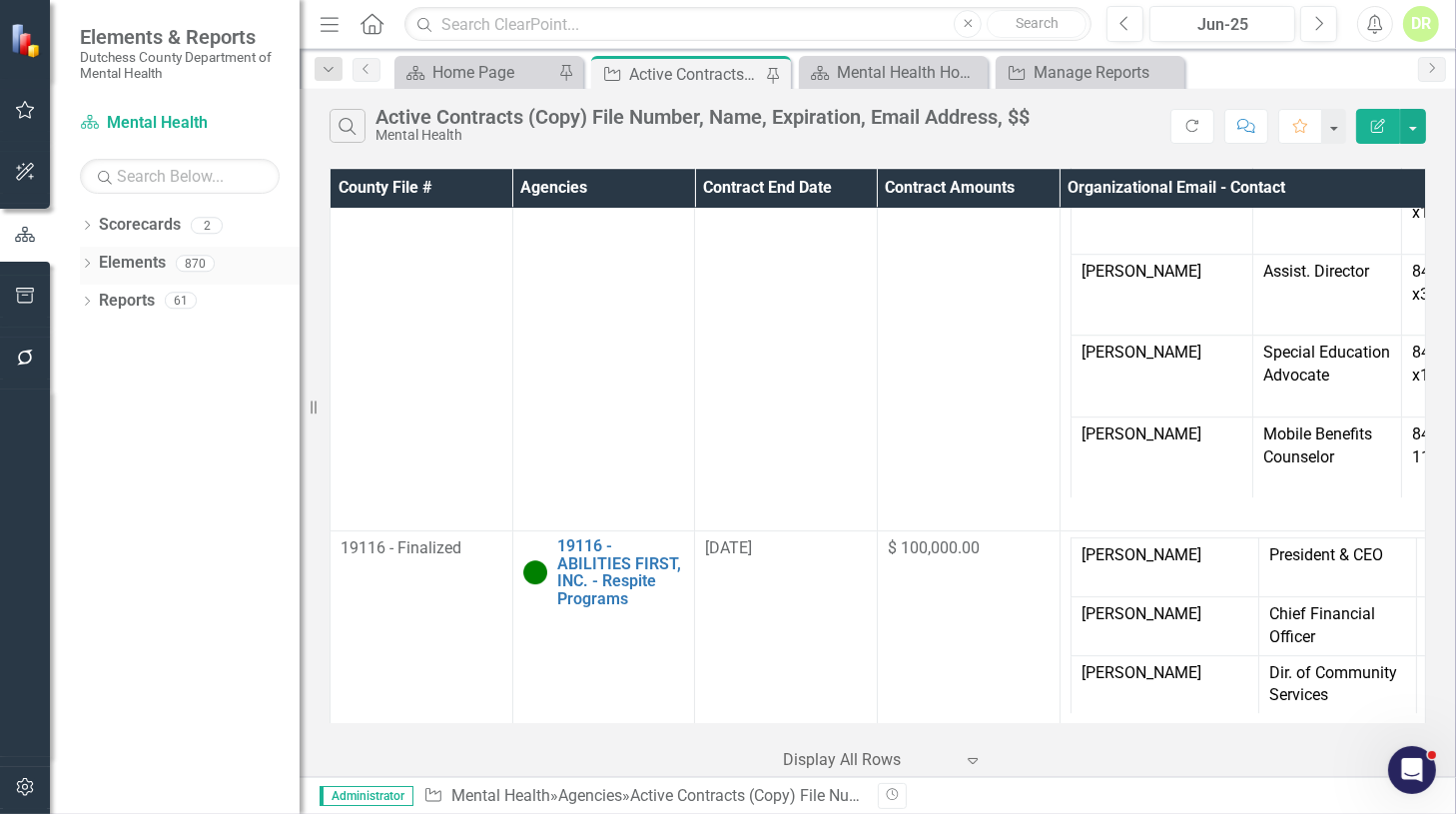 click on "Elements" at bounding box center (132, 263) 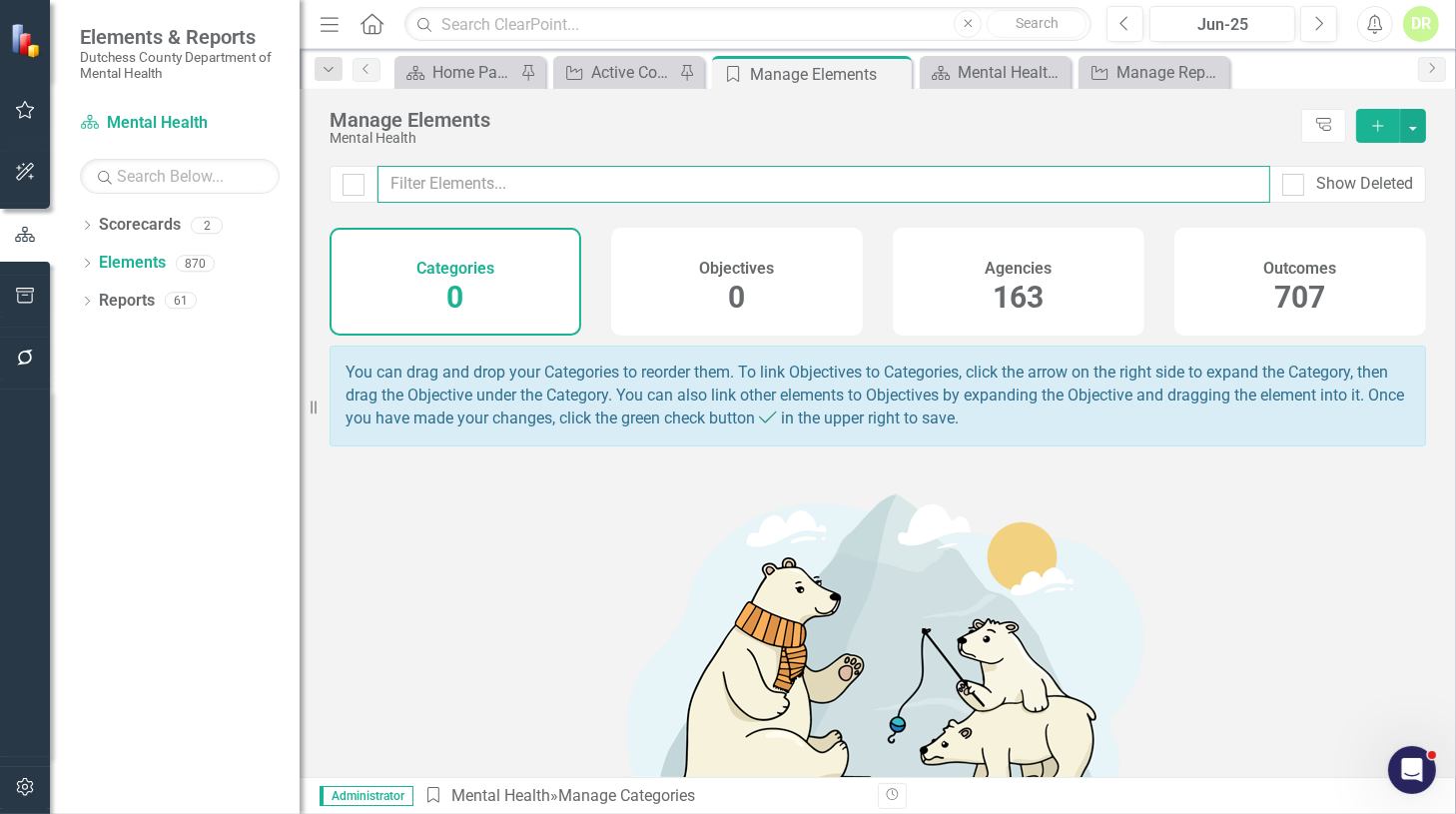 click at bounding box center (824, 184) 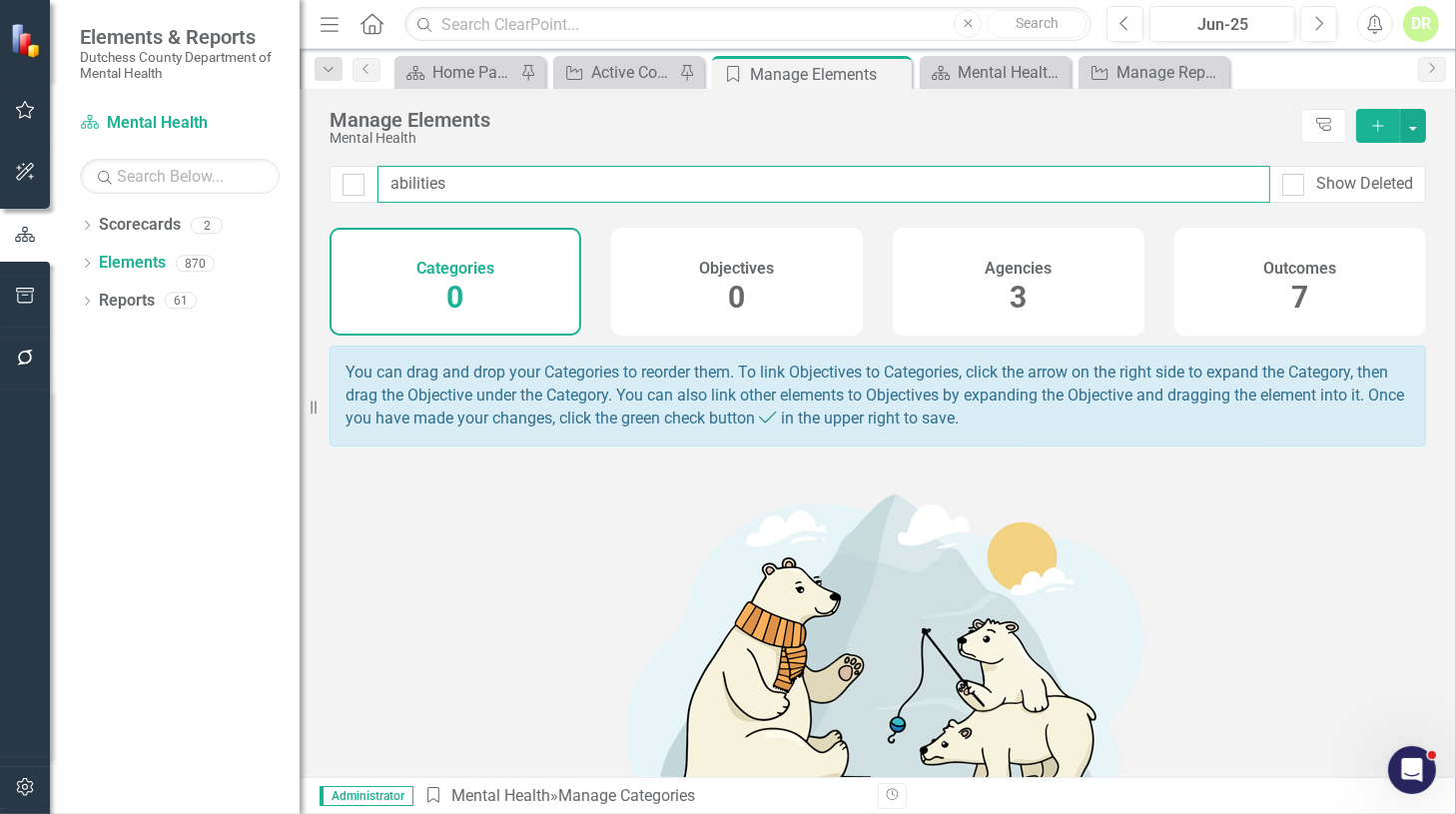 type on "abilities" 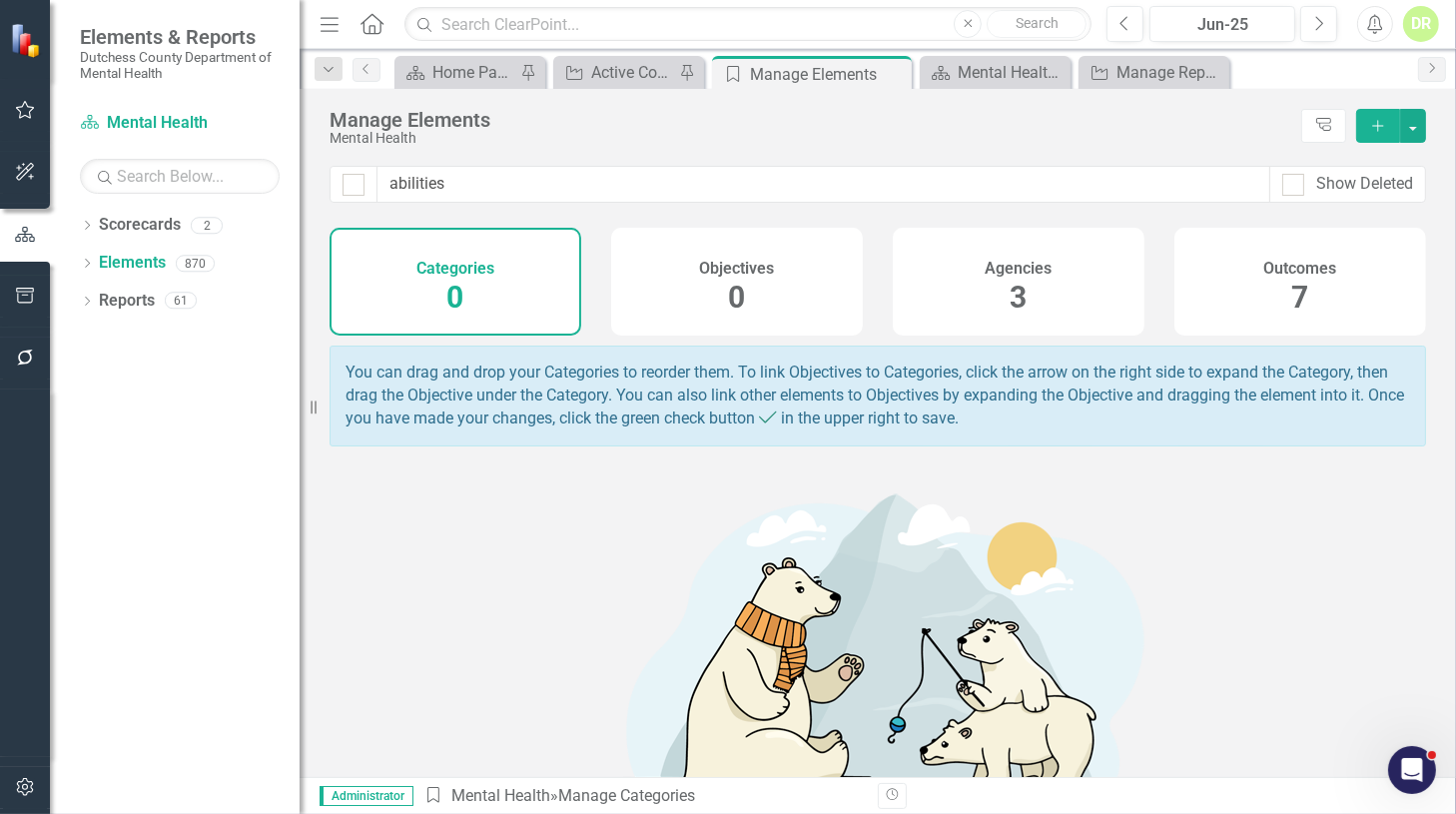 click on "Agencies" at bounding box center [1019, 269] 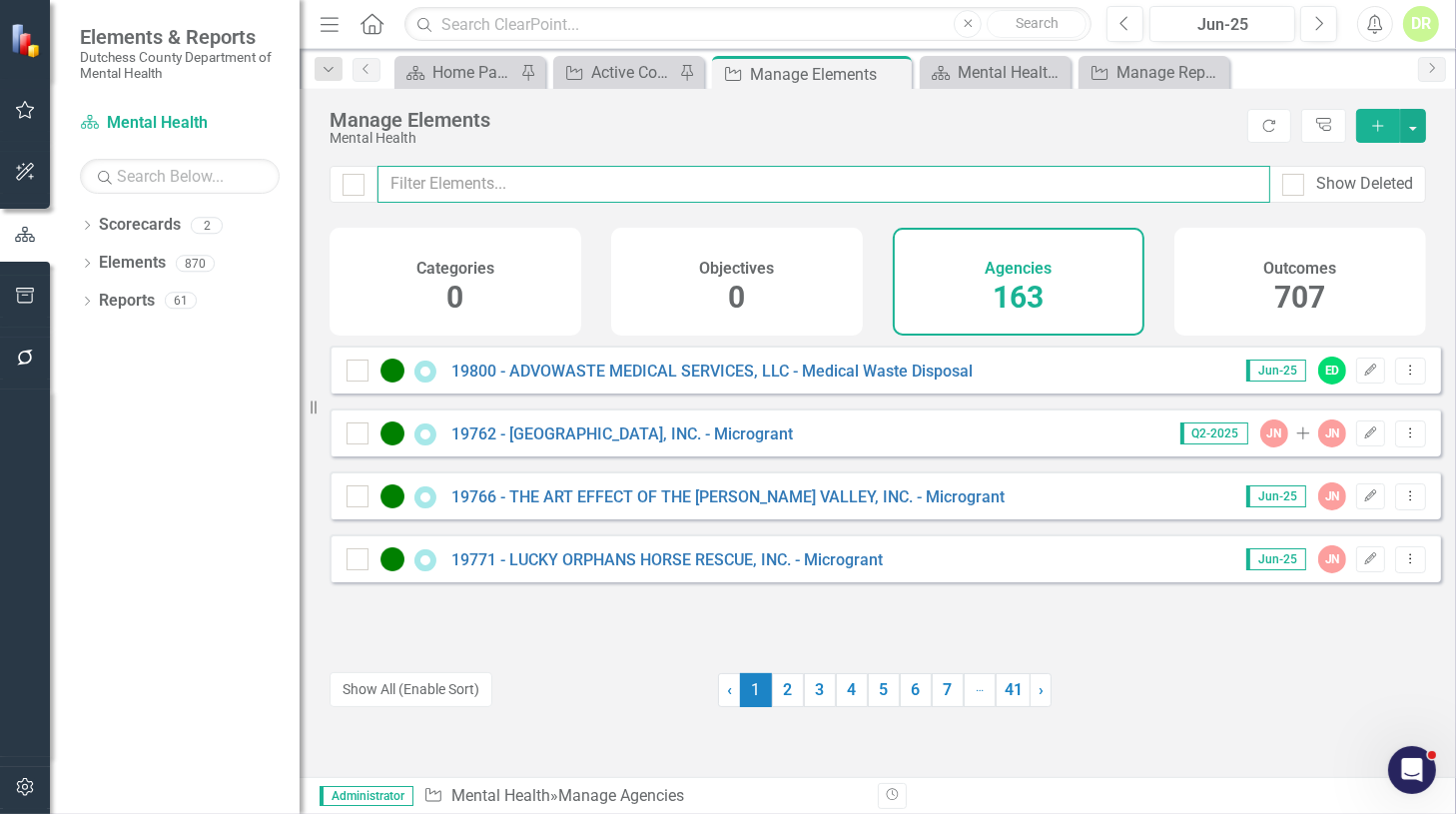 click at bounding box center [824, 184] 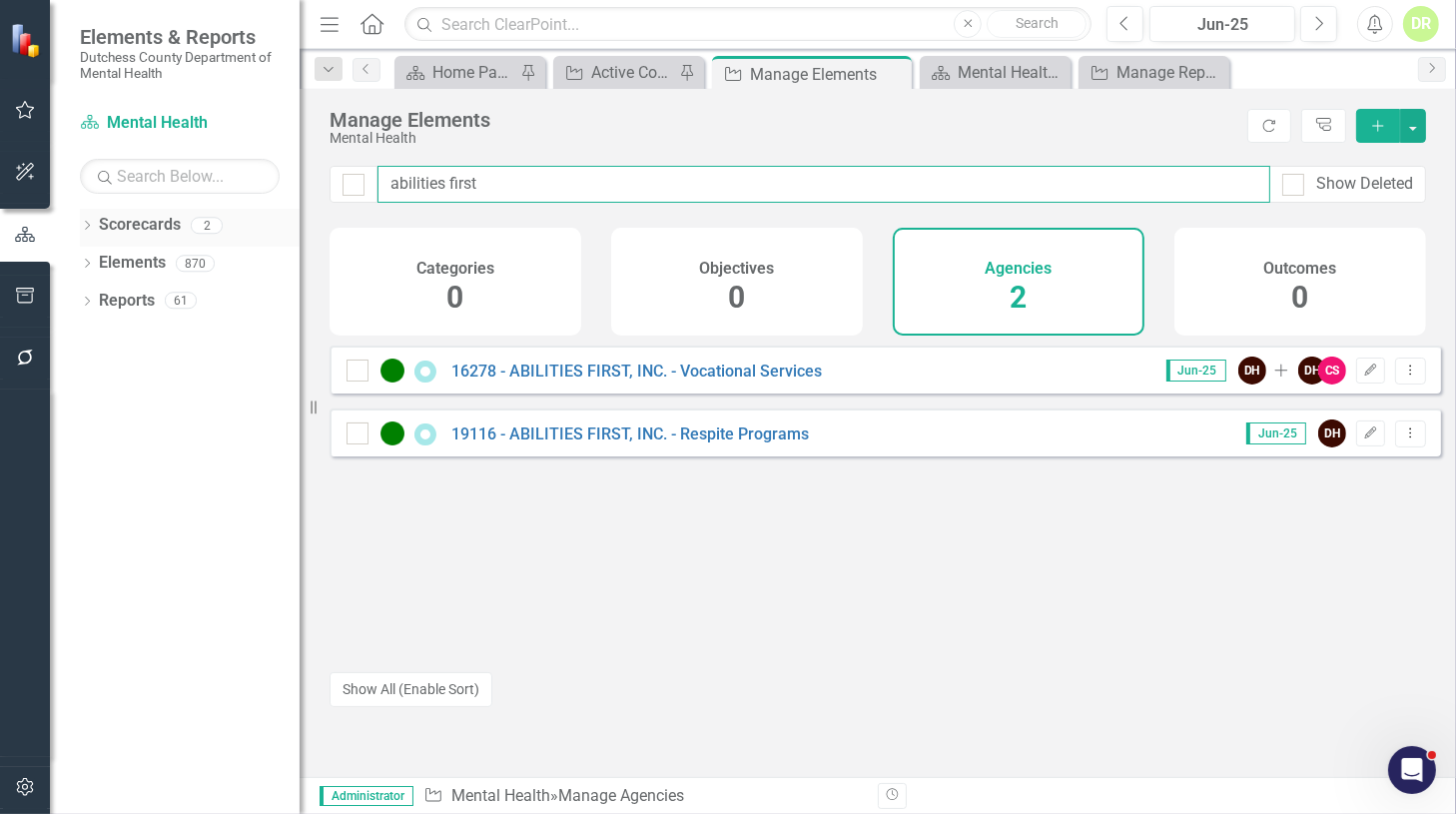drag, startPoint x: 571, startPoint y: 189, endPoint x: 270, endPoint y: 225, distance: 303.14518 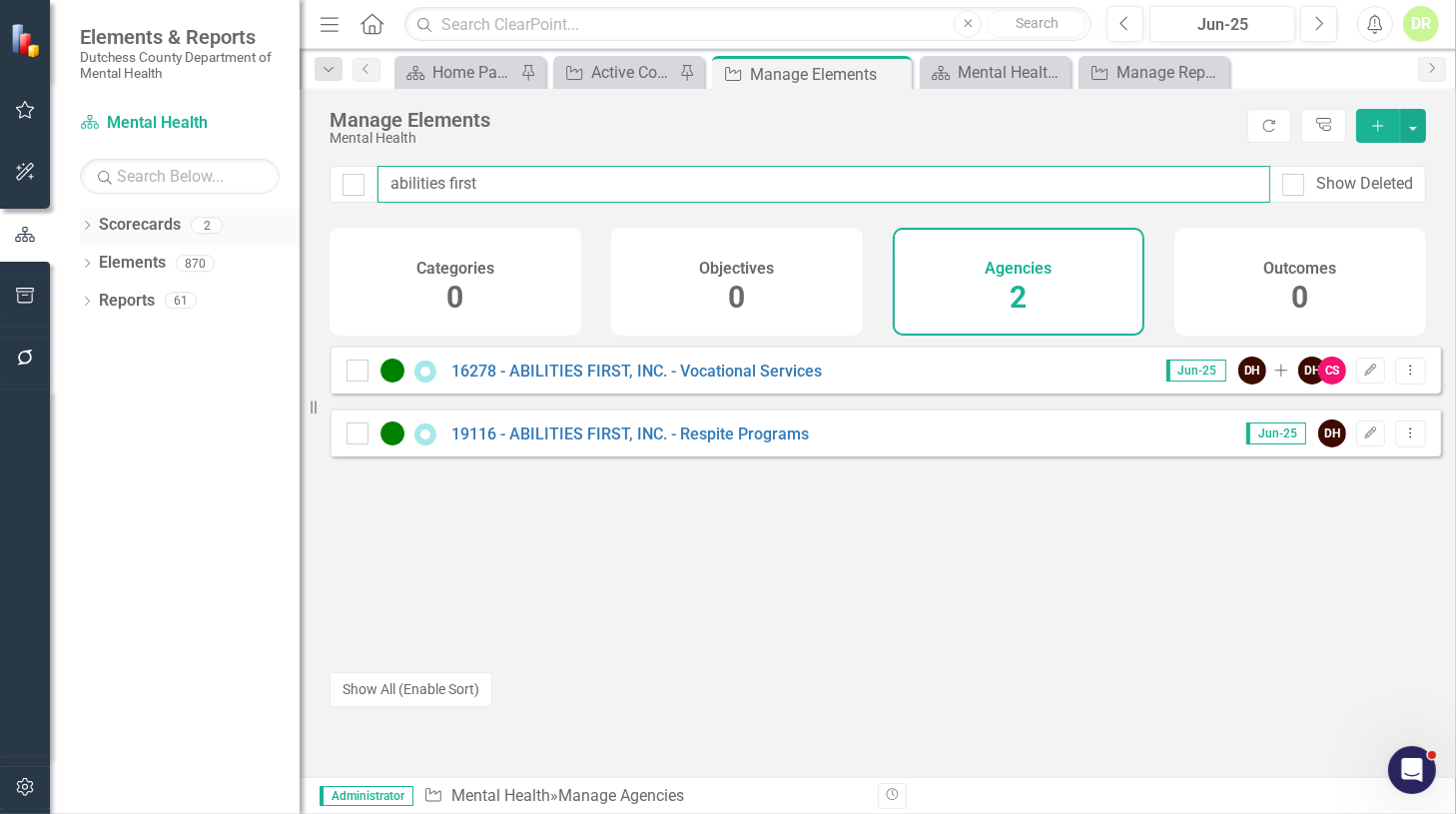 click on "Elements & Reports Dutchess County Department of Mental Health Scorecard Mental Health Search Dropdown Scorecards 2 Dutchess County Mental Health Dropdown Elements 870 Dropdown Objective Objectives 0 Dropdown Agency Agencies 163   19800 - ADVOWASTE MEDICAL SERVICES, LLC - Medical Waste Disposal   19762 - [GEOGRAPHIC_DATA], INC. - Microgrant   19766 - THE ART EFFECT OF THE [PERSON_NAME] VALLEY, INC. - Microgrant   19771 - LUCKY ORPHANS HORSE RESCUE, INC. - Microgrant   19783 - [GEOGRAPHIC_DATA] - Internship   19797 - [PERSON_NAME] GARDEN ASSOCATION, INC. - Microgrant   19816 - DOVER PLAINS LIBRARY ASSOCIATION - Microgrant   19817 - HIDDEN HOLLOW FARM RIDING CENTER, INC. - Microgrant   19818 - UNITE [GEOGRAPHIC_DATA] INC.   19851 - [US_STATE] STATE DEPARTMENT OF HEALTH - Biosatial Web Based Platform   19860 - THE CHILD ADVOCACY CENTER (CAC) OF DUTCHESS COUNTY - Trauma Reduction for Children & Families   19873 - [PERSON_NAME] VALLEY CARE COALITION, INC. - Screener Participant   19877 - [PERSON_NAME] VALLEY CARE COALITION, INC." at bounding box center [728, 407] 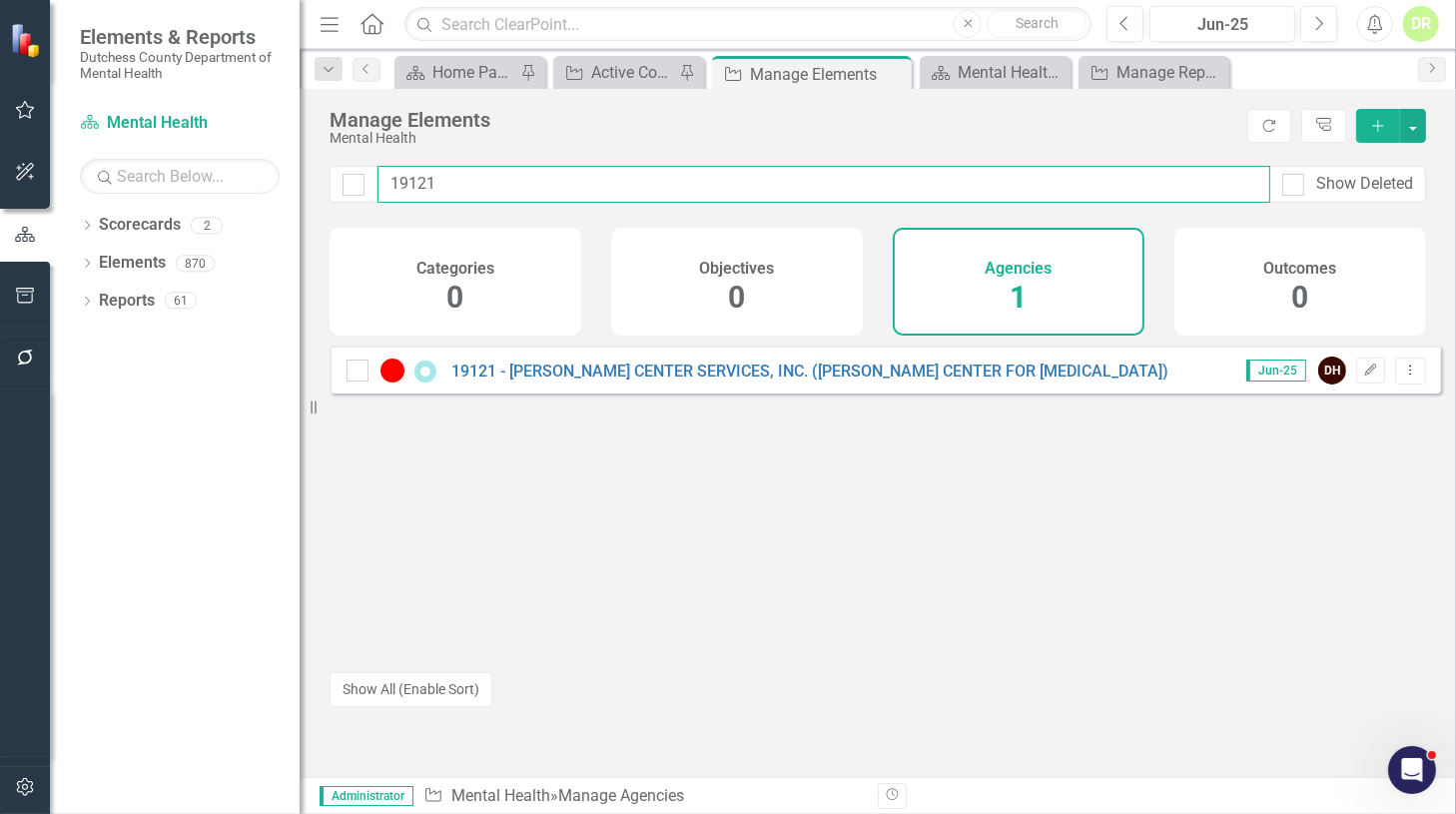 drag, startPoint x: 525, startPoint y: 186, endPoint x: 498, endPoint y: 186, distance: 27 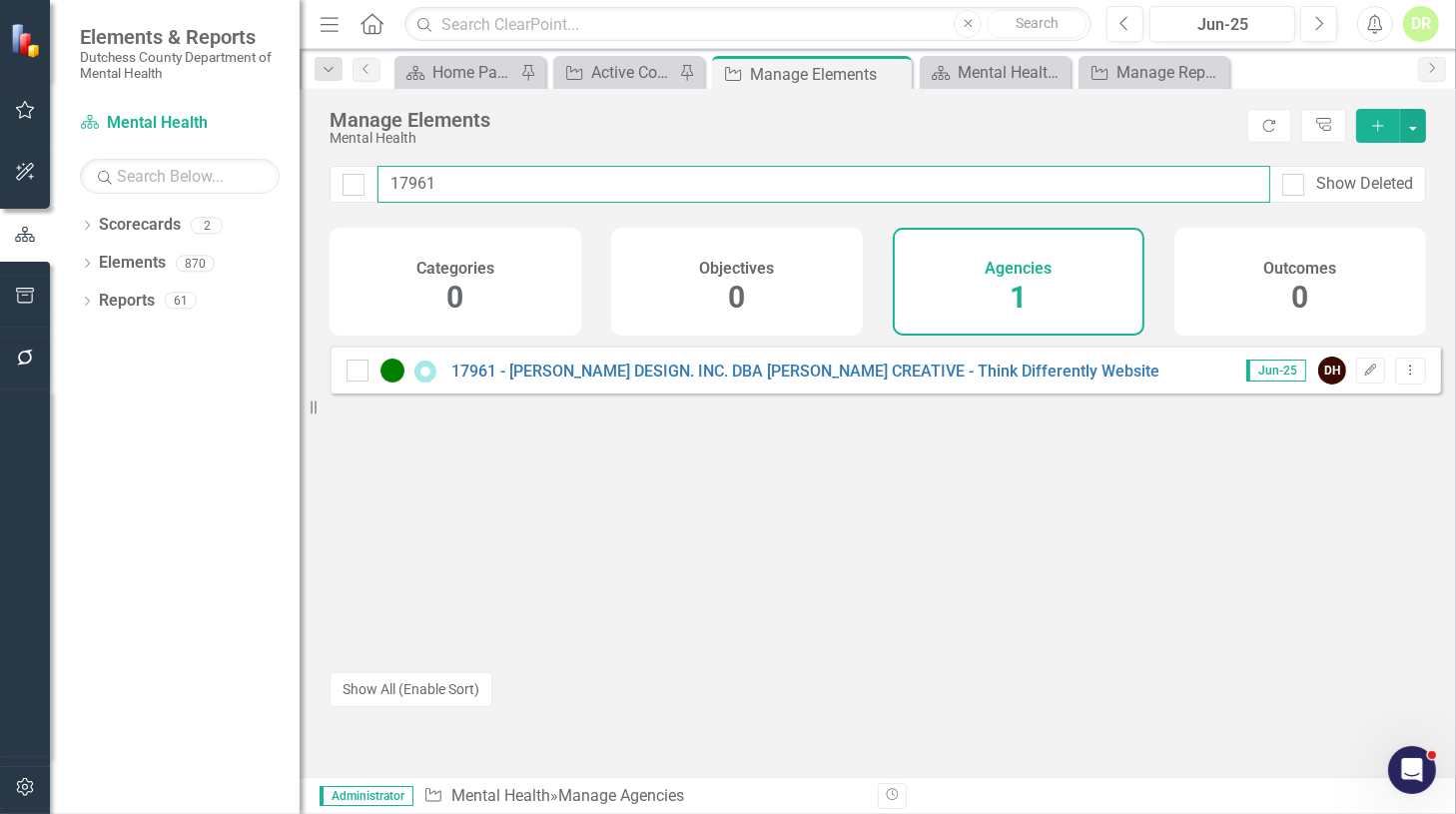 drag, startPoint x: 462, startPoint y: 191, endPoint x: 442, endPoint y: 191, distance: 20 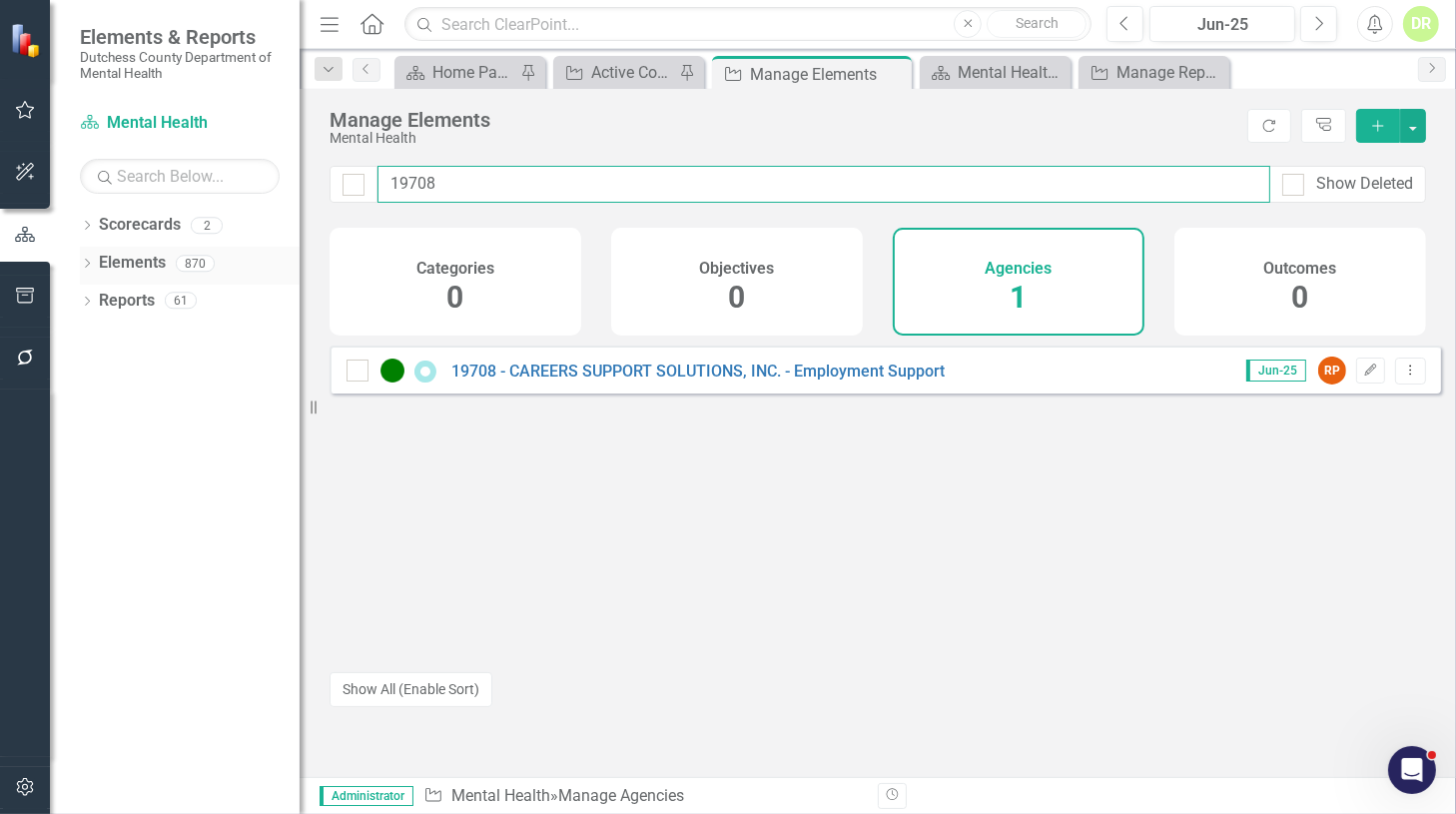 type on "19708" 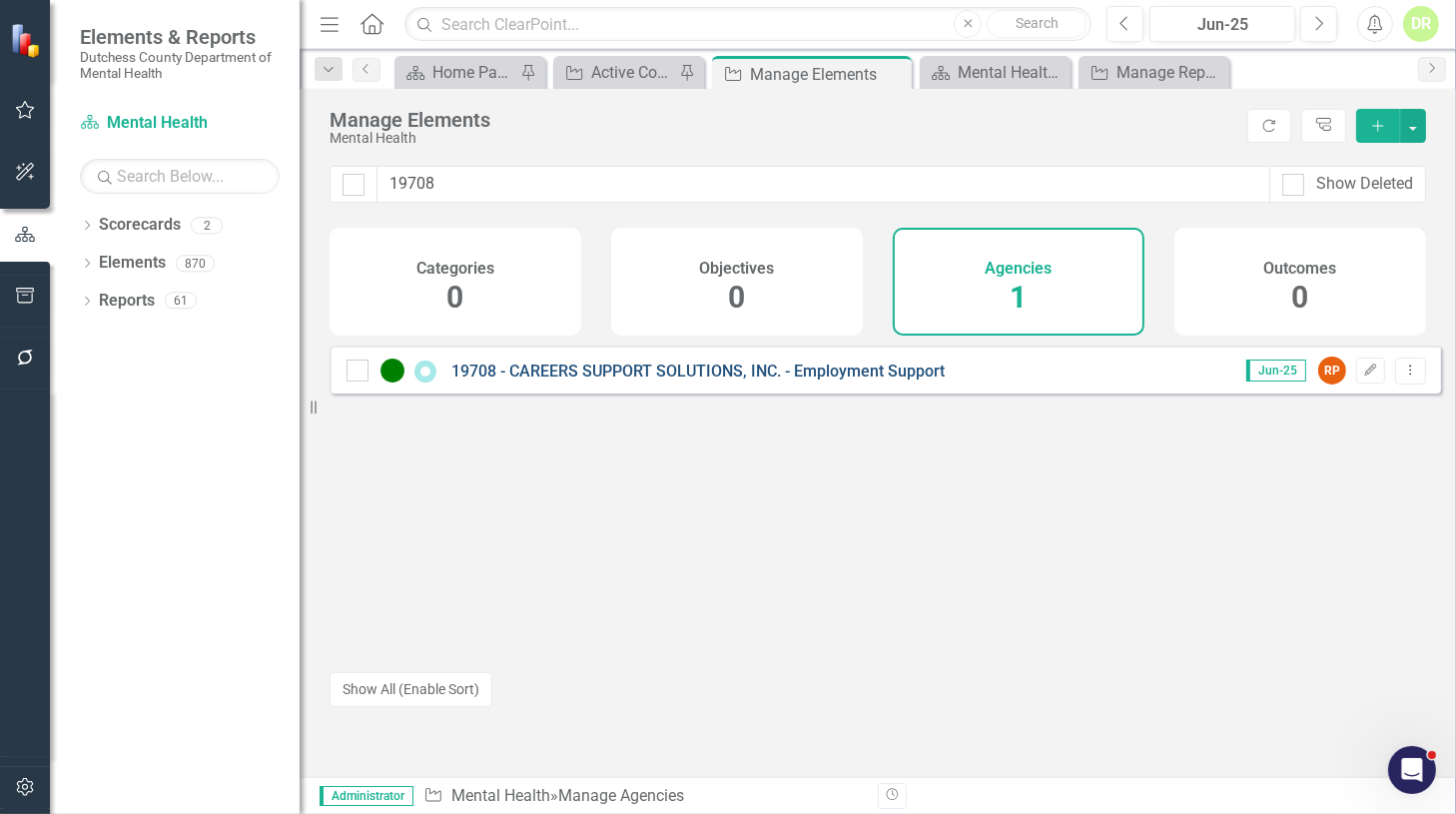 click on "19708 - CAREERS SUPPORT SOLUTIONS, INC. - Employment Support" at bounding box center (698, 371) 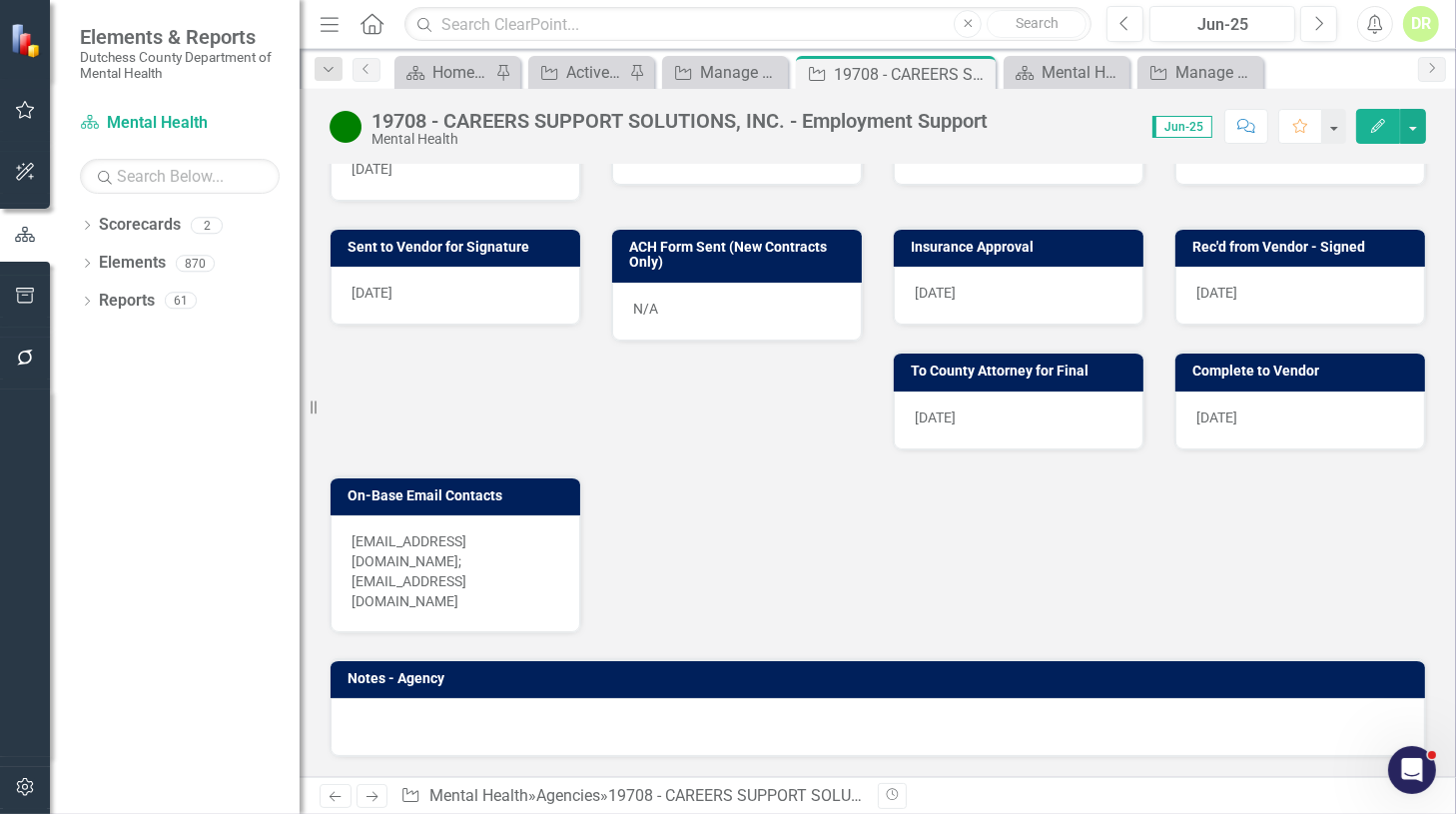 scroll, scrollTop: 1085, scrollLeft: 0, axis: vertical 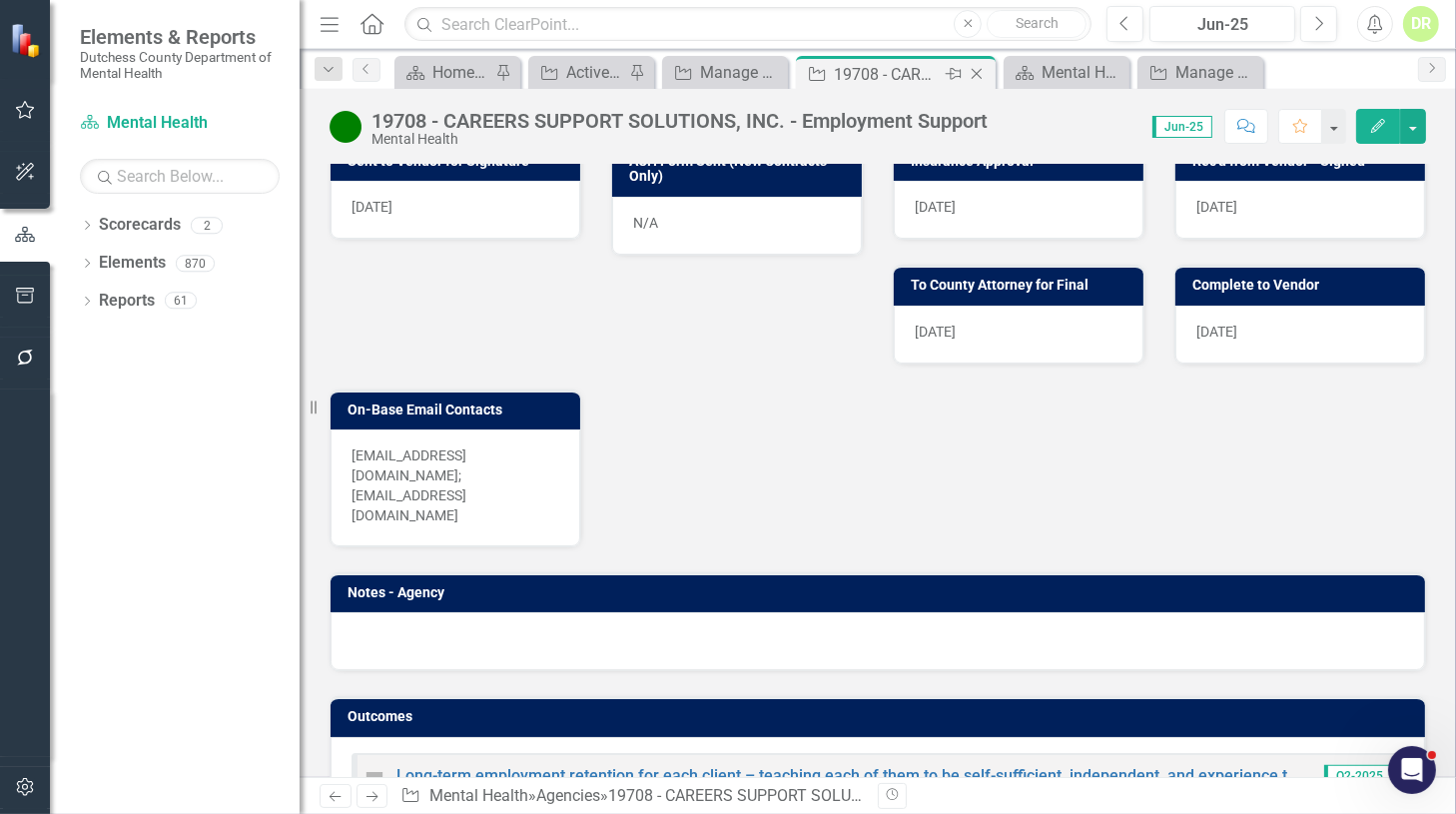 click on "Close" 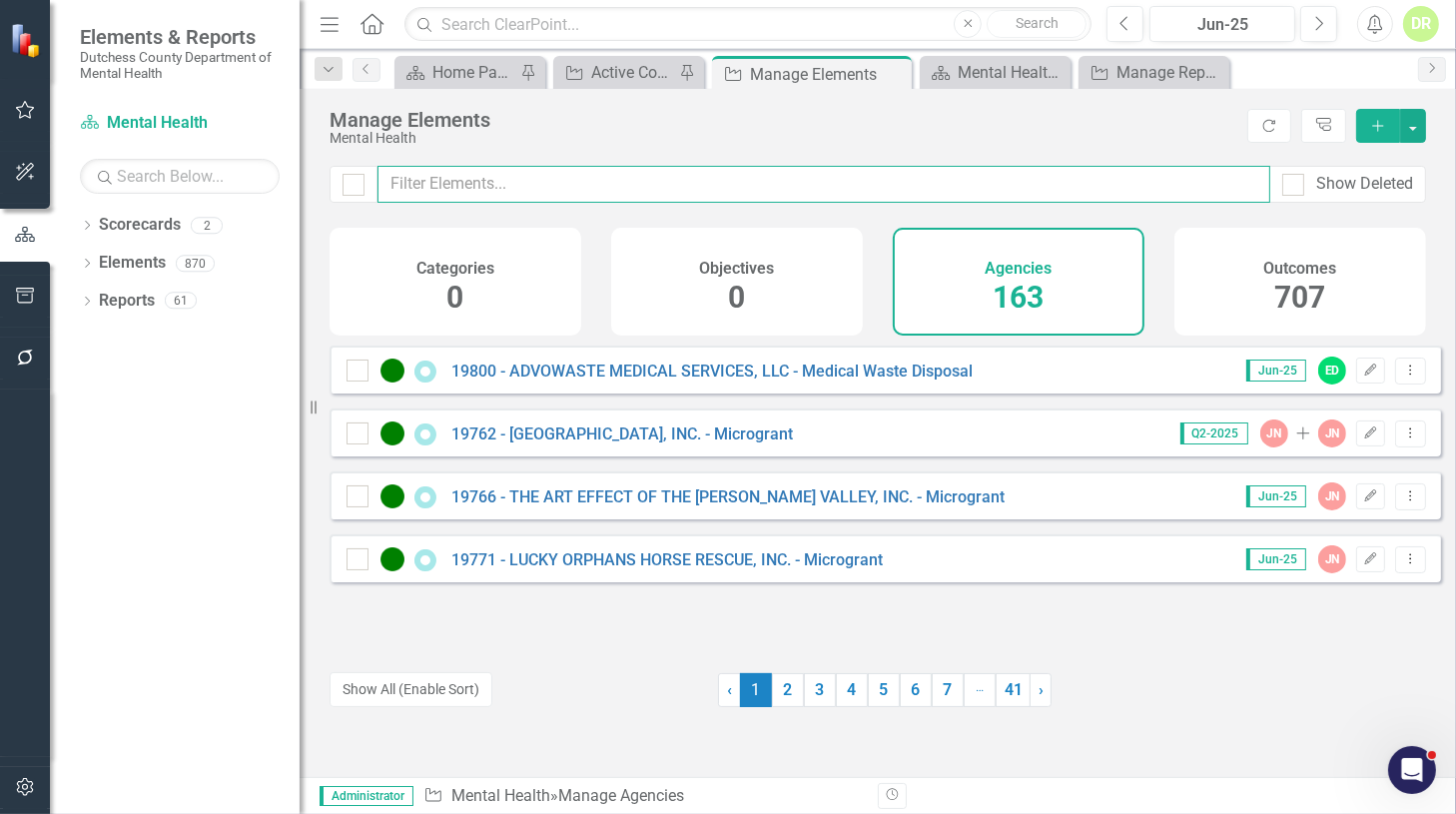 click at bounding box center (824, 184) 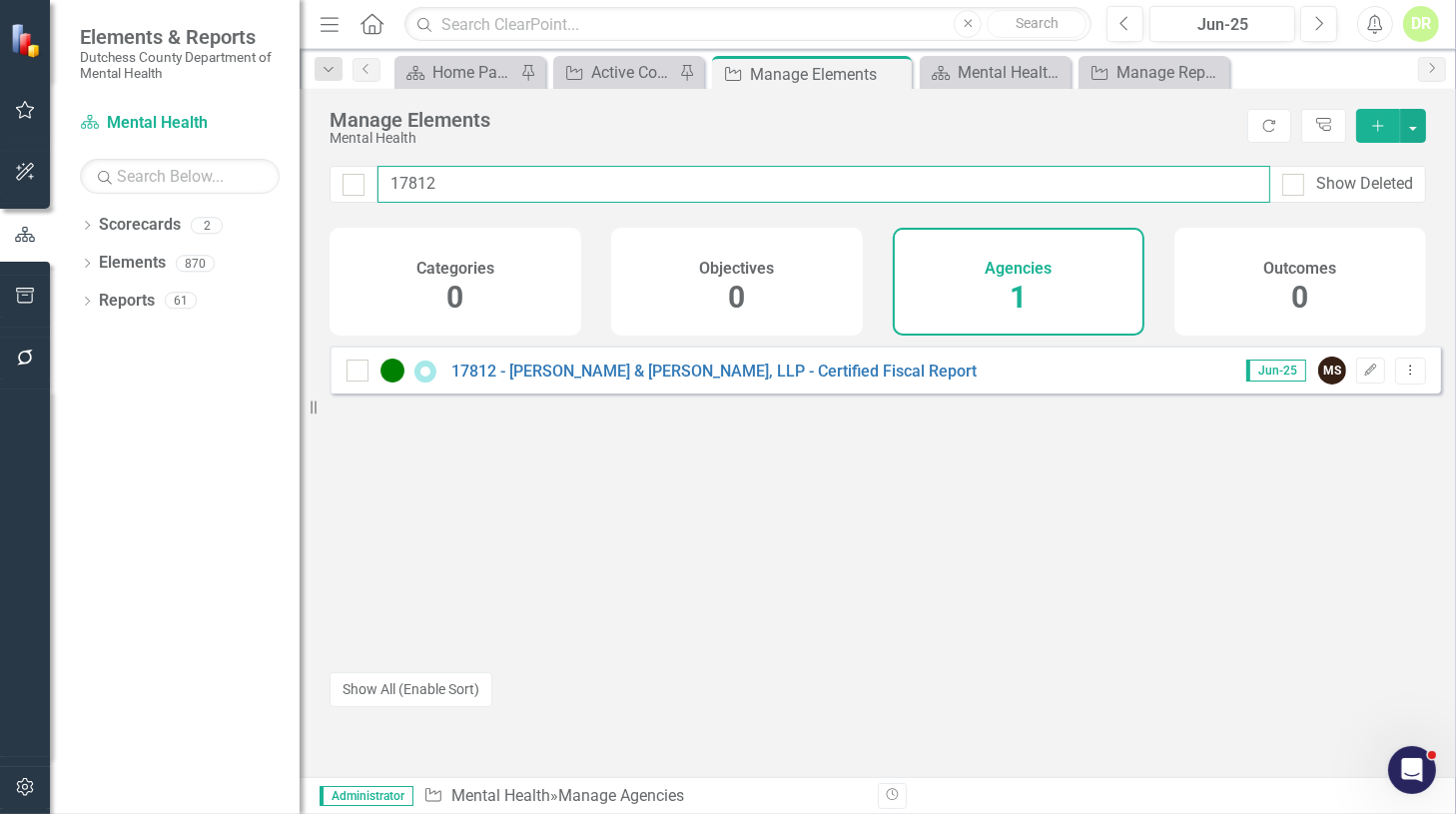 drag, startPoint x: 497, startPoint y: 183, endPoint x: 311, endPoint y: 192, distance: 186.21761 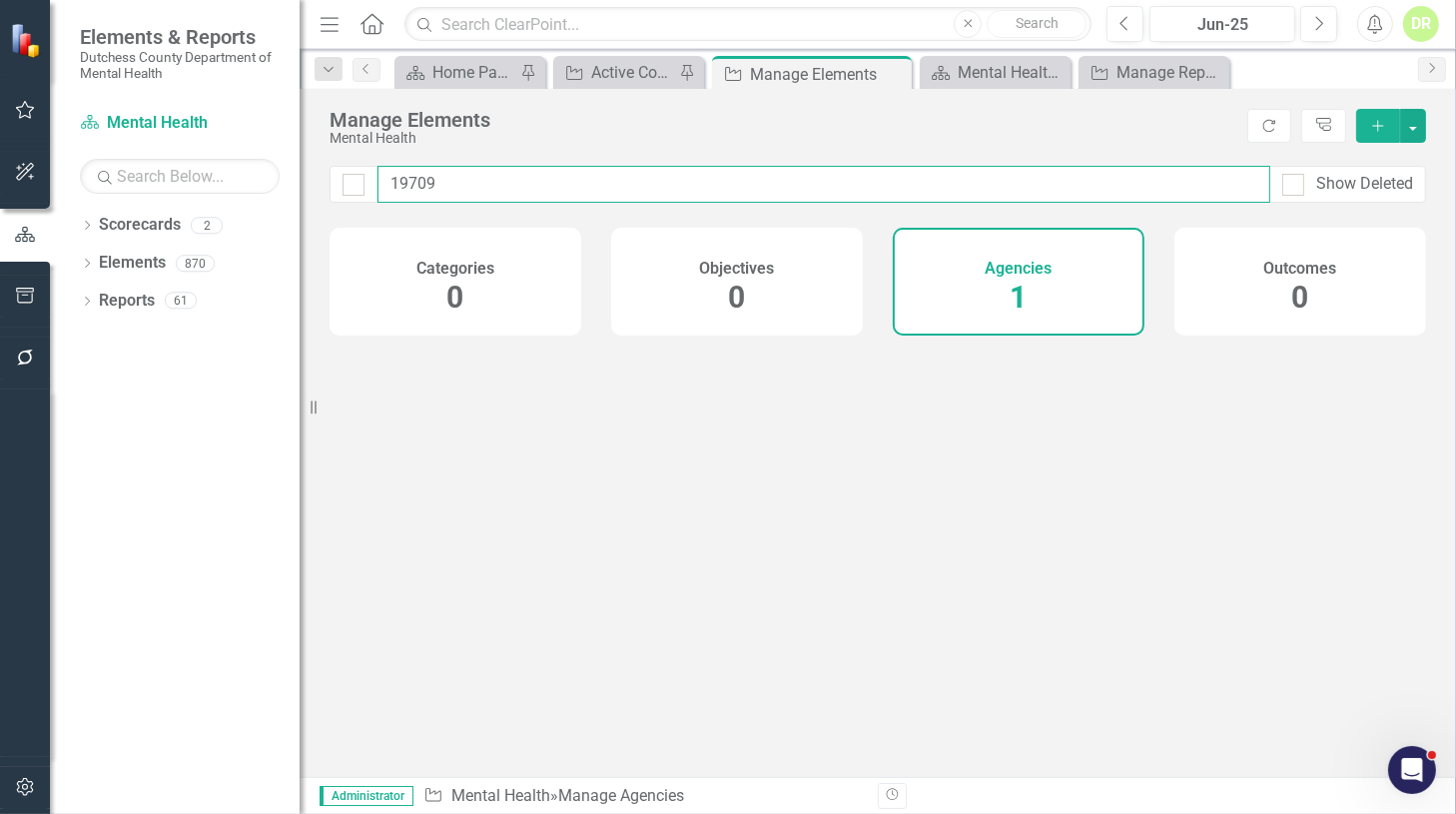 type on "19709" 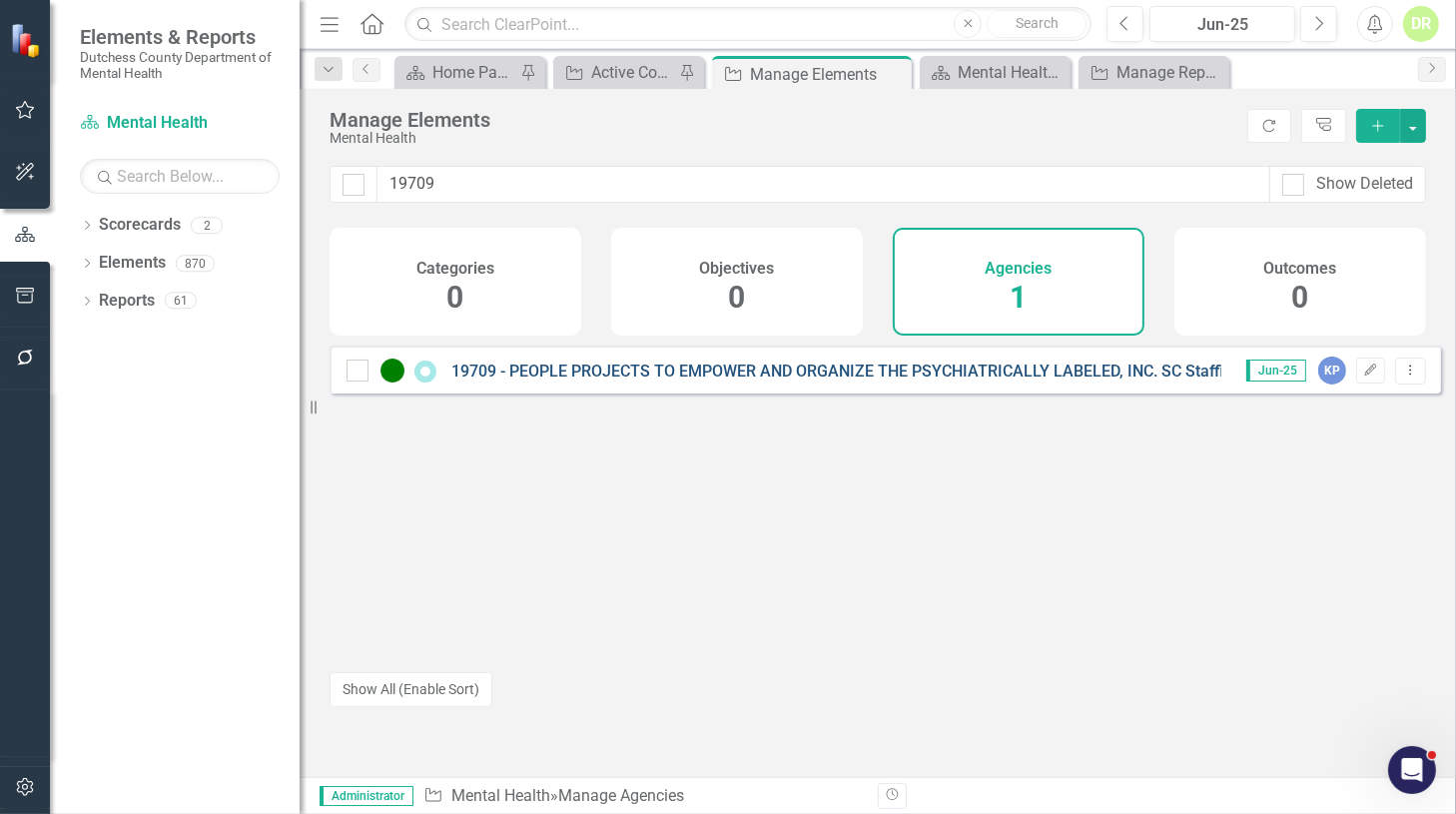 click on "19709 - PEOPLE PROJECTS TO EMPOWER AND ORGANIZE THE PSYCHIATRICALLY LABELED, INC. SC Staffing" at bounding box center (846, 371) 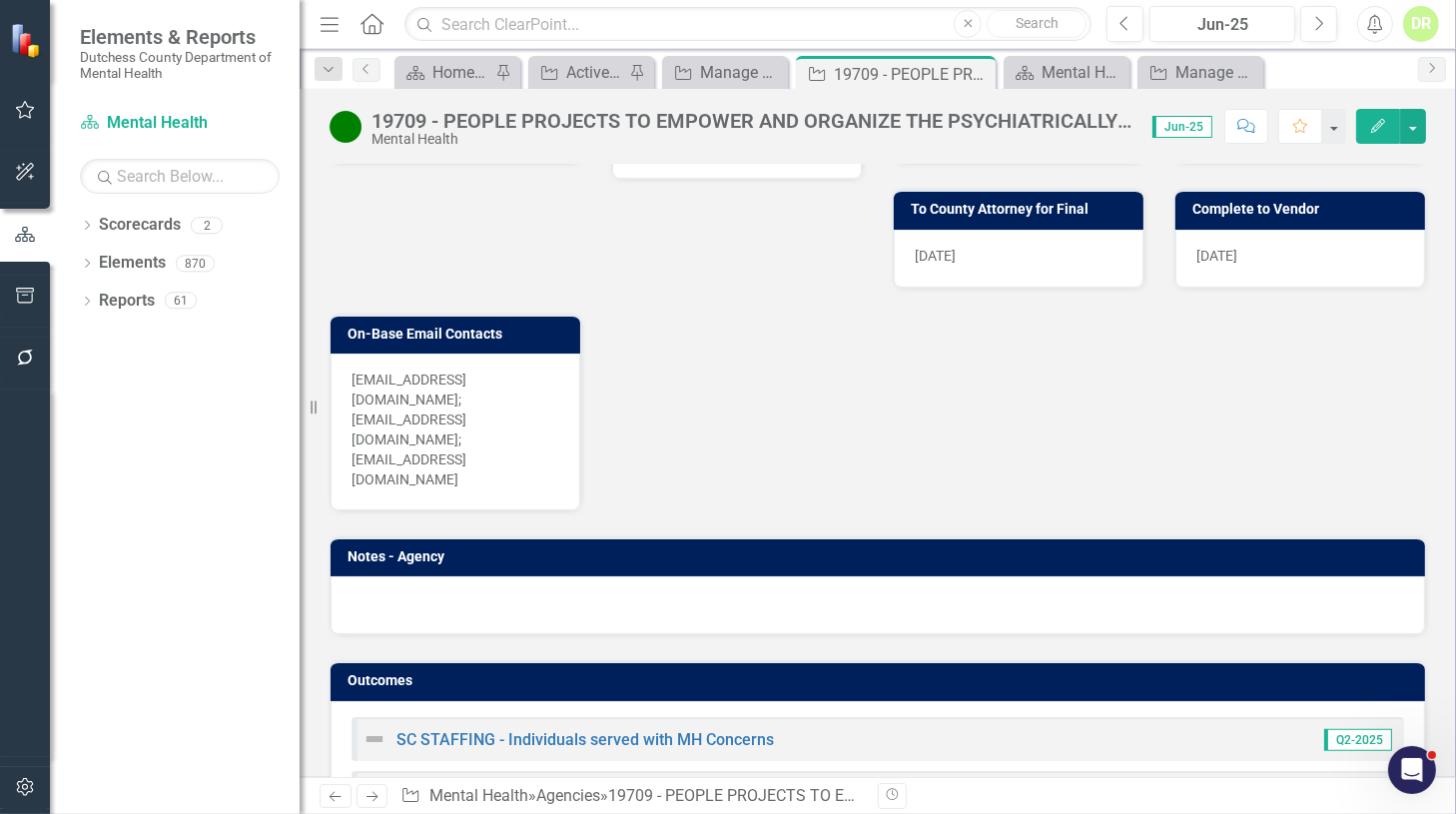 scroll, scrollTop: 1538, scrollLeft: 0, axis: vertical 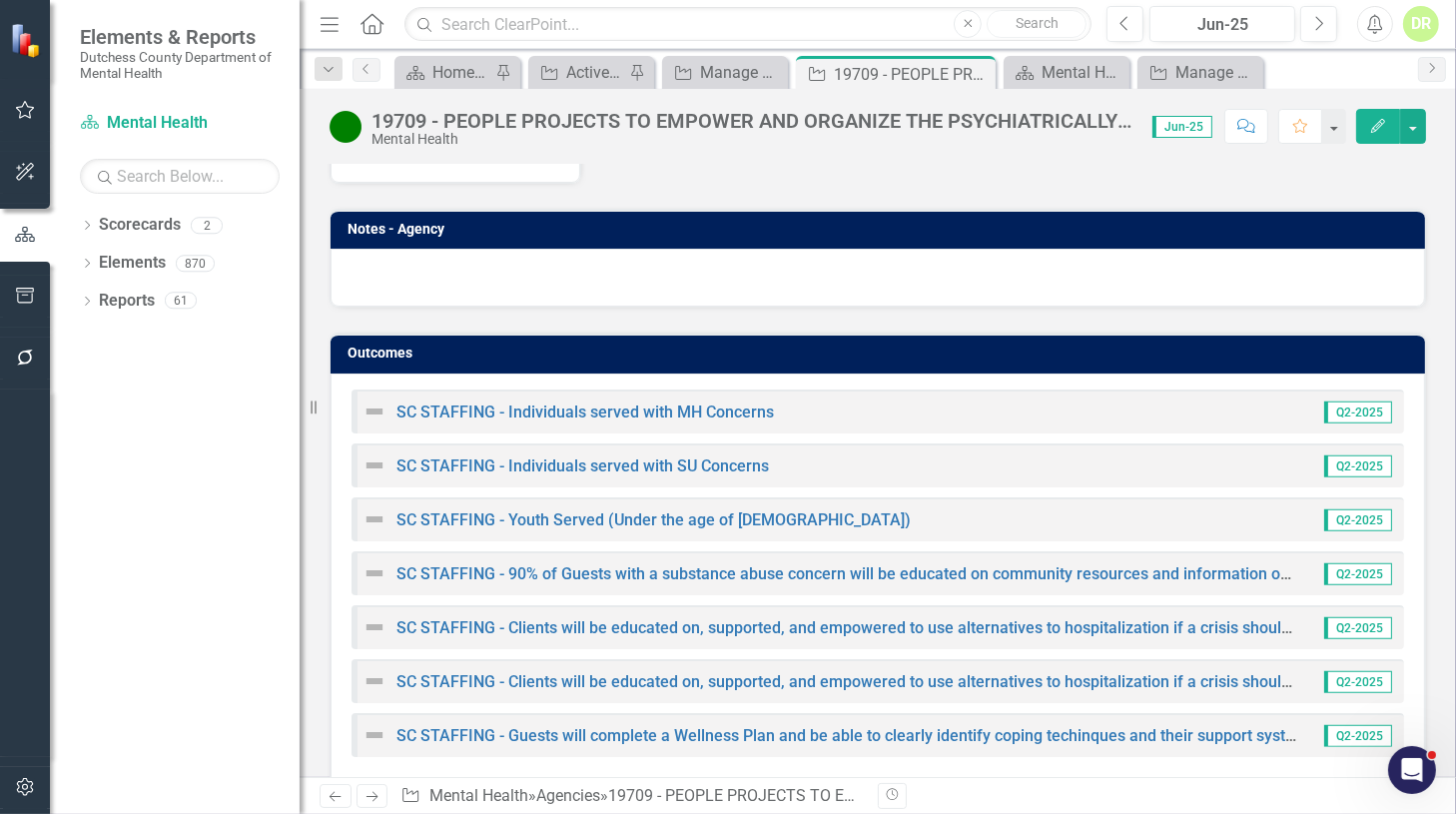 click on "DR" at bounding box center (1421, 24) 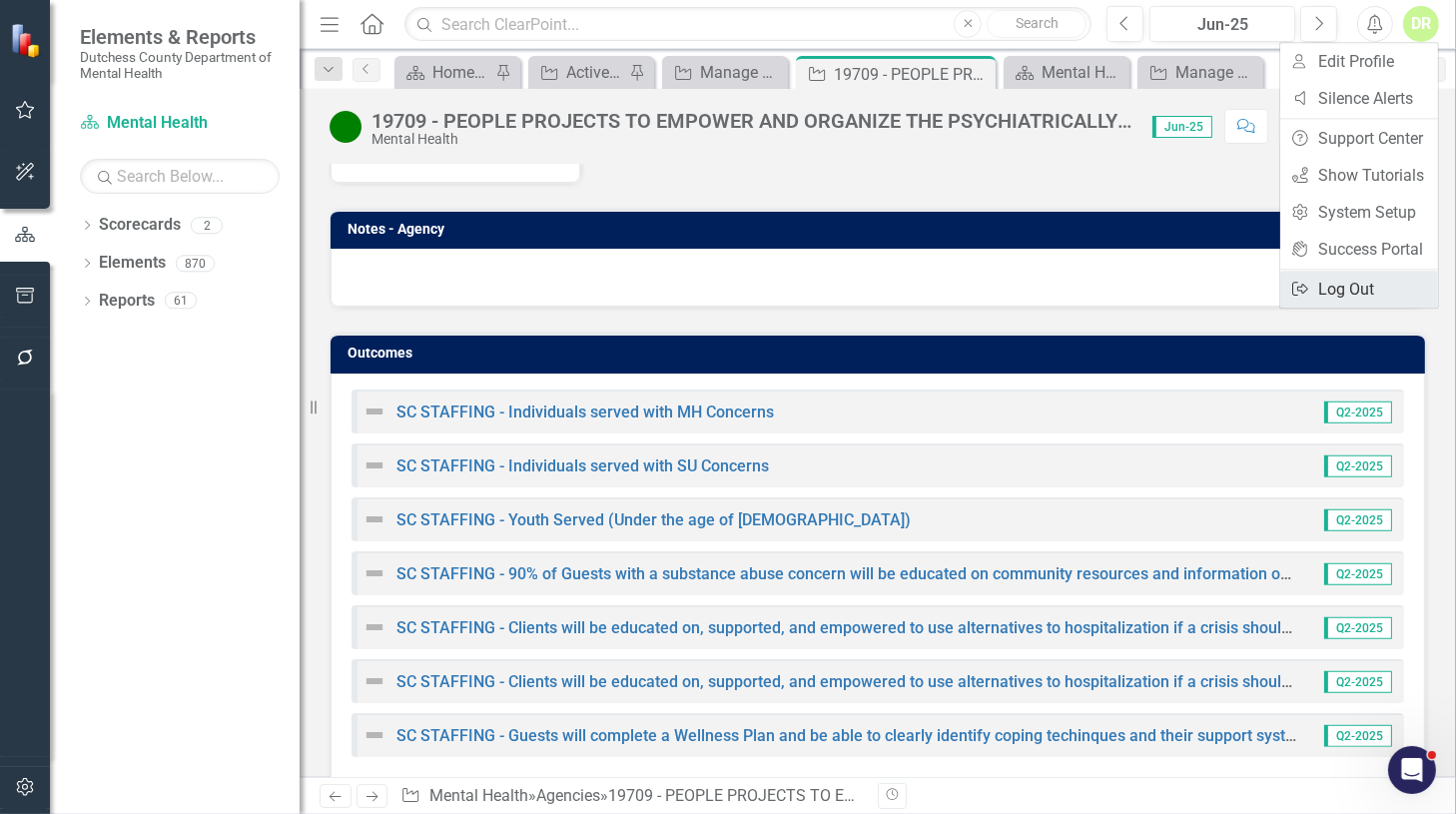click on "Logout Log Out" at bounding box center (1359, 289) 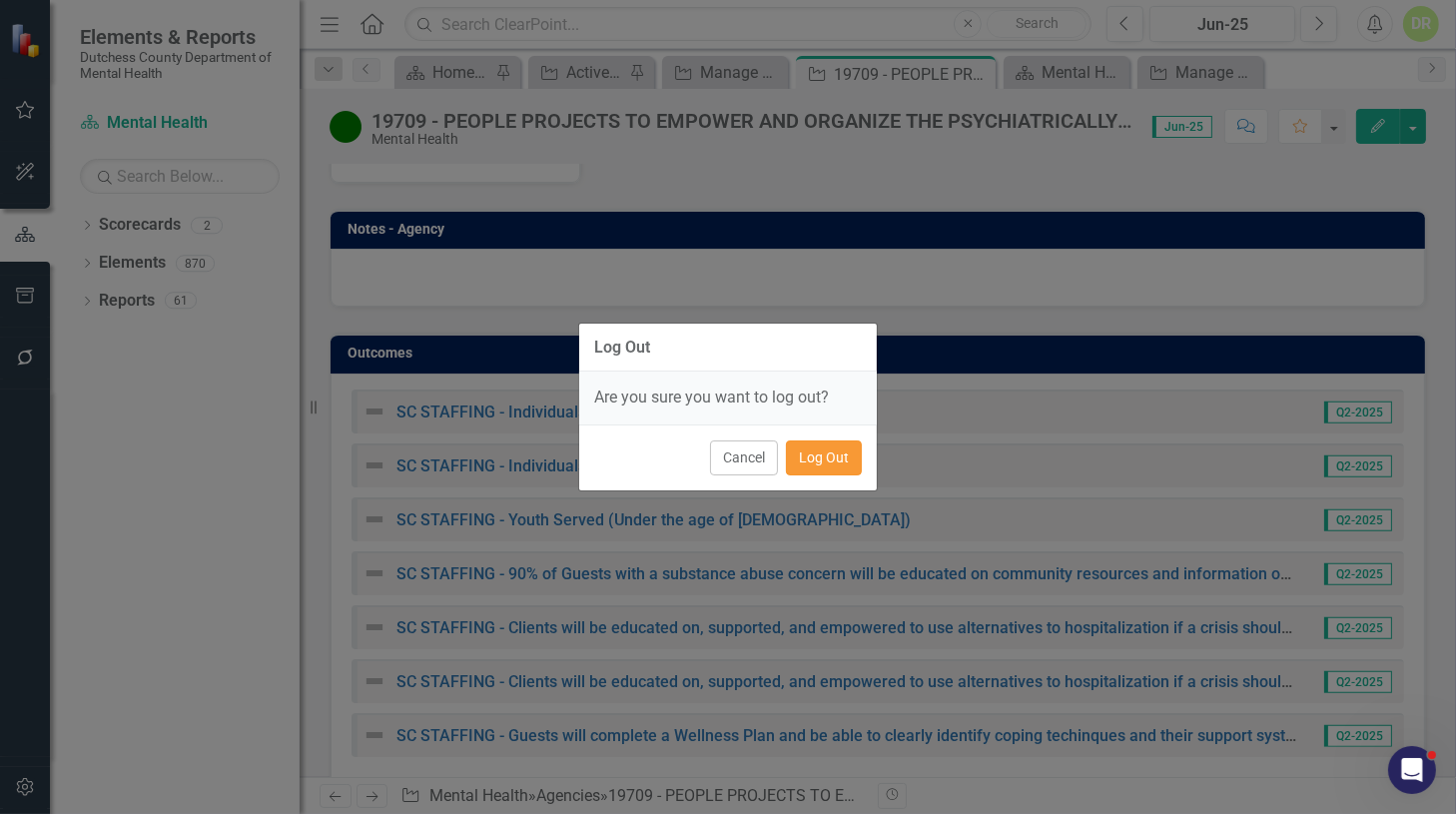 drag, startPoint x: 836, startPoint y: 463, endPoint x: 868, endPoint y: 423, distance: 51.224994 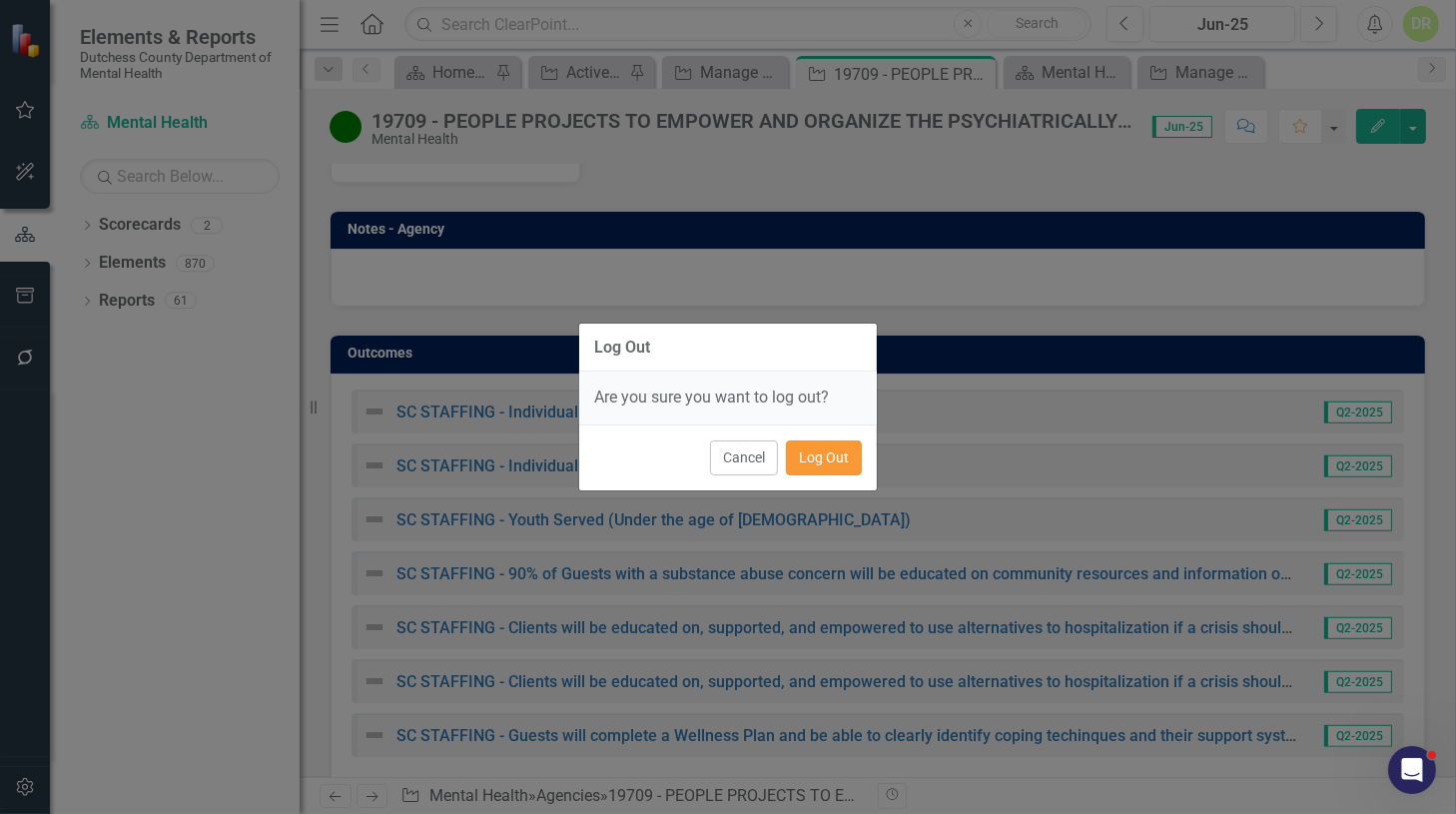 click on "Log Out" at bounding box center (824, 457) 